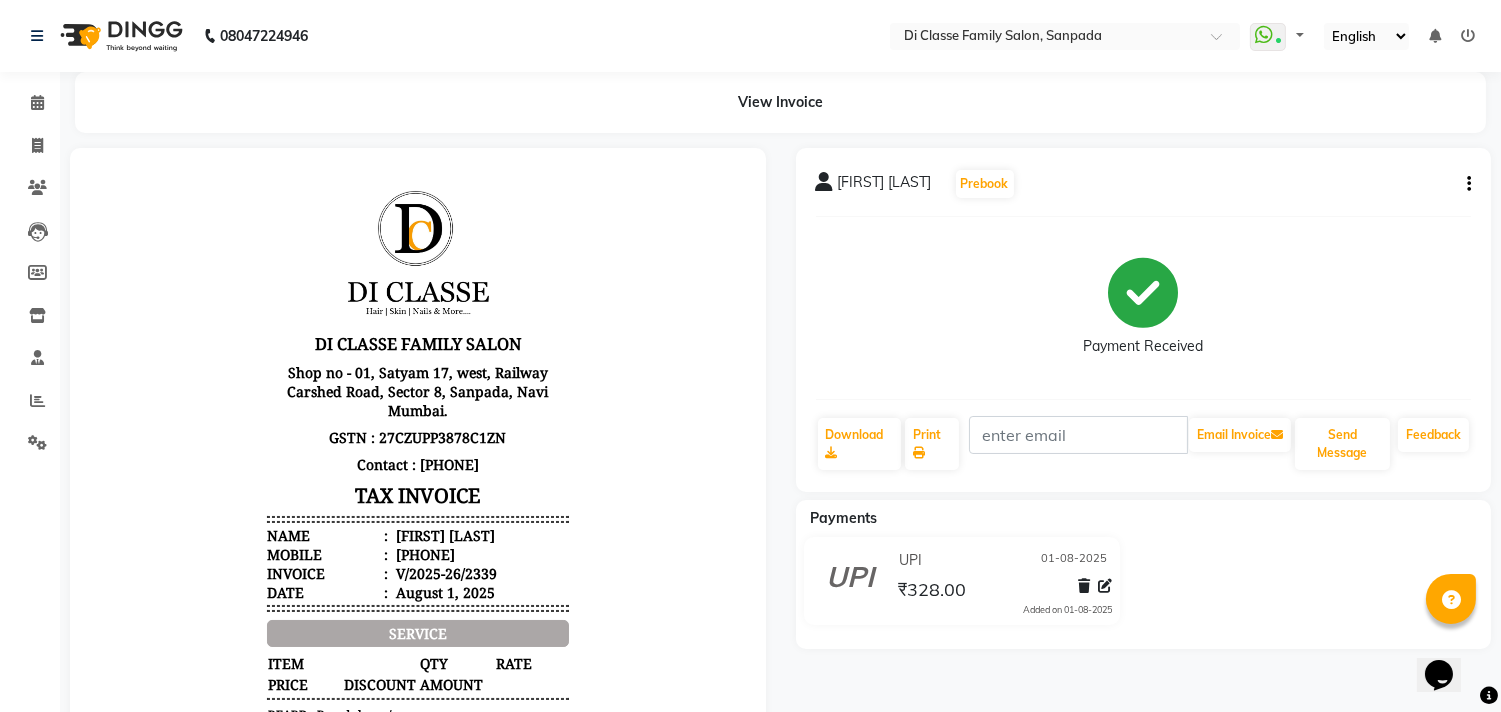 scroll, scrollTop: 3, scrollLeft: 0, axis: vertical 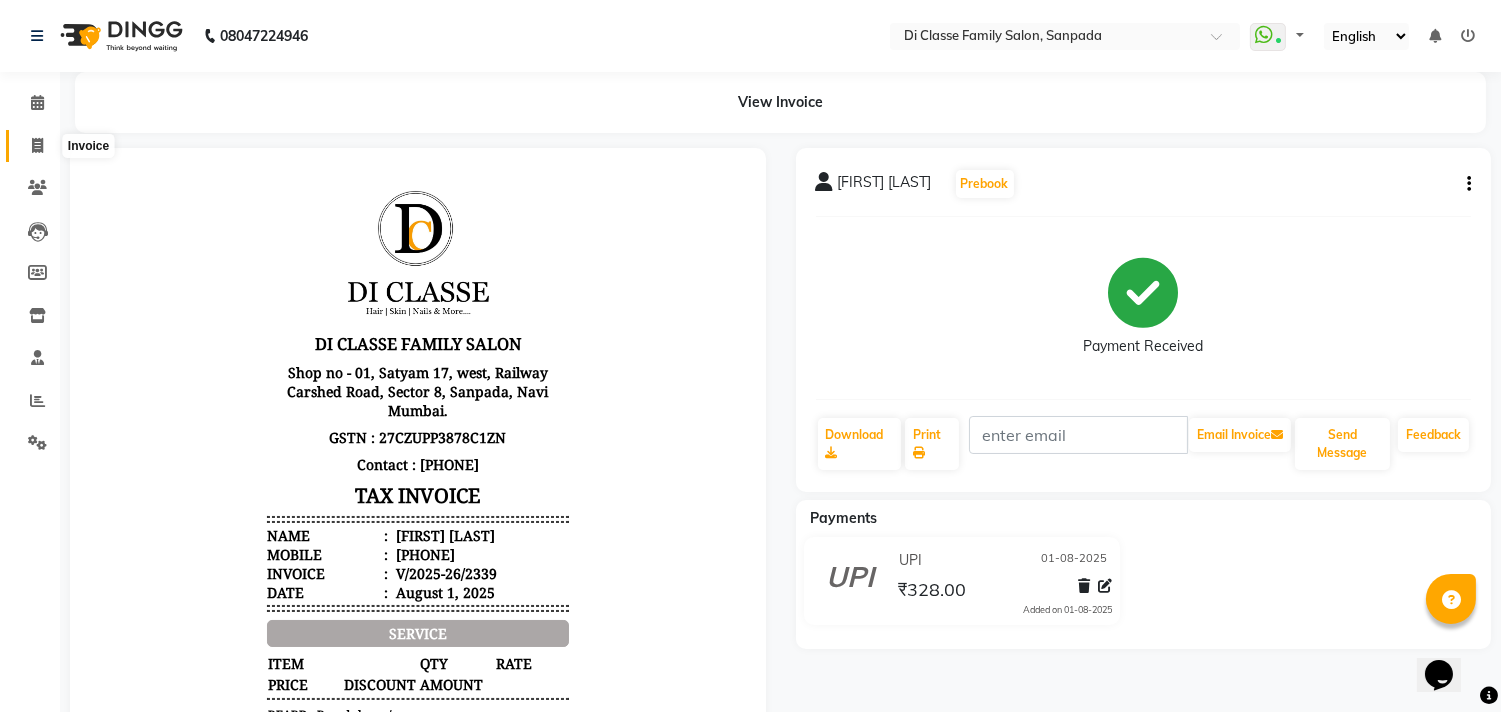 click 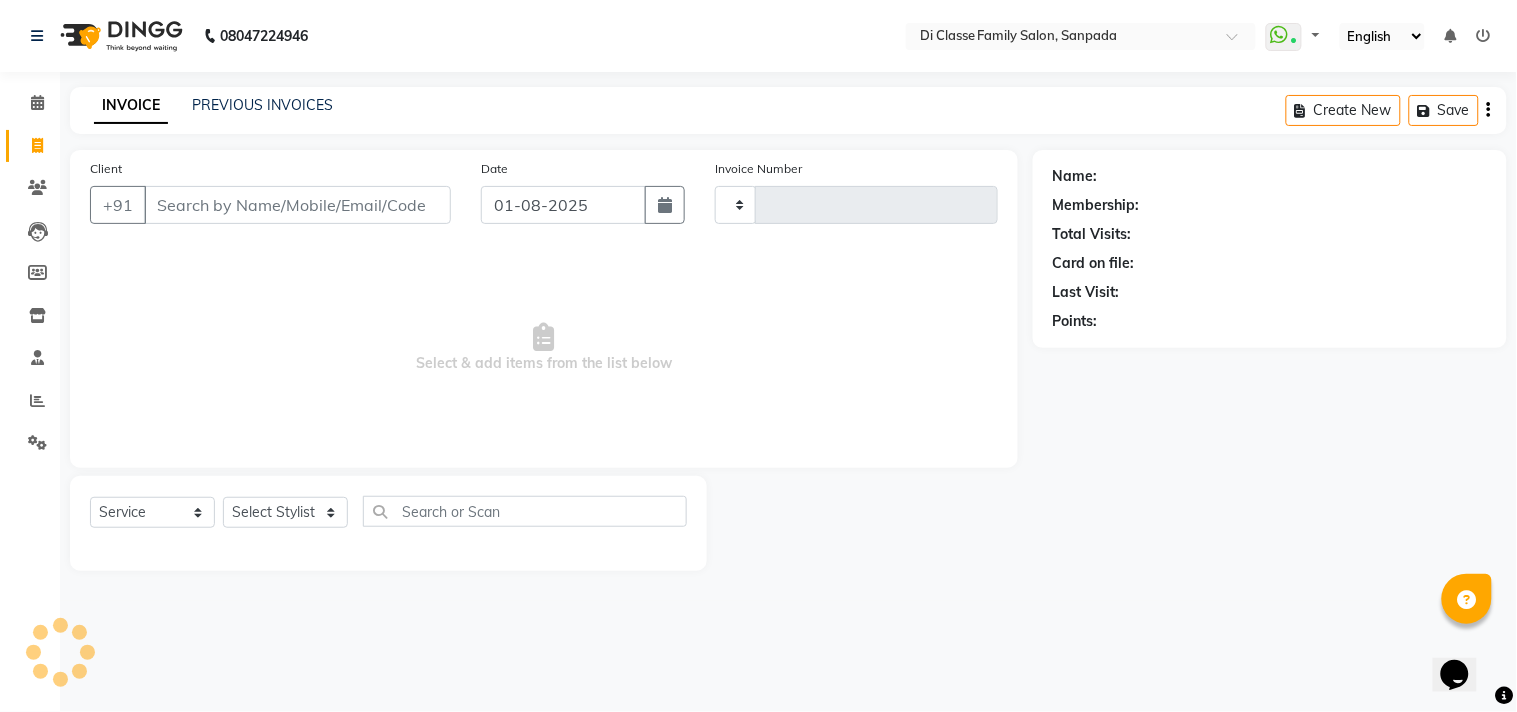 type on "2346" 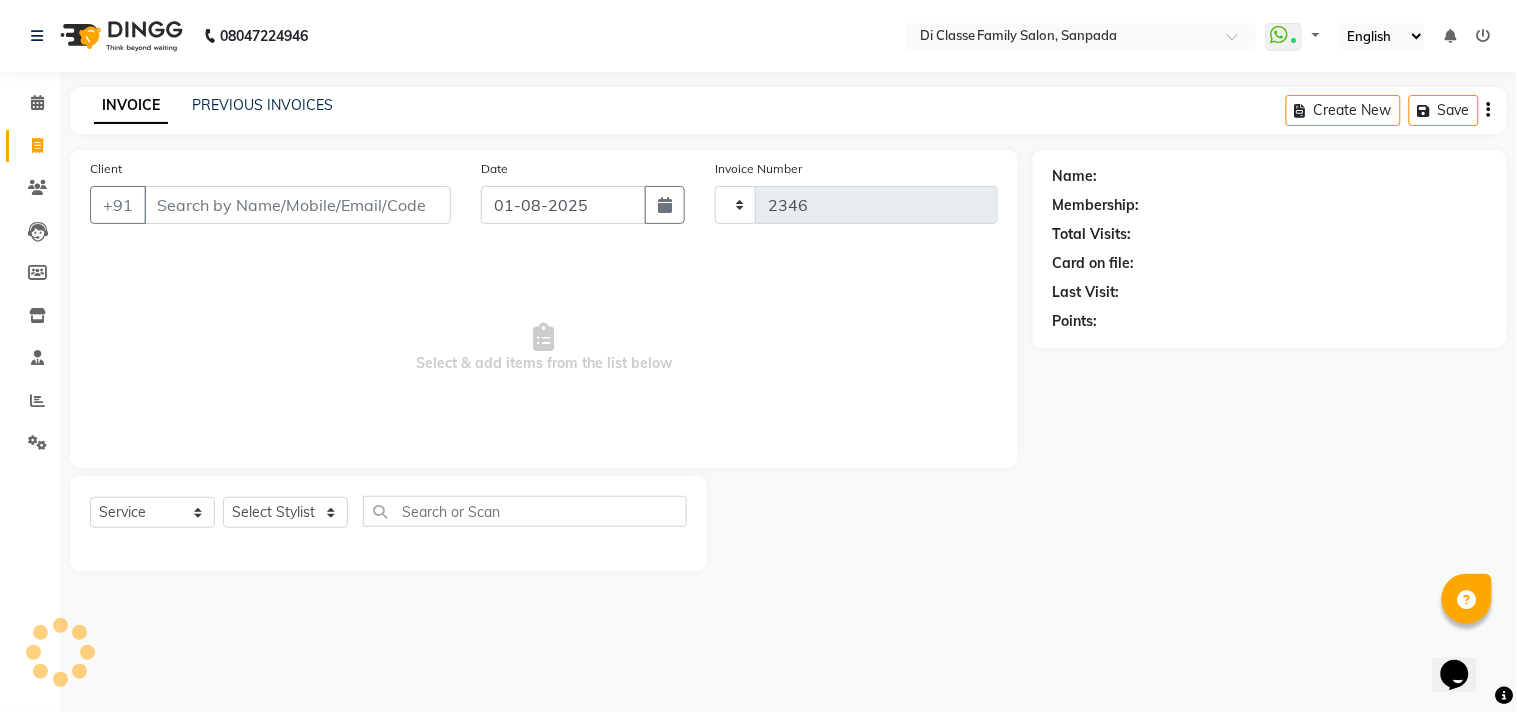 select on "4704" 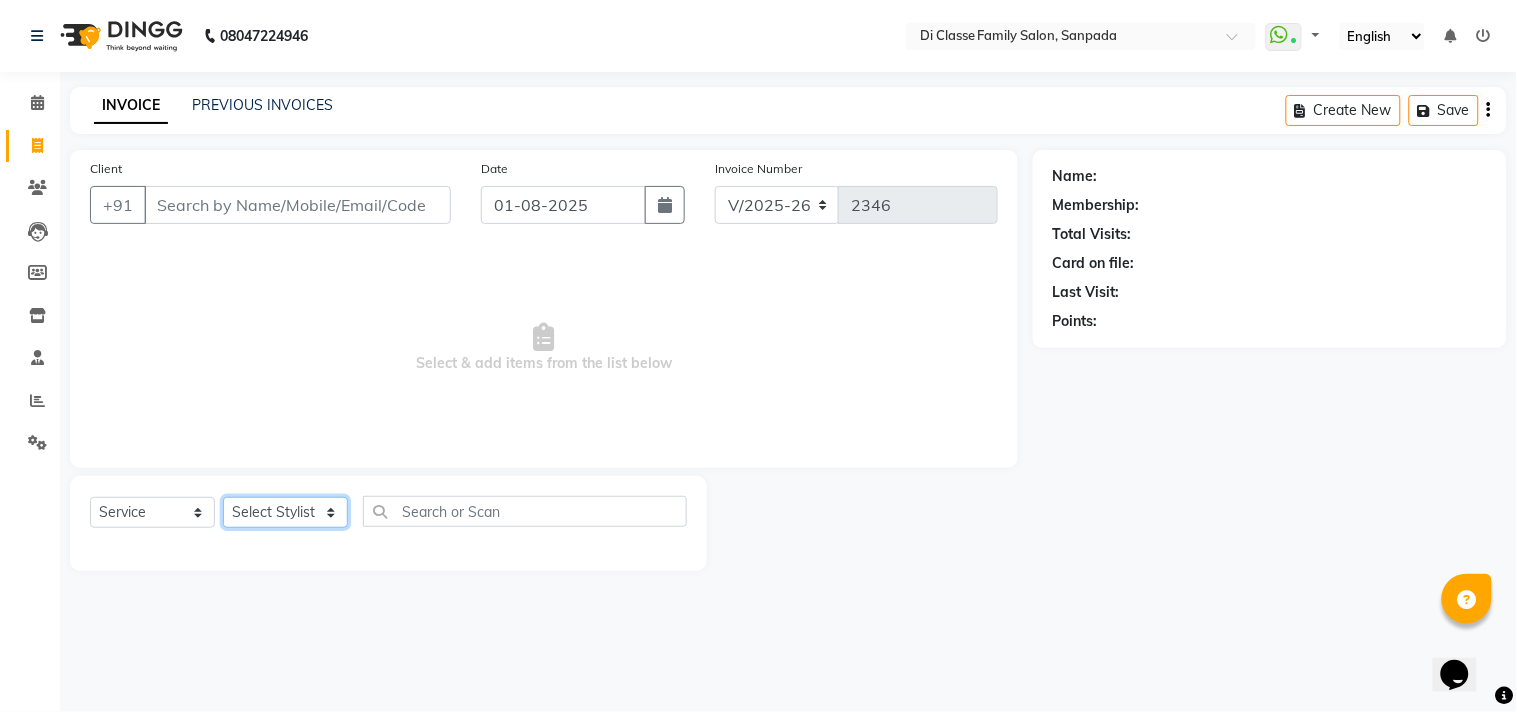 click on "Select Stylist" 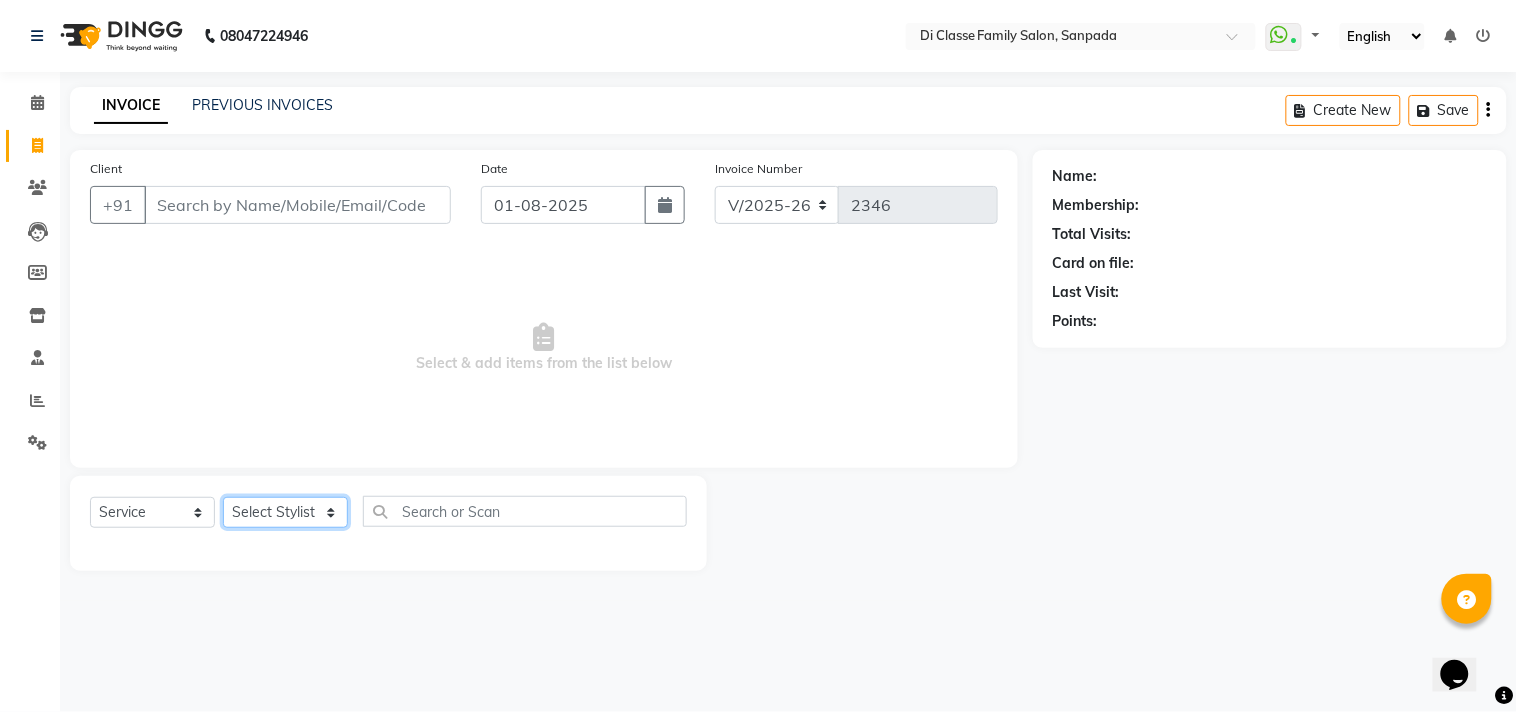 select on "75587" 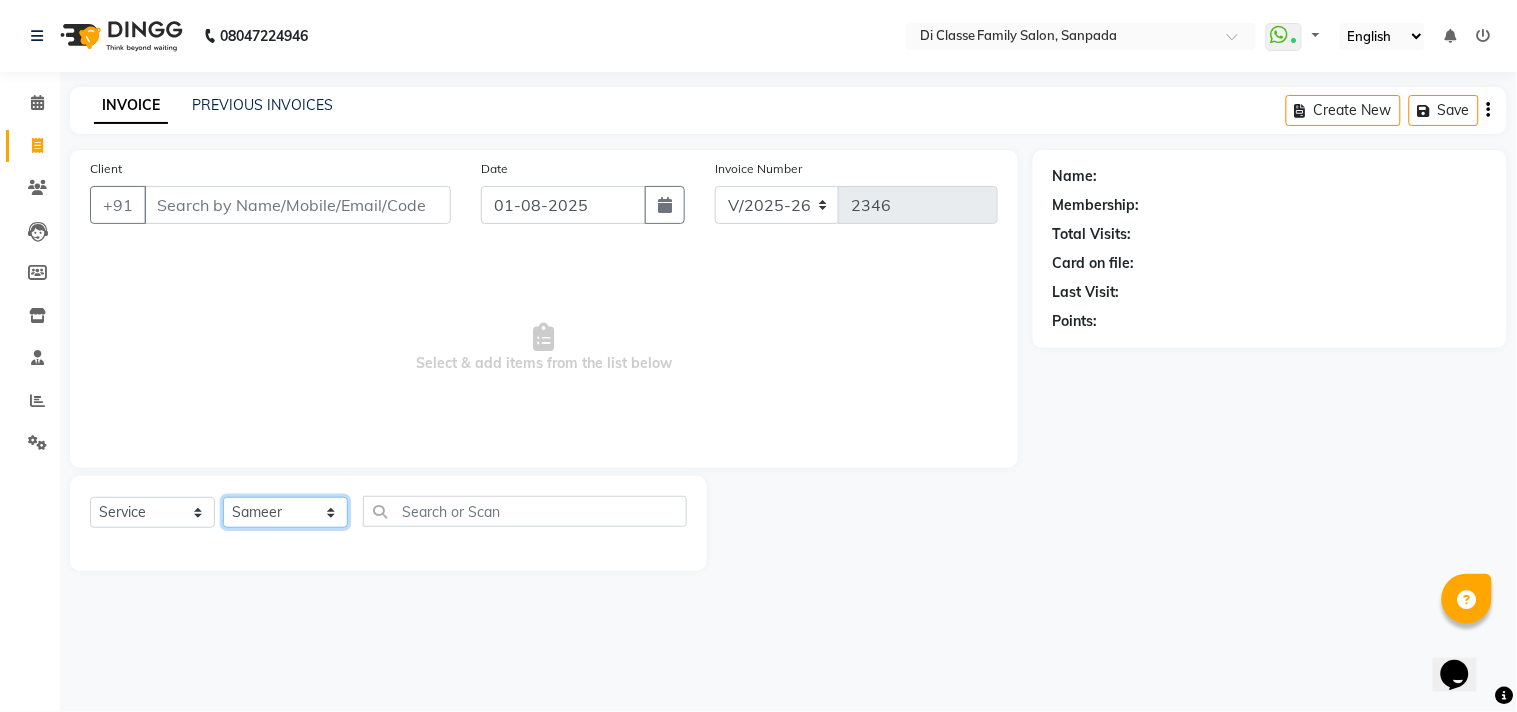 click on "Select Stylist [FIRST] [FIRST] [FIRST] [FIRST] [FIRST] [FIRST] [FIRST] [FIRST] [FIRST] [FIRST] [FIRST] [FIRST] [FIRST] [FIRST] [FIRST] [FIRST] [FIRST] [FIRST] [FIRST] [FIRST] [FIRST]" 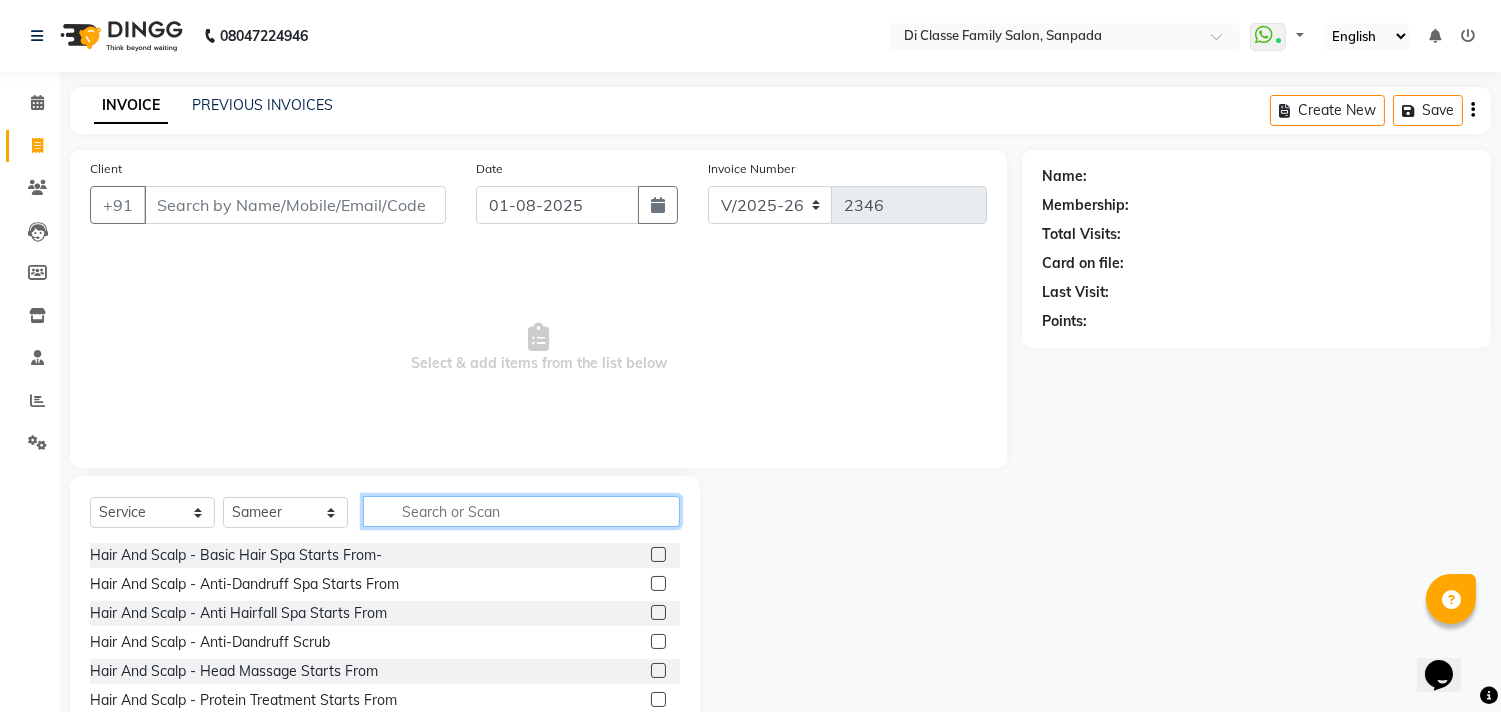 click 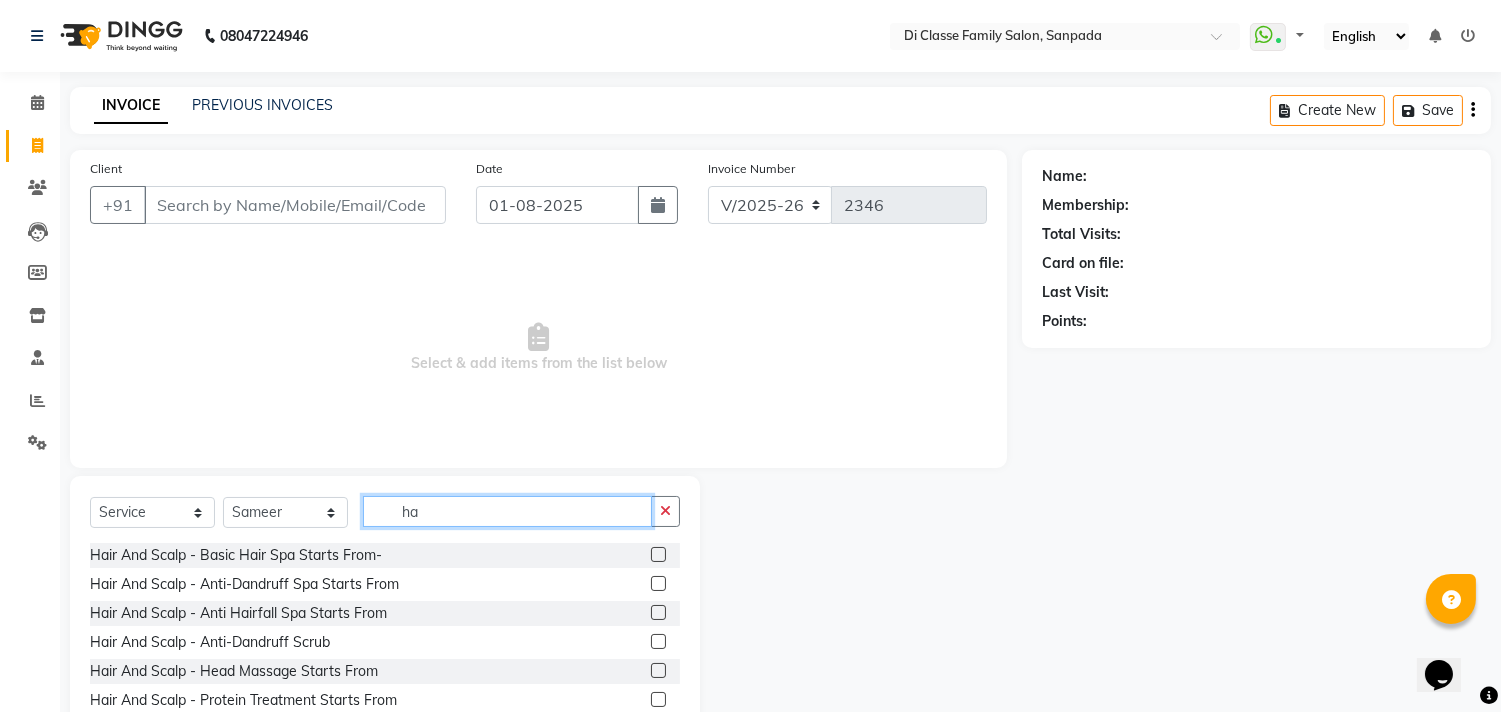 type on "h" 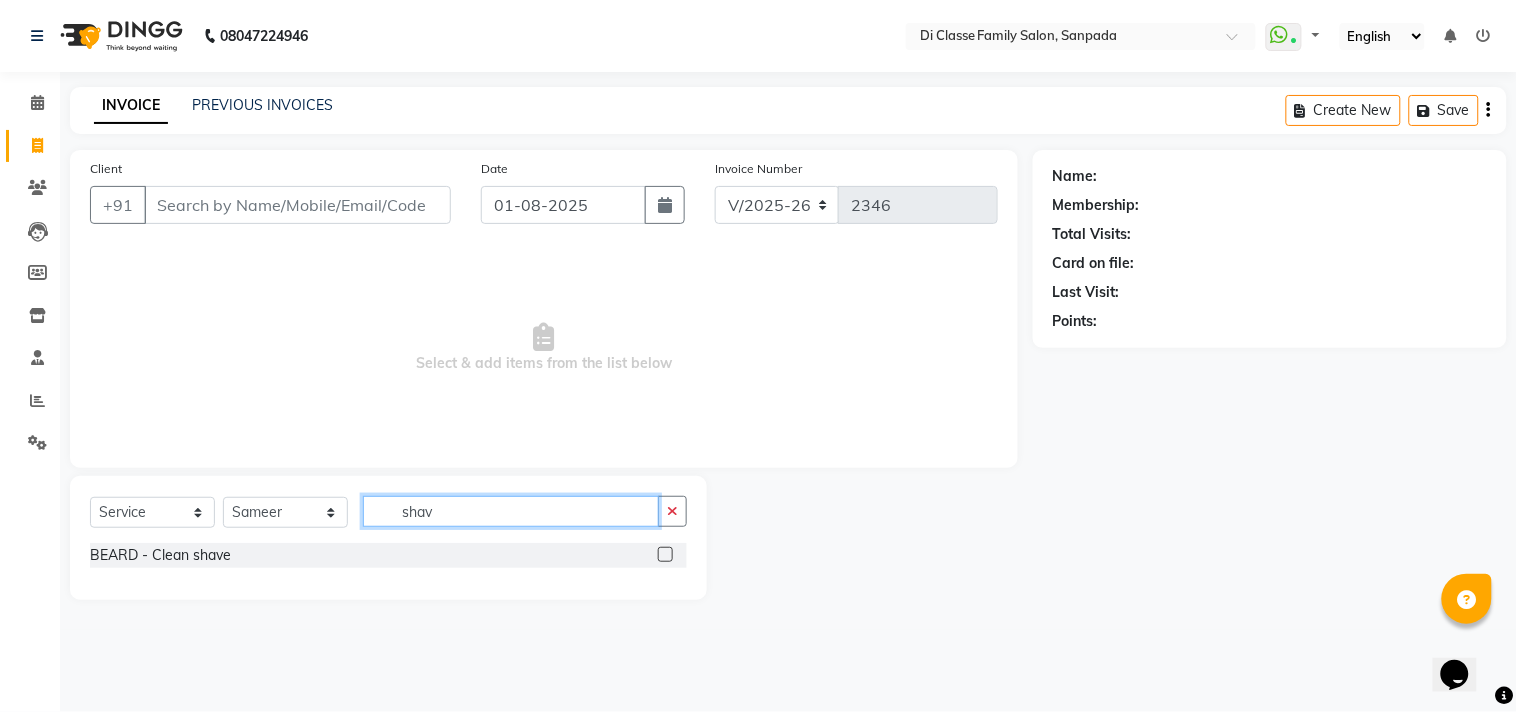 type on "shav" 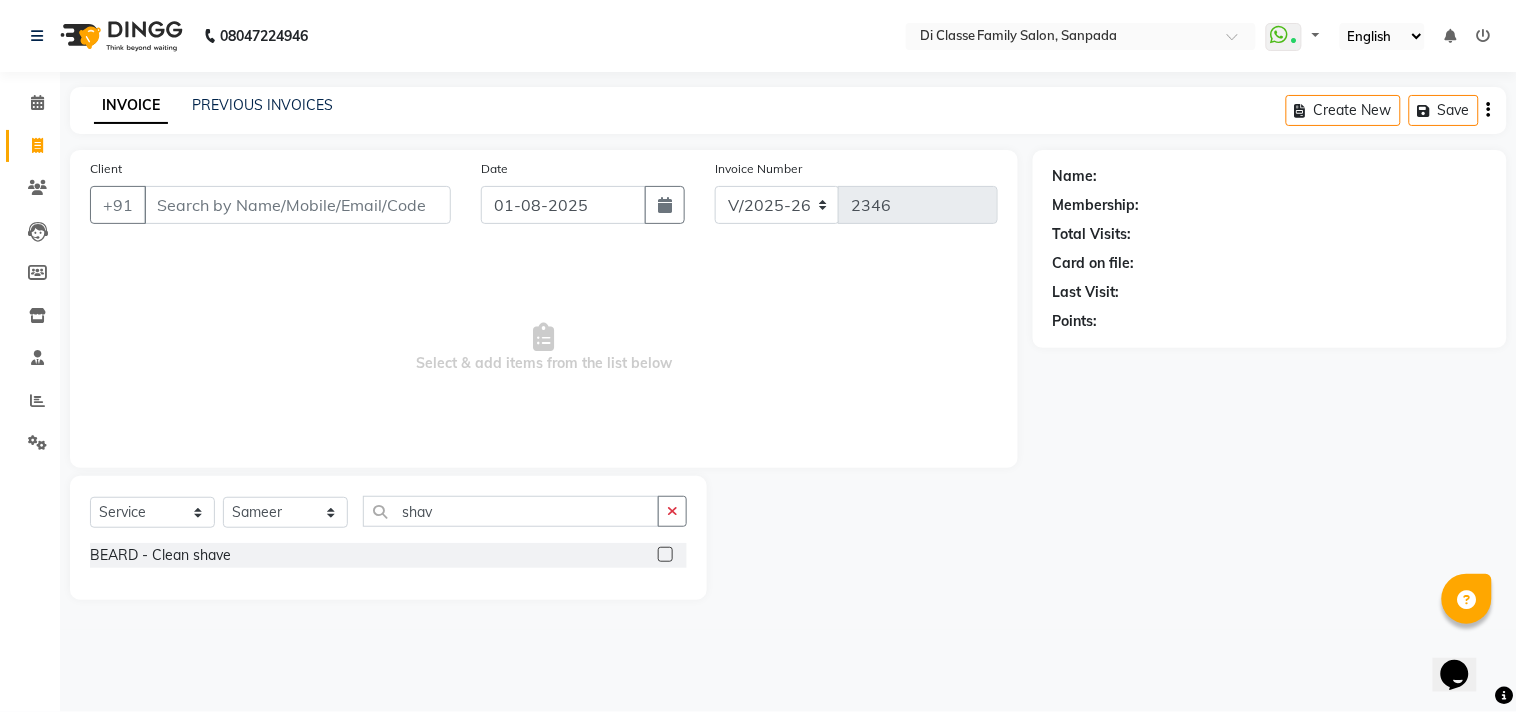 click 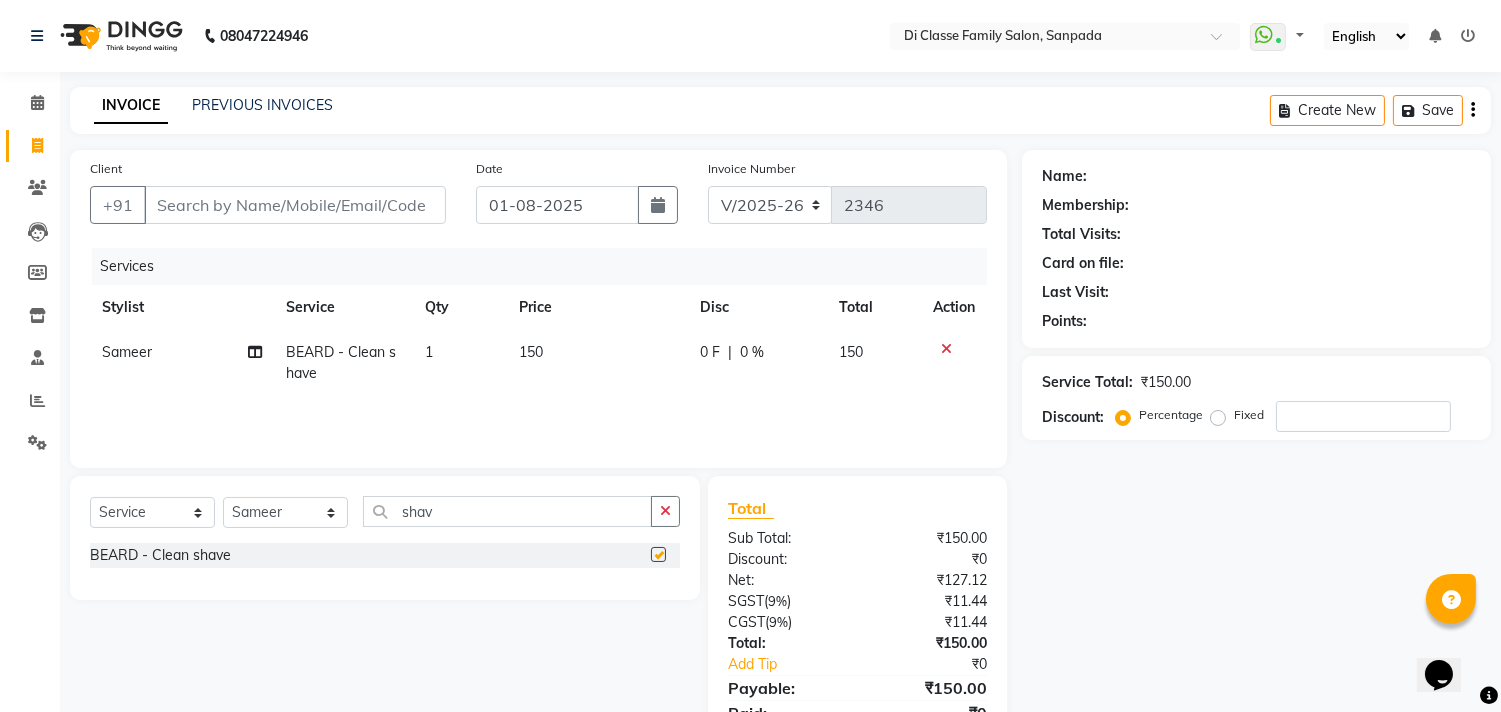 checkbox on "false" 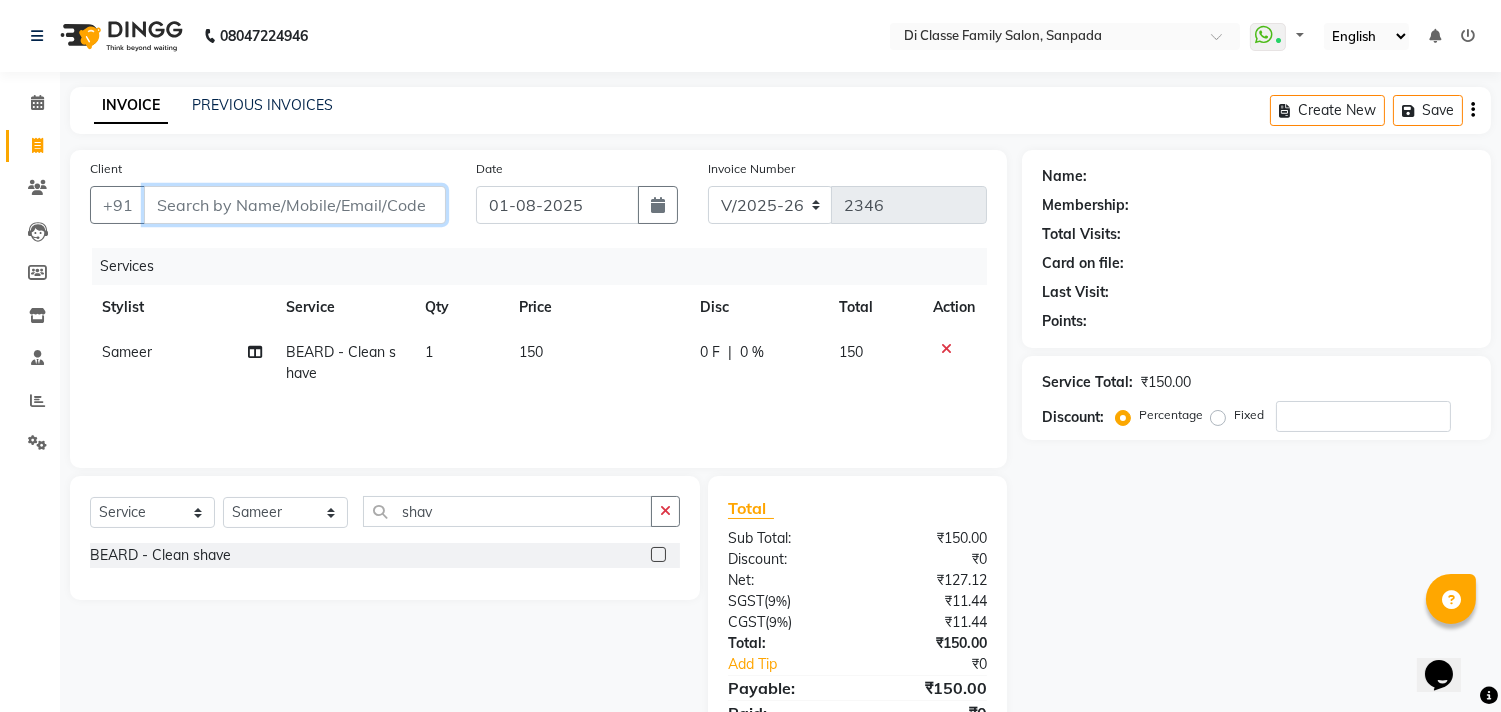 click on "Client" at bounding box center (295, 205) 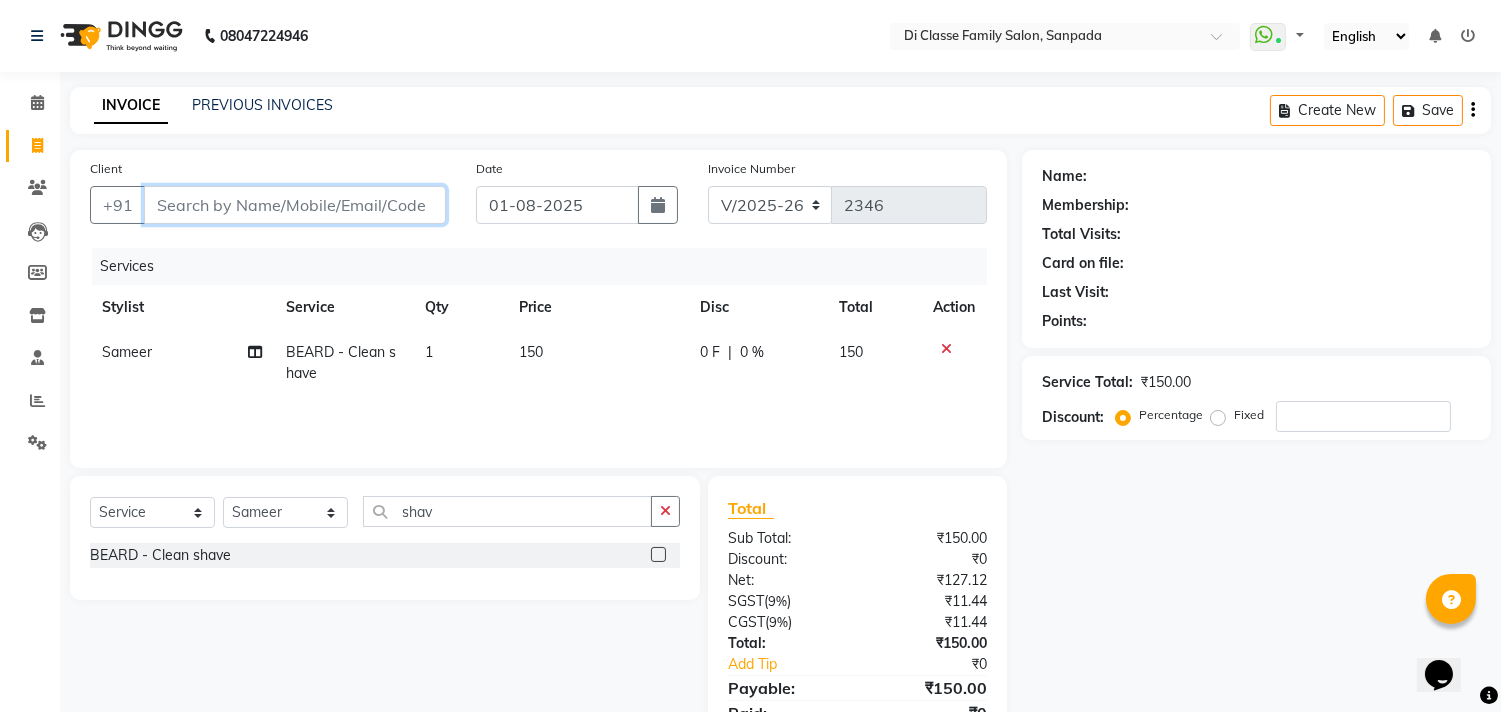 type on "d" 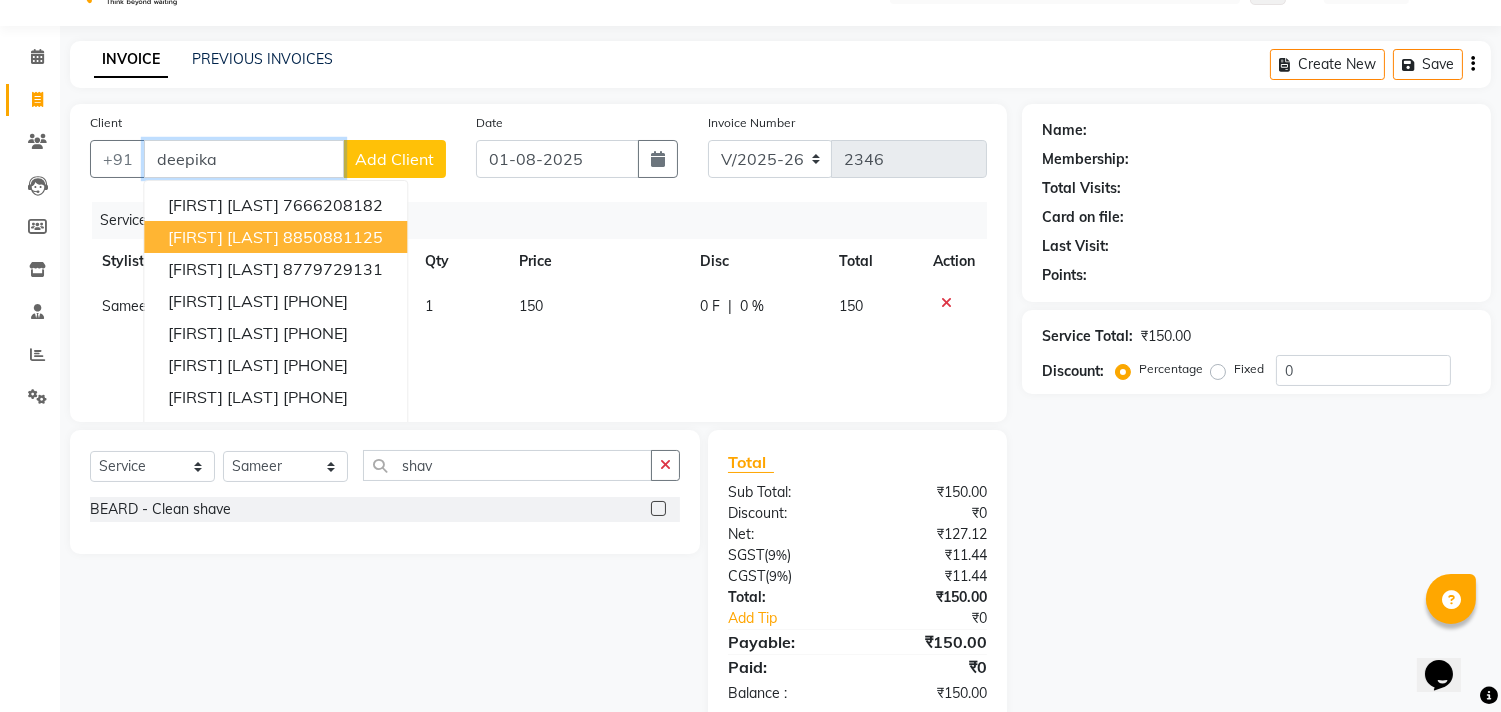 scroll, scrollTop: 87, scrollLeft: 0, axis: vertical 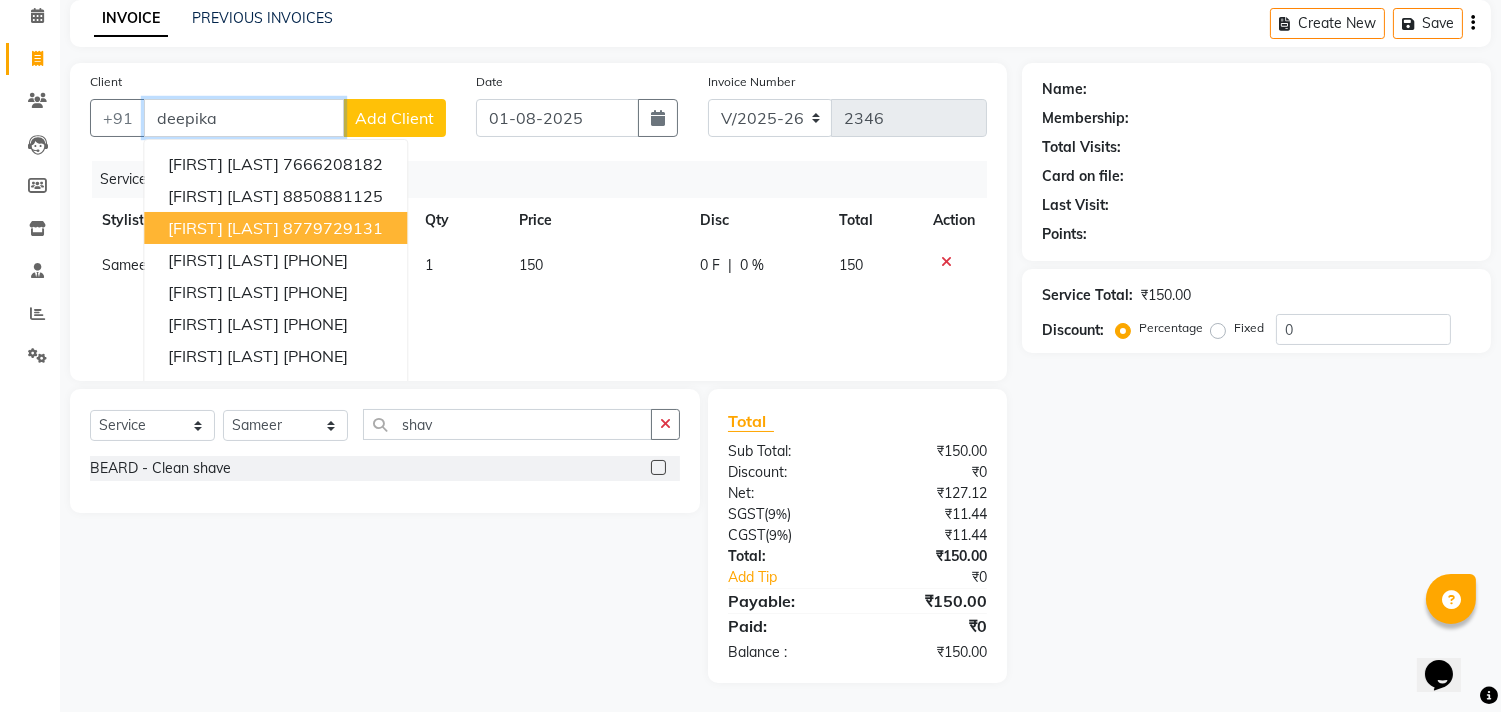 click on "8779729131" at bounding box center [333, 228] 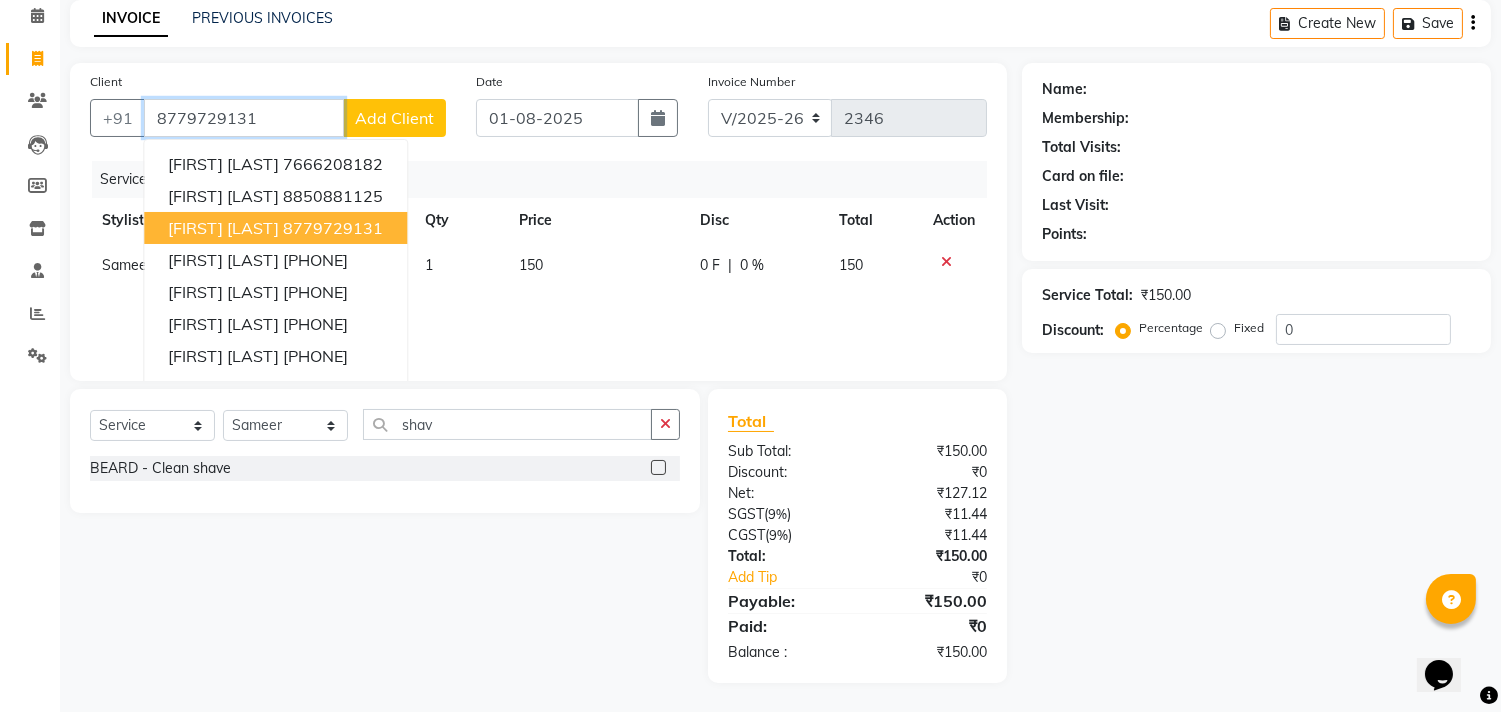 type on "8779729131" 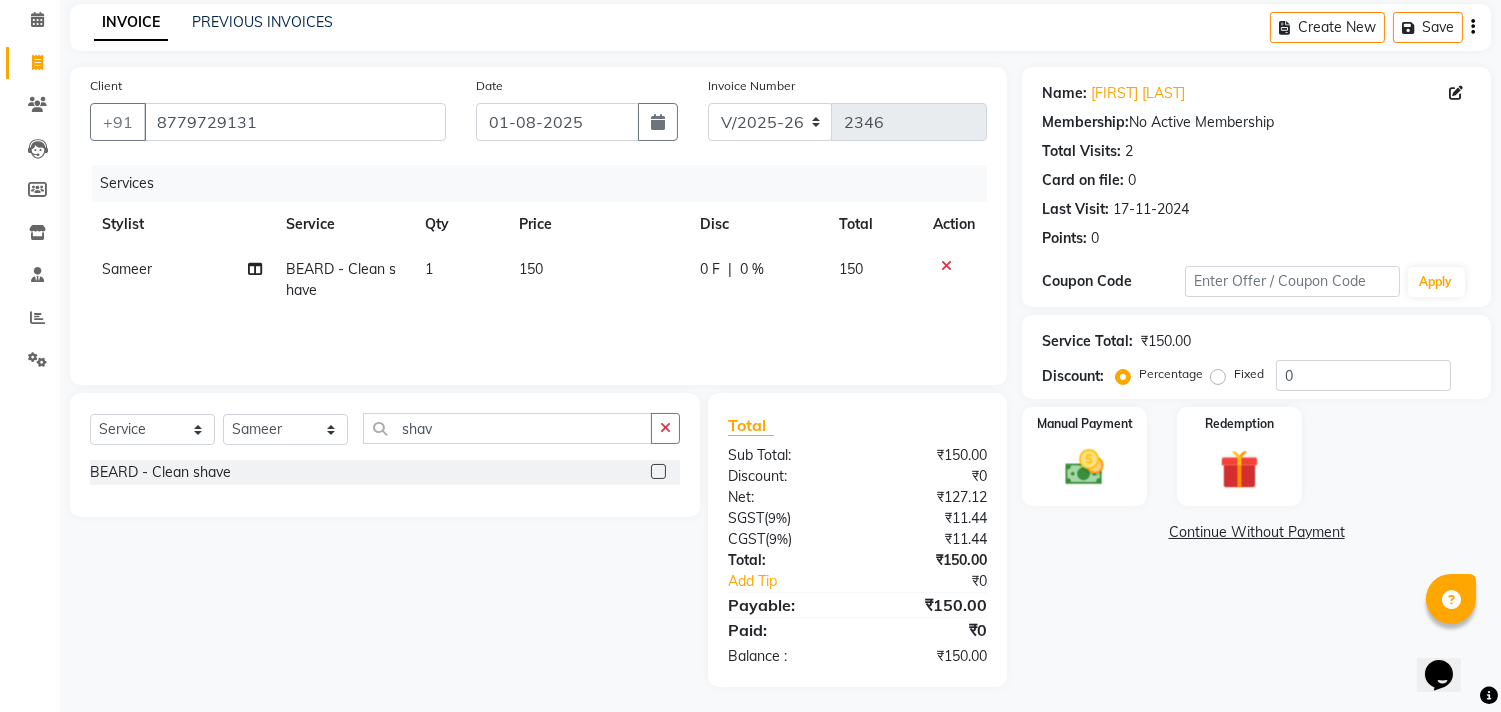 scroll, scrollTop: 87, scrollLeft: 0, axis: vertical 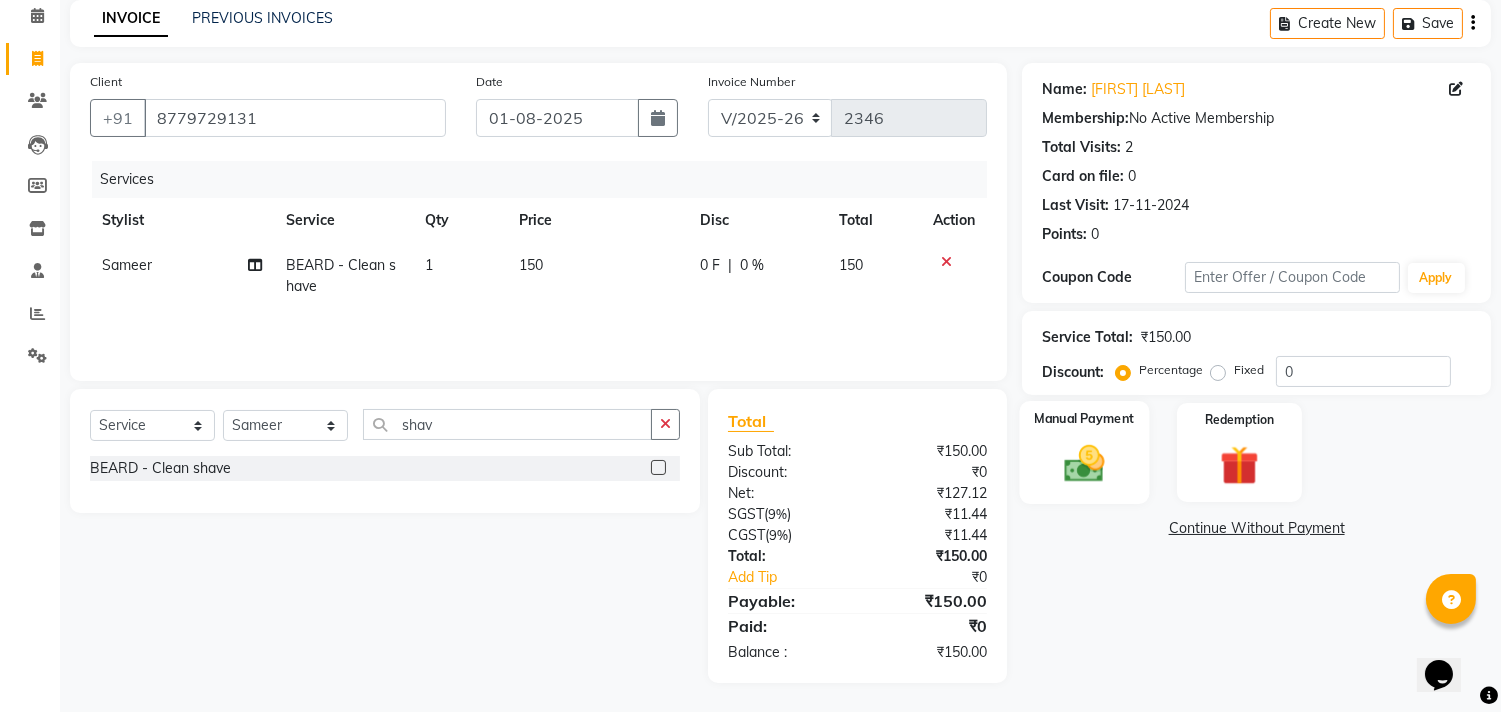 click 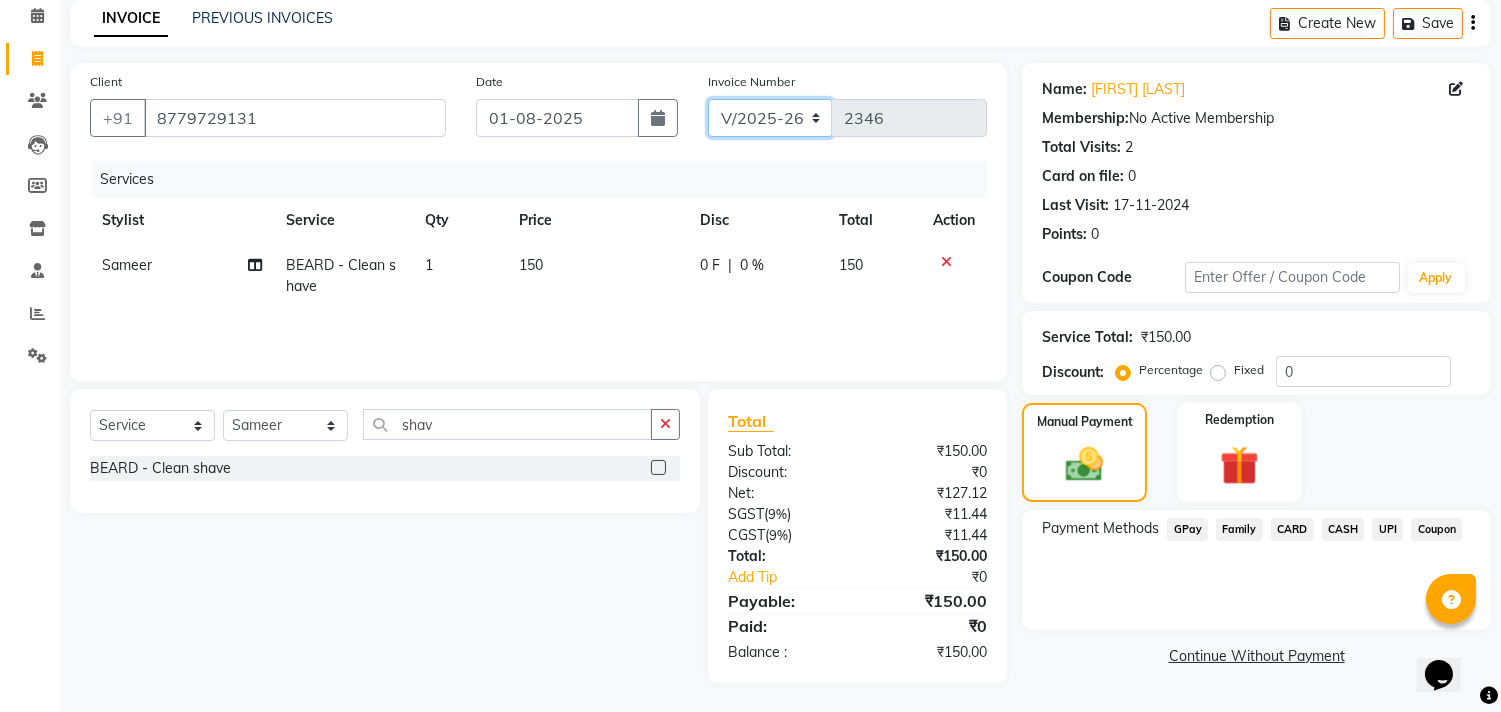 click on "INV/2025 V/2025-26" 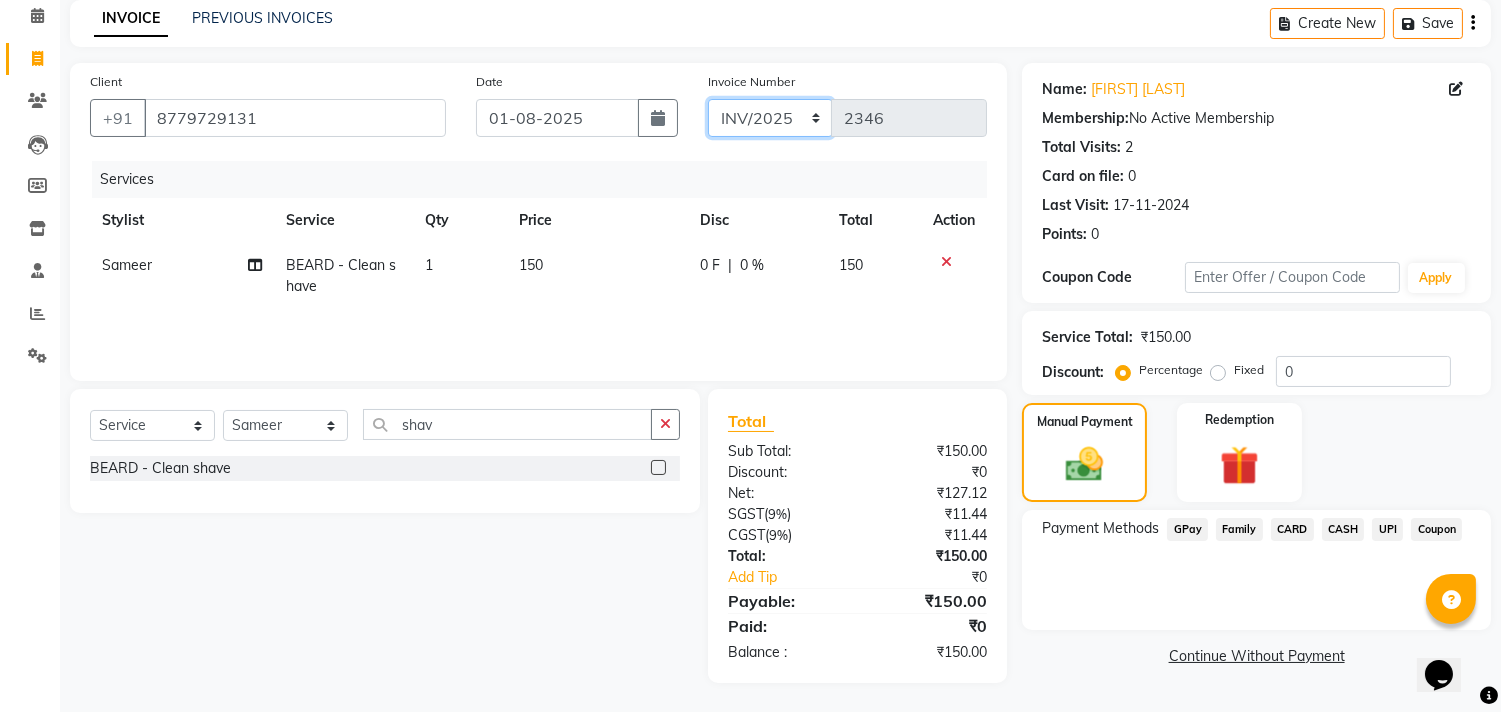 click on "INV/2025 V/2025-26" 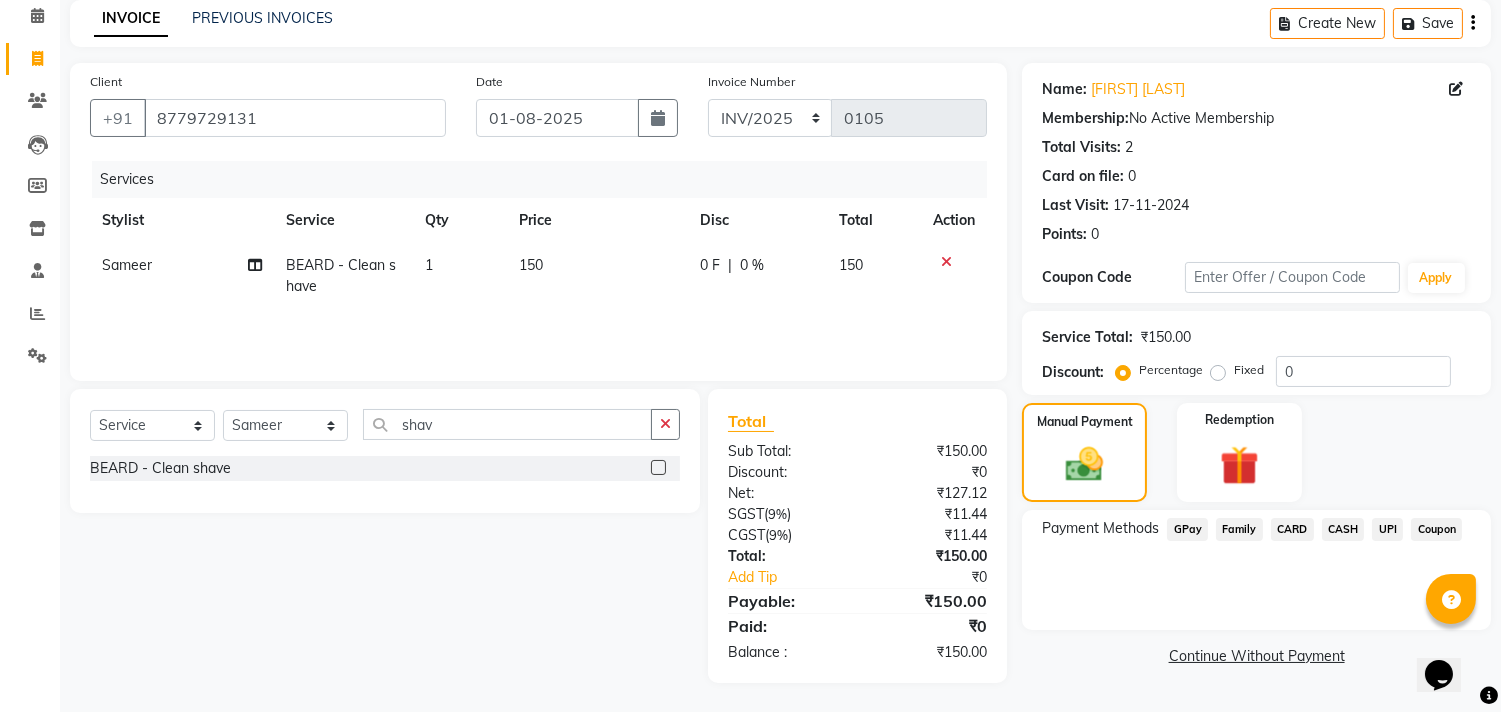 click on "CASH" 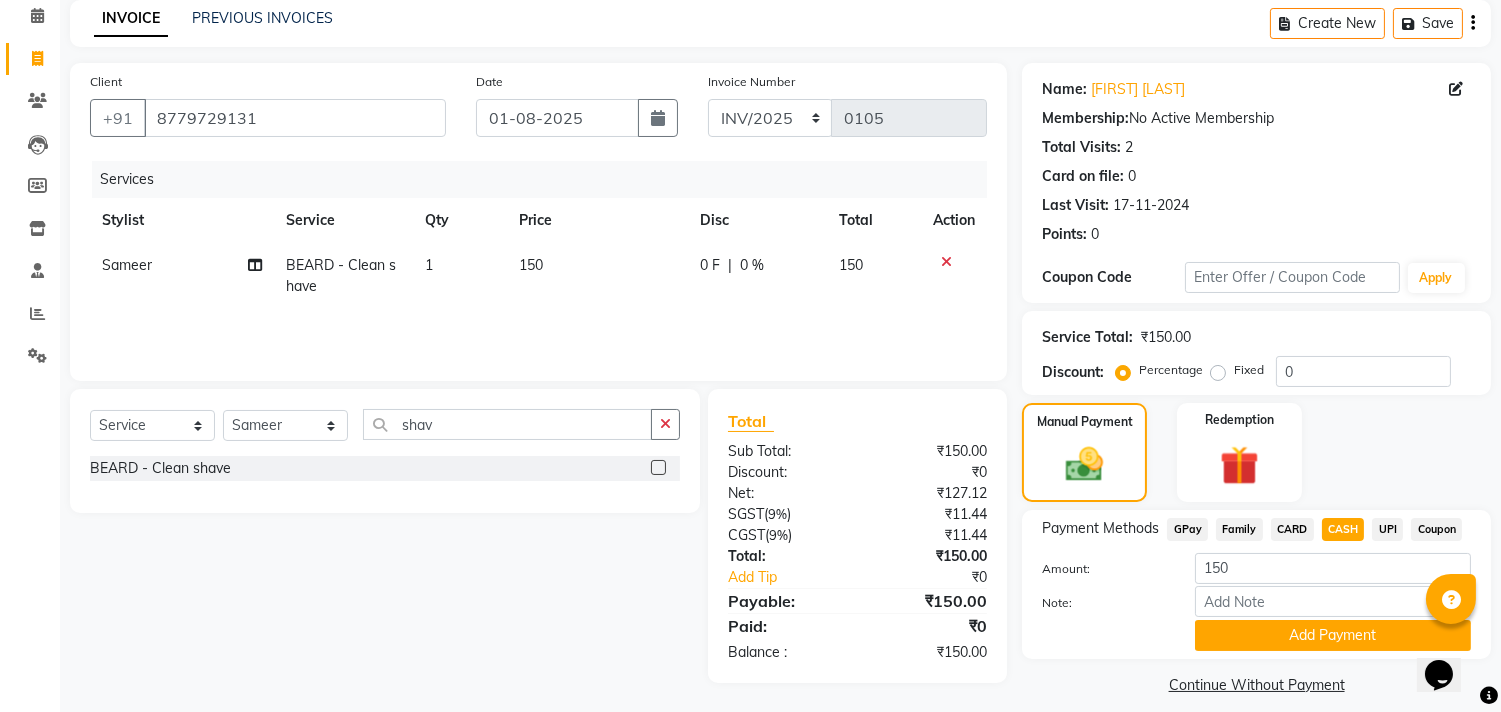 scroll, scrollTop: 104, scrollLeft: 0, axis: vertical 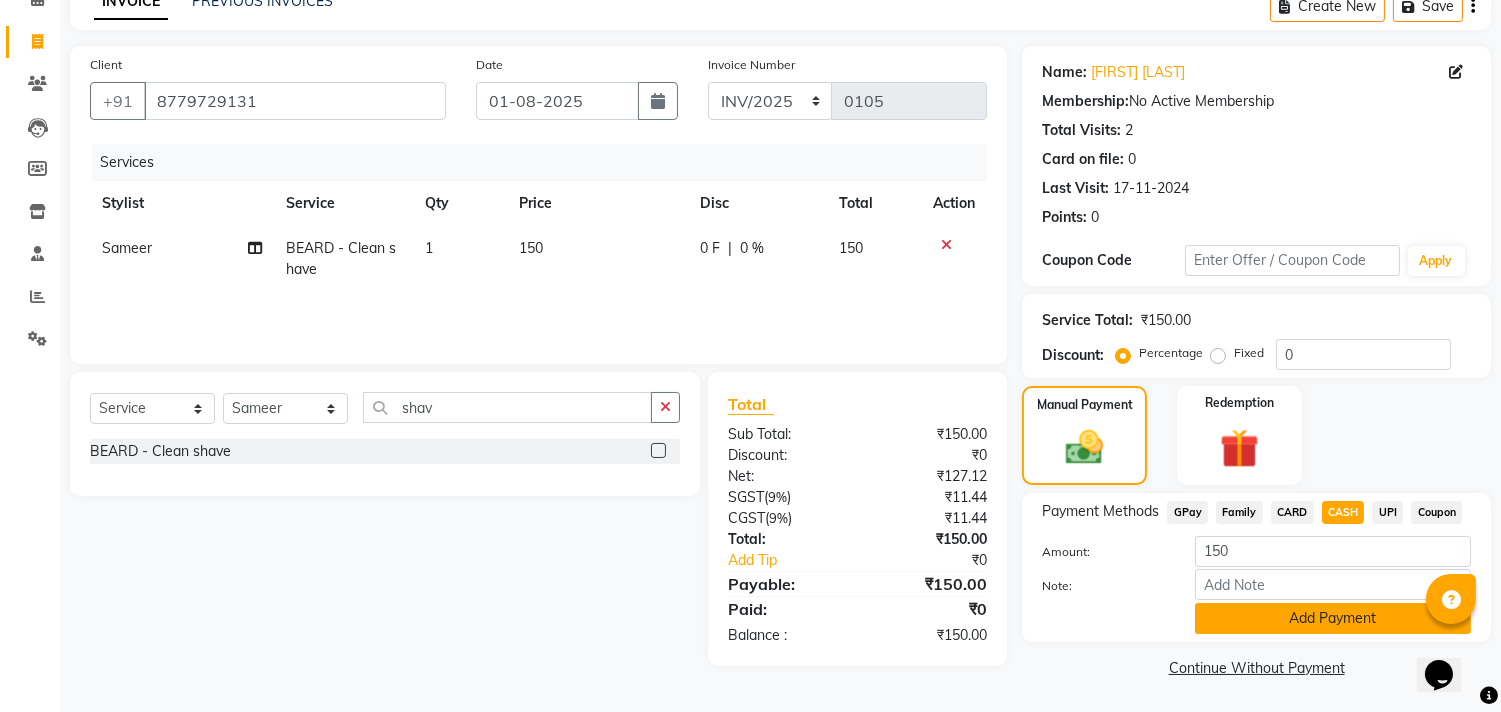 click on "Add Payment" 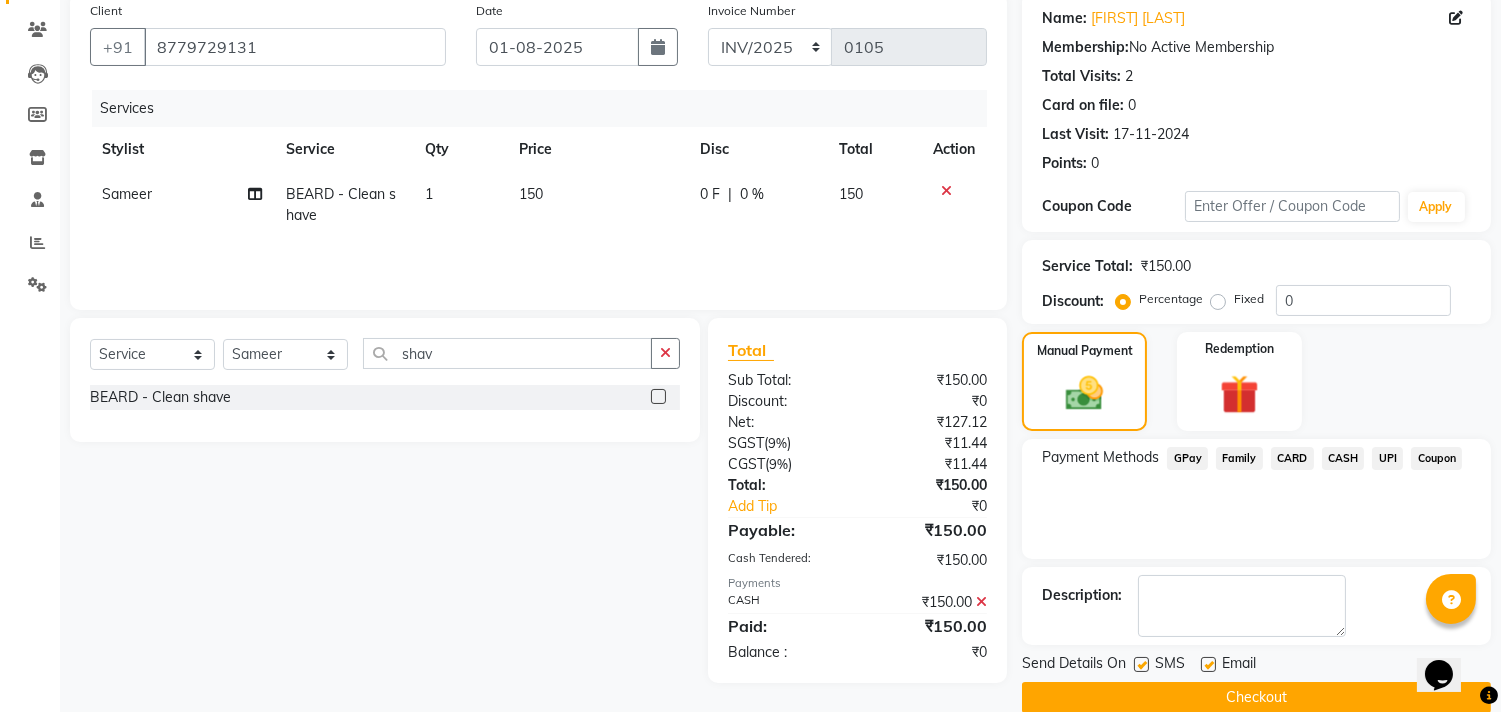scroll, scrollTop: 187, scrollLeft: 0, axis: vertical 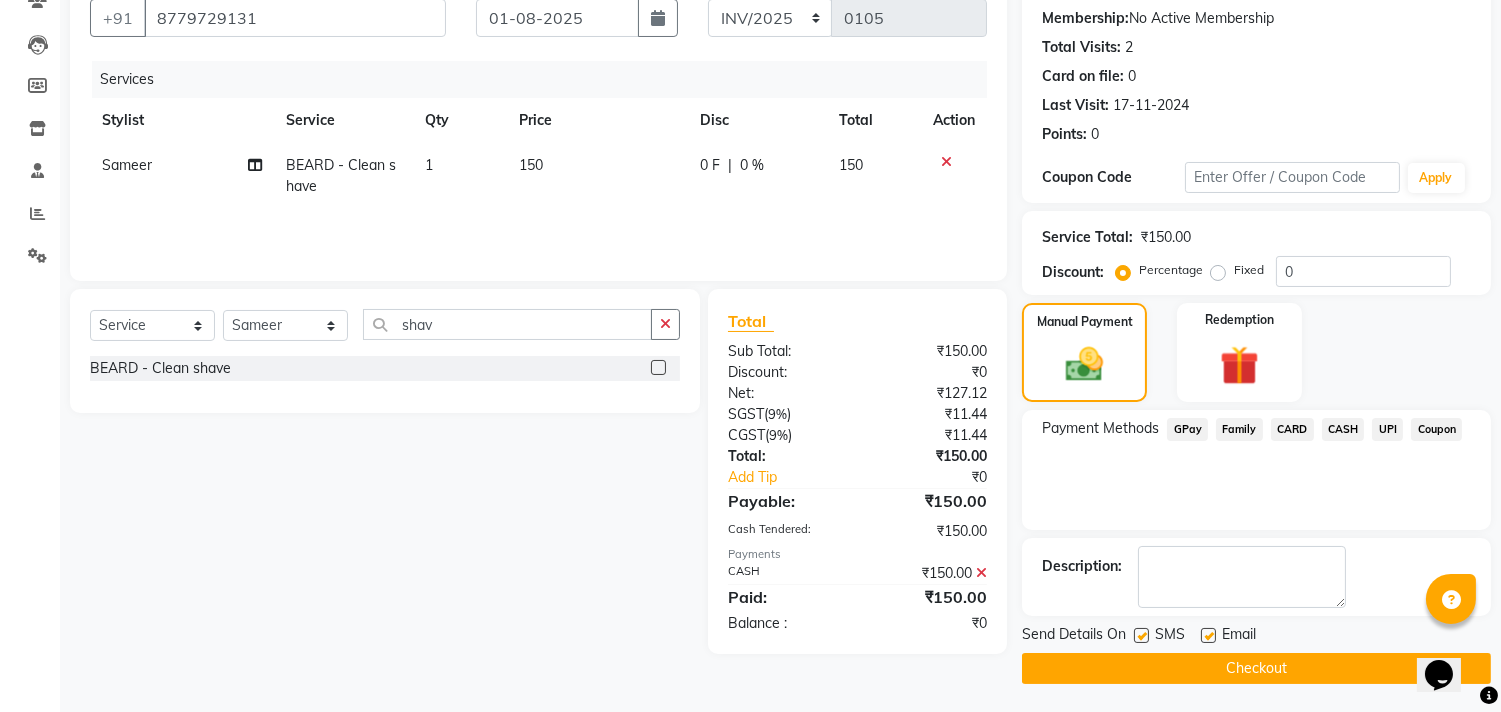click on "Checkout" 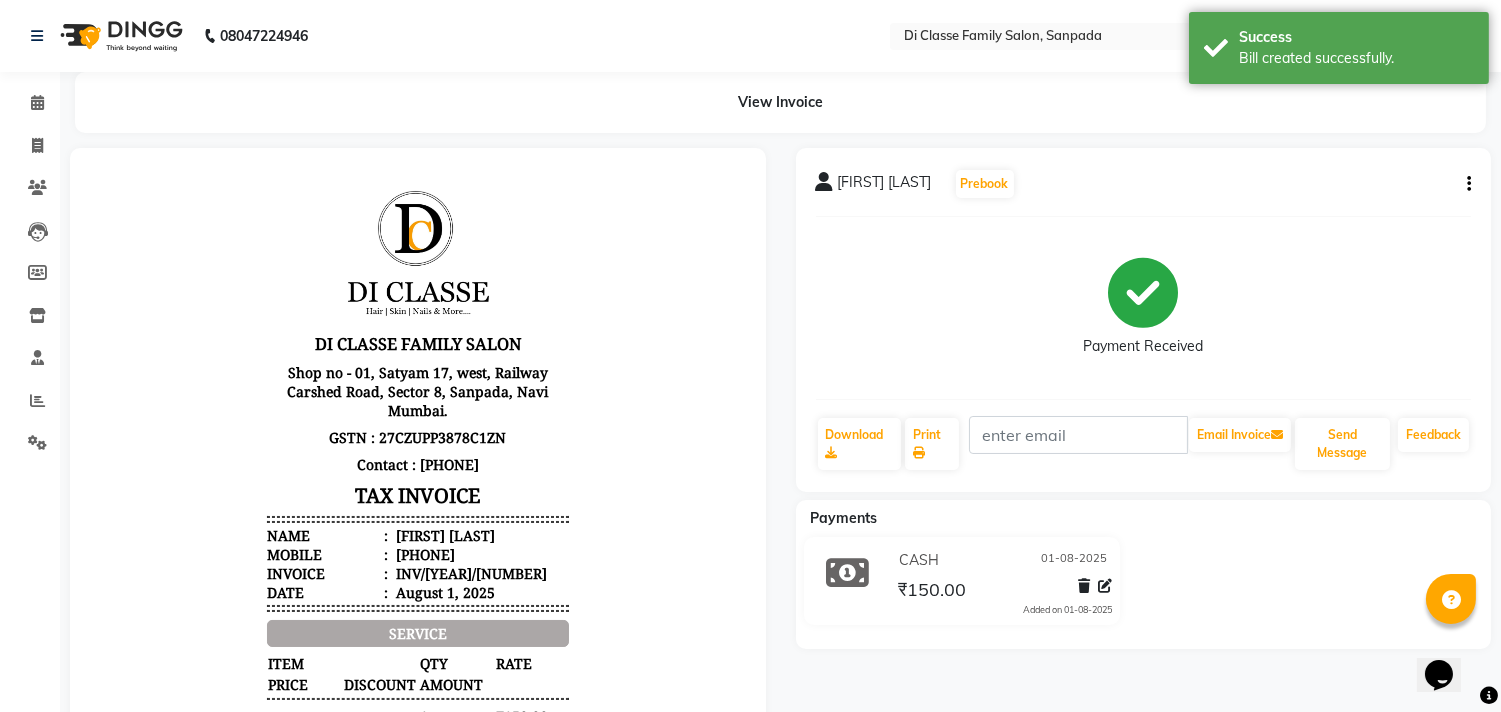 scroll, scrollTop: 0, scrollLeft: 0, axis: both 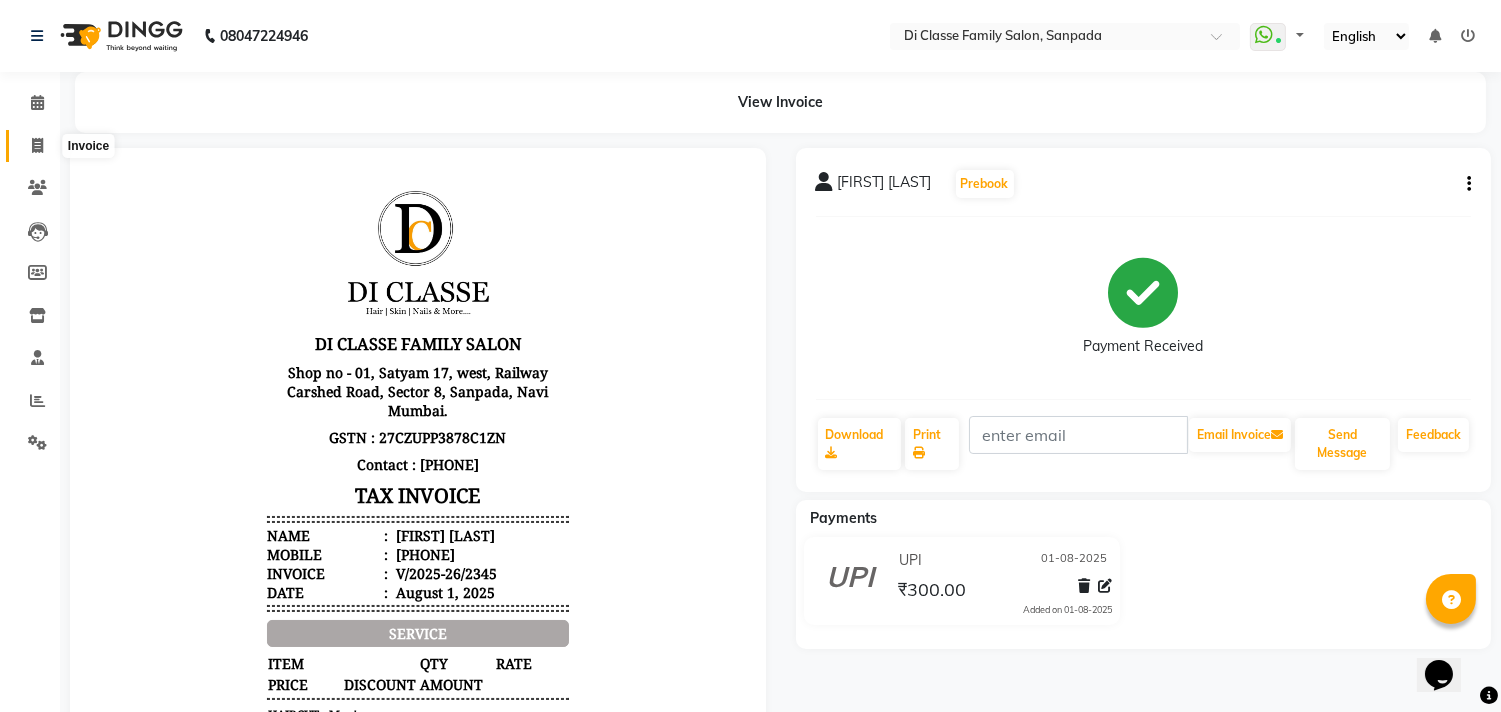 click 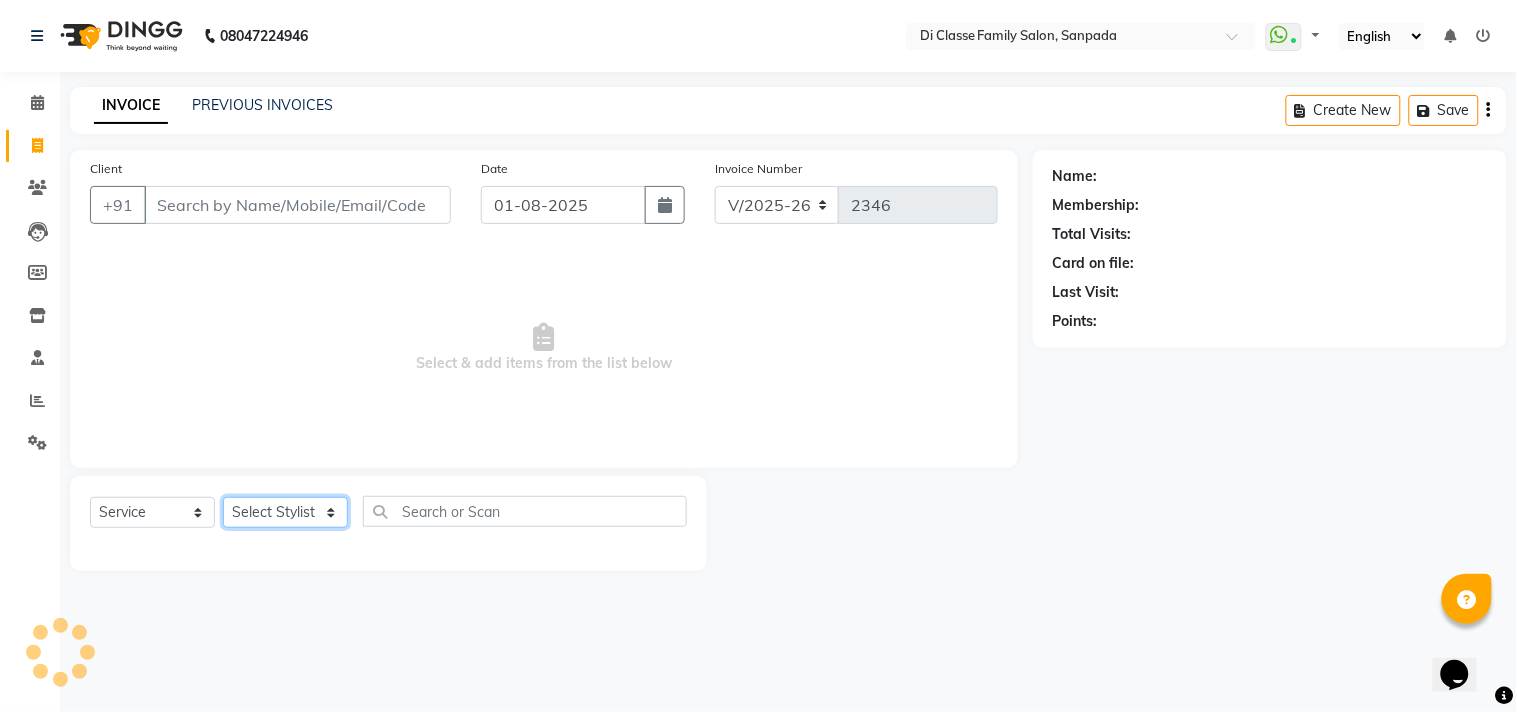 click on "Select Stylist aniket  Anu  AYAZ KADRI  Front Desk Javed kapil KOMAL  Payal  Pooja Jadhav Rahul Datkhile RESHMA SHAIKH rutik shinde SACHIN SAKPAL SADDAM SAHAJAN SAKSHI CHAVAN Sameer  sampada Sanjana  SANU SHUBHAM PEDNEKAR Sikandar Ansari Vijay kharat" 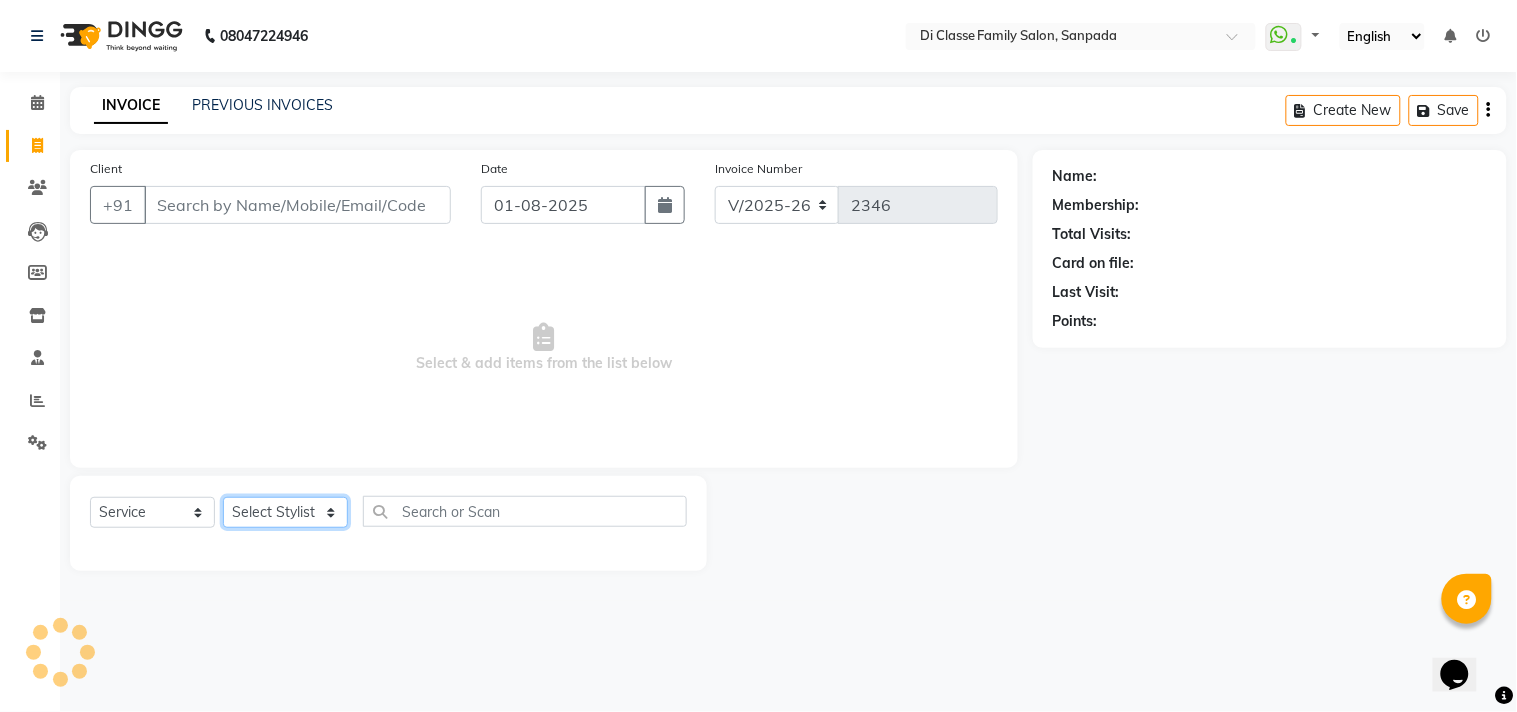 select on "51560" 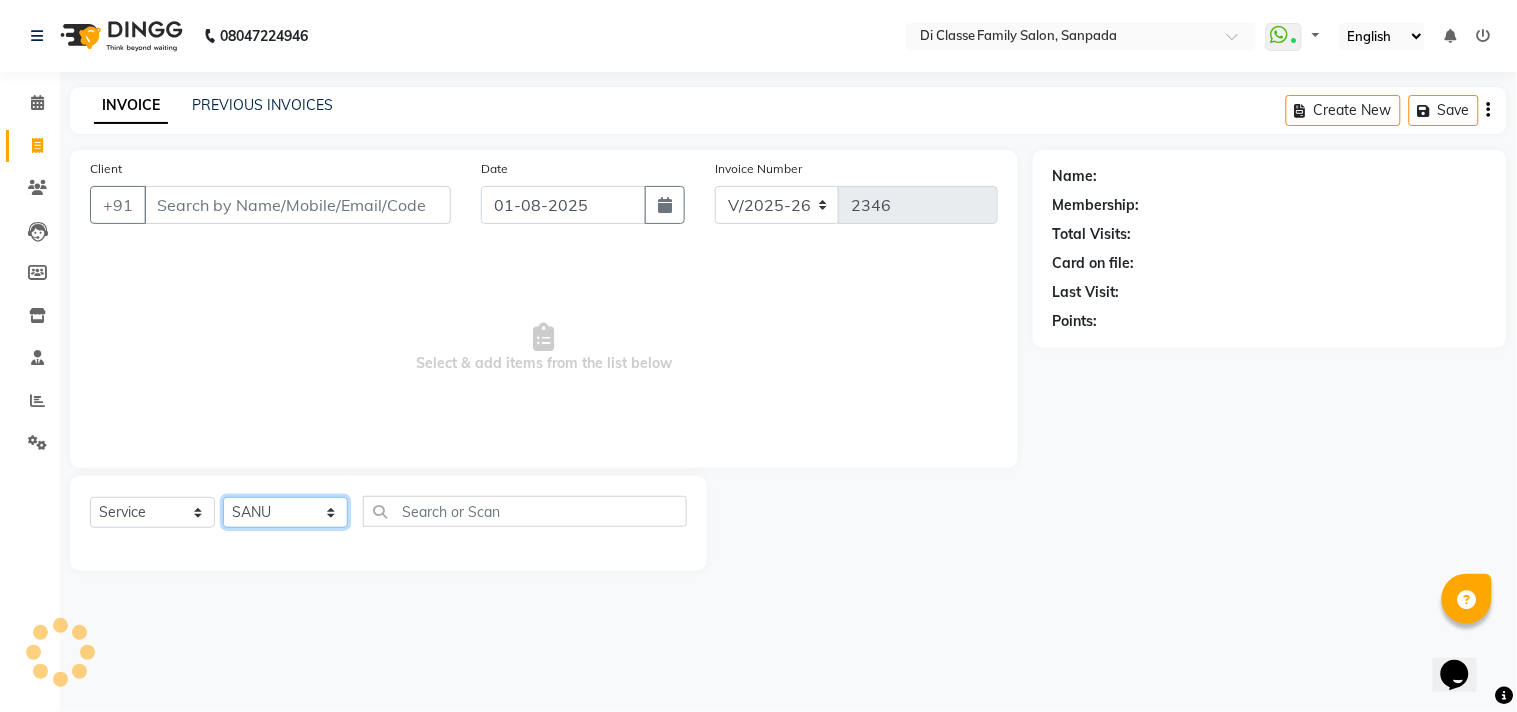click on "Select Stylist aniket  Anu  AYAZ KADRI  Front Desk Javed kapil KOMAL  Payal  Pooja Jadhav Rahul Datkhile RESHMA SHAIKH rutik shinde SACHIN SAKPAL SADDAM SAHAJAN SAKSHI CHAVAN Sameer  sampada Sanjana  SANU SHUBHAM PEDNEKAR Sikandar Ansari Vijay kharat" 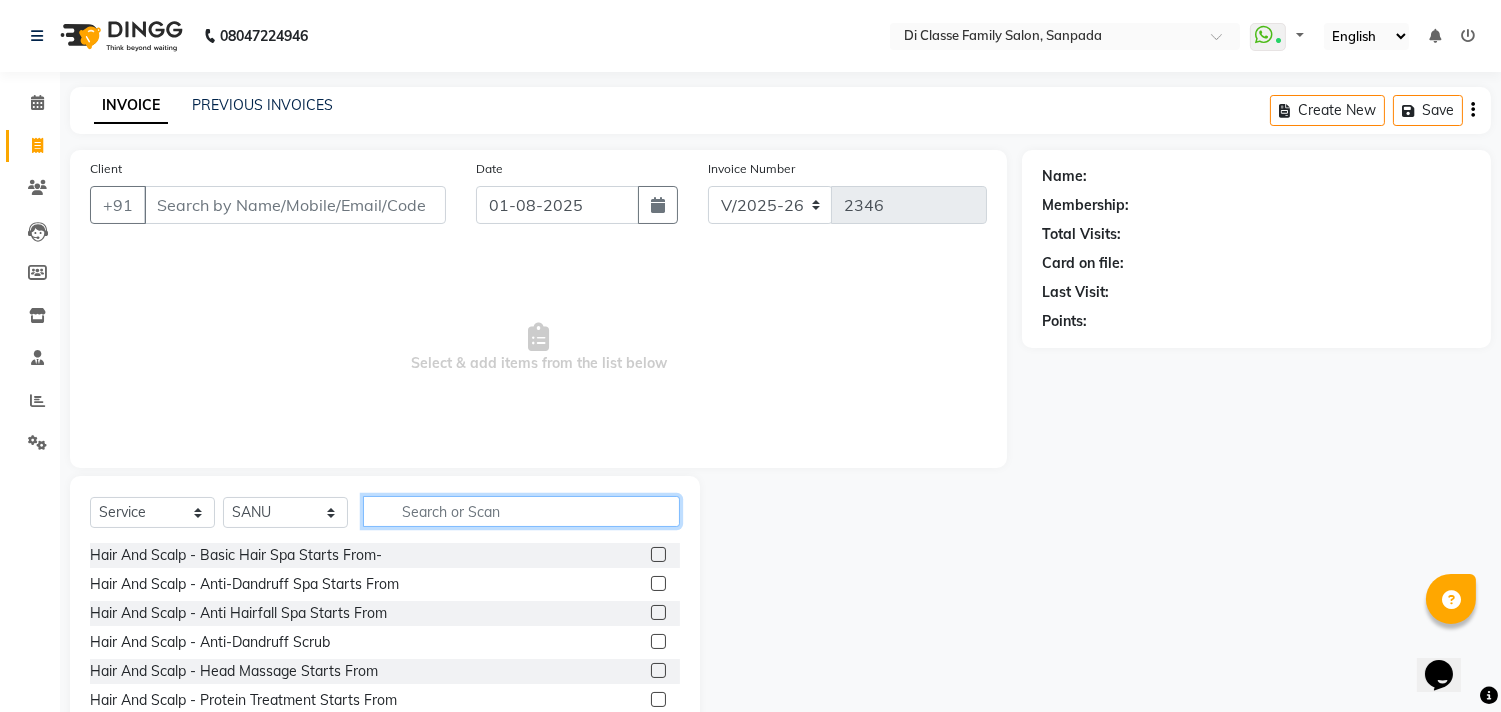 click 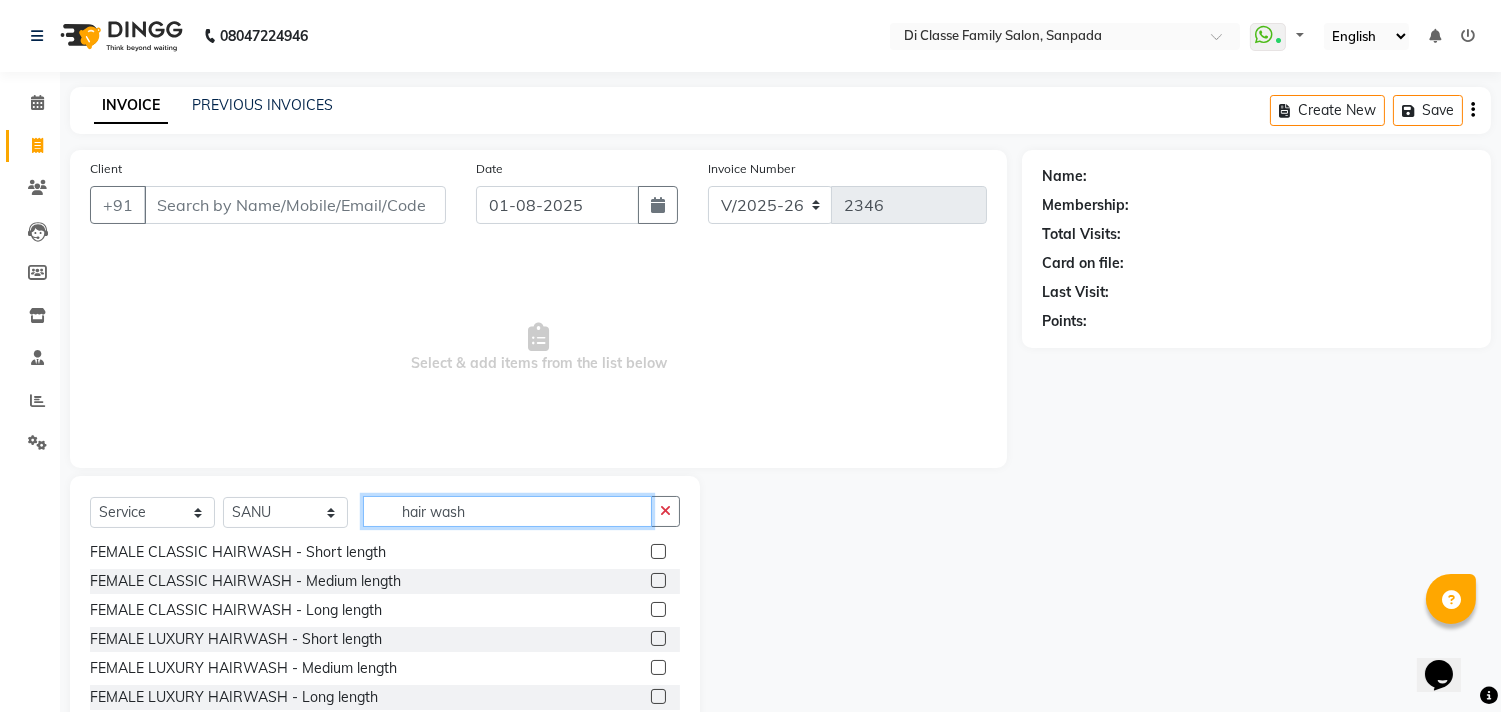 scroll, scrollTop: 0, scrollLeft: 0, axis: both 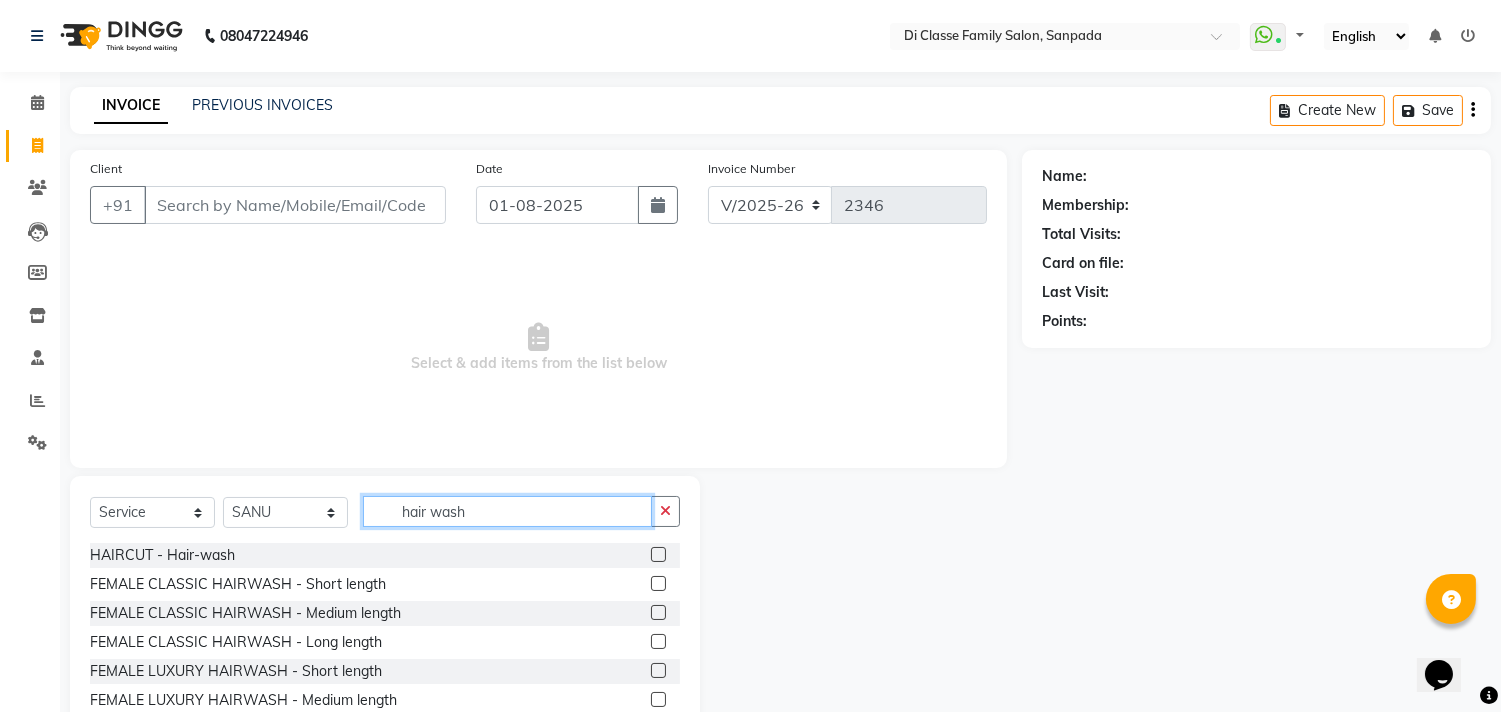 click on "hair wash" 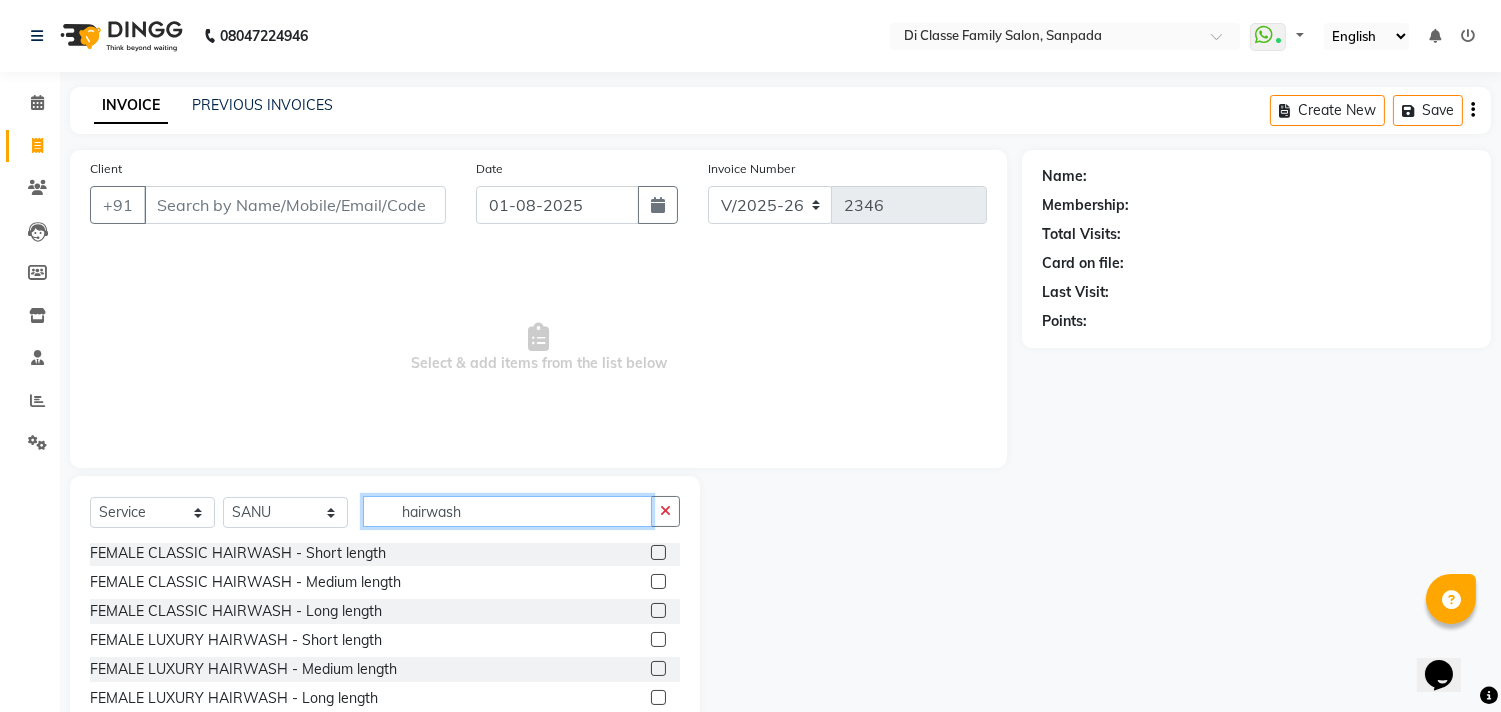 scroll, scrollTop: 3, scrollLeft: 0, axis: vertical 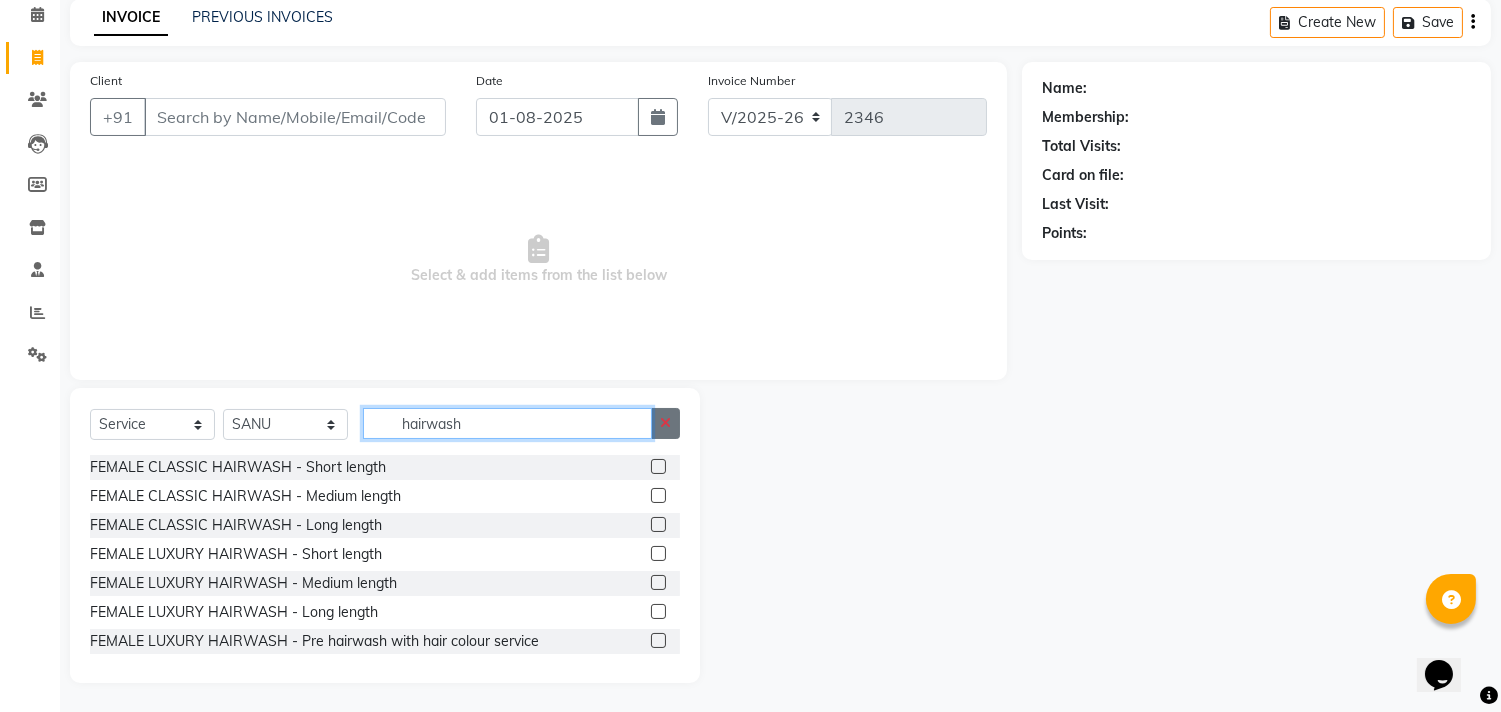 type on "hairwash" 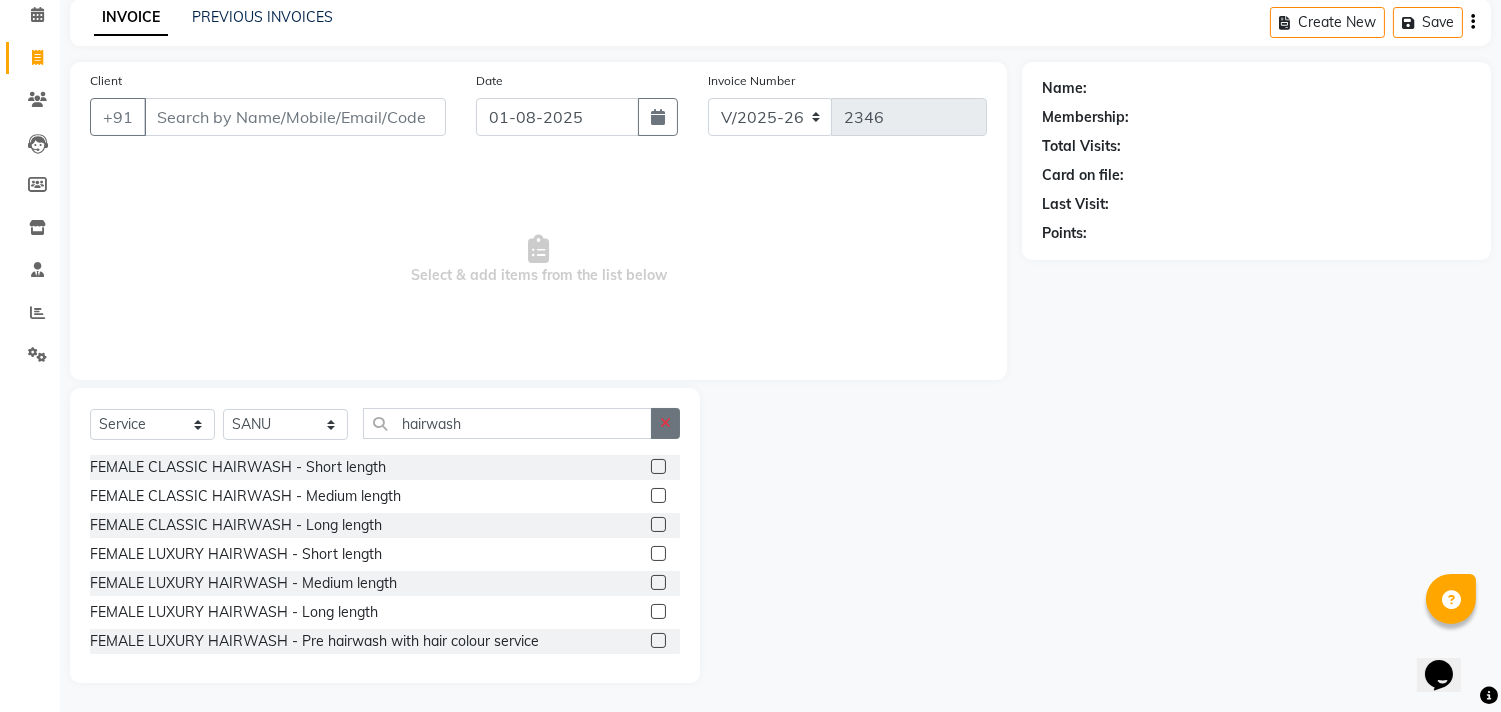 click 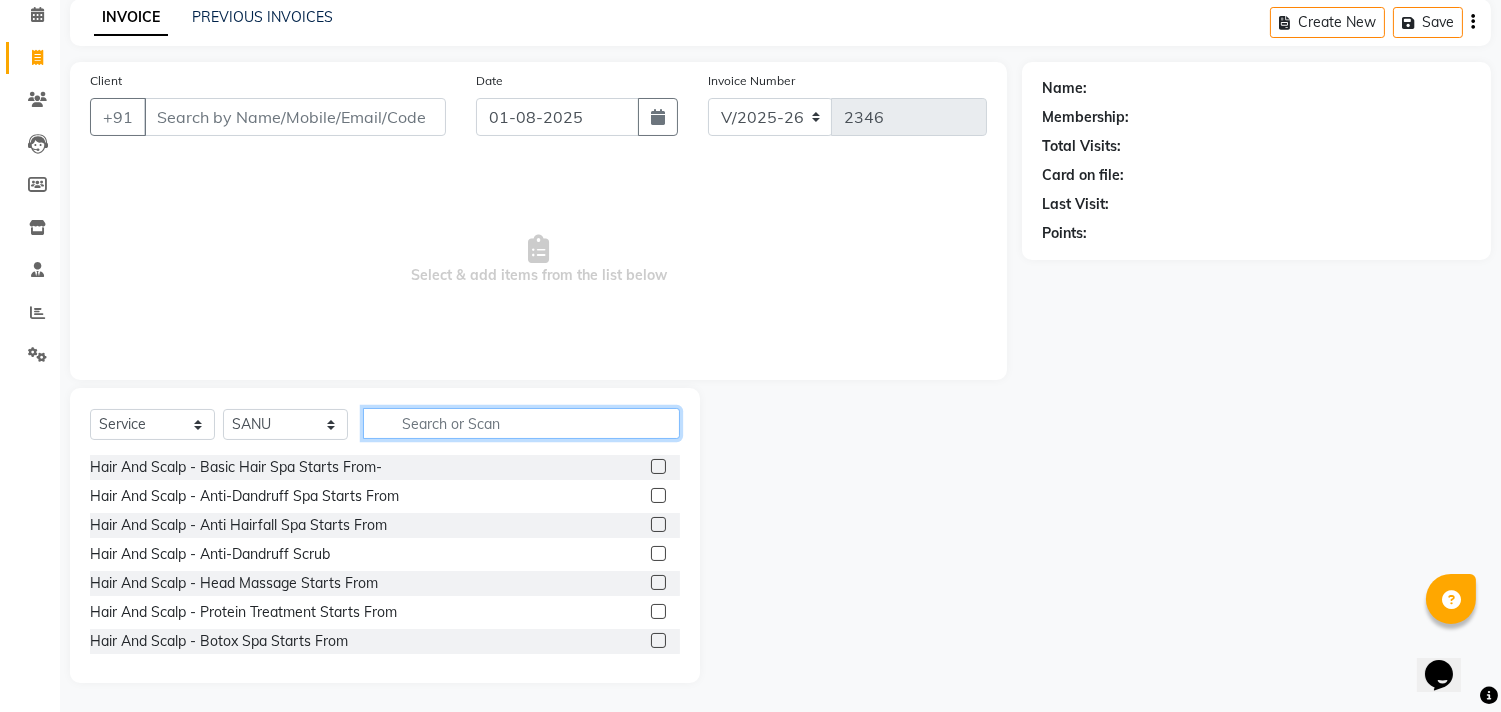 click 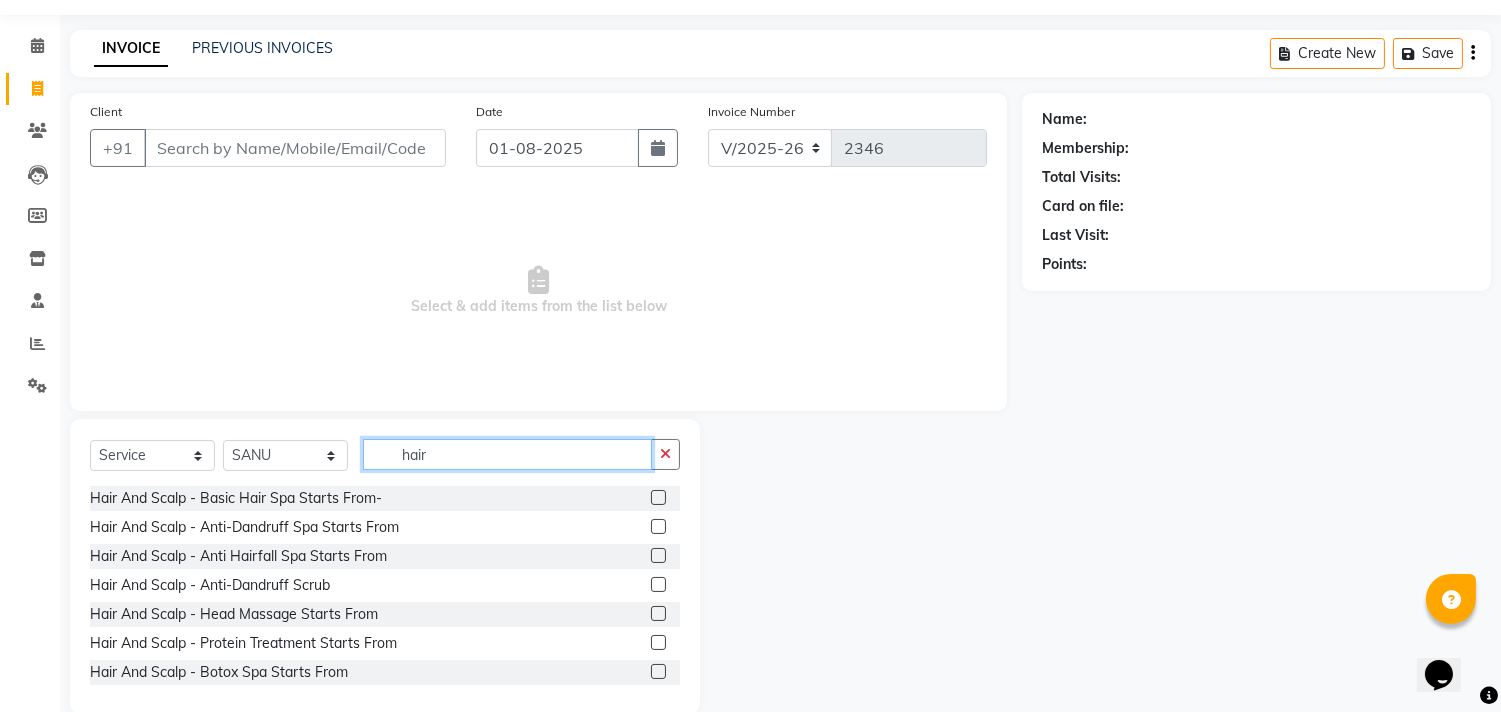 scroll, scrollTop: 88, scrollLeft: 0, axis: vertical 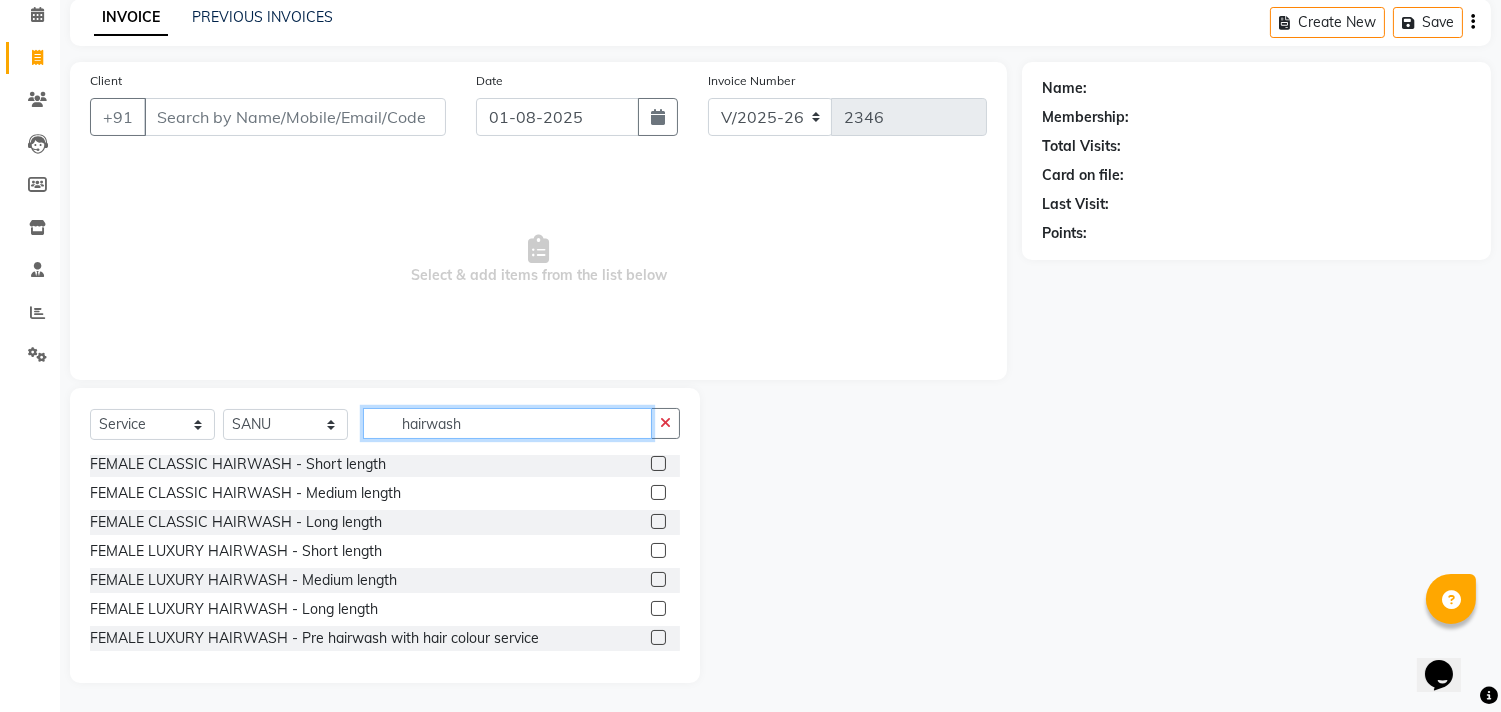 type on "hairwash" 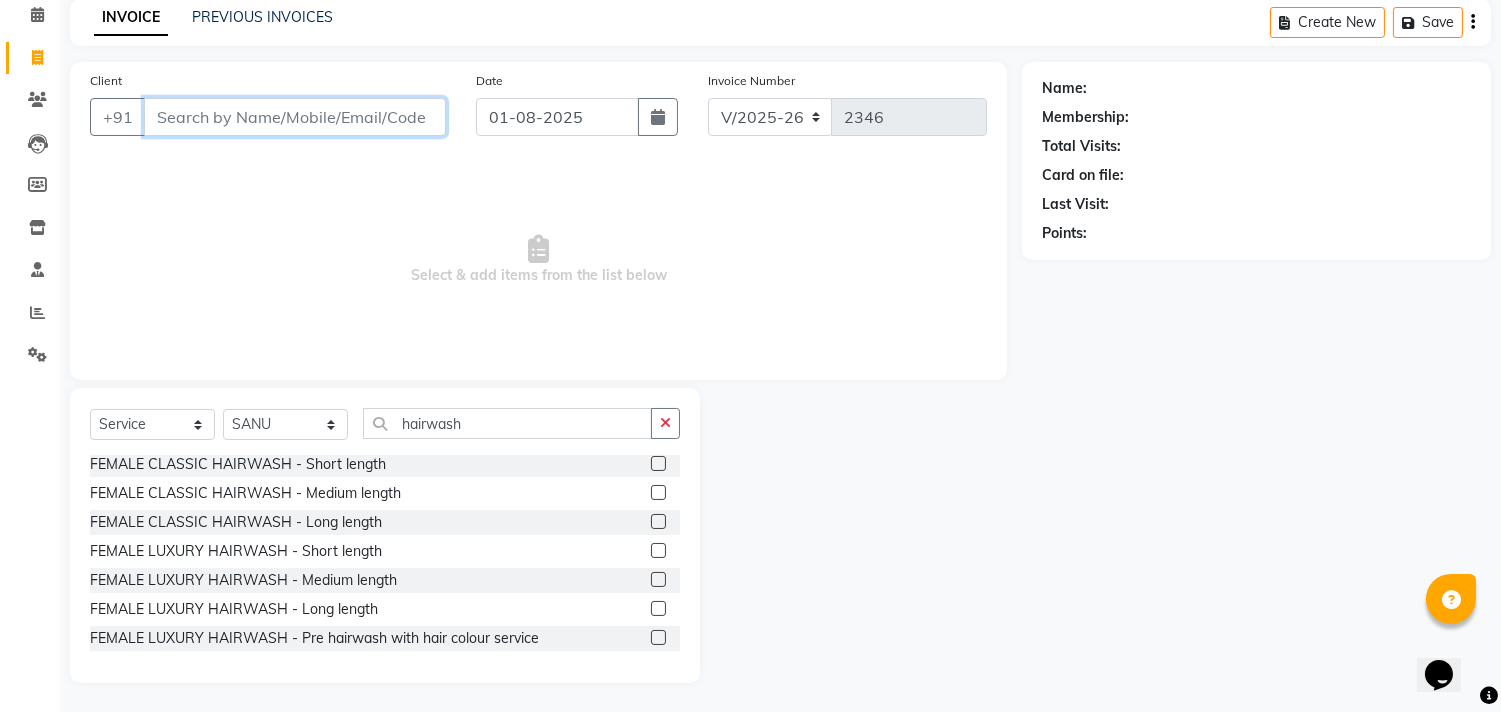click on "Client" at bounding box center [295, 117] 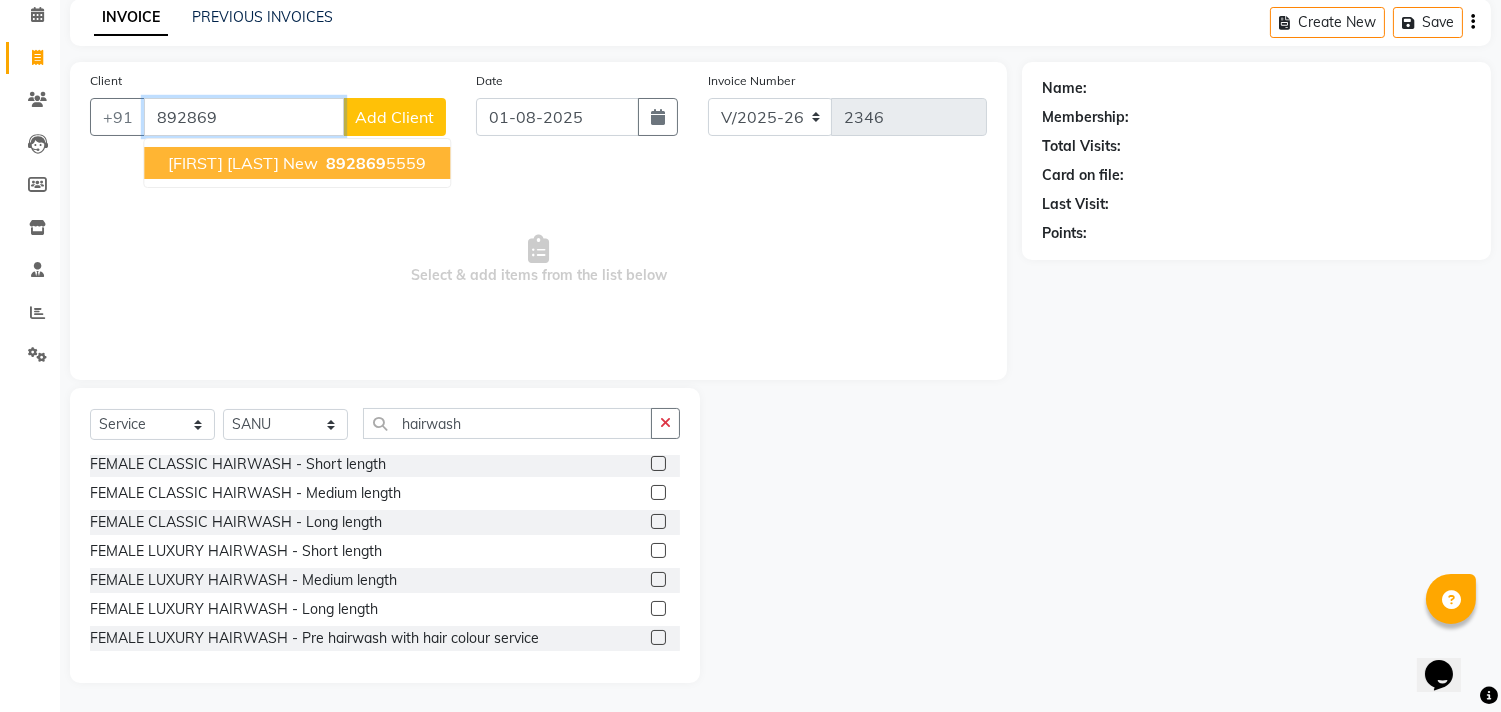 click on "892869" at bounding box center [356, 163] 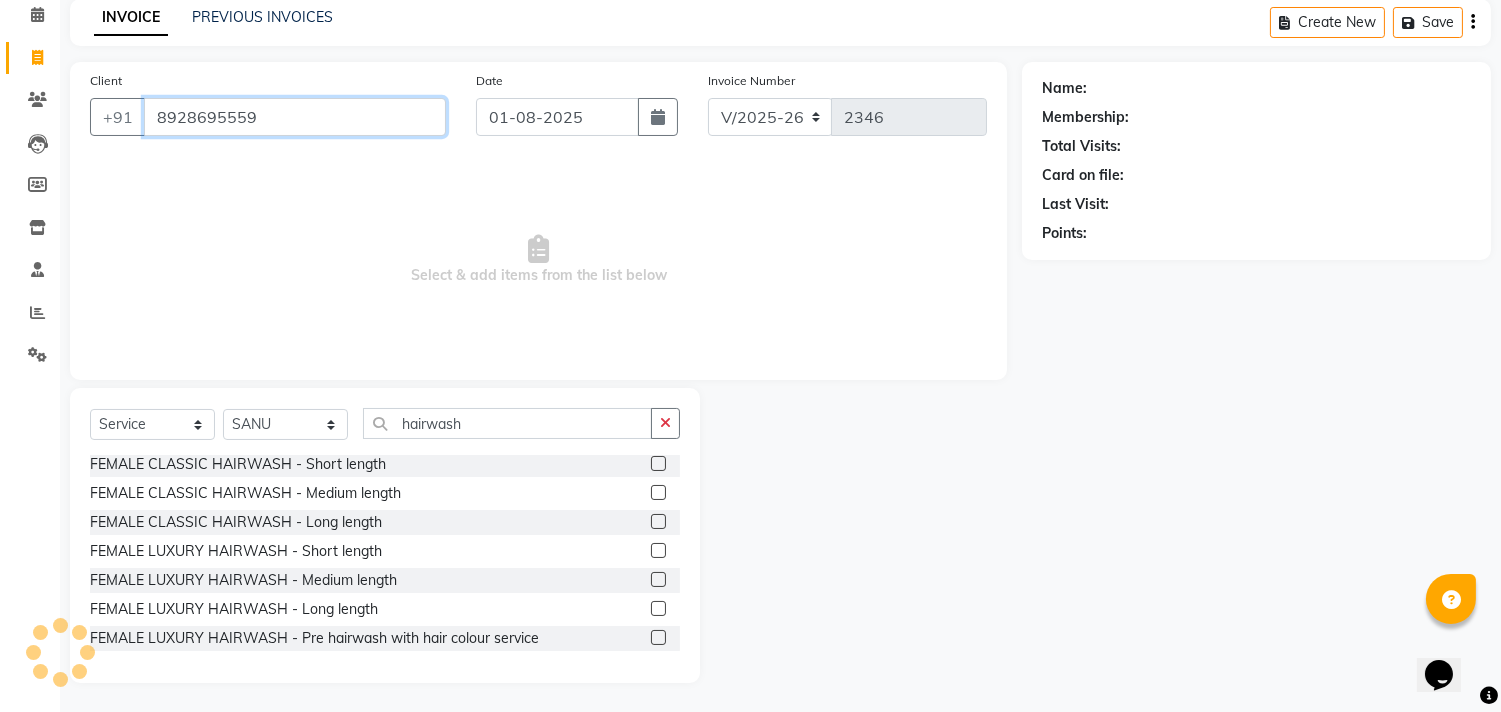 type on "8928695559" 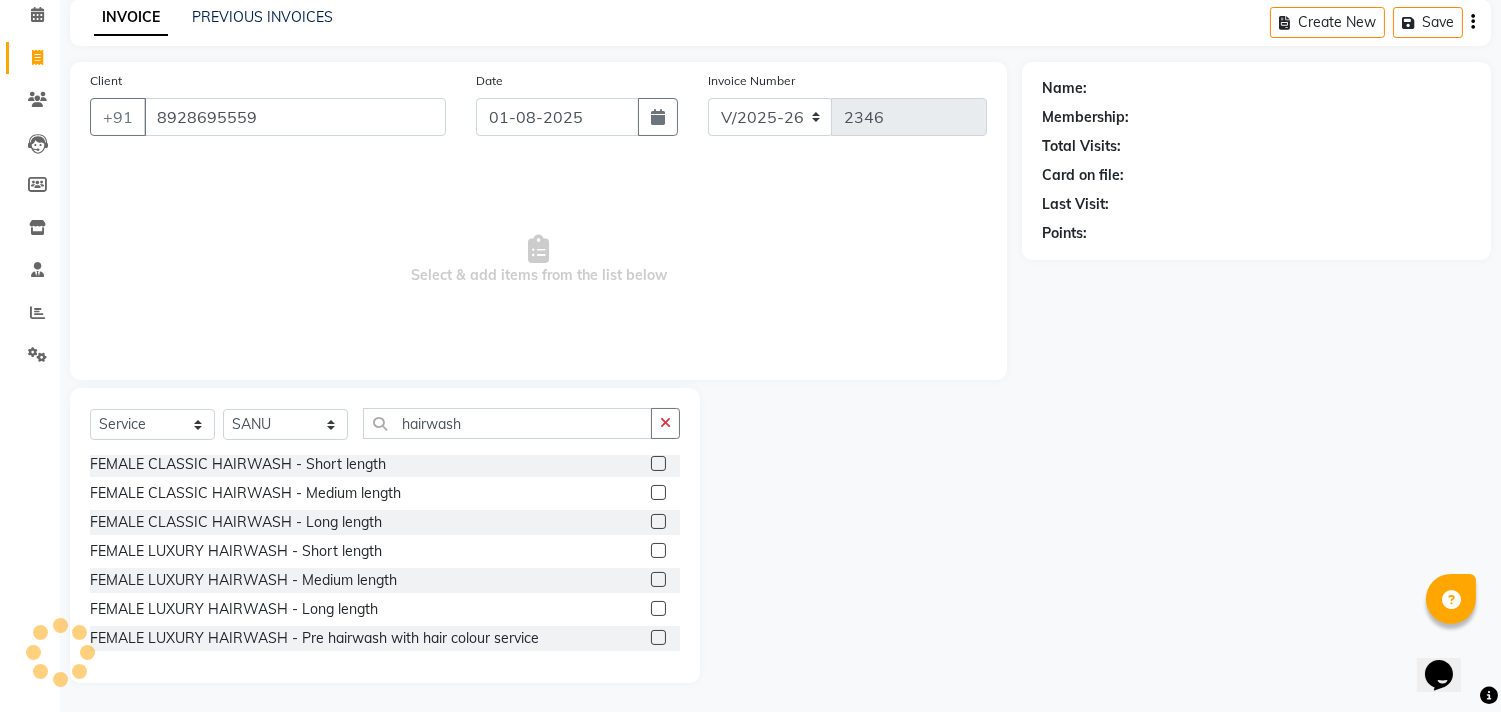 select on "1: Object" 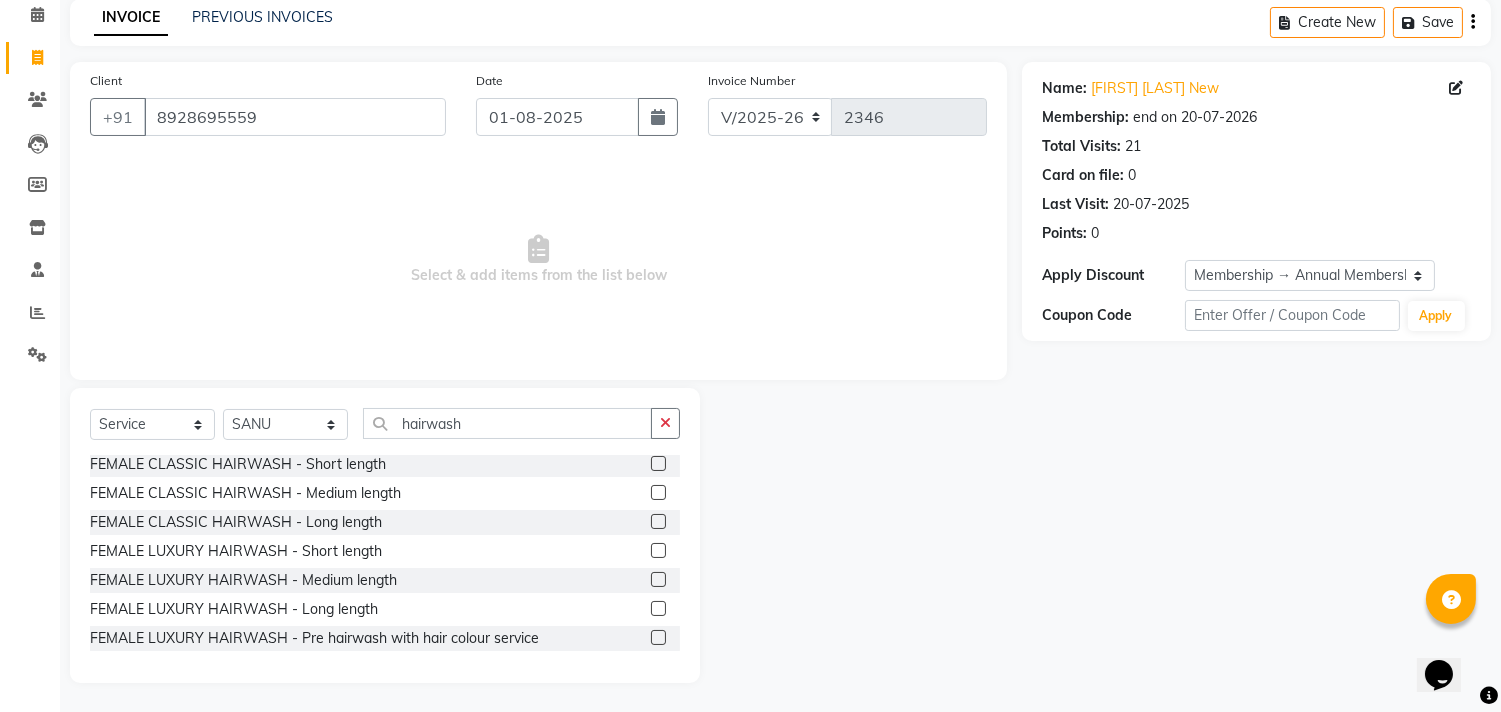scroll, scrollTop: 0, scrollLeft: 0, axis: both 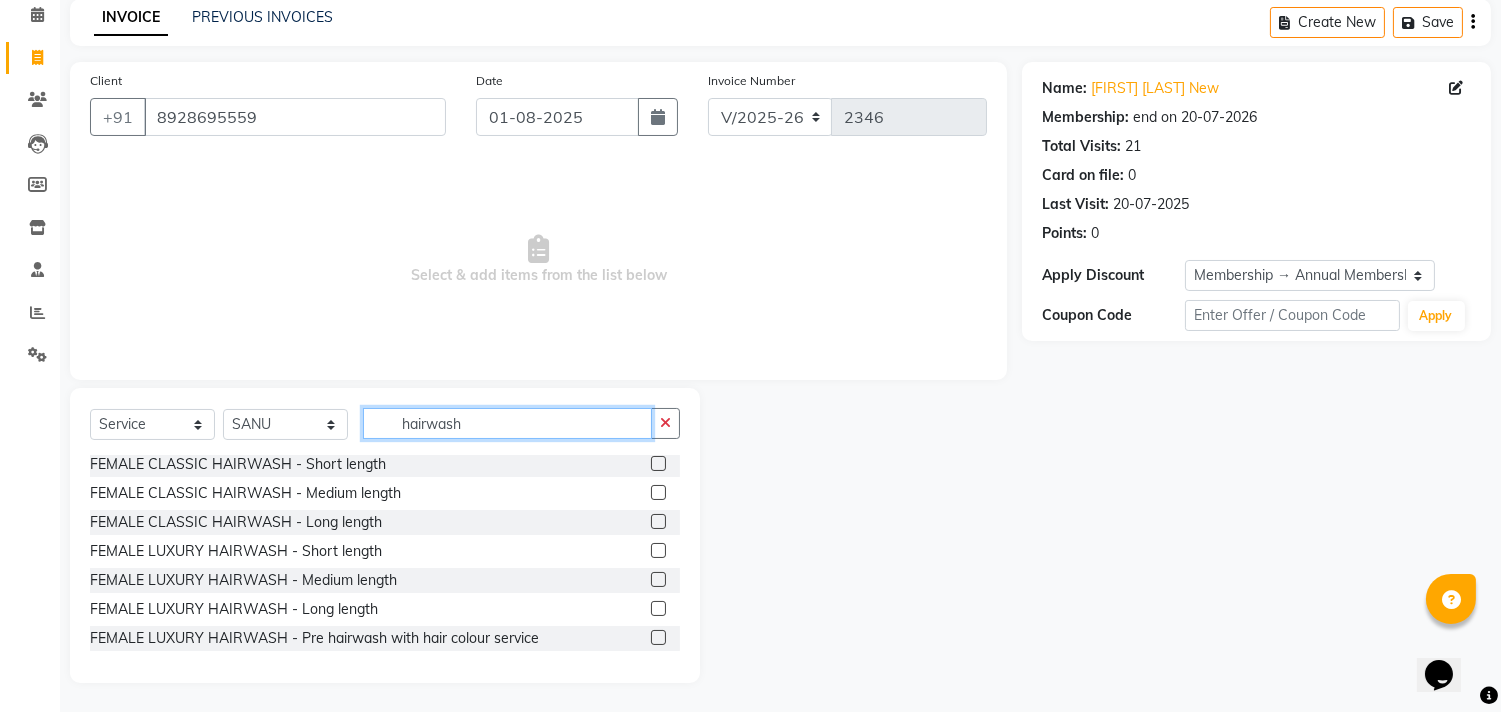 click on "hairwash" 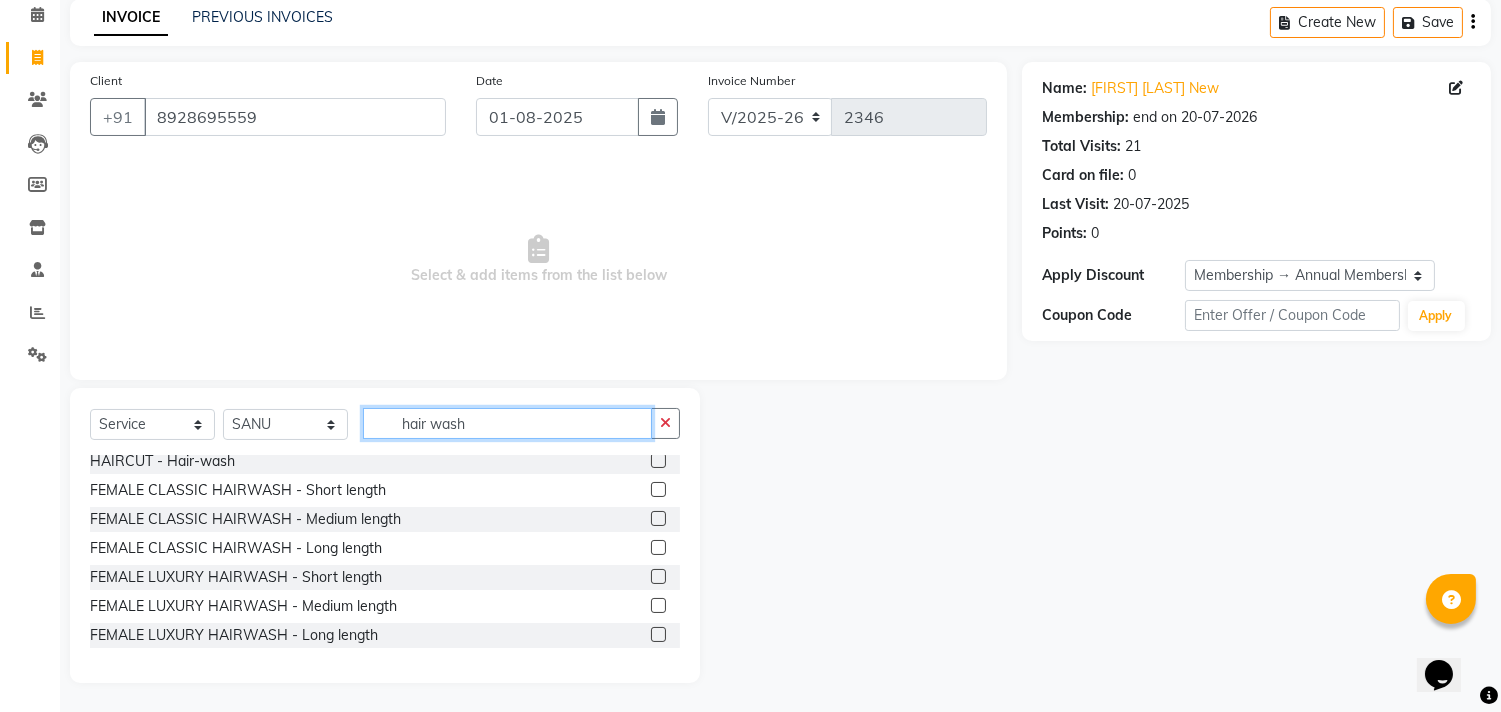 scroll, scrollTop: 0, scrollLeft: 0, axis: both 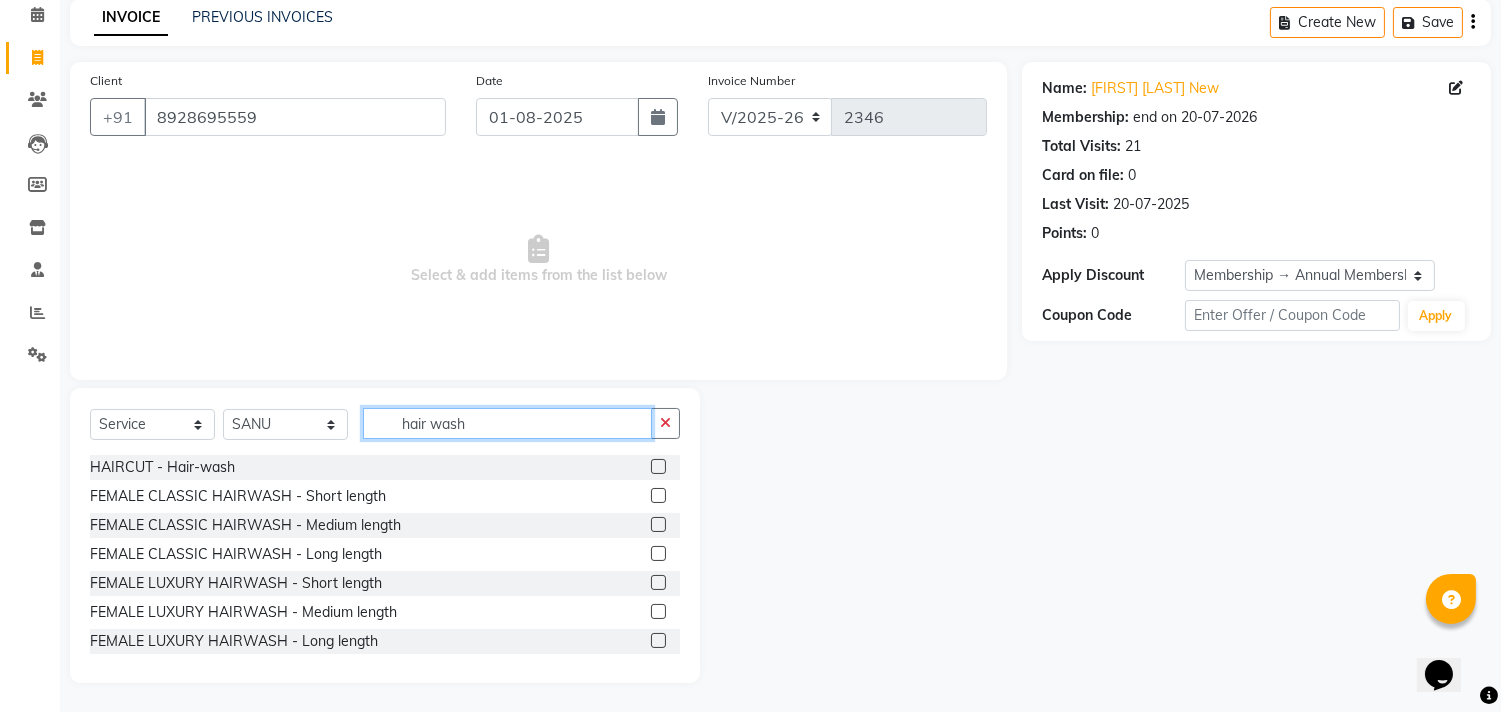 type on "hair wash" 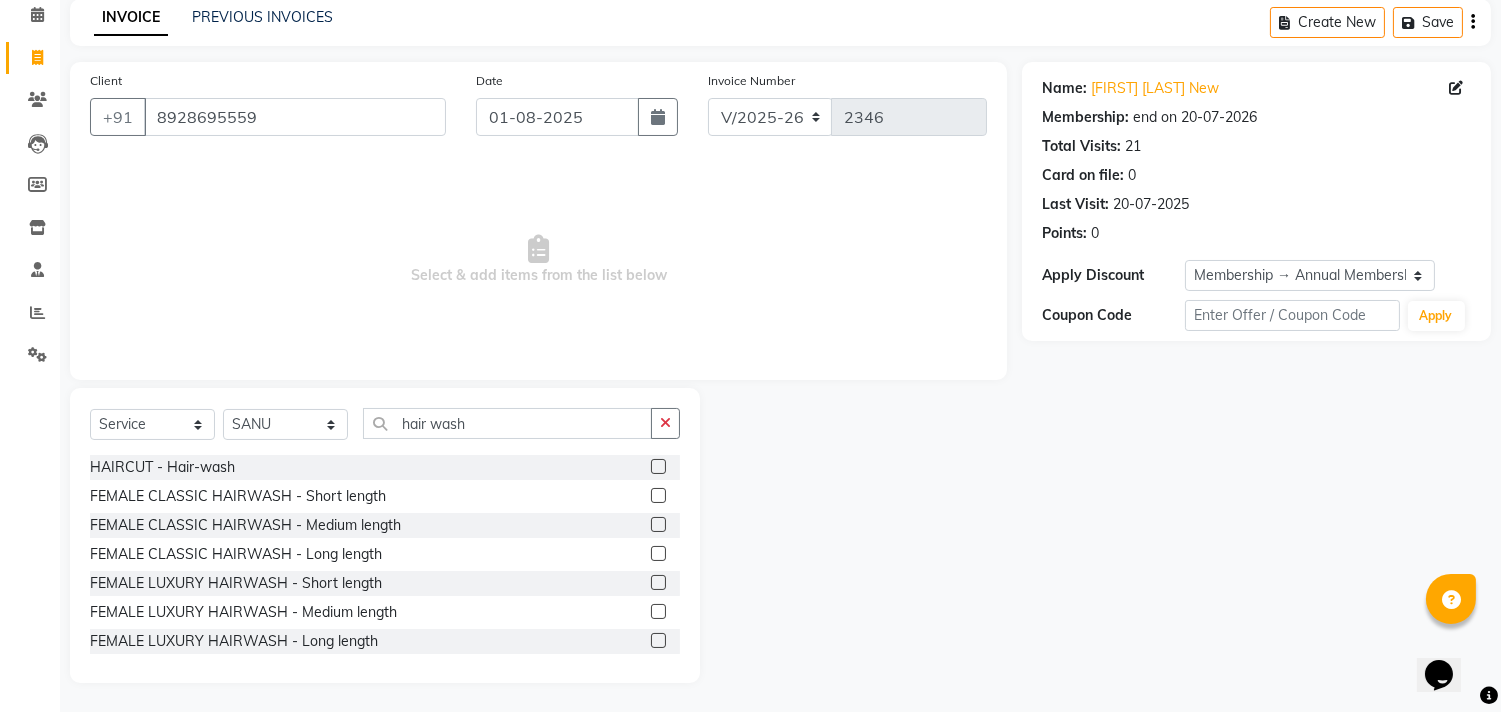 click 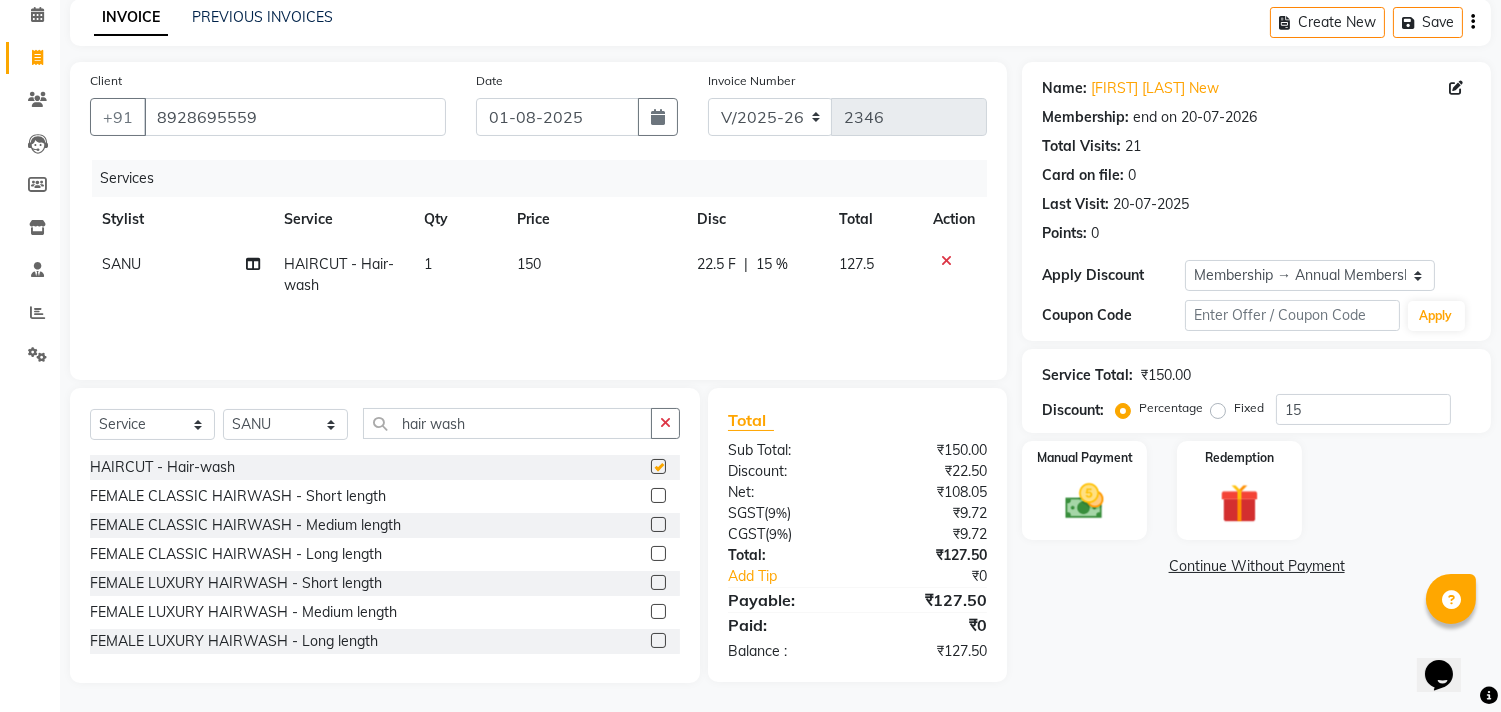 checkbox on "false" 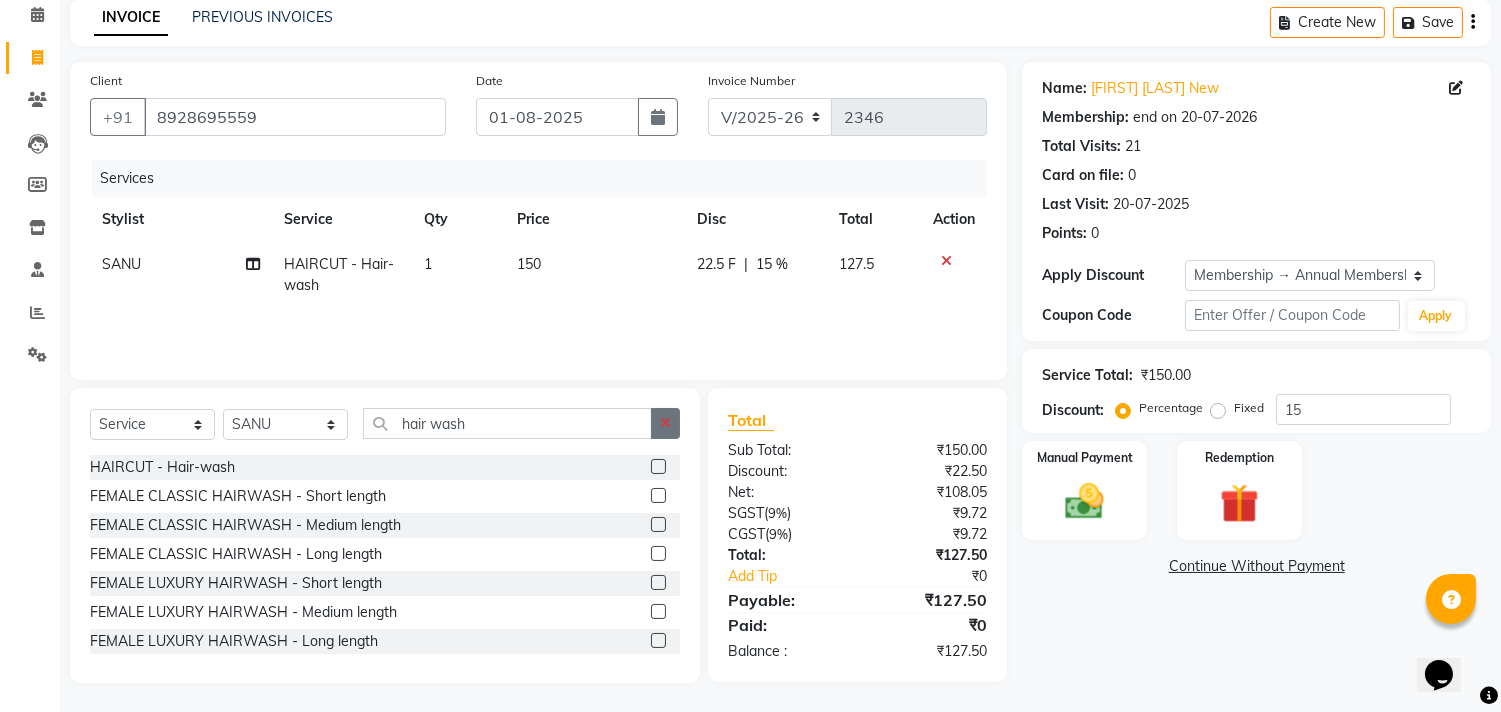 click 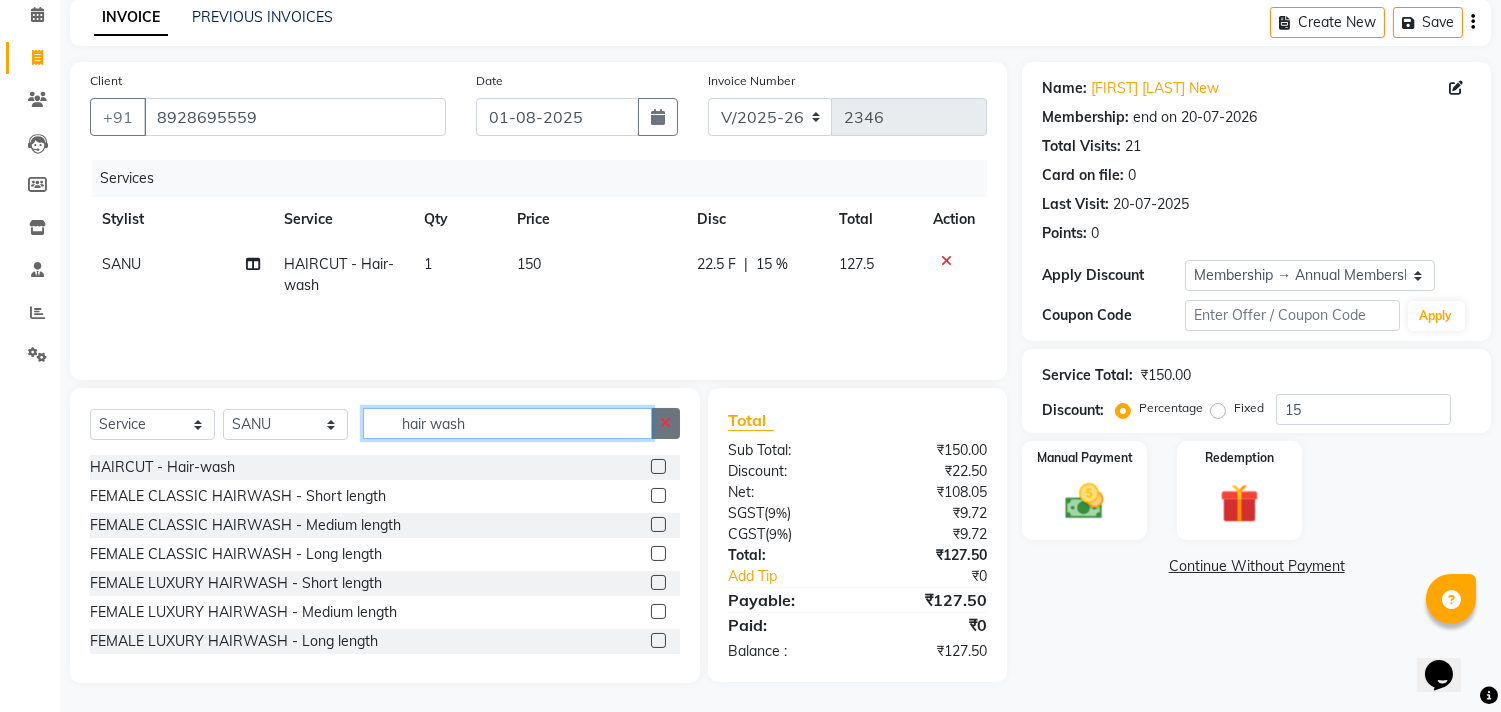 type 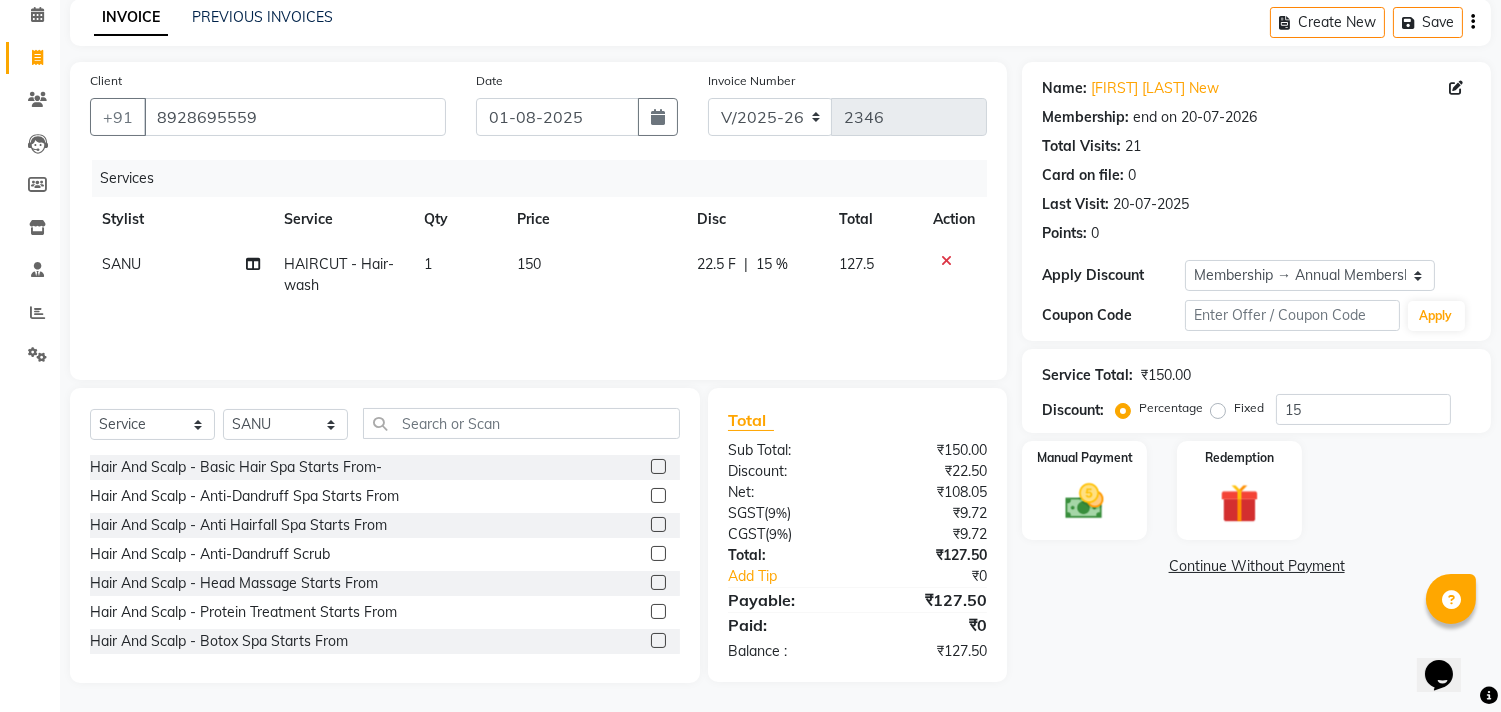 click on "22.5 F" 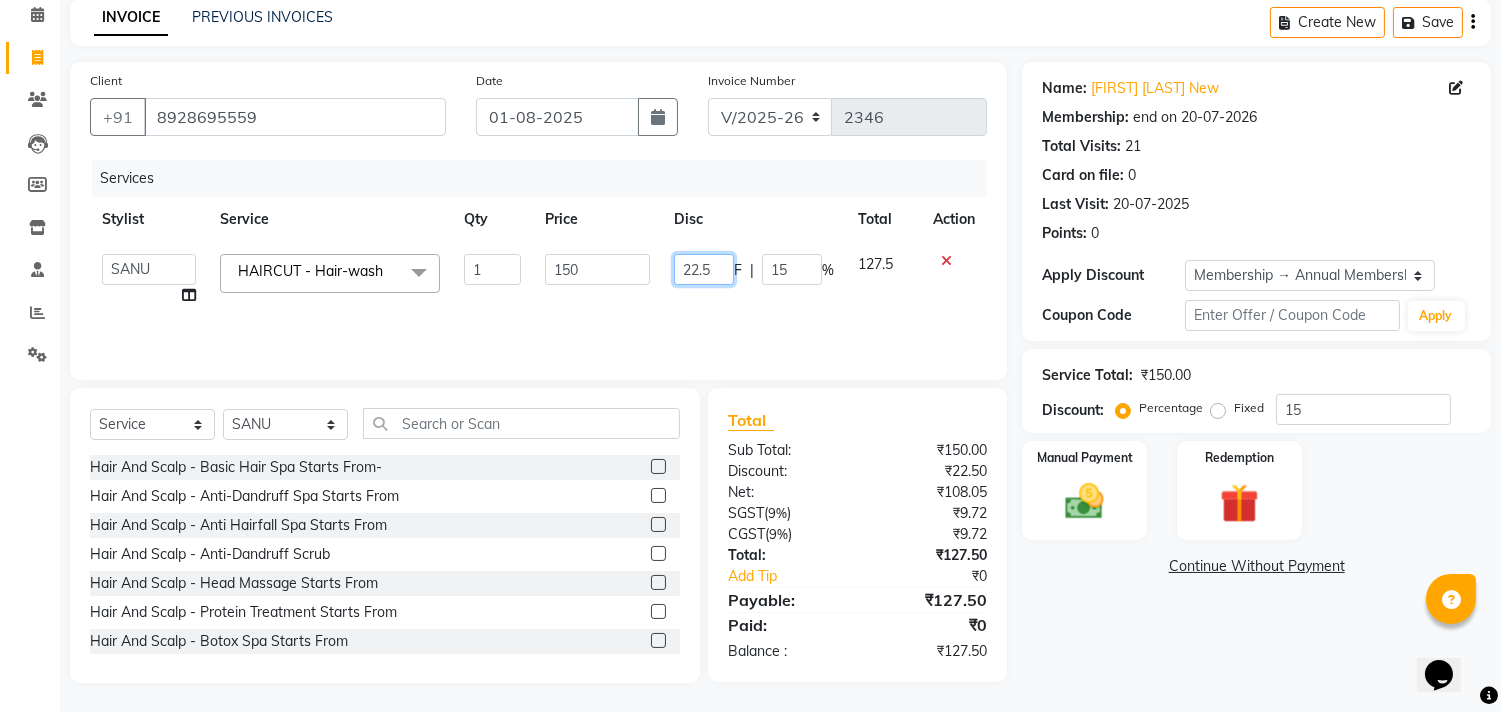 click on "22.5" 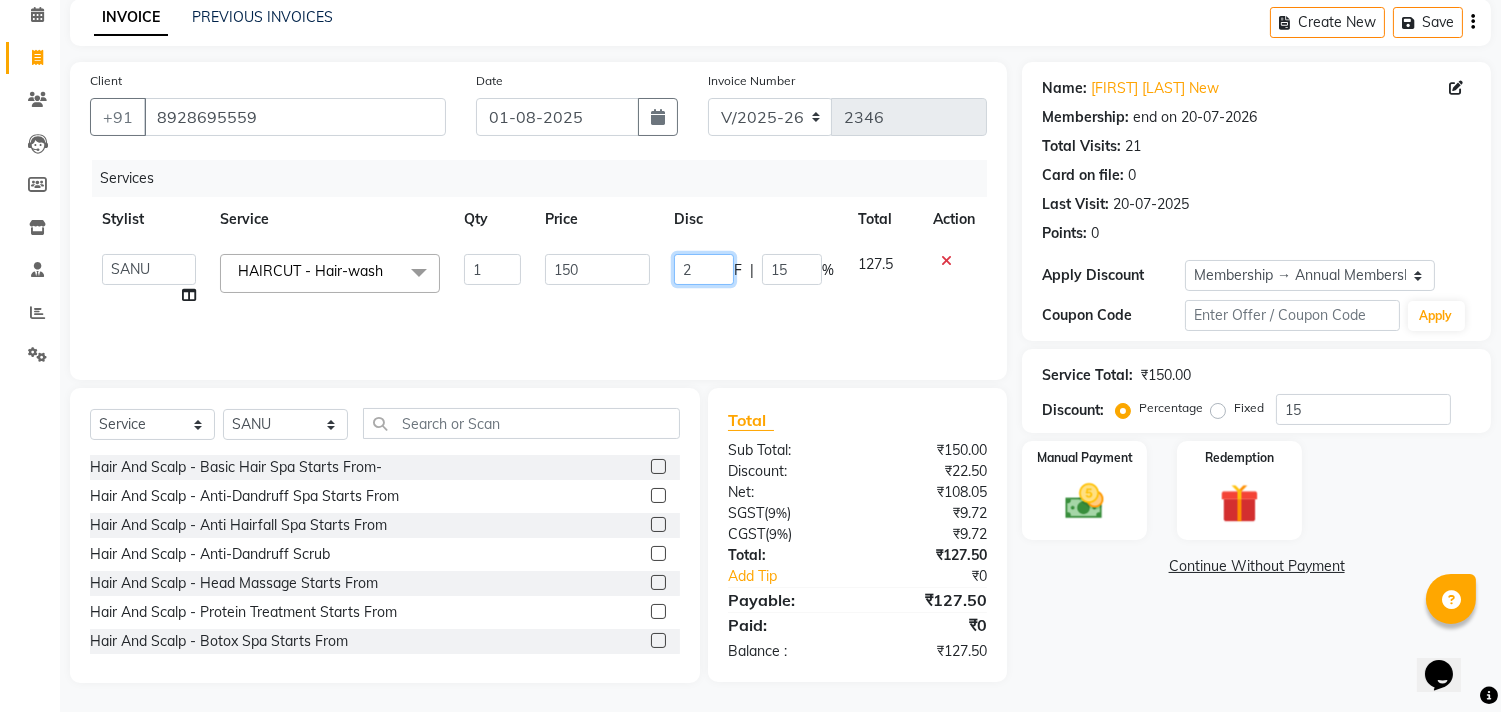 type on "23" 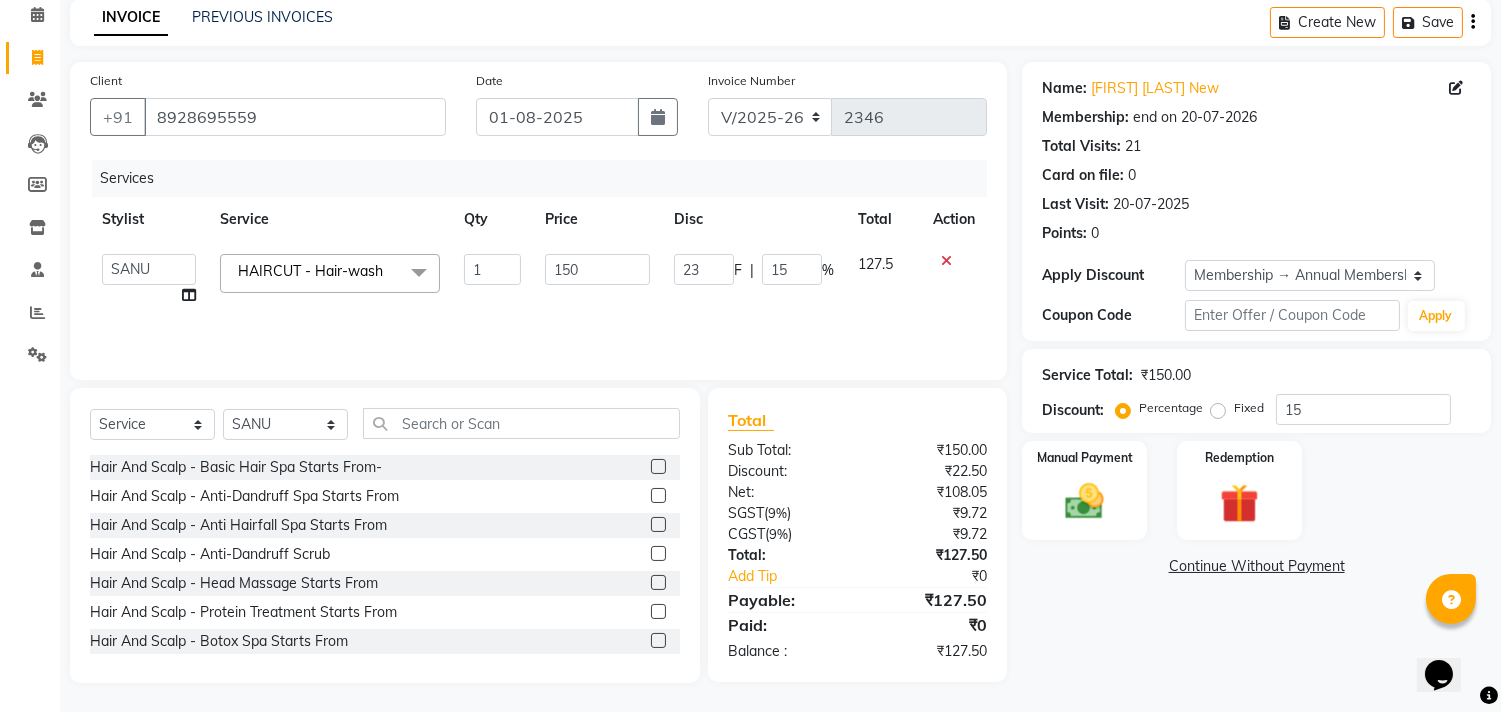 click on "Name: Swaraj Kanse New Membership: end on 20-07-2026 Total Visits:  21 Card on file:  0 Last Visit:   20-07-2025 Points:   0  Apply Discount Select Membership → Annual Membership Coupon Code Apply Service Total:  ₹150.00  Discount:  Percentage   Fixed  15 Manual Payment Redemption  Continue Without Payment" 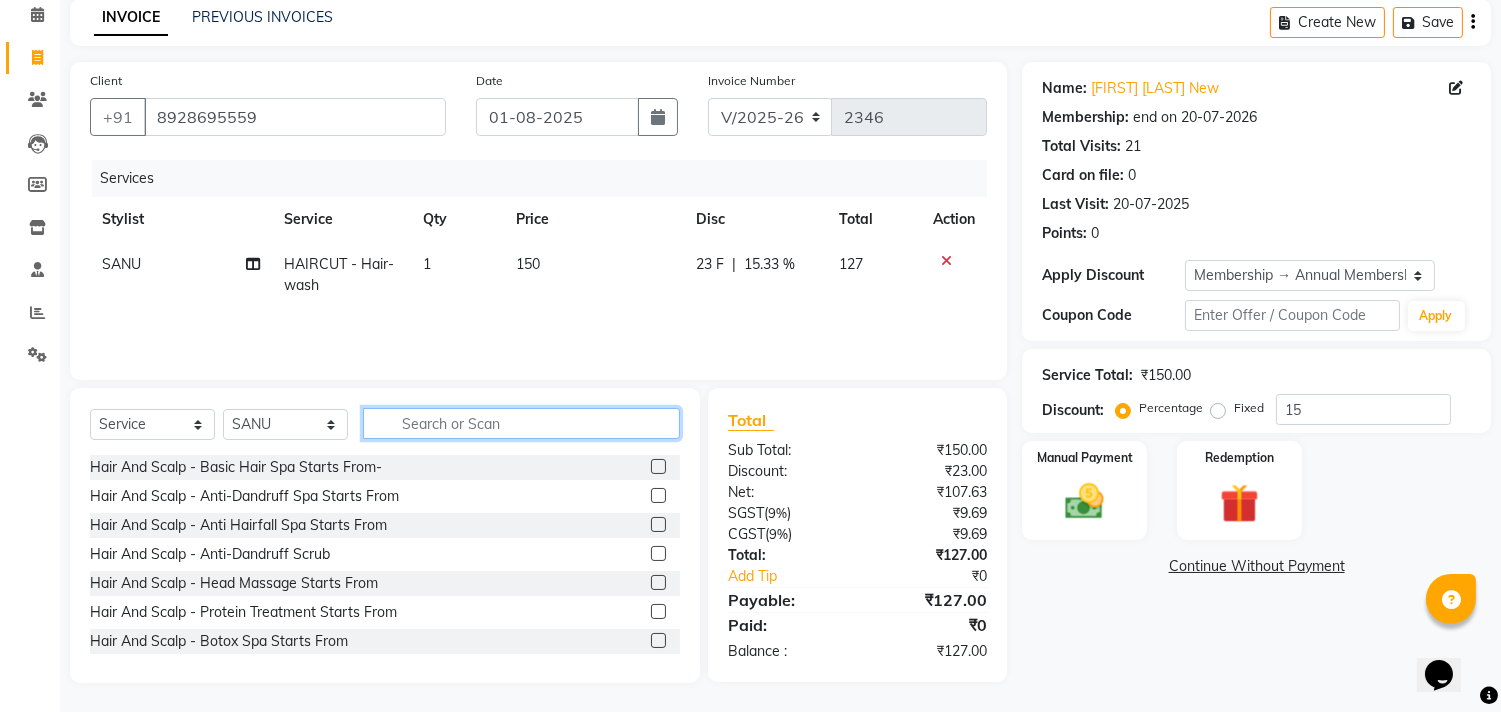 click 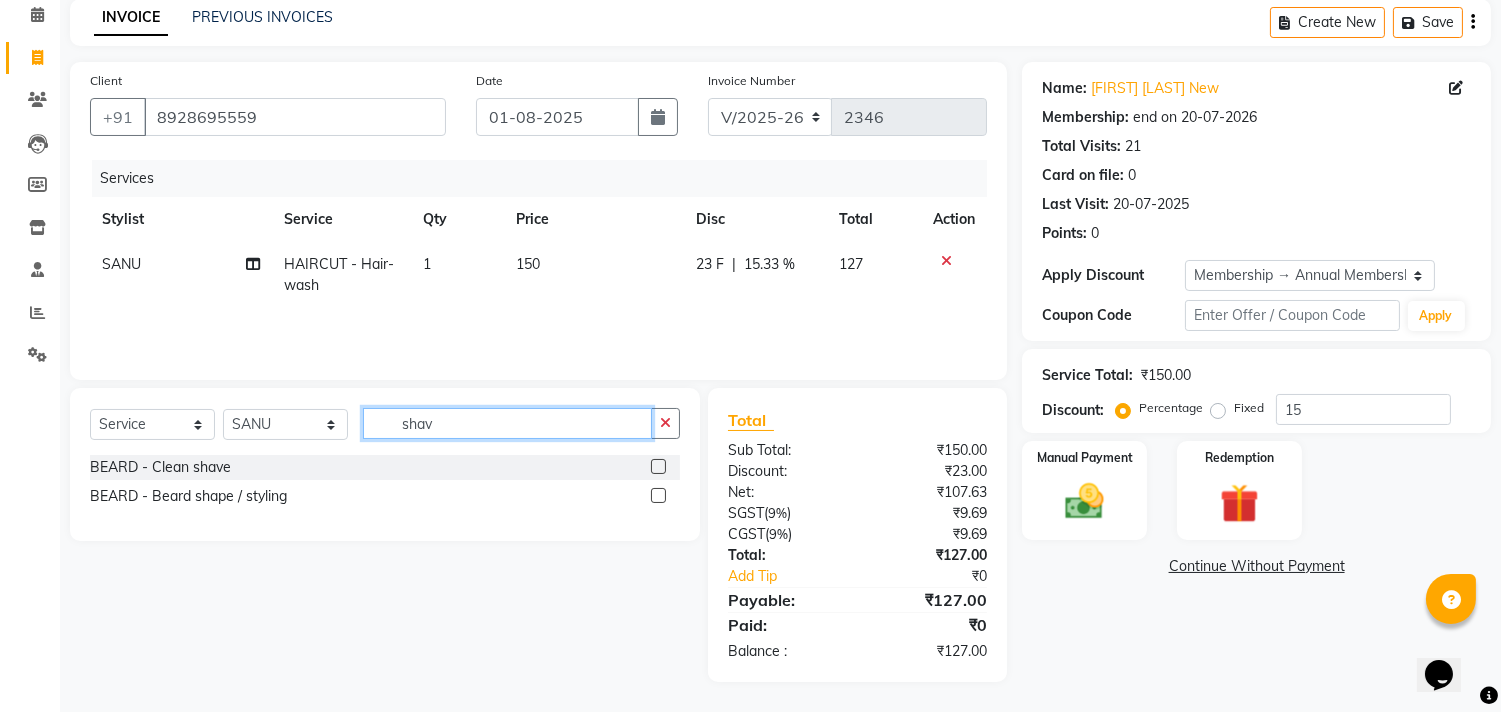 scroll, scrollTop: 87, scrollLeft: 0, axis: vertical 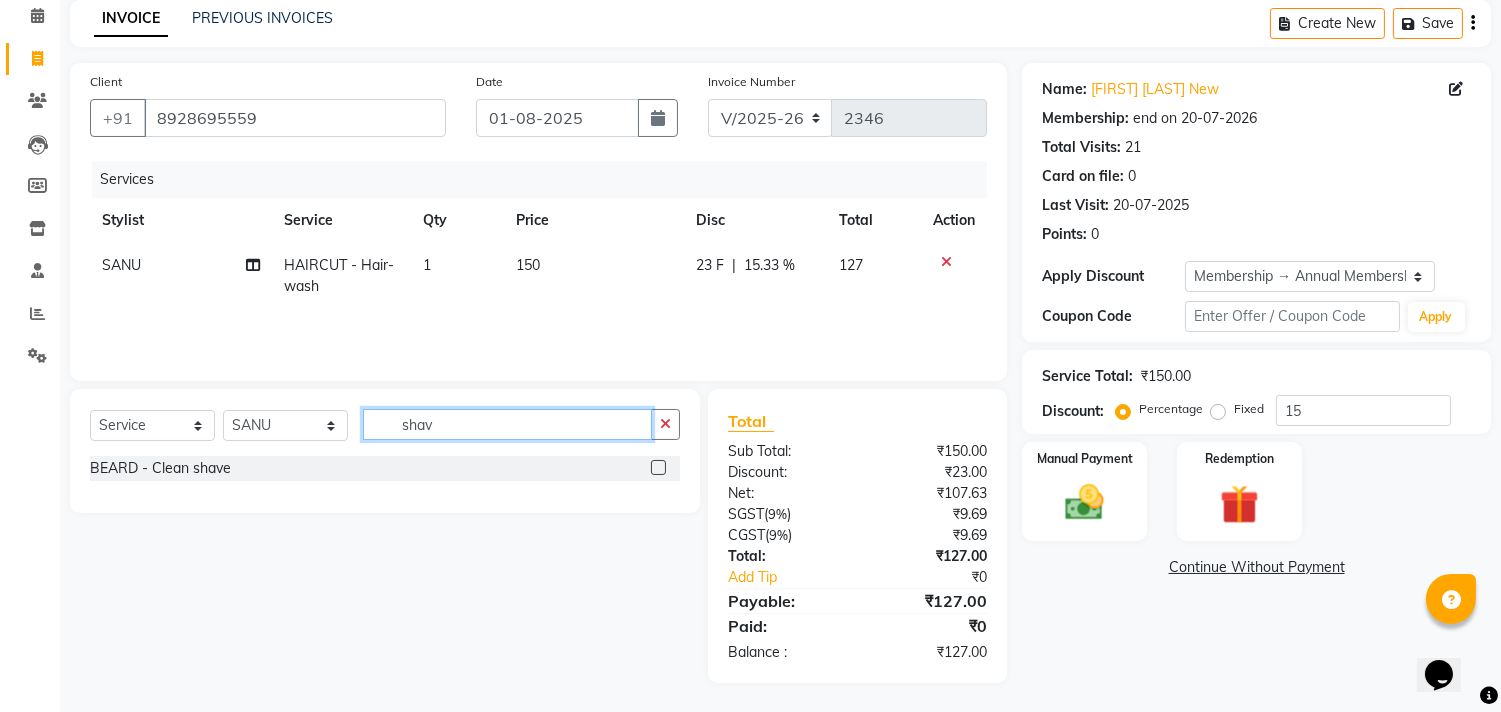 type on "shav" 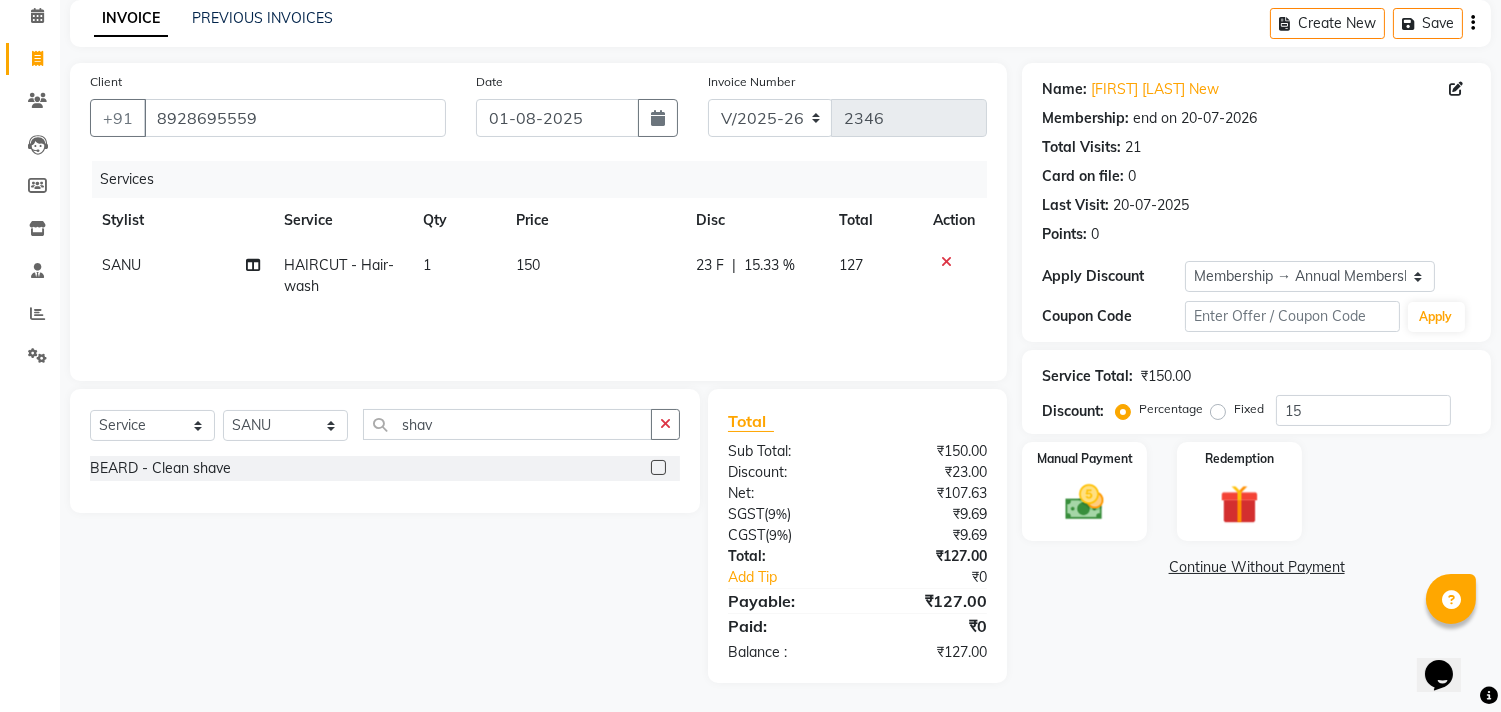 click 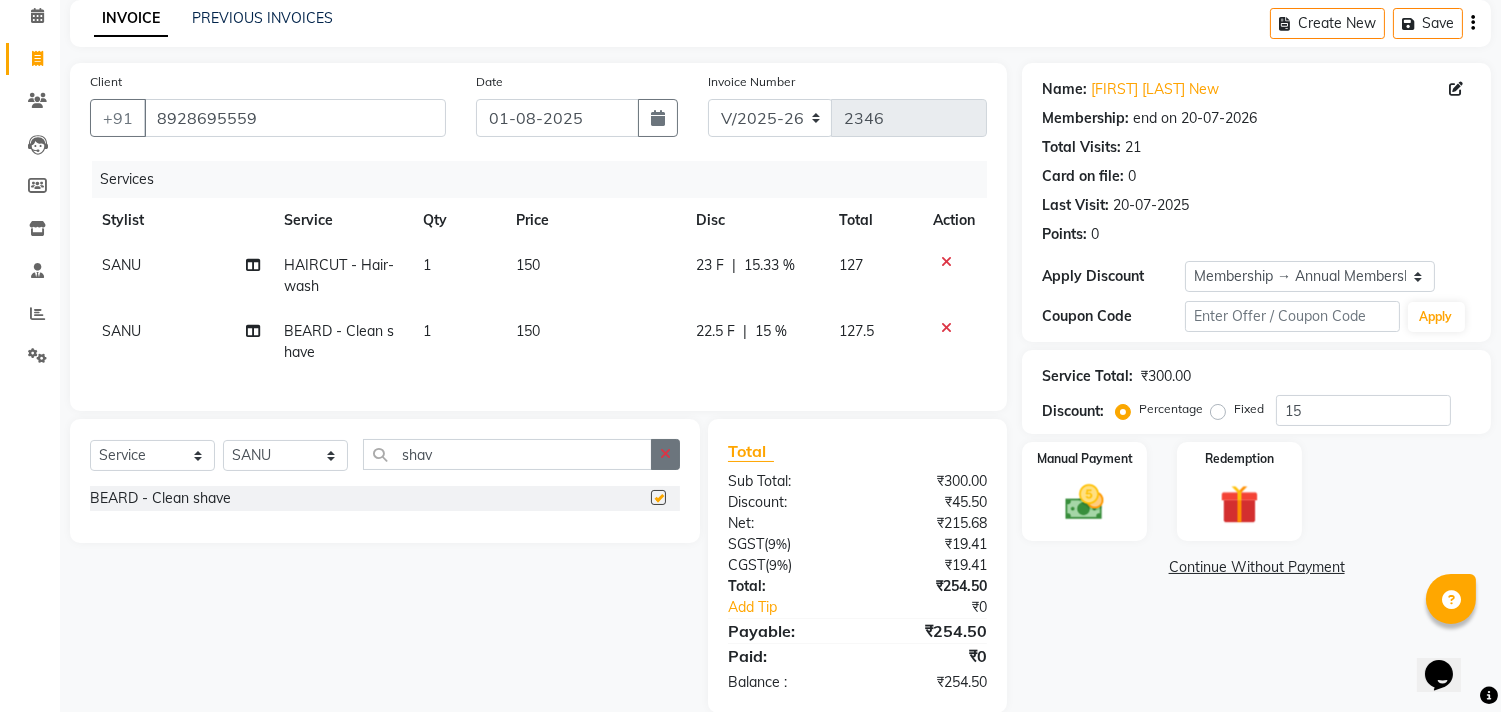 checkbox on "false" 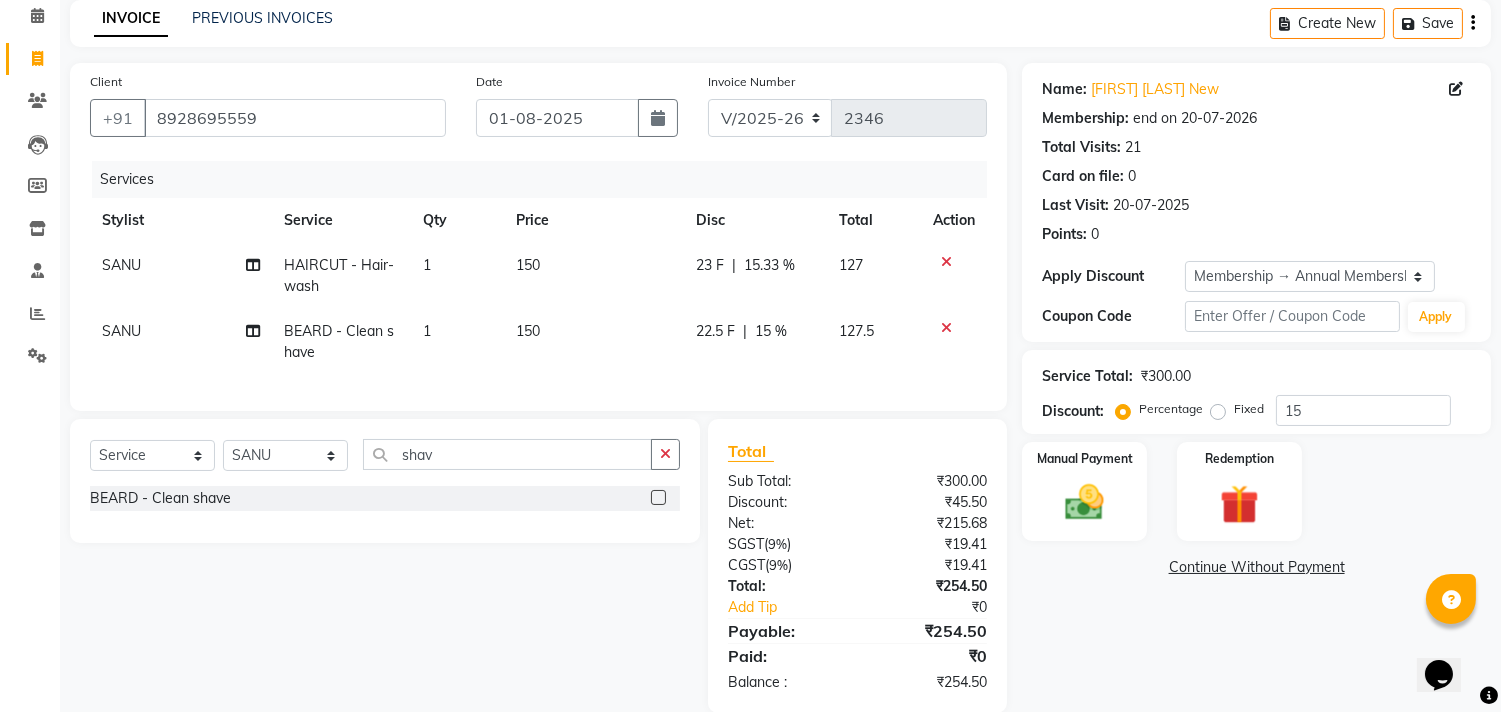 click 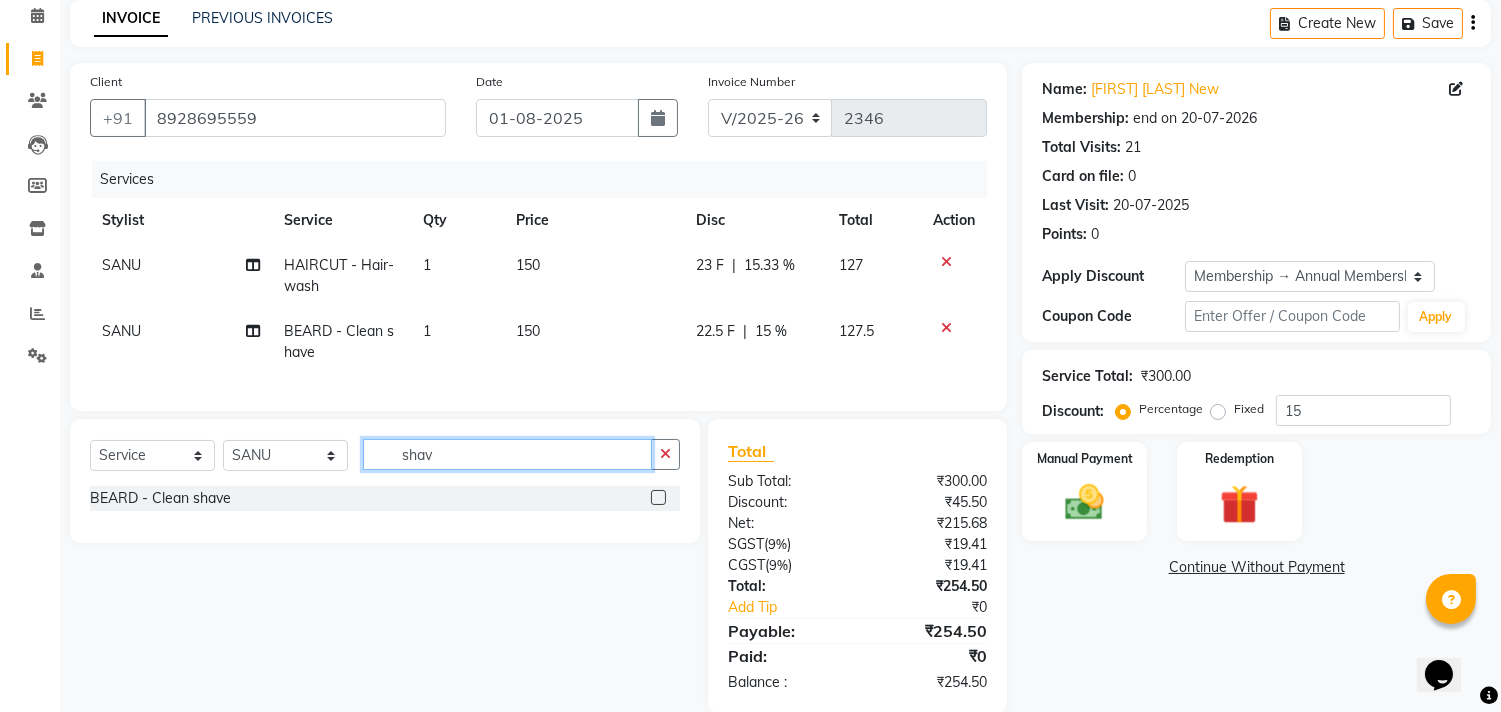 type 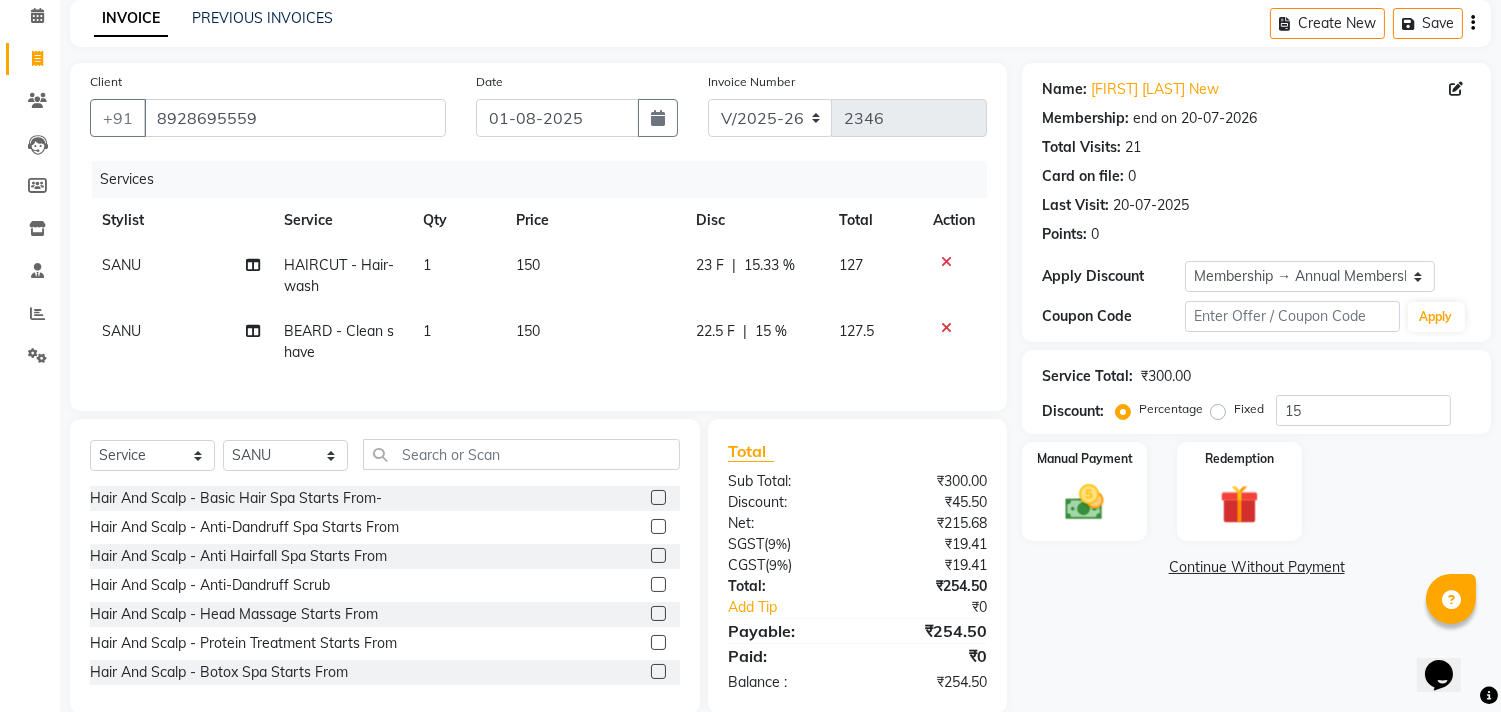 click on "22.5 F" 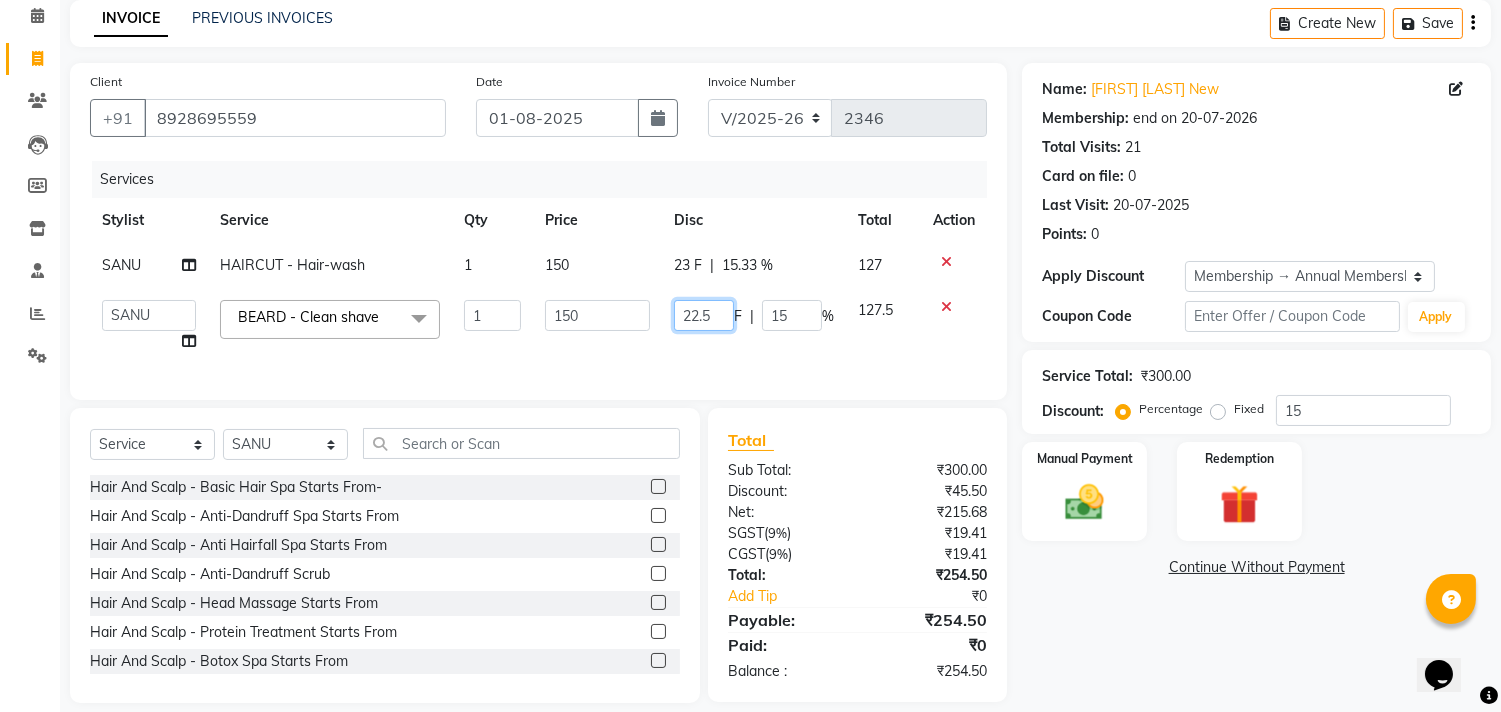 click on "22.5" 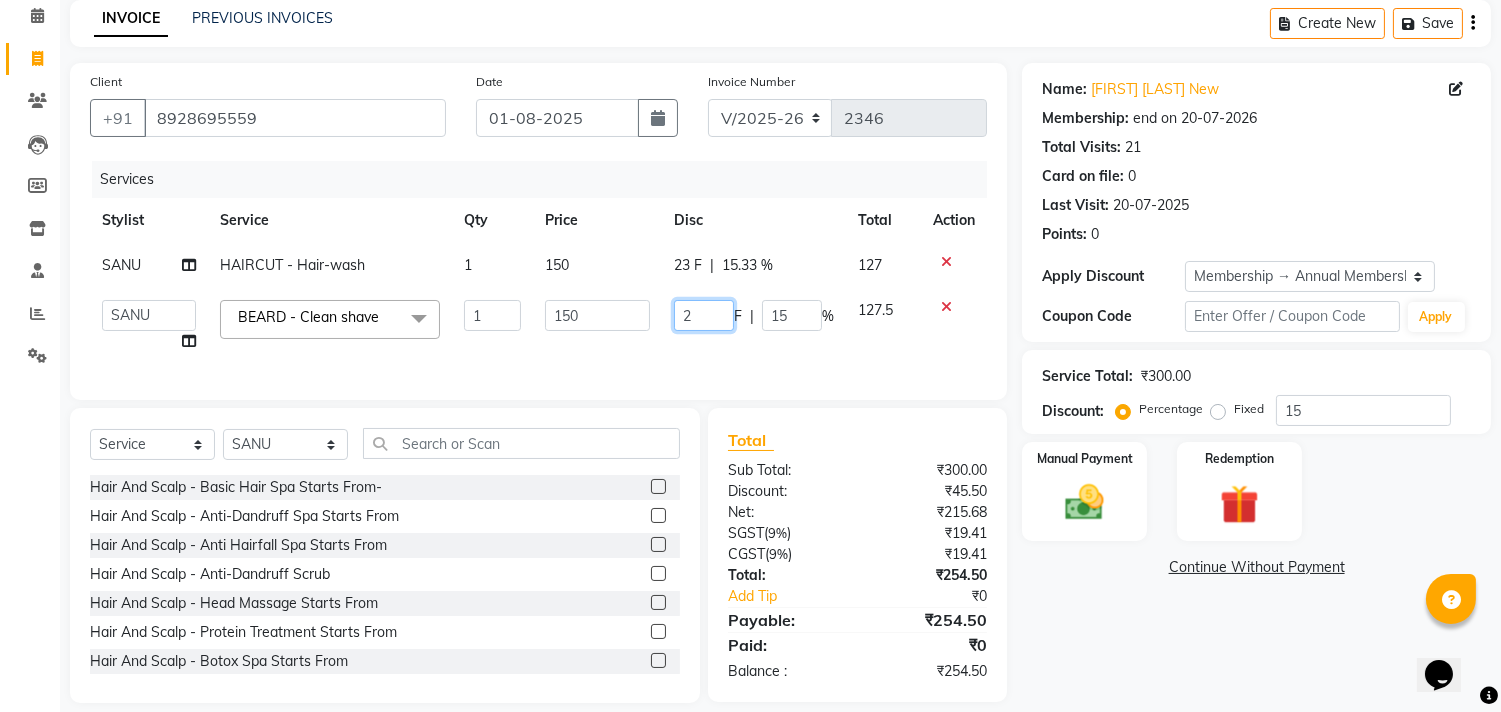 type on "23" 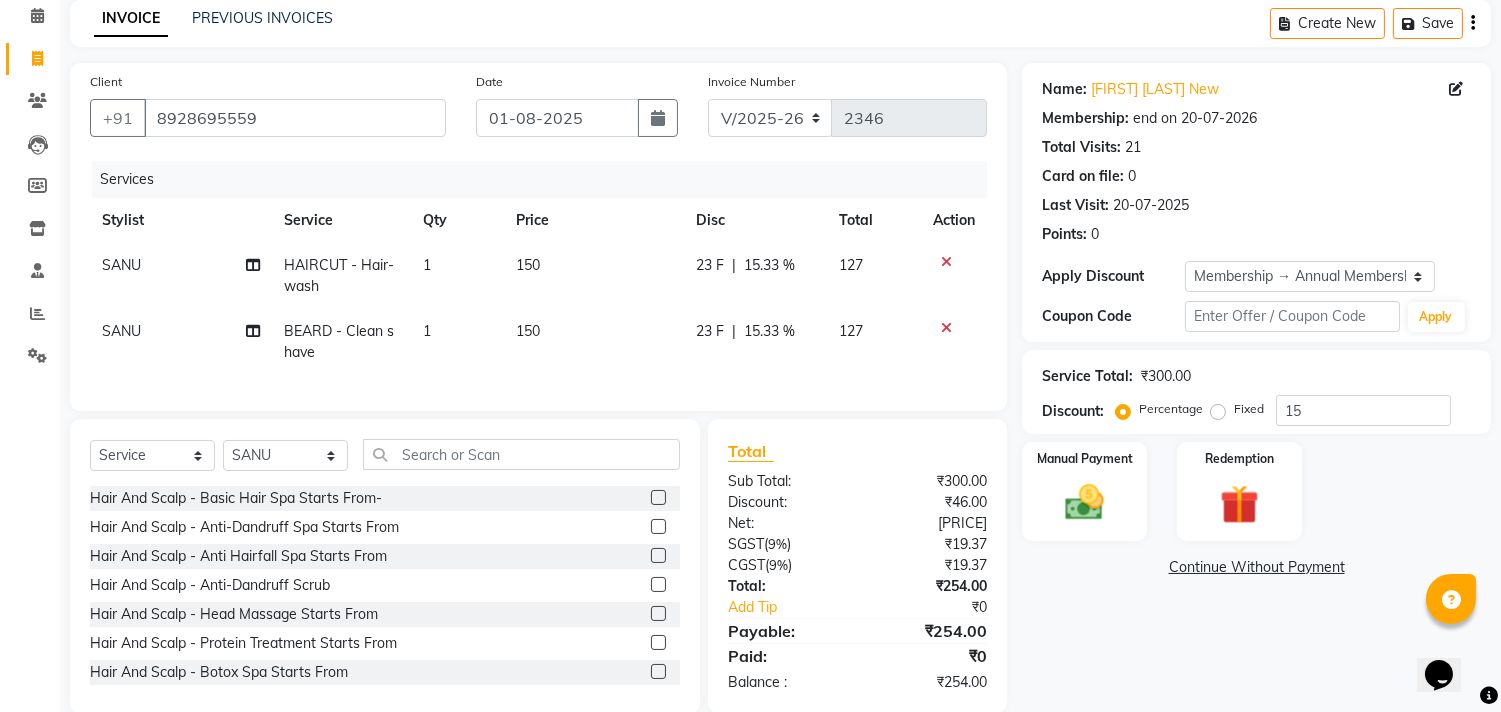click on "Name: Swaraj Kanse New Membership: end on 20-07-2026 Total Visits:  21 Card on file:  0 Last Visit:   20-07-2025 Points:   0  Apply Discount Select Membership → Annual Membership Coupon Code Apply Service Total:  ₹300.00  Discount:  Percentage   Fixed  15 Manual Payment Redemption  Continue Without Payment" 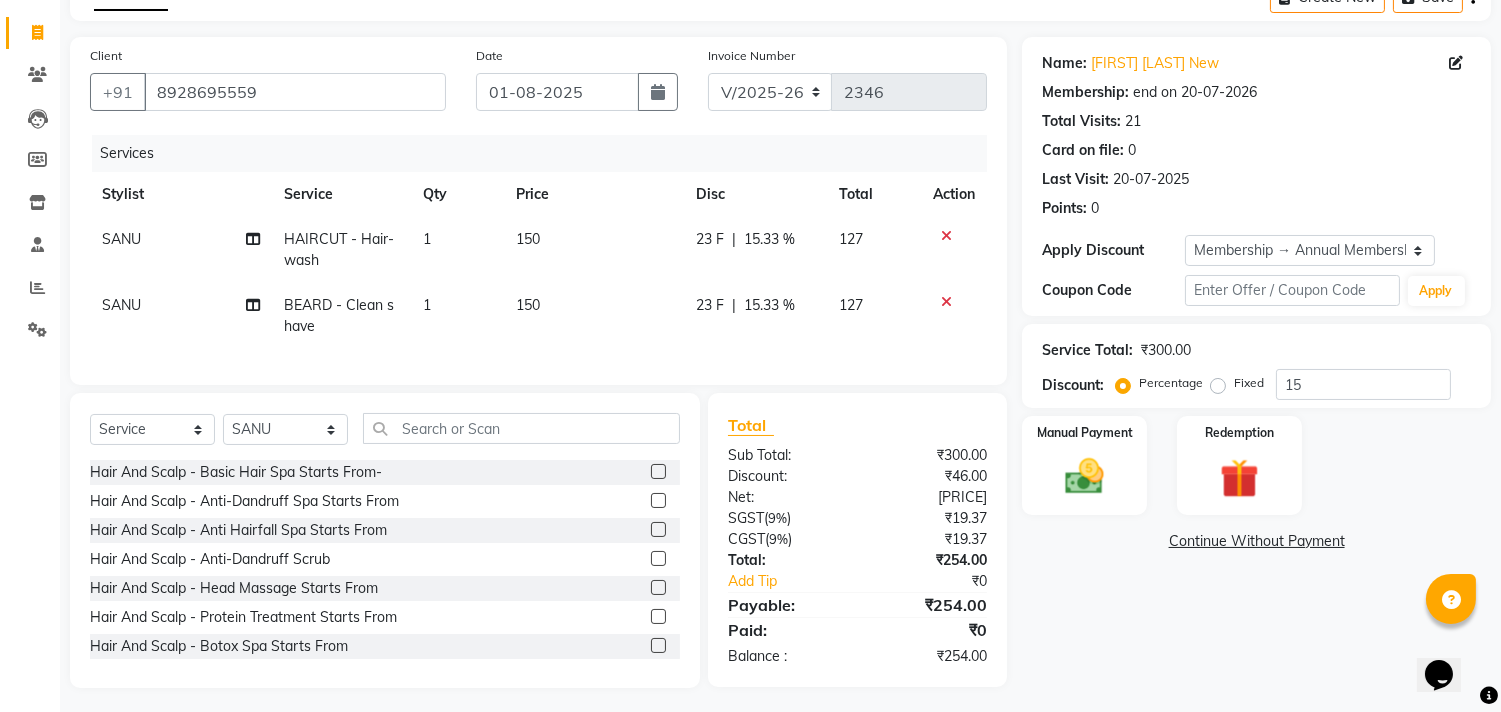 scroll, scrollTop: 135, scrollLeft: 0, axis: vertical 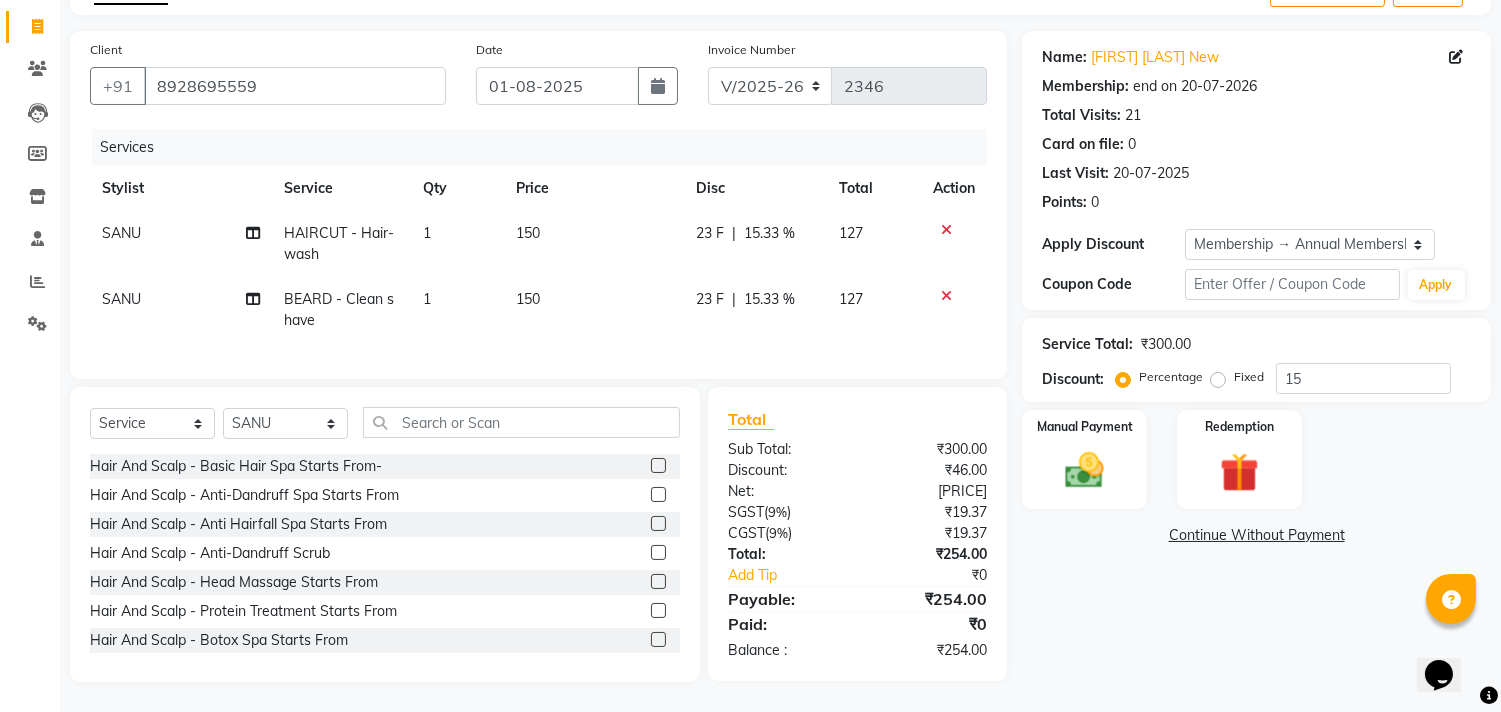 click on "23 F | 15.33 %" 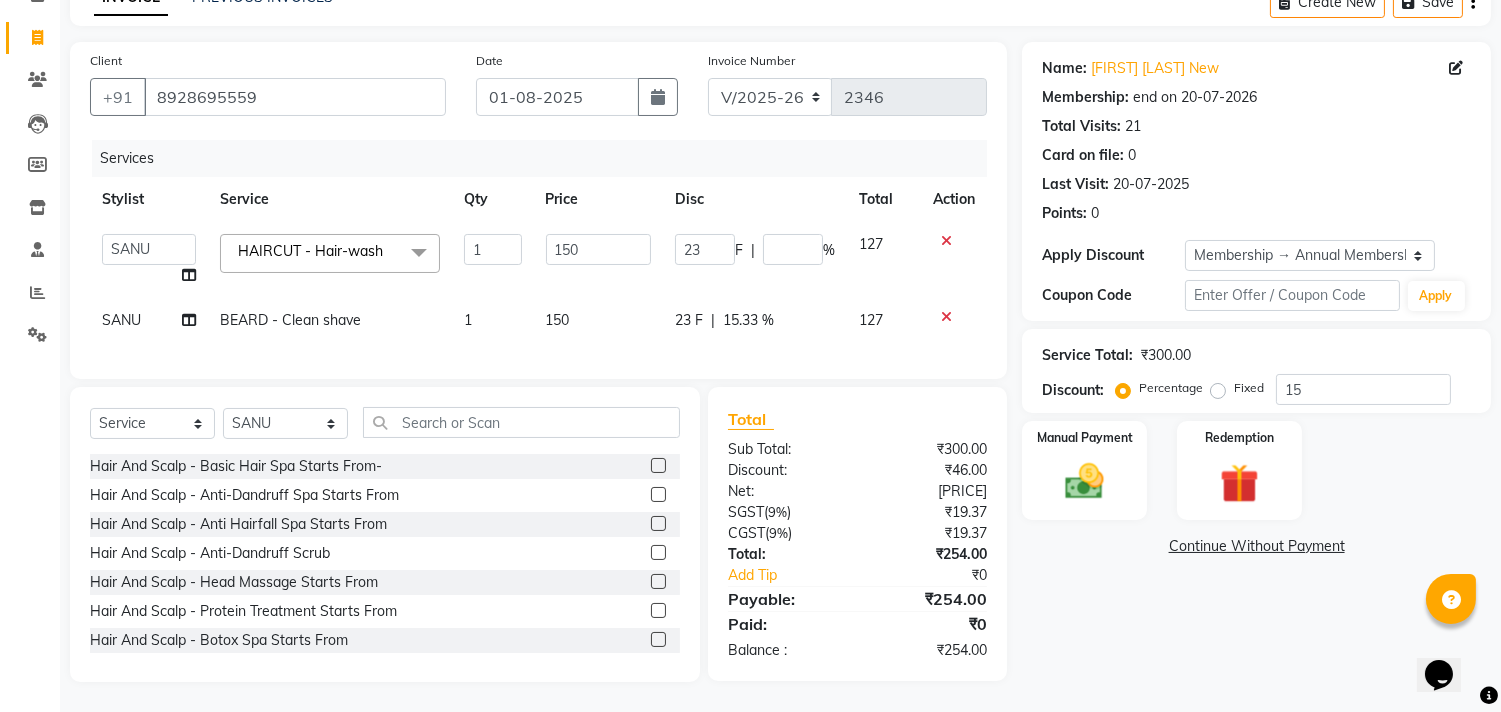 scroll, scrollTop: 124, scrollLeft: 0, axis: vertical 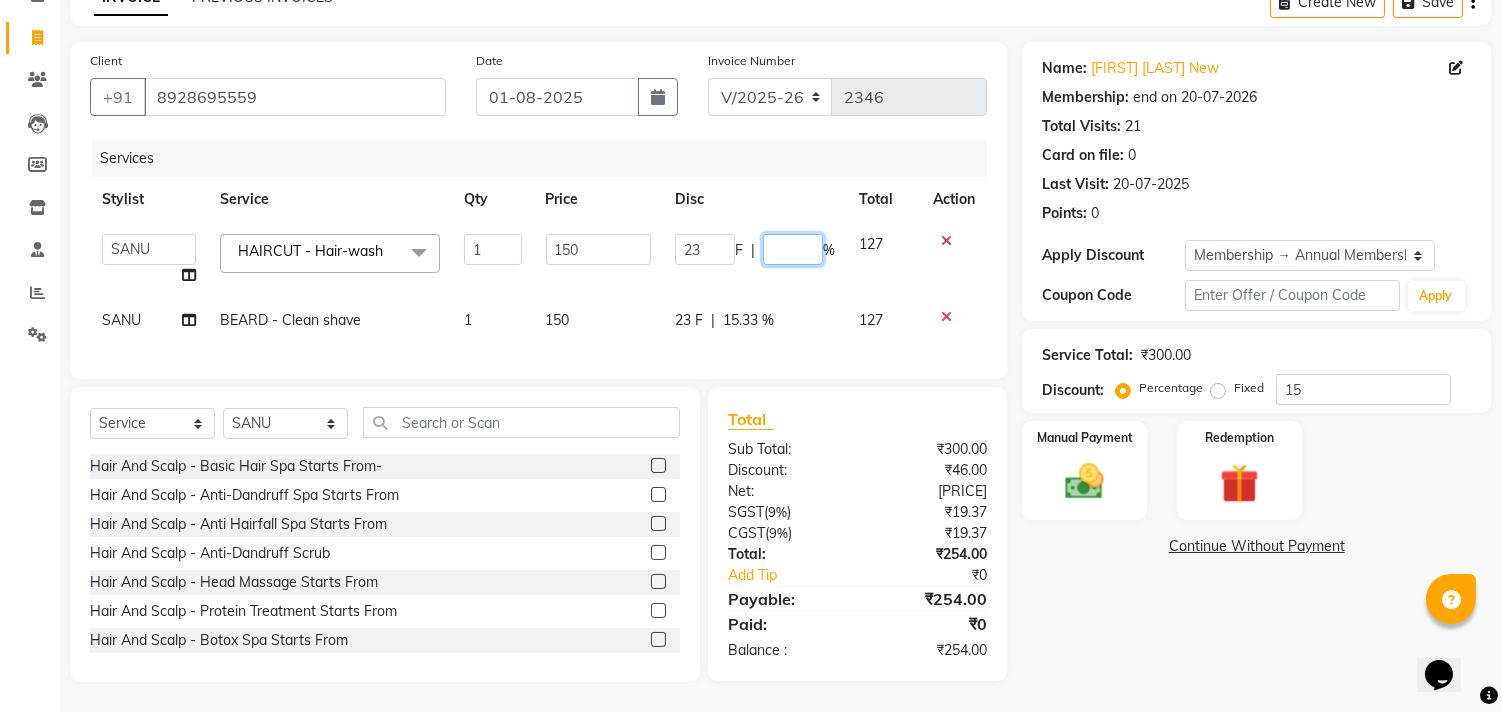 click on "15.33" 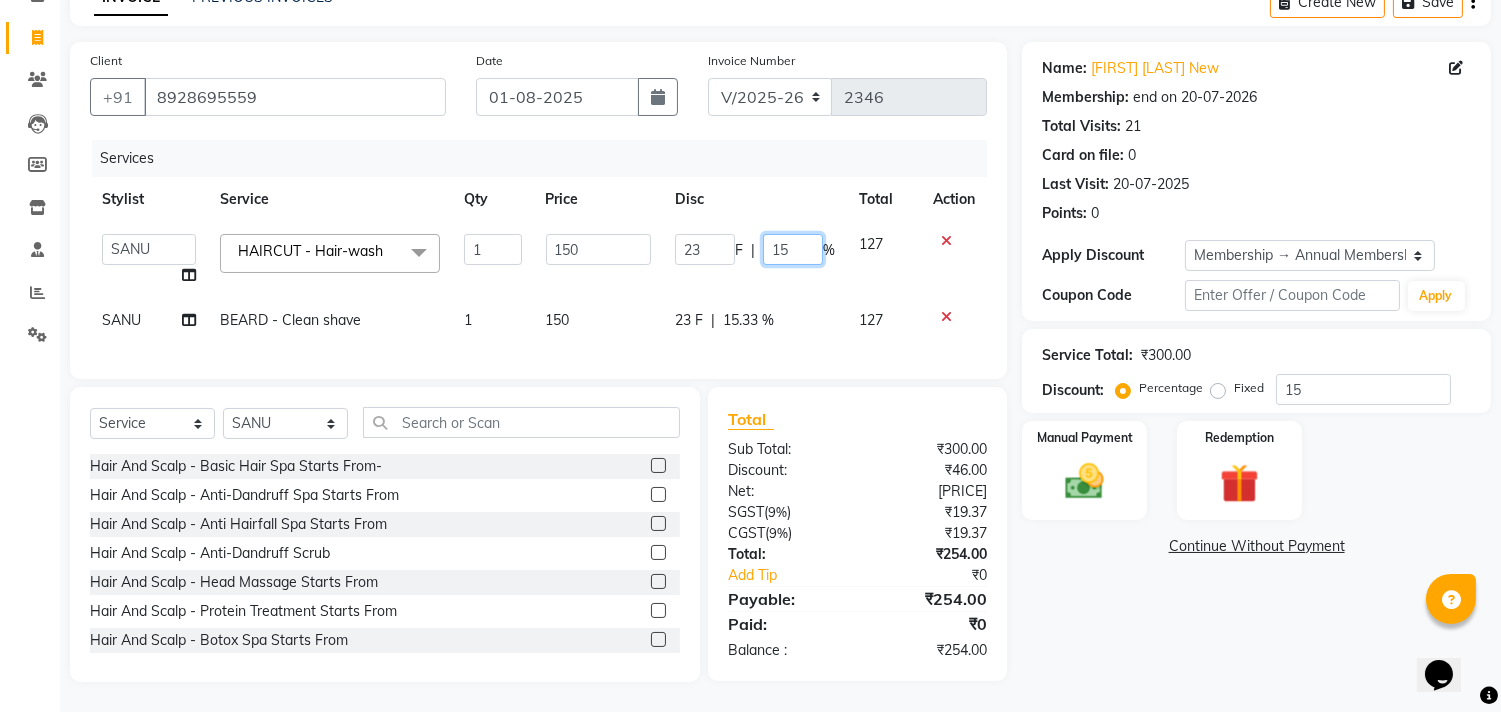 type on "1" 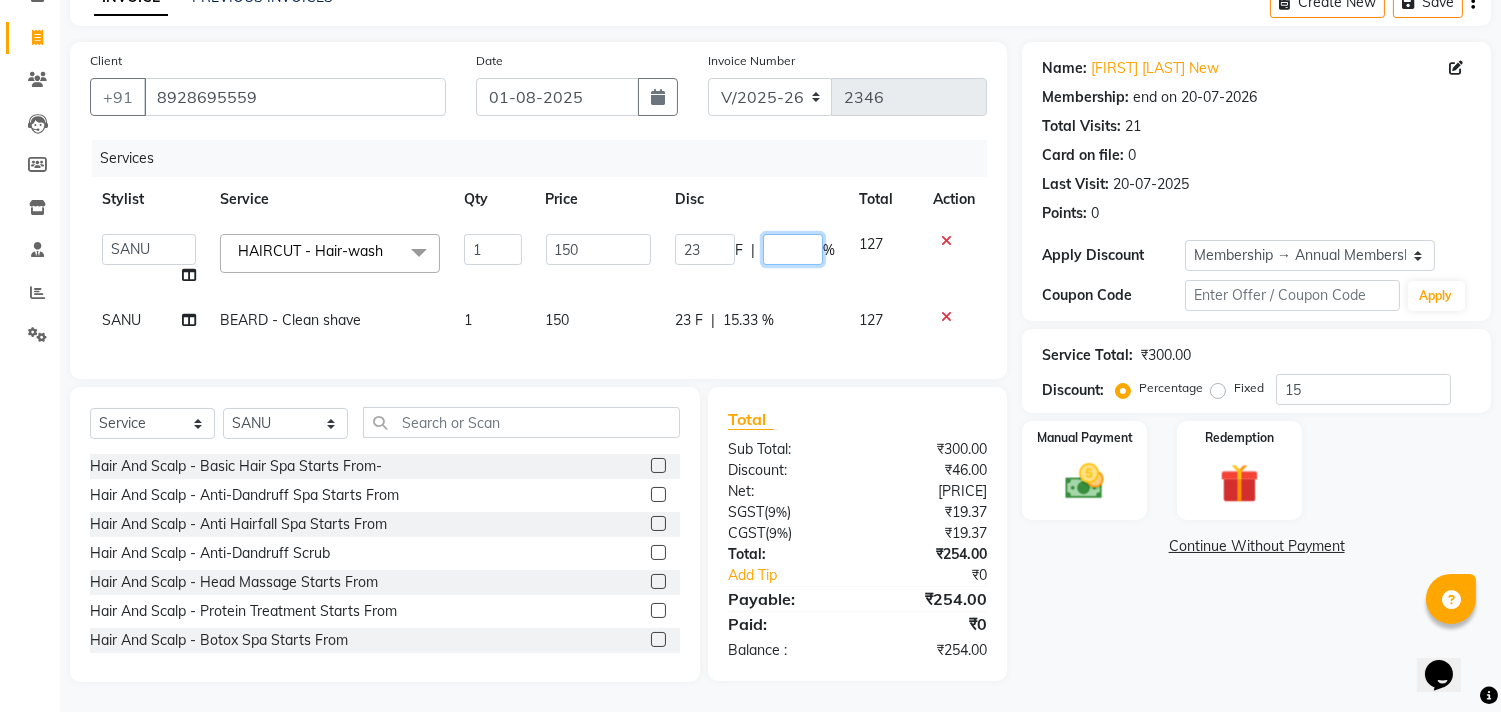 type on "0" 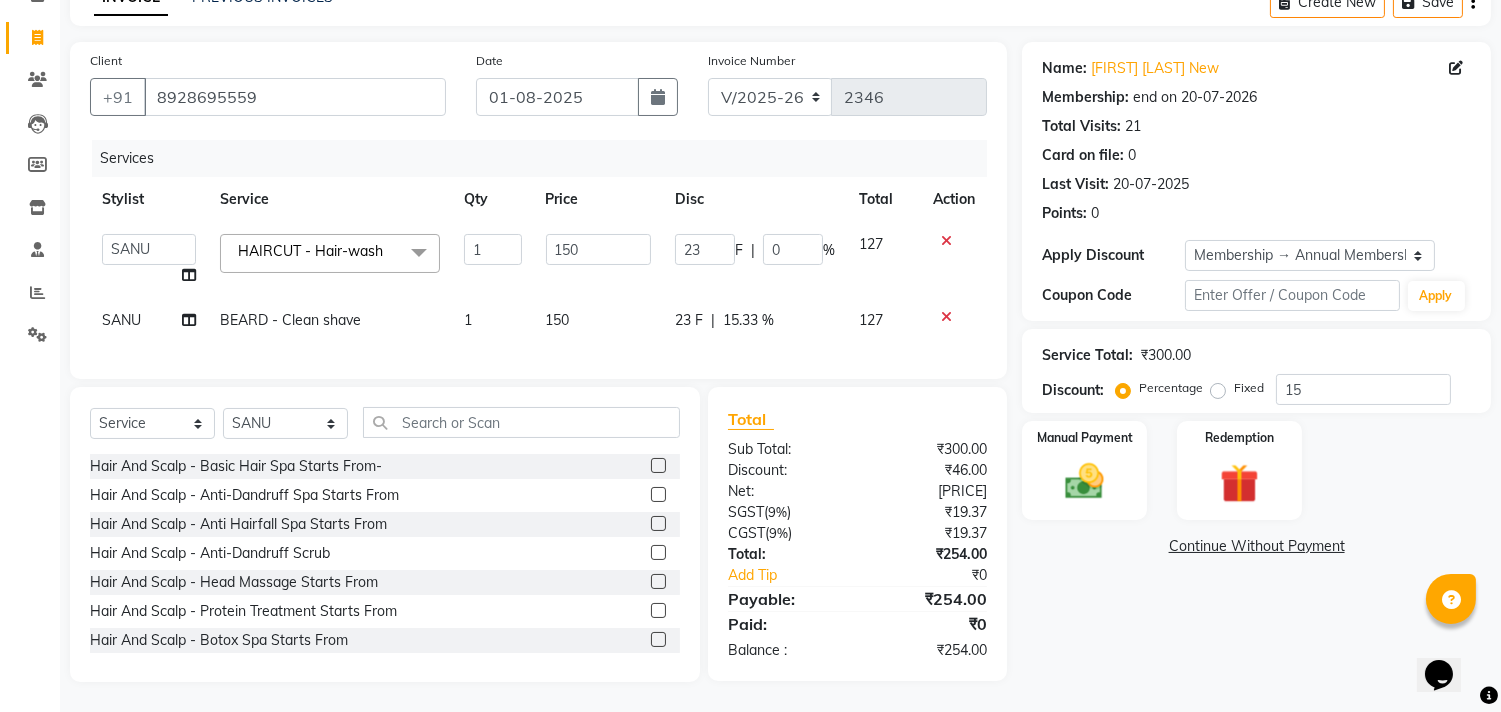 click on "Name: Swaraj Kanse New Membership: end on 20-07-2026 Total Visits:  21 Card on file:  0 Last Visit:   20-07-2025 Points:   0  Apply Discount Select Membership → Annual Membership Coupon Code Apply Service Total:  ₹300.00  Discount:  Percentage   Fixed  15 Manual Payment Redemption  Continue Without Payment" 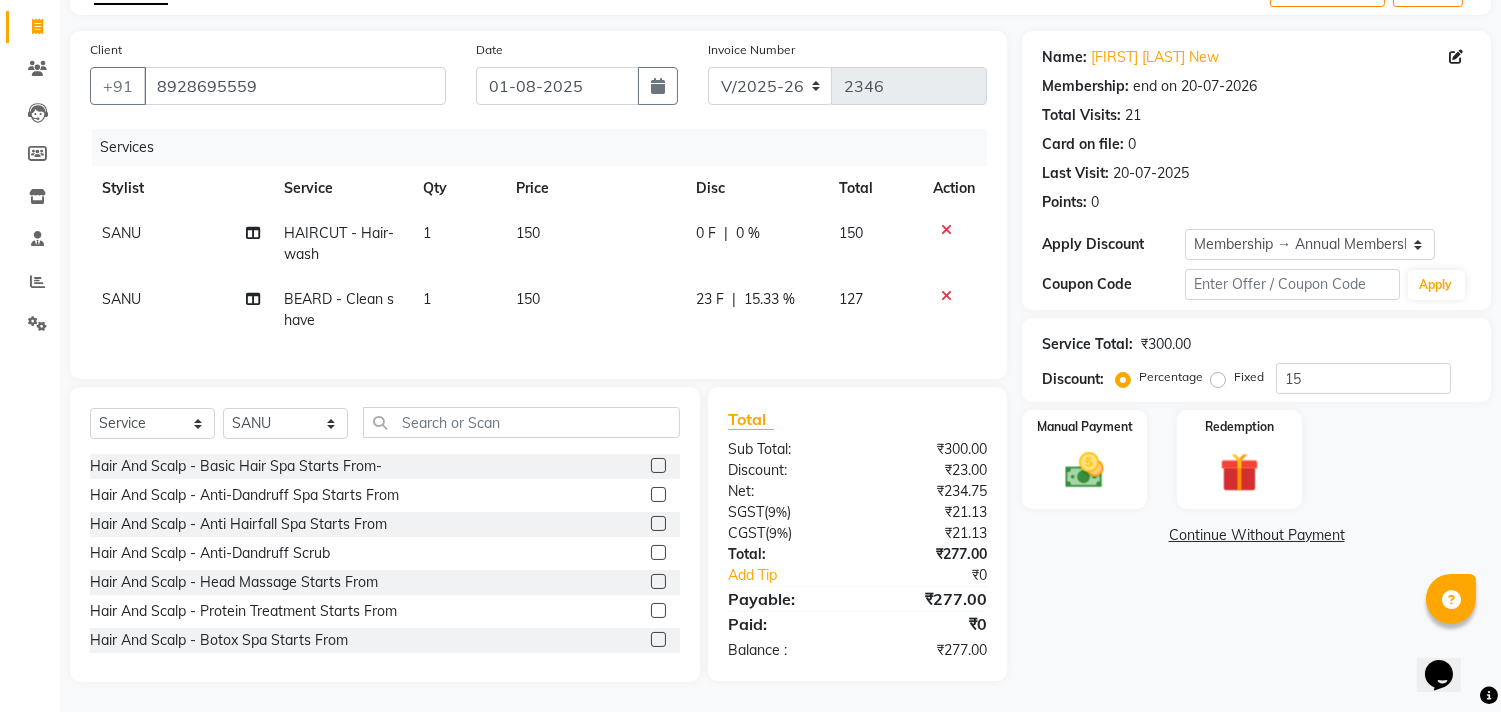 scroll, scrollTop: 135, scrollLeft: 0, axis: vertical 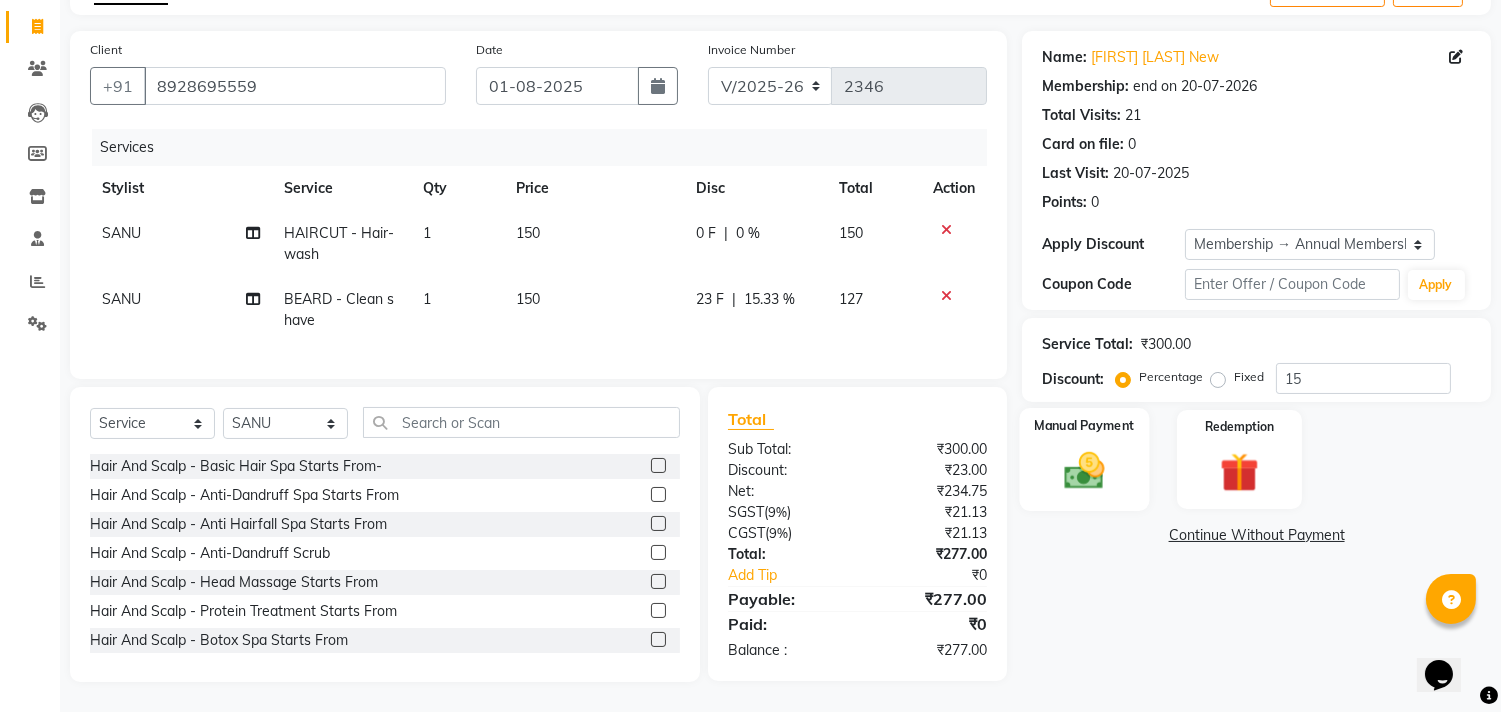 click 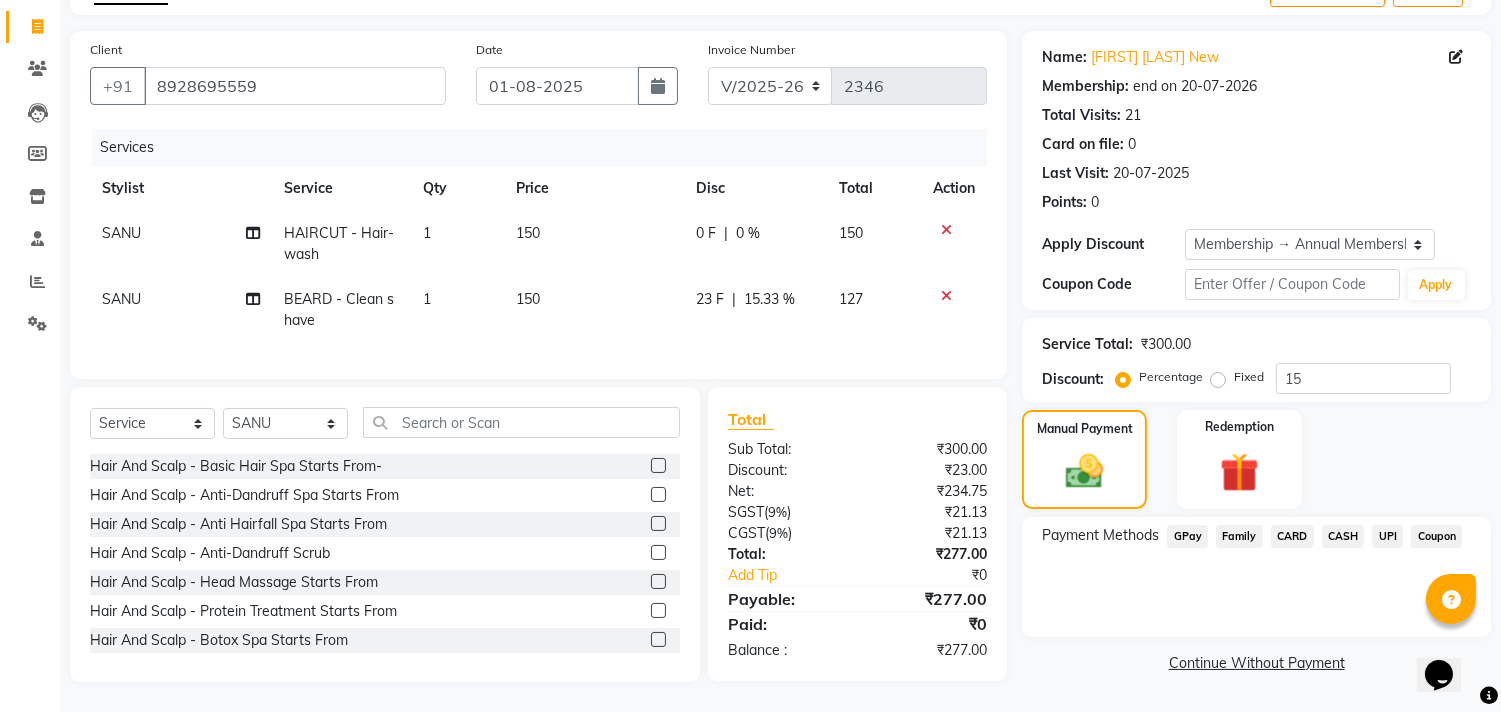 click on "UPI" 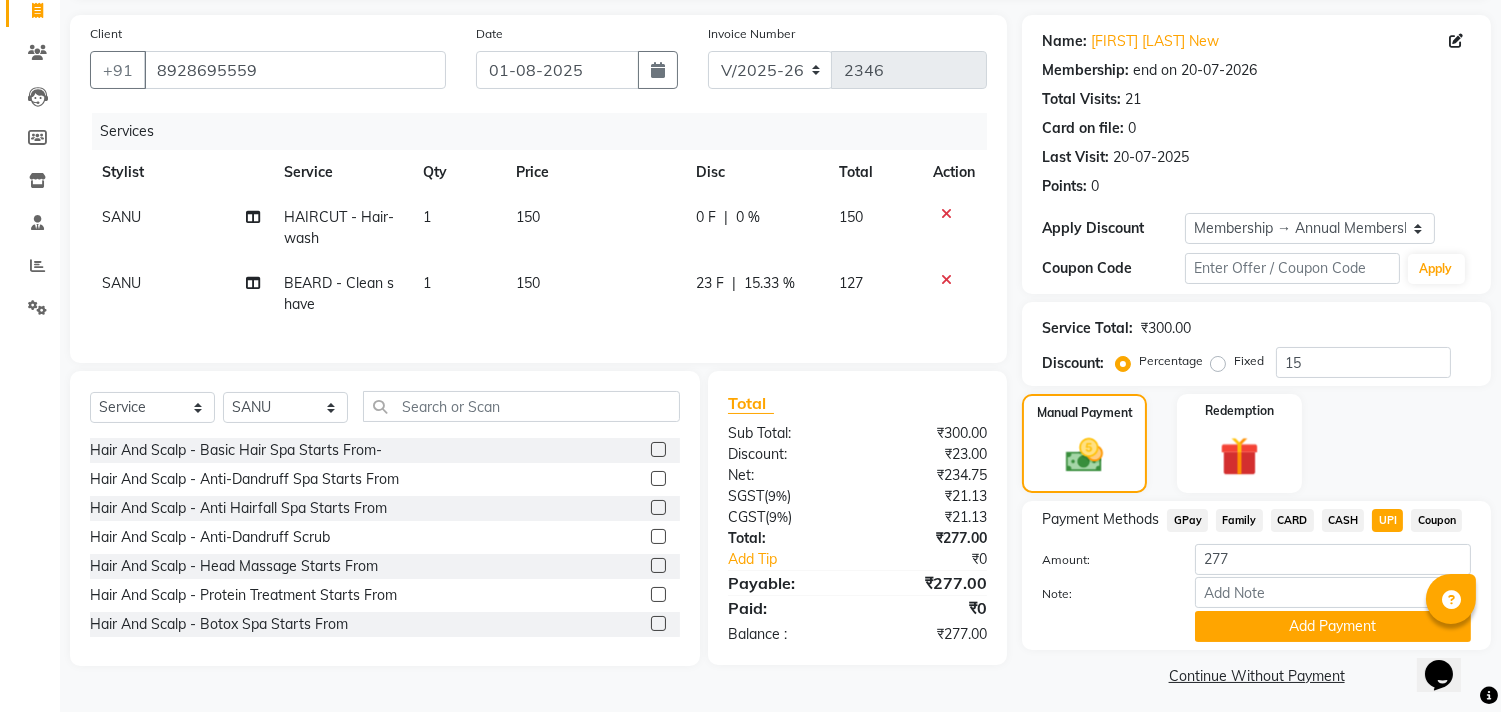 scroll, scrollTop: 143, scrollLeft: 0, axis: vertical 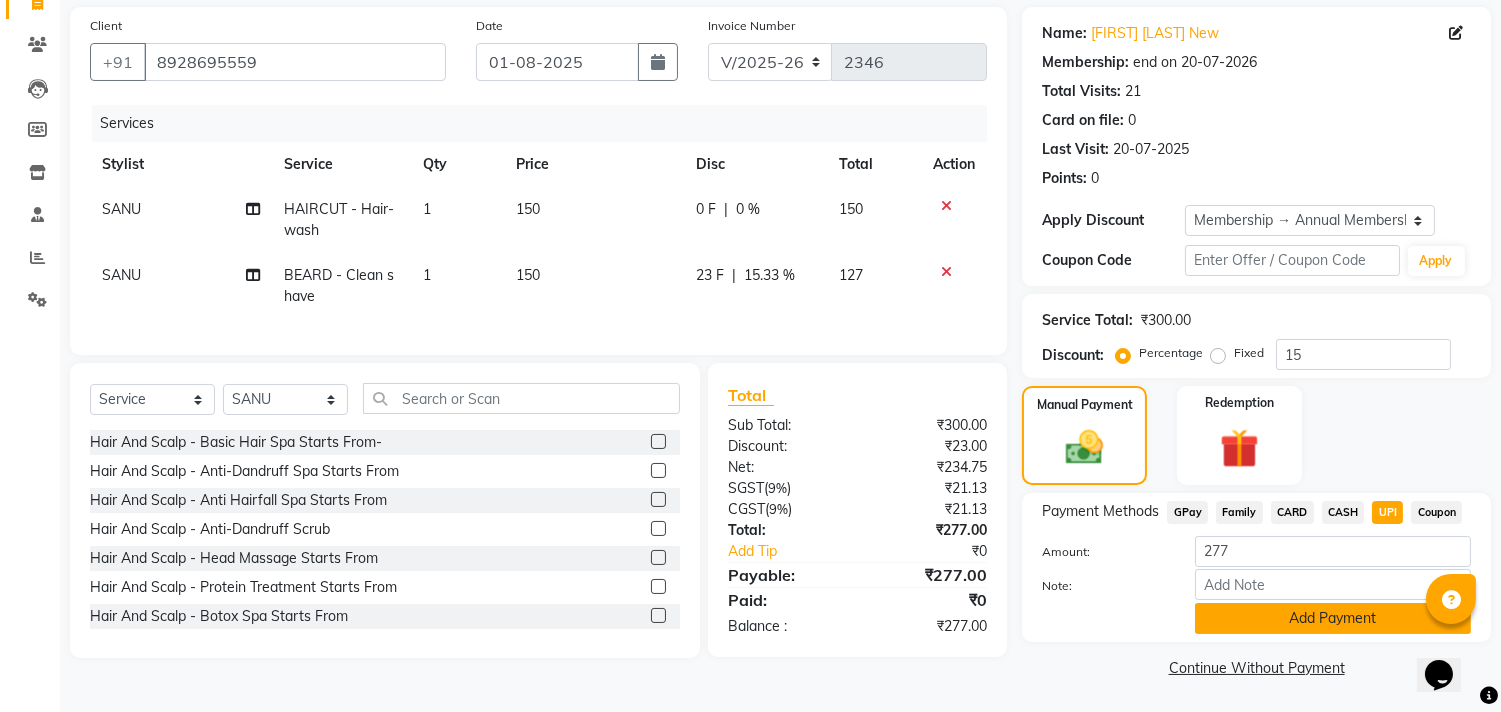 click on "Add Payment" 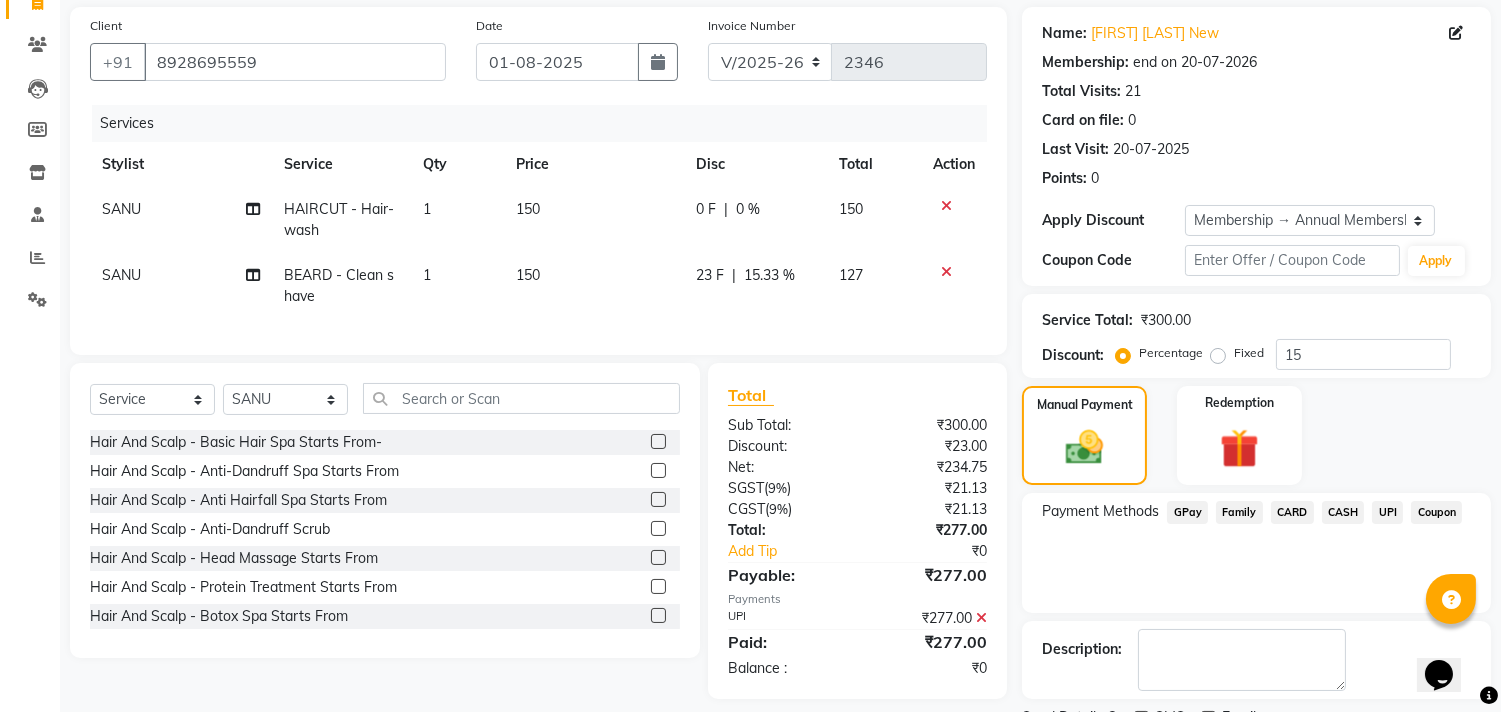 scroll, scrollTop: 227, scrollLeft: 0, axis: vertical 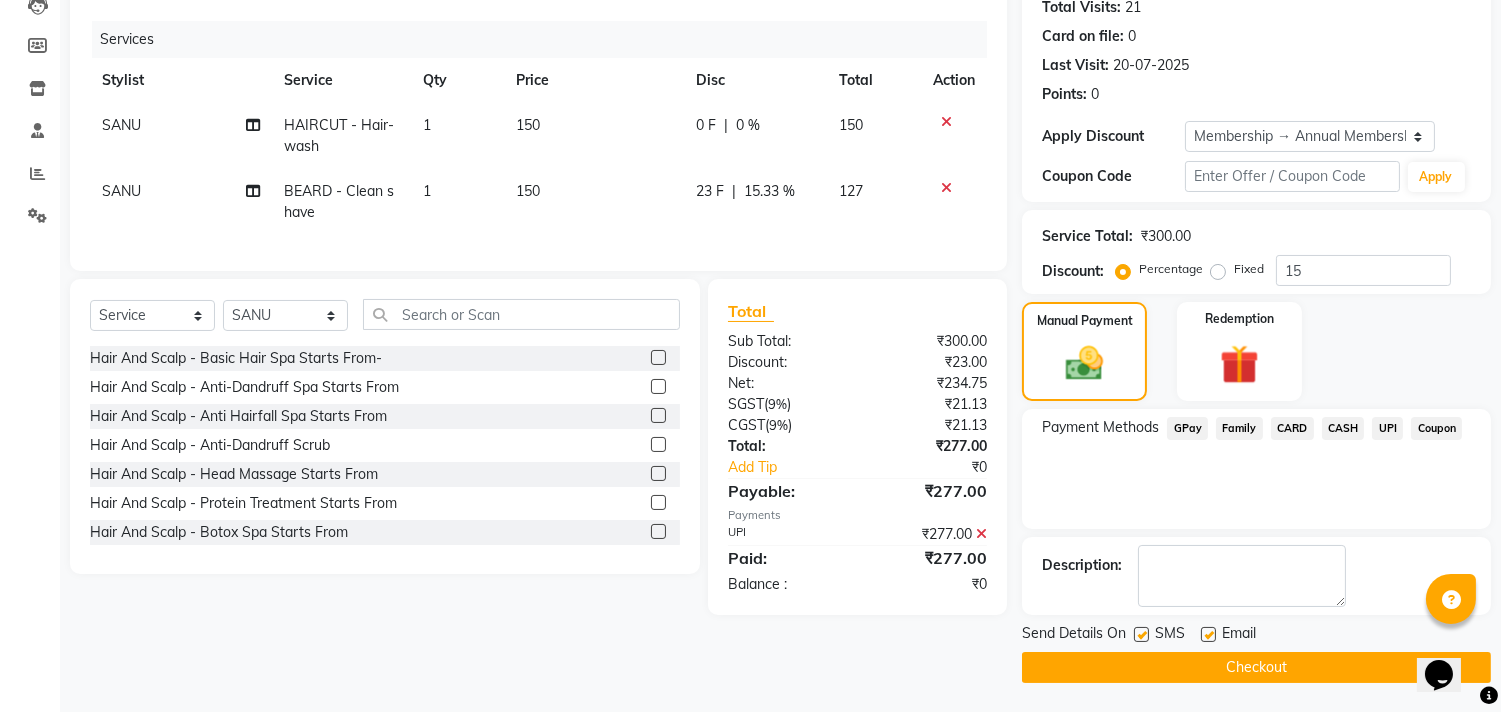 click on "Checkout" 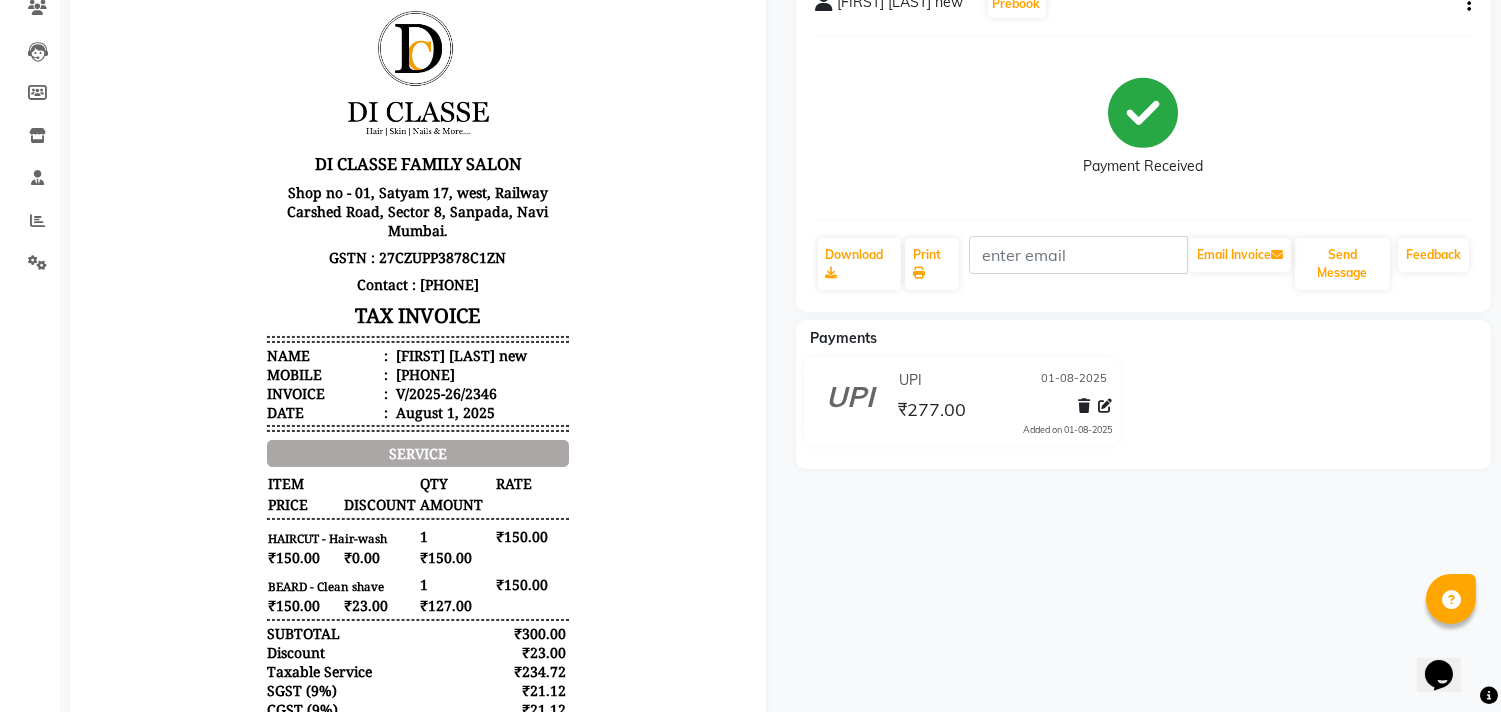 scroll, scrollTop: 0, scrollLeft: 0, axis: both 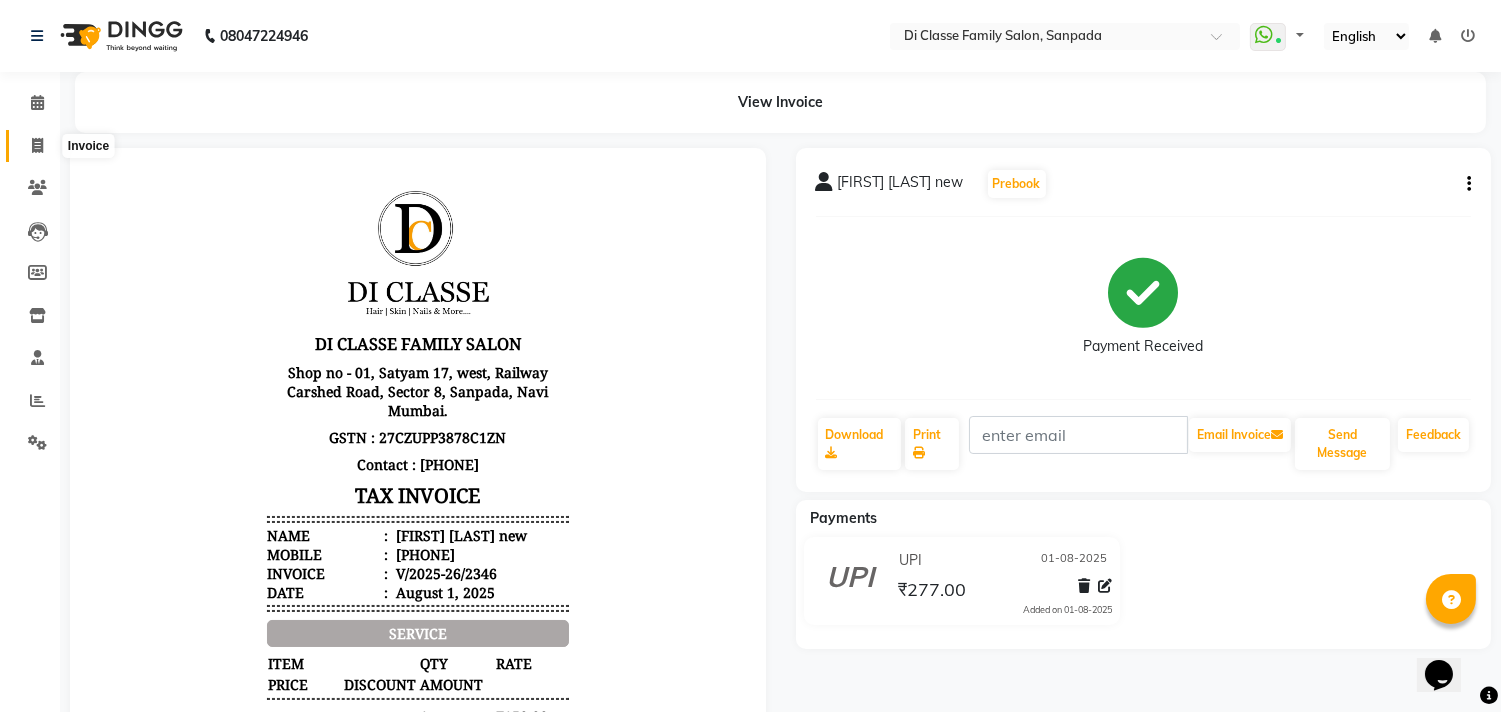 click 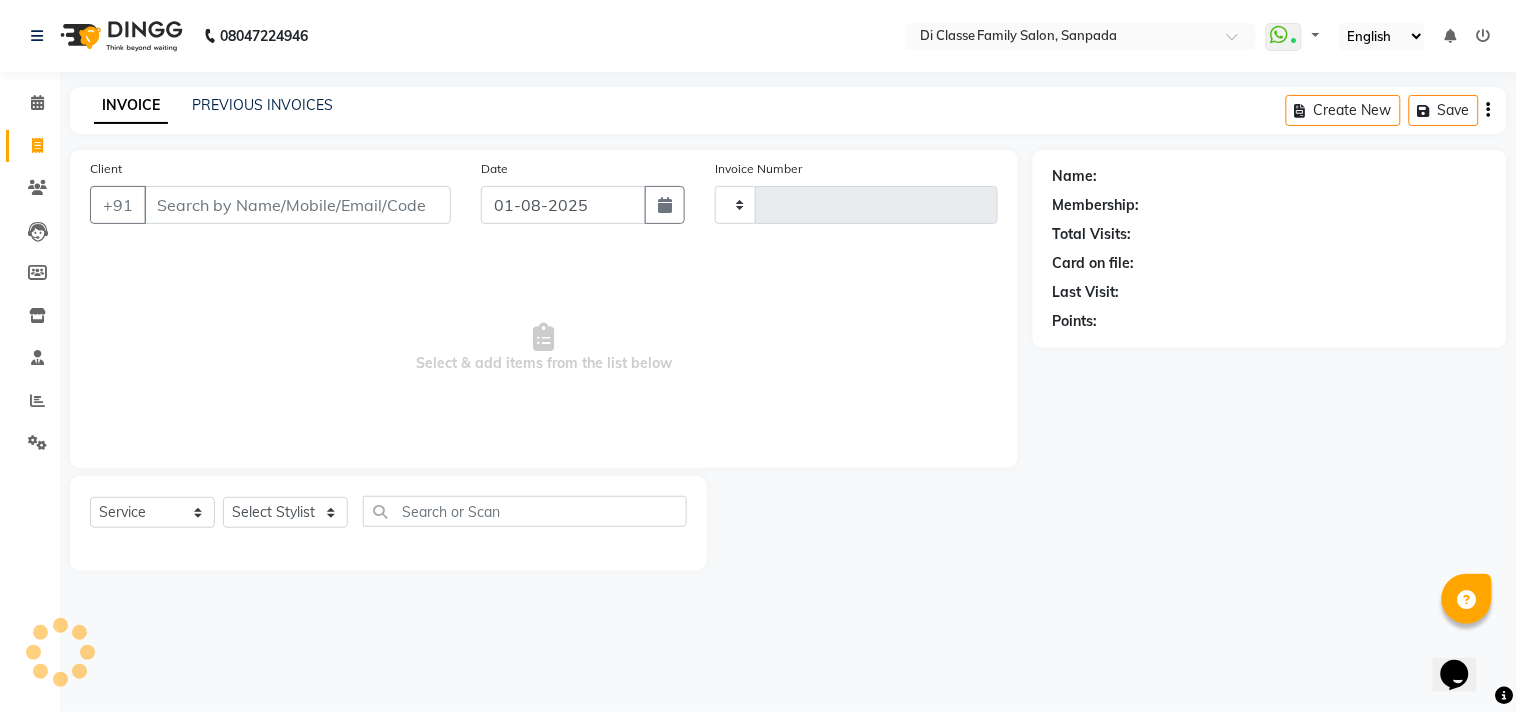 type on "2347" 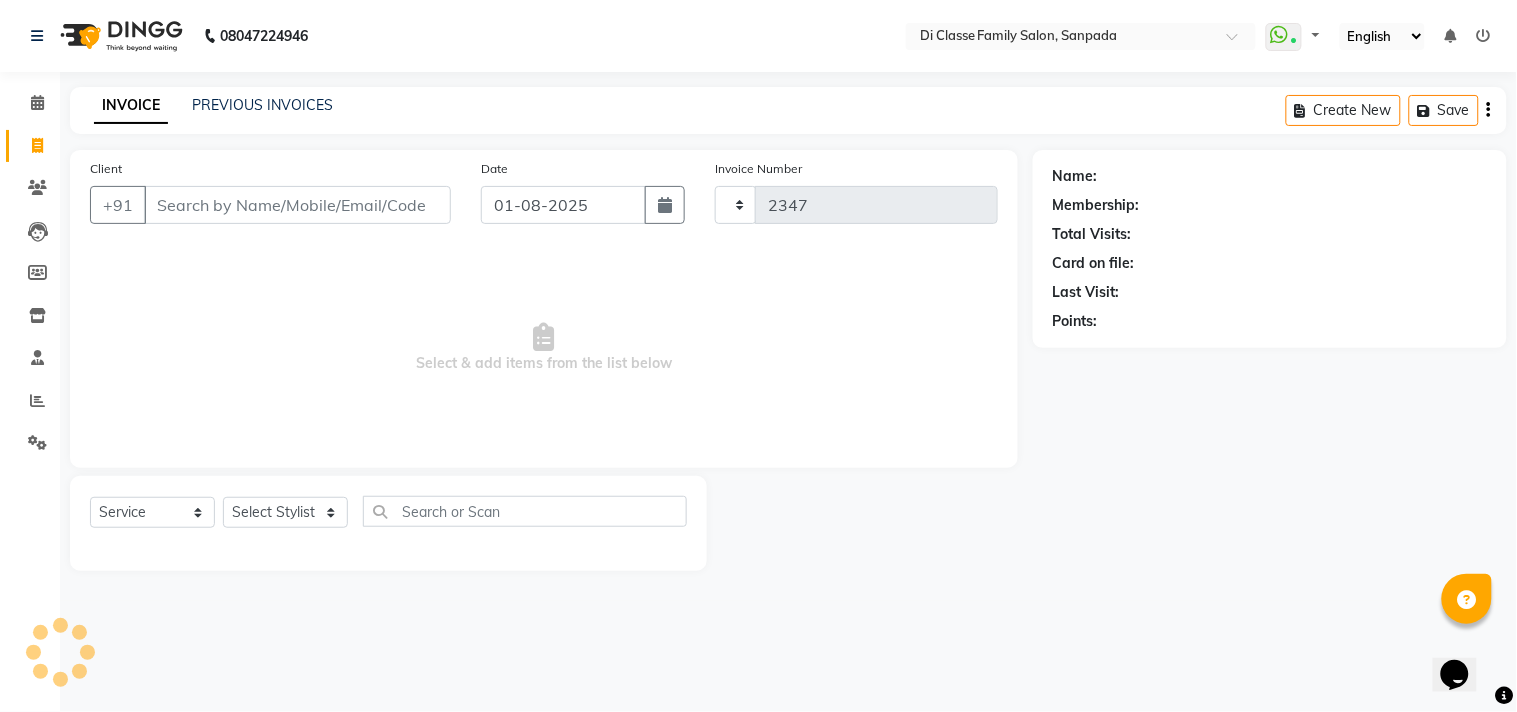 select on "4704" 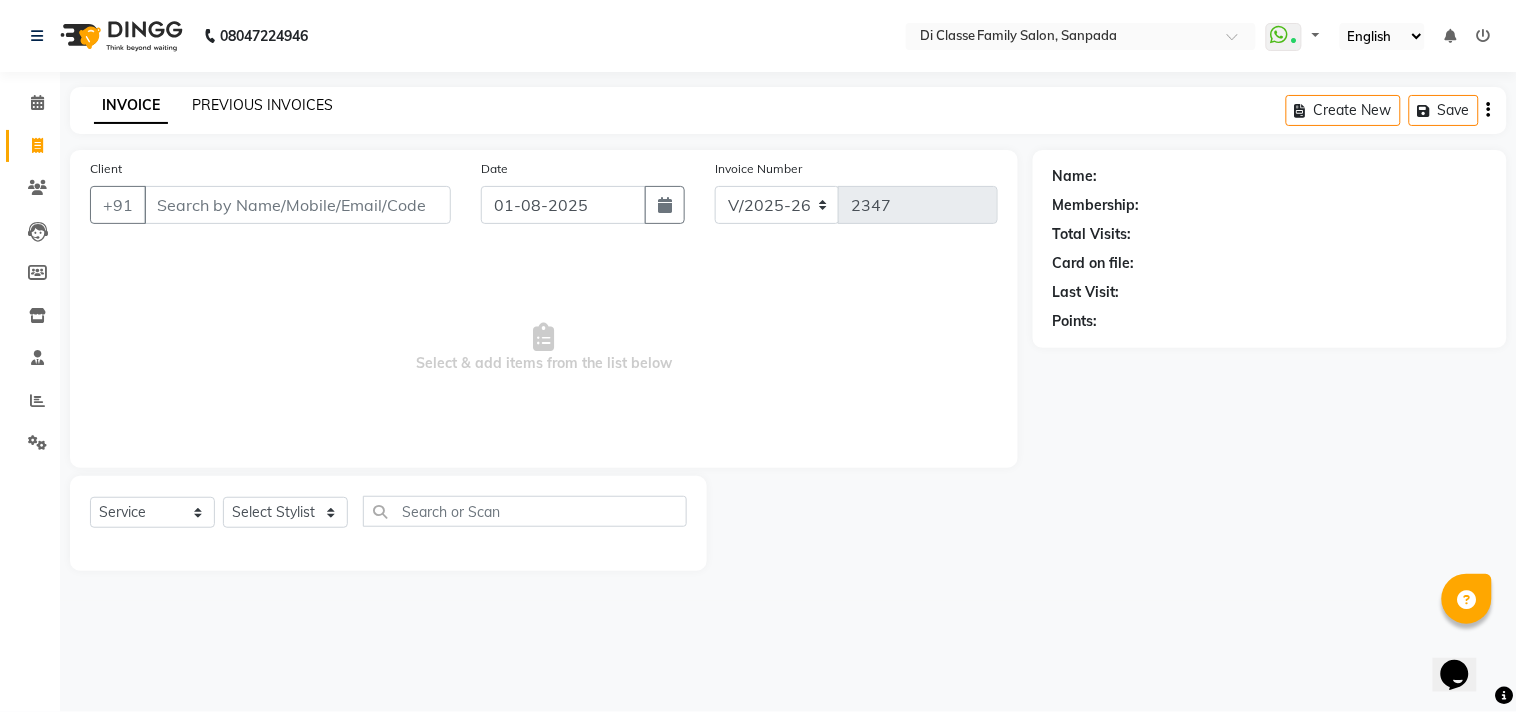 click on "PREVIOUS INVOICES" 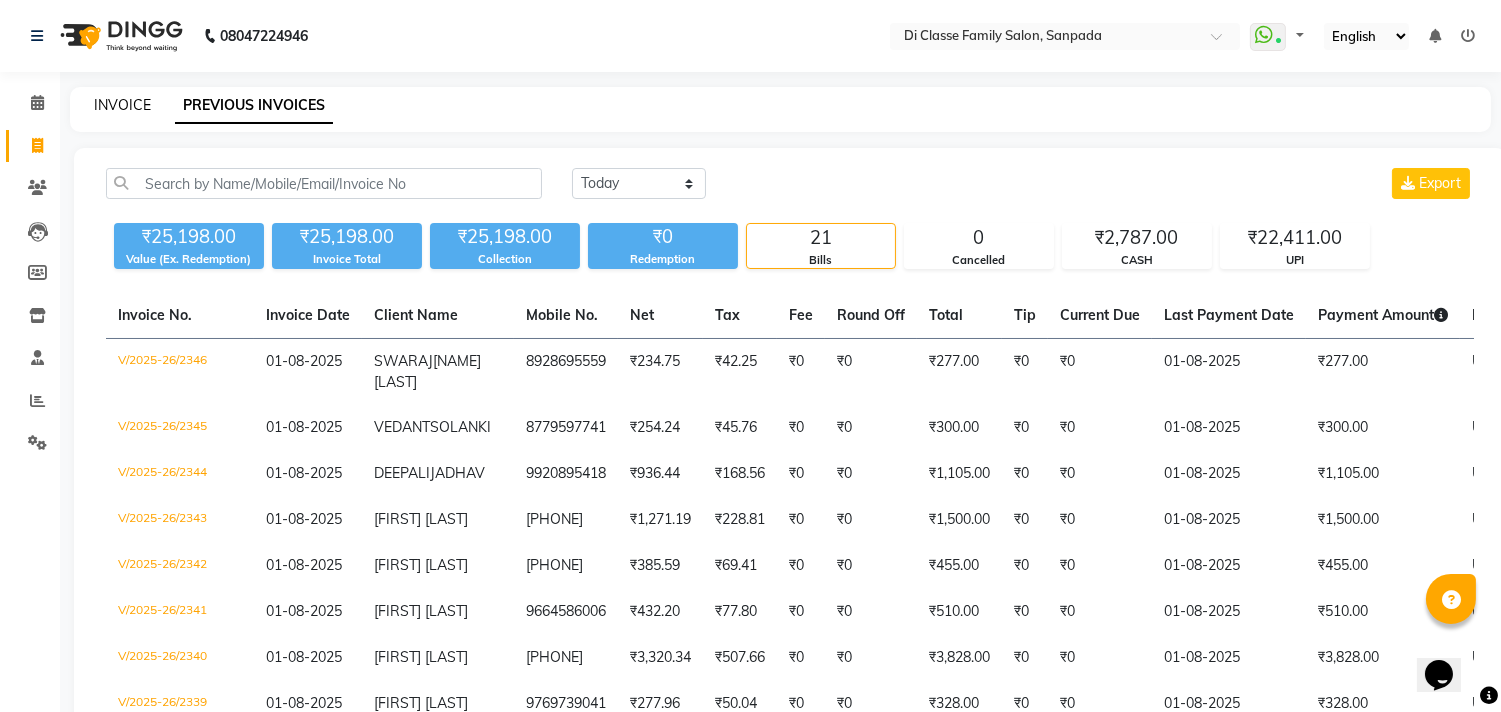 click on "INVOICE" 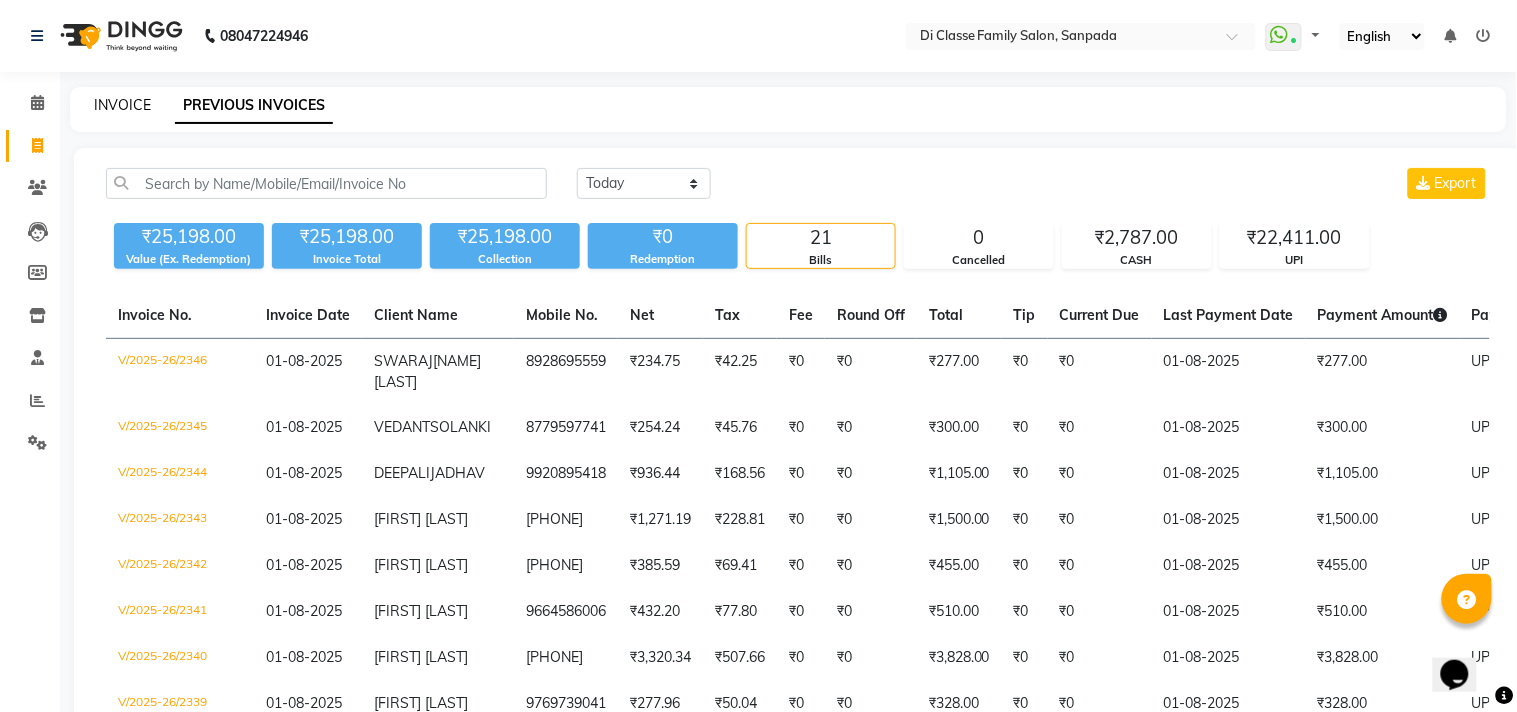 select on "service" 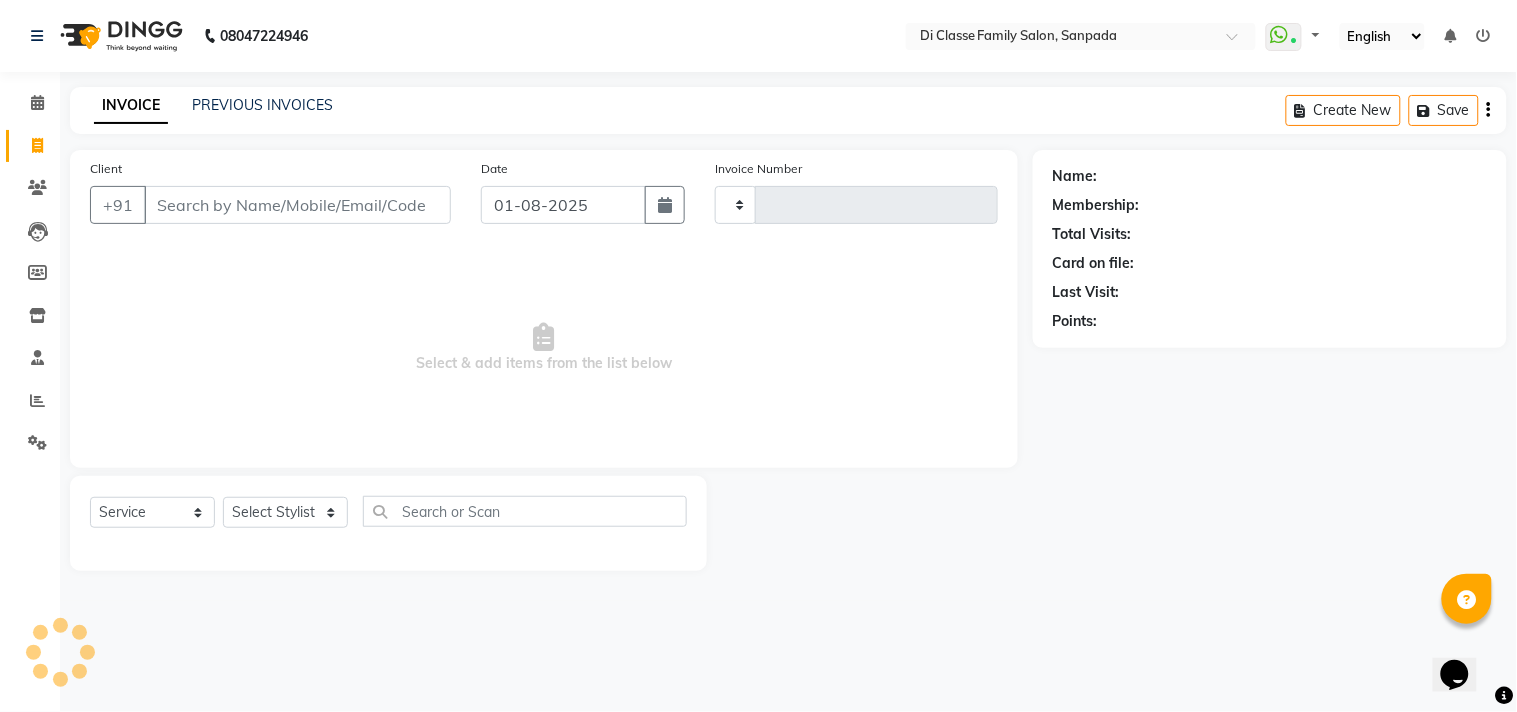 type on "2347" 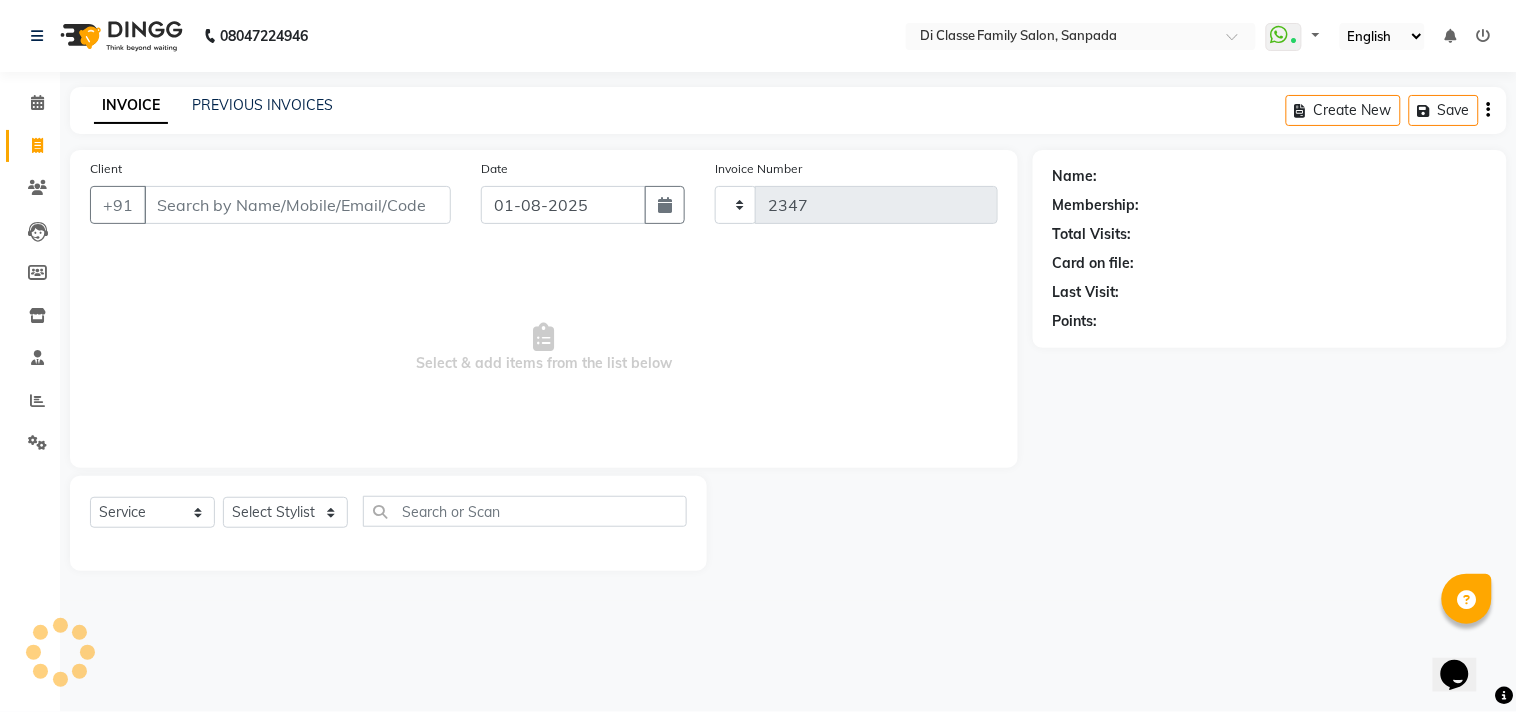 select on "4704" 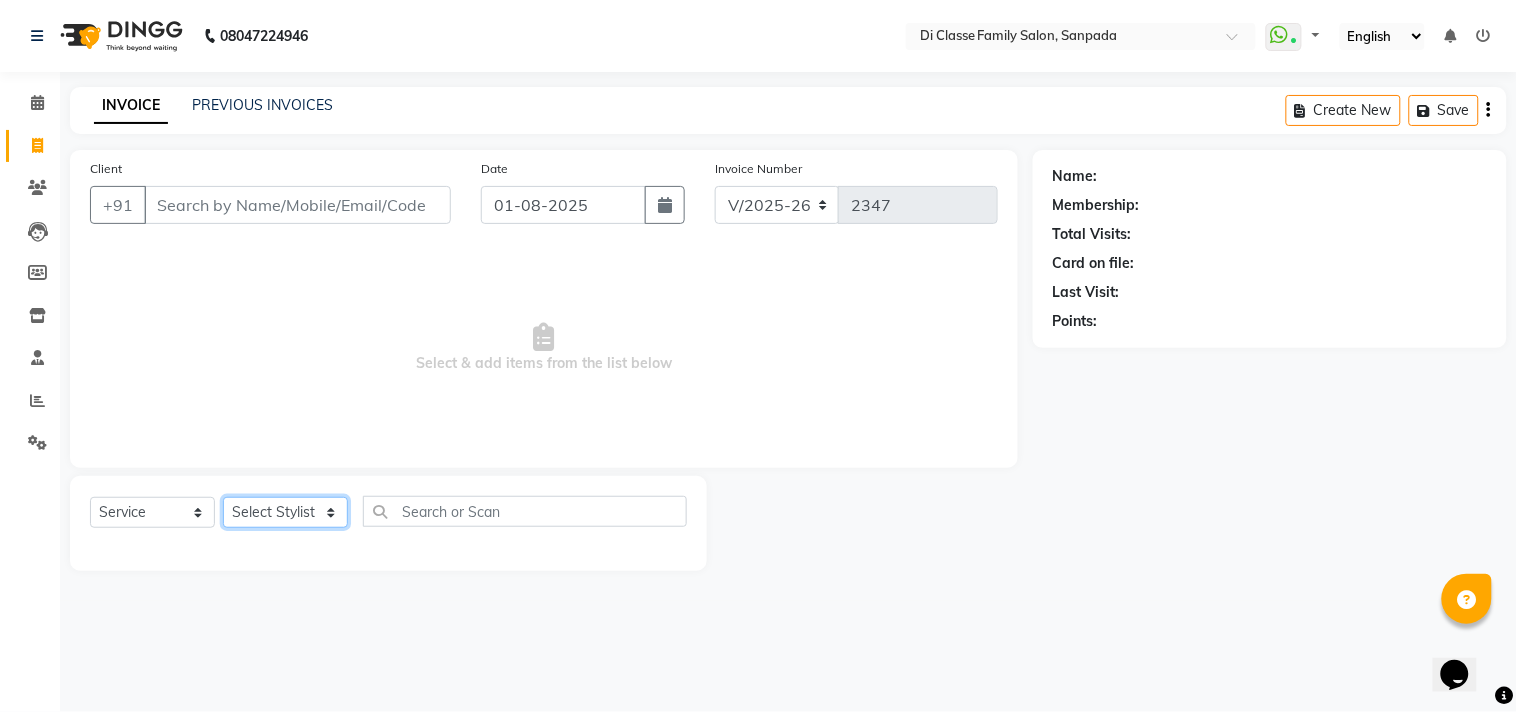 click on "Select Stylist aniket  Anu  AYAZ KADRI  Front Desk Javed kapil KOMAL  Payal  Pooja Jadhav Rahul Datkhile RESHMA SHAIKH rutik shinde SACHIN SAKPAL SADDAM SAHAJAN SAKSHI CHAVAN Sameer  sampada Sanjana  SANU SHUBHAM PEDNEKAR Sikandar Ansari Vijay kharat" 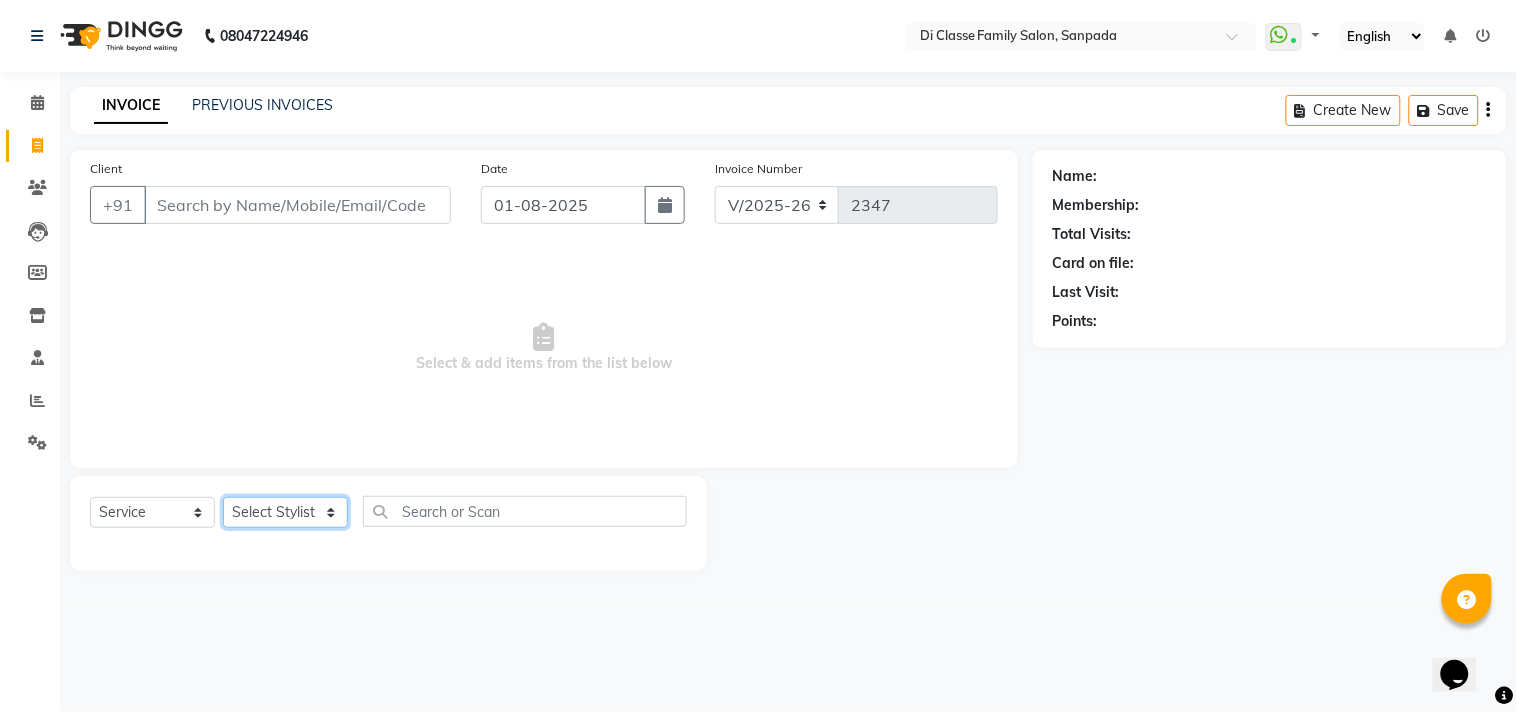 select on "51560" 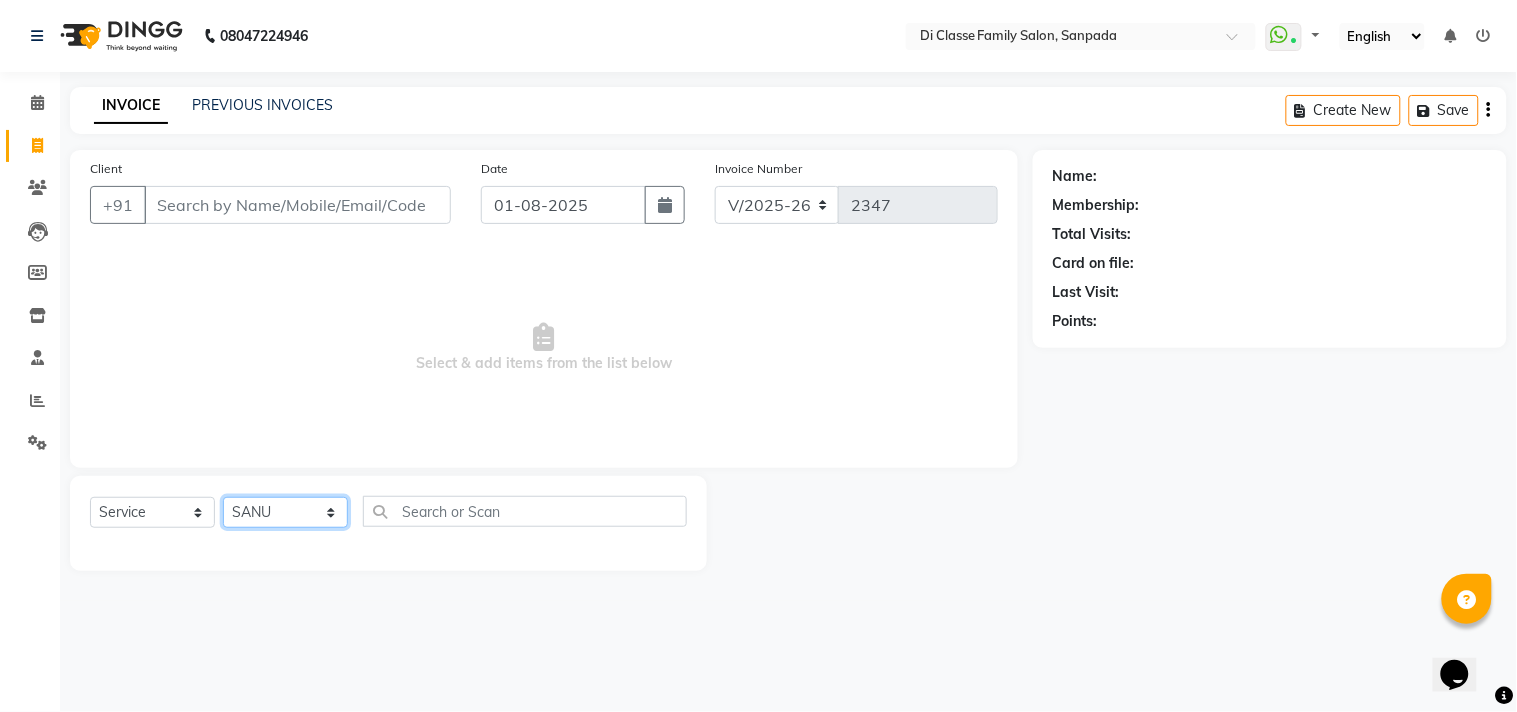 click on "Select Stylist aniket  Anu  AYAZ KADRI  Front Desk Javed kapil KOMAL  Payal  Pooja Jadhav Rahul Datkhile RESHMA SHAIKH rutik shinde SACHIN SAKPAL SADDAM SAHAJAN SAKSHI CHAVAN Sameer  sampada Sanjana  SANU SHUBHAM PEDNEKAR Sikandar Ansari Vijay kharat" 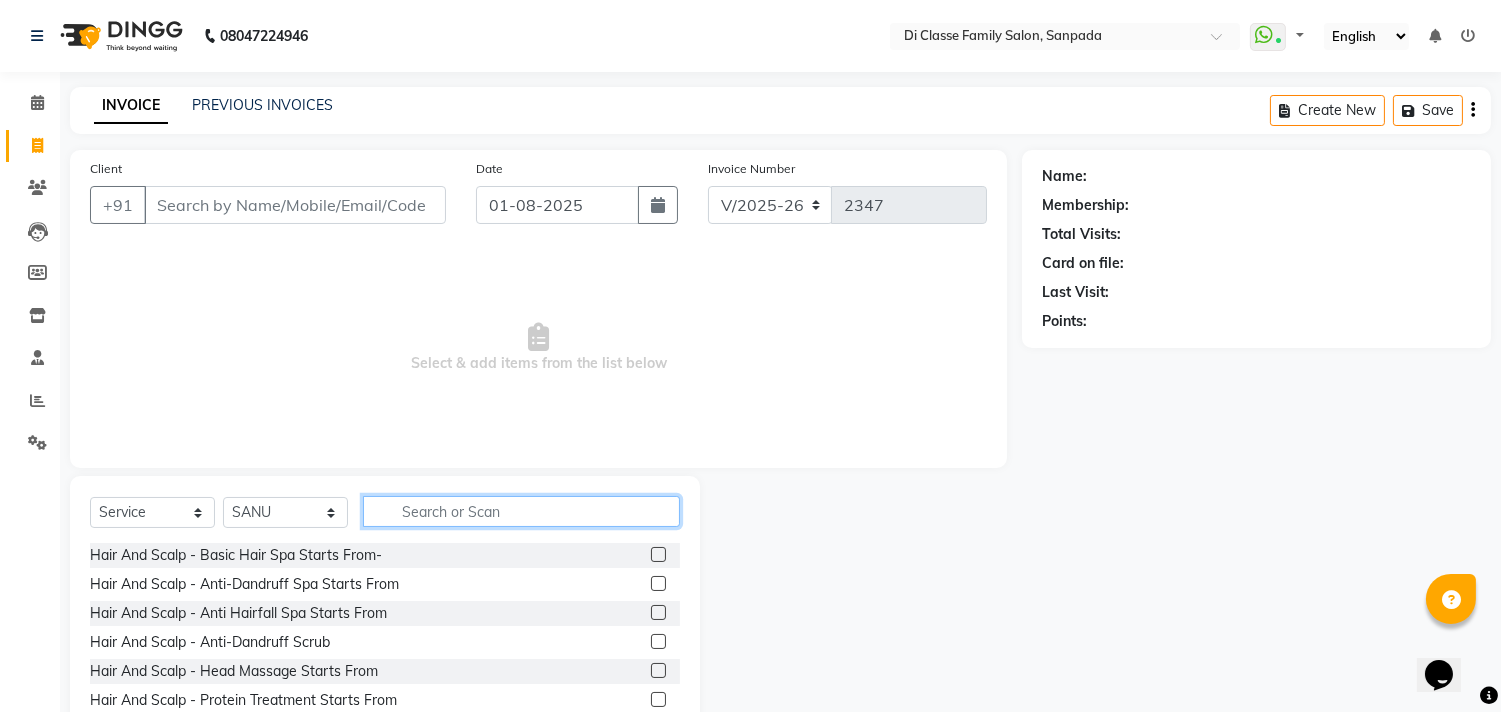 click 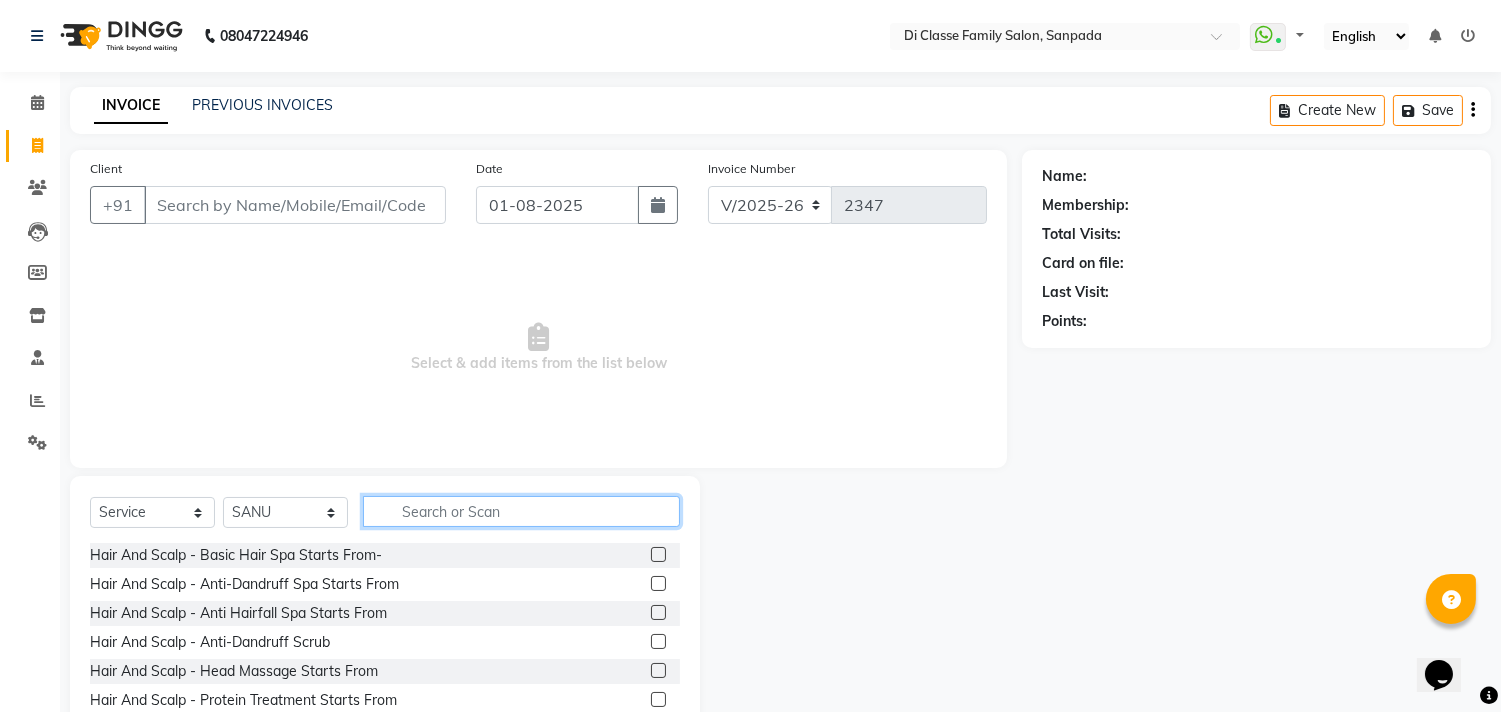 click 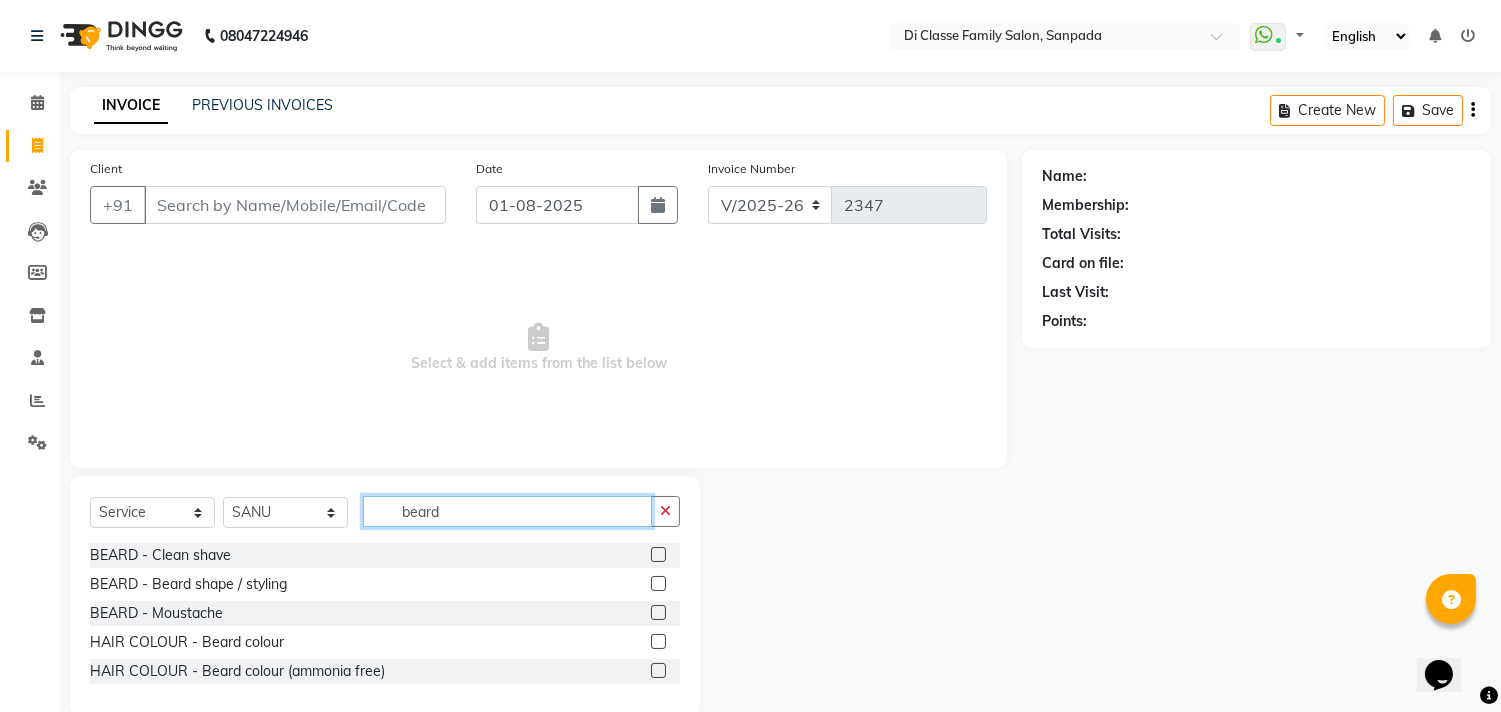 type on "beard" 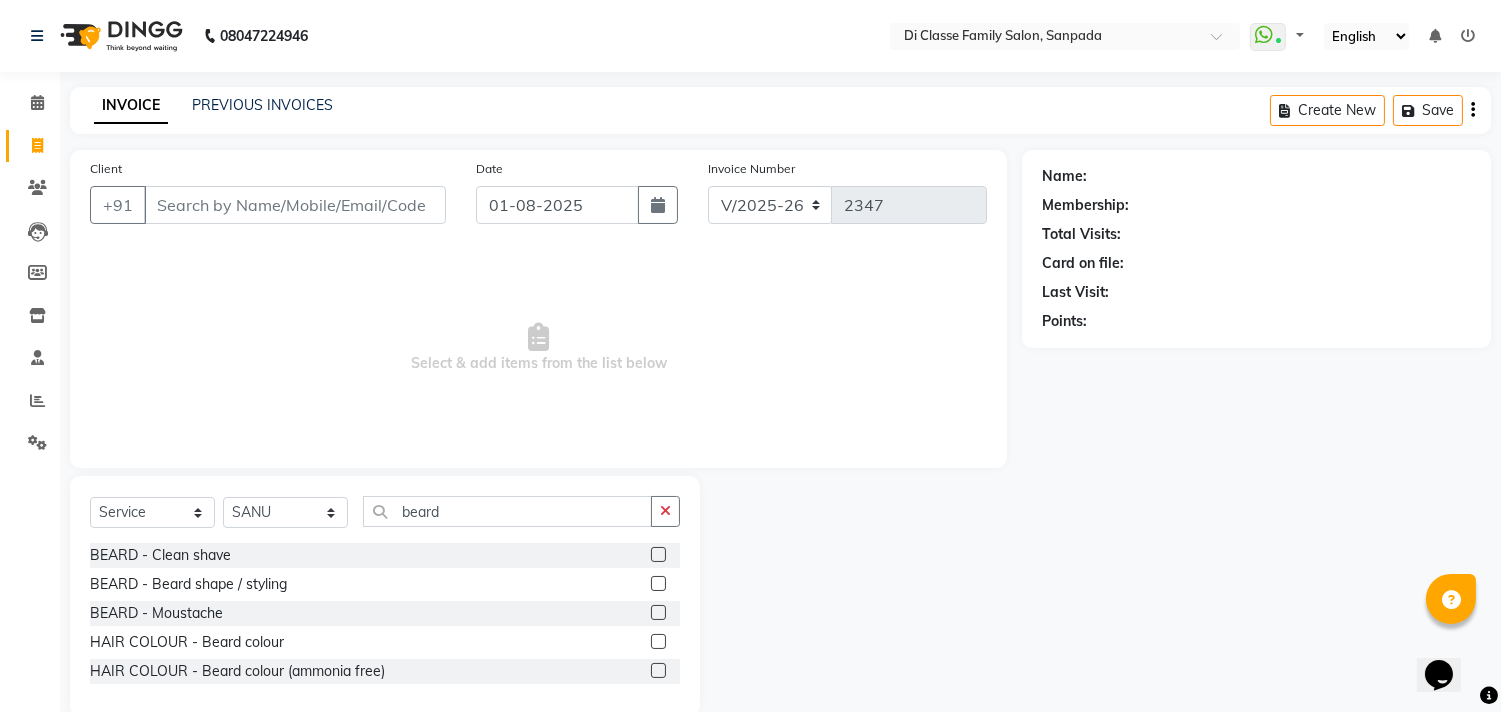 click 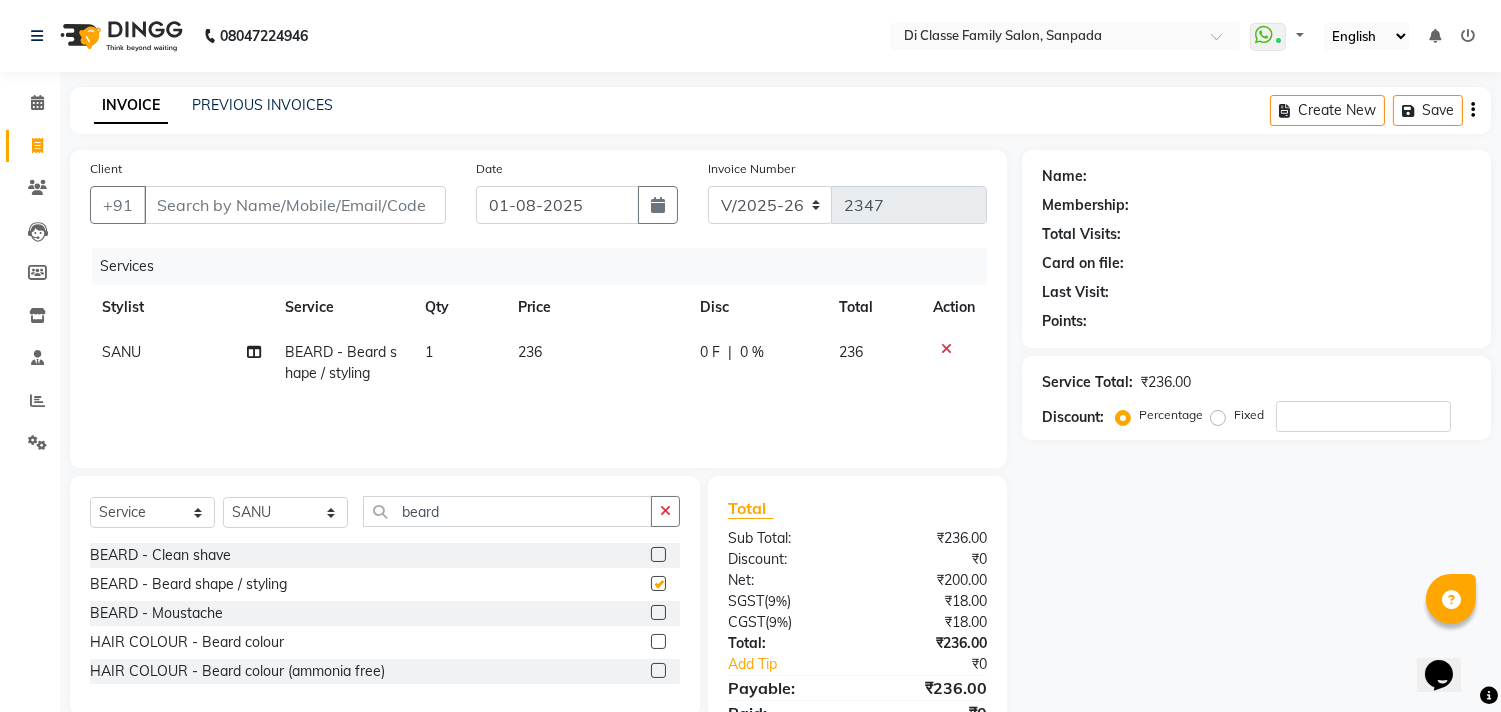 checkbox on "false" 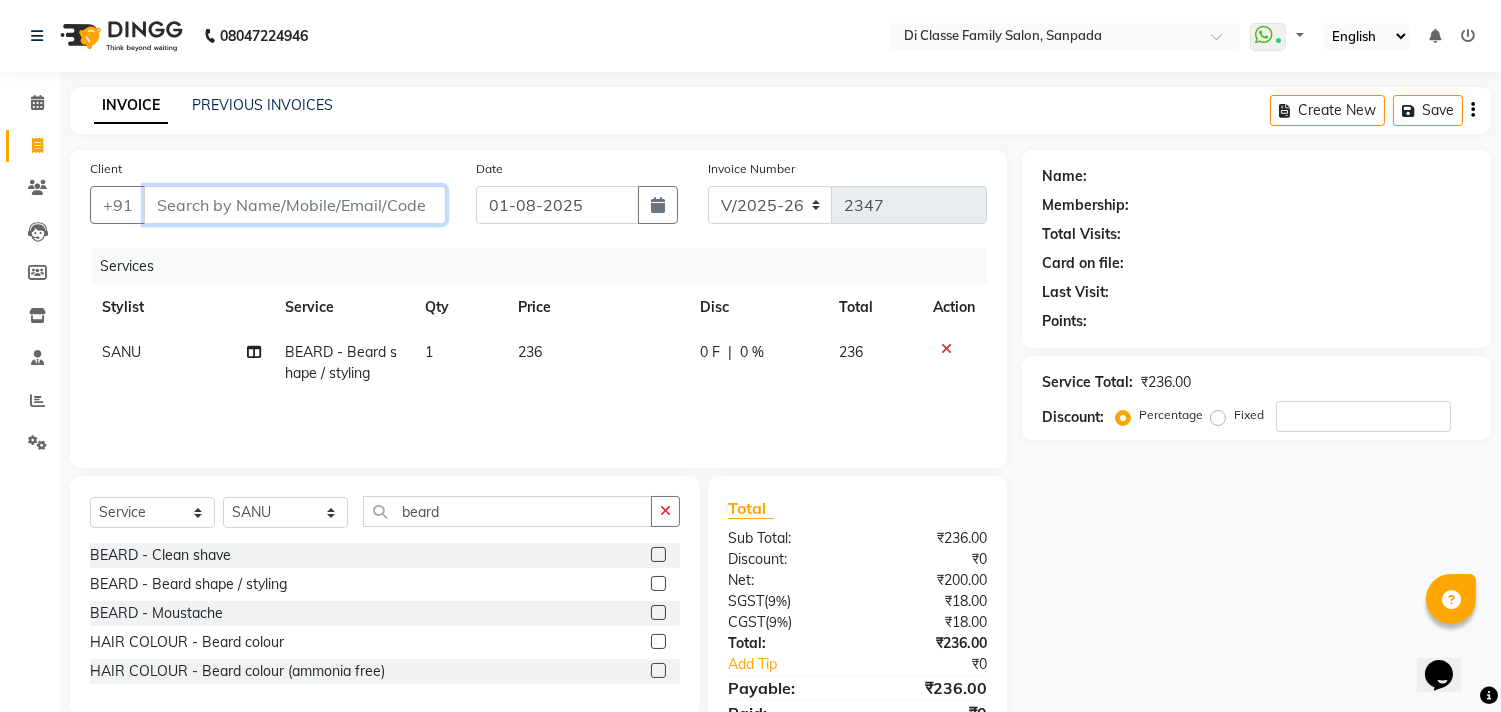 click on "Client" at bounding box center [295, 205] 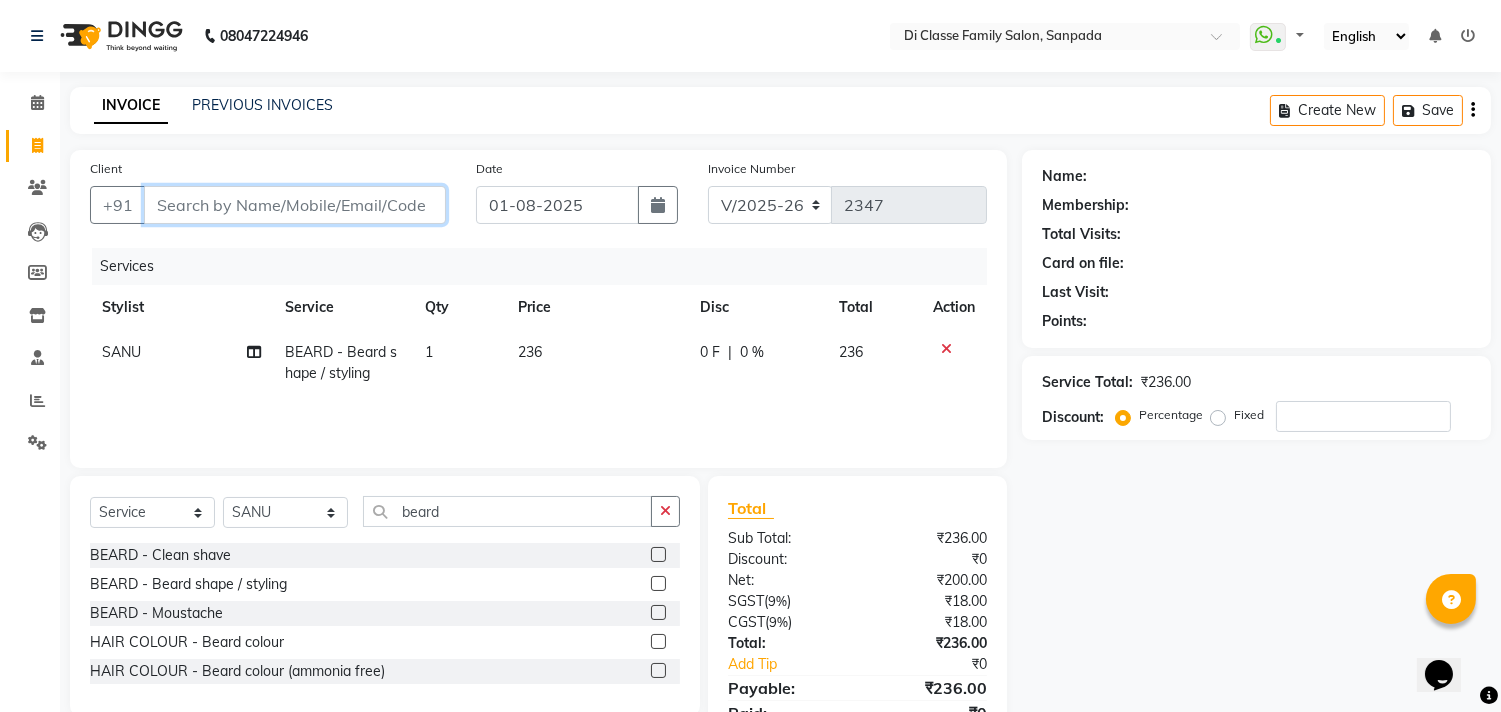 type on "7" 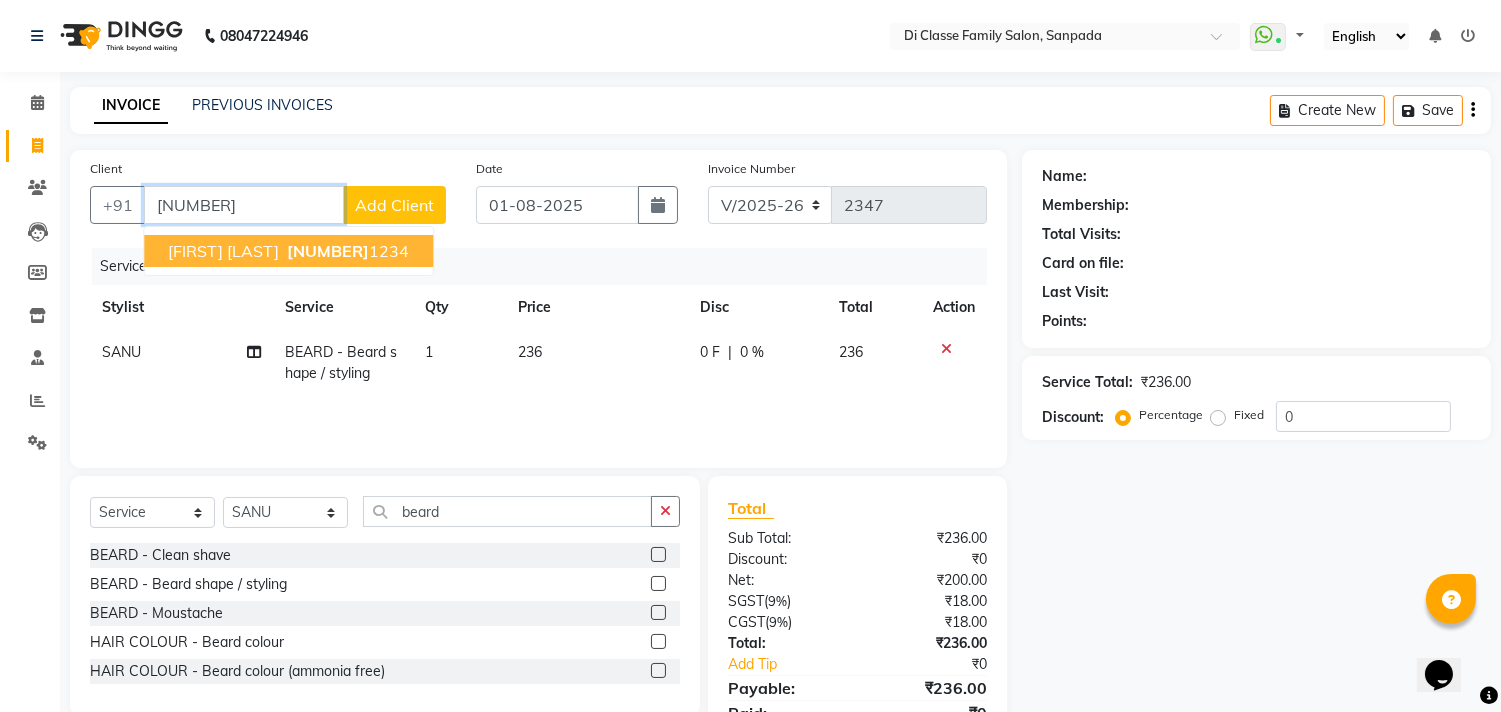 click on "976890" at bounding box center [328, 251] 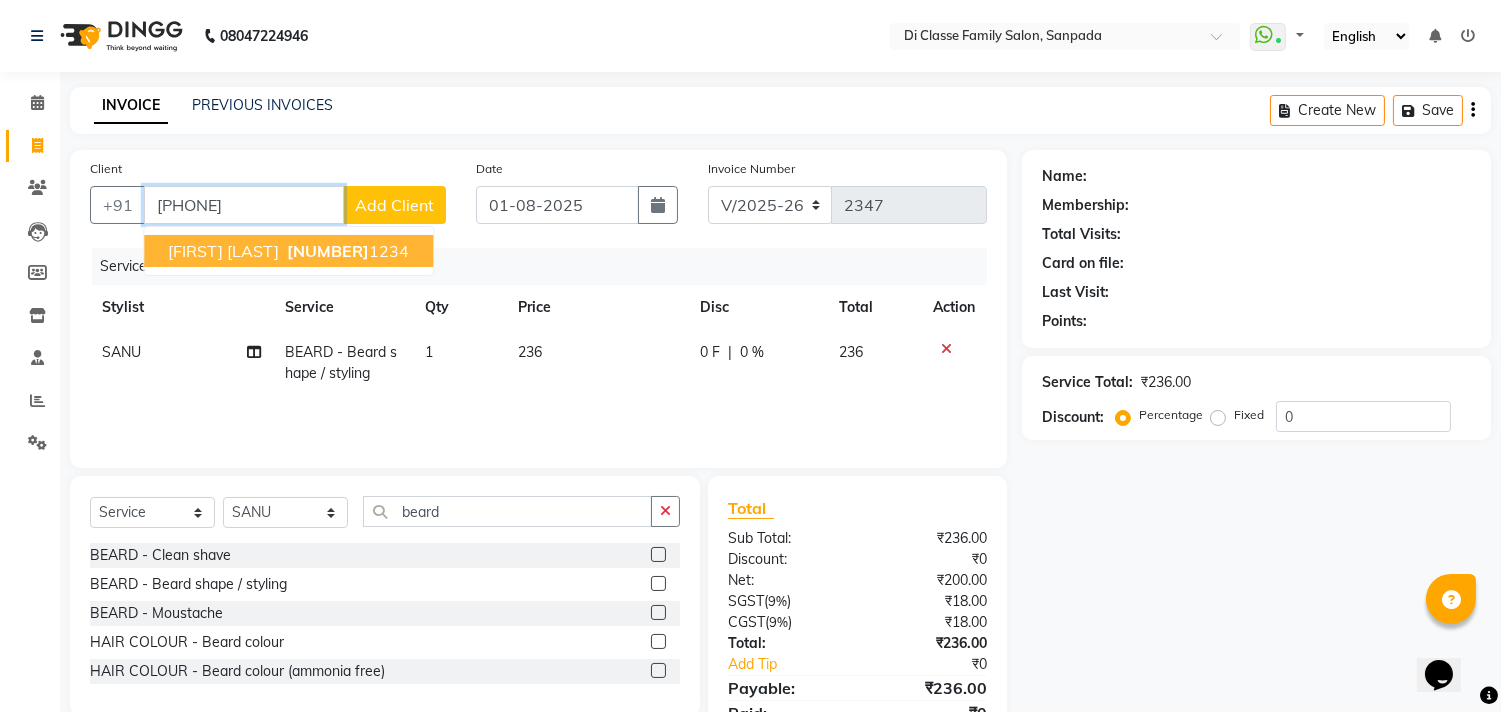 type on "[PHONE]" 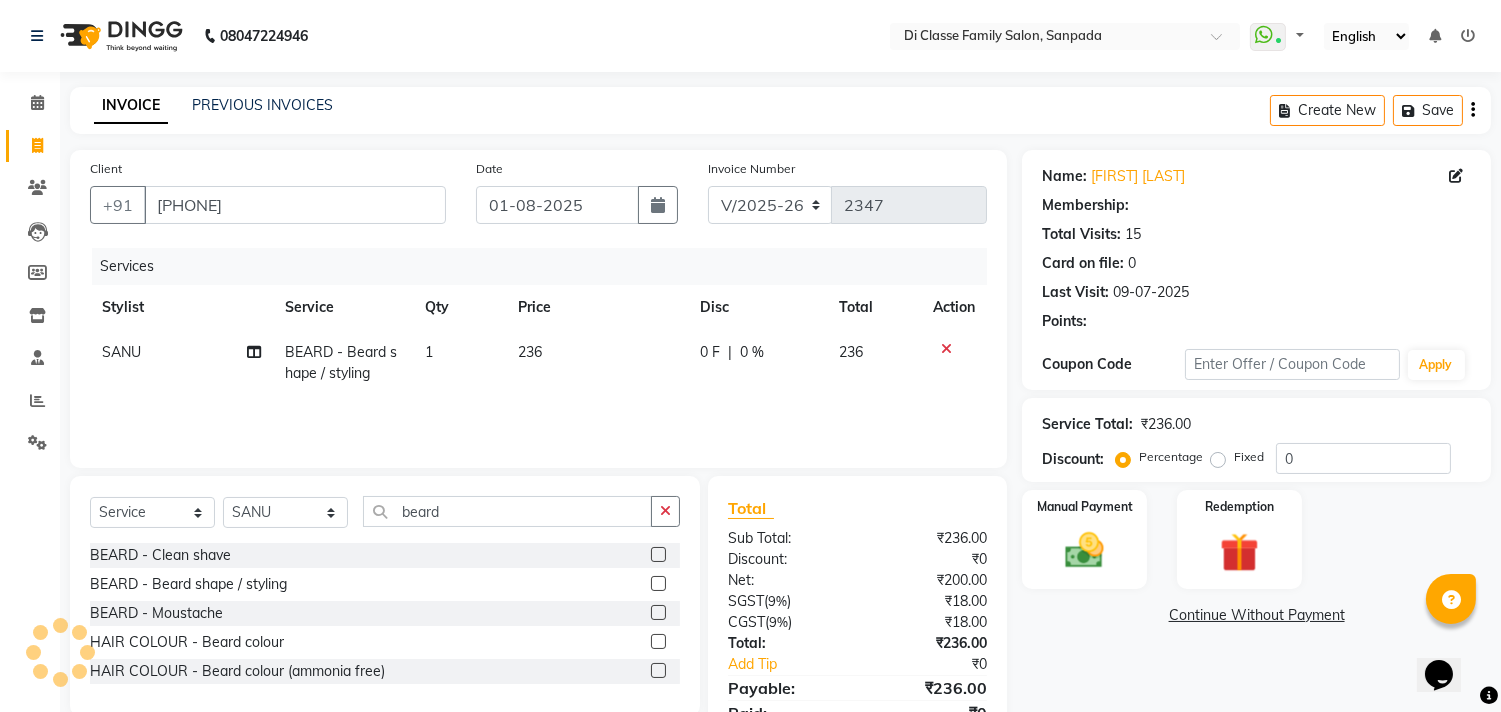 type on "15" 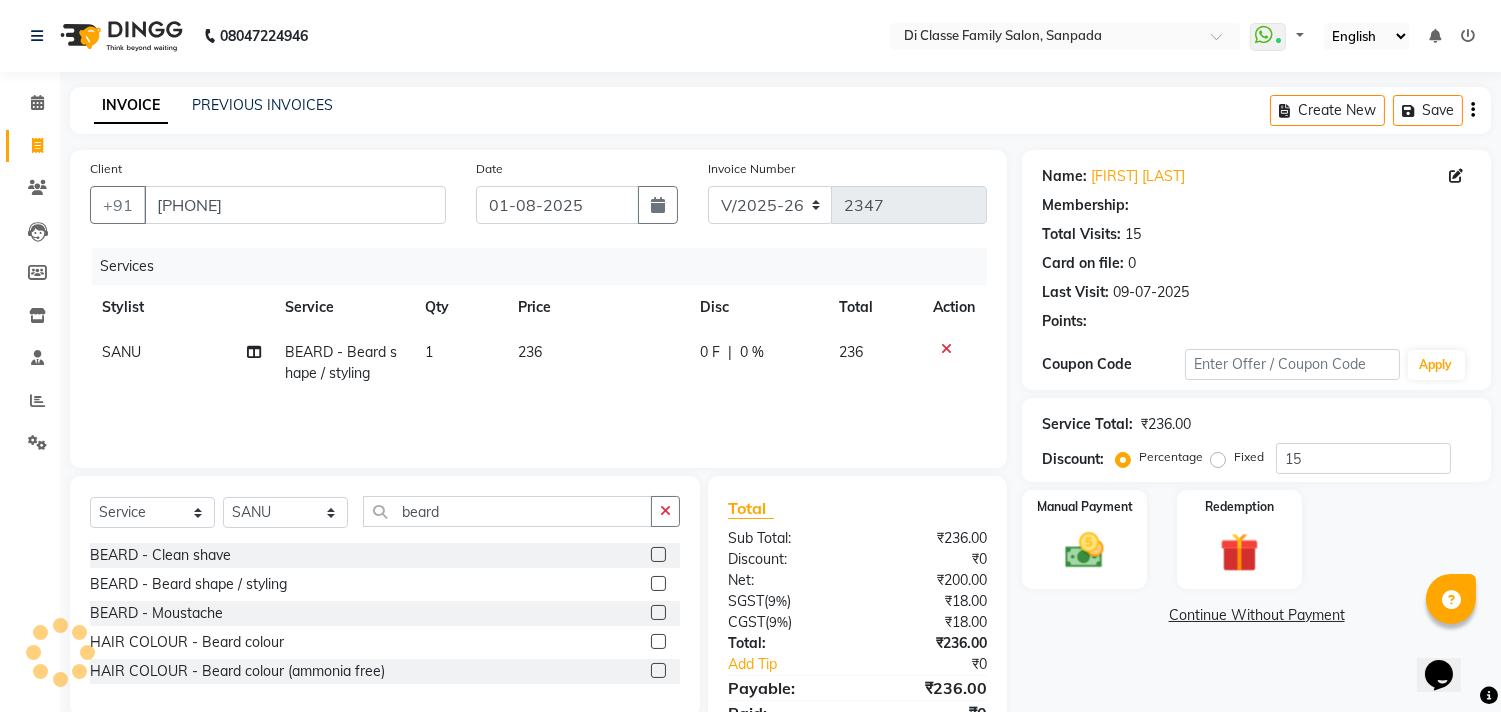 select on "1: Object" 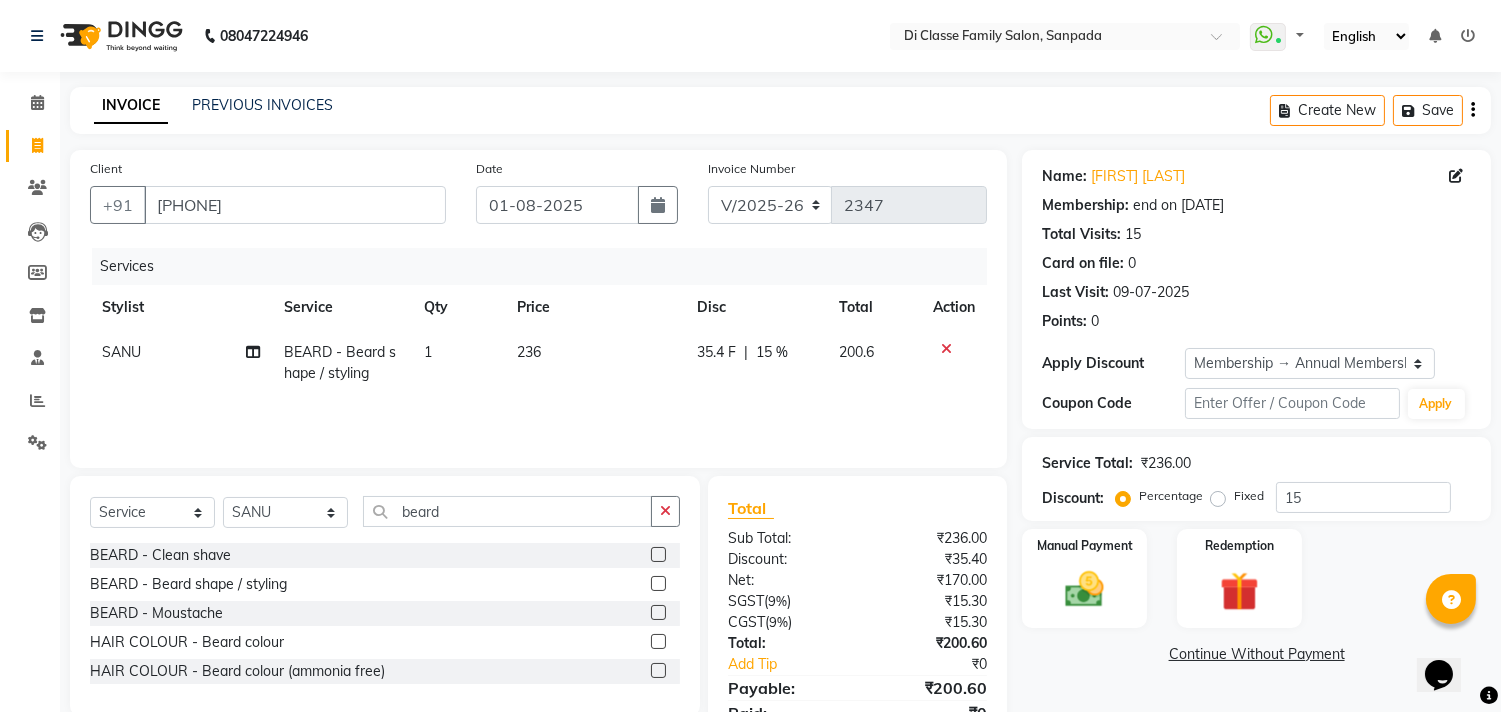 scroll, scrollTop: 87, scrollLeft: 0, axis: vertical 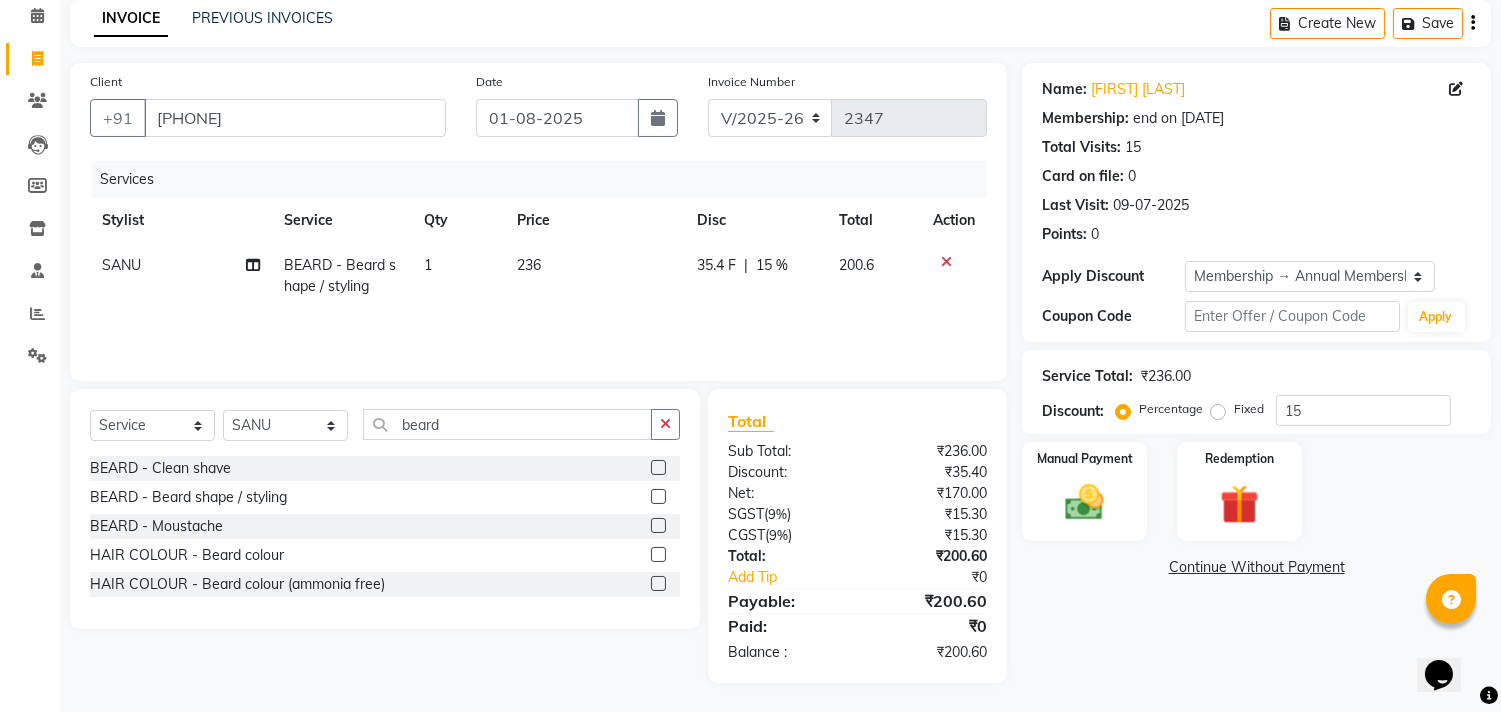 click on "35.4 F | 15 %" 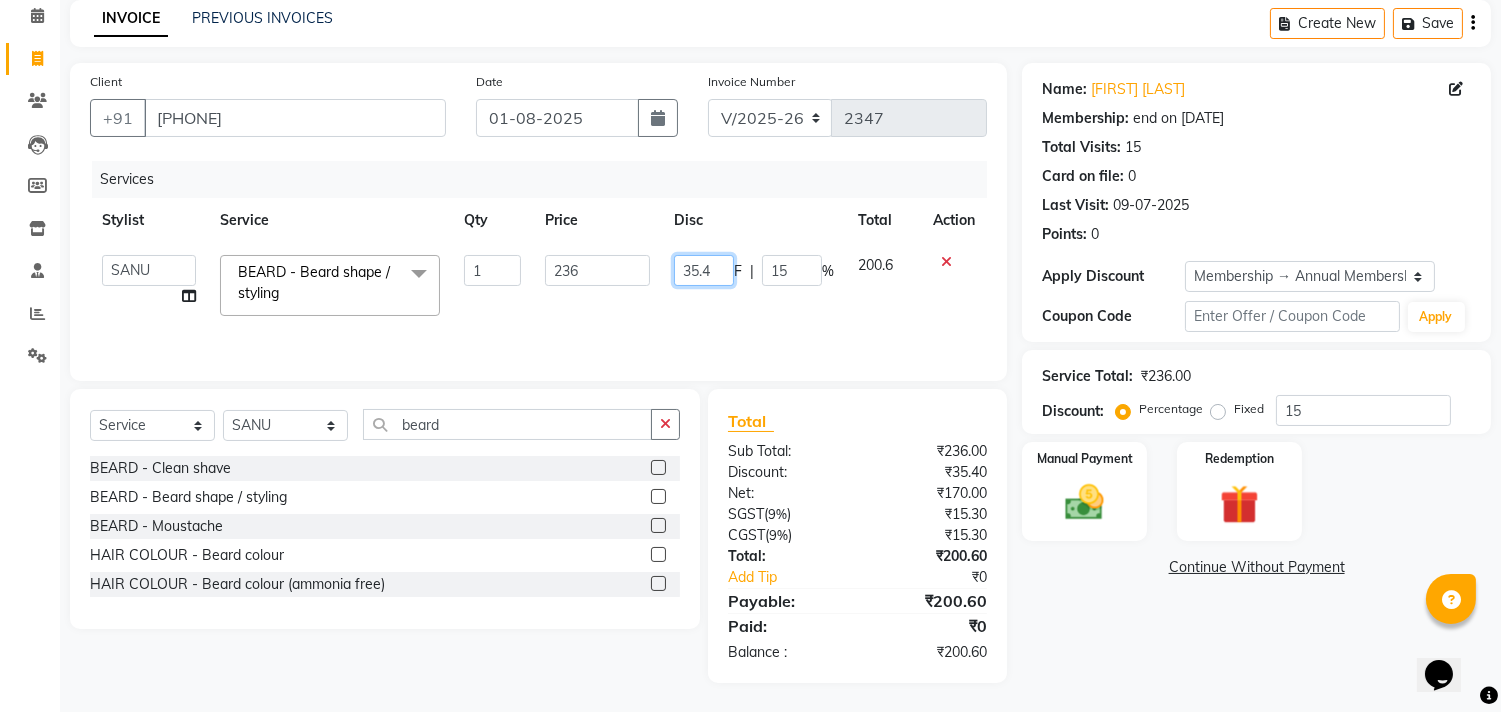 click on "35.4" 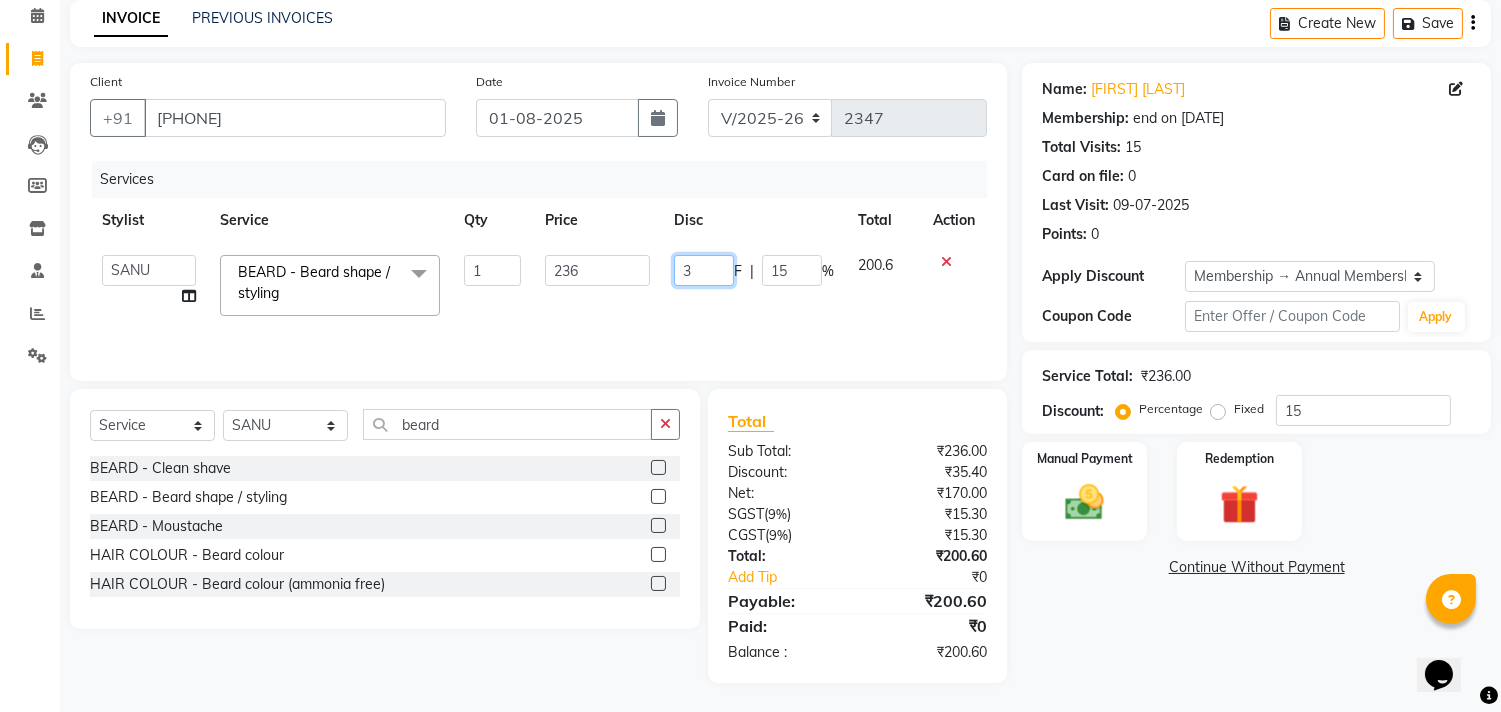 type on "36" 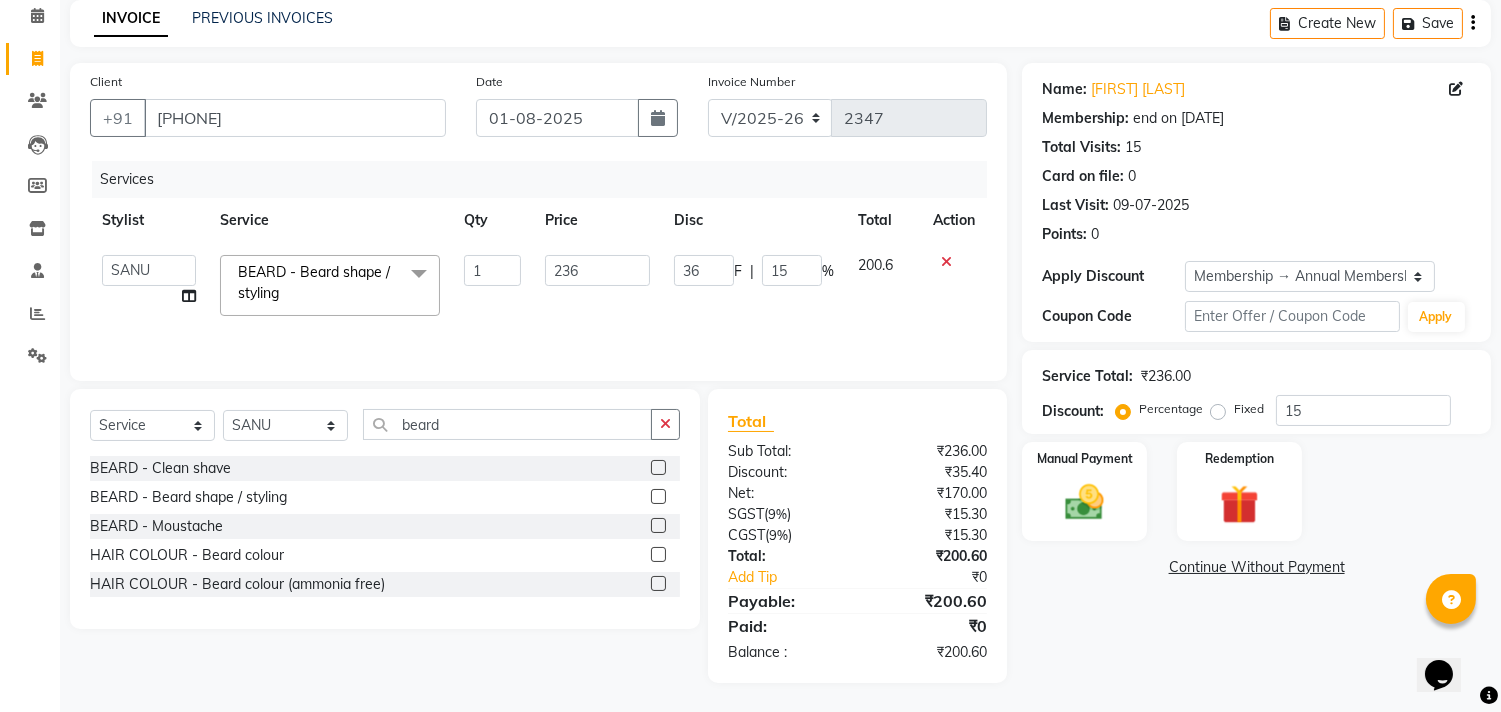 click on "Name: Rudra Hawle Membership: end on 15-01-2026 Total Visits:  15 Card on file:  0 Last Visit:   09-07-2025 Points:   0  Apply Discount Select Membership → Annual Membership Coupon Code Apply Service Total:  ₹236.00  Discount:  Percentage   Fixed  15 Manual Payment Redemption  Continue Without Payment" 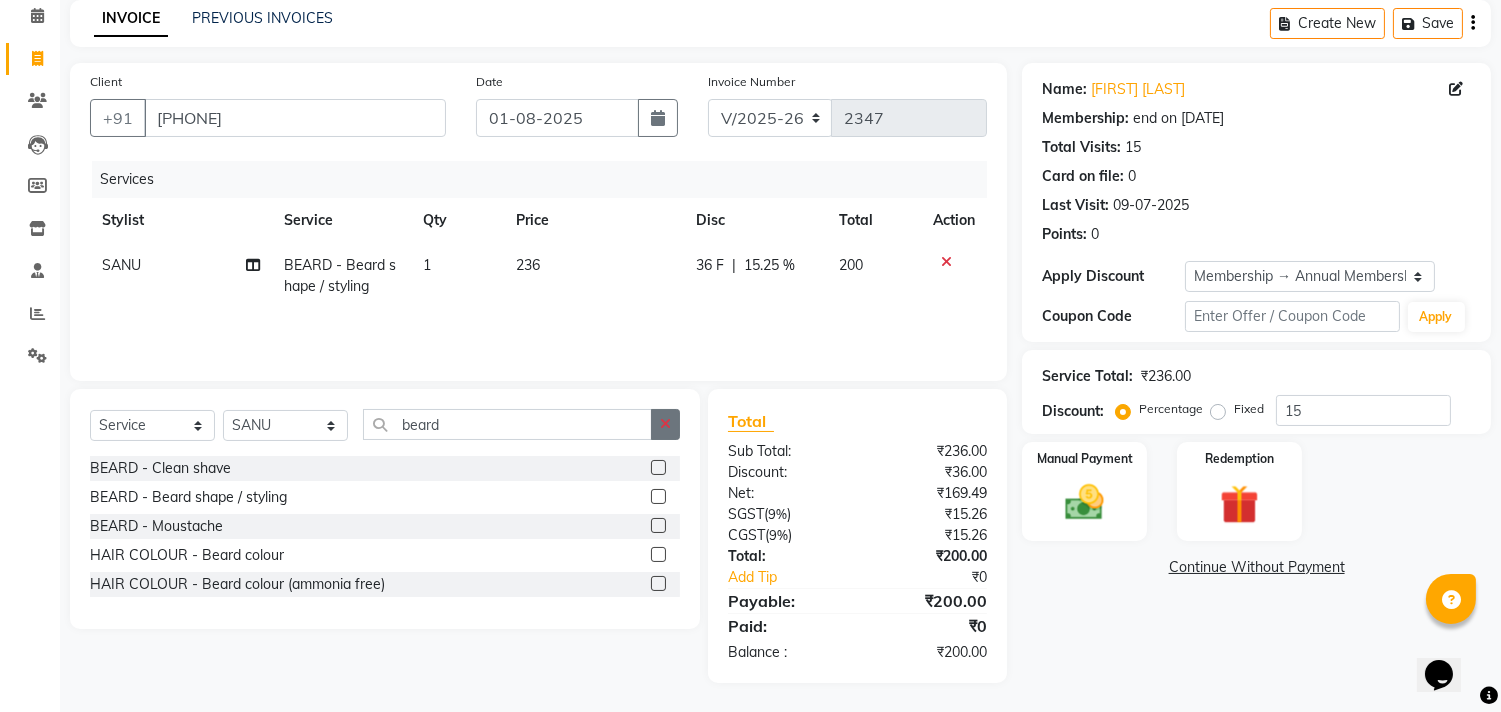 click 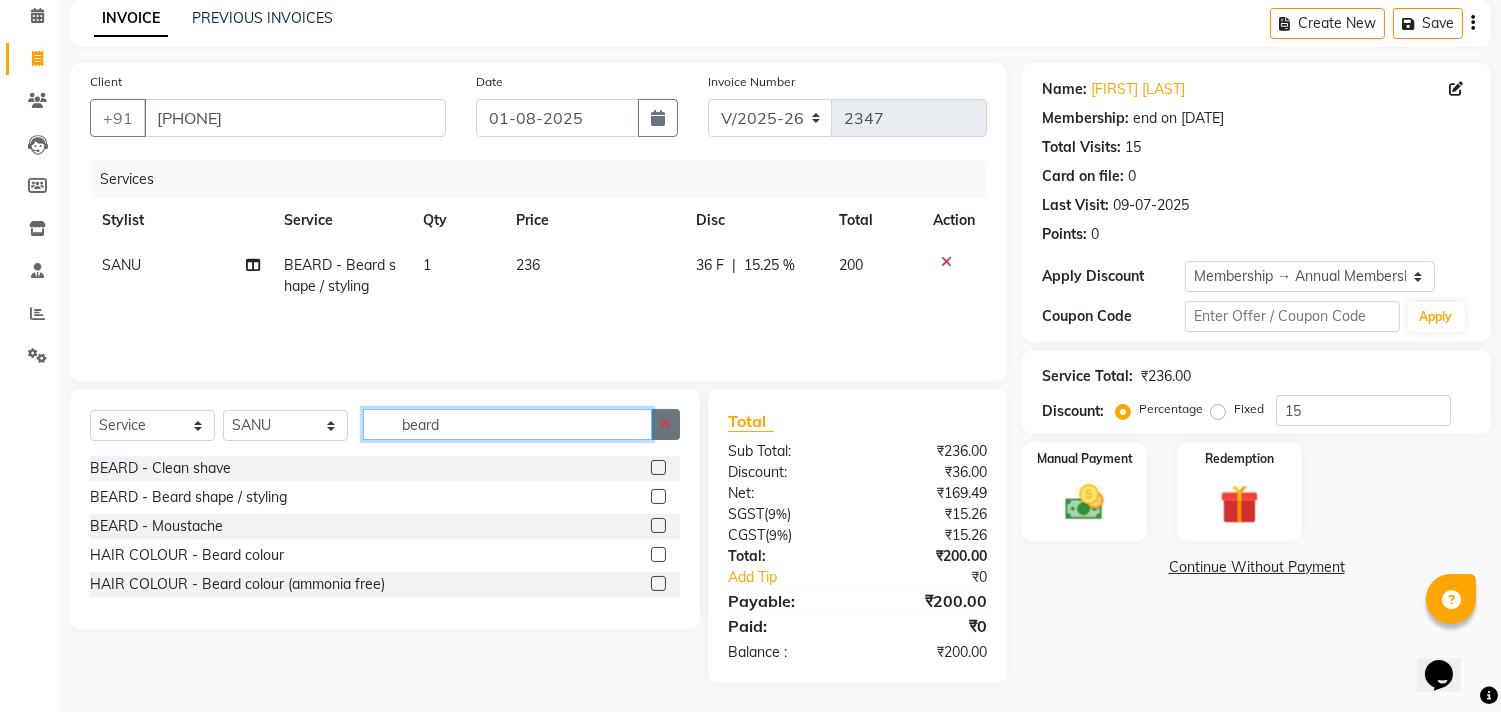 type 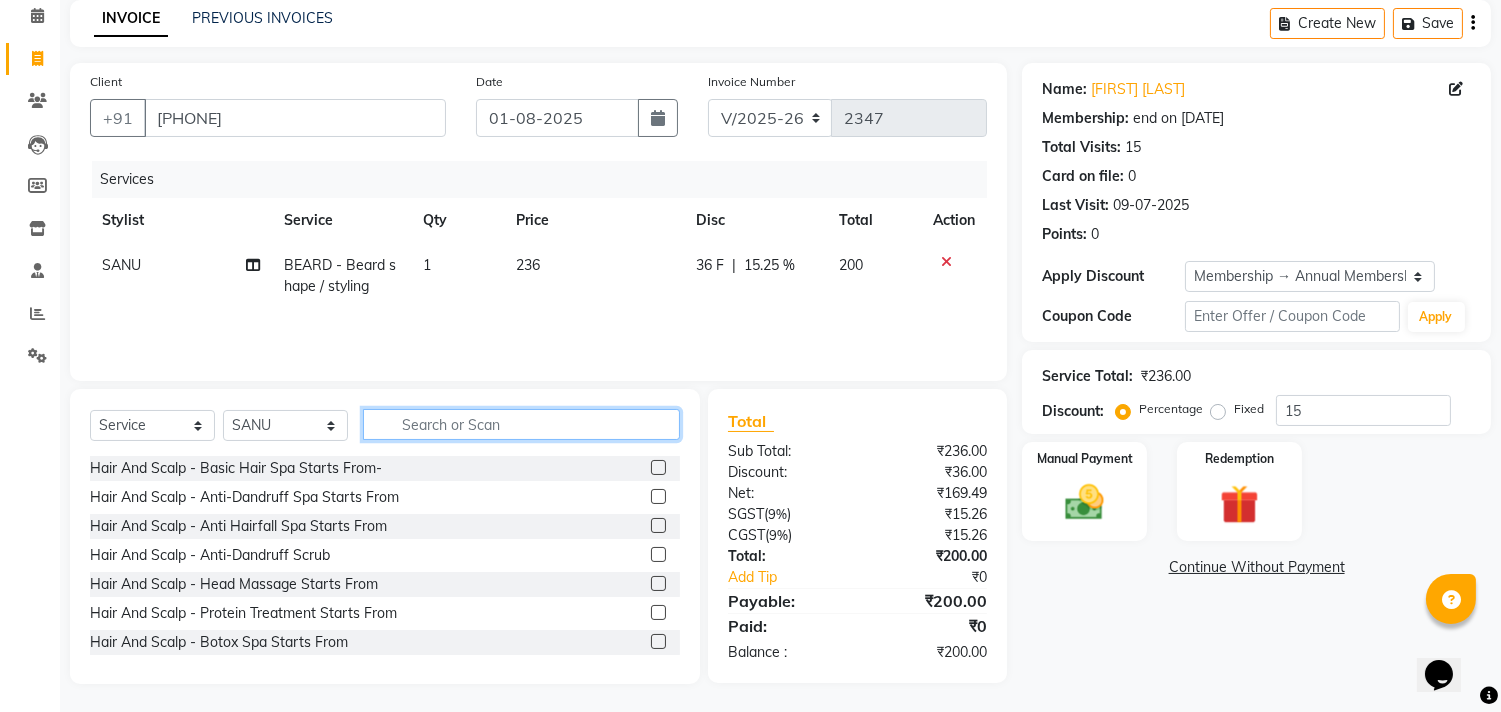 click 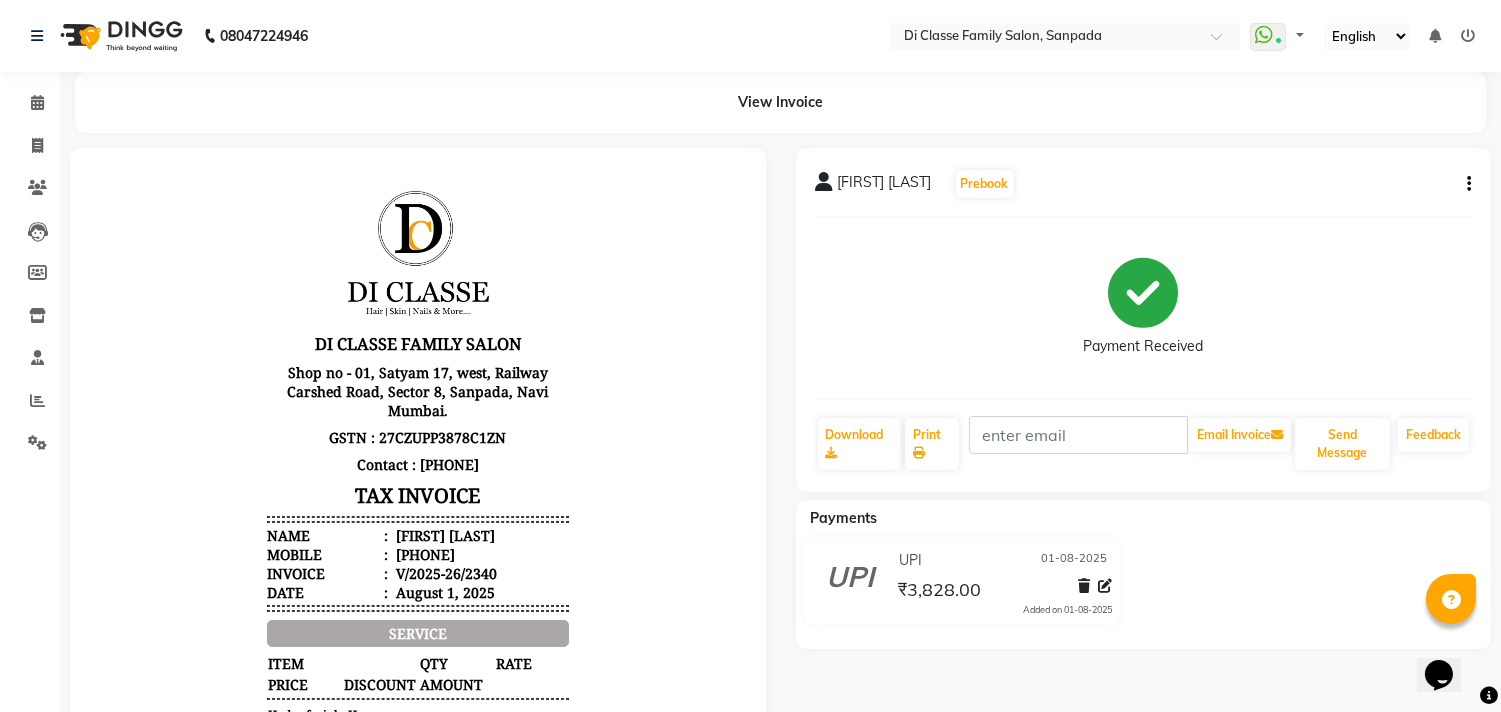 scroll, scrollTop: 0, scrollLeft: 0, axis: both 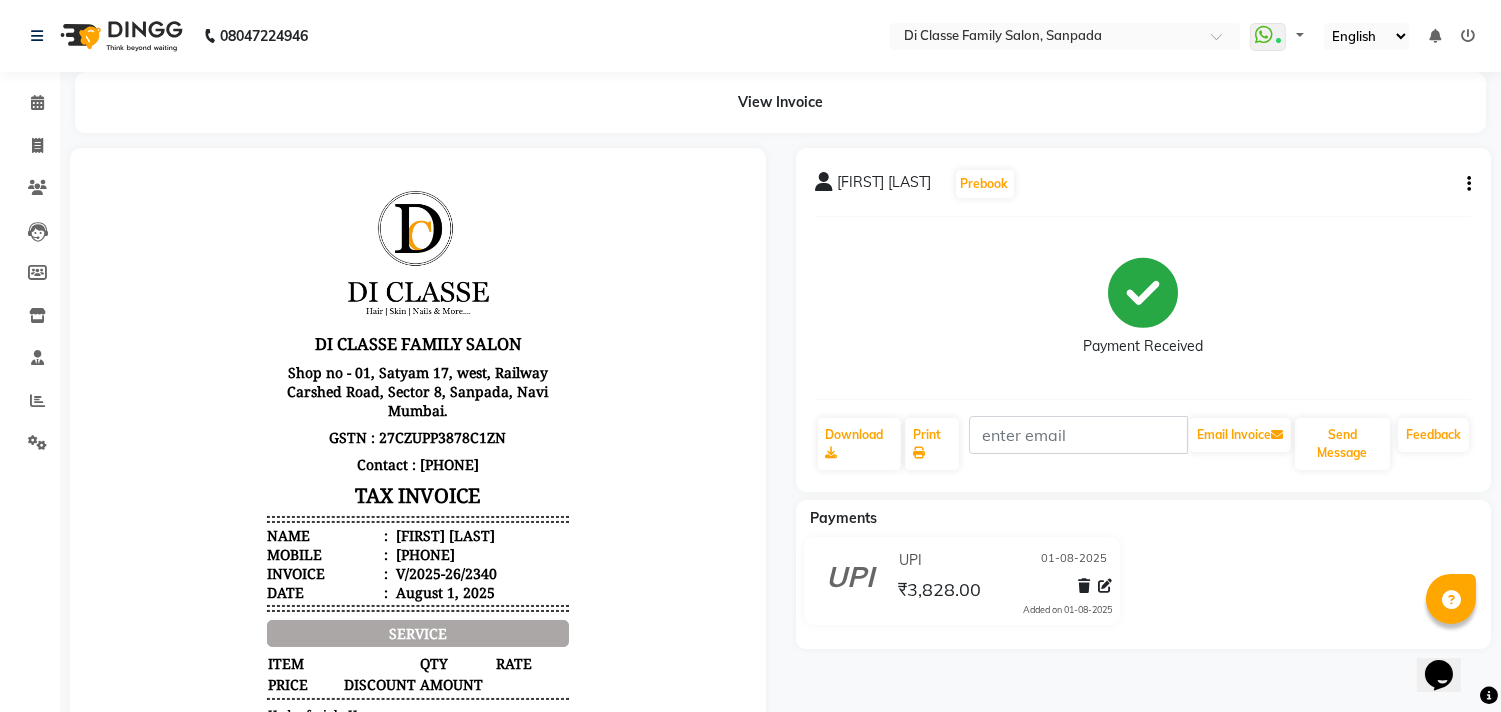 click on "Invoice" 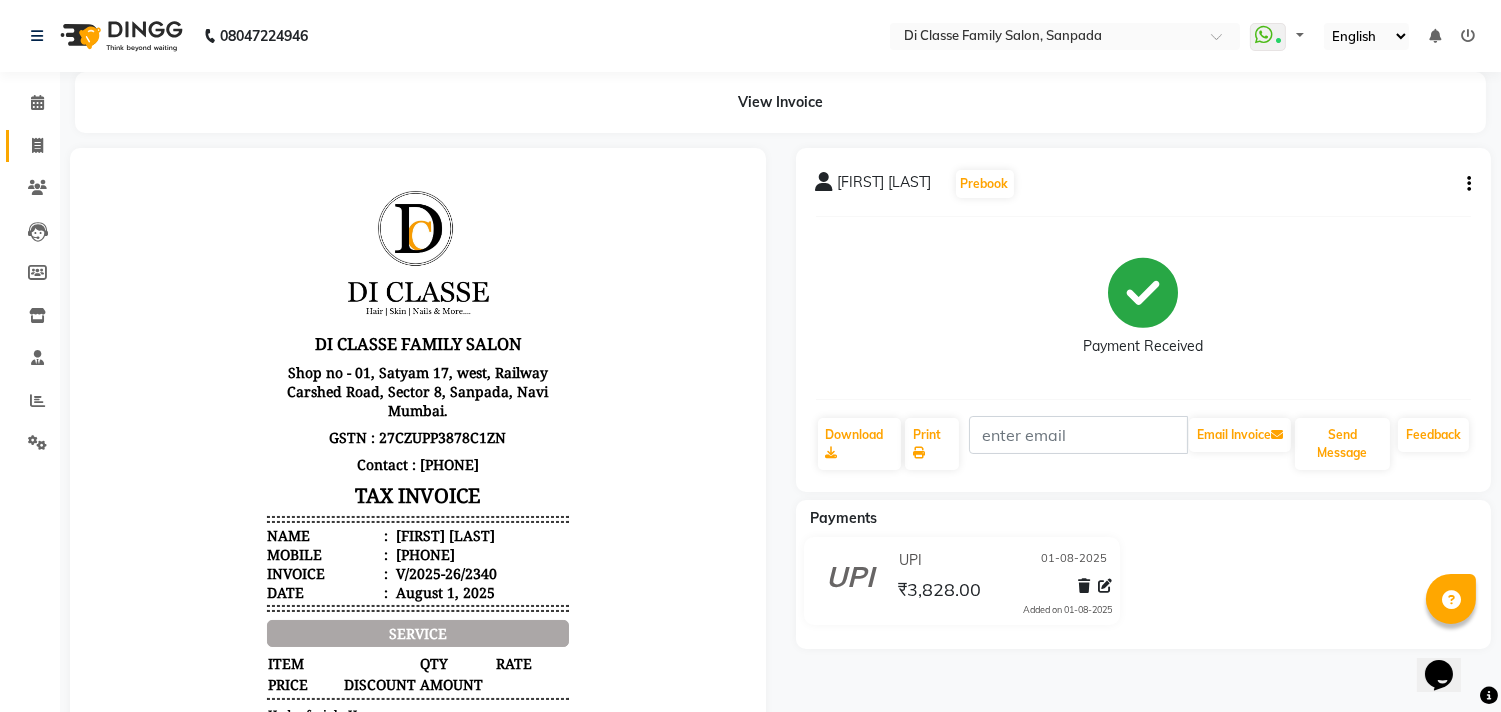 click 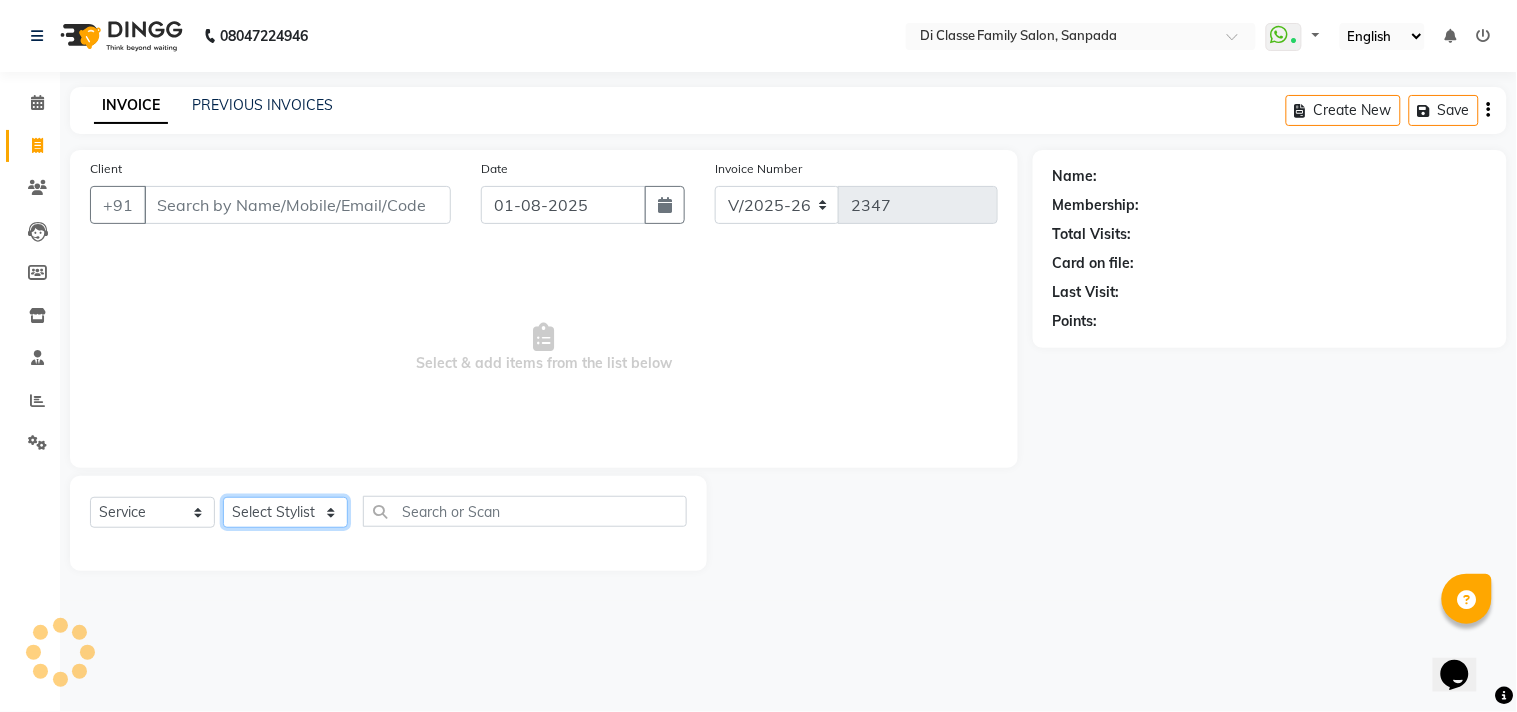 click on "Select Stylist" 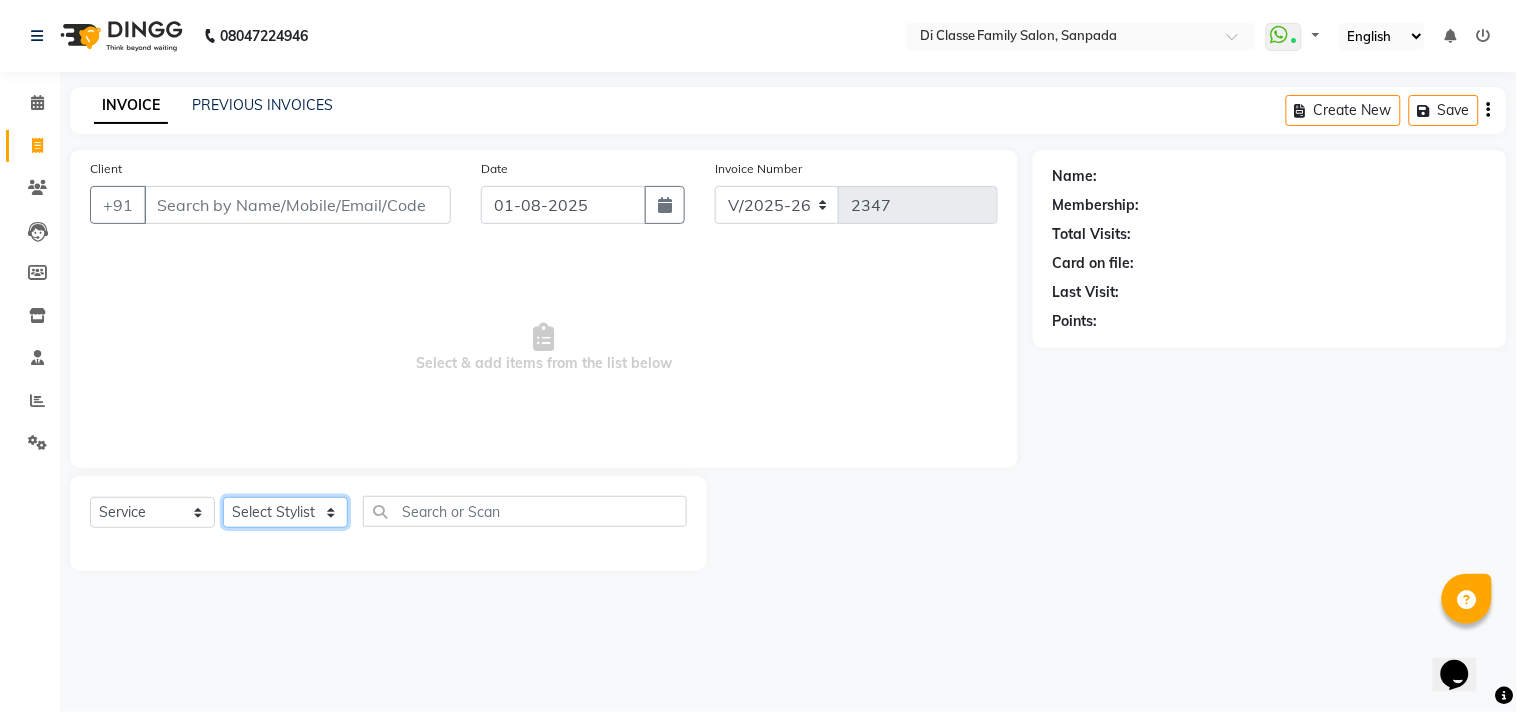 select on "59601" 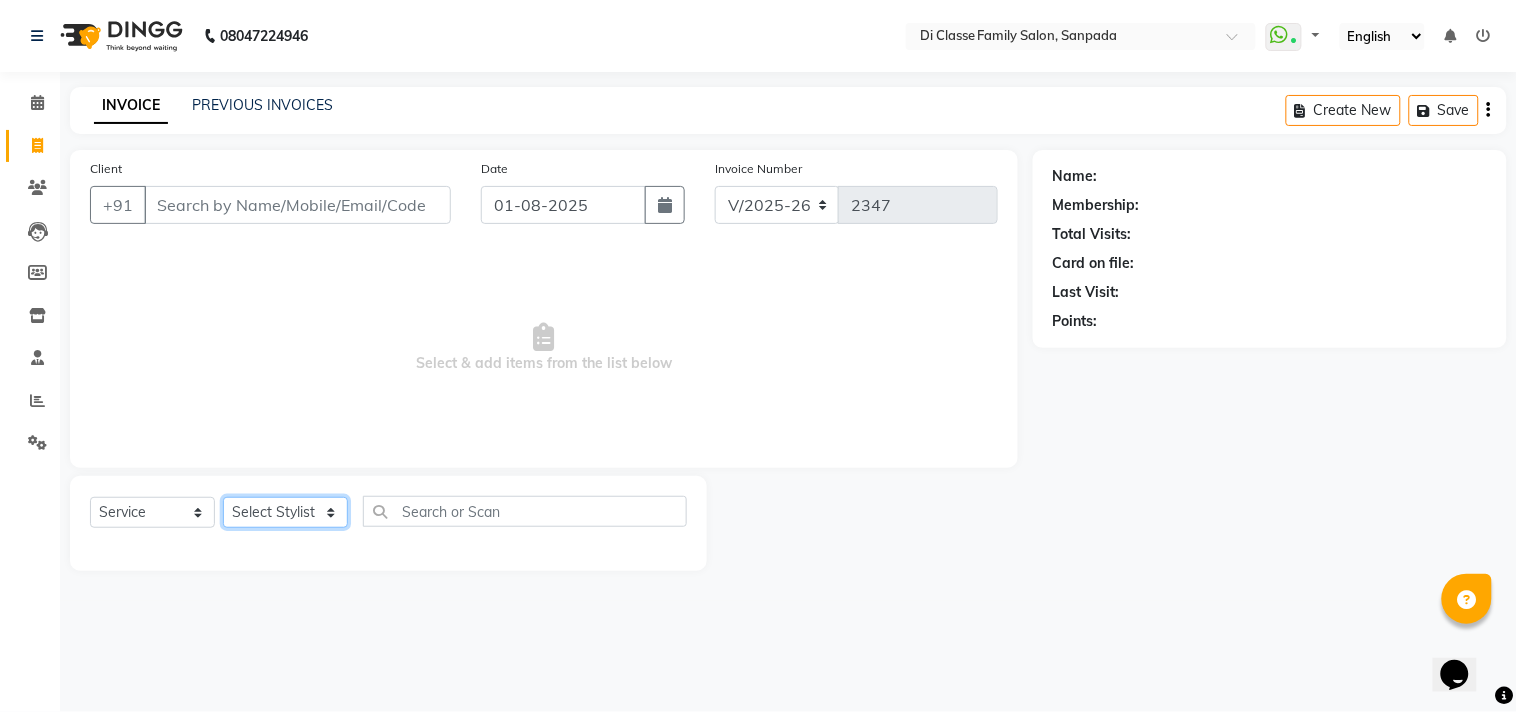 click on "Select Stylist aniket [FIRST] [LAST] Front Desk Javed kapil KOMAL [FIRST] [LAST] [FIRST] [LAST] RESHMA SHAIKH rutik shinde SACHIN SAKPAL SADDAM SAHAJAN SAKSHI CHAVAN Sameer [FIRST] SANJANA [FIRST] SHUBHAM PEDNEKAR Sikandar Ansari Vijay kharat" 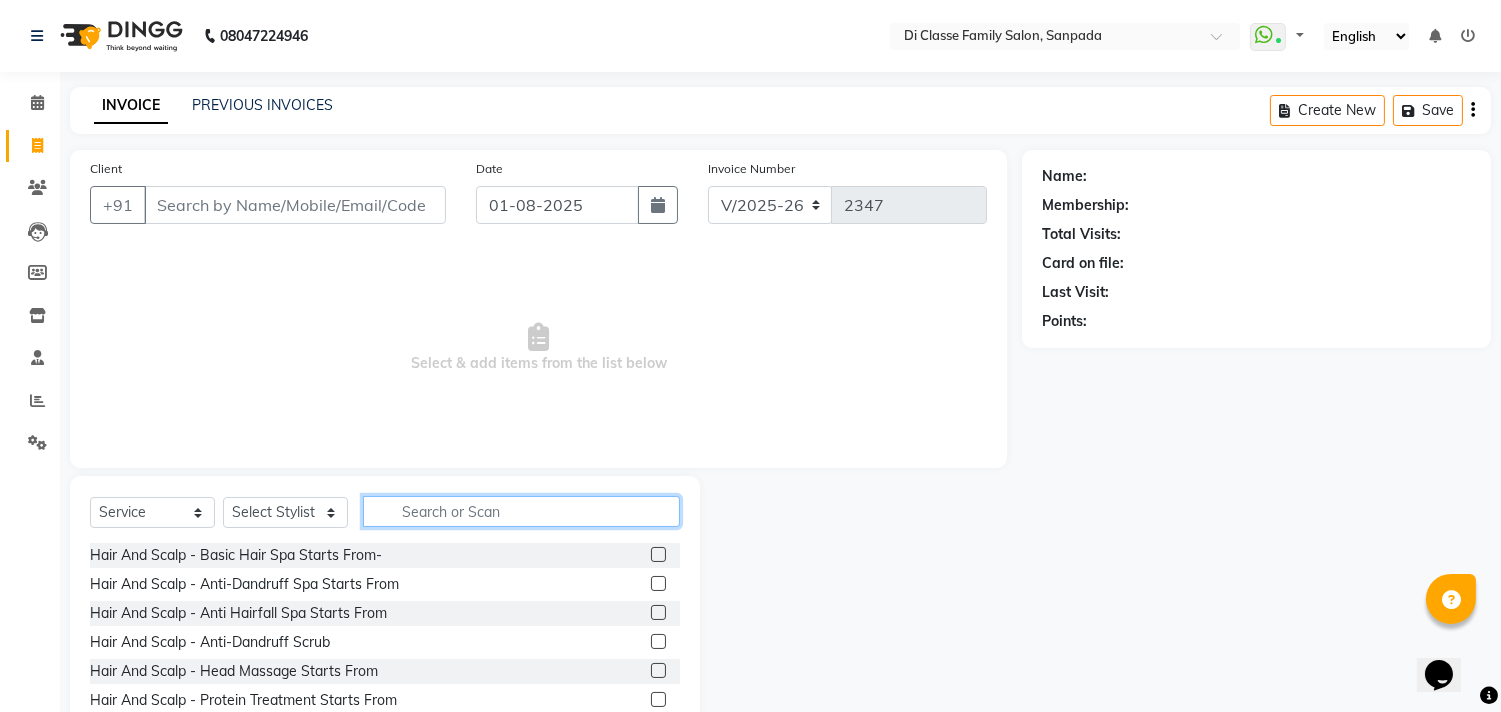 drag, startPoint x: 474, startPoint y: 505, endPoint x: 465, endPoint y: 521, distance: 18.35756 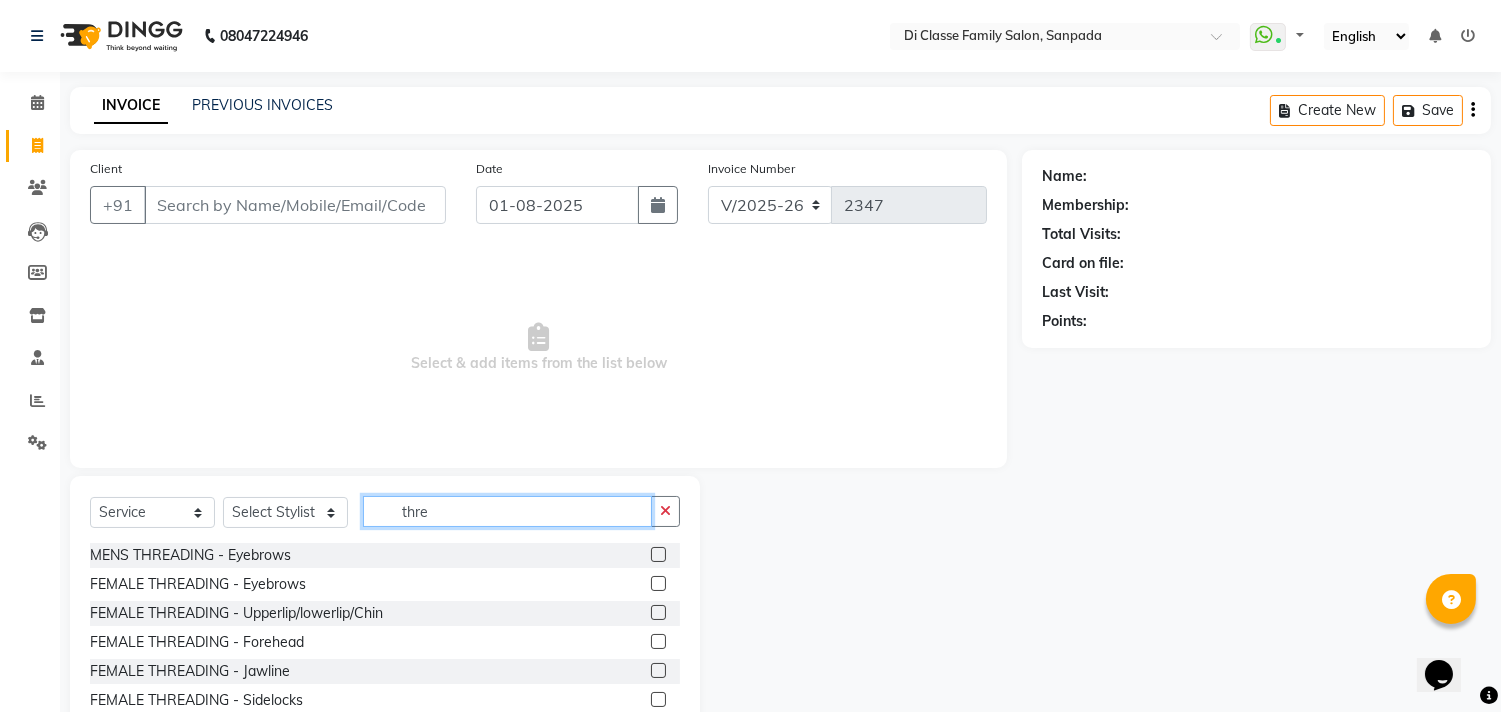 type on "thre" 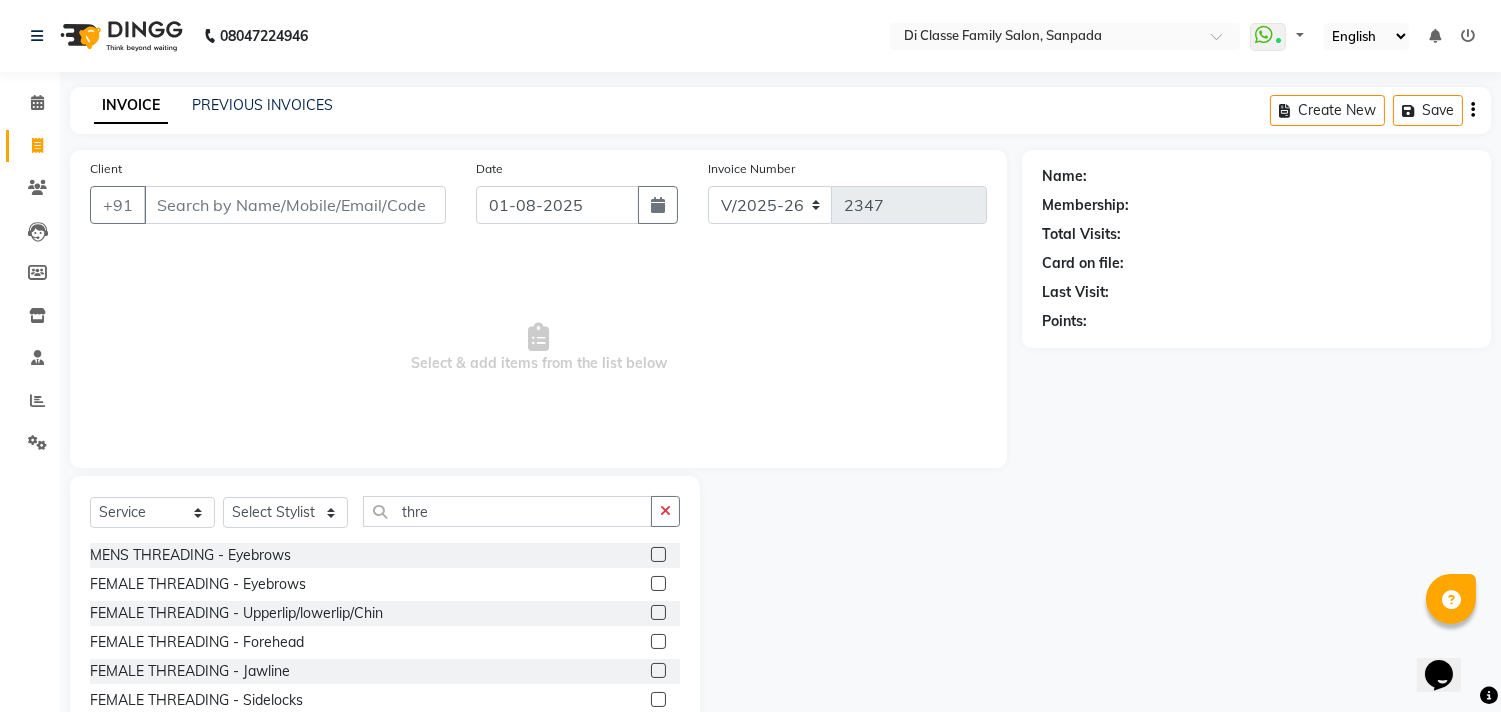 click 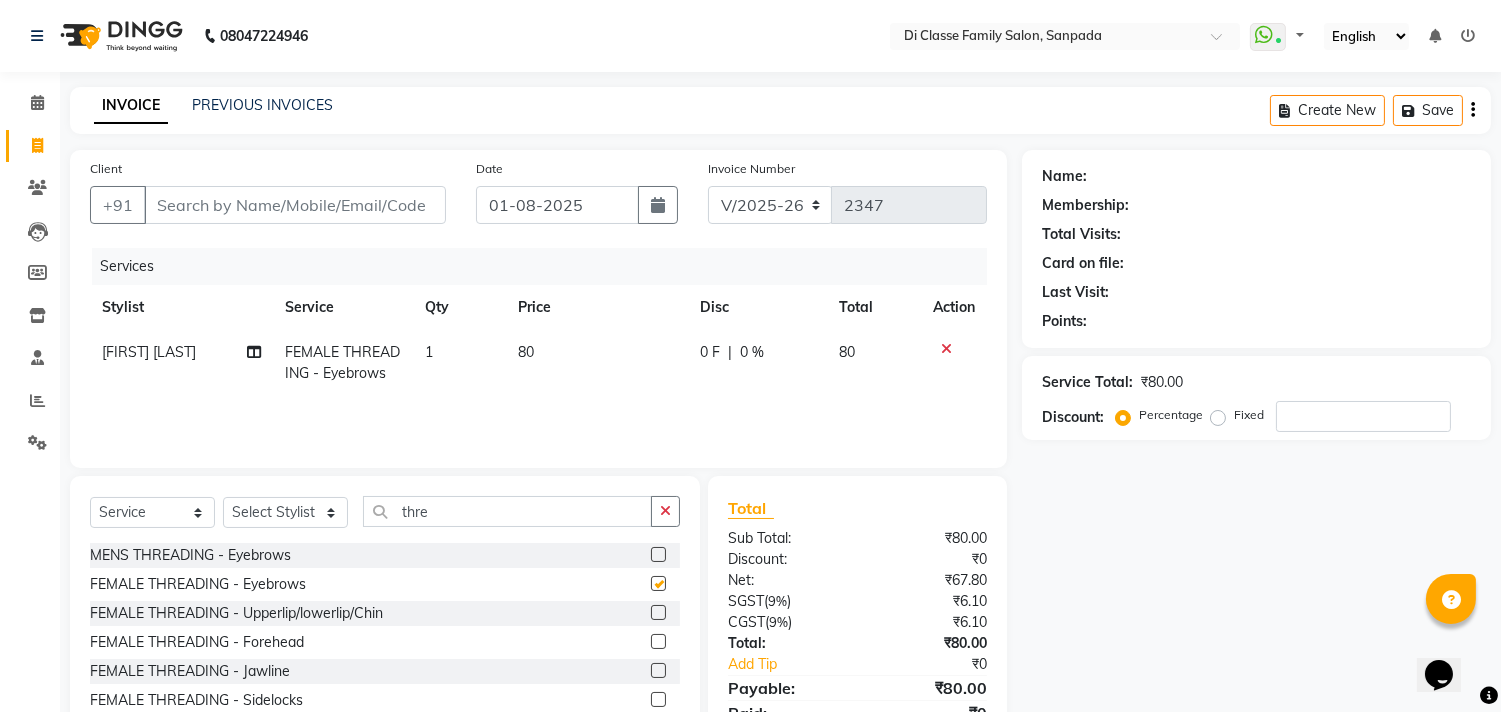 checkbox on "false" 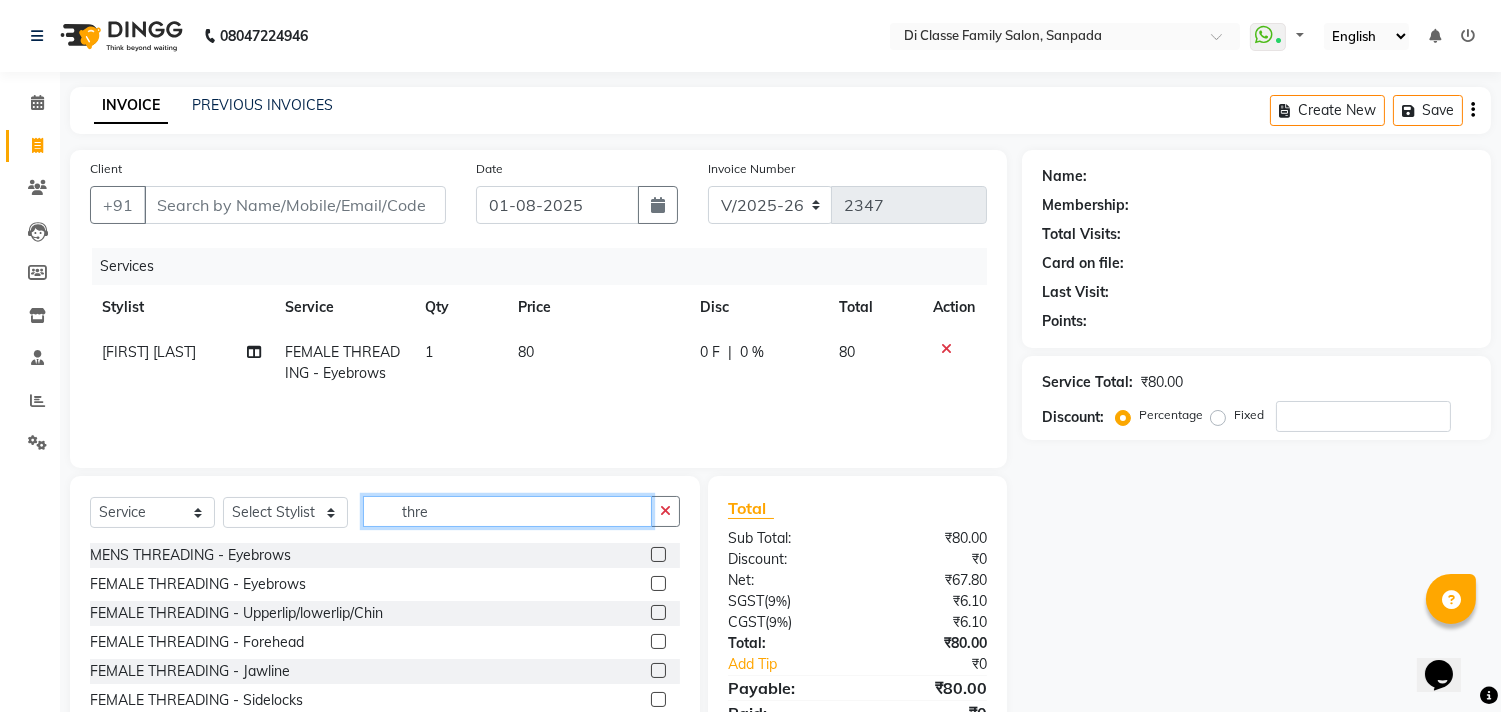 click on "thre" 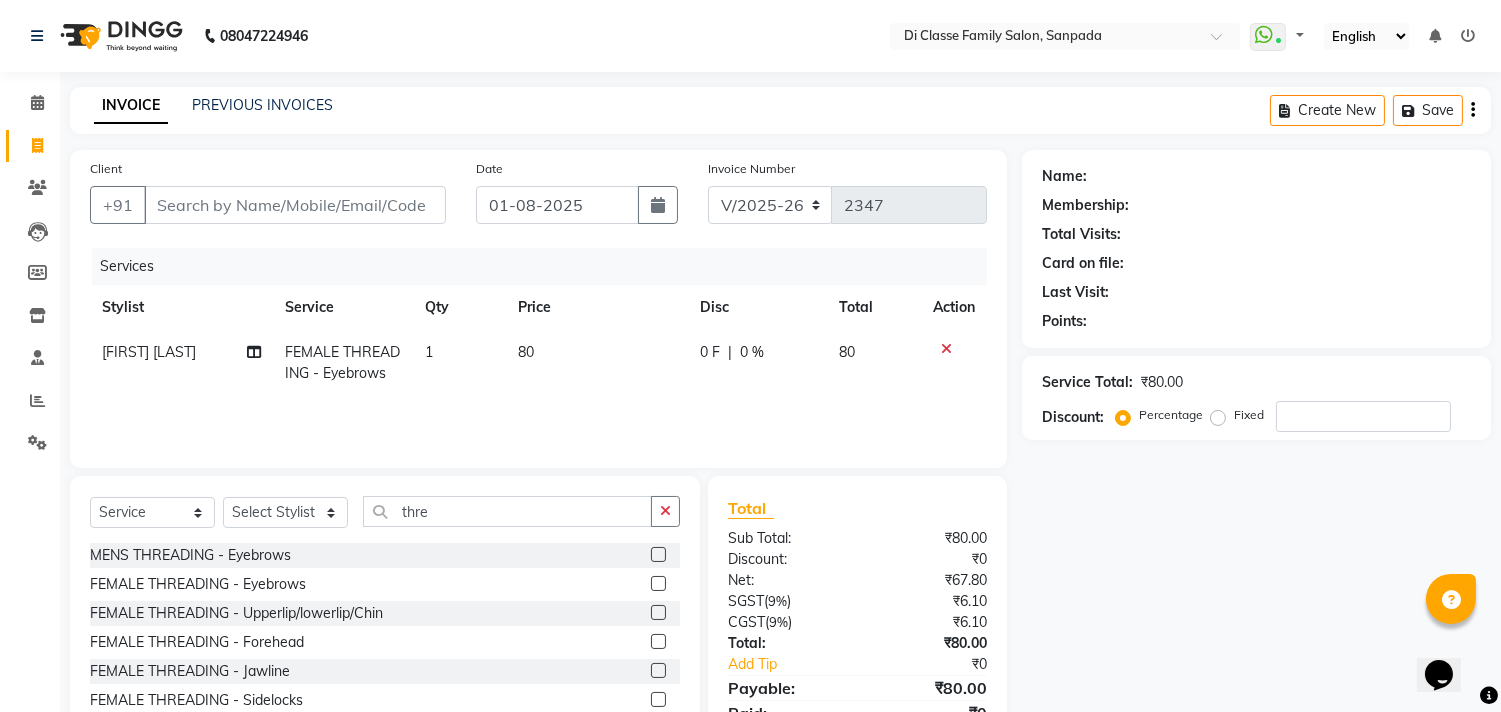 click 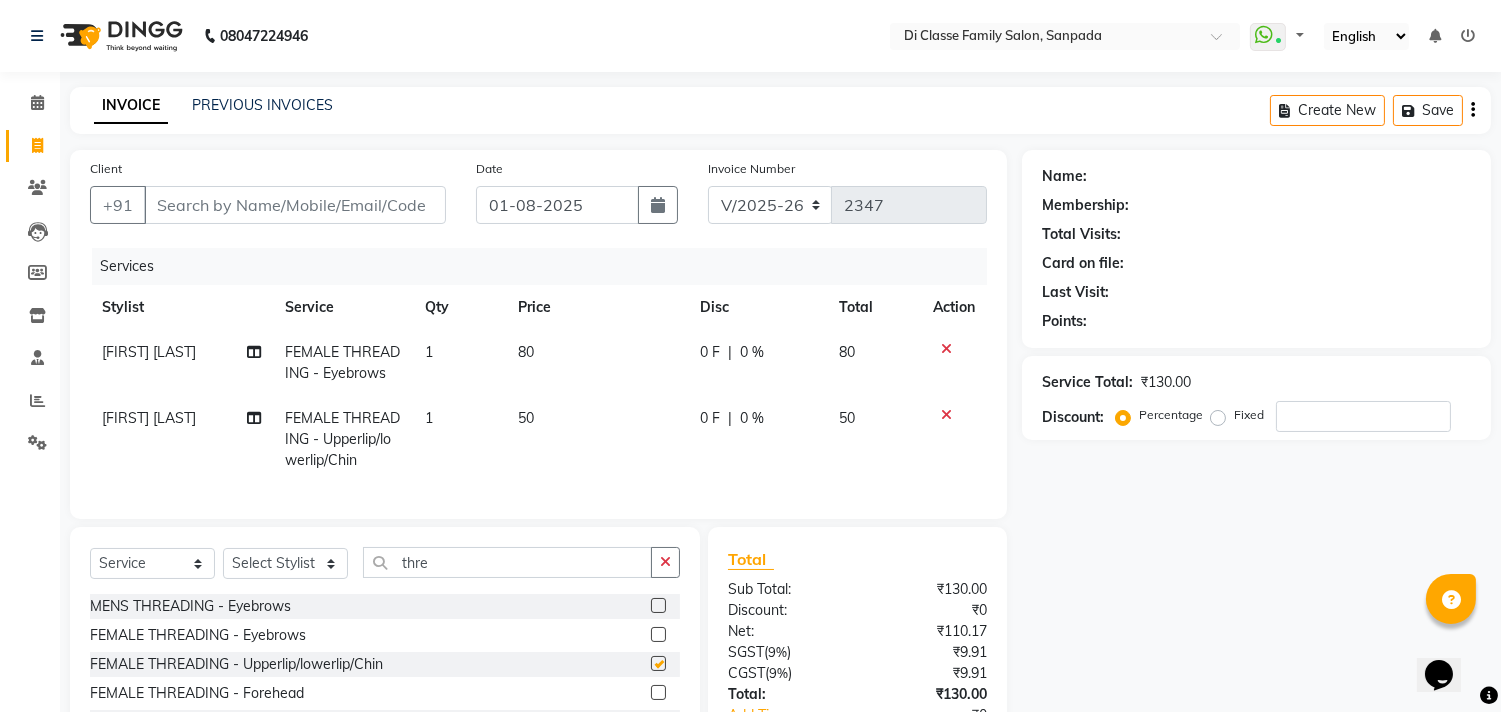 checkbox on "false" 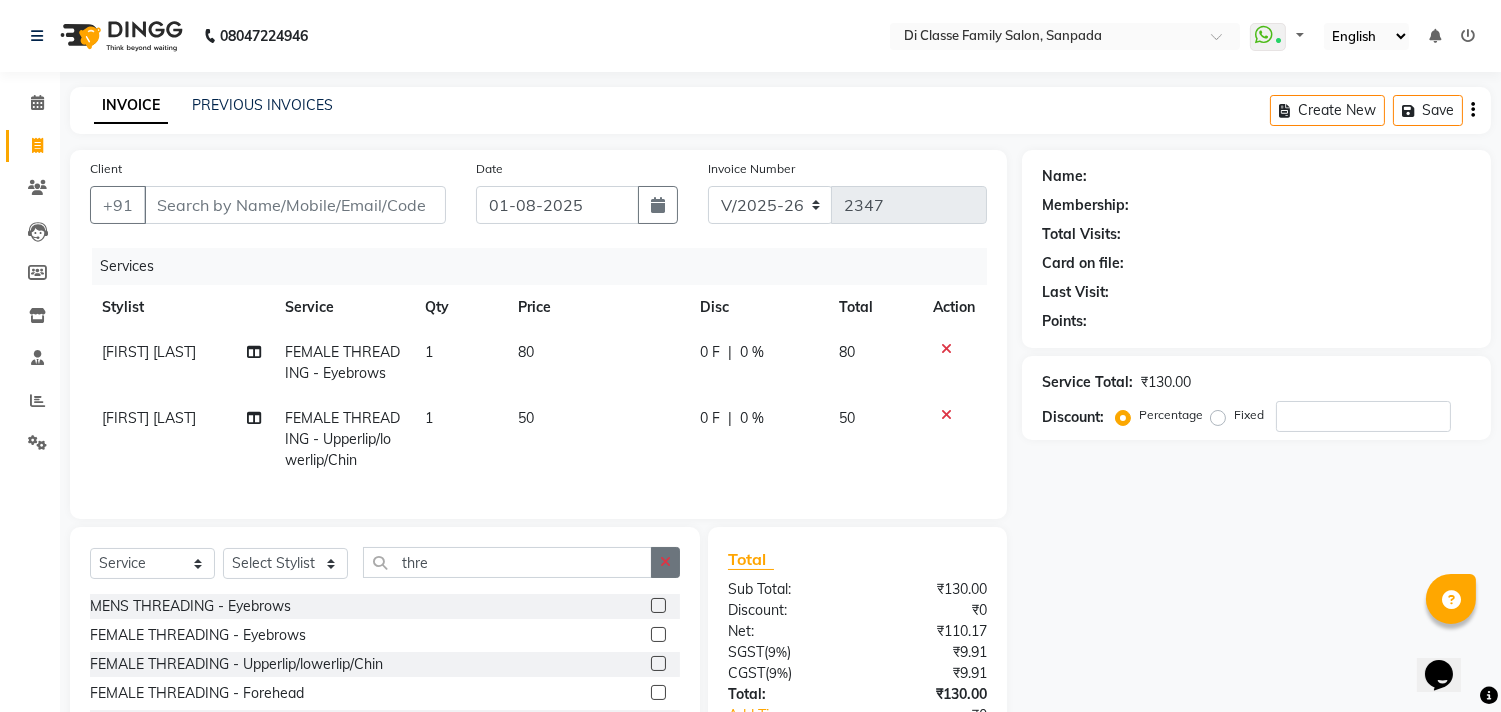 click 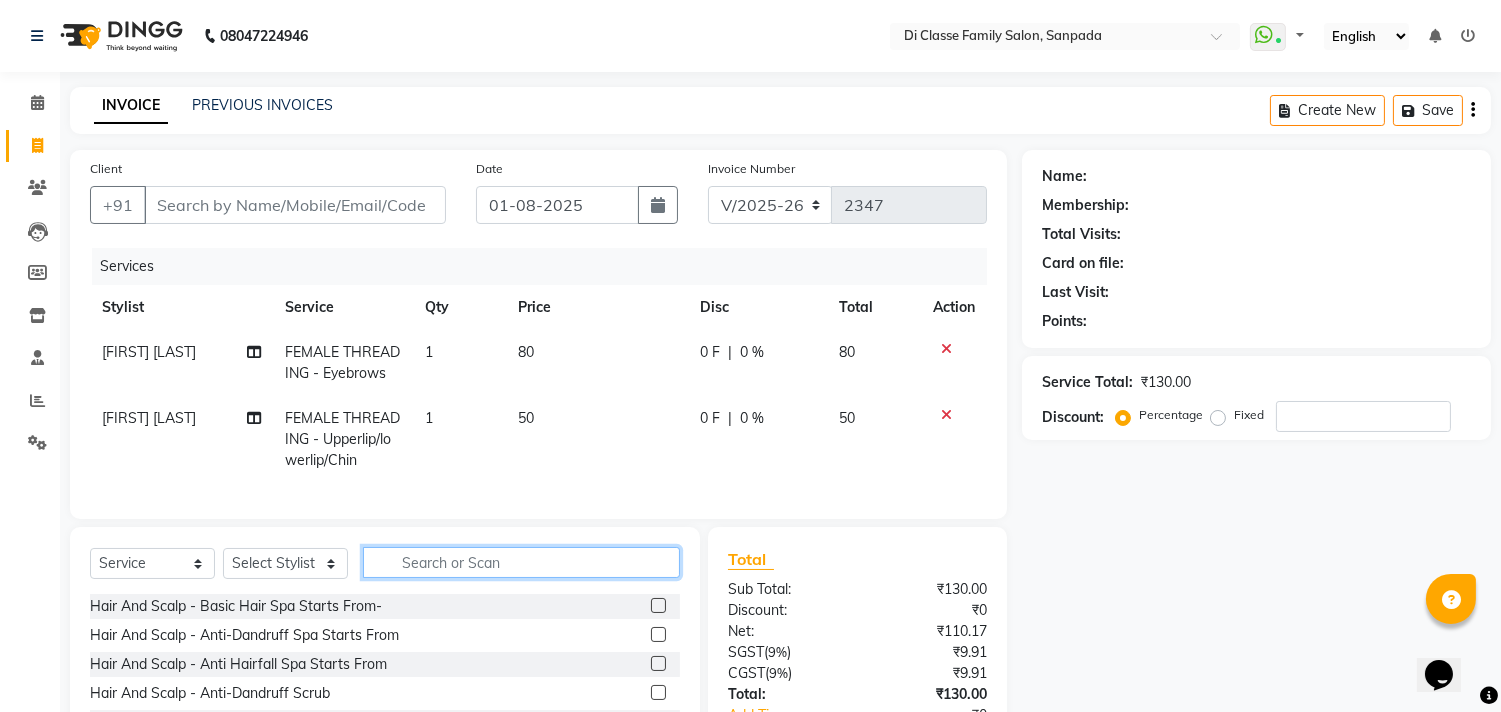 click 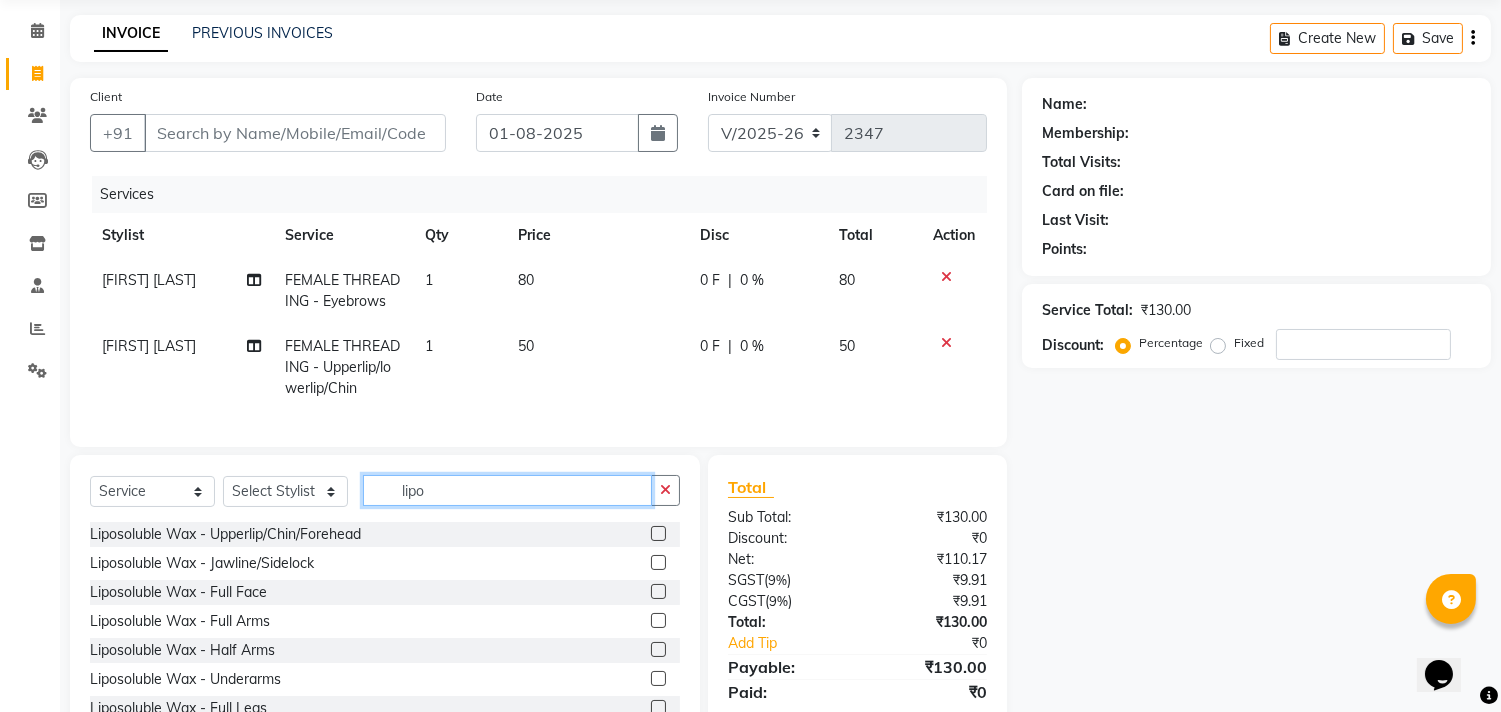 scroll, scrollTop: 111, scrollLeft: 0, axis: vertical 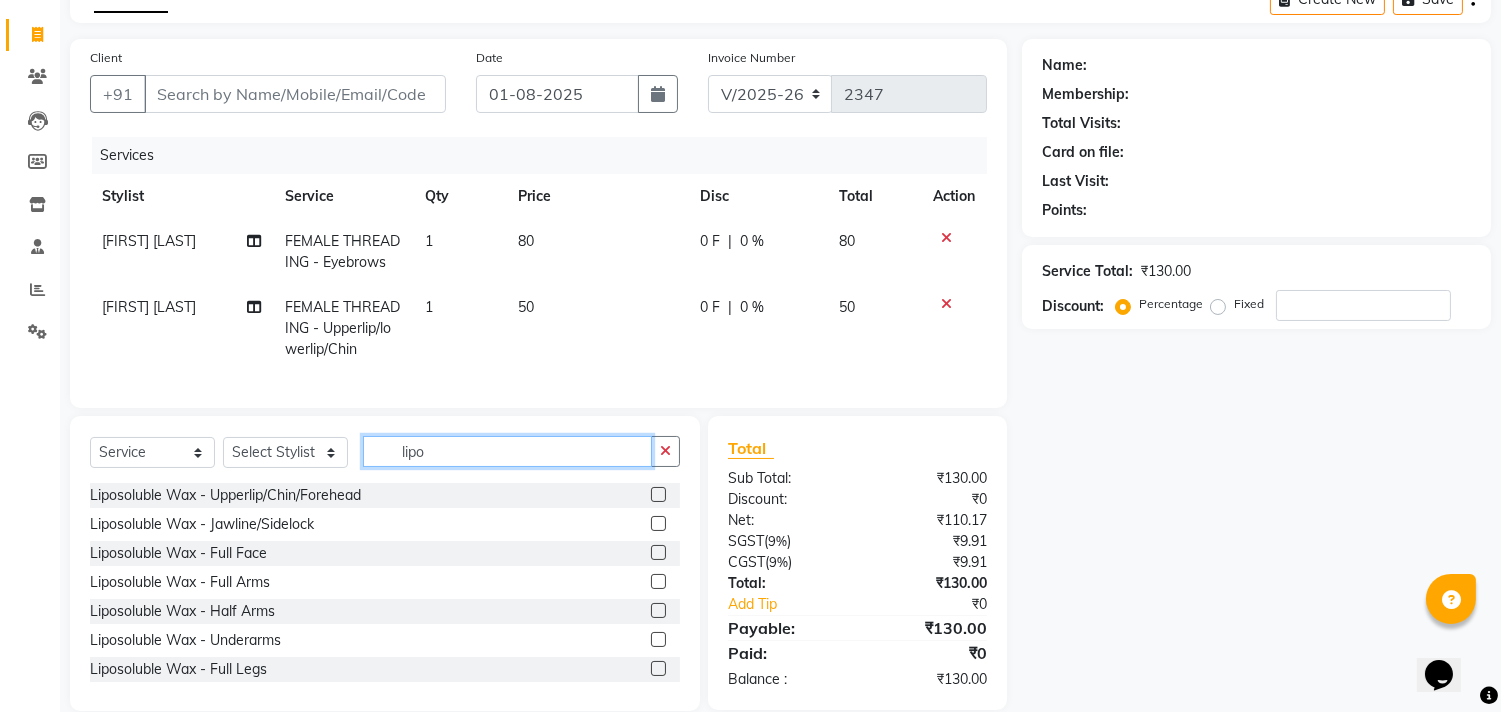 type on "lipo" 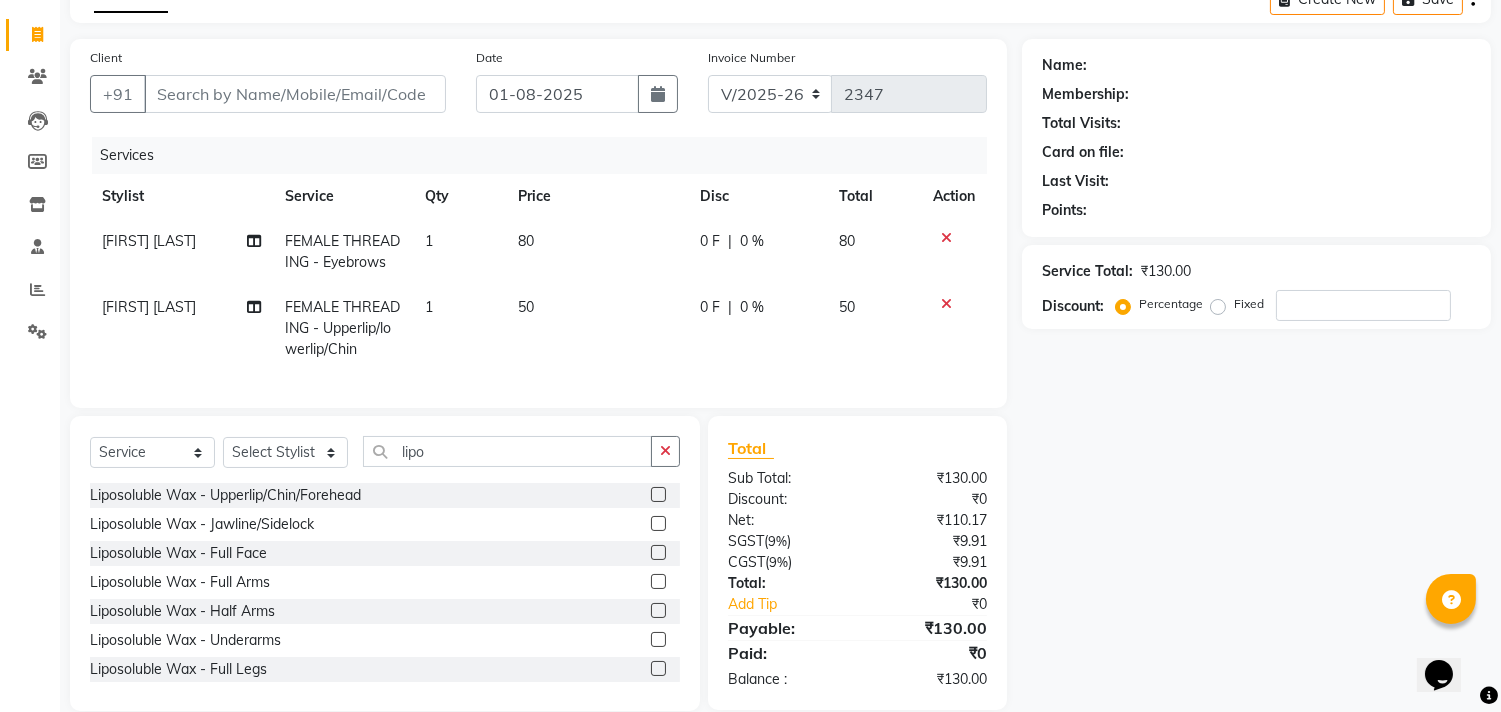 click 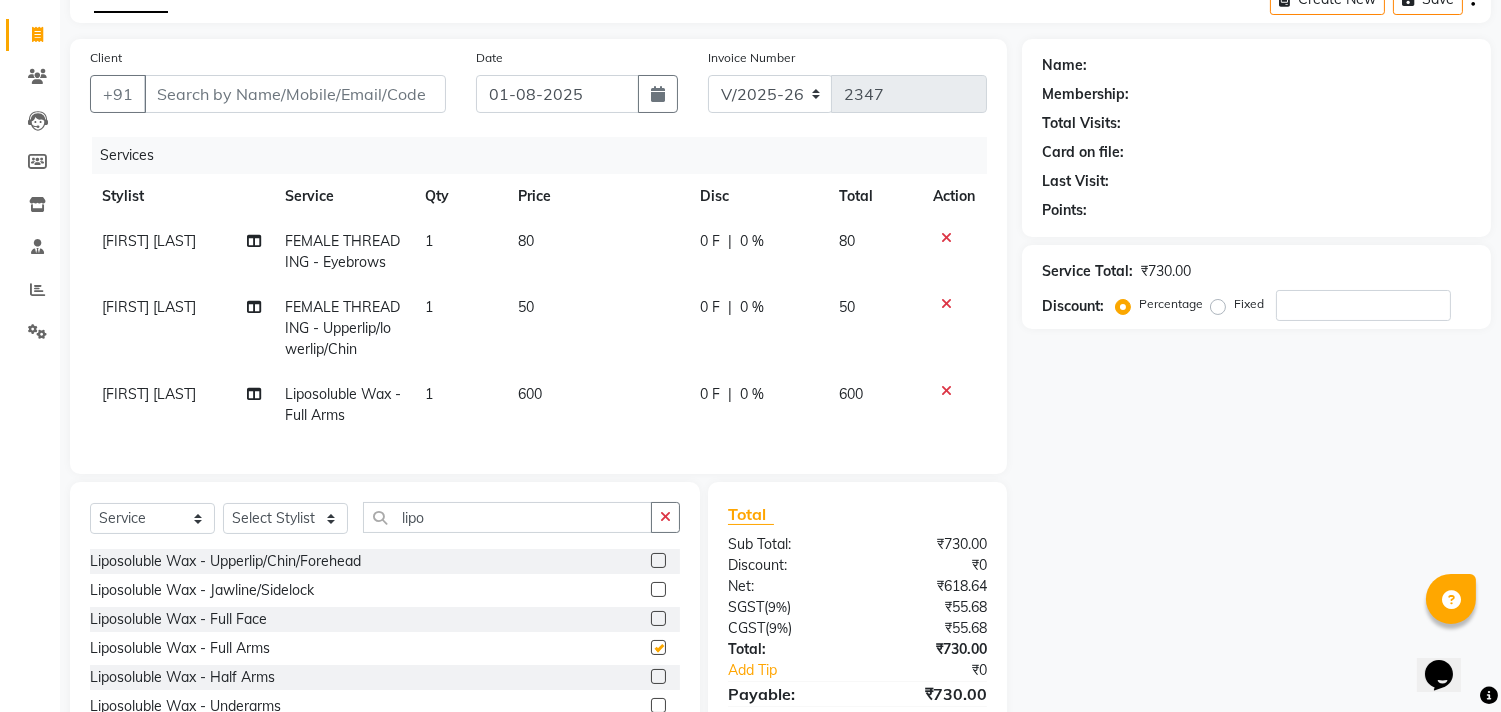 checkbox on "false" 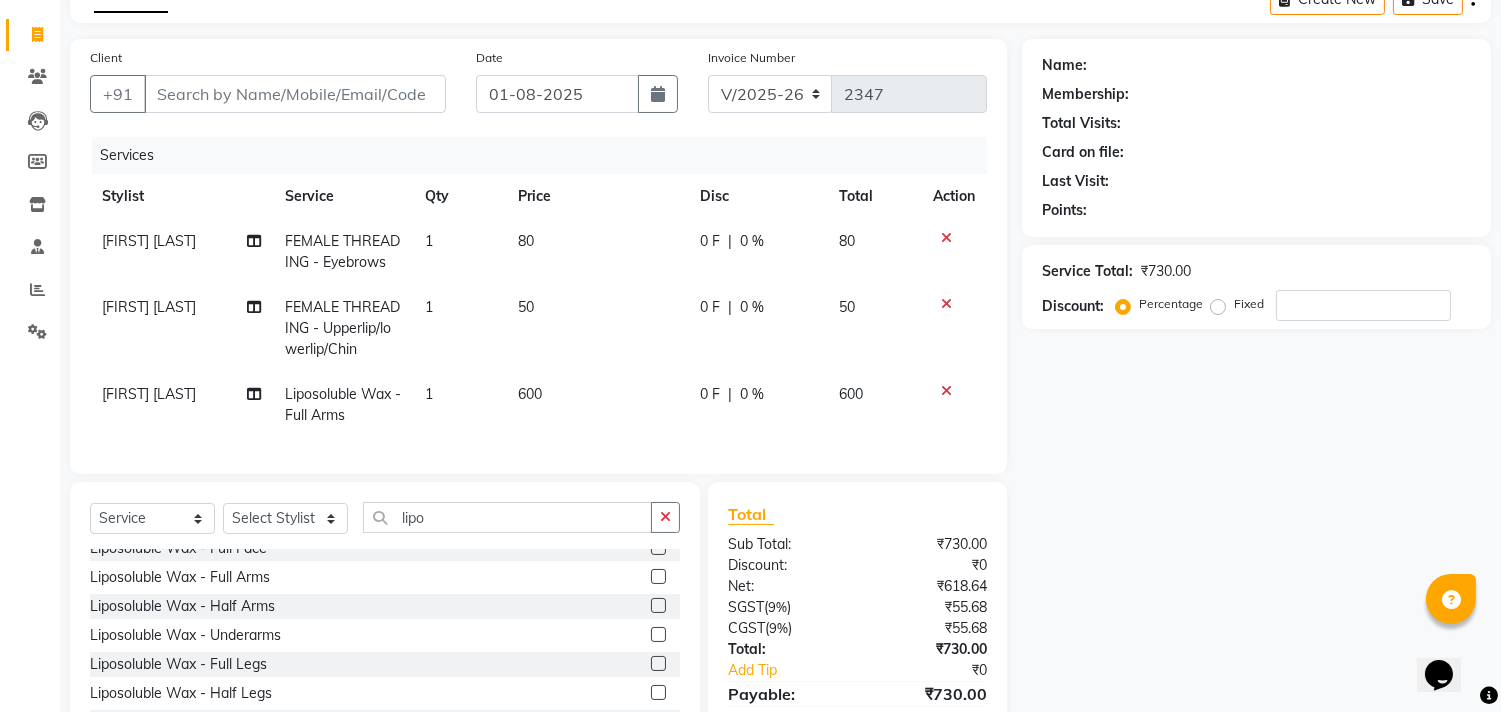 scroll, scrollTop: 147, scrollLeft: 0, axis: vertical 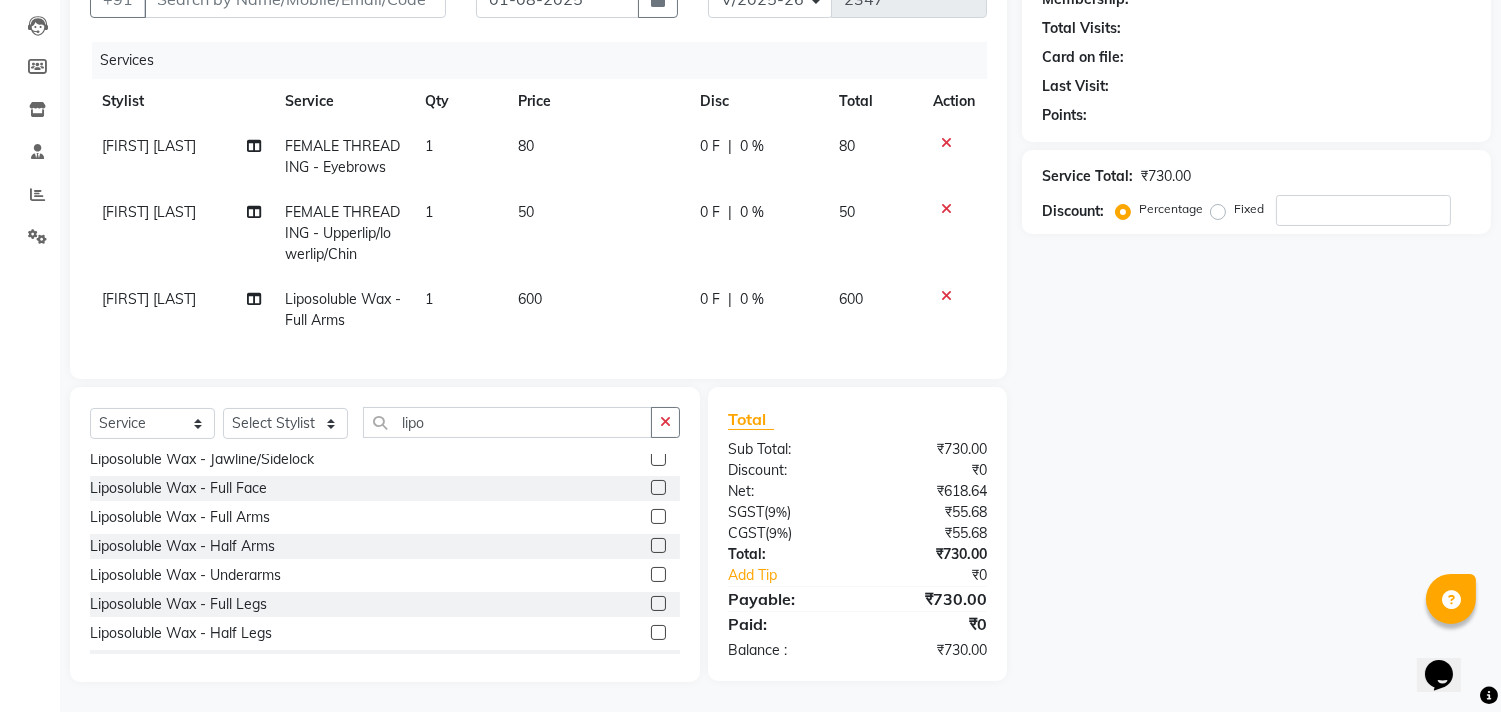 click 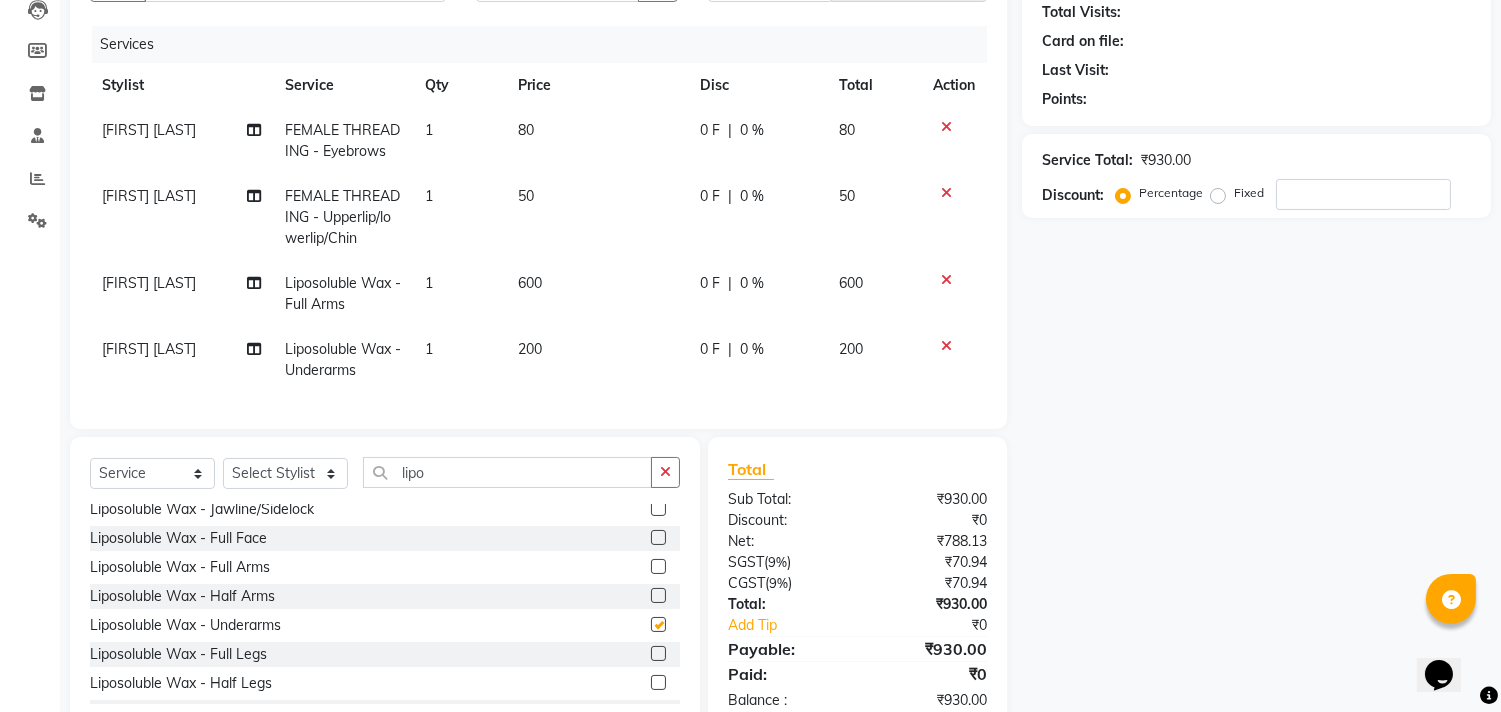 checkbox on "false" 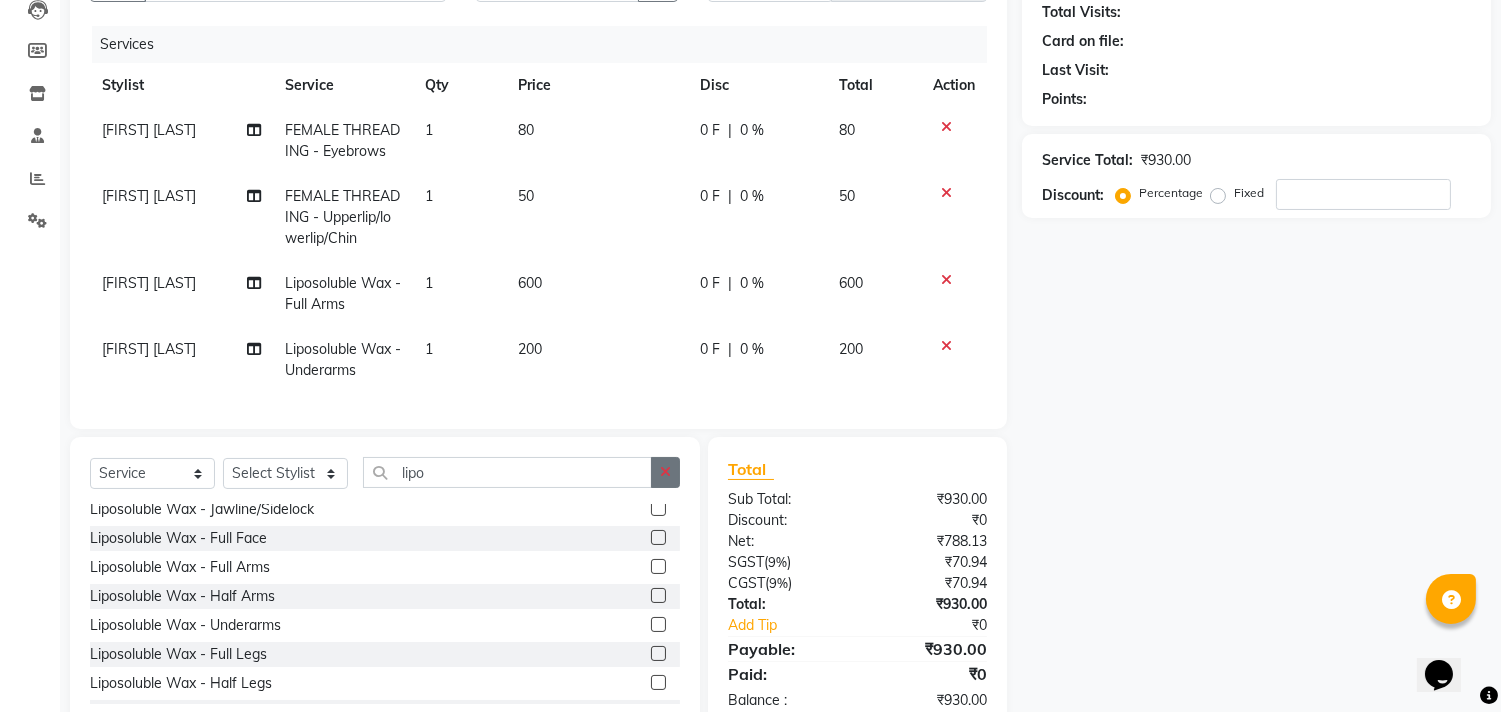 click 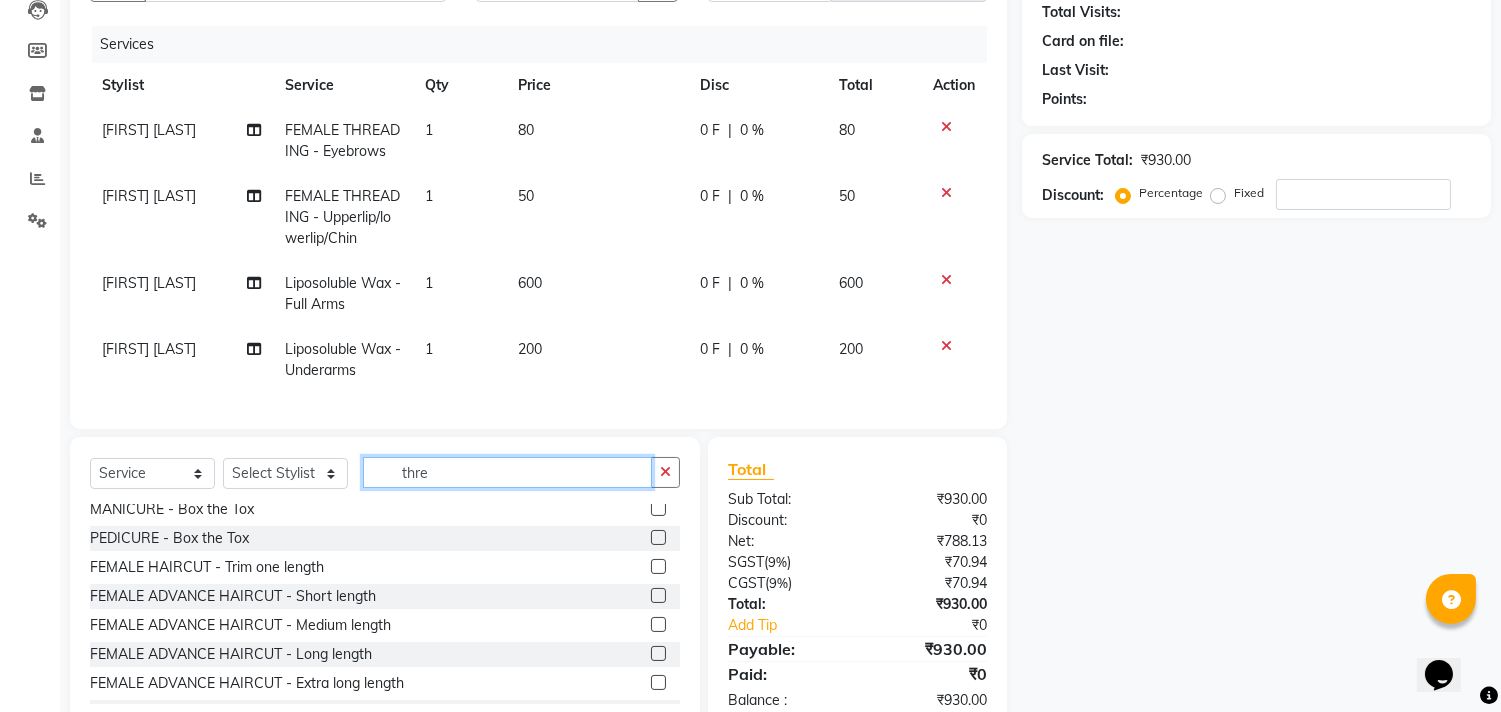 scroll, scrollTop: 3, scrollLeft: 0, axis: vertical 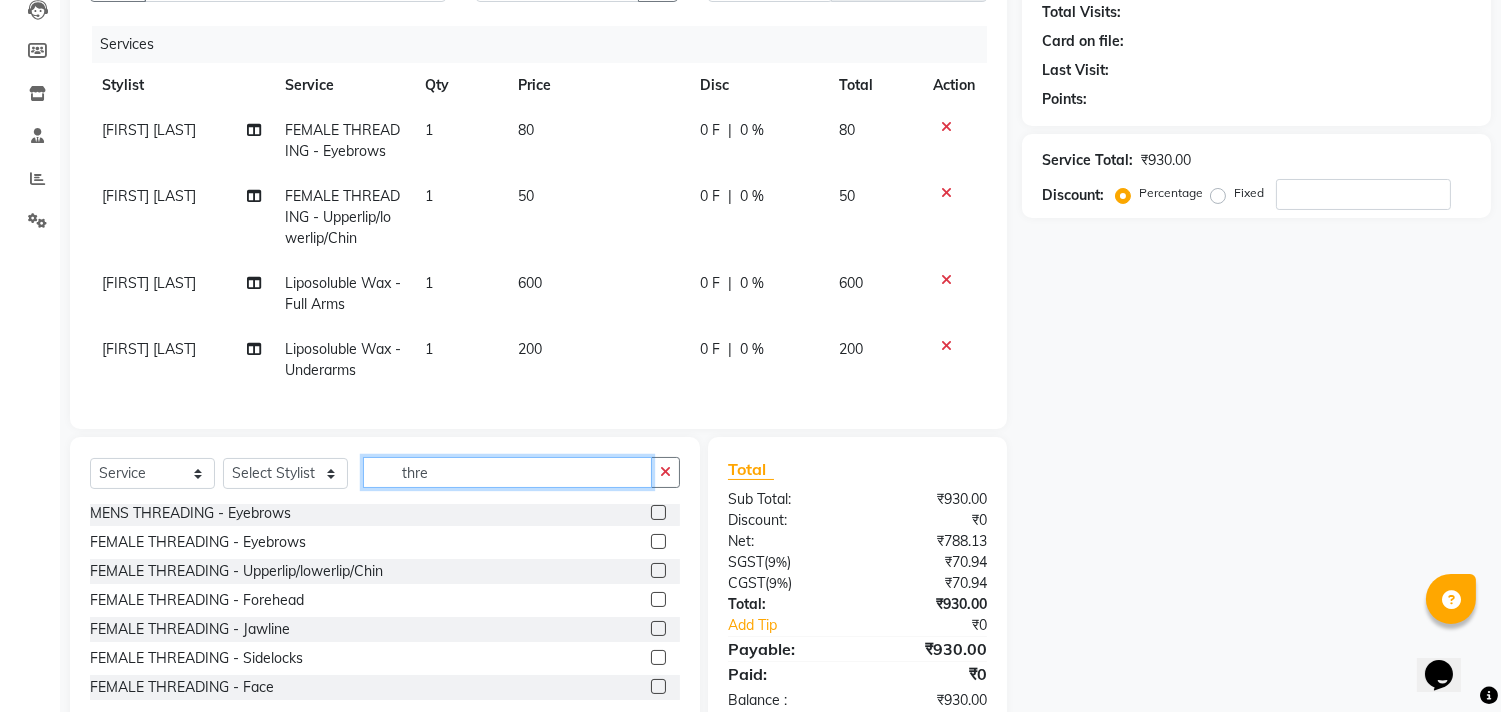 type on "thre" 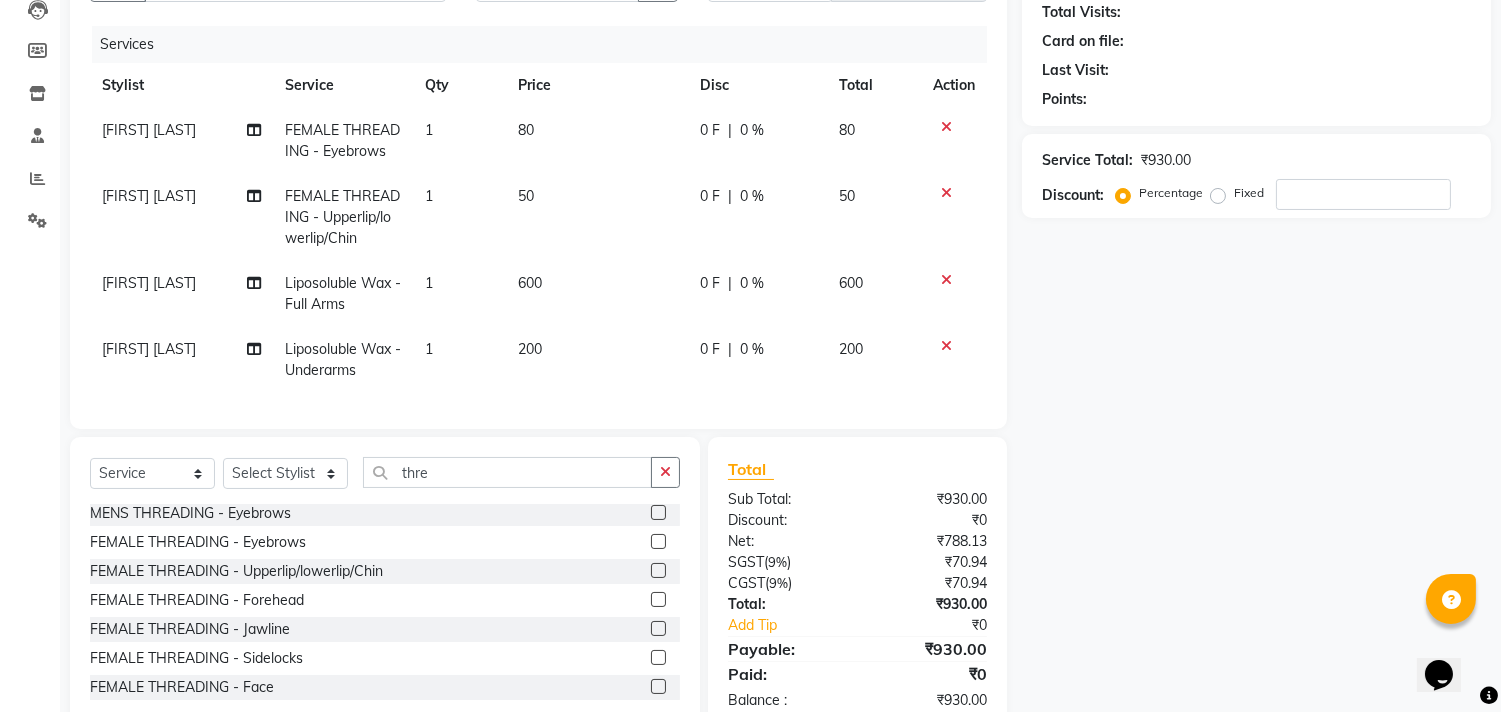 click 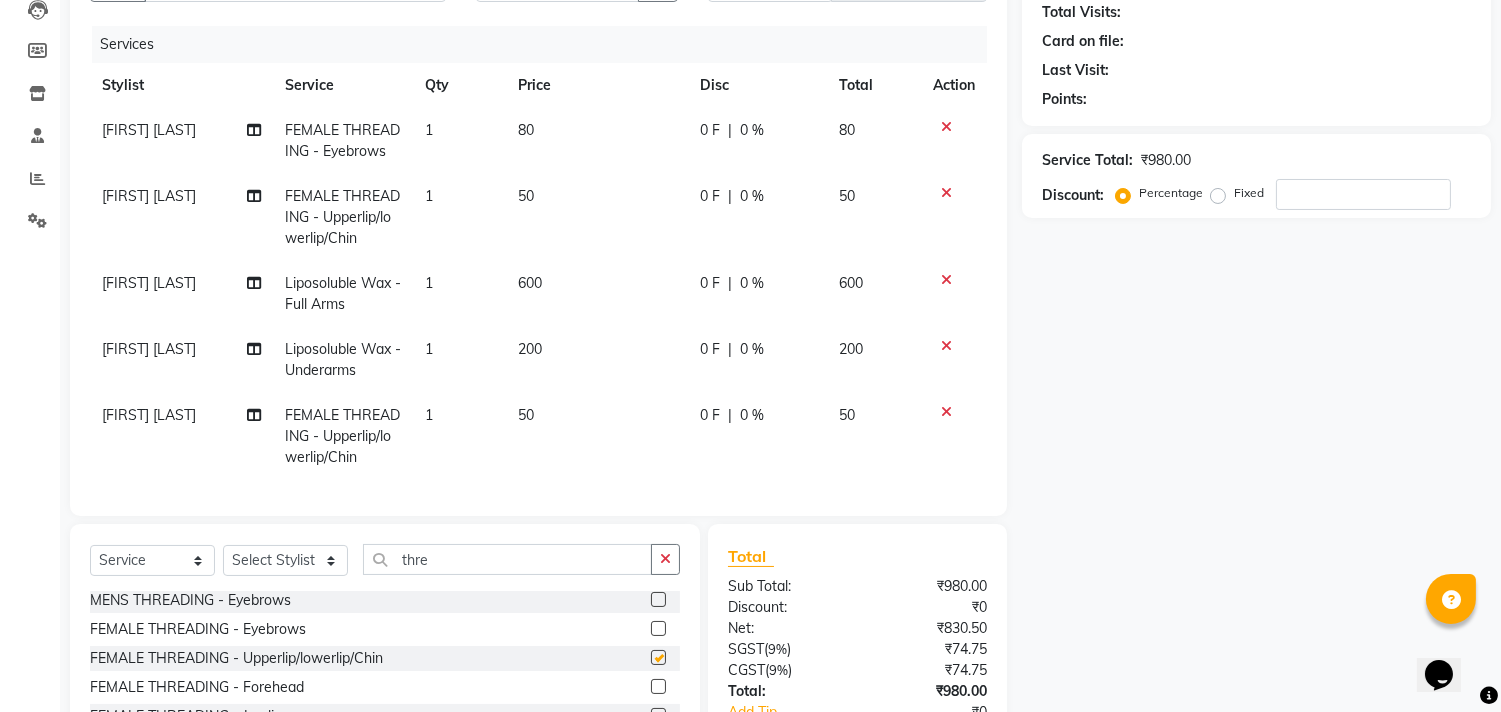checkbox on "false" 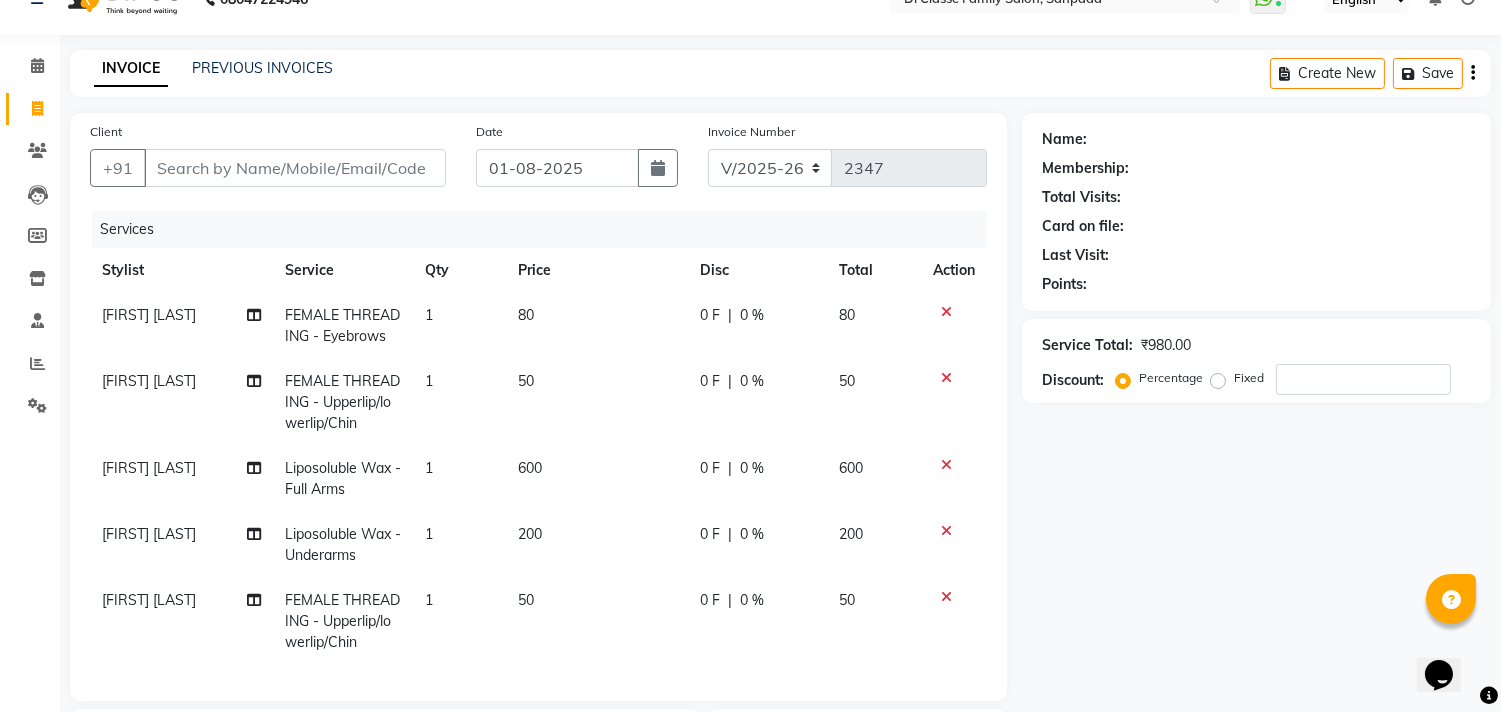 scroll, scrollTop: 0, scrollLeft: 0, axis: both 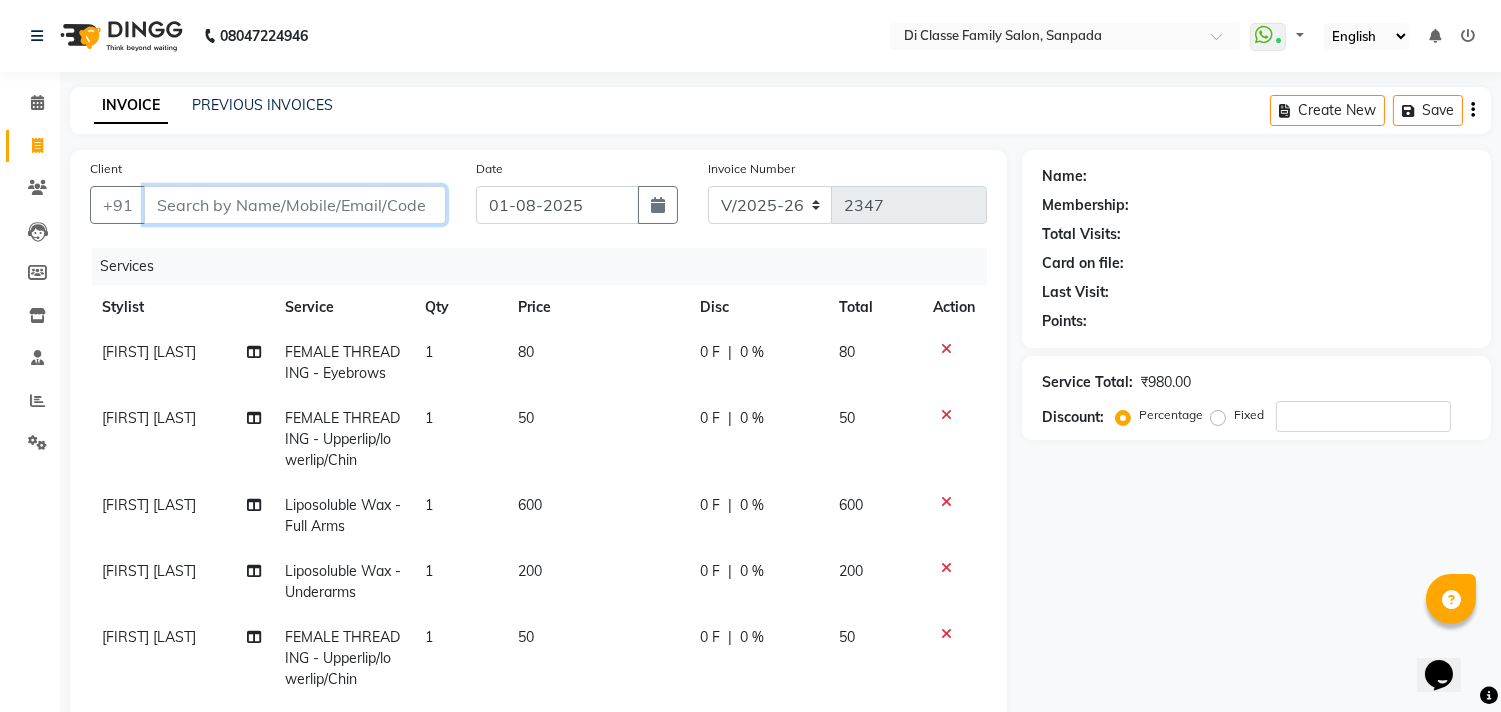 click on "Client" at bounding box center [295, 205] 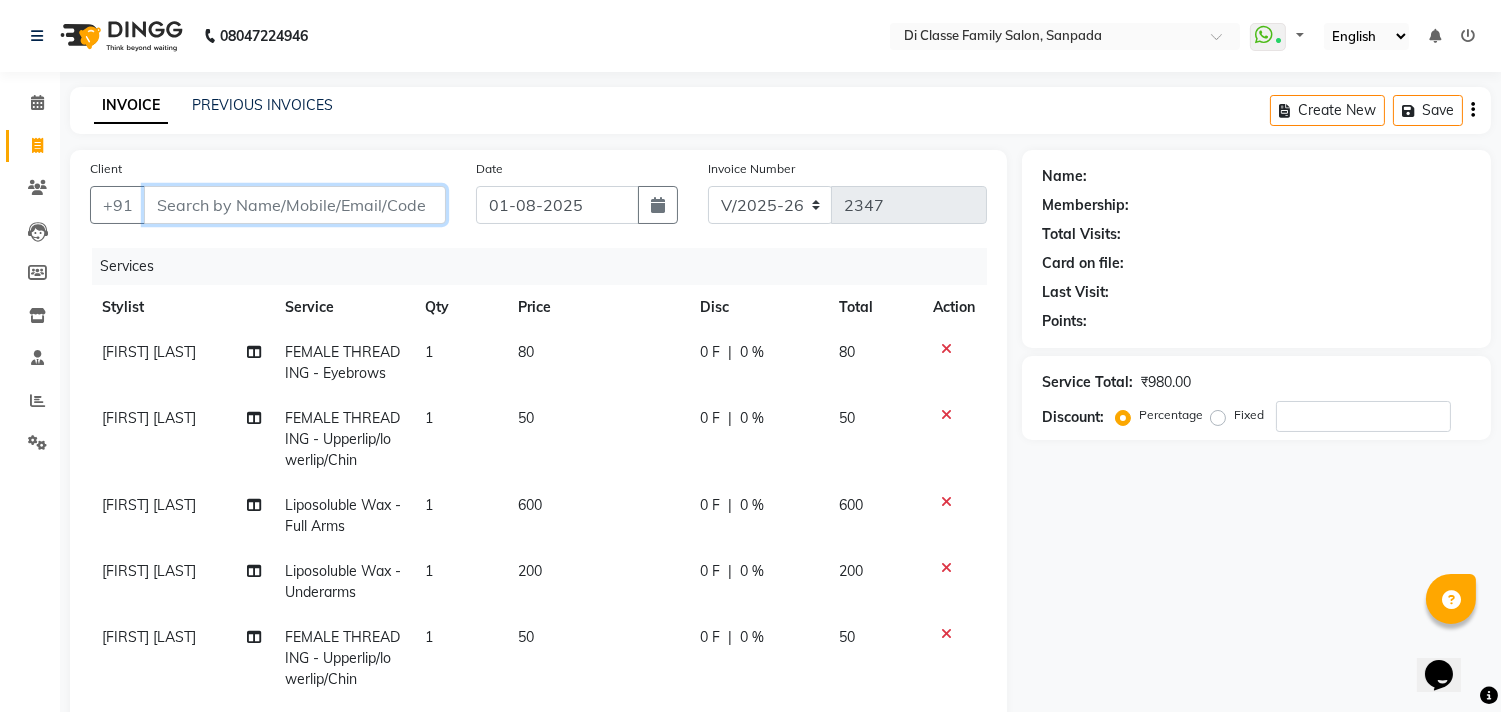 type on "8" 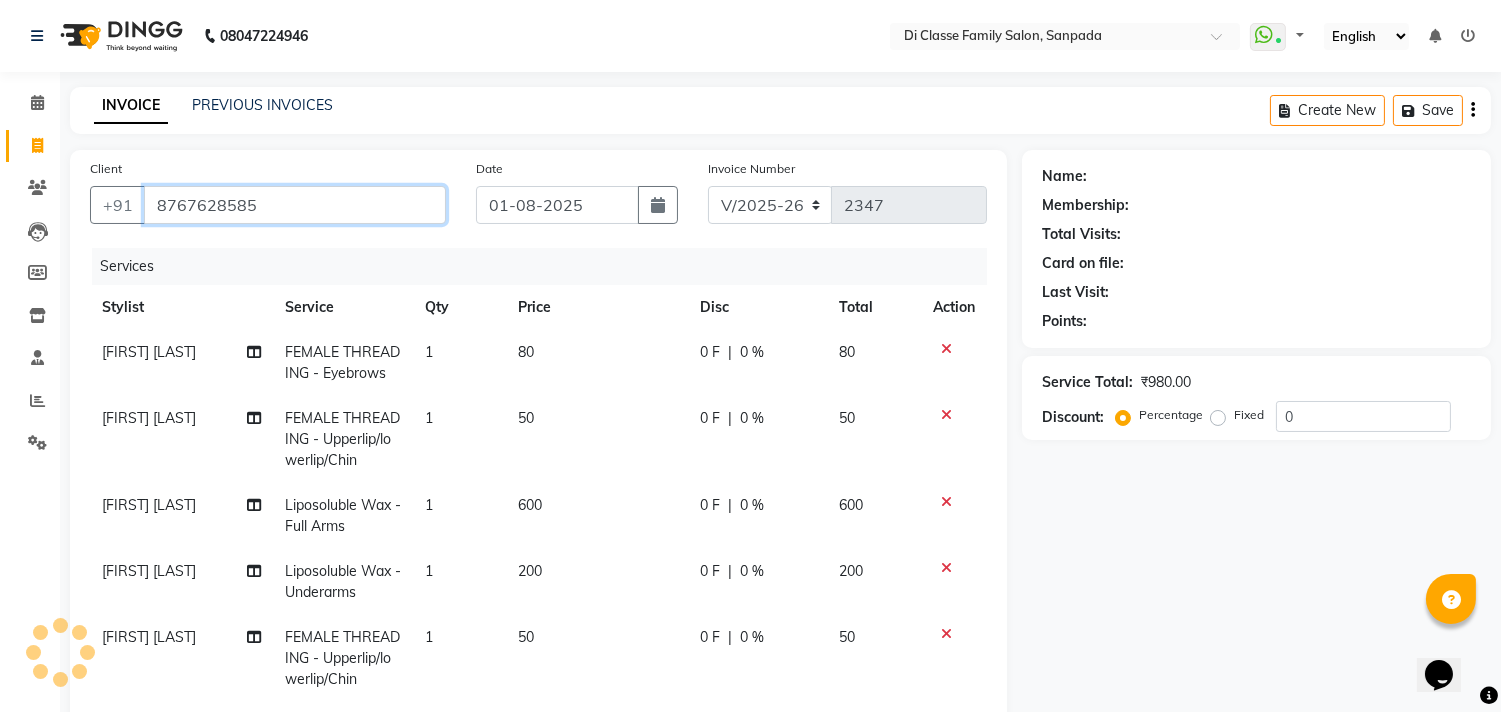 type on "8767628585" 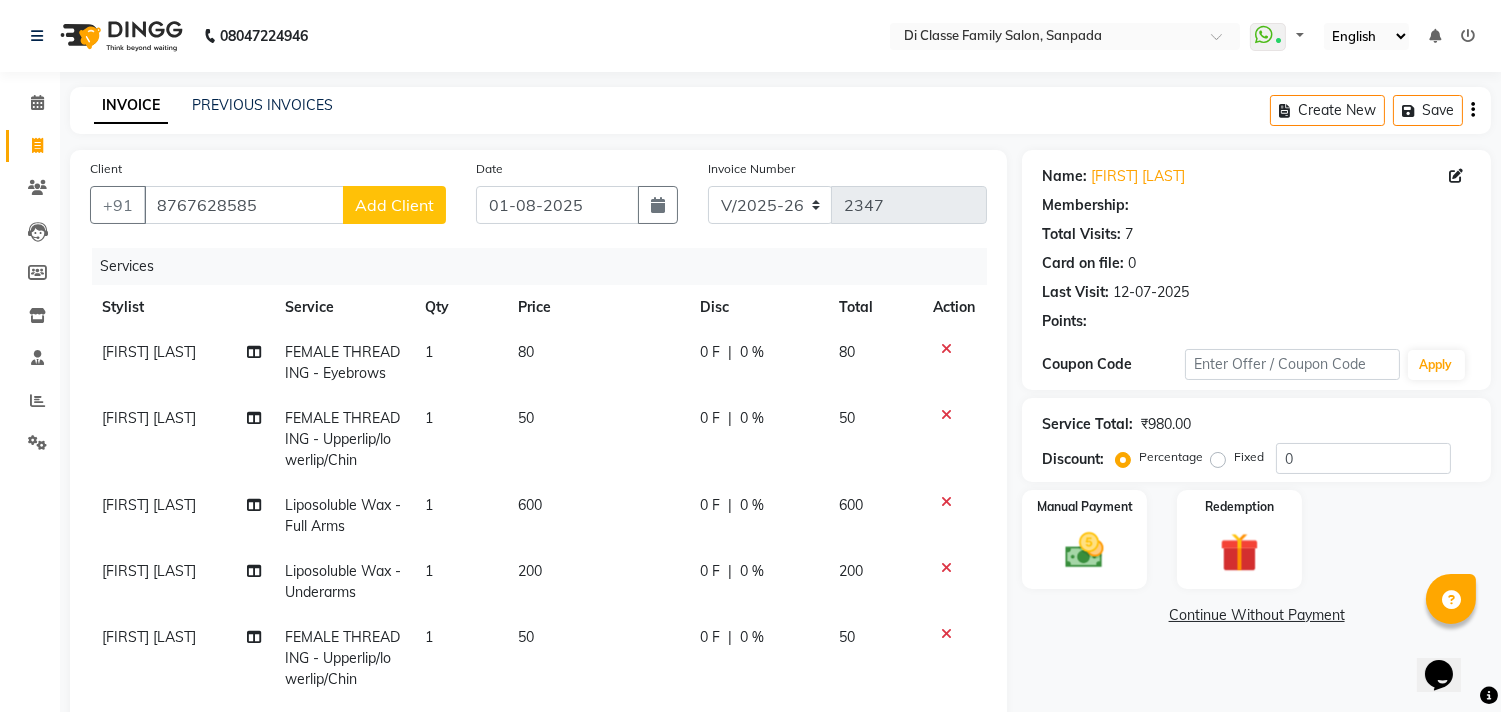 select on "1: Object" 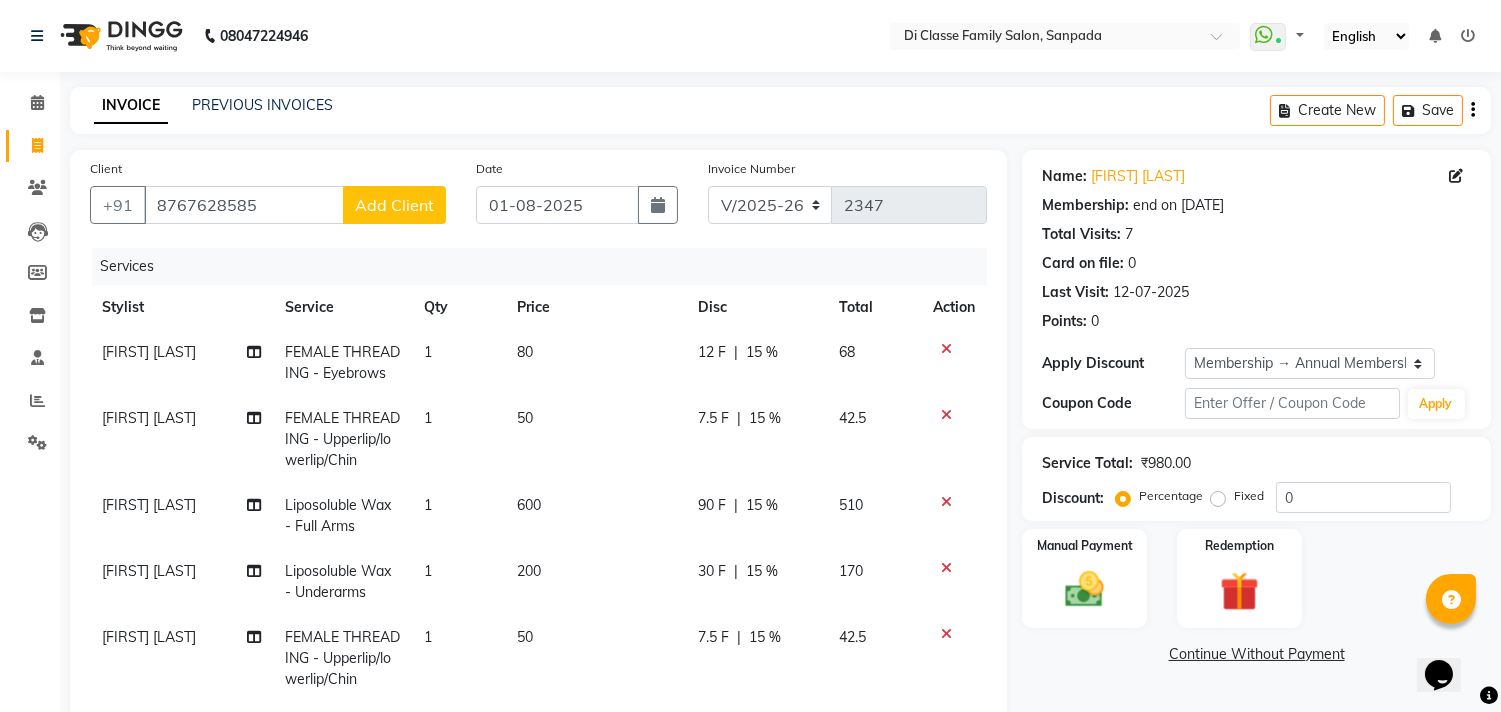 type on "15" 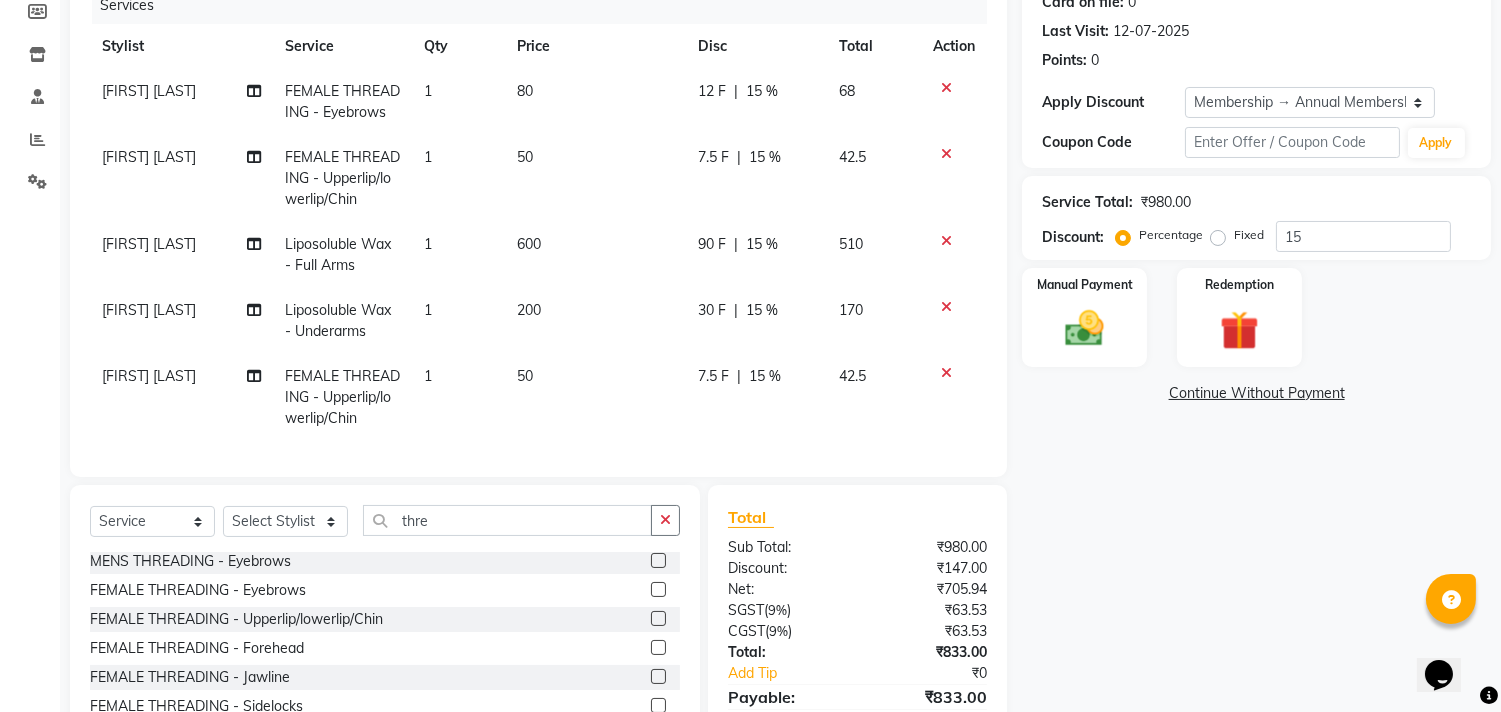 scroll, scrollTop: 153, scrollLeft: 0, axis: vertical 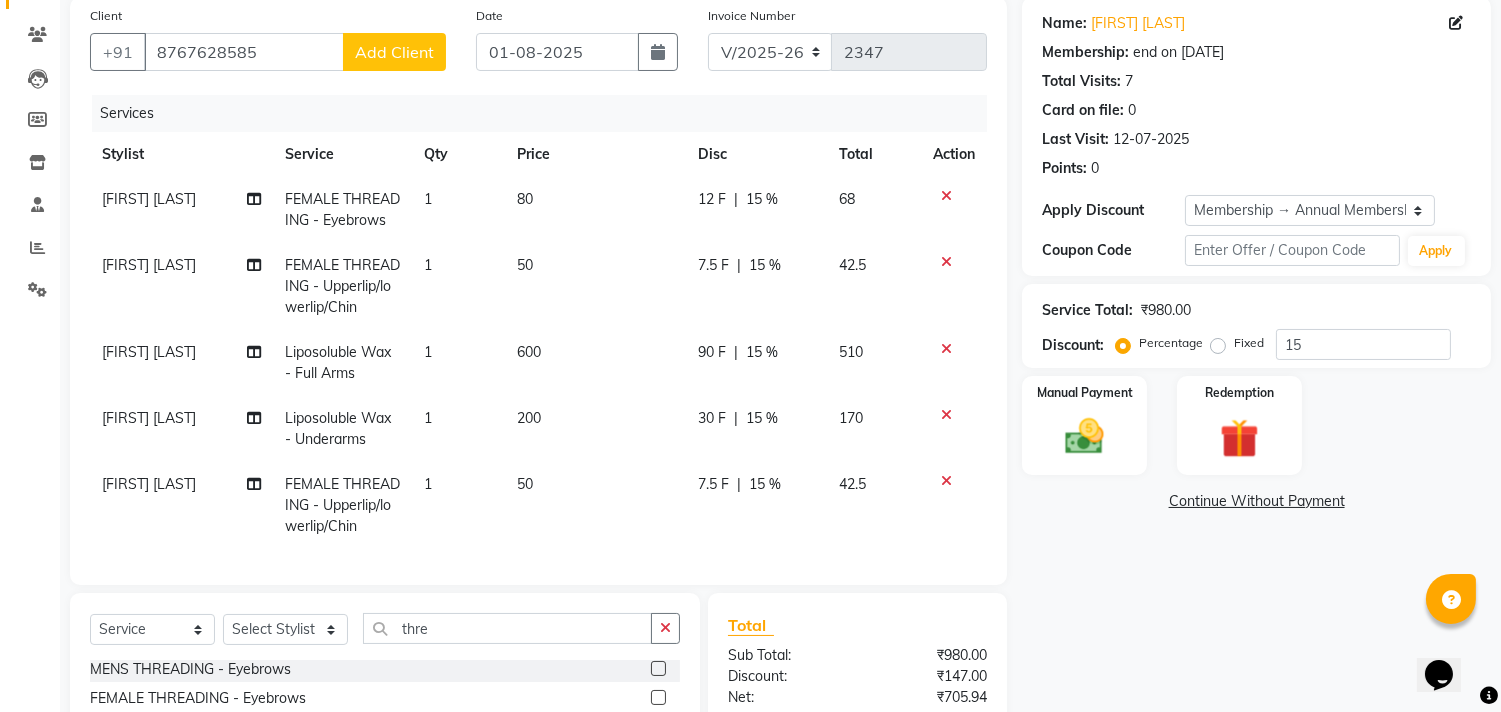 click on "7.5 F" 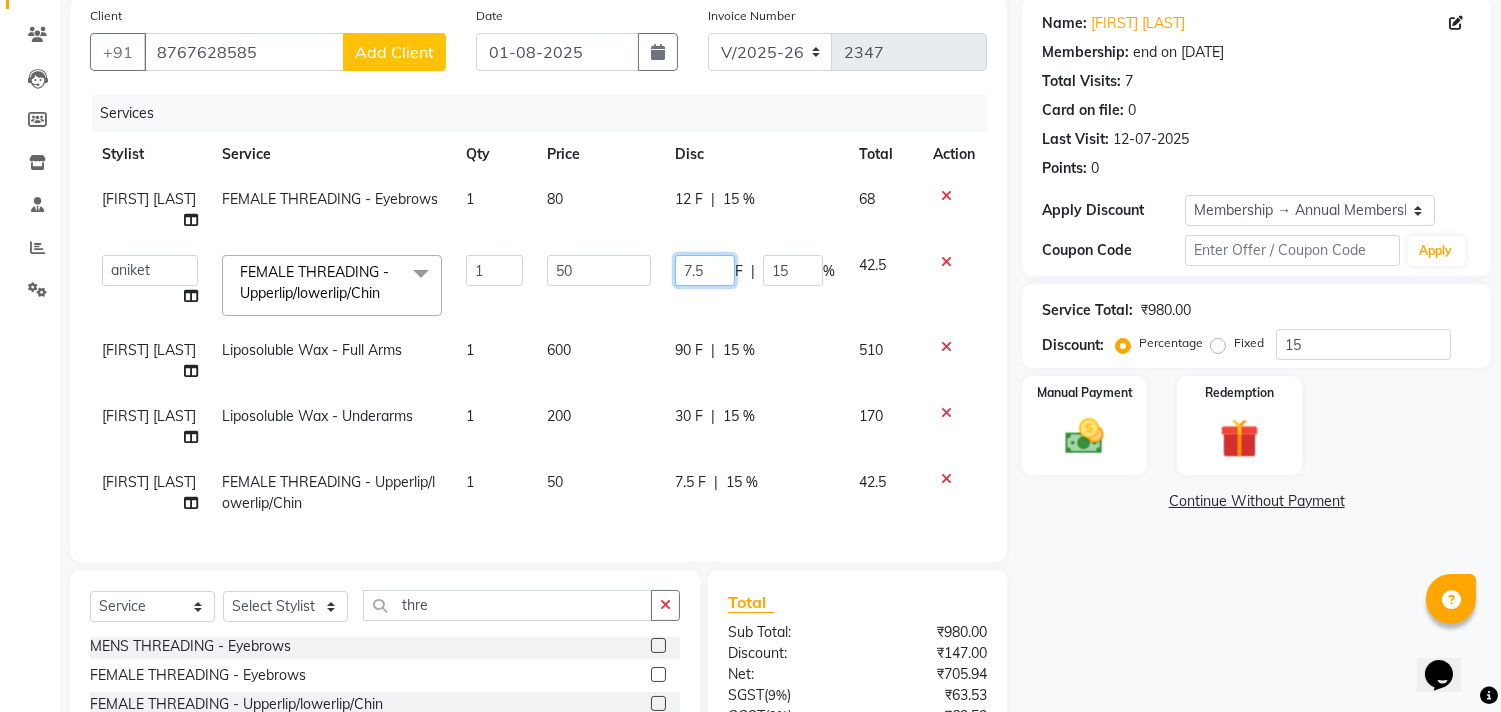 click on "7.5" 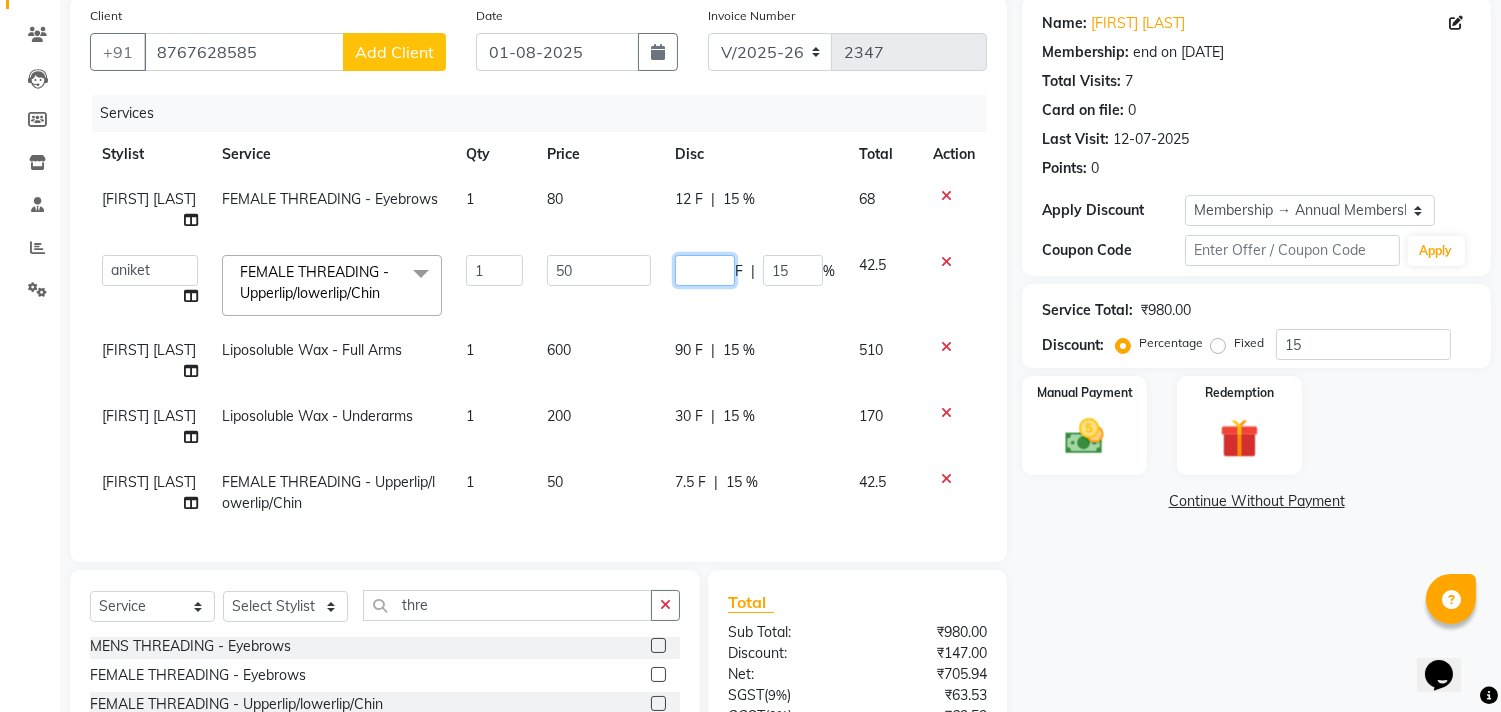 type on "8" 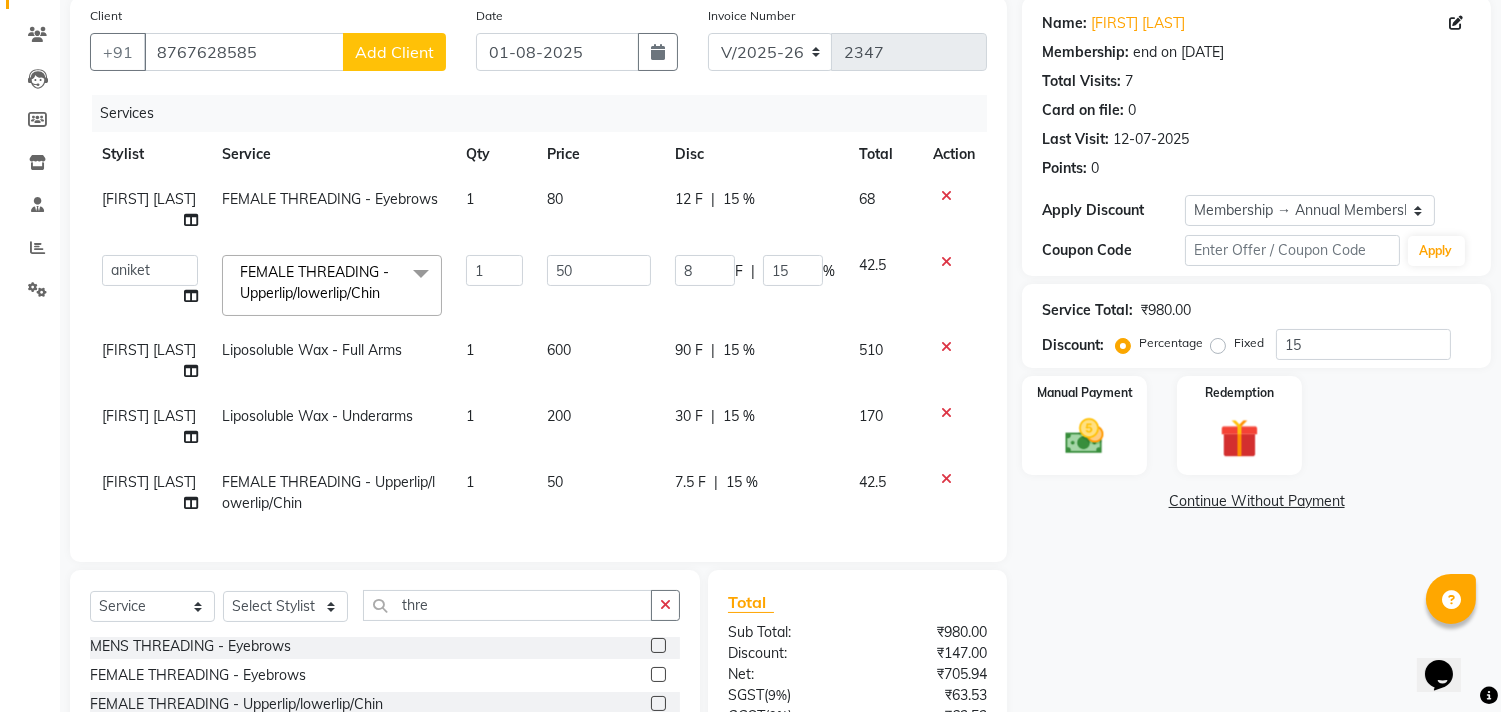 click on "7.5 F | 15 %" 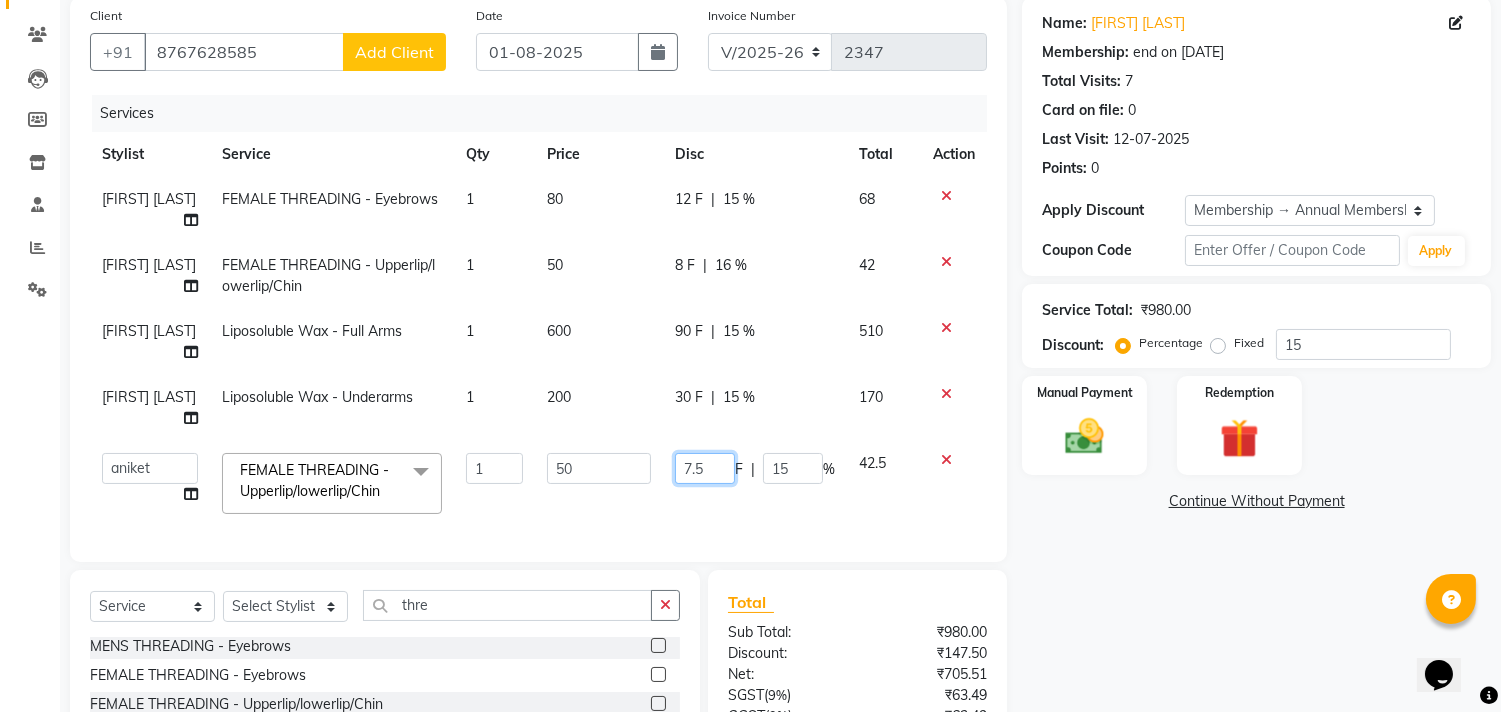 click on "7.5" 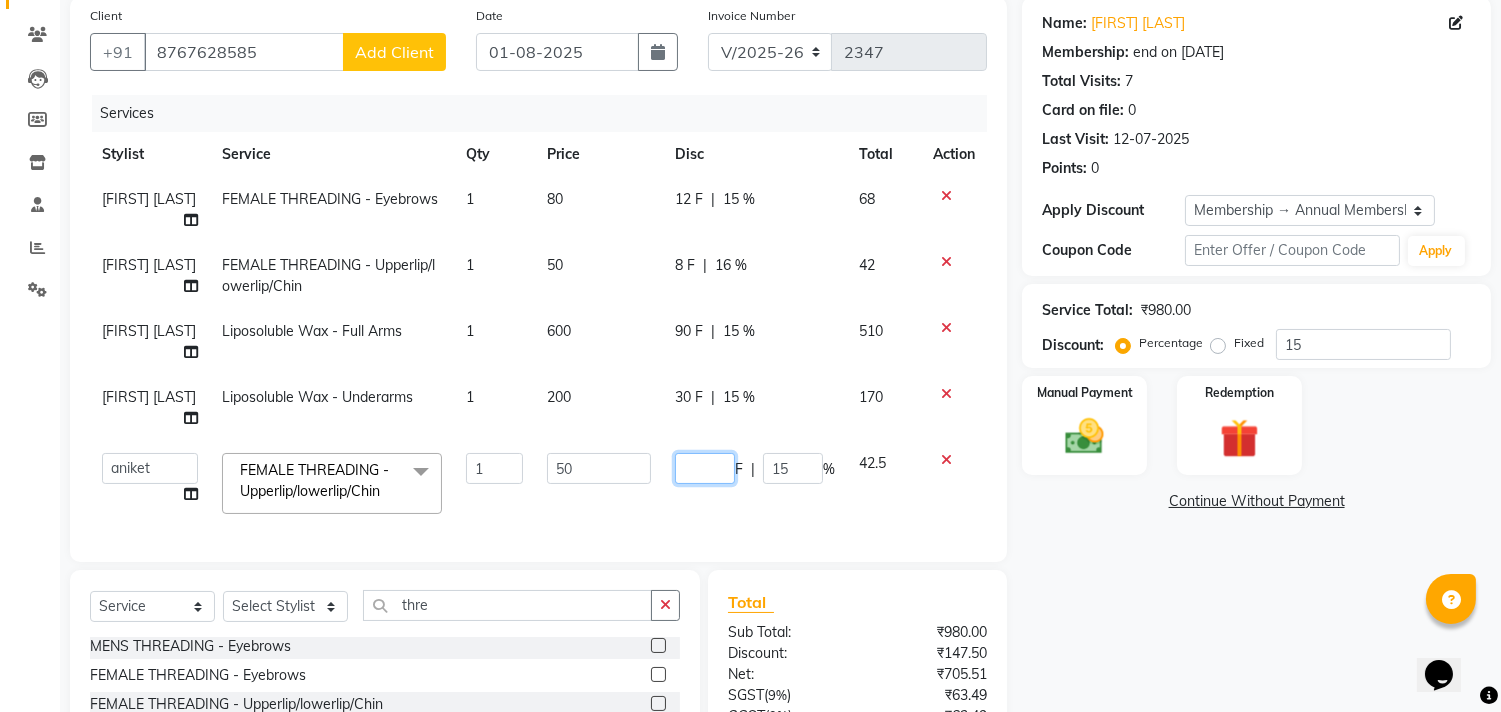 type on "8" 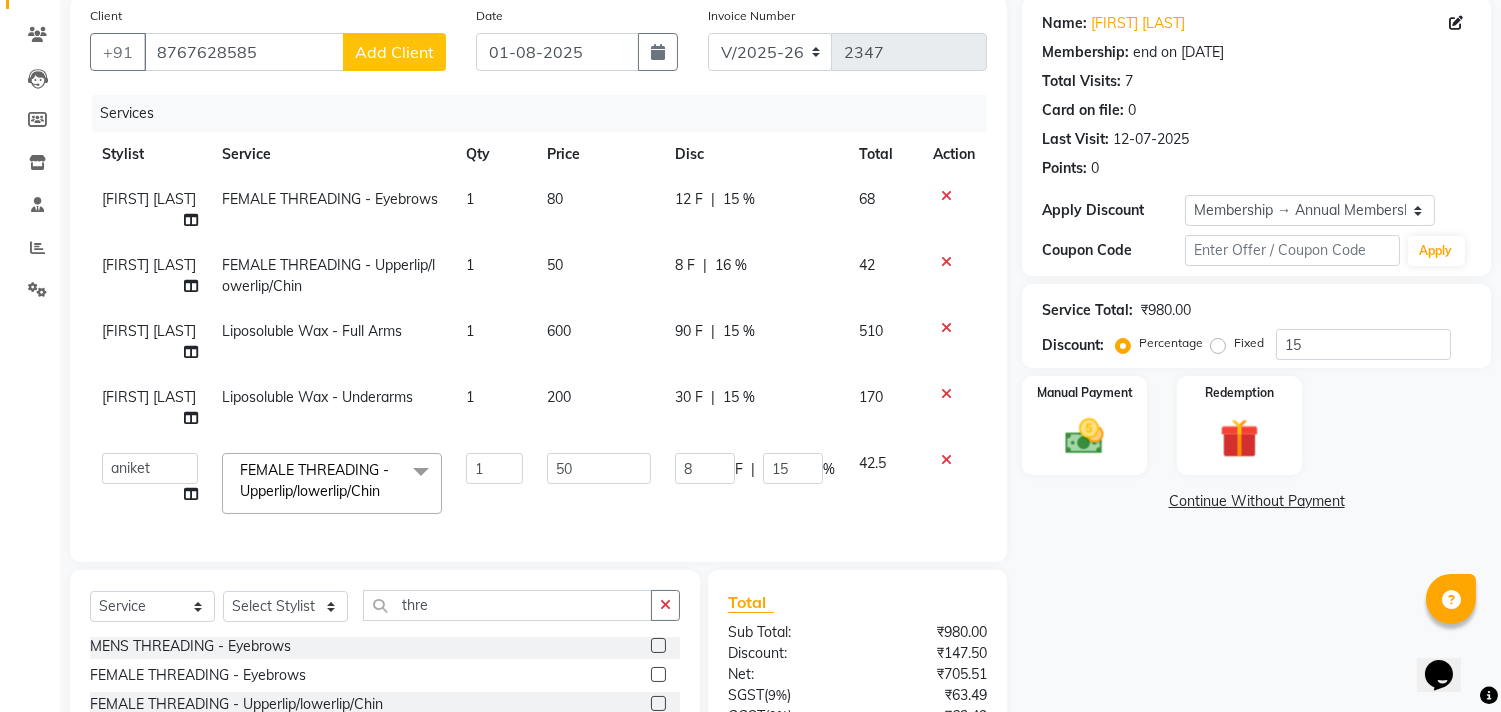 click on "Name: Tejal Patil  Membership: end on 21-01-2026 Total Visits:  7 Card on file:  0 Last Visit:   12-07-2025 Points:   0  Apply Discount Select Membership → Annual Membership Coupon Code Apply Service Total:  ₹980.00  Discount:  Percentage   Fixed  15 Manual Payment Redemption  Continue Without Payment" 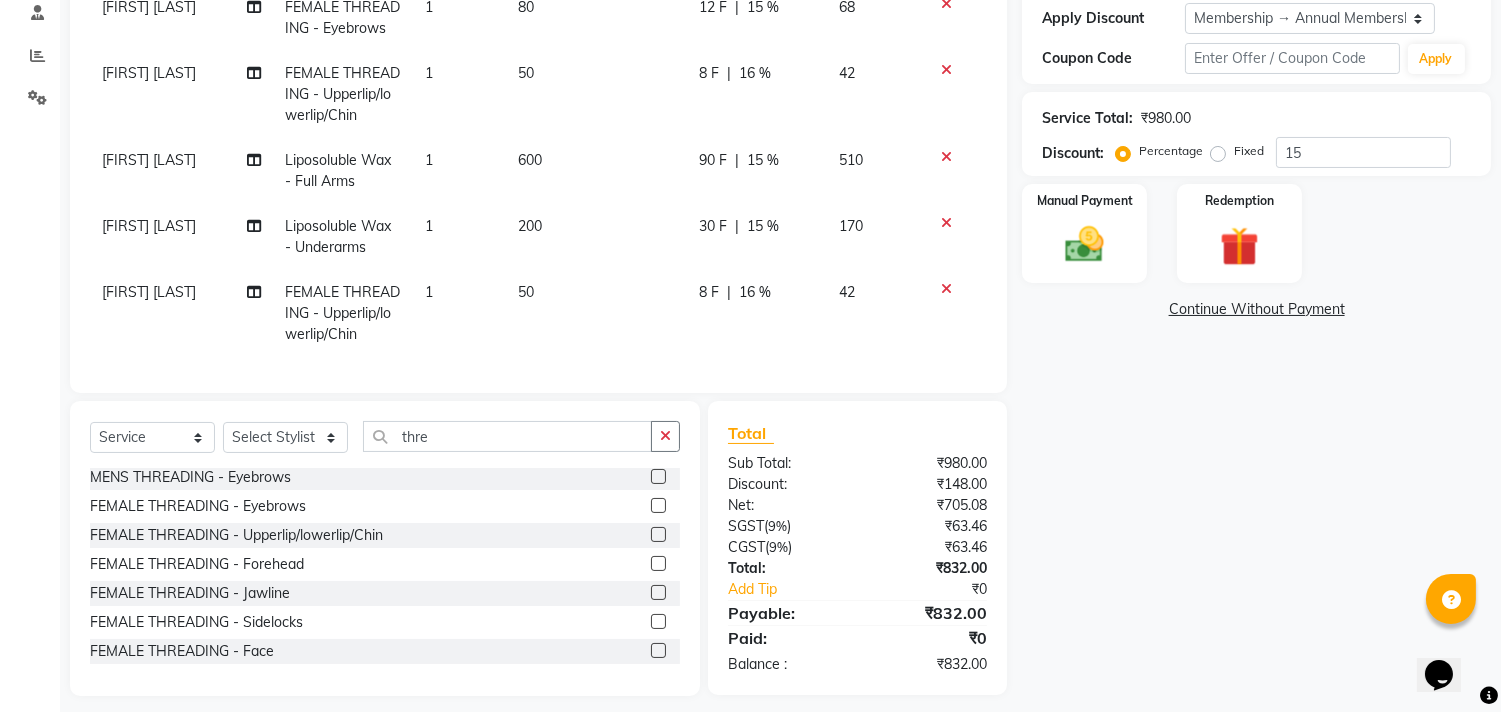 scroll, scrollTop: 375, scrollLeft: 0, axis: vertical 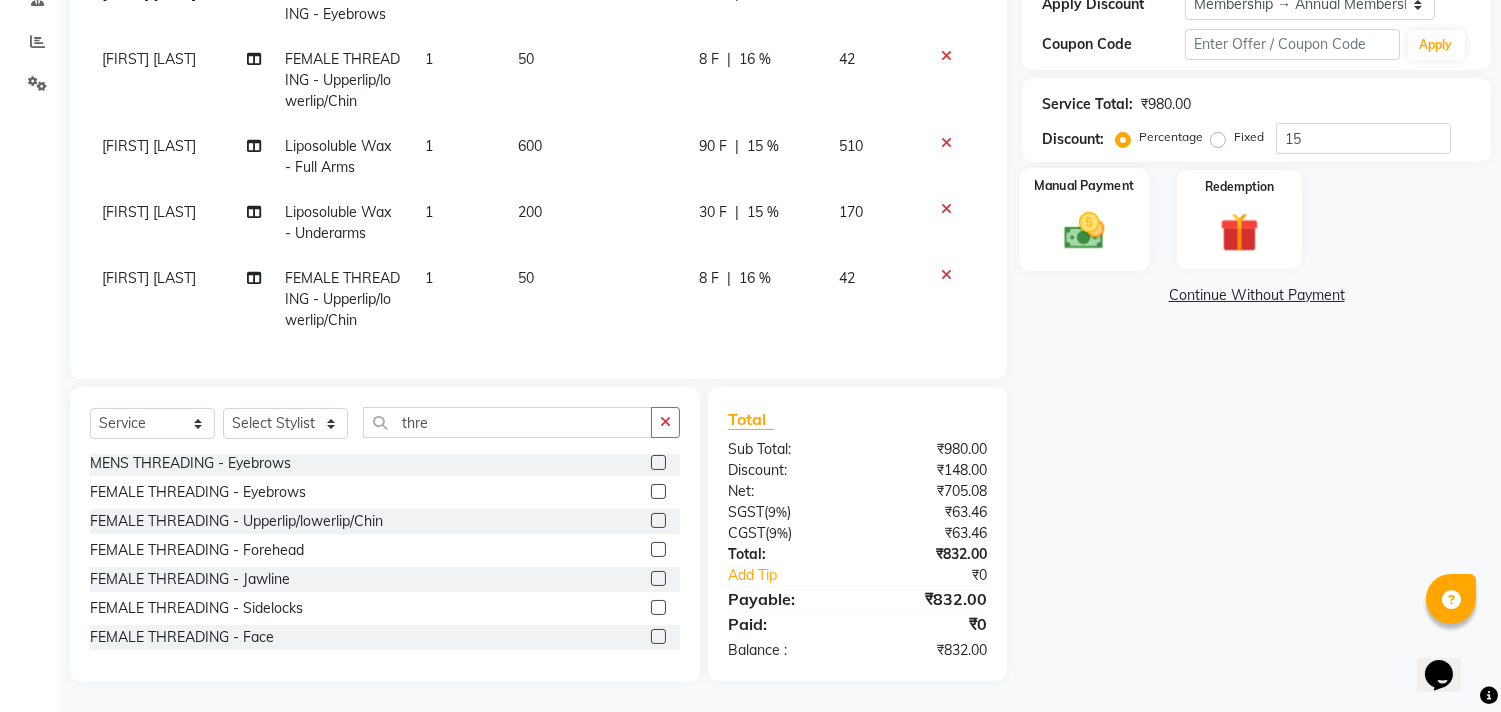 click on "Manual Payment" 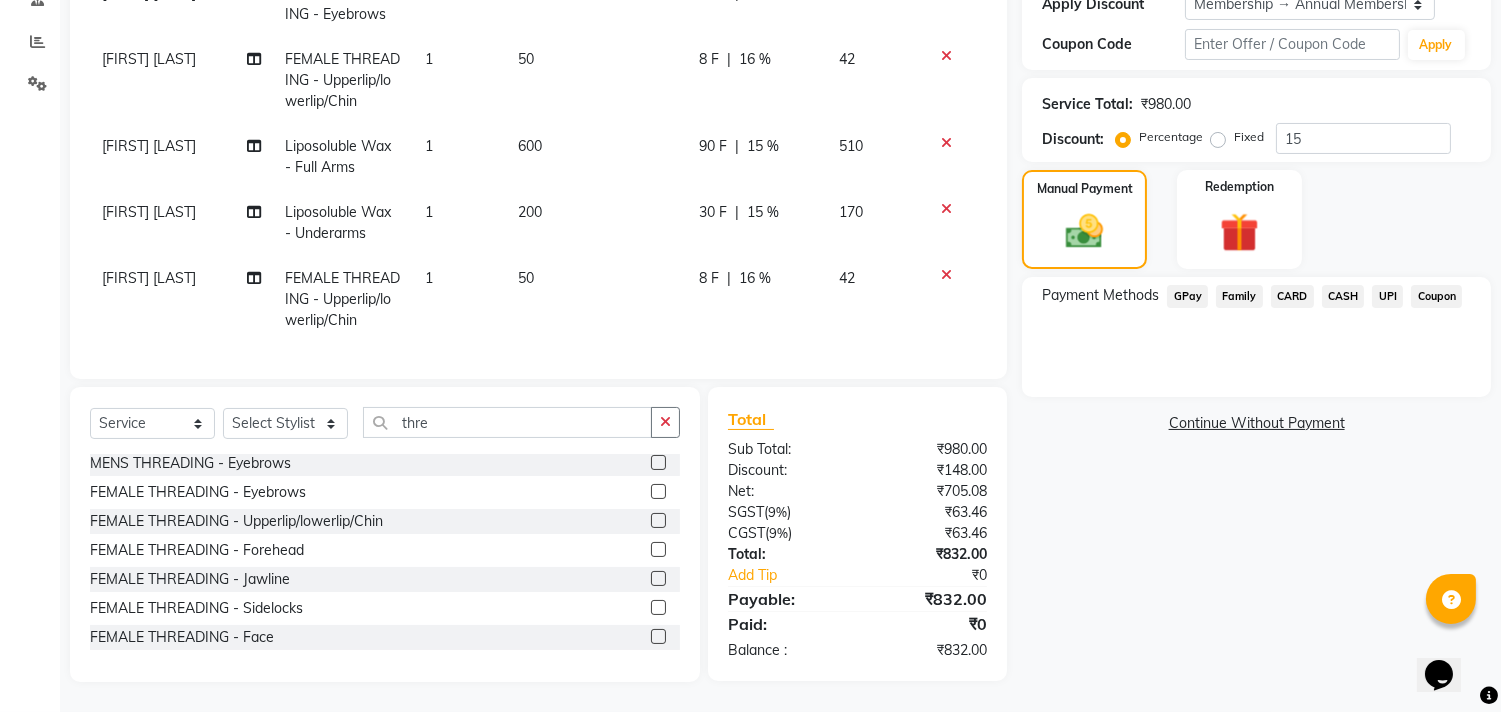 click on "UPI" 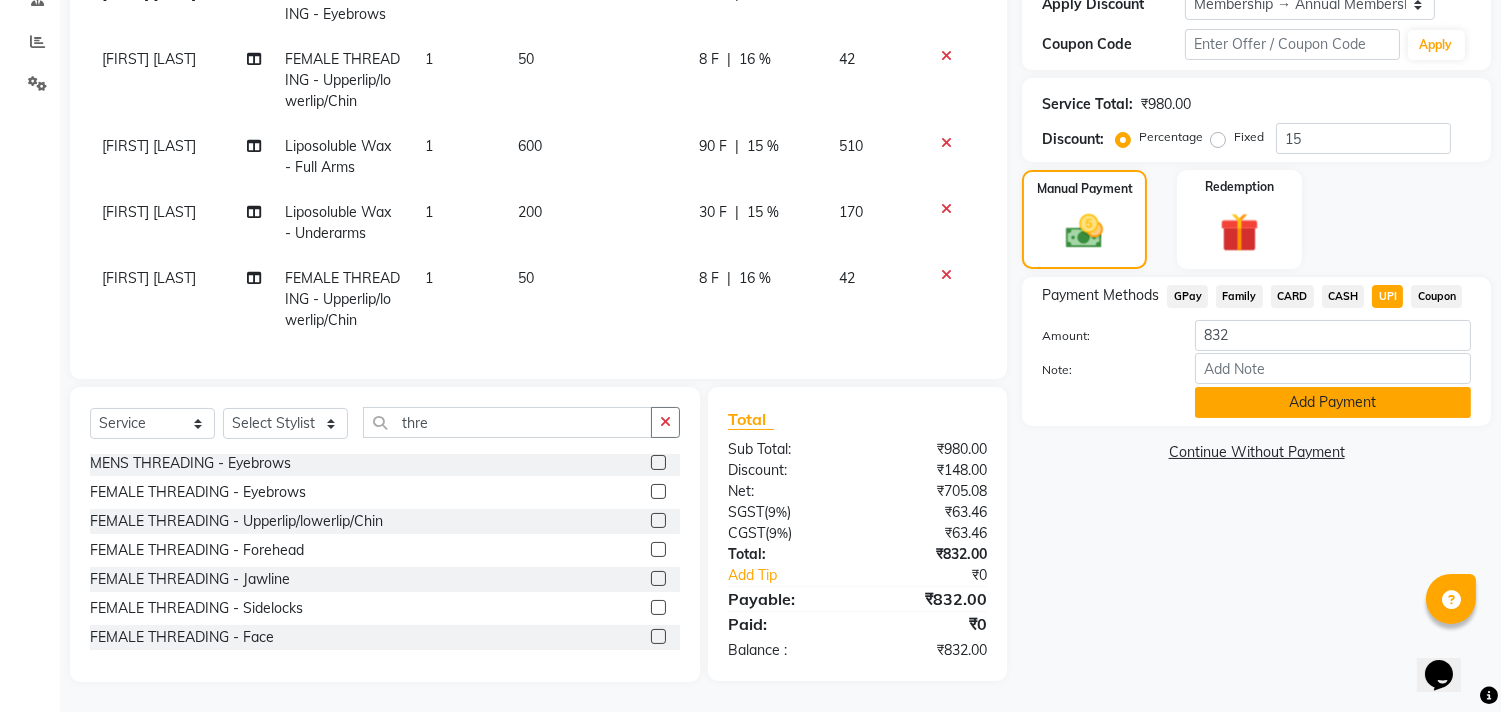 click on "Add Payment" 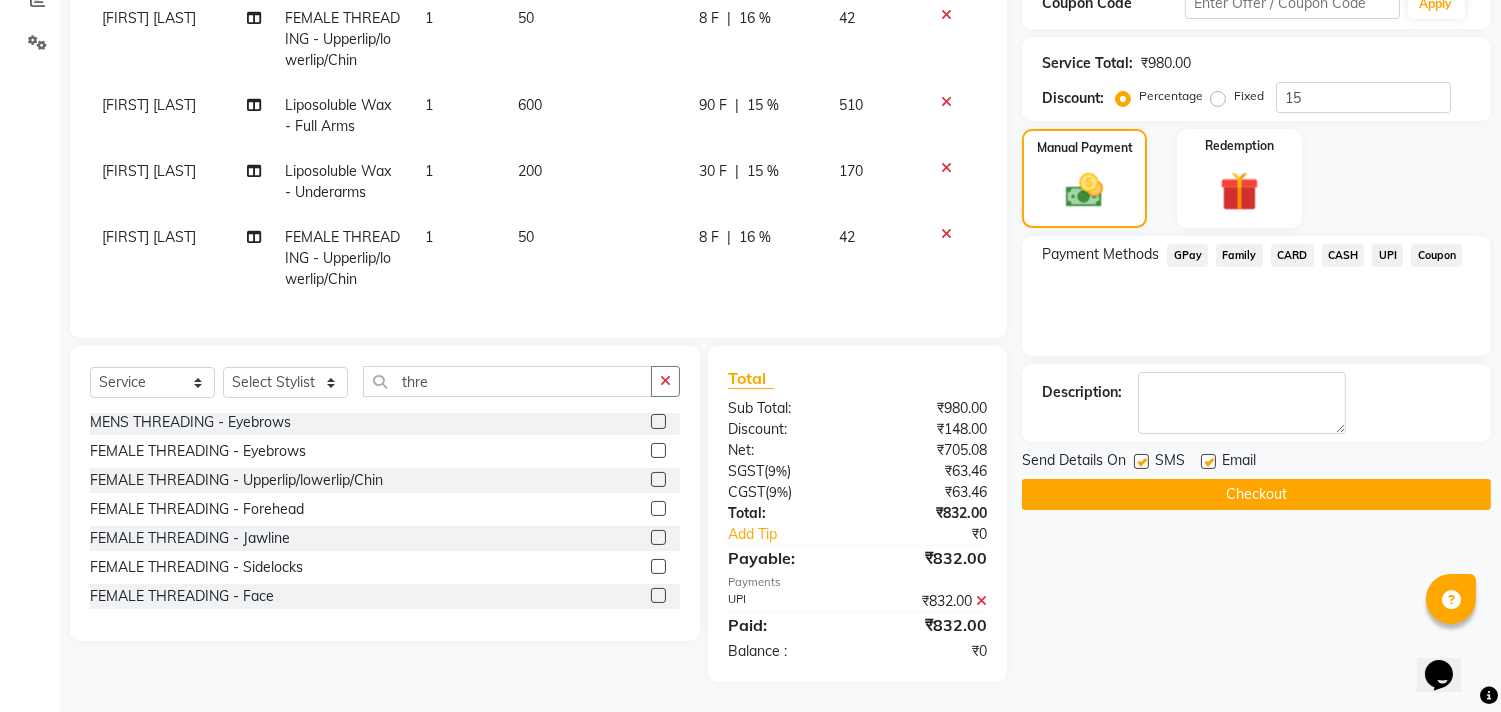 scroll, scrollTop: 416, scrollLeft: 0, axis: vertical 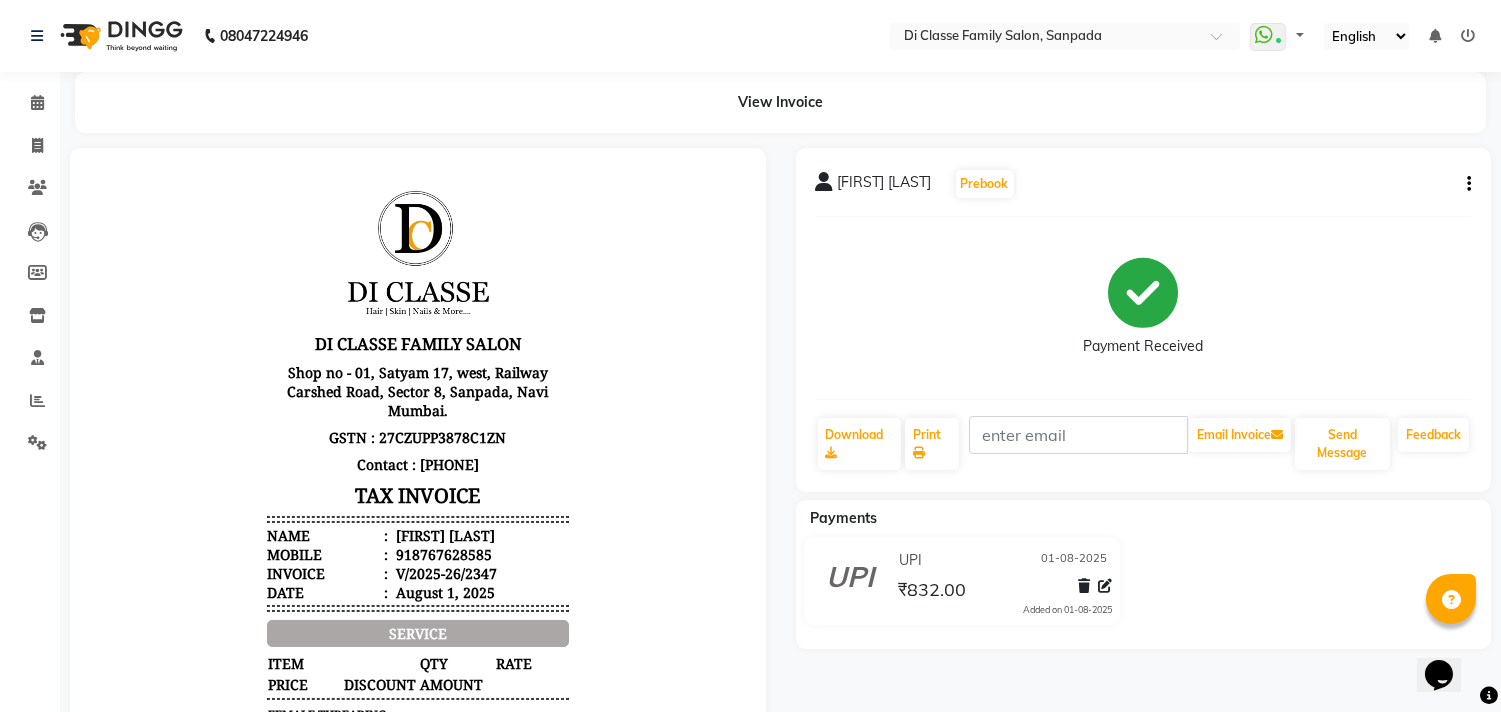 click 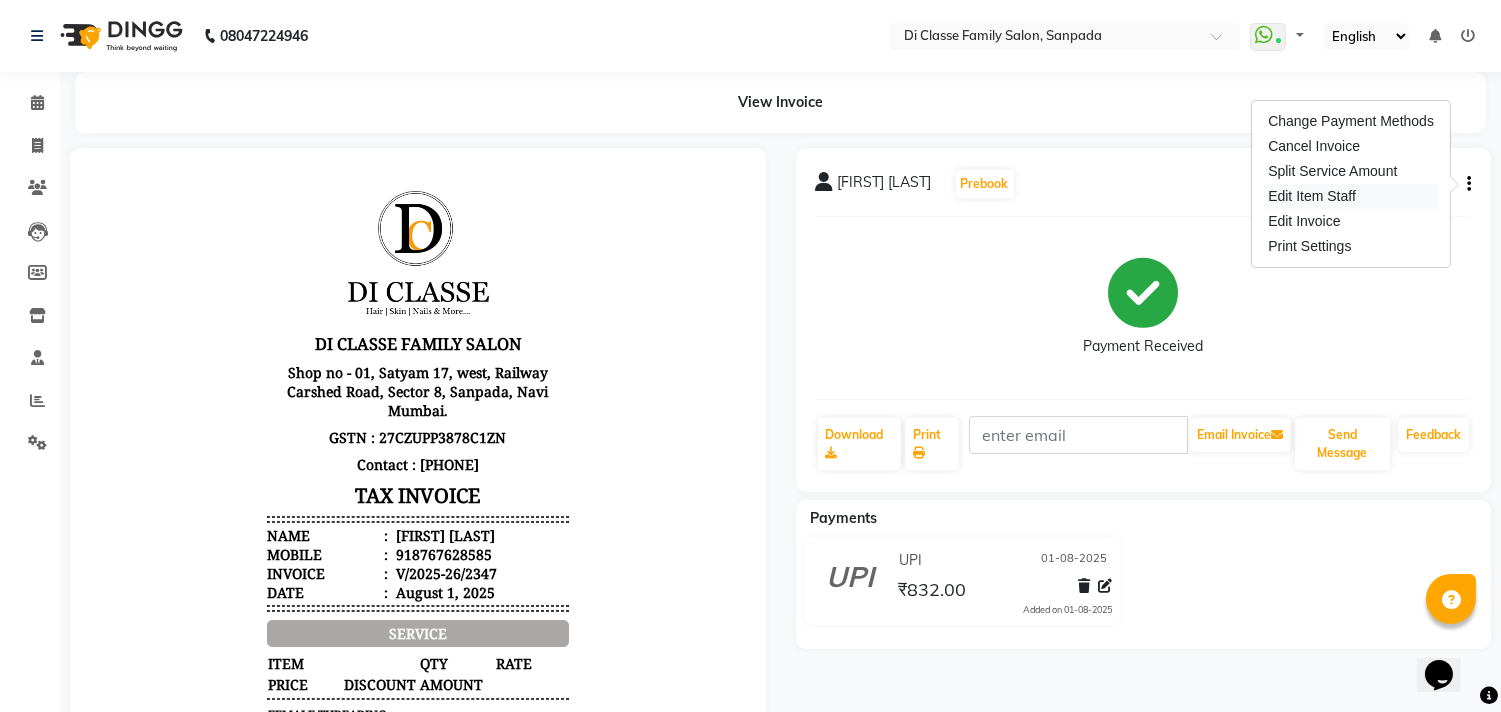 click on "Edit Item Staff" at bounding box center [1351, 196] 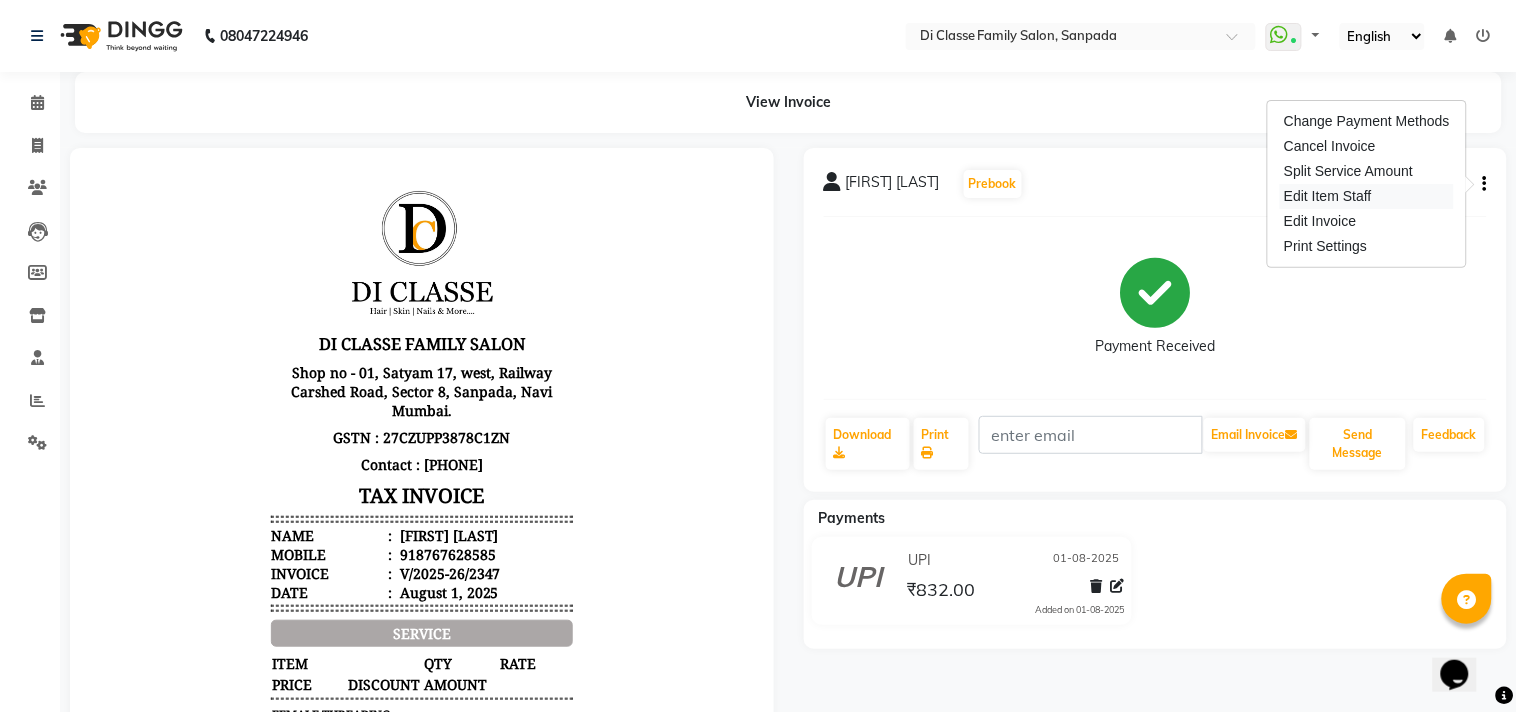 select 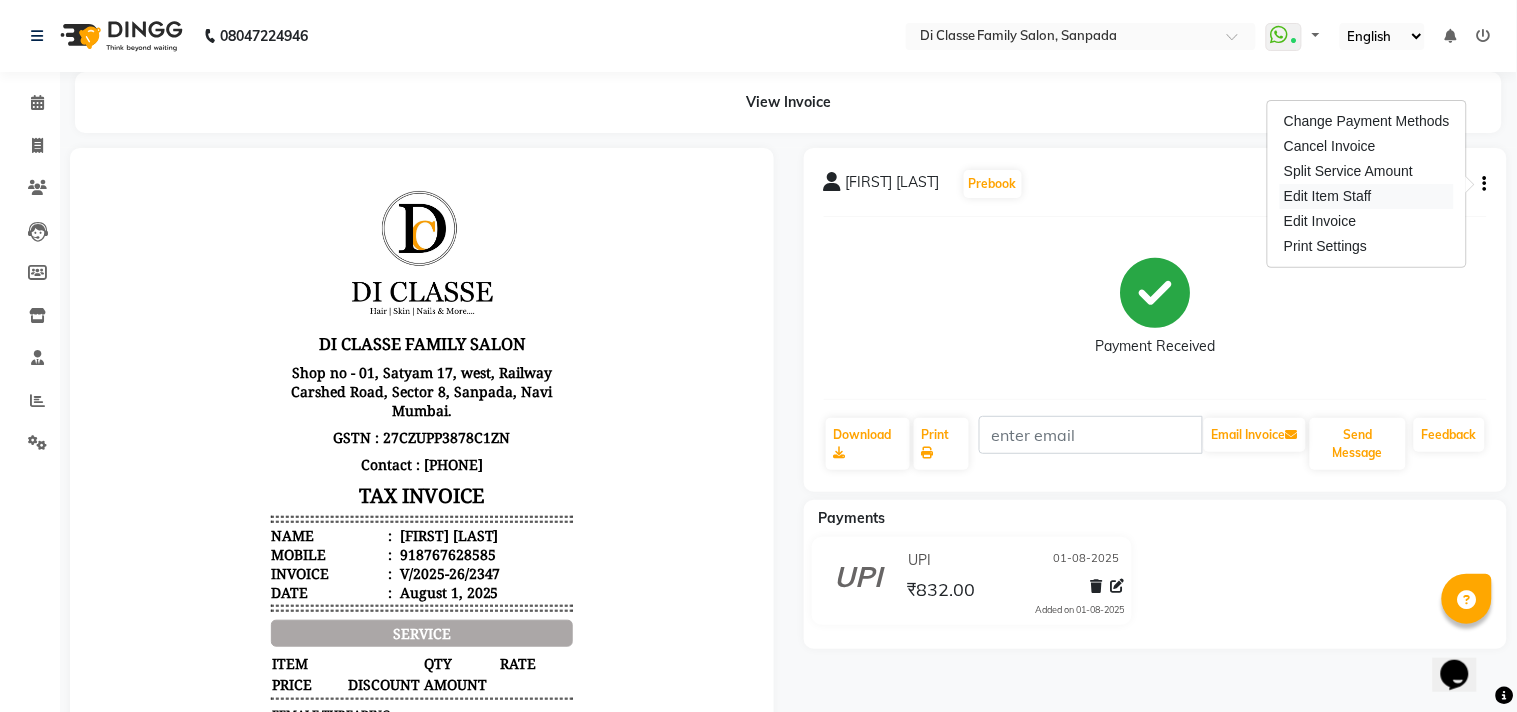 select 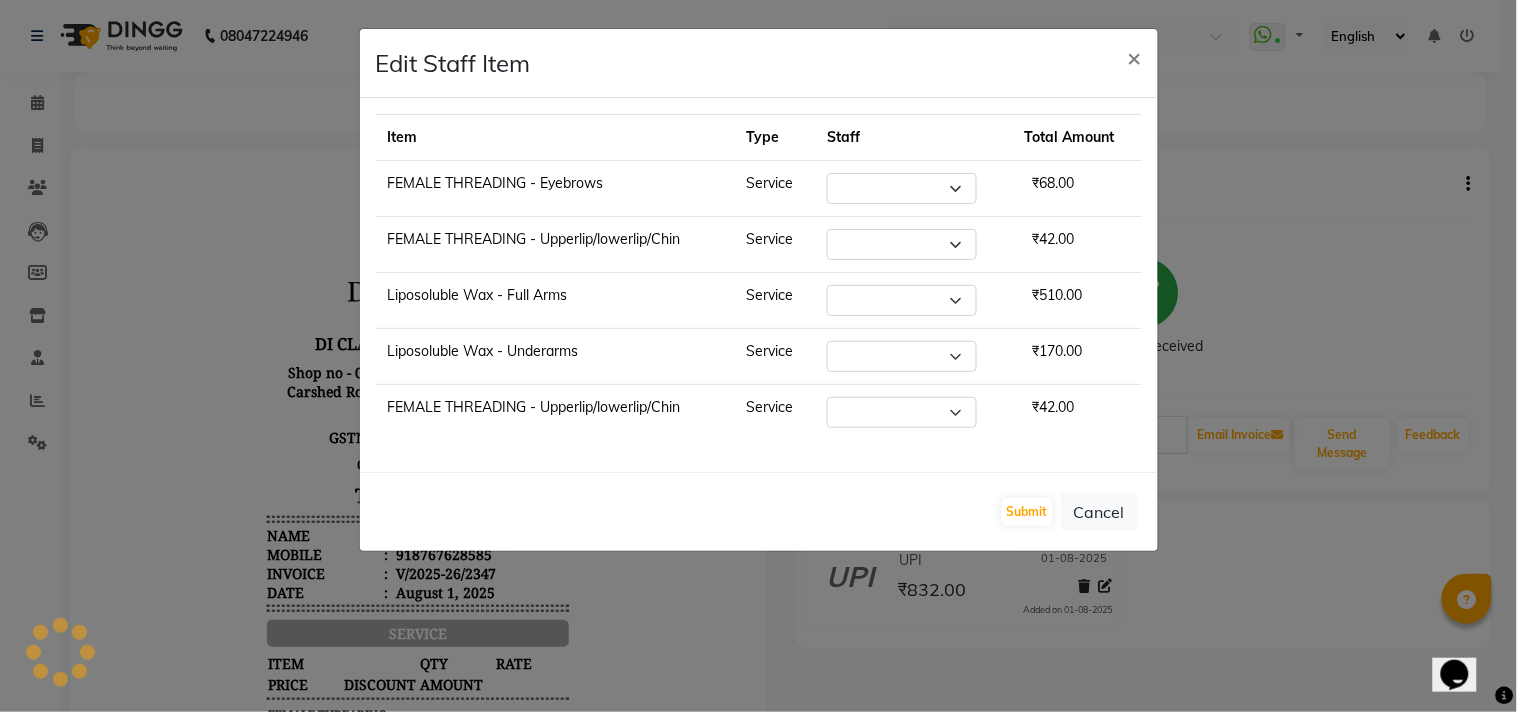 select on "59601" 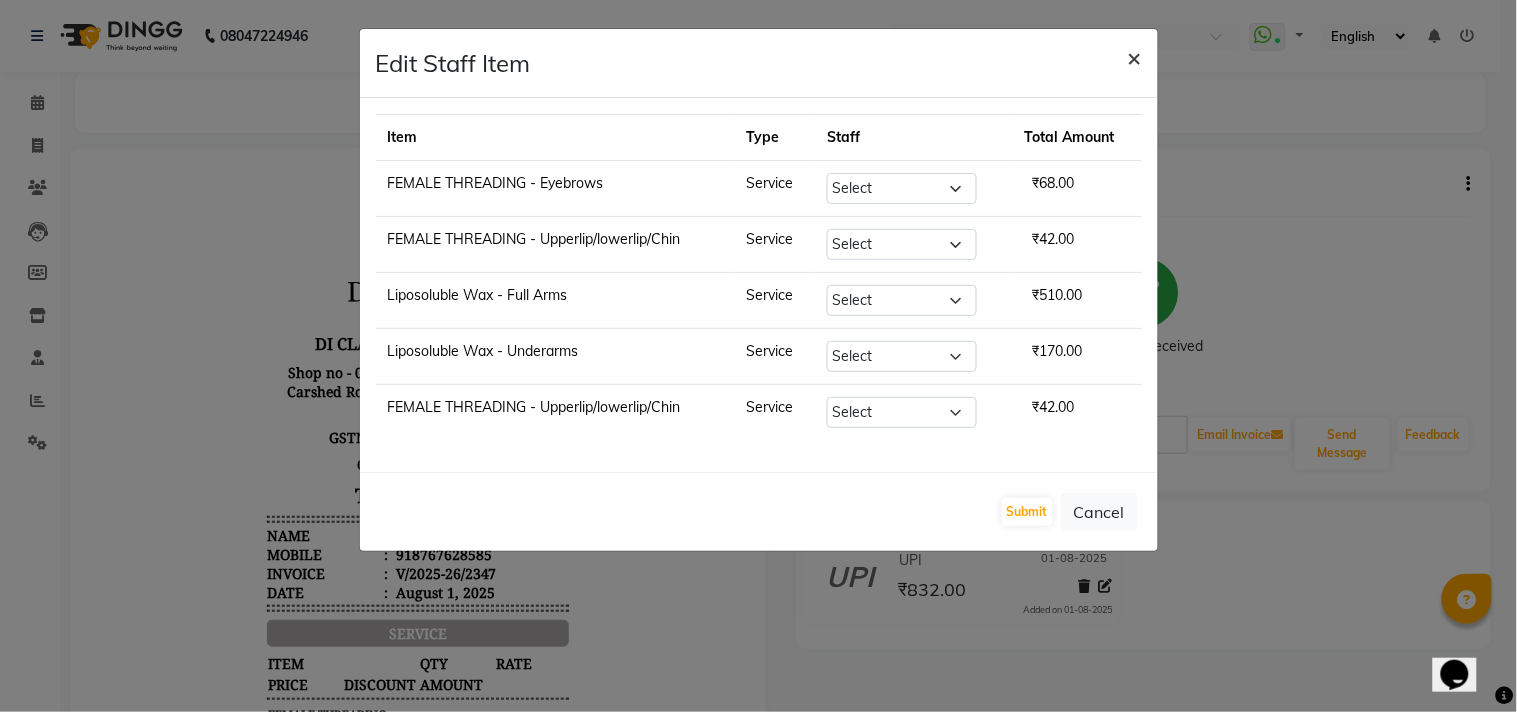 click on "×" 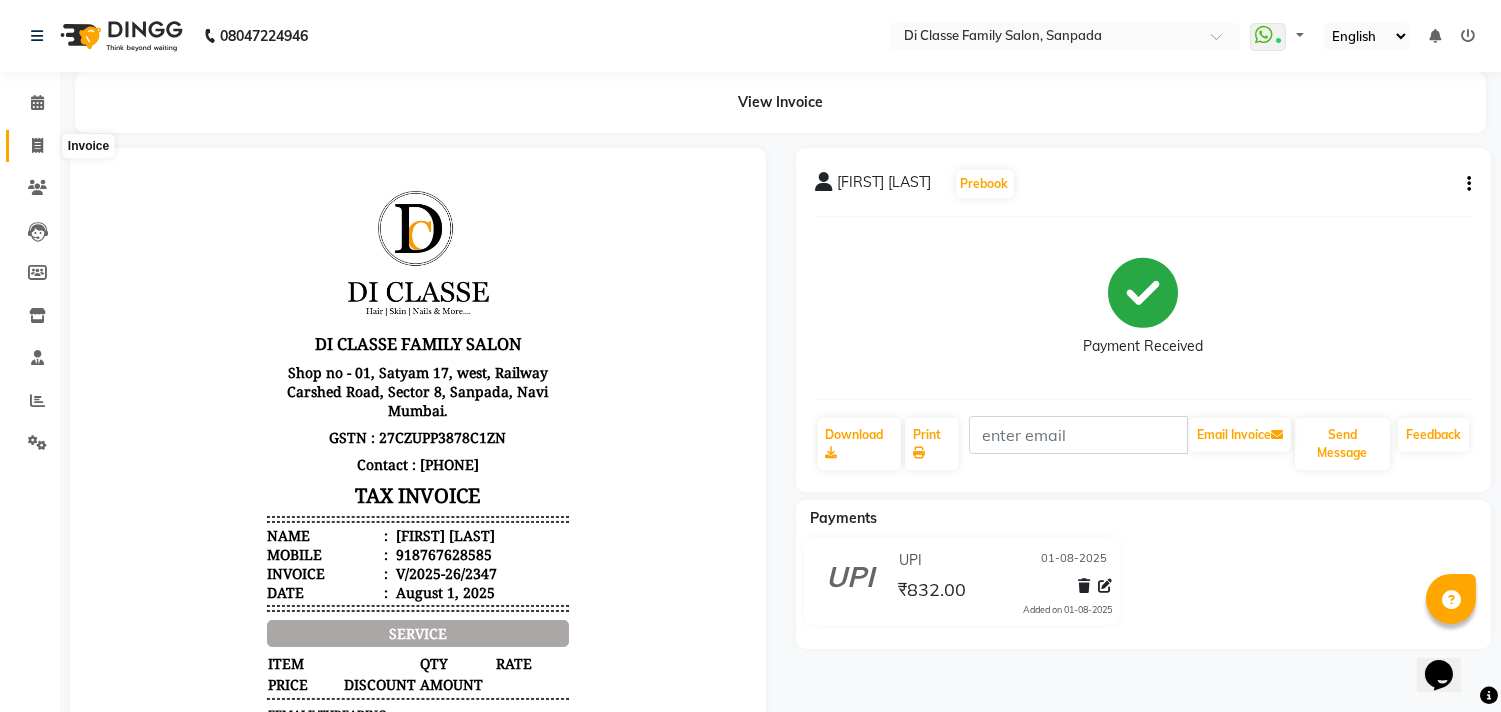 click 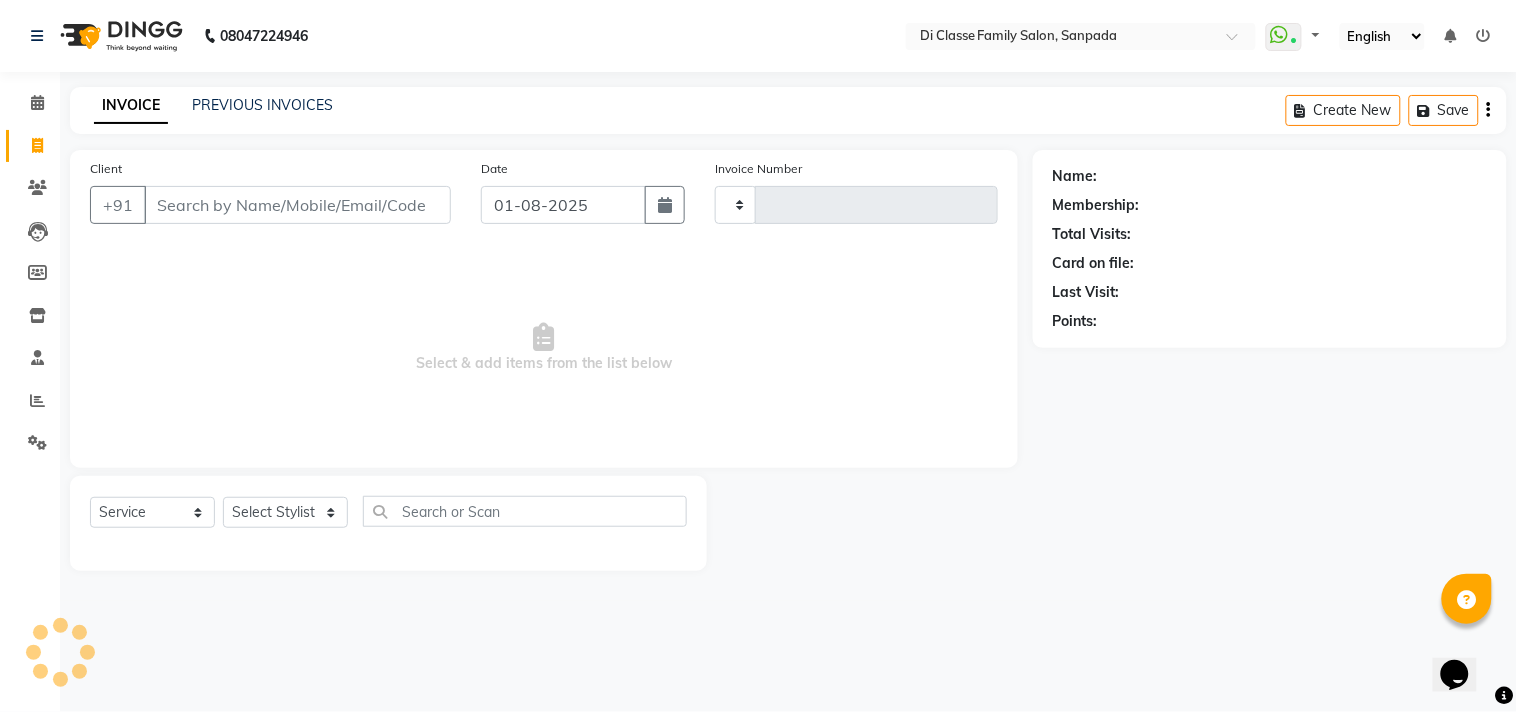 type on "2348" 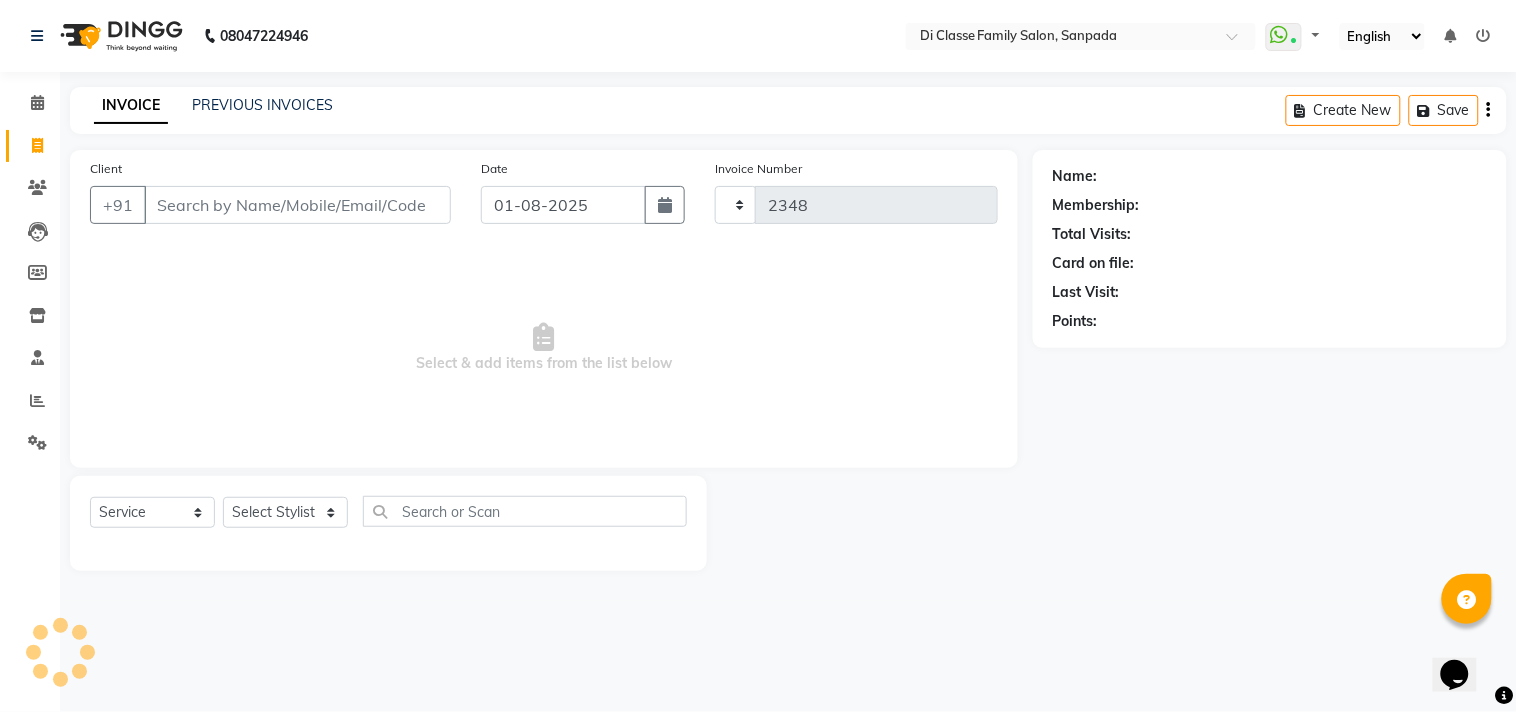 select on "4704" 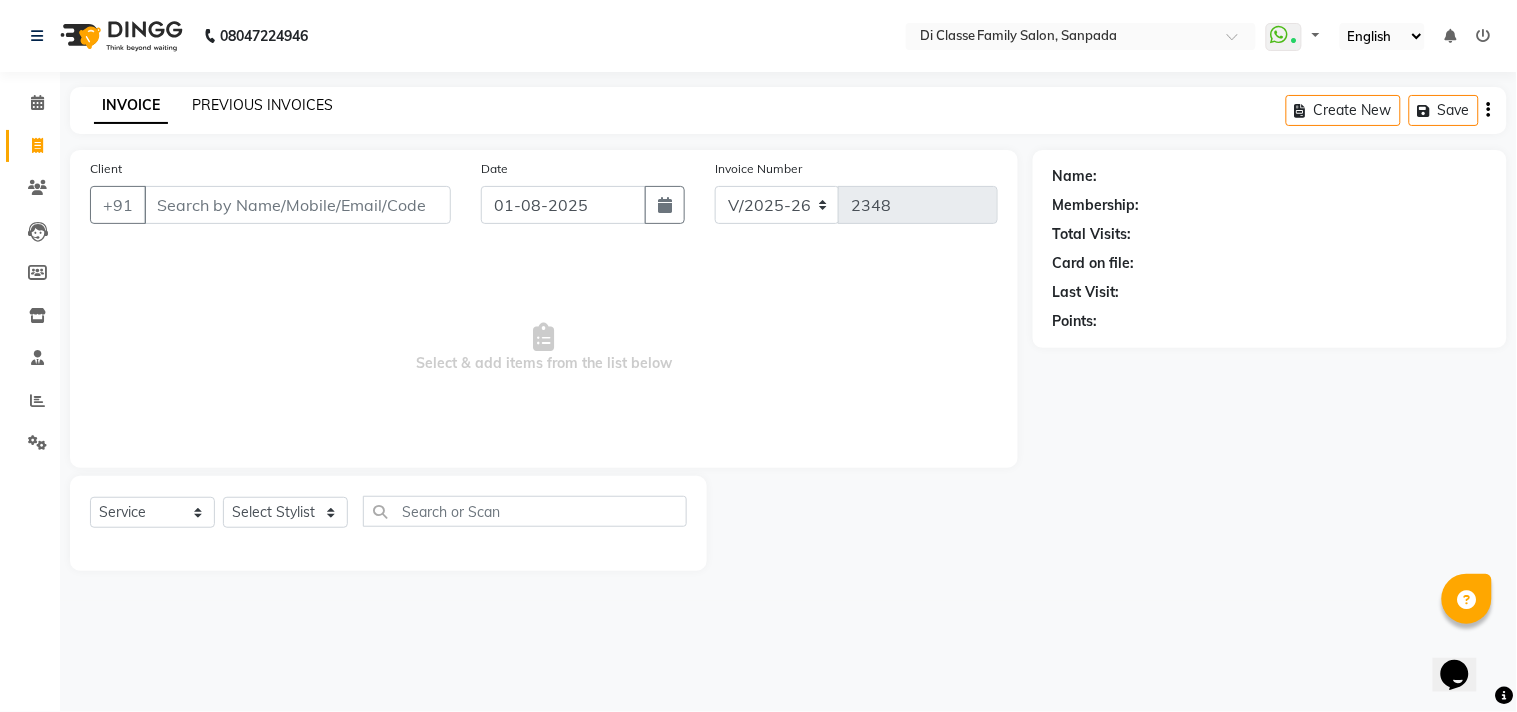click on "PREVIOUS INVOICES" 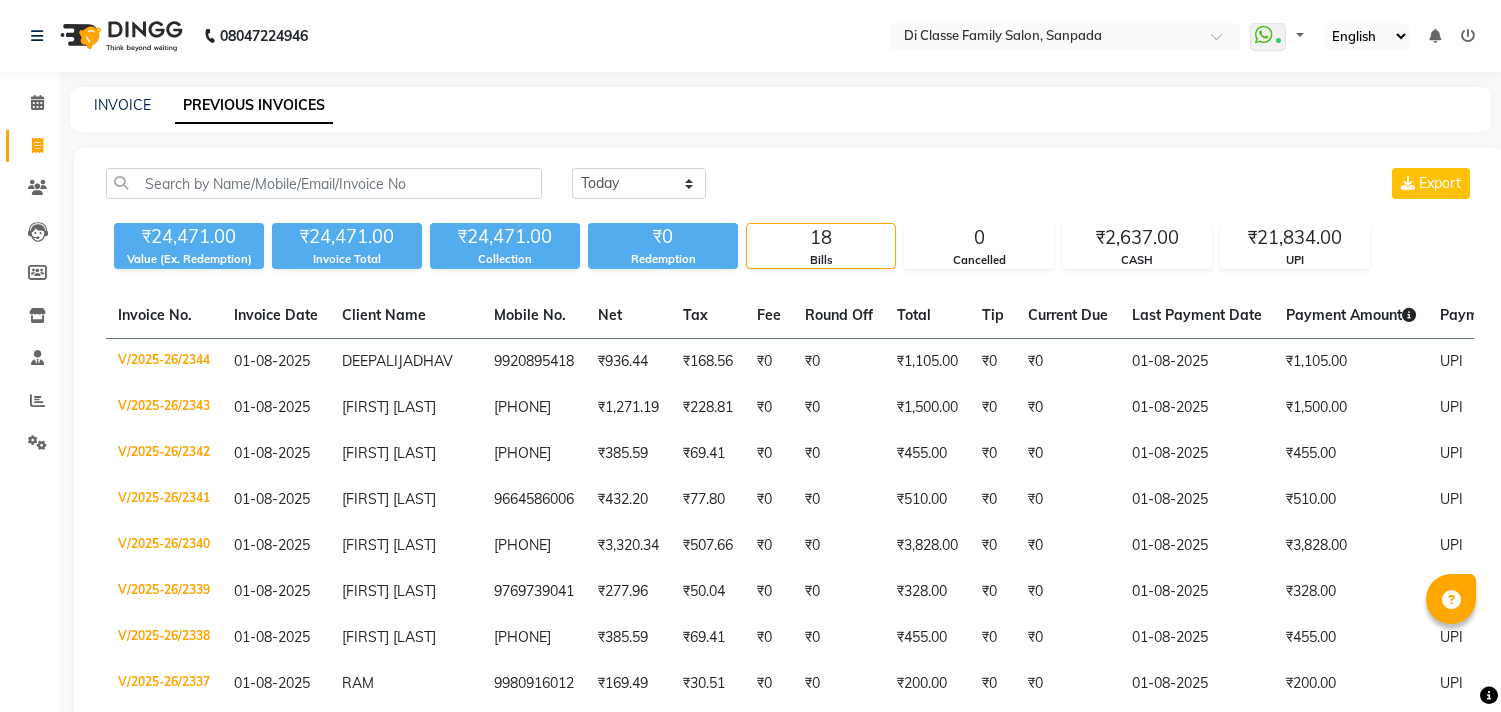 scroll, scrollTop: 0, scrollLeft: 0, axis: both 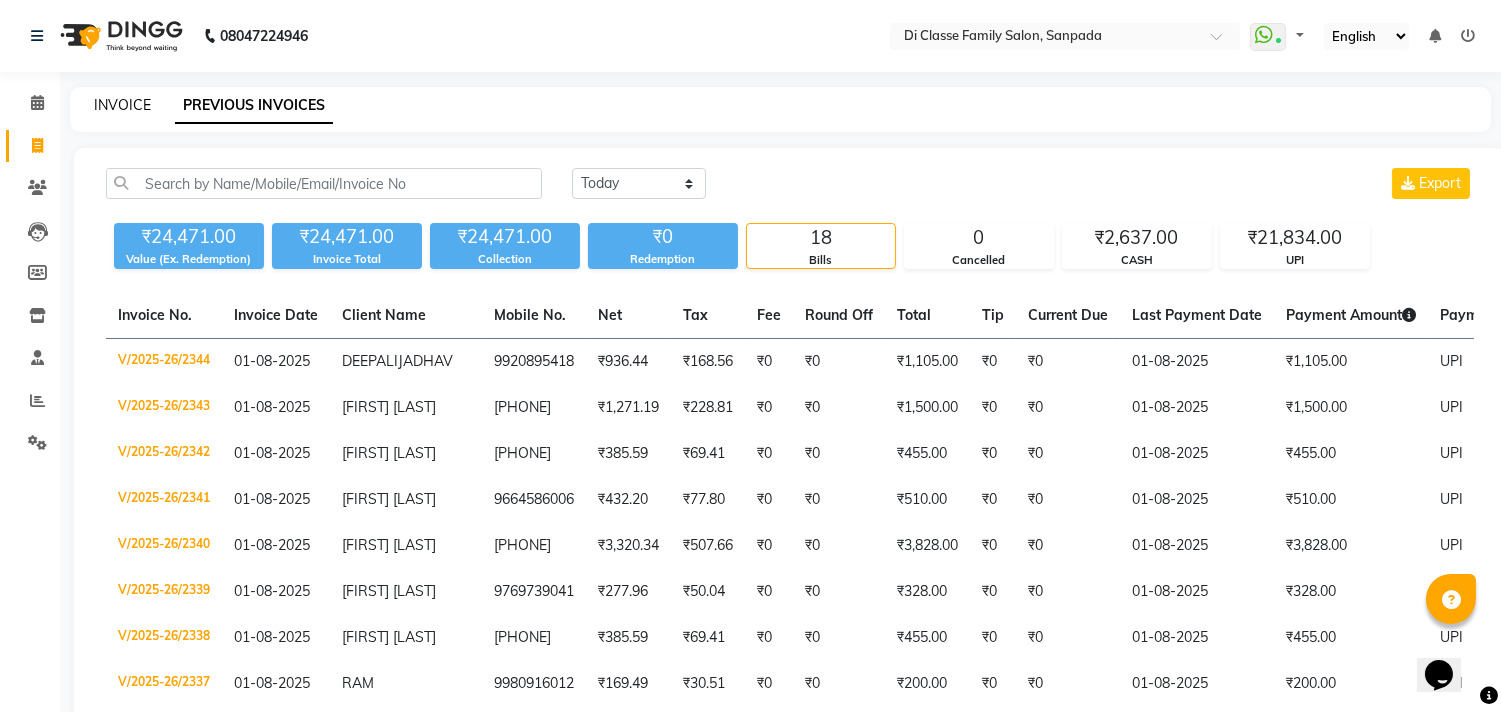 click on "INVOICE" 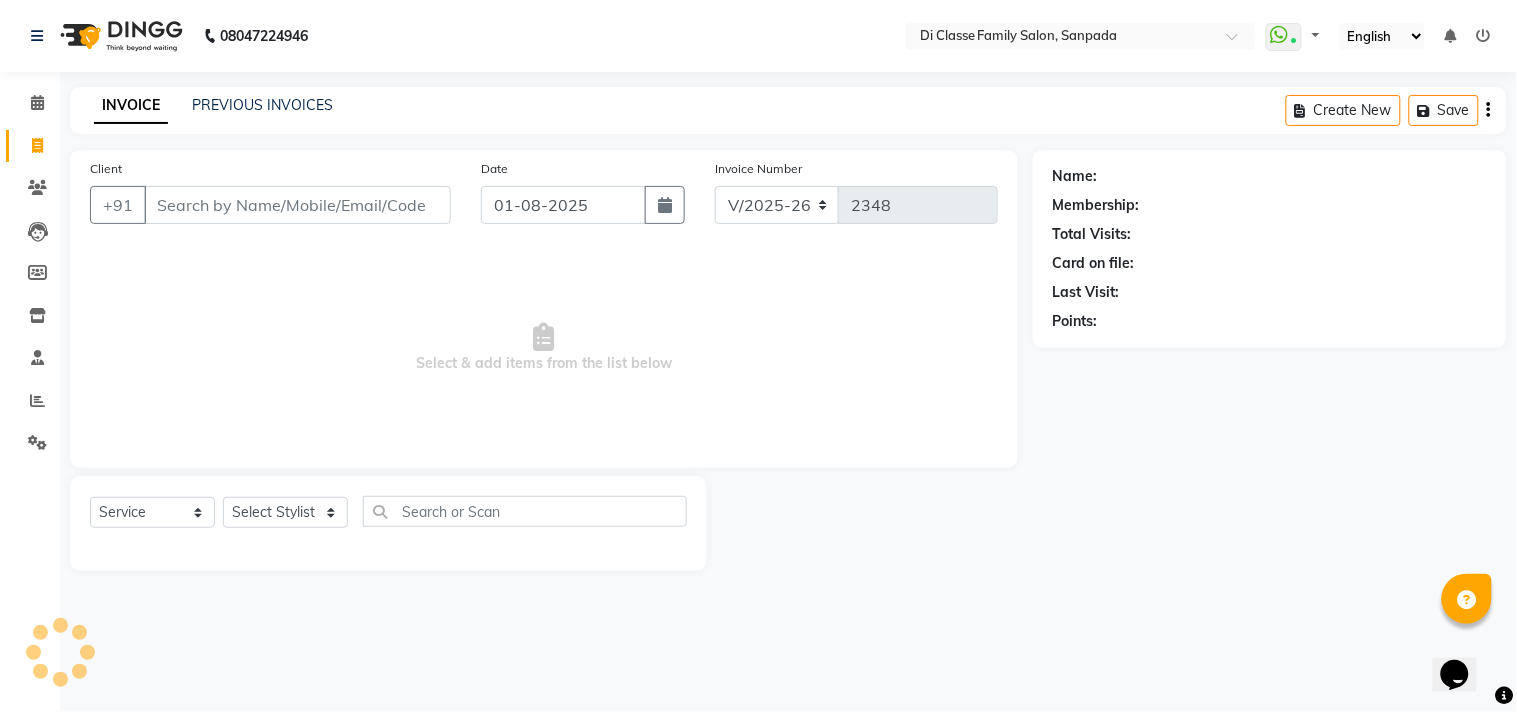 click on "INVOICE PREVIOUS INVOICES Create New   Save" 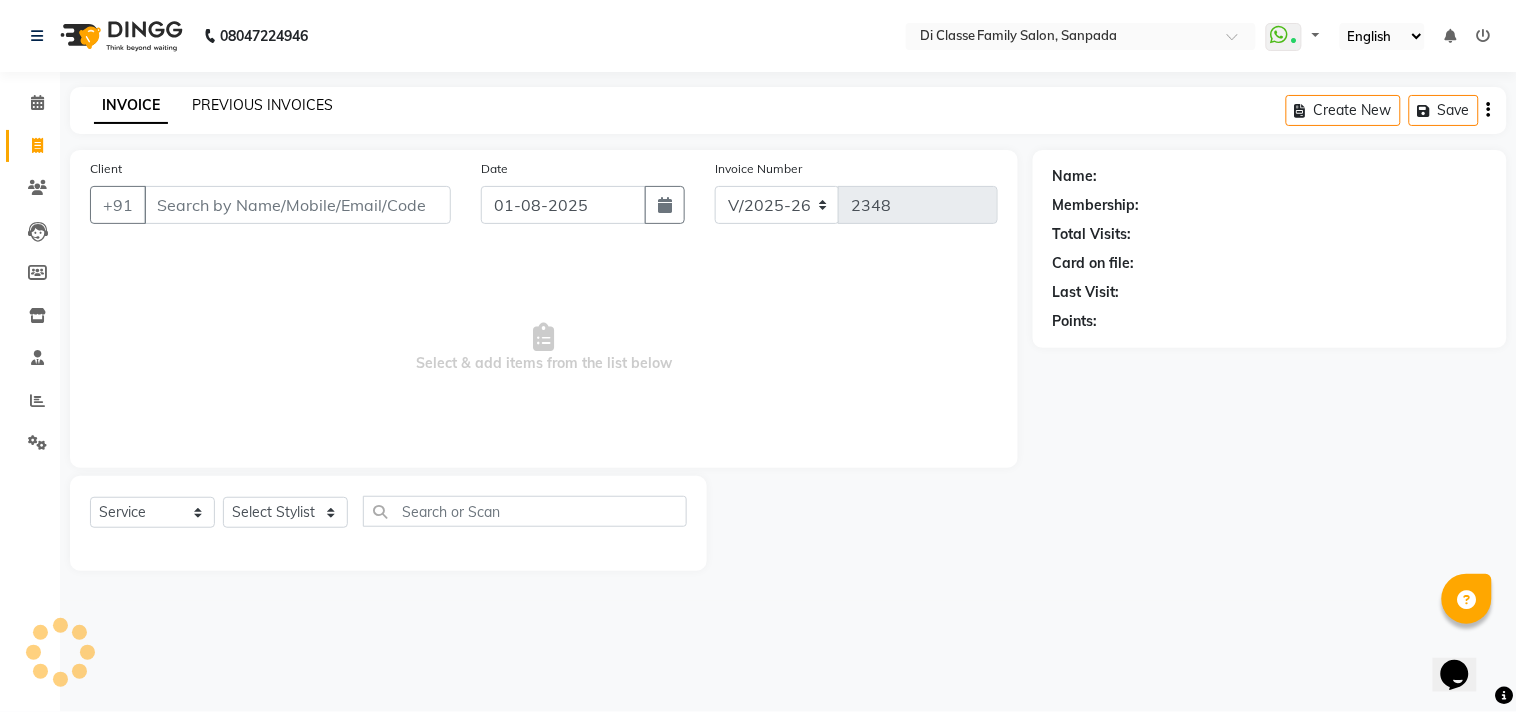click on "PREVIOUS INVOICES" 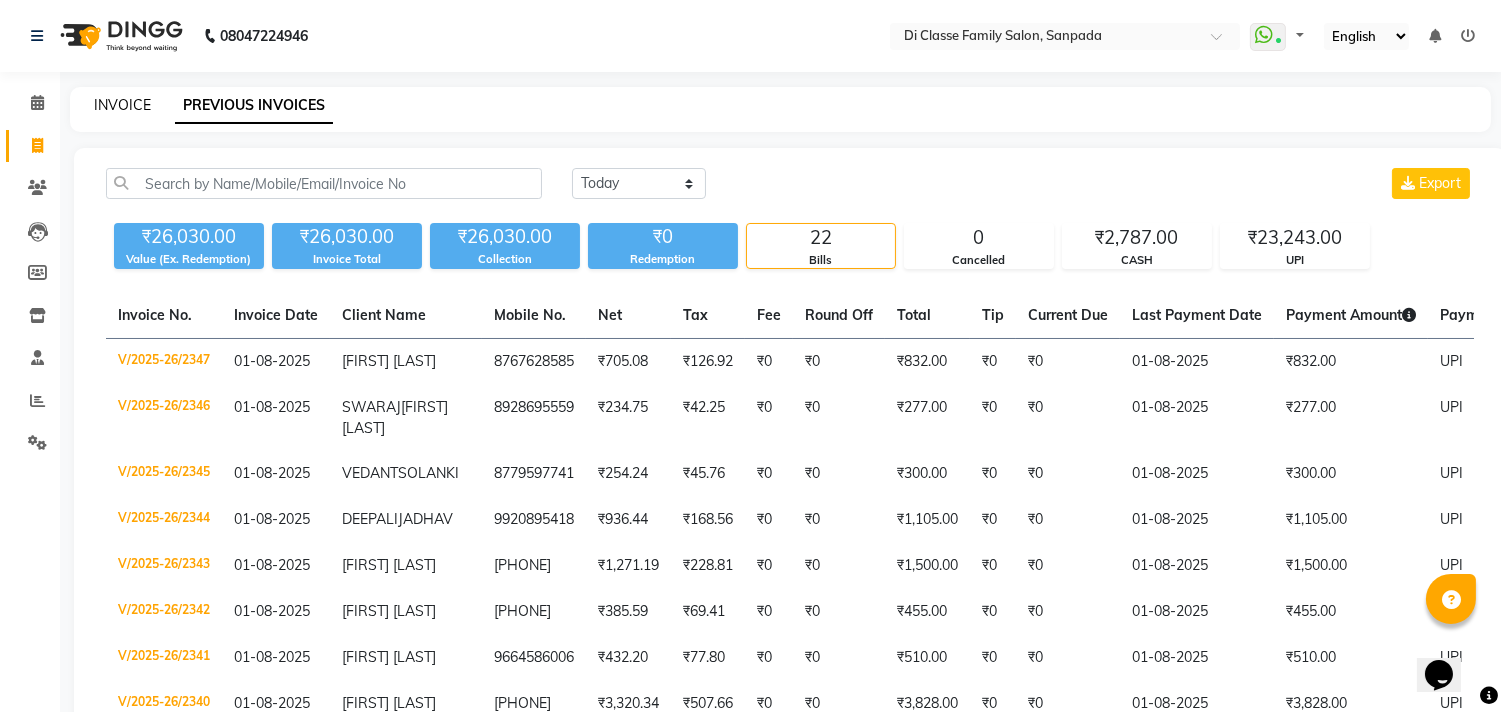 click on "INVOICE" 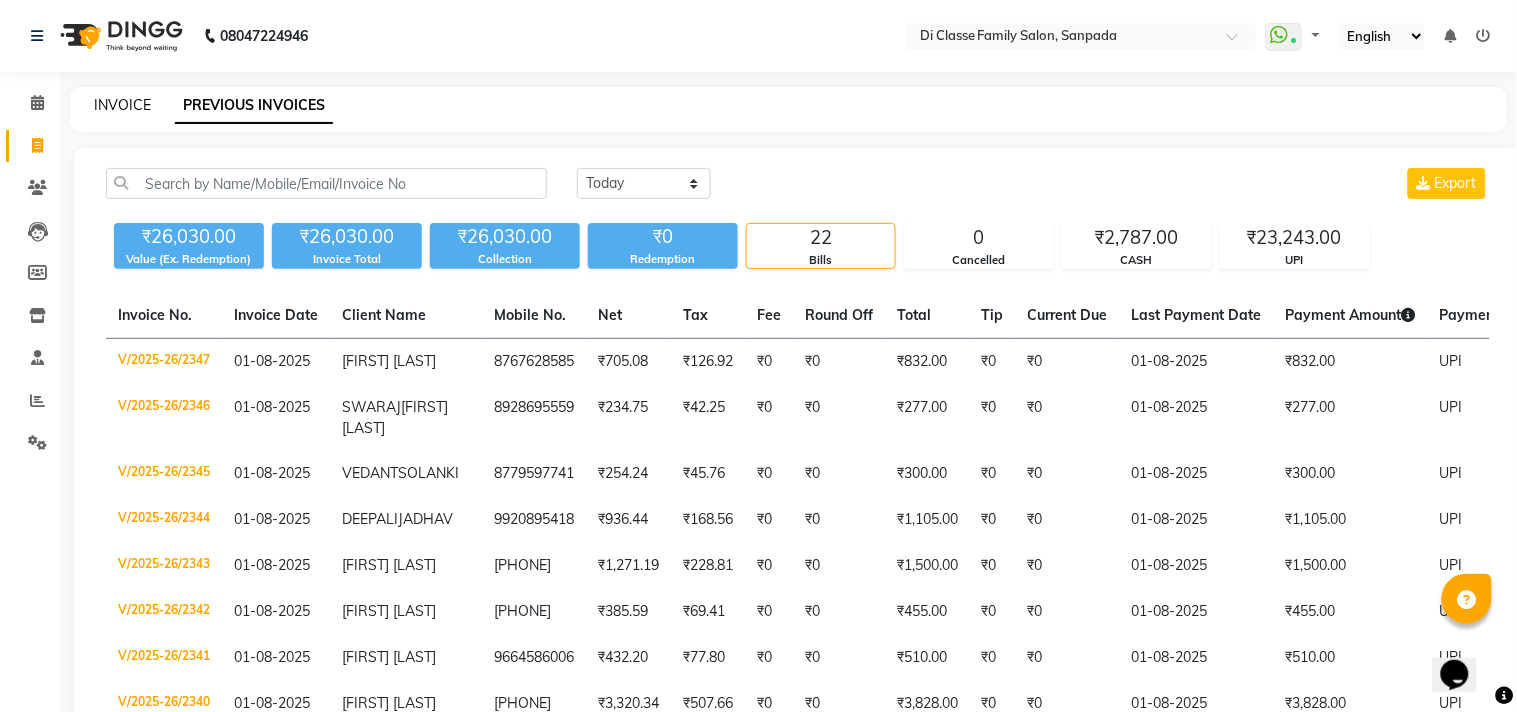 select on "4704" 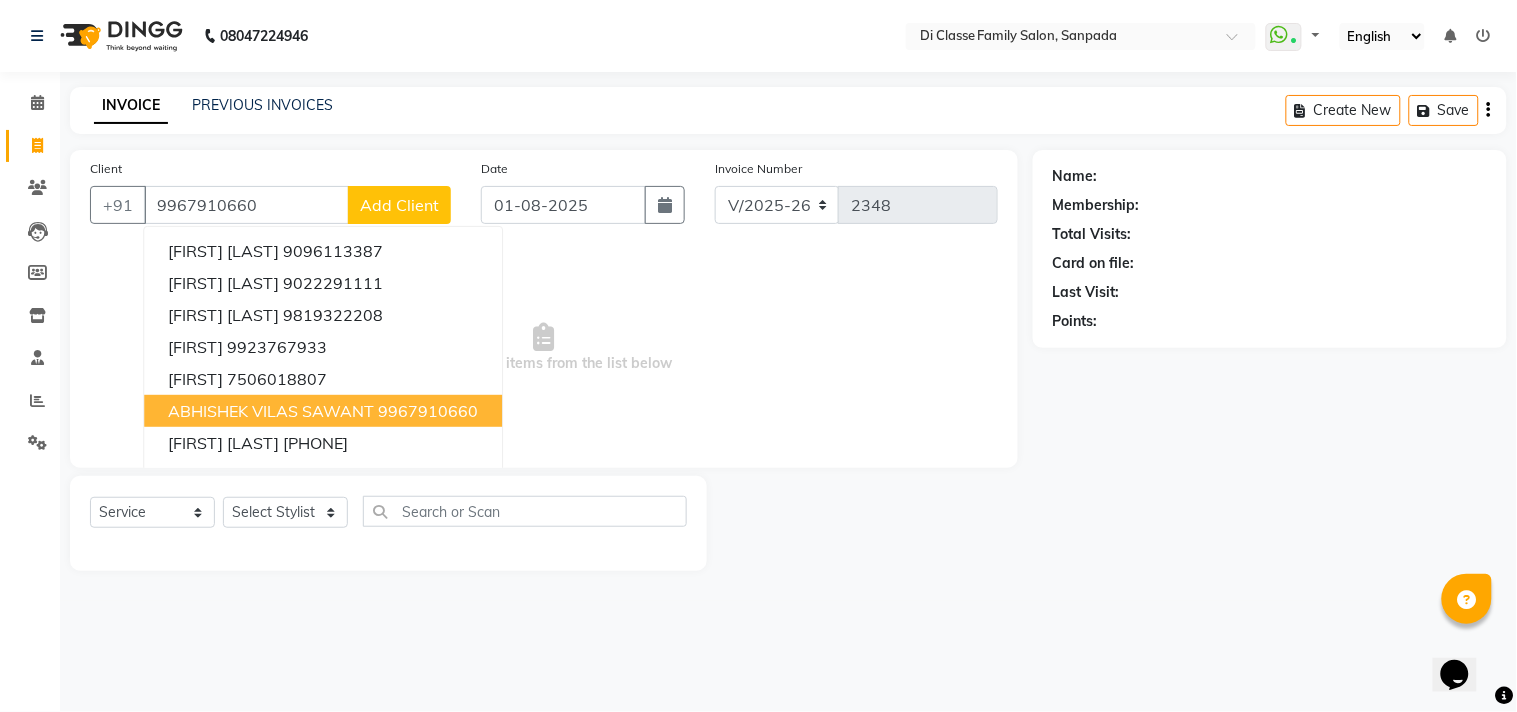 type on "9967910660" 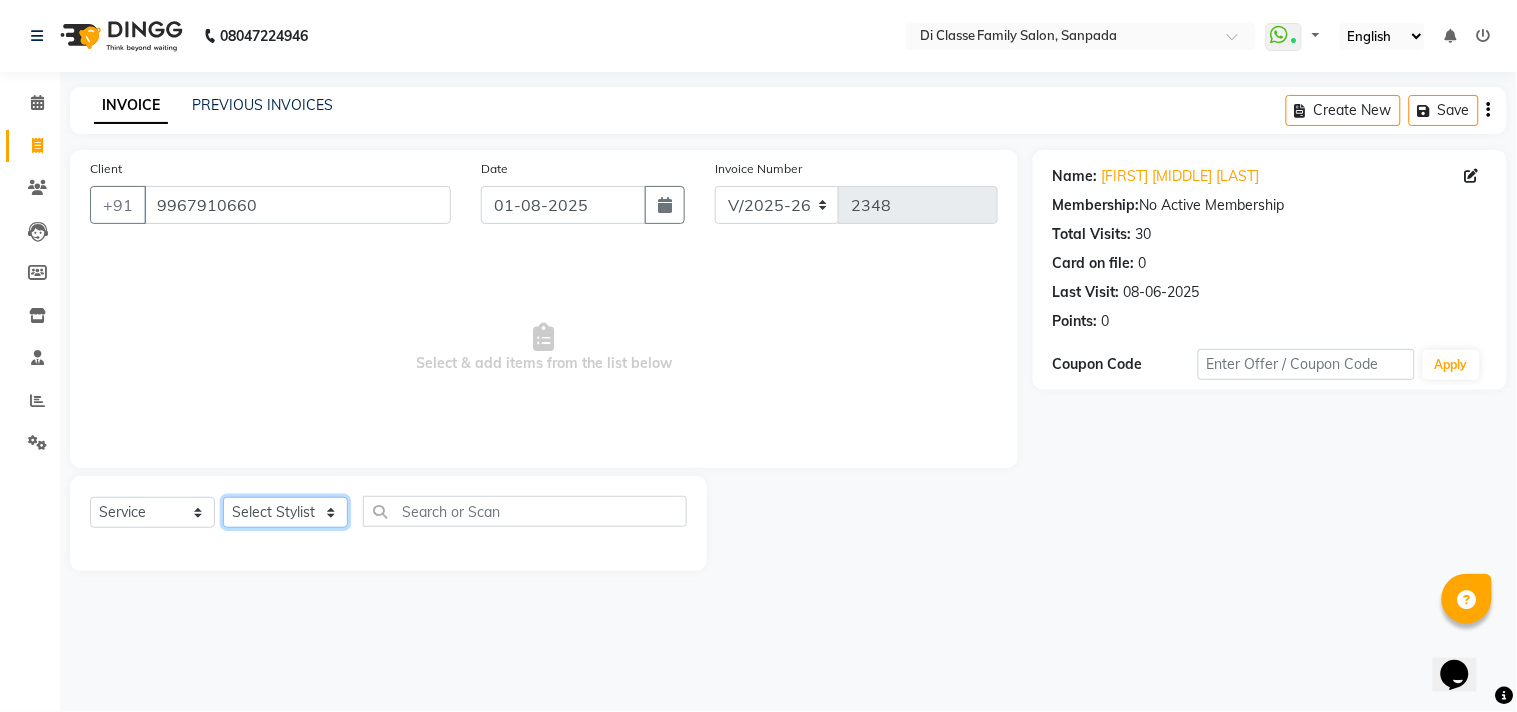 click on "Select Stylist [FIRST] [LAST] [FIRST] [LAST] [FIRST] [LAST] Front Desk [FIRST] [LAST] [FIRST] [LAST] [FIRST] [LAST] [FIRST] [LAST] [FIRST] [LAST] [FIRST] [LAST] [FIRST] [LAST] [FIRST] [LAST] [FIRST] [LAST] [FIRST] [LAST] [FIRST] [LAST] [FIRST] [LAST] [FIRST] [LAST] [FIRST] [LAST] [FIRST] [LAST] [FIRST] [LAST] [FIRST] [LAST] [FIRST] [LAST] [FIRST] [LAST] [FIRST] [LAST] [FIRST] [LAST] [FIRST] [LAST] [FIRST] [LAST]" 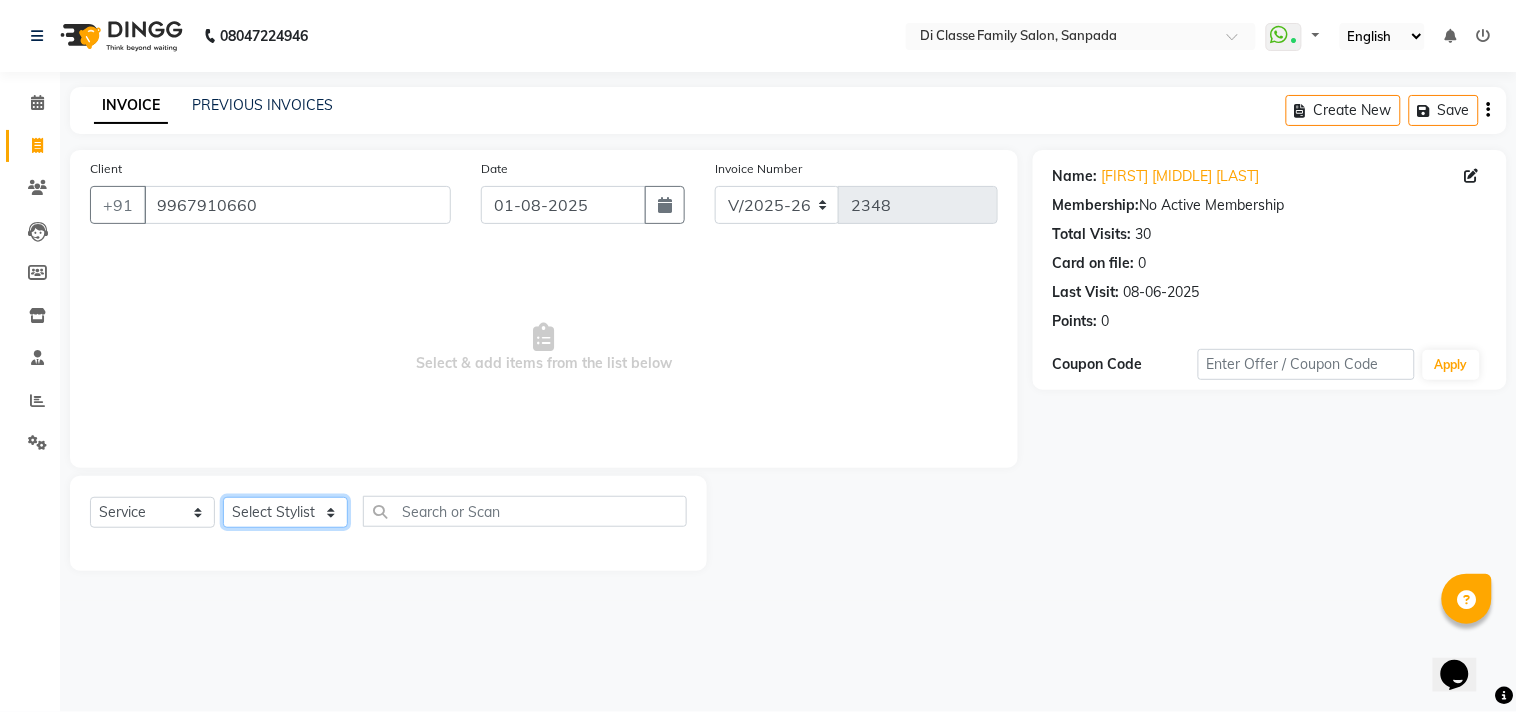 select on "51560" 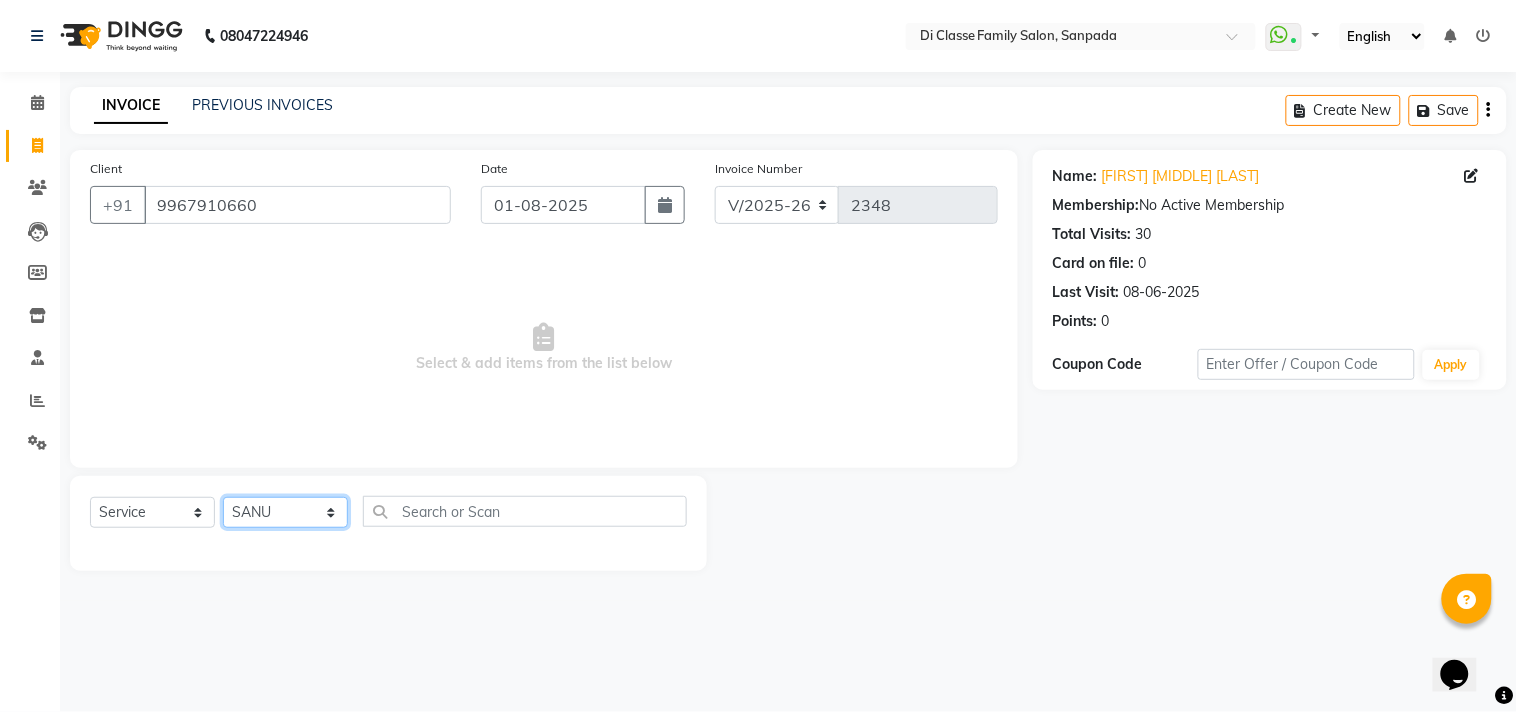 click on "Select Stylist [FIRST] [LAST] [FIRST] [LAST] [FIRST] [LAST] Front Desk [FIRST] [LAST] [FIRST] [LAST] [FIRST] [LAST] [FIRST] [LAST] [FIRST] [LAST] [FIRST] [LAST] [FIRST] [LAST] [FIRST] [LAST] [FIRST] [LAST] [FIRST] [LAST] [FIRST] [LAST] [FIRST] [LAST] [FIRST] [LAST] [FIRST] [LAST] [FIRST] [LAST] [FIRST] [LAST] [FIRST] [LAST] [FIRST] [LAST] [FIRST] [LAST] [FIRST] [LAST] [FIRST] [LAST] [FIRST] [LAST] [FIRST] [LAST]" 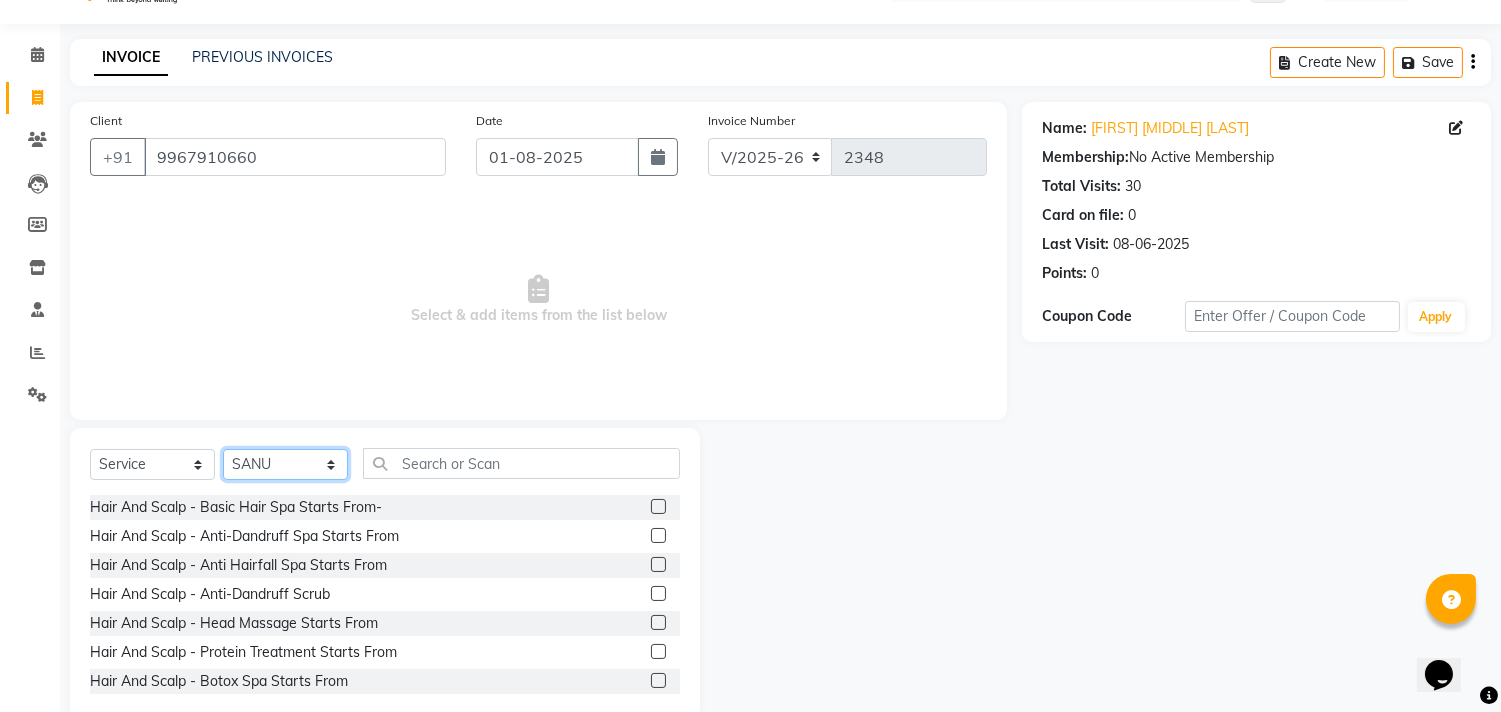 scroll, scrollTop: 88, scrollLeft: 0, axis: vertical 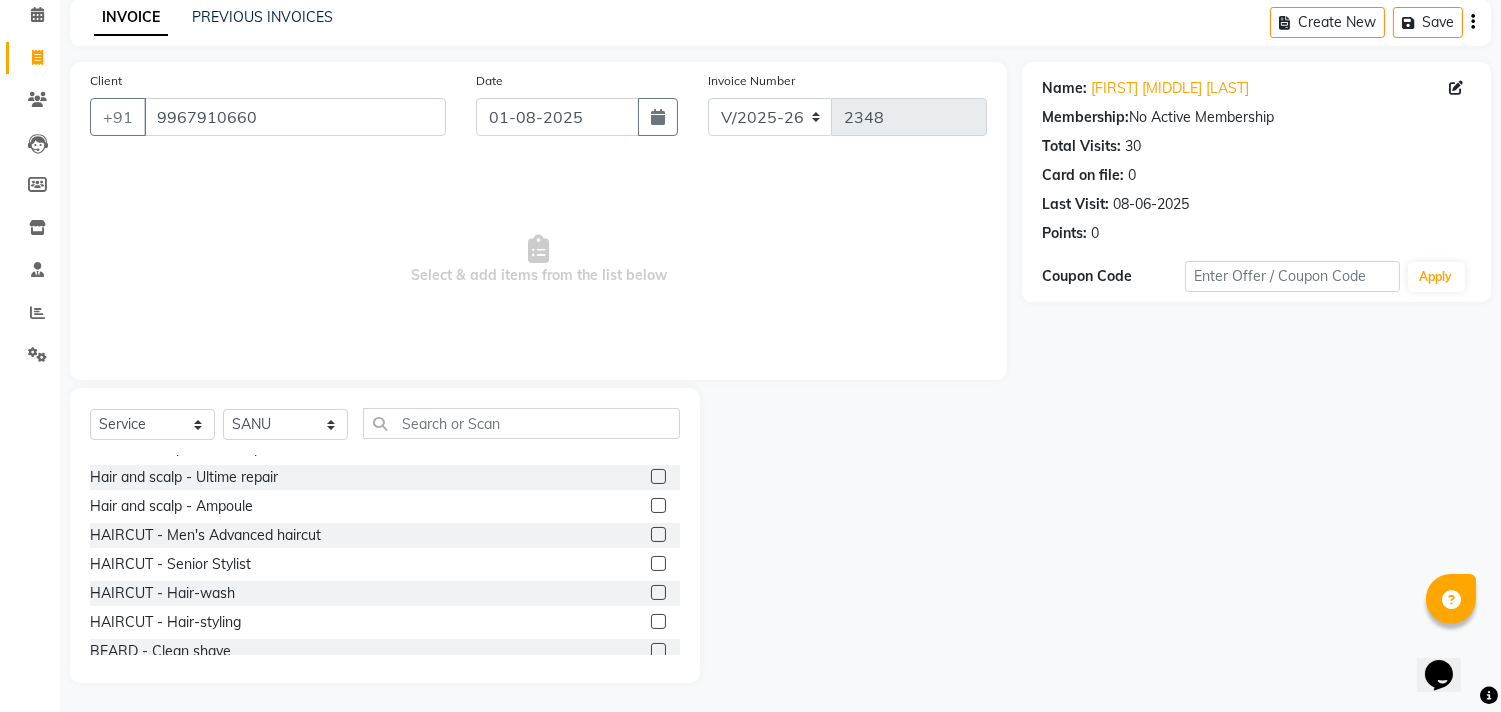 click 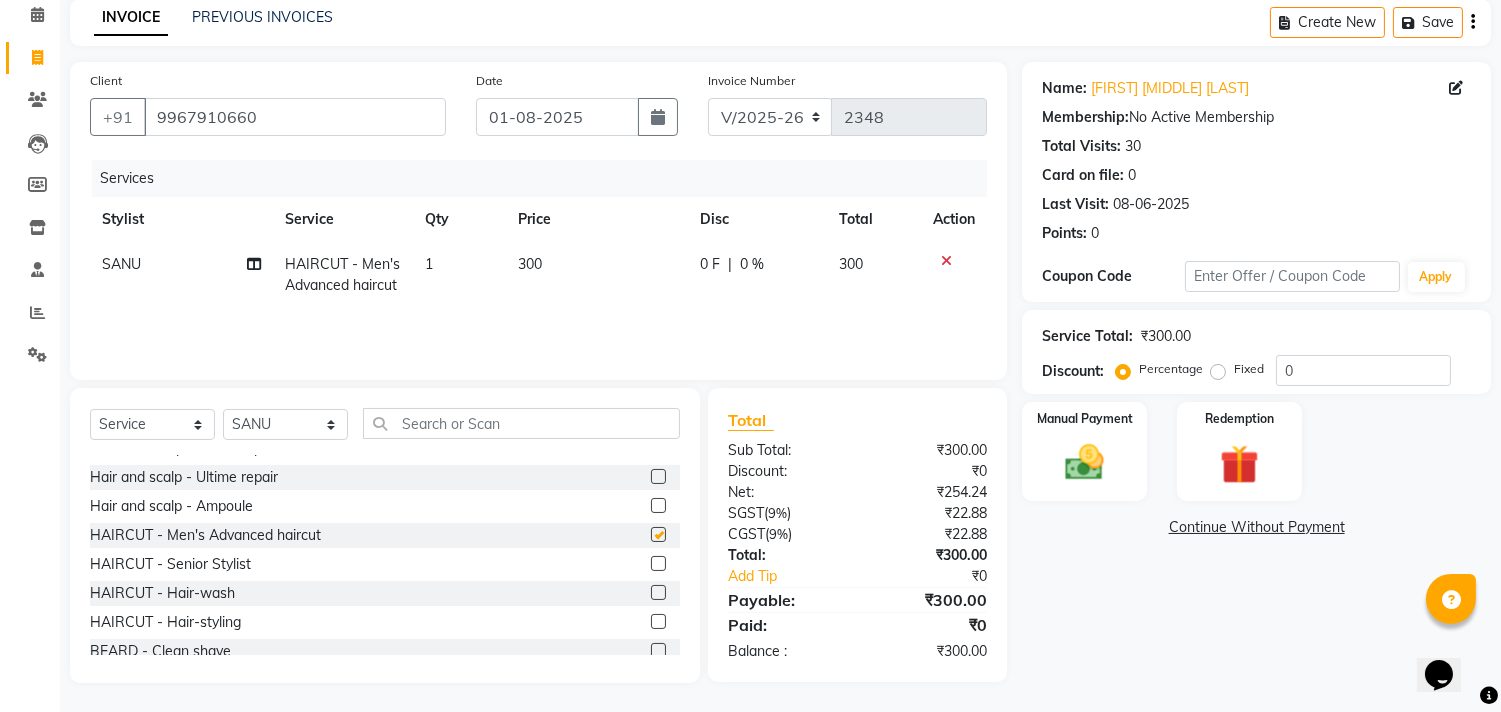 scroll, scrollTop: 333, scrollLeft: 0, axis: vertical 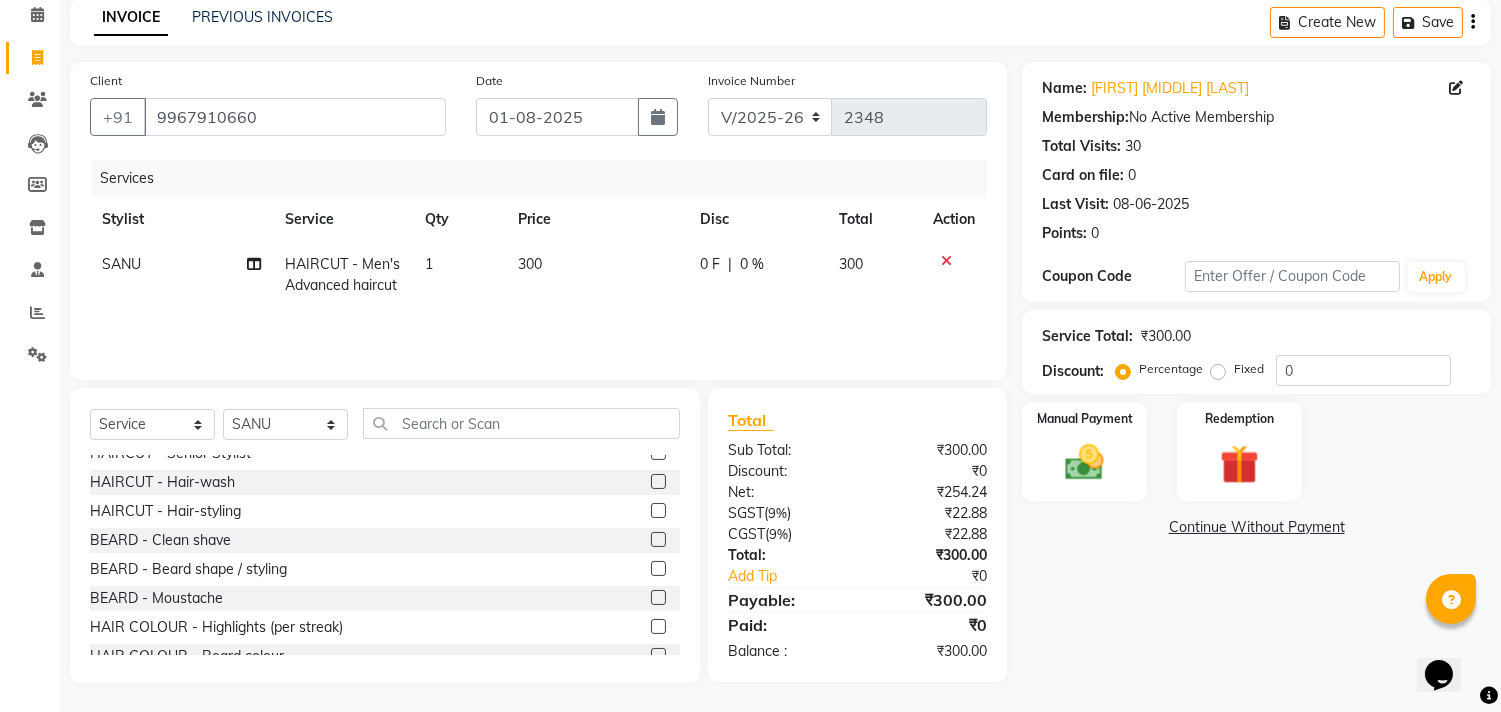 checkbox on "false" 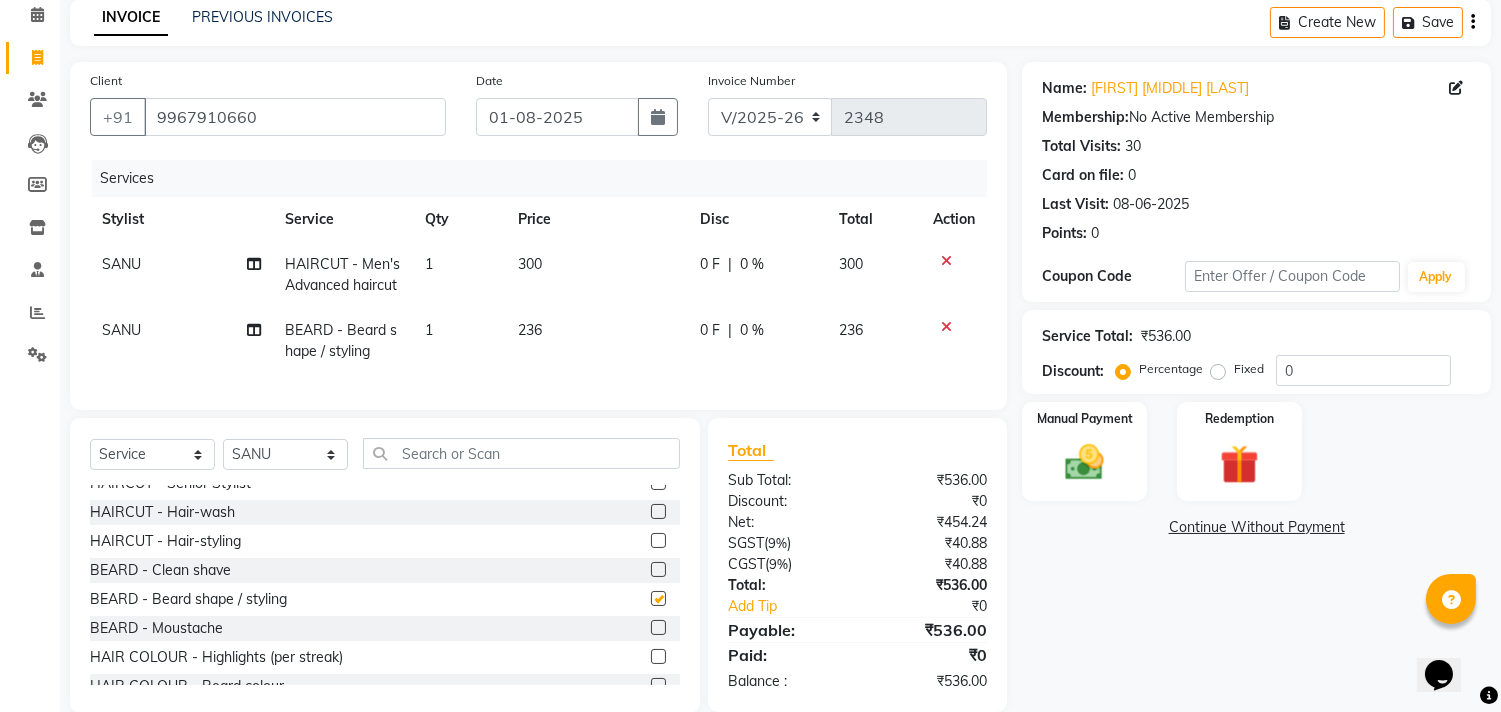 checkbox on "false" 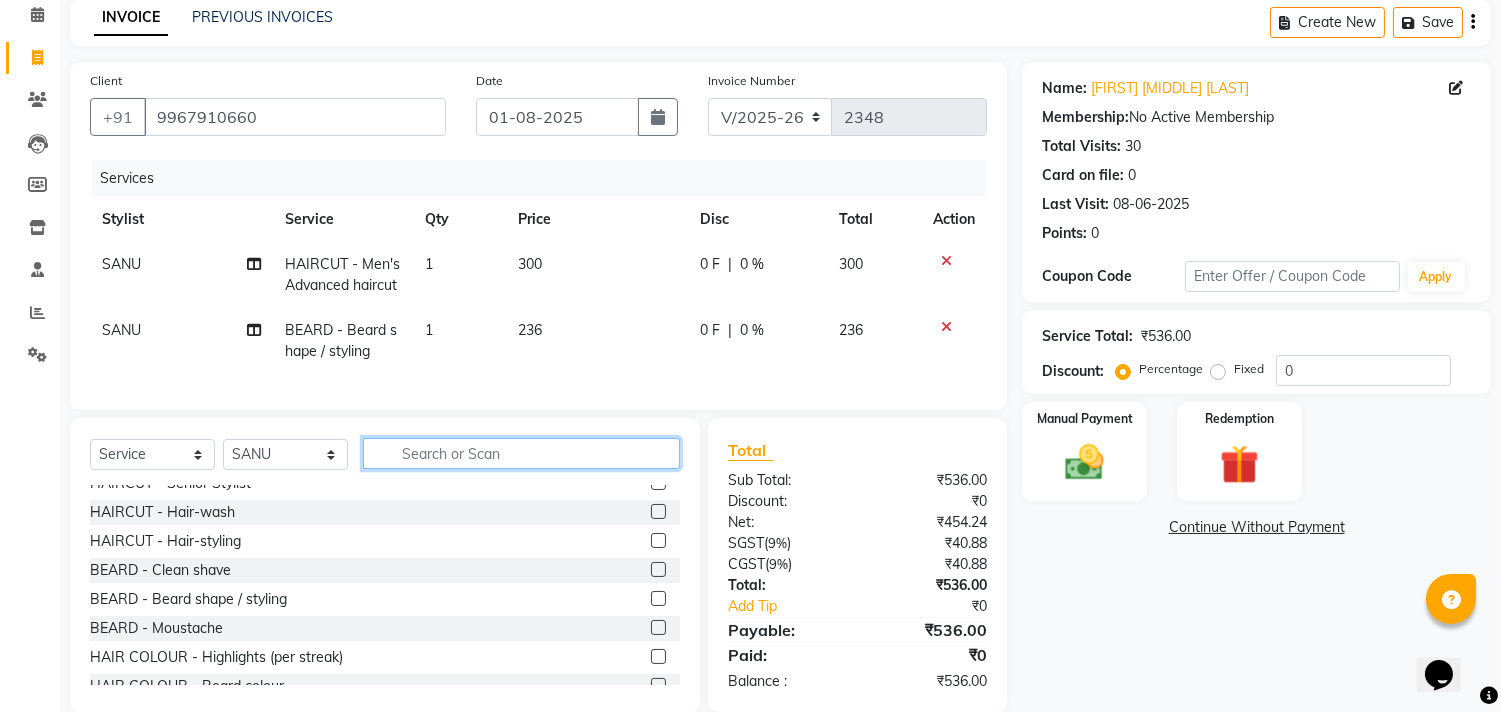 click 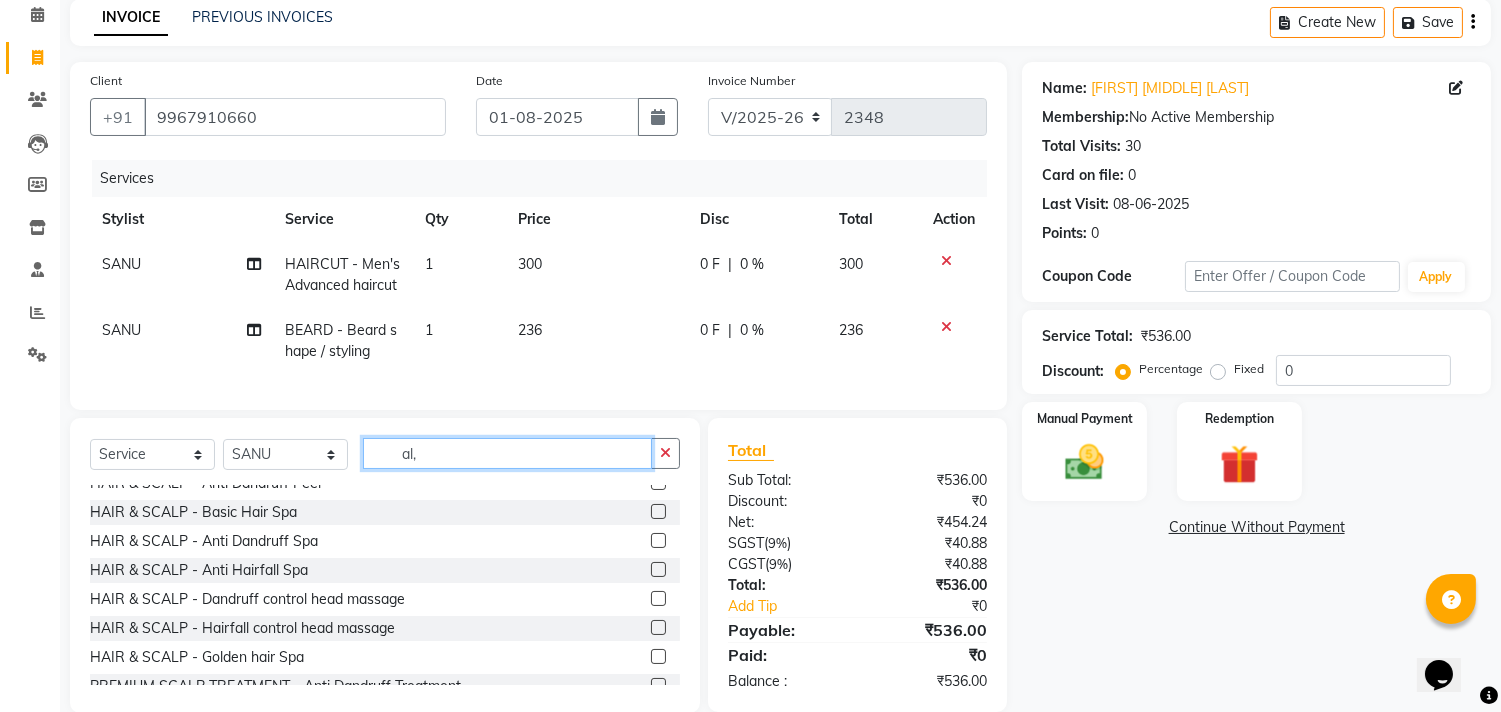 scroll, scrollTop: 0, scrollLeft: 0, axis: both 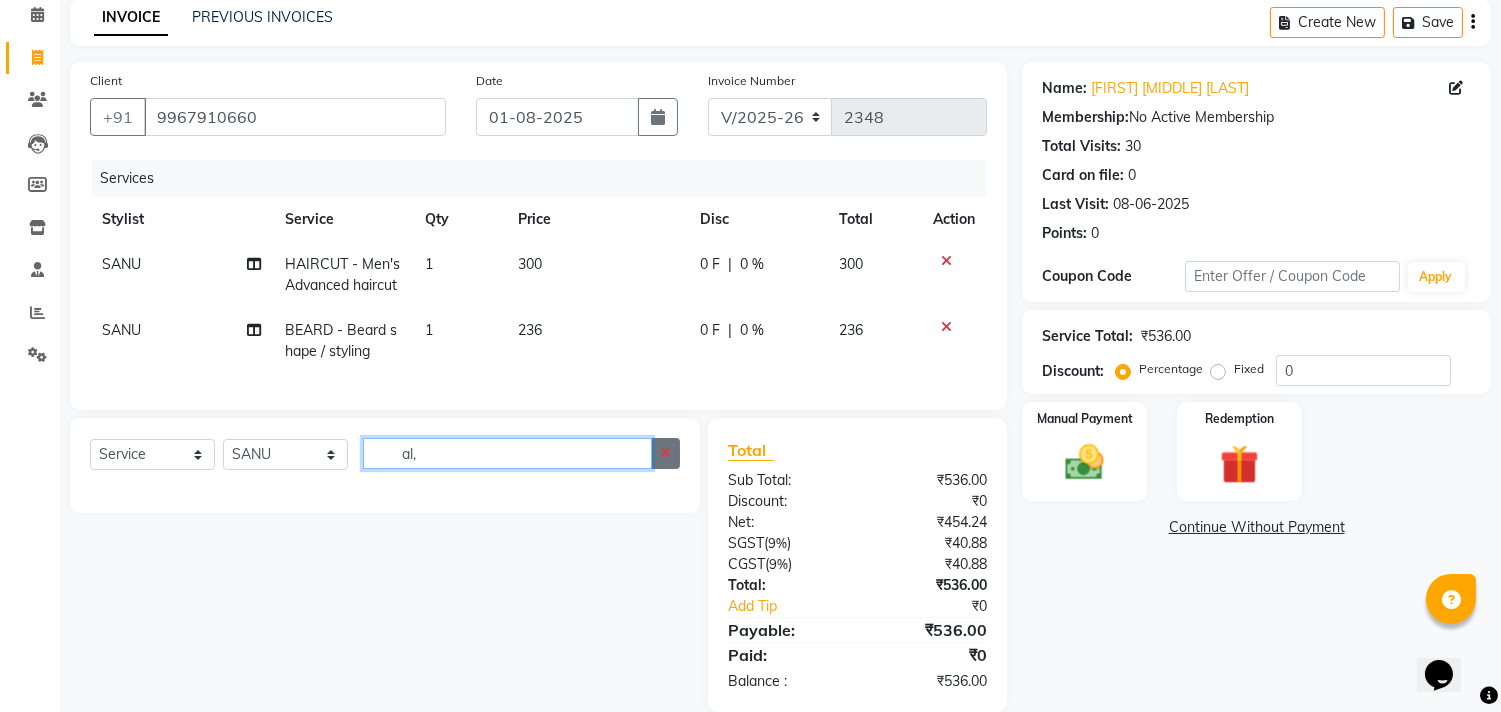type on "al," 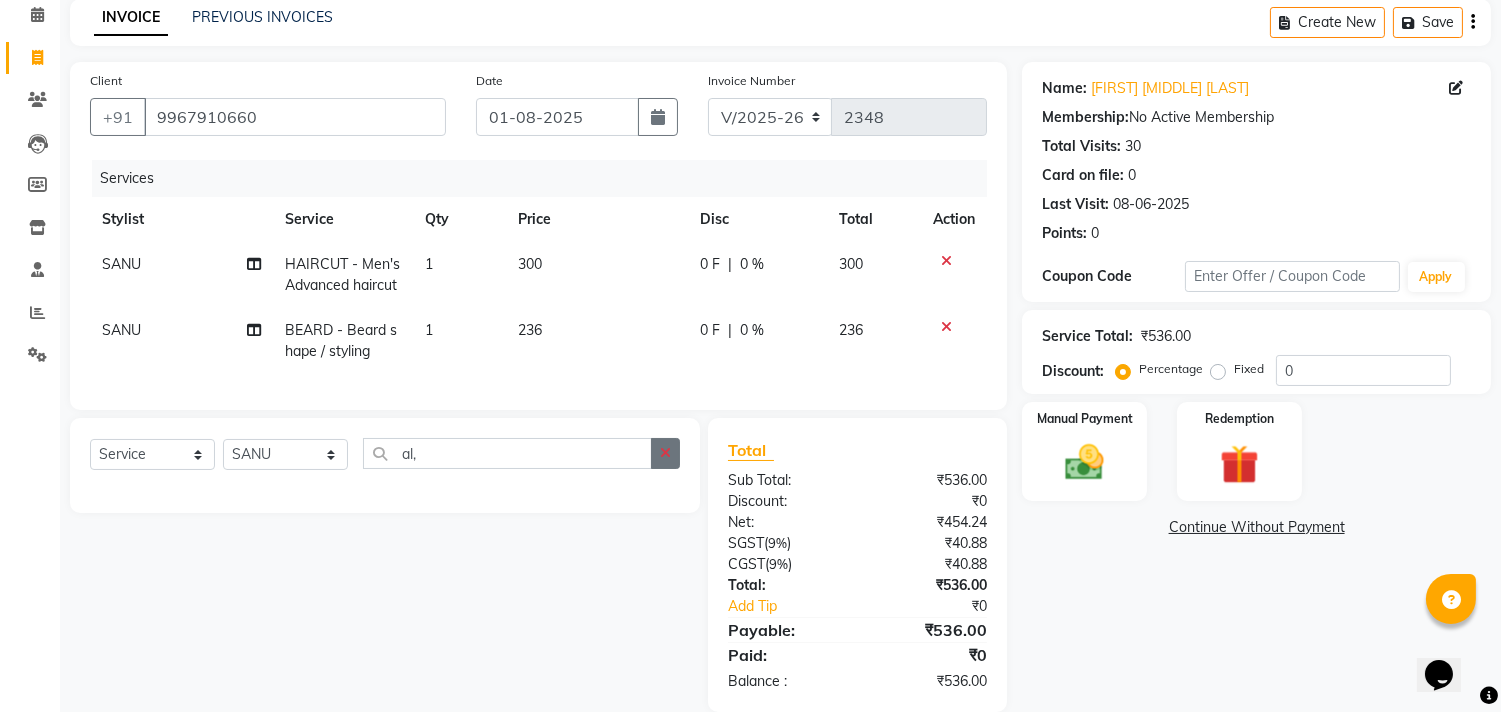 click 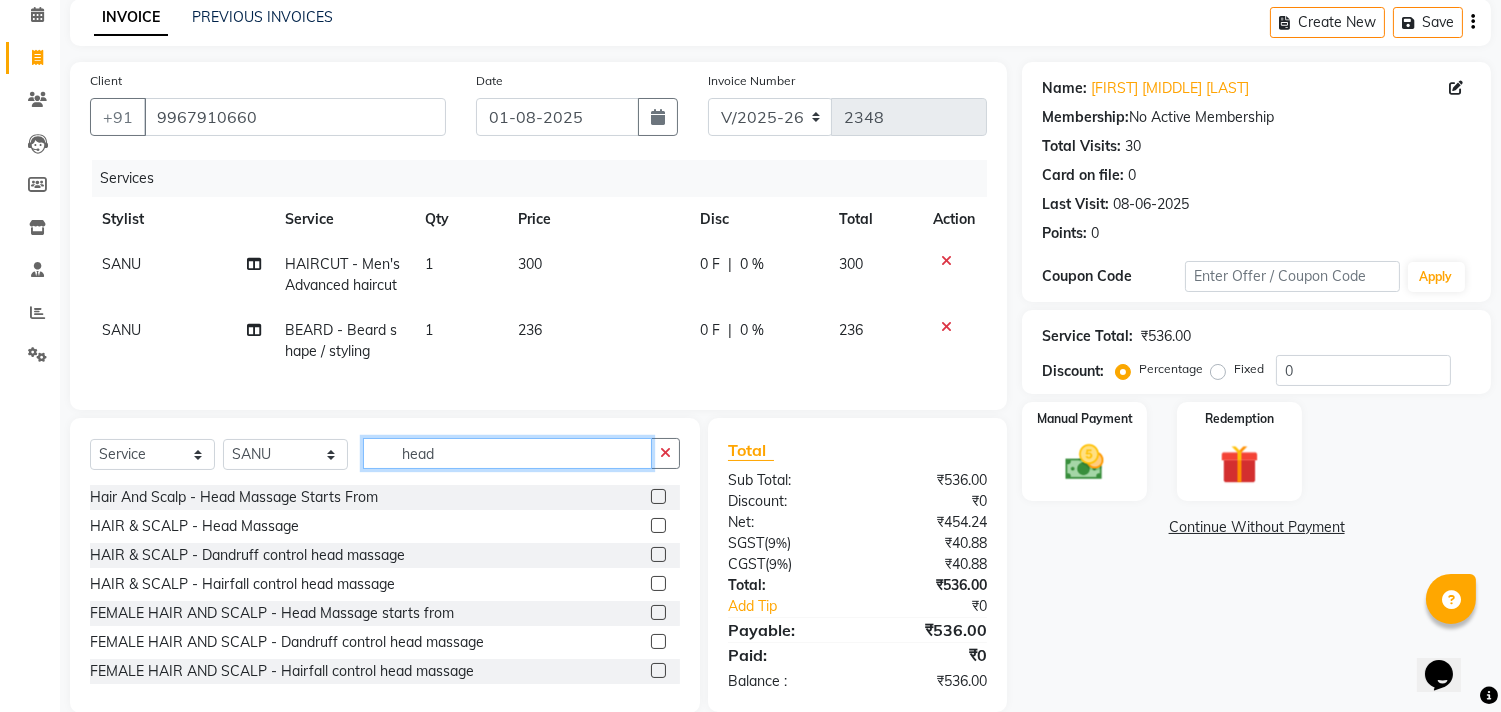 type on "head" 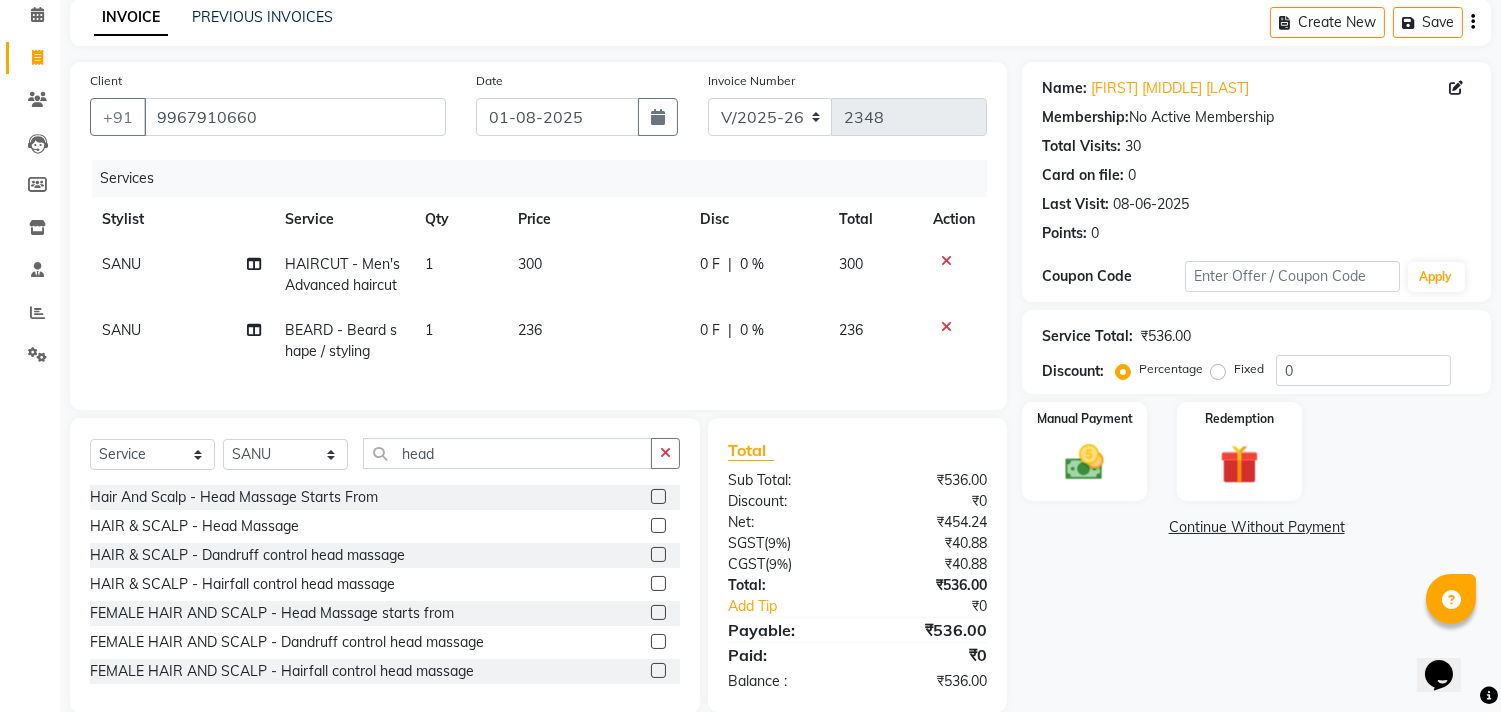 click 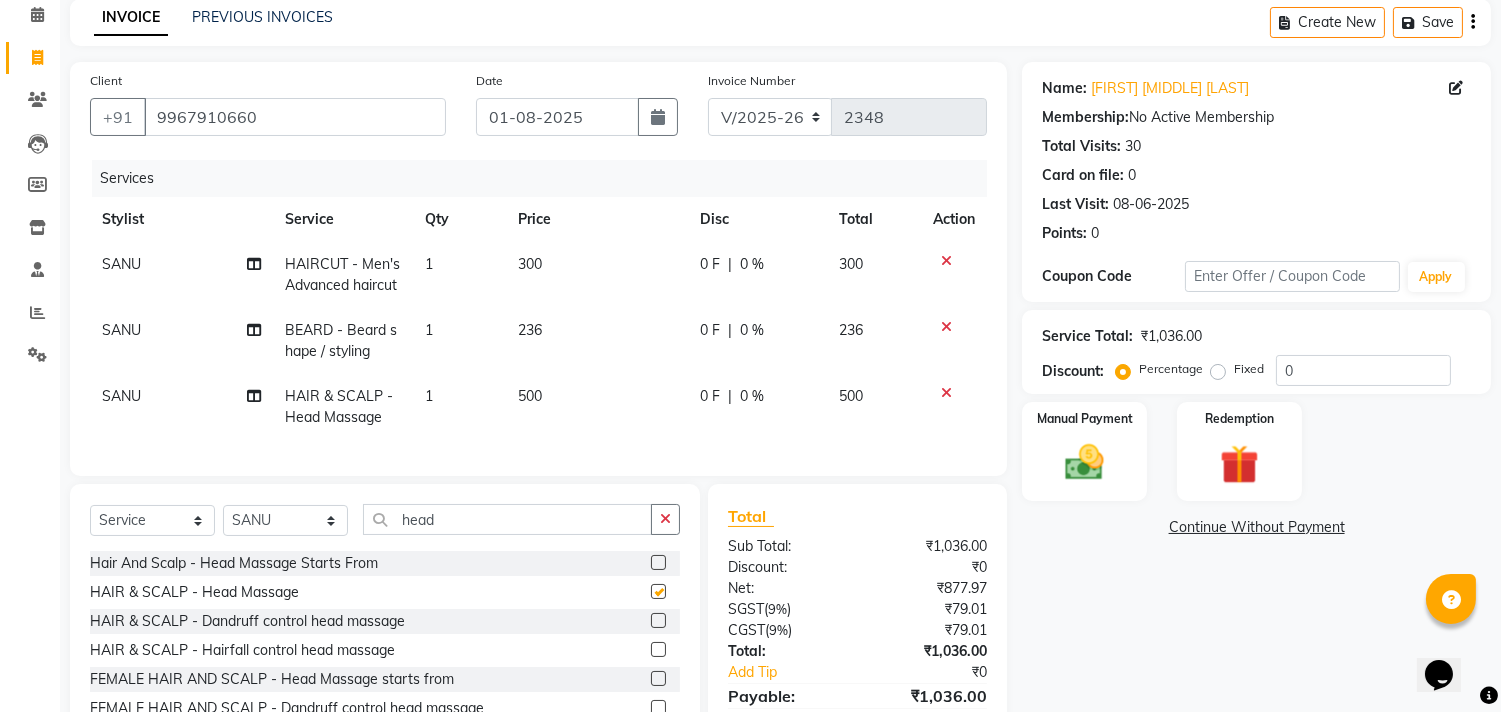 click on "236" 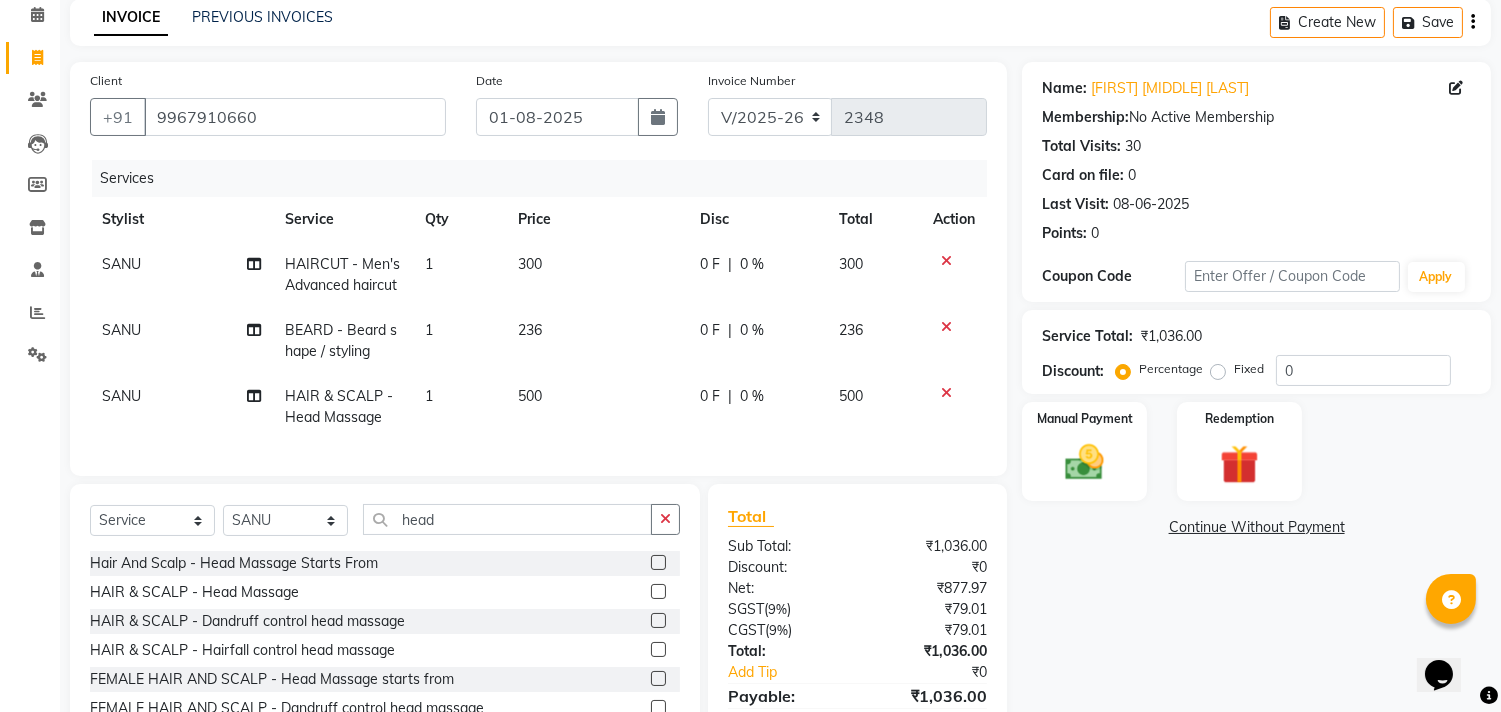 checkbox on "false" 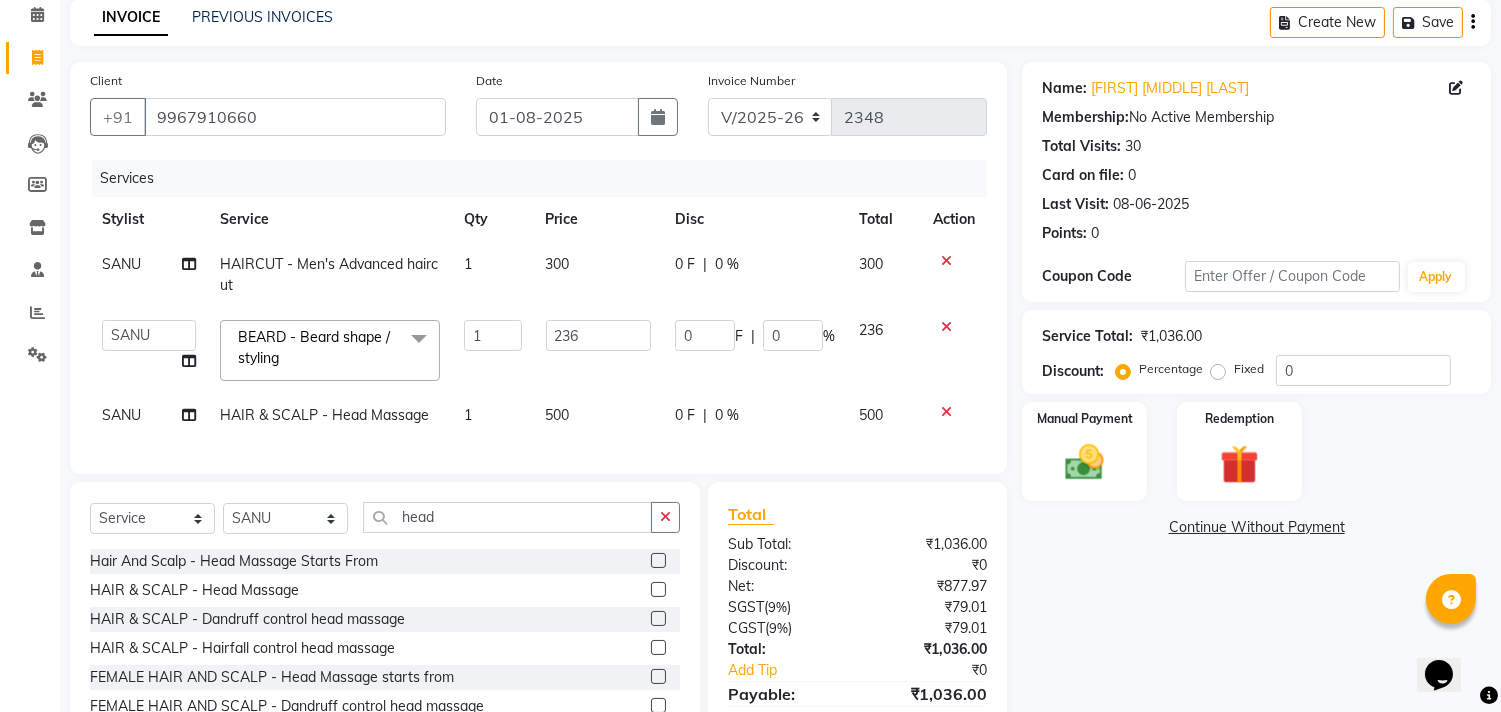 click on "236" 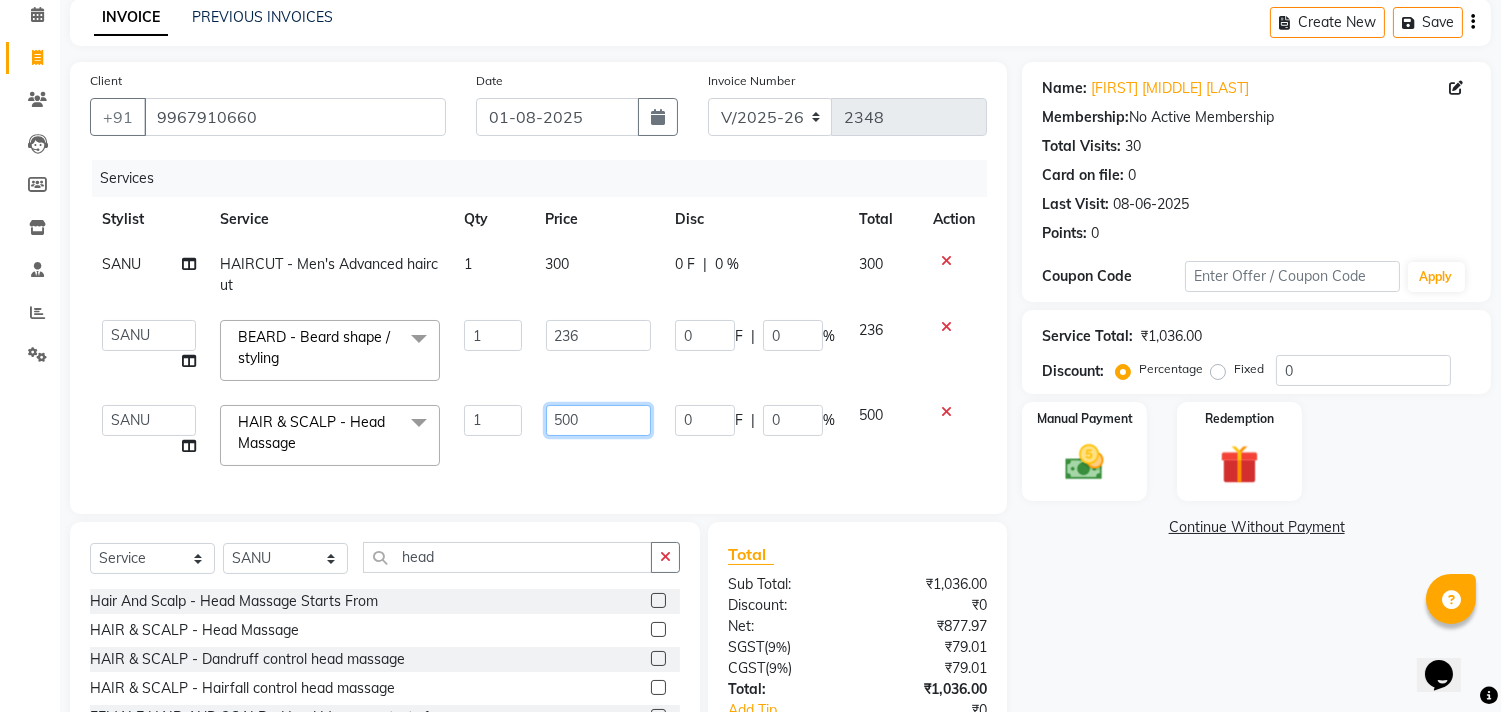 click on "500" 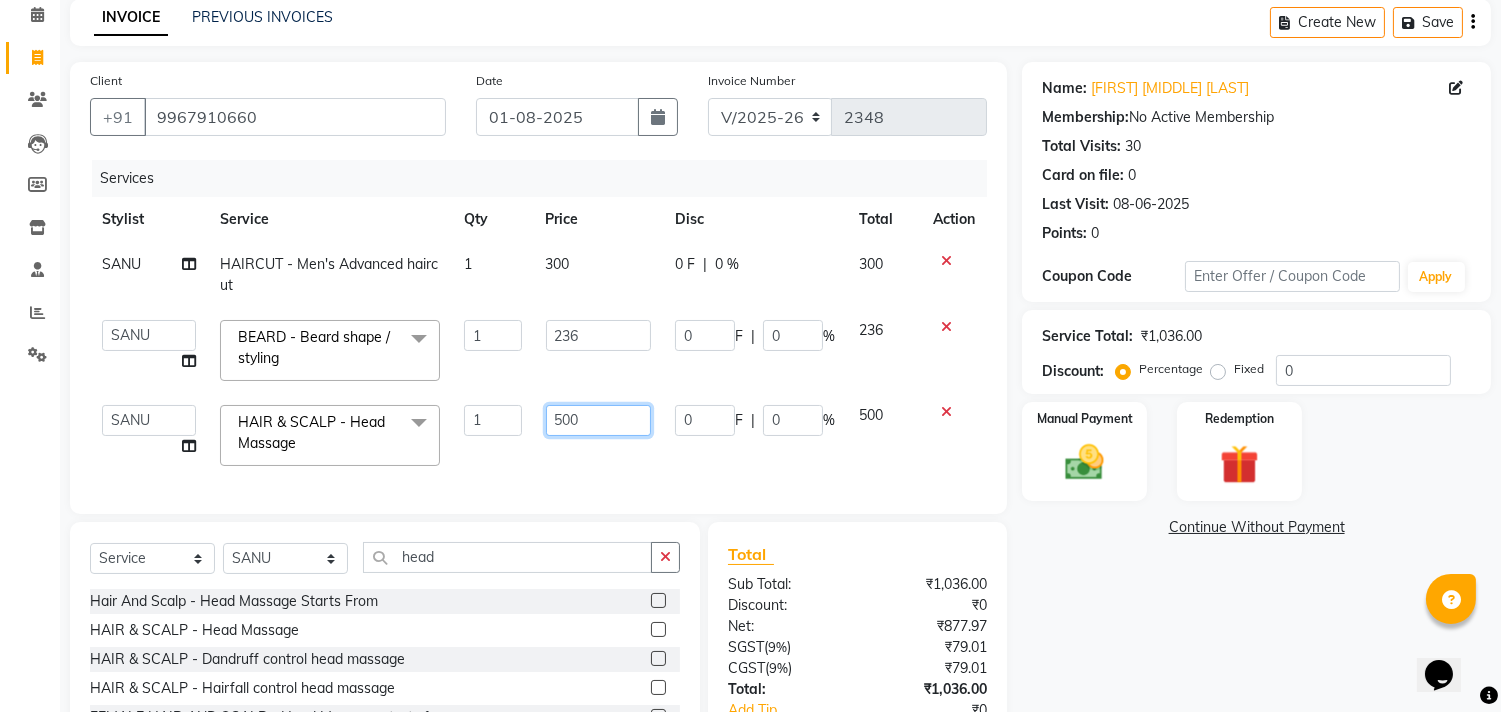 click on "500" 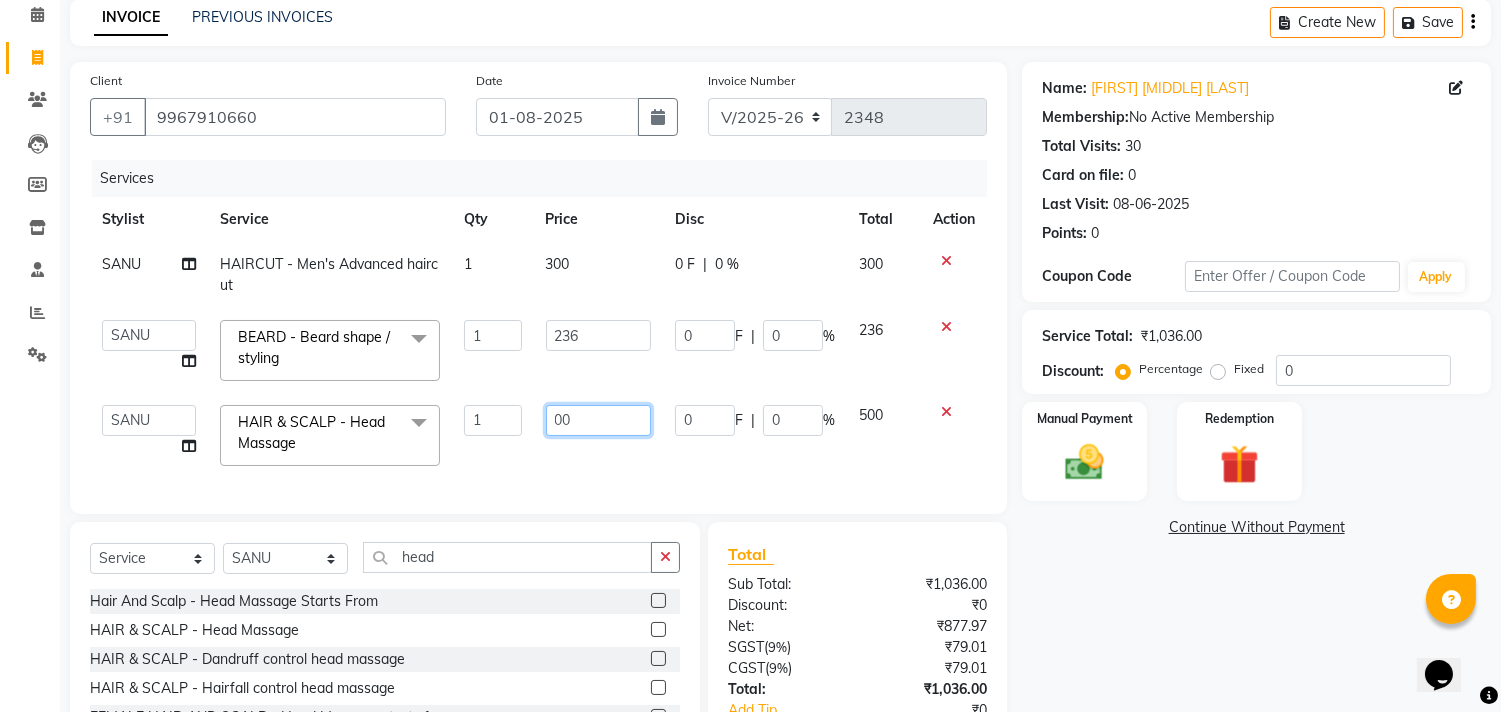 type on "600" 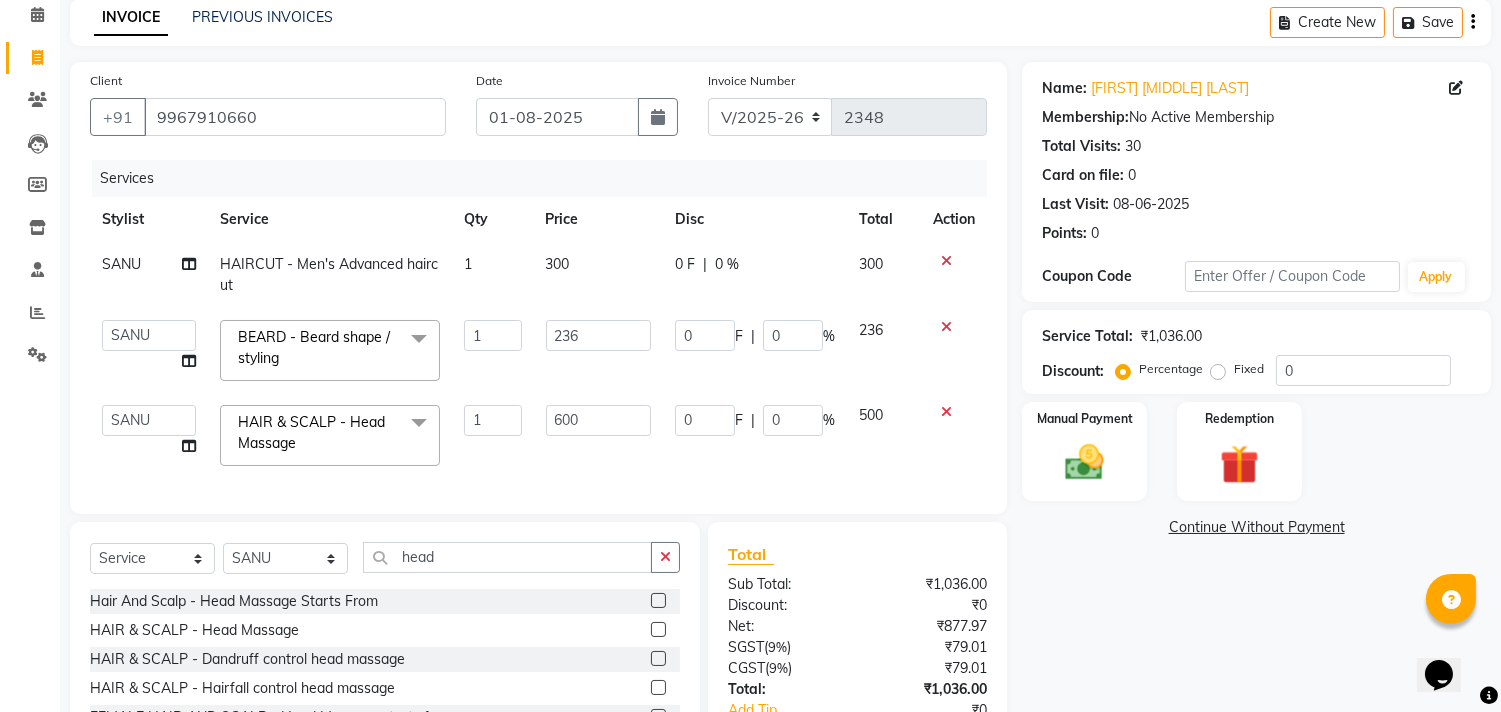 click on "Services Stylist Service Qty Price Disc Total Action SANU HAIRCUT - Men's Advanced haircut 1 300 0 F | 0 % 300  aniket    Anu    AYAZ KADRI    Front Desk   Javed   kapil   KOMAL    Payal    Pooja Jadhav   Rahul Datkhile   RESHMA SHAIKH   rutik shinde   SACHIN SAKPAL   SADDAM   SAHAJAN   SAKSHI CHAVAN   Sameer    sampada   Sanjana    SANU   SHUBHAM PEDNEKAR   Sikandar Ansari   Vijay kharat  BEARD - Beard shape / styling  x Hair And Scalp - Basic Hair Spa Starts From- Hair And Scalp - Anti-Dandruff Spa Starts From Hair And Scalp - Anti Hairfall Spa Starts From Hair And Scalp - Anti-Dandruff Scrub Hair And Scalp - Head Massage Starts From Hair And Scalp - Protein Treatment Starts From Hair And Scalp - Botox Spa Starts From Hair and Scalp - Golden spa starts from  Hair and scalp - Ultime repair  Hair and scalp - Ampoule HAIRCUT - Men's Advanced haircut HAIRCUT - Senior Stylist HAIRCUT - Hair-wash HAIRCUT - Hair-styling BEARD - Clean shave BEARD - Beard shape / styling BEARD - Moustache HAIR COLOUR - Beard colour" 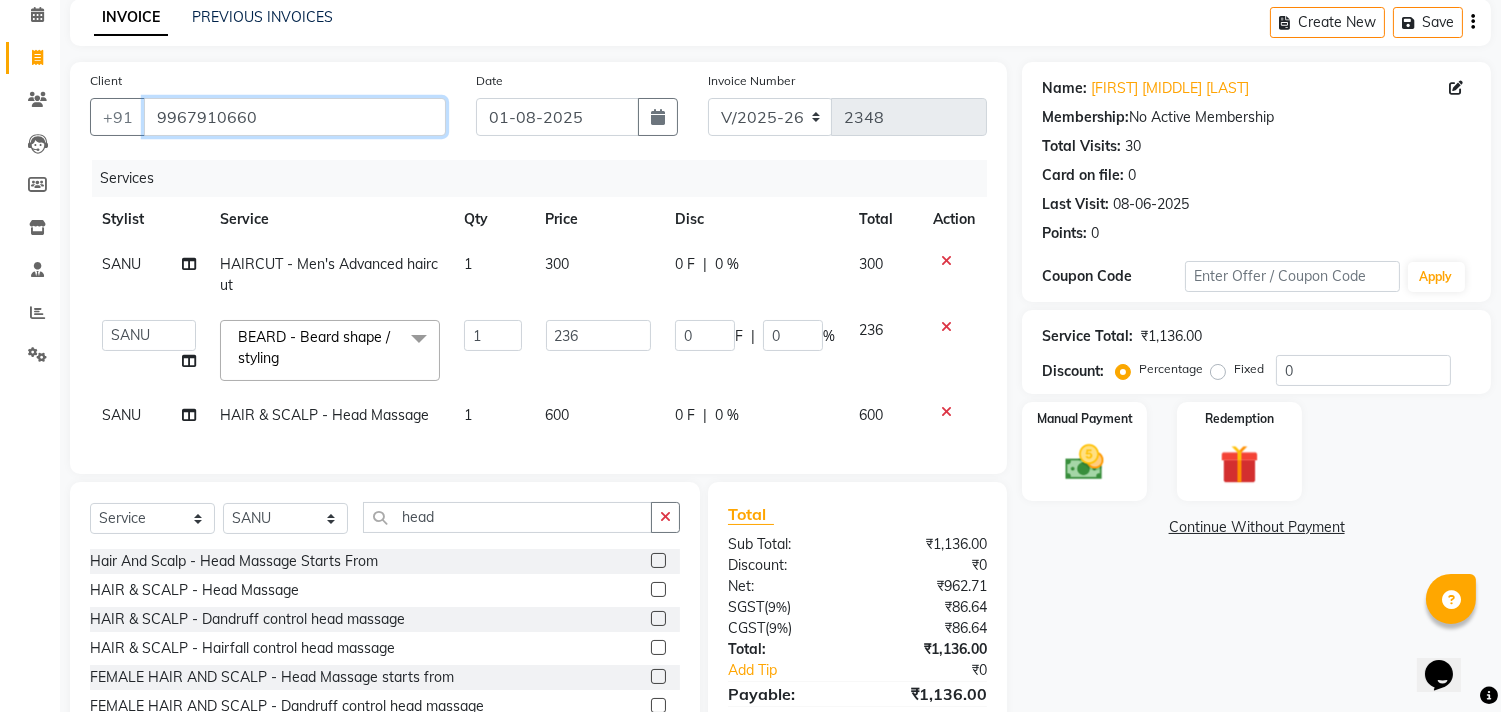 click on "9967910660" at bounding box center (295, 117) 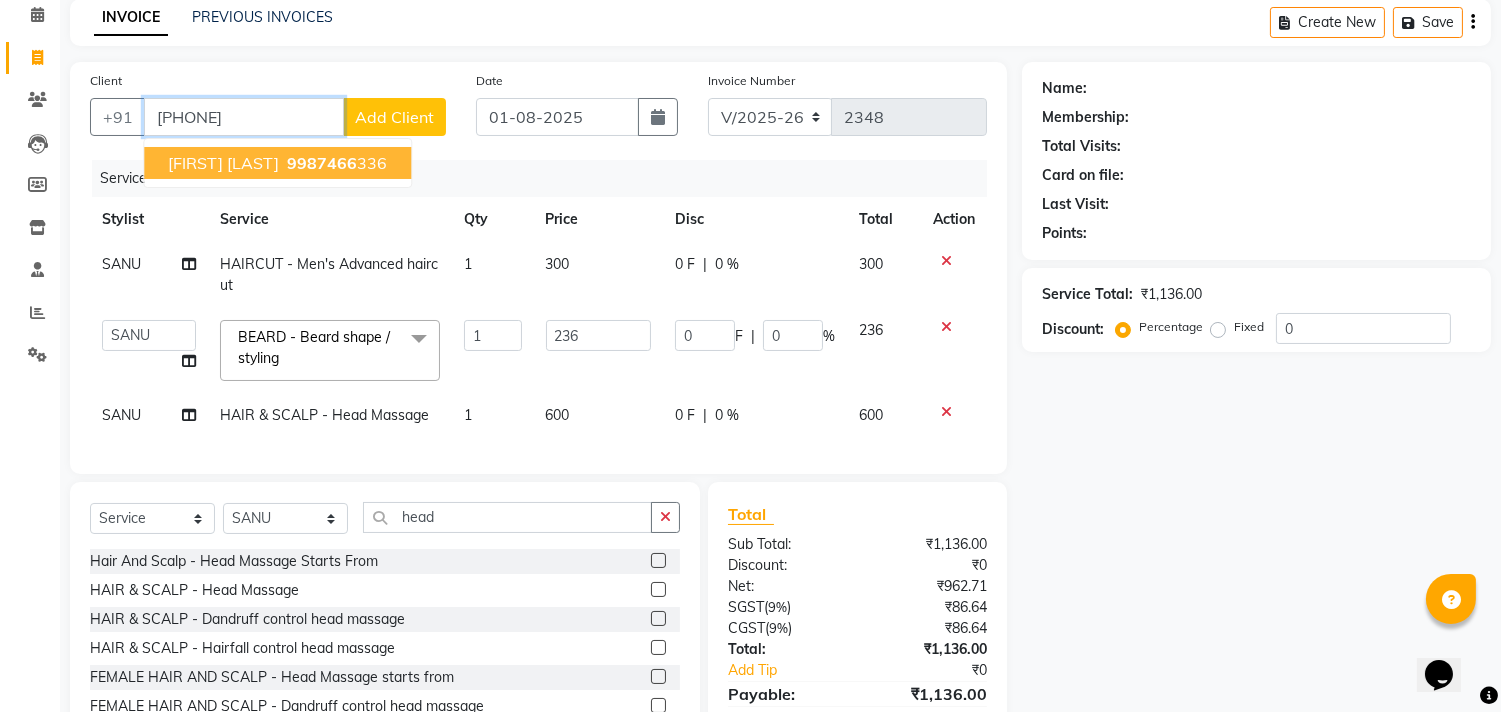 type on "9987466336" 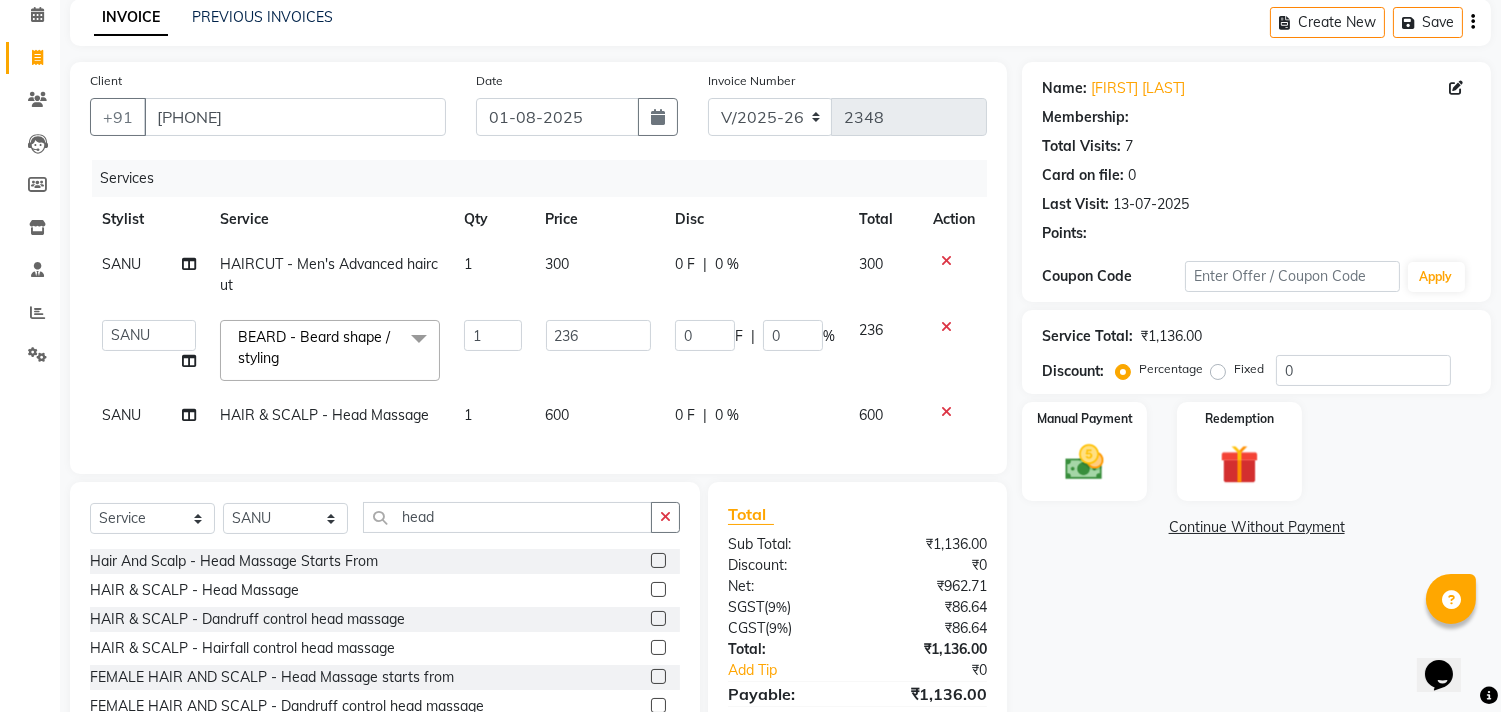 type on "35.4" 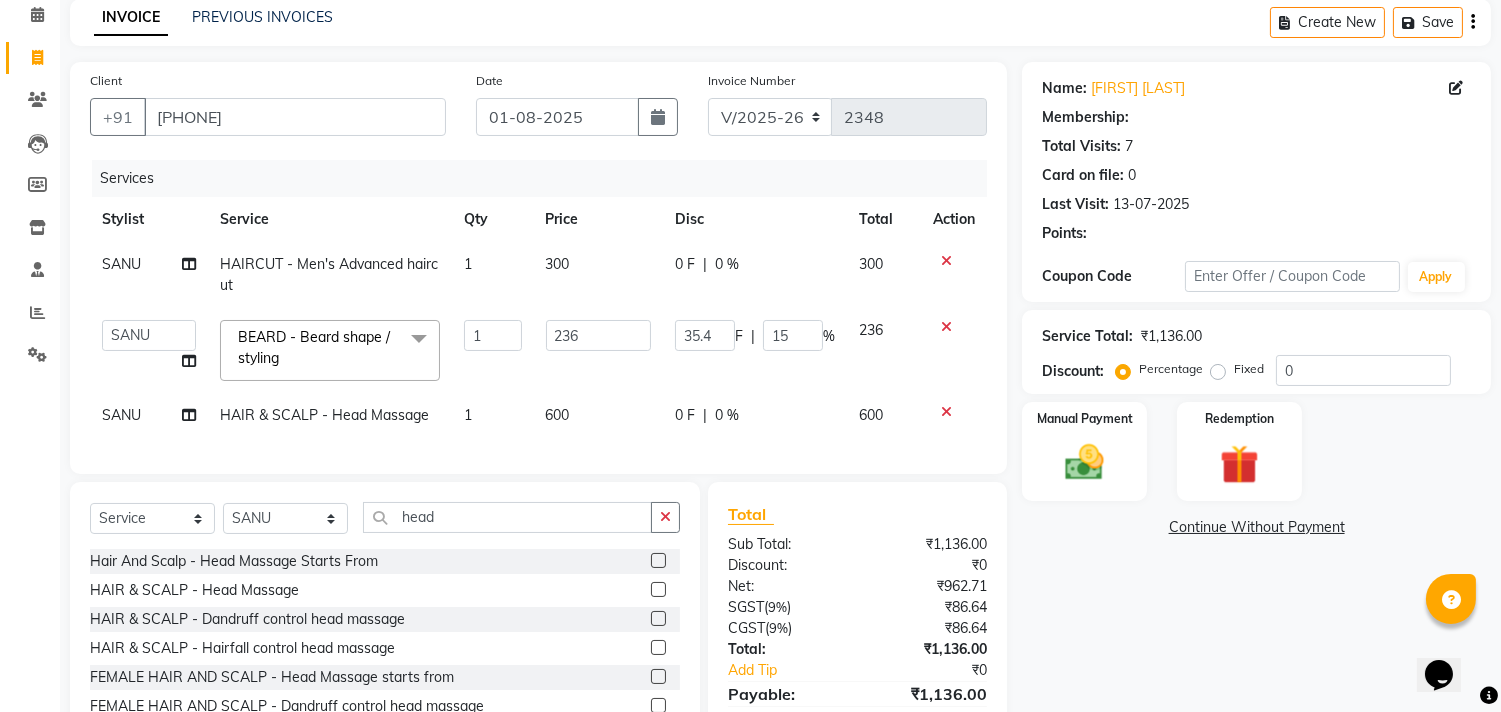 type on "15" 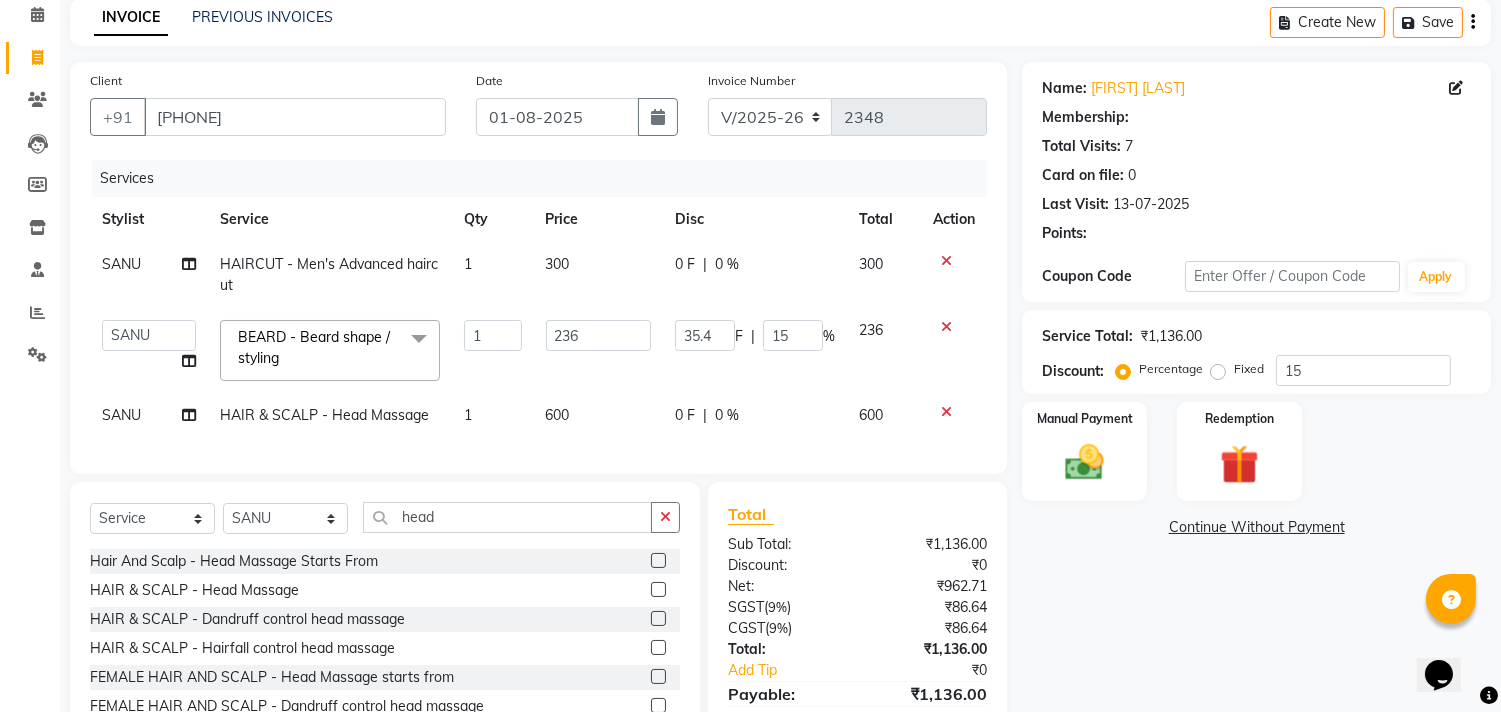 select on "1: Object" 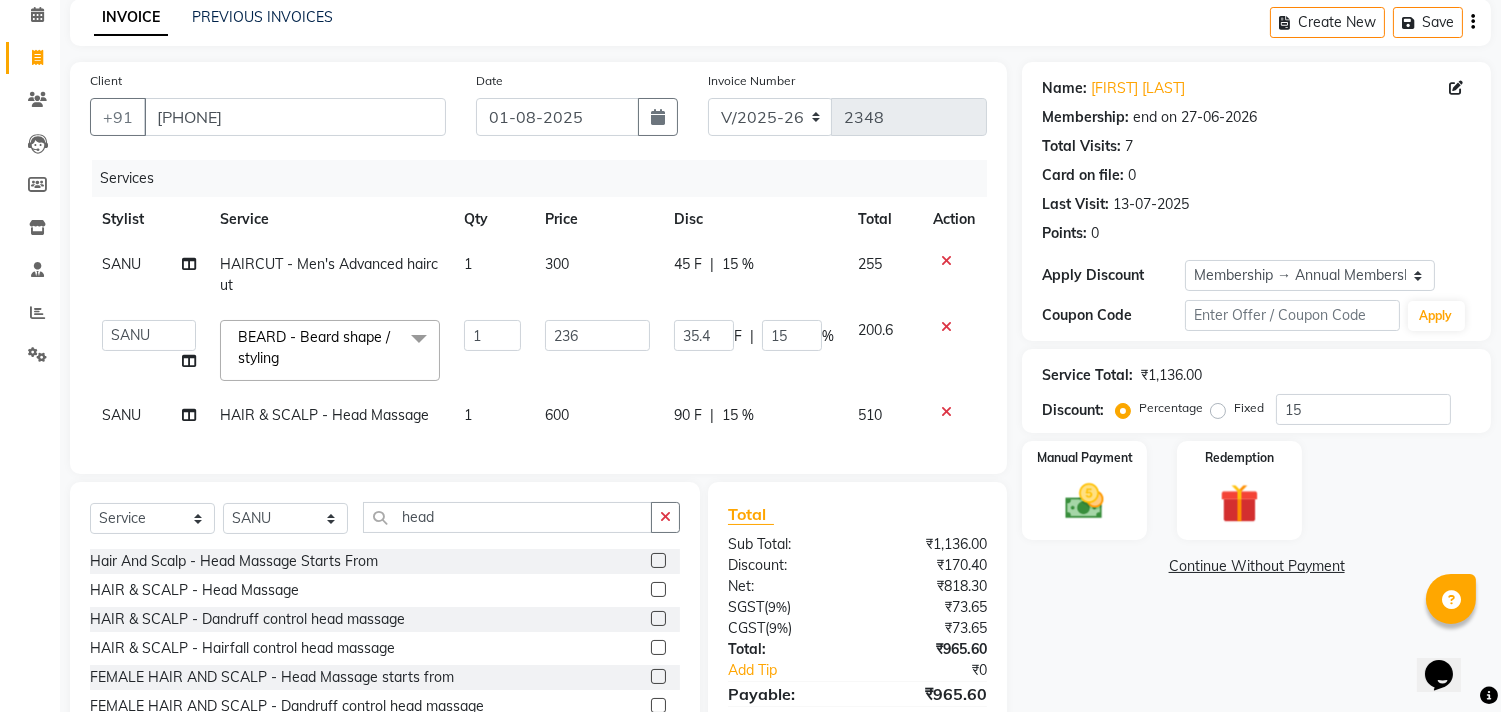 click on "35.4 F | 15 %" 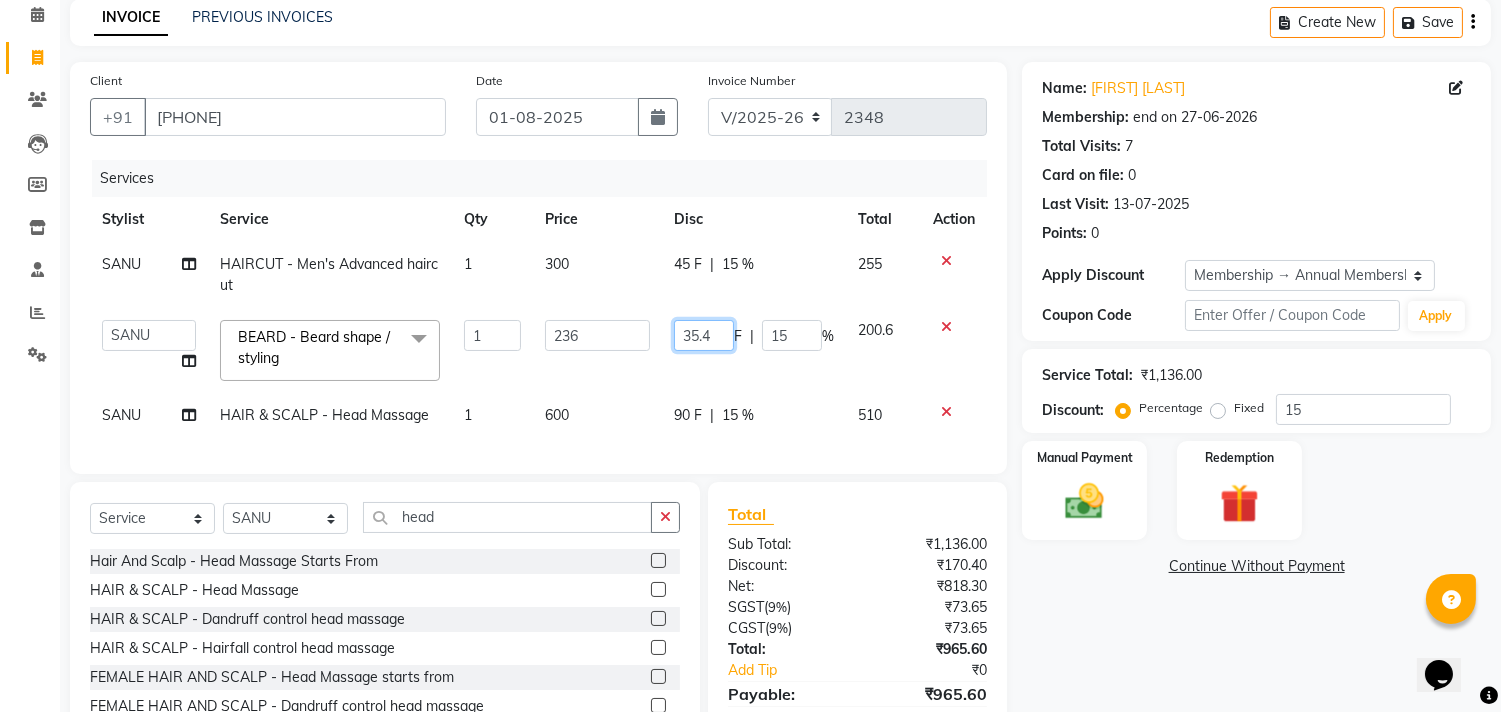 click on "35.4" 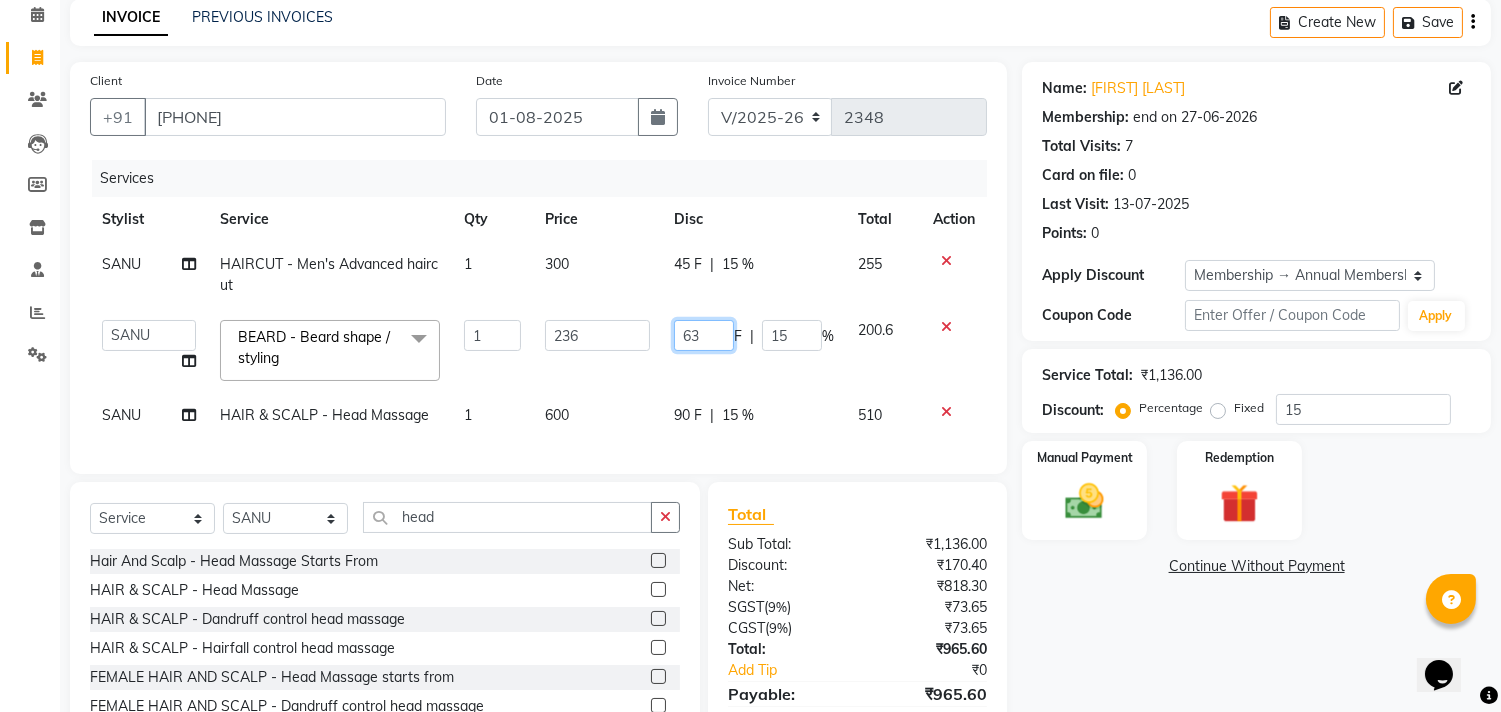 type on "6" 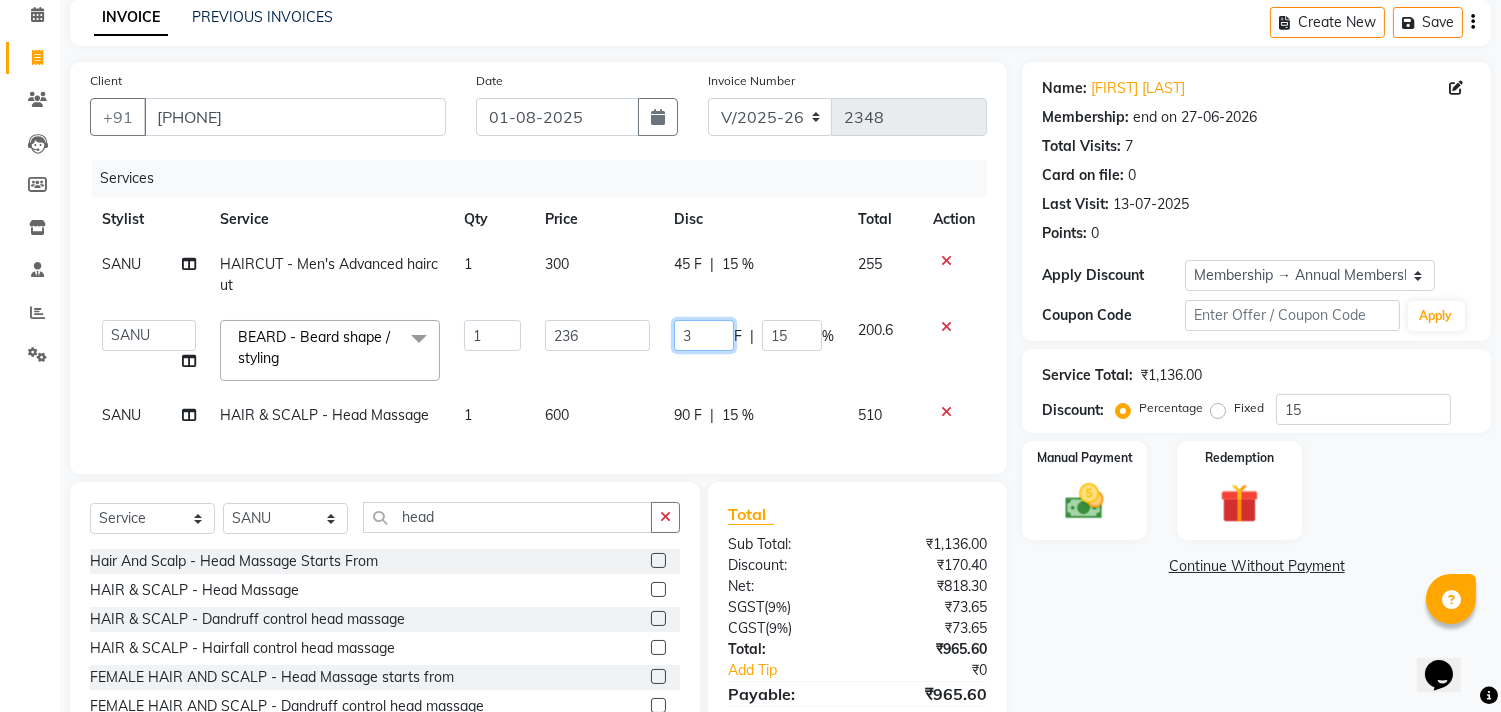 type on "36" 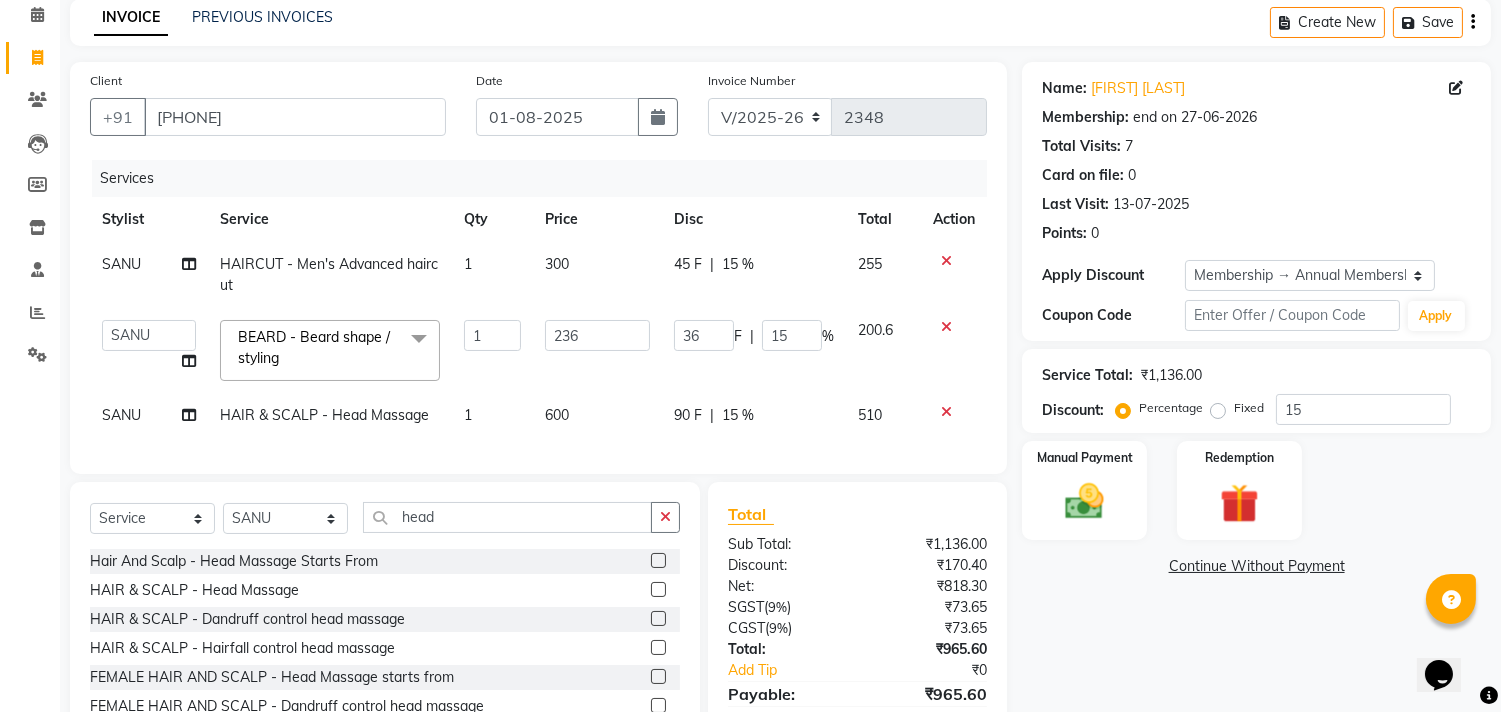 click on "SANU HAIRCUT - Men's Advanced haircut 1 300 45 F | 15 % 255  aniket    Anu    AYAZ KADRI    Front Desk   Javed   kapil   KOMAL    Payal    Pooja Jadhav   Rahul Datkhile   RESHMA SHAIKH   rutik shinde   SACHIN SAKPAL   SADDAM   SAHAJAN   SAKSHI CHAVAN   Sameer    sampada   Sanjana    SANU   SHUBHAM PEDNEKAR   Sikandar Ansari   Vijay kharat  BEARD - Beard shape / styling  x Hair And Scalp - Basic Hair Spa Starts From- Hair And Scalp - Anti-Dandruff Spa Starts From Hair And Scalp - Anti Hairfall Spa Starts From Hair And Scalp - Anti-Dandruff Scrub Hair And Scalp - Head Massage Starts From Hair And Scalp - Protein Treatment Starts From Hair And Scalp - Botox Spa Starts From Hair and Scalp - Golden spa starts from  Hair and scalp - Ultime repair  Hair and scalp - Ampoule HAIRCUT - Men's Advanced haircut HAIRCUT - Senior Stylist HAIRCUT - Hair-wash HAIRCUT - Hair-styling BEARD - Clean shave BEARD - Beard shape / styling BEARD - Moustache HAIR COLOUR - Highlights (per streak) HAIR COLOUR - Beard colour D-TAN - Feet" 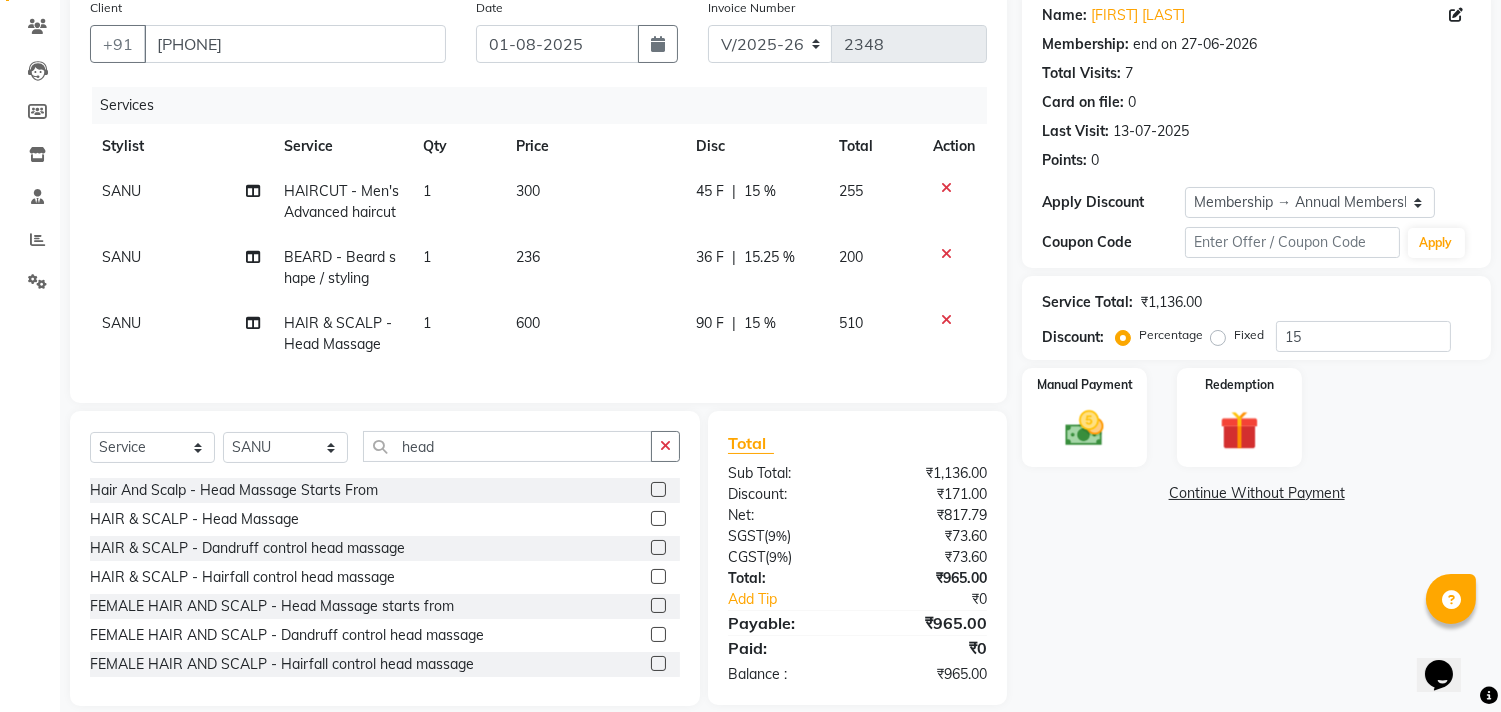 scroll, scrollTop: 202, scrollLeft: 0, axis: vertical 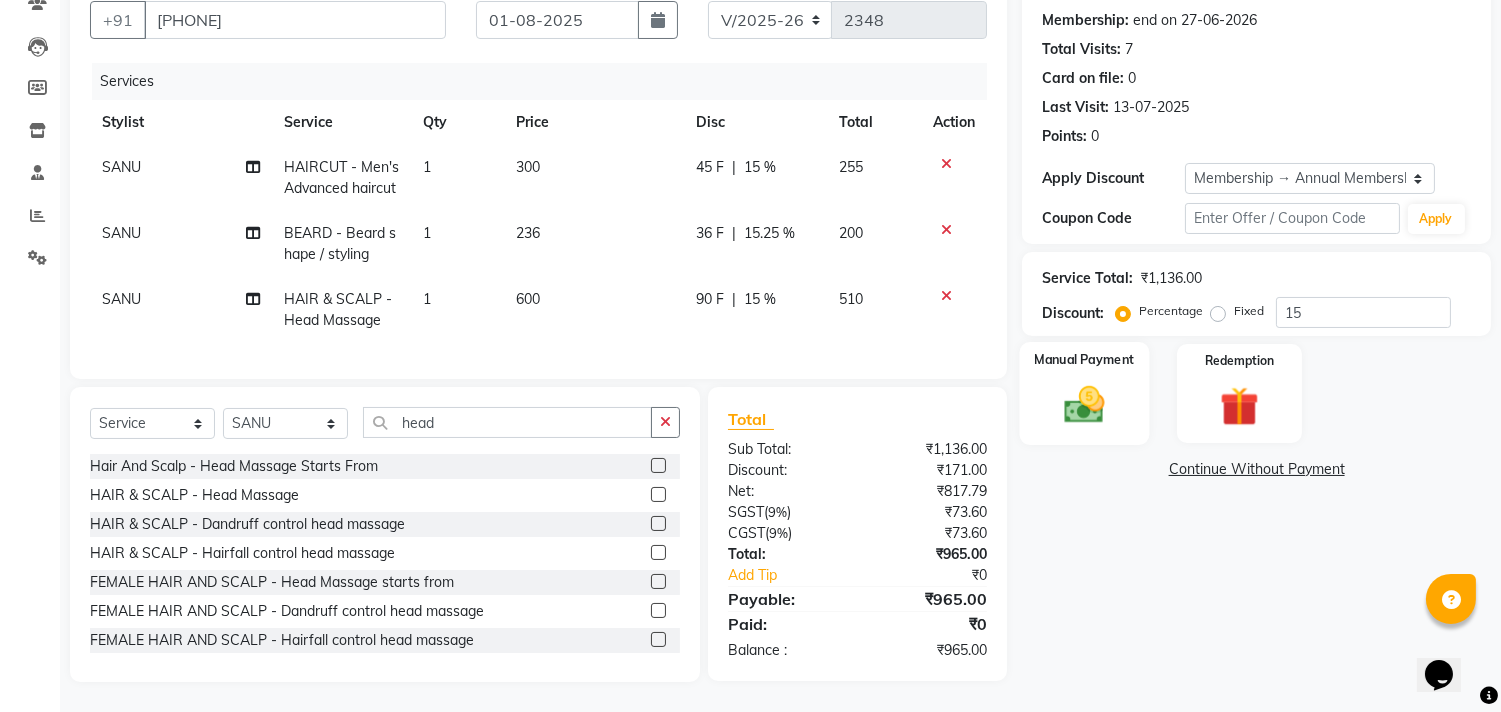 click 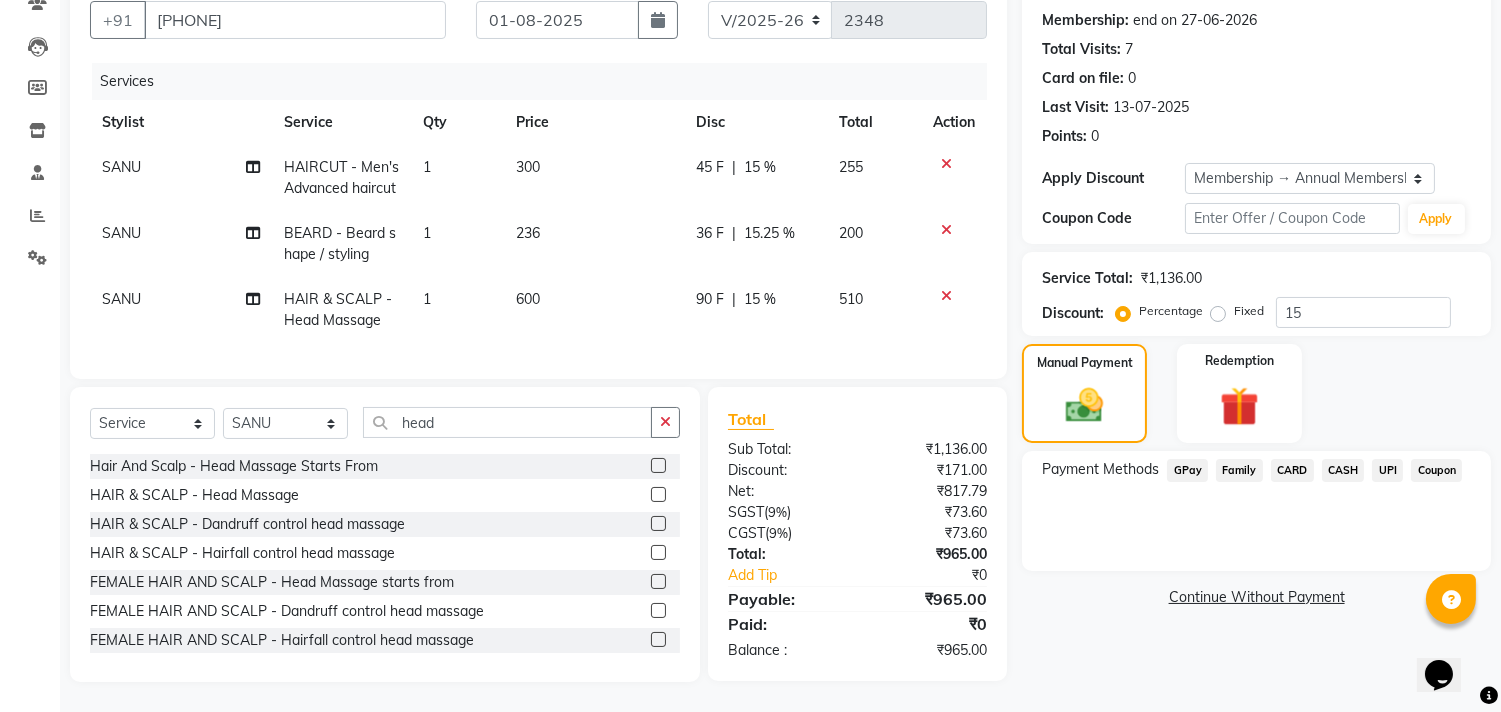 click on "UPI" 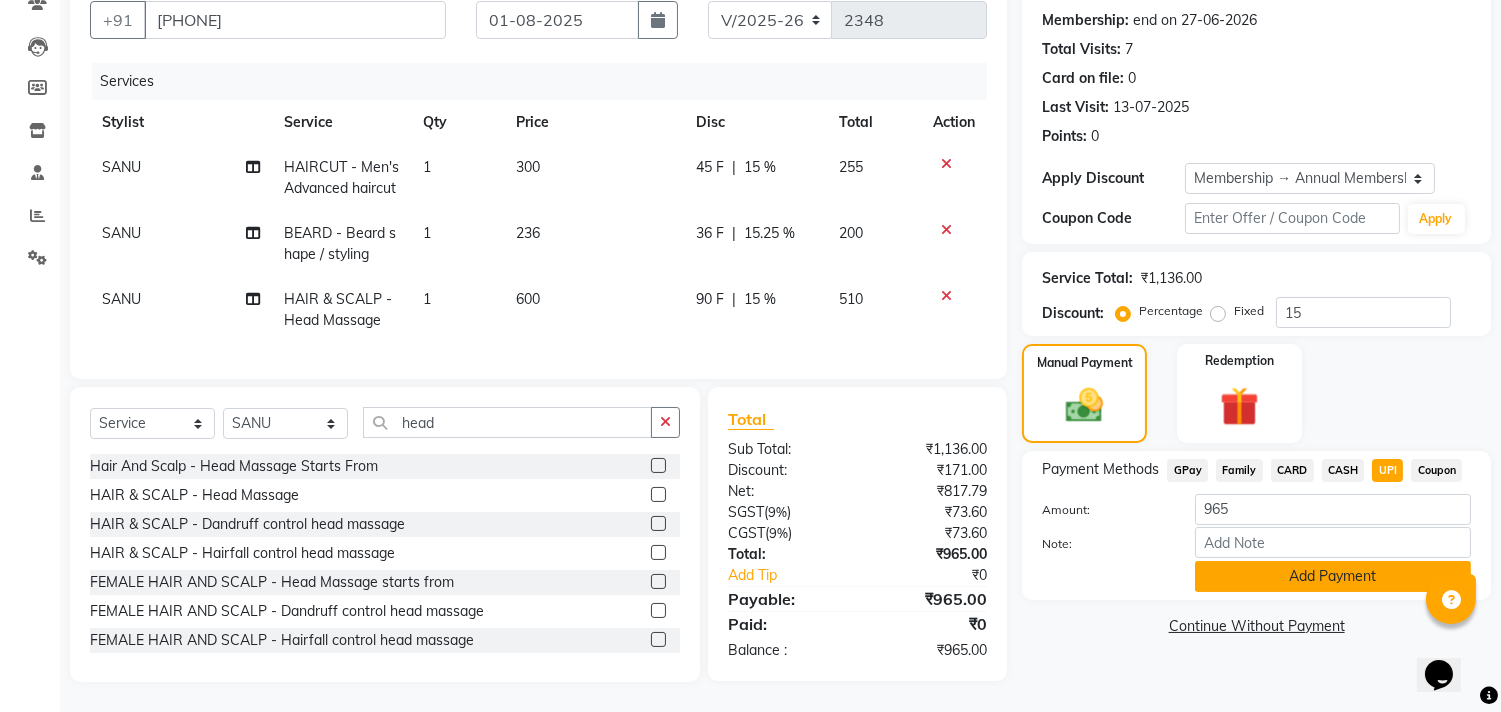 click on "Add Payment" 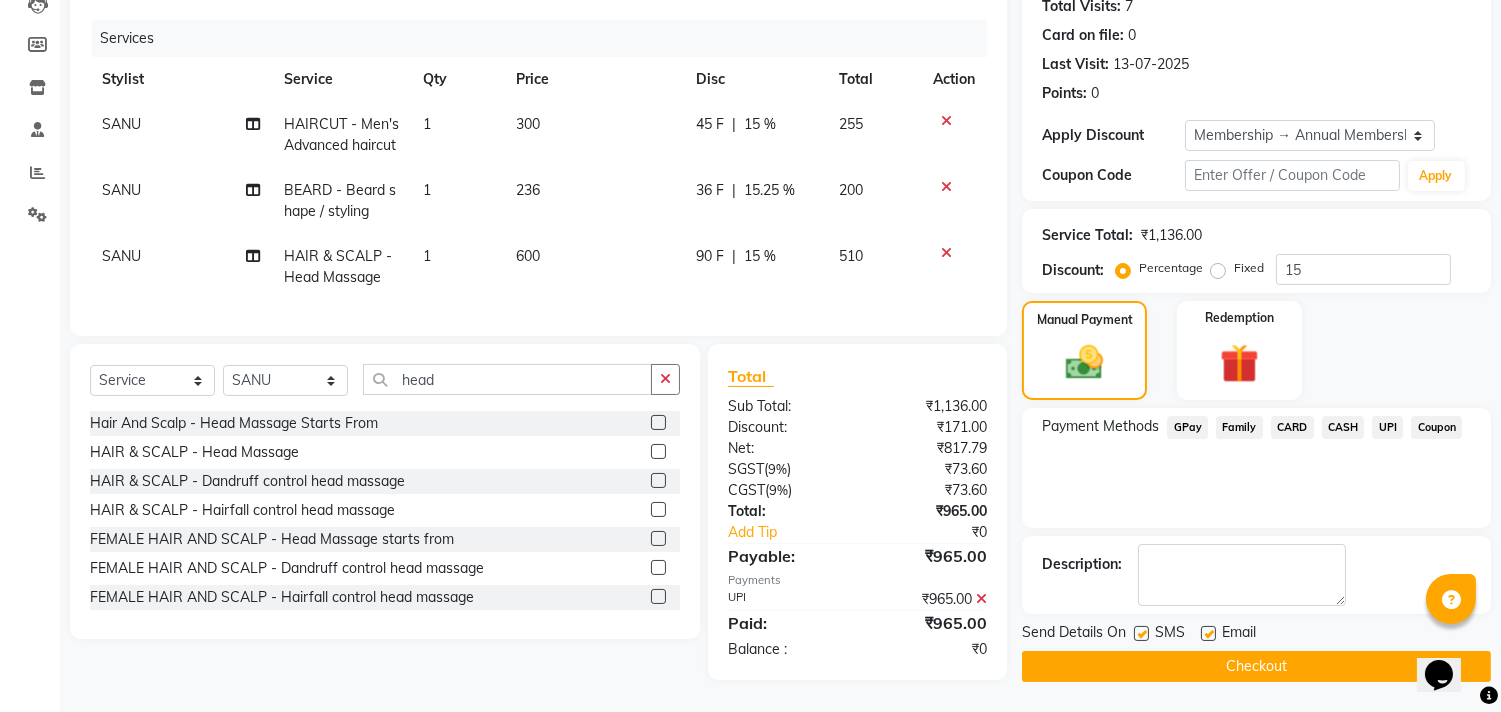 scroll, scrollTop: 242, scrollLeft: 0, axis: vertical 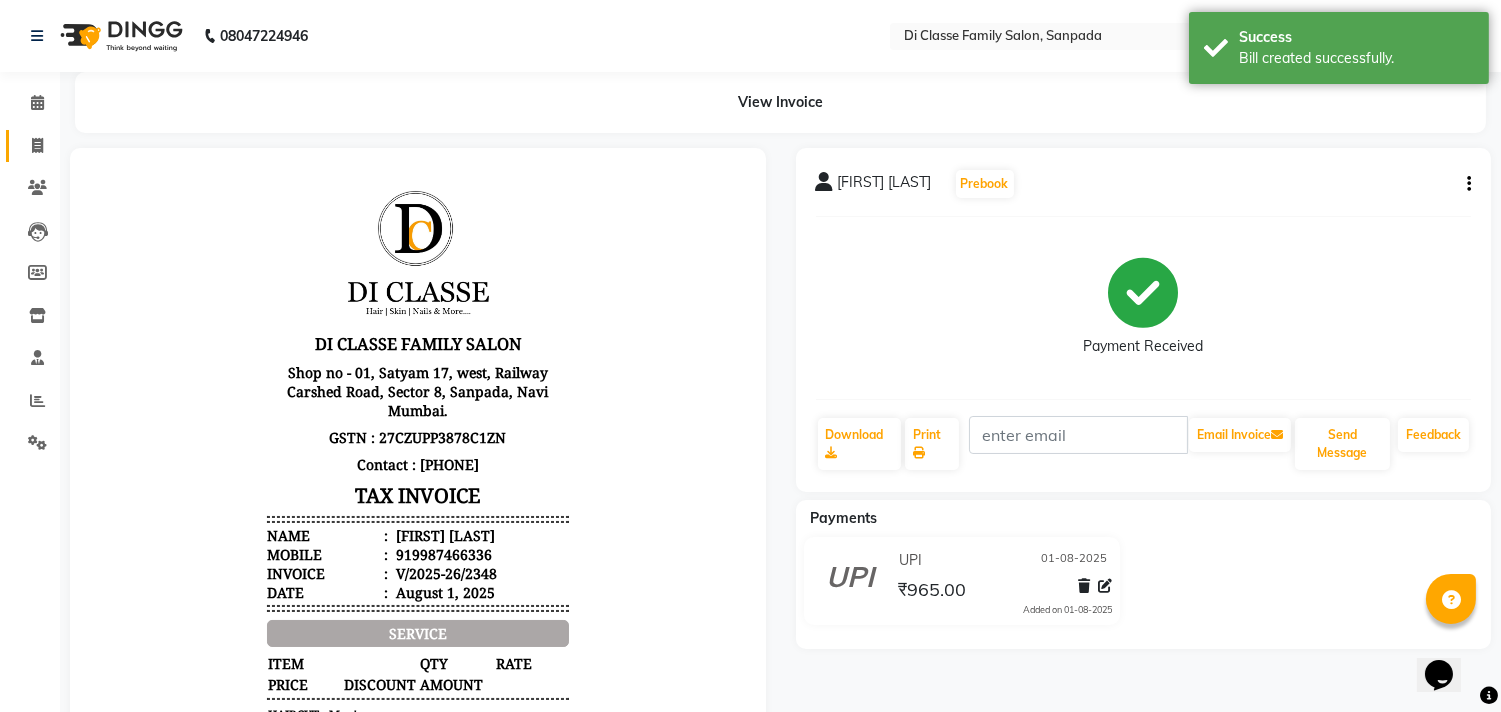 click on "Invoice" 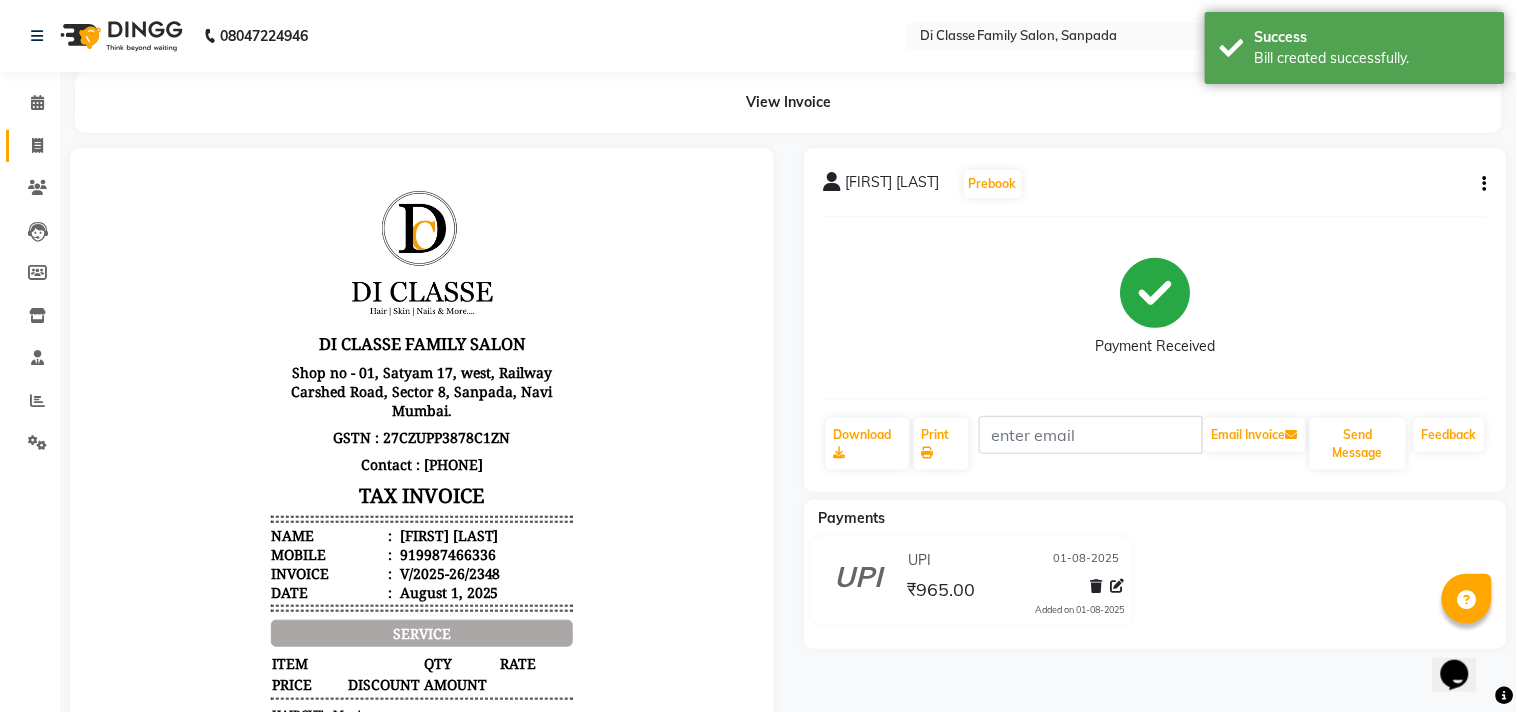 select on "4704" 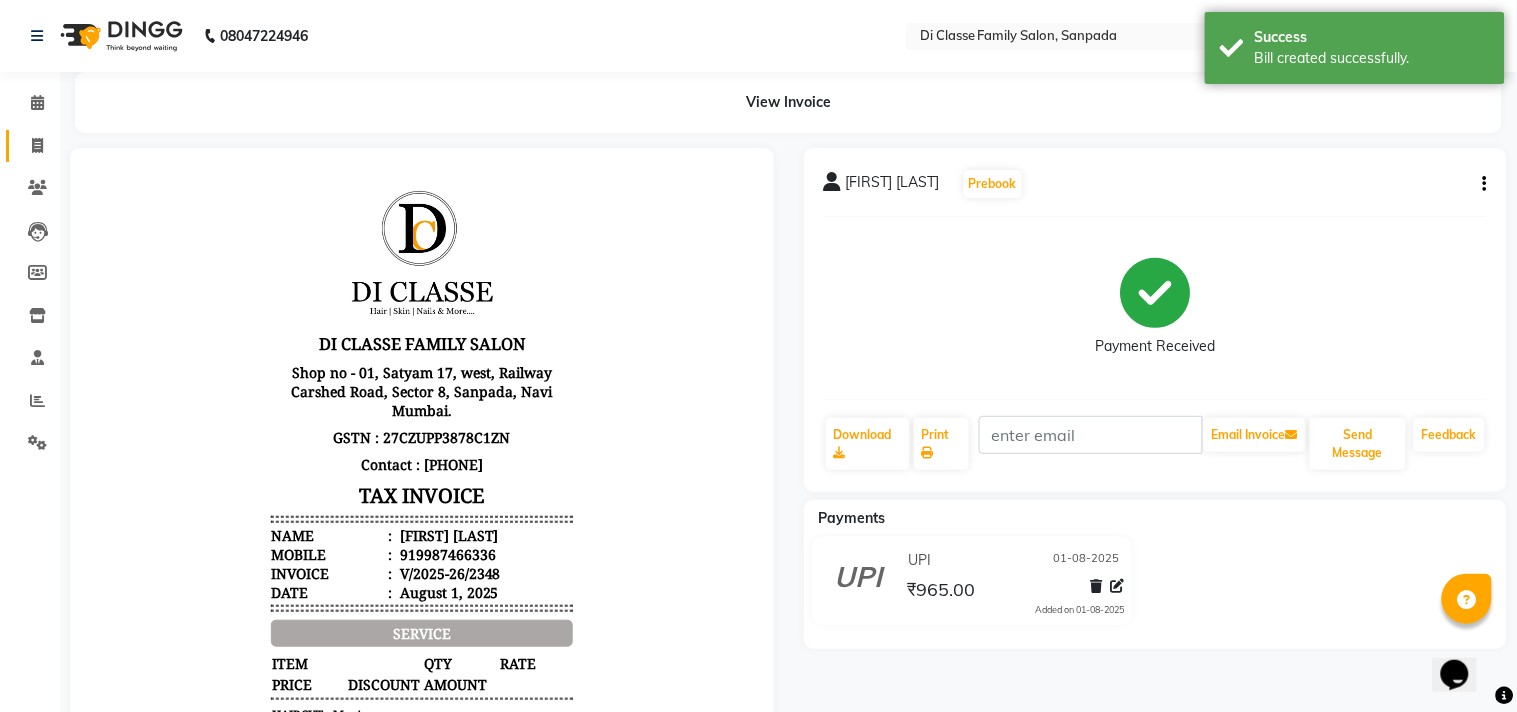 select on "service" 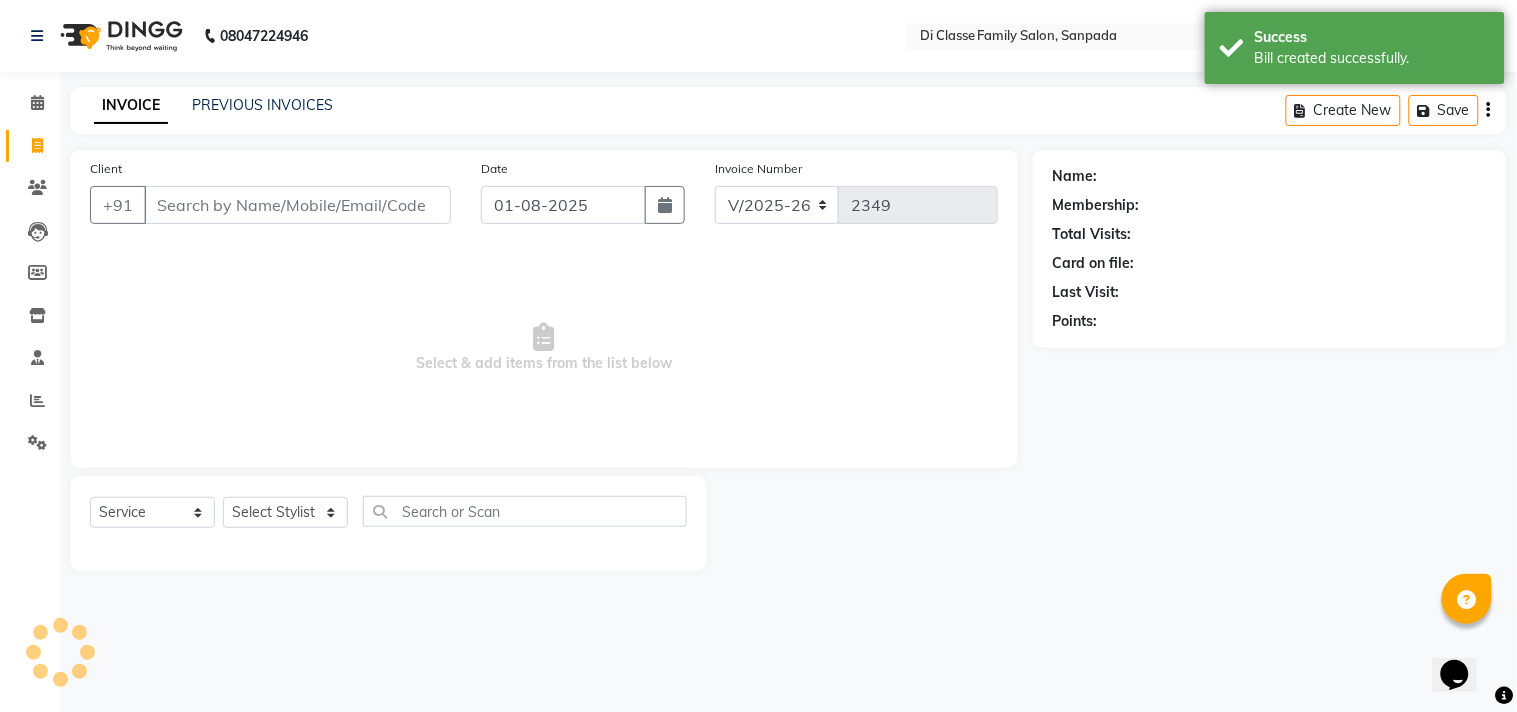 click on "INVOICE PREVIOUS INVOICES" 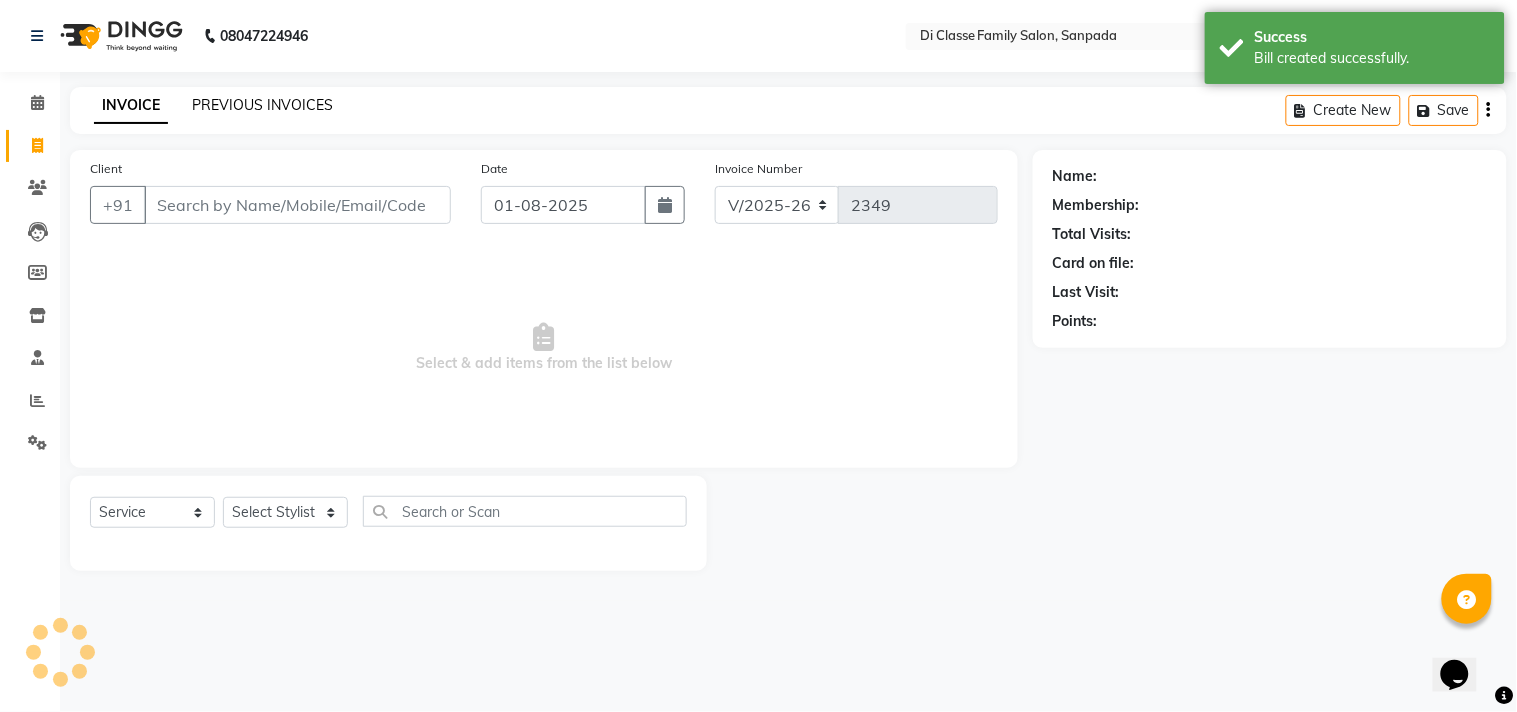 click on "PREVIOUS INVOICES" 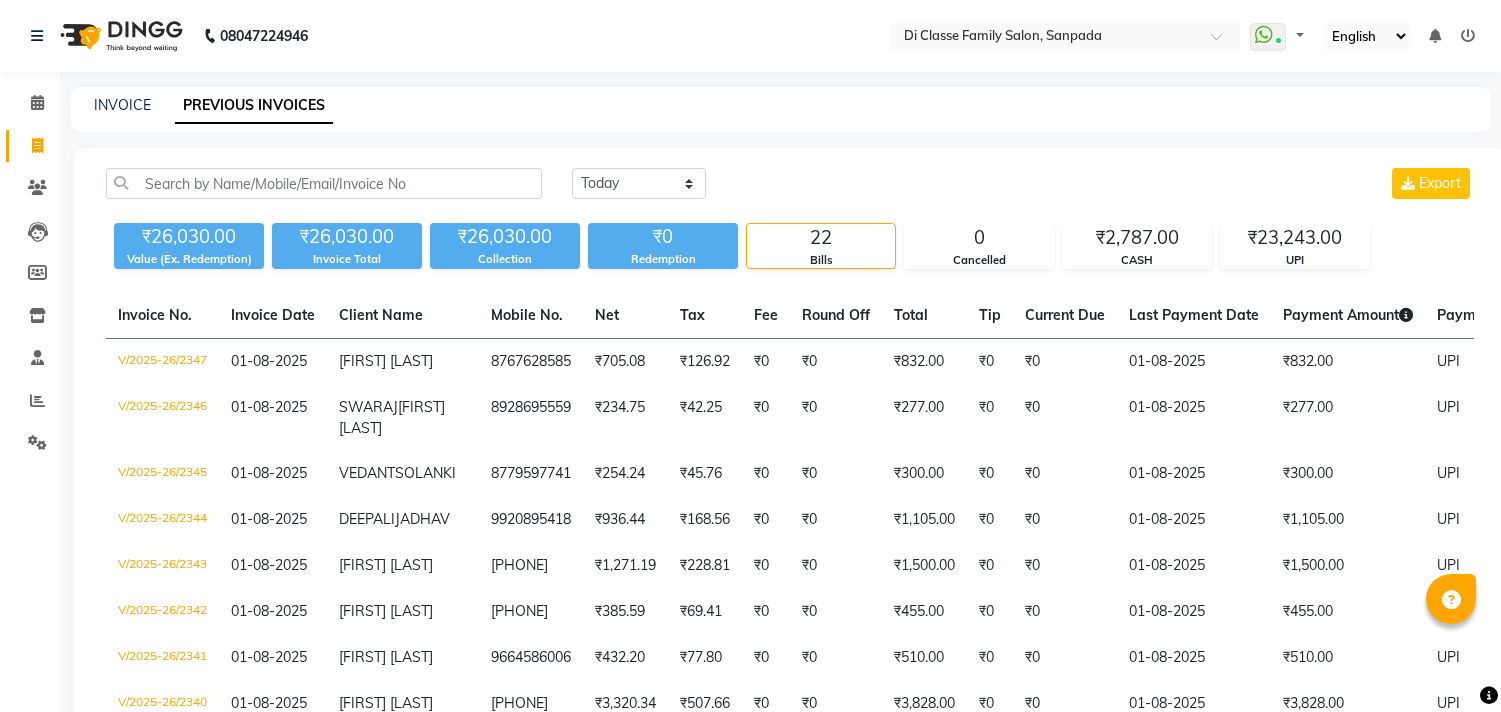 scroll, scrollTop: 0, scrollLeft: 0, axis: both 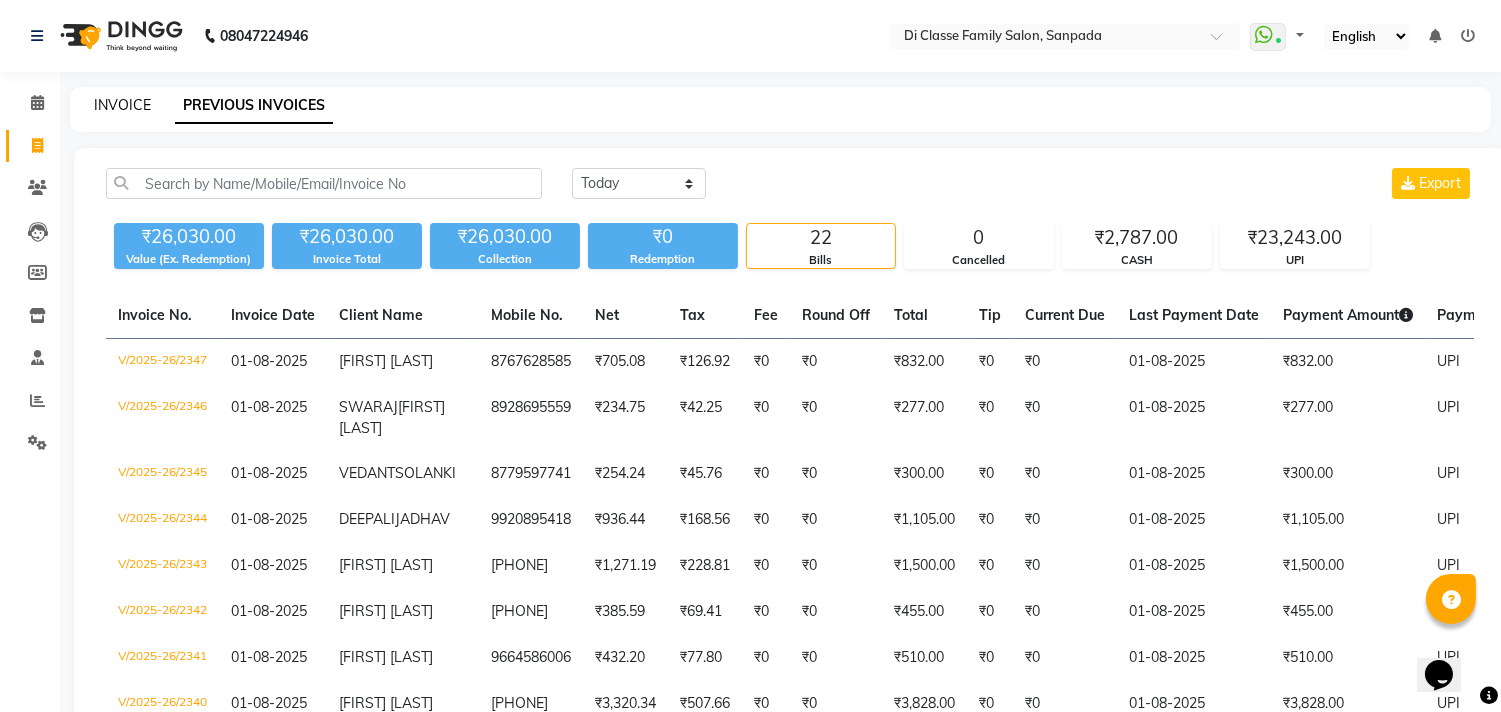 click on "INVOICE" 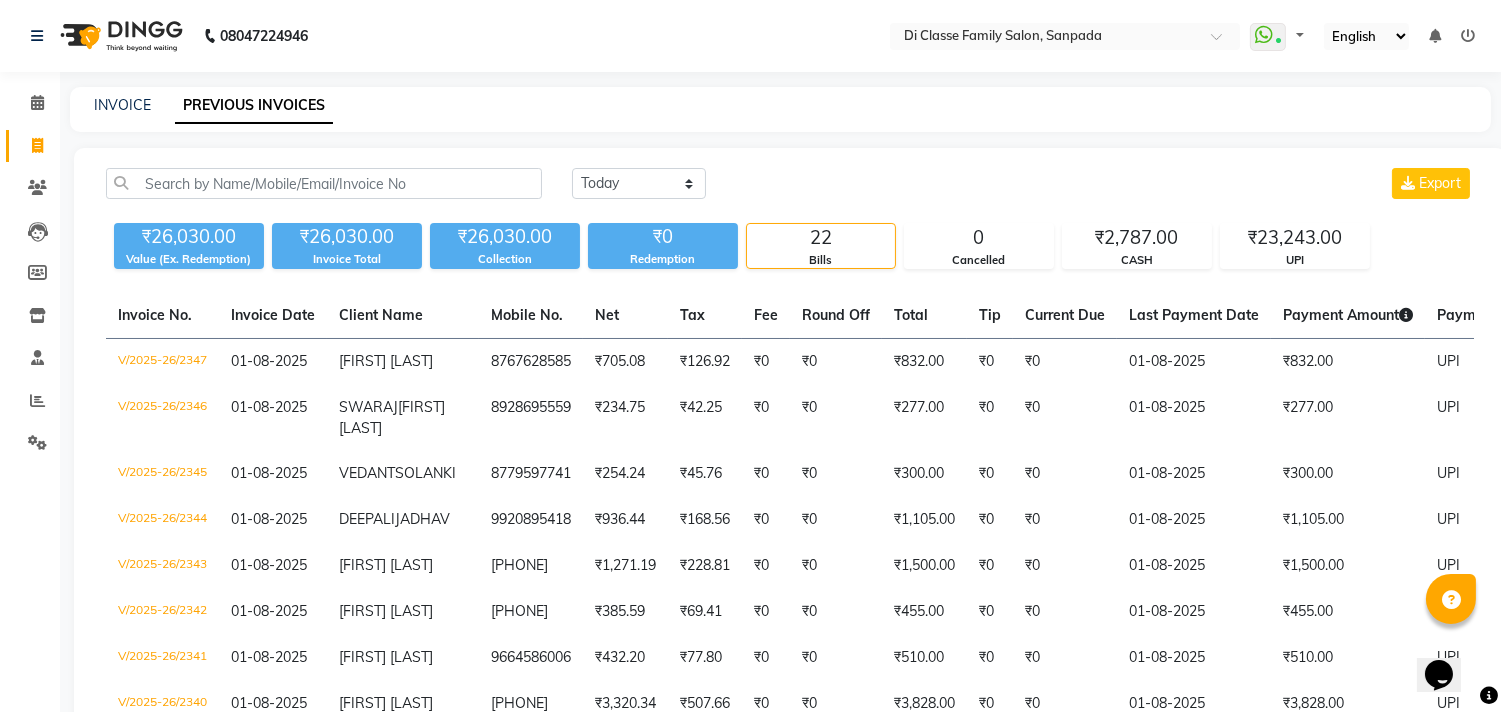 scroll, scrollTop: 0, scrollLeft: 0, axis: both 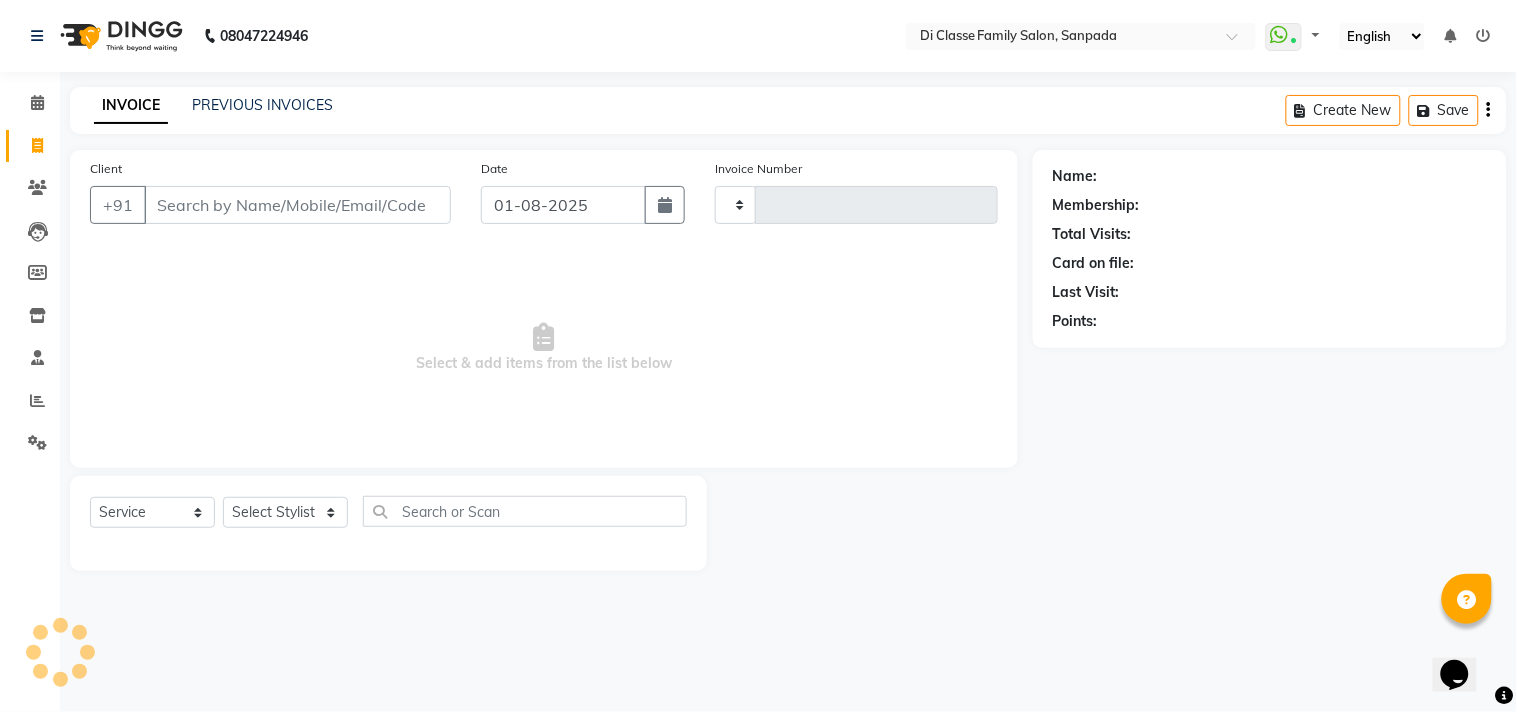 type on "2348" 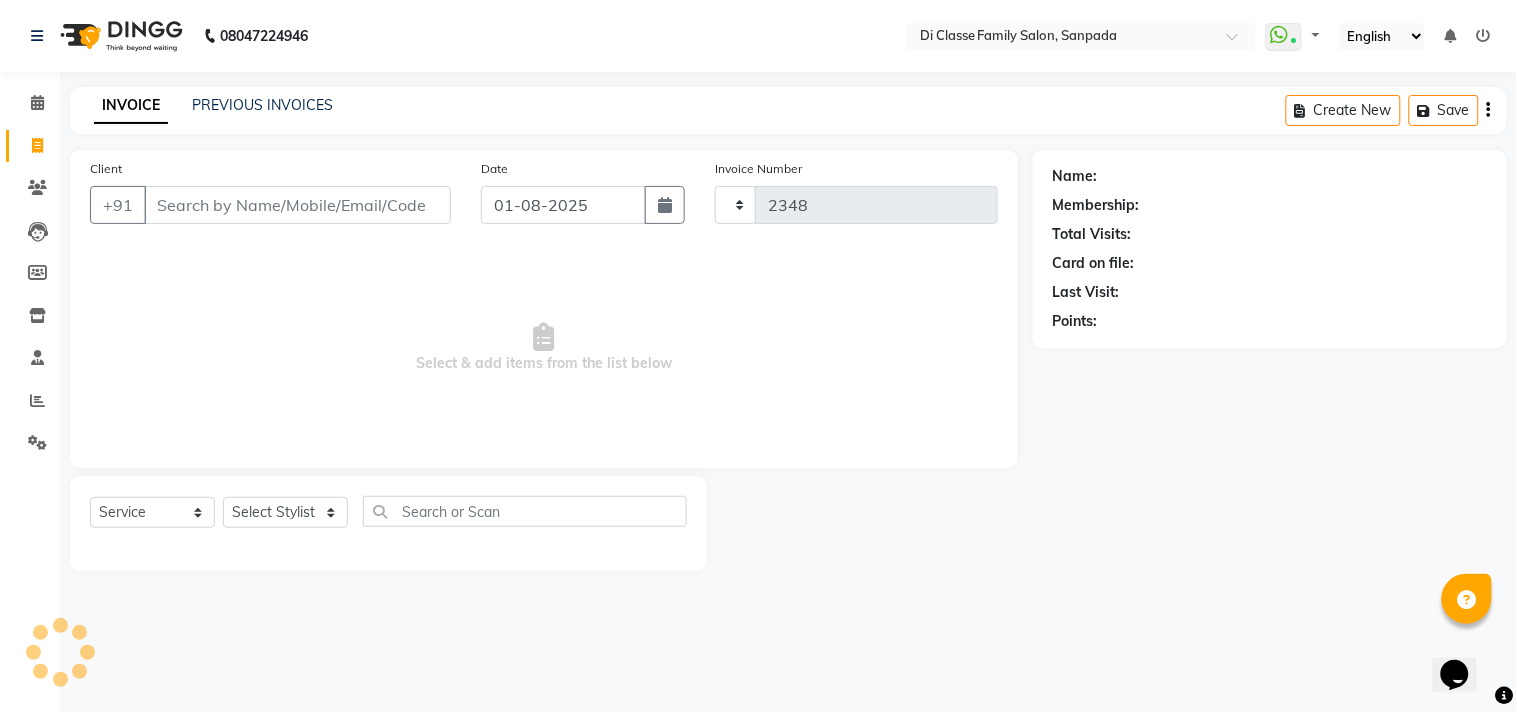 select on "4704" 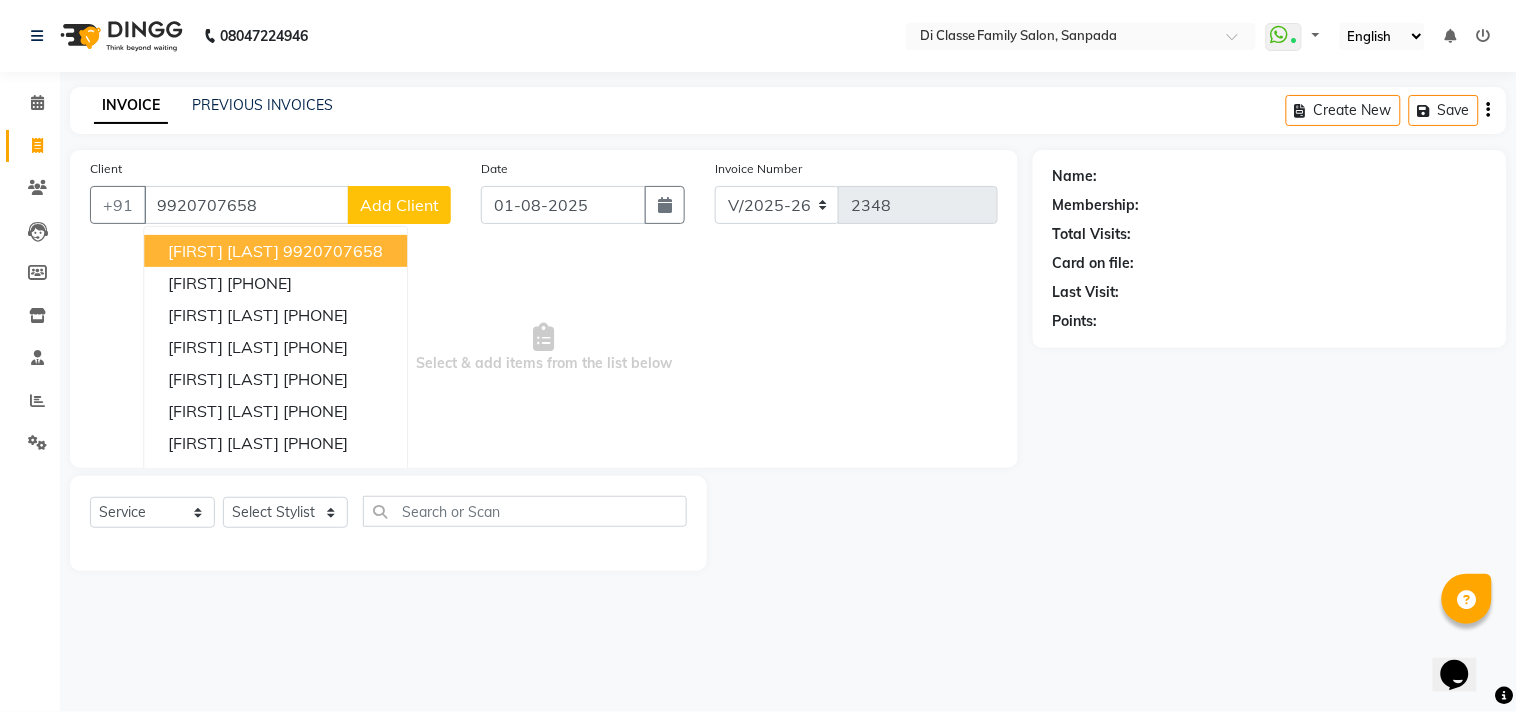 type on "9920707658" 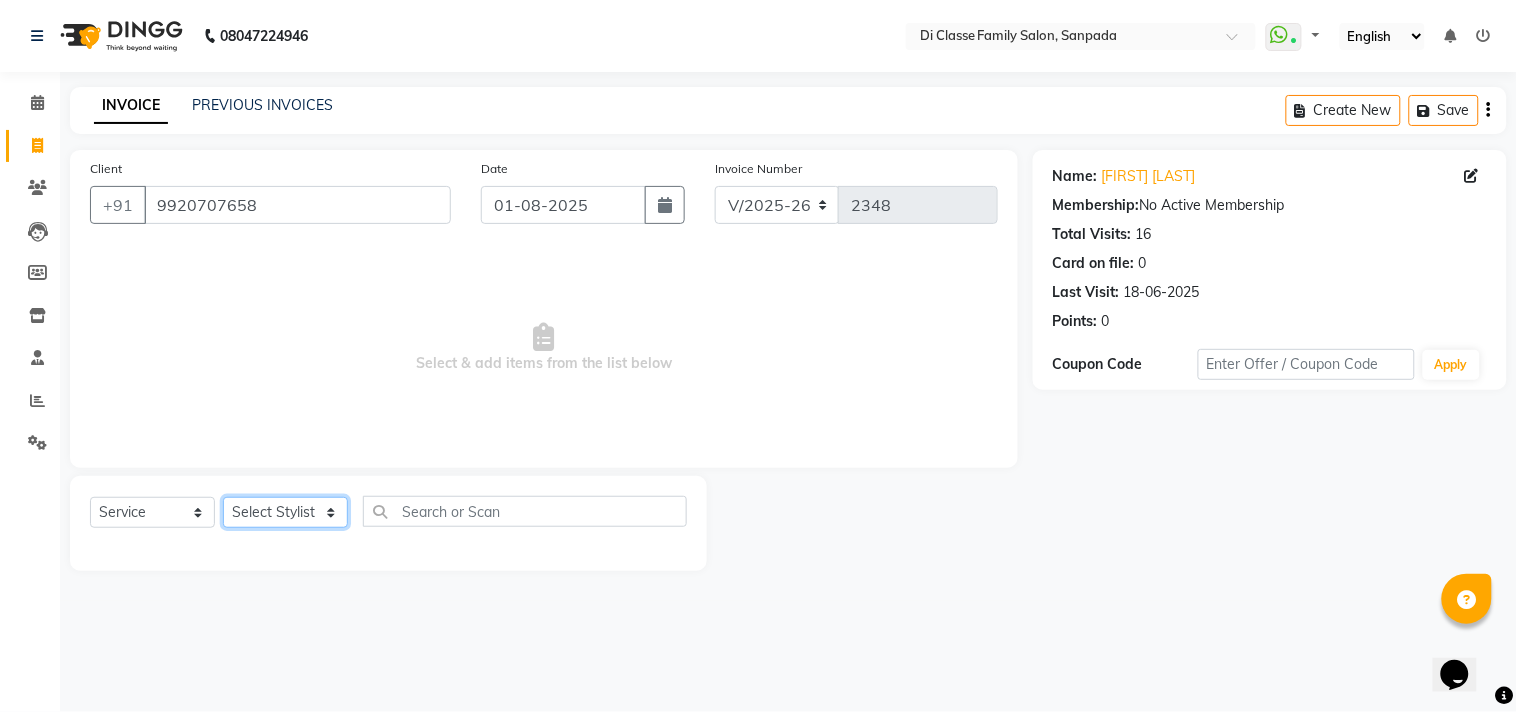click on "Select Stylist aniket  Anu  AYAZ KADRI  Front Desk Javed kapil KOMAL  Payal  Pooja Jadhav Rahul Datkhile RESHMA SHAIKH rutik shinde SACHIN SAKPAL SADDAM SAHAJAN SAKSHI CHAVAN Sameer  sampada Sanjana  SANU SHUBHAM PEDNEKAR Sikandar Ansari Vijay kharat" 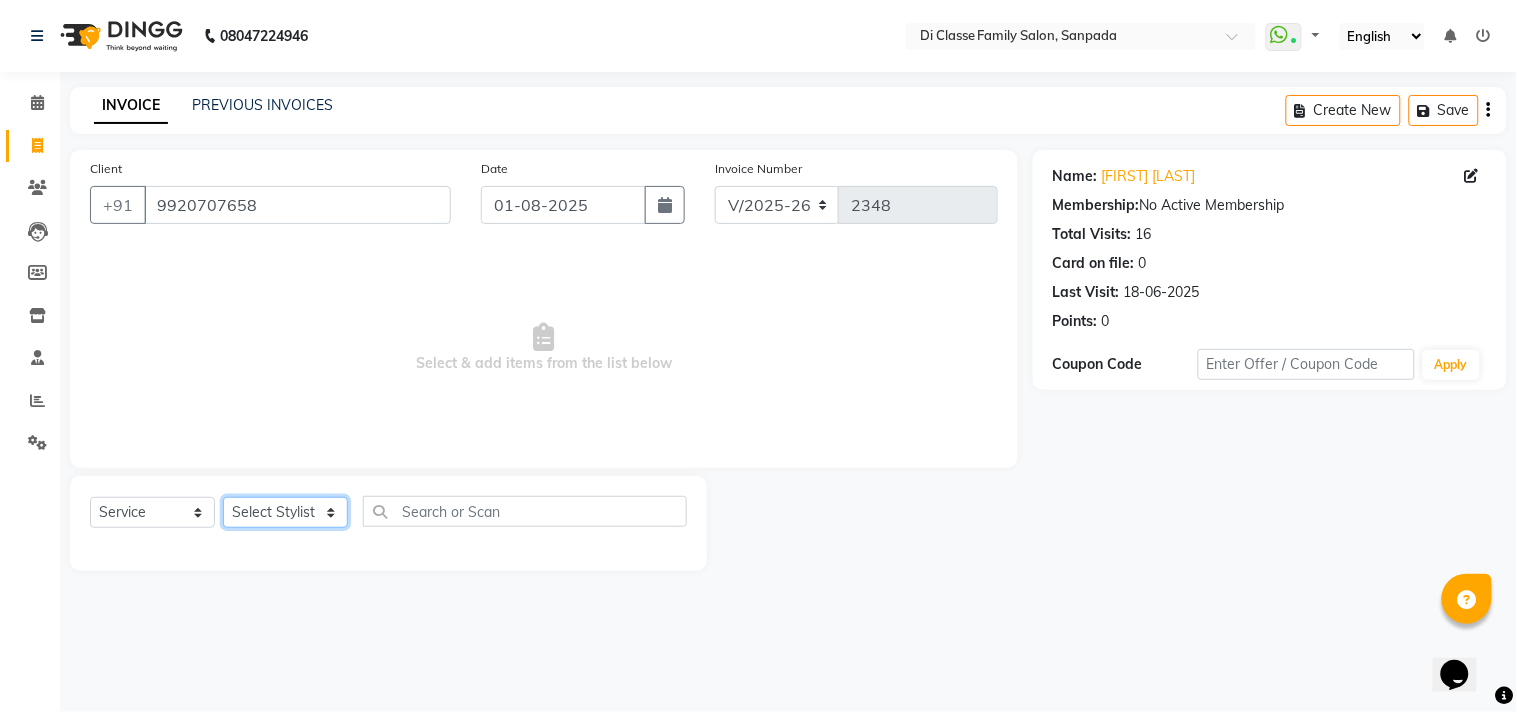 select on "28413" 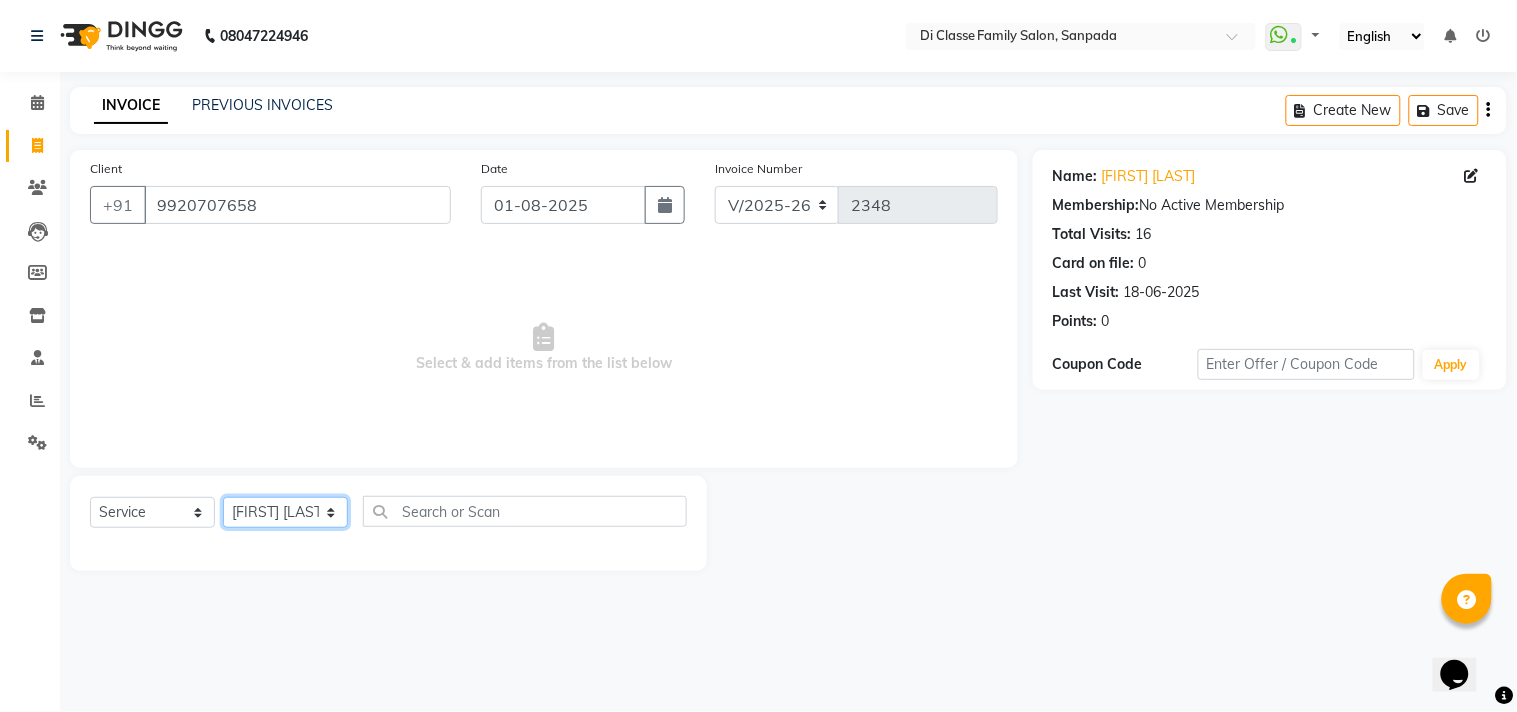 click on "Select Stylist aniket  Anu  AYAZ KADRI  Front Desk Javed kapil KOMAL  Payal  Pooja Jadhav Rahul Datkhile RESHMA SHAIKH rutik shinde SACHIN SAKPAL SADDAM SAHAJAN SAKSHI CHAVAN Sameer  sampada Sanjana  SANU SHUBHAM PEDNEKAR Sikandar Ansari Vijay kharat" 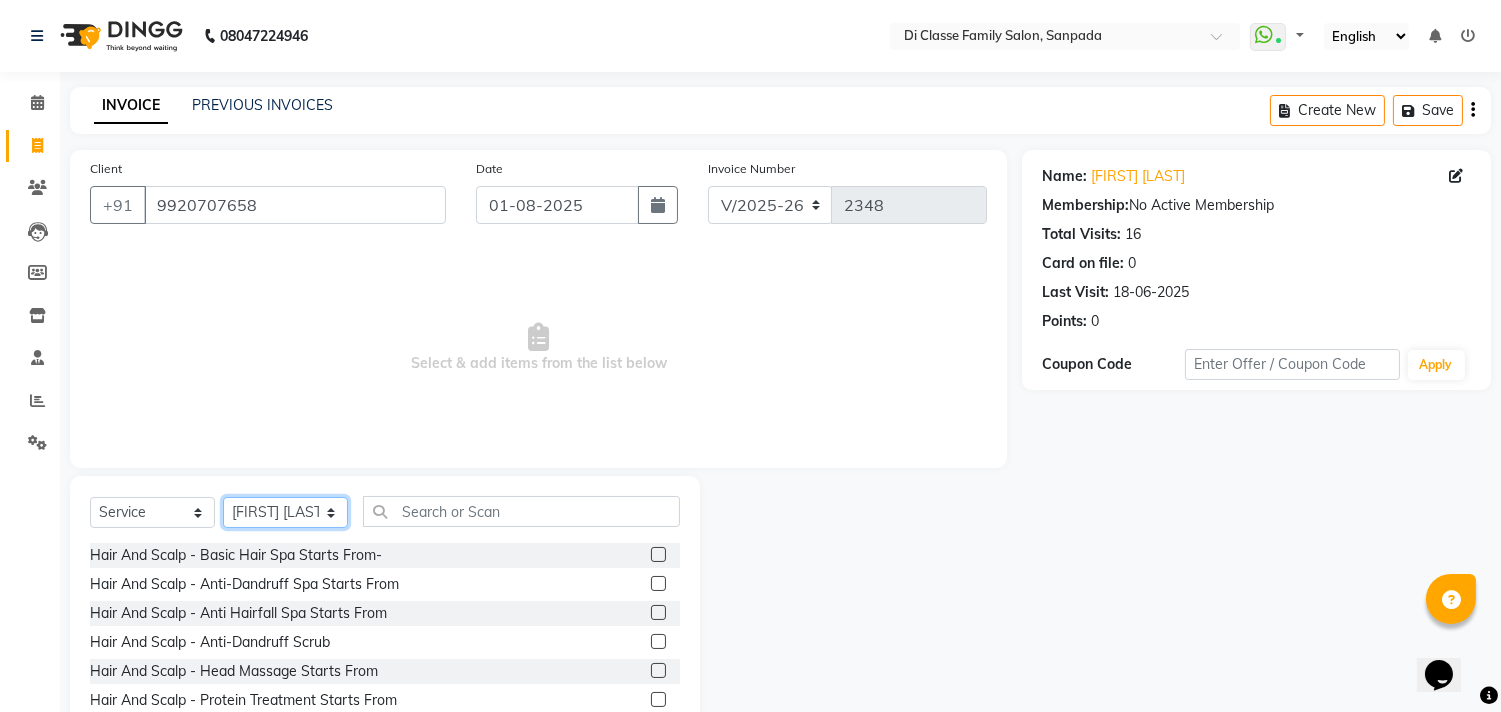 scroll, scrollTop: 88, scrollLeft: 0, axis: vertical 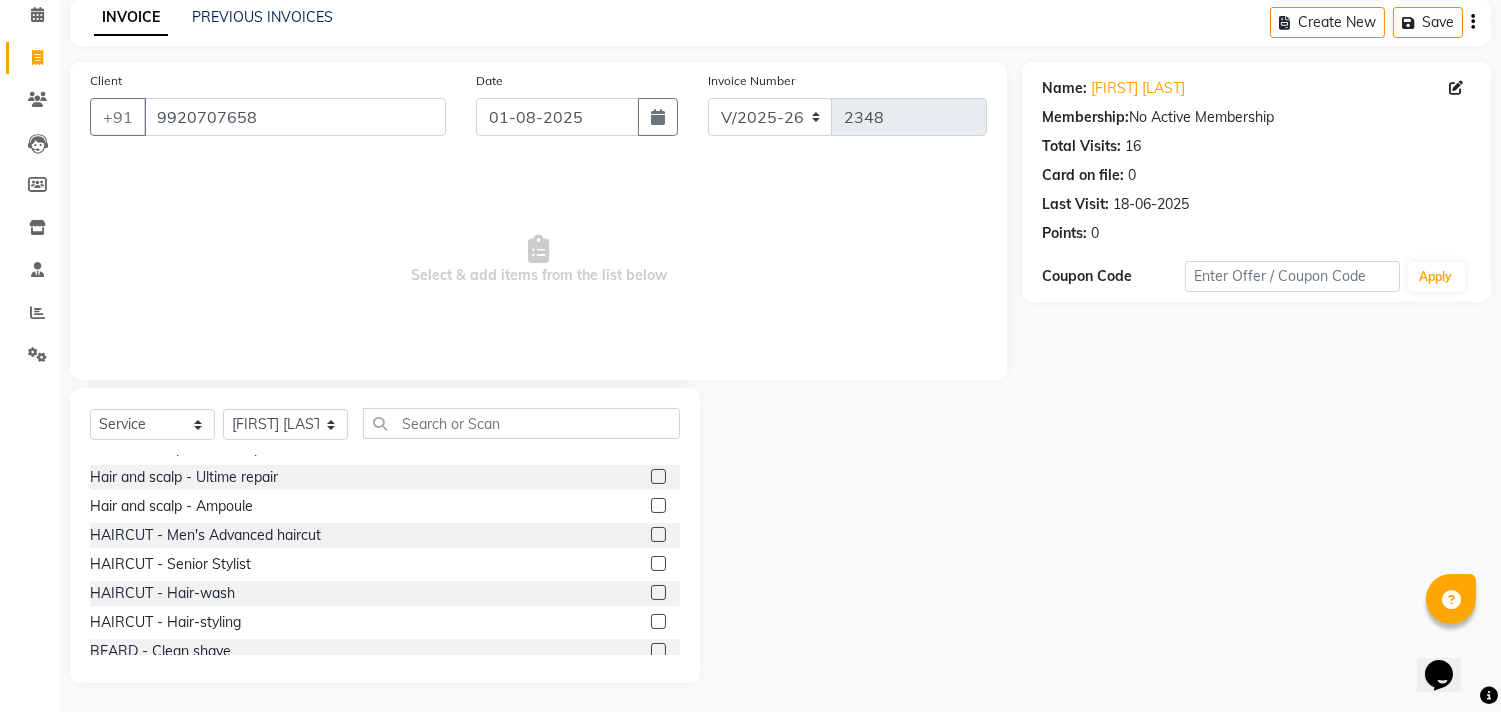 click 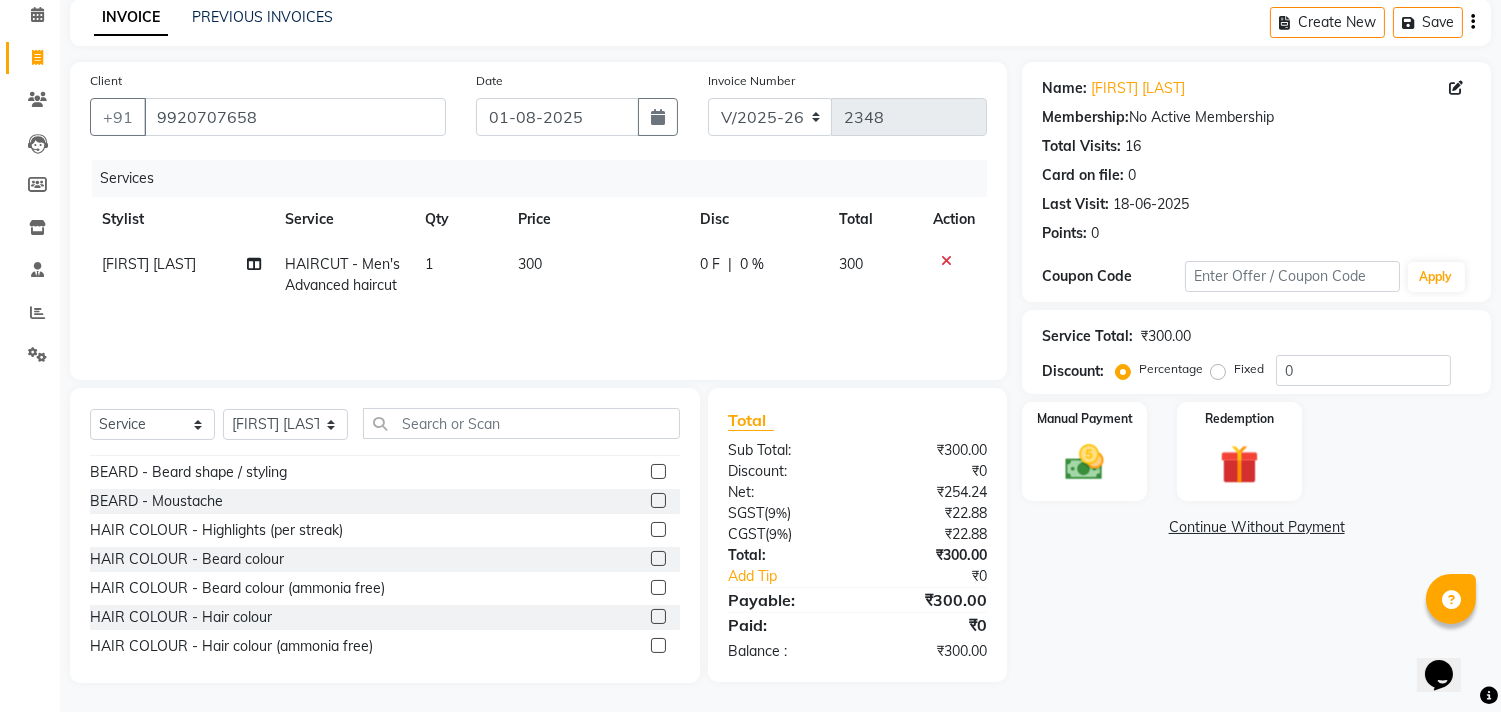 checkbox on "false" 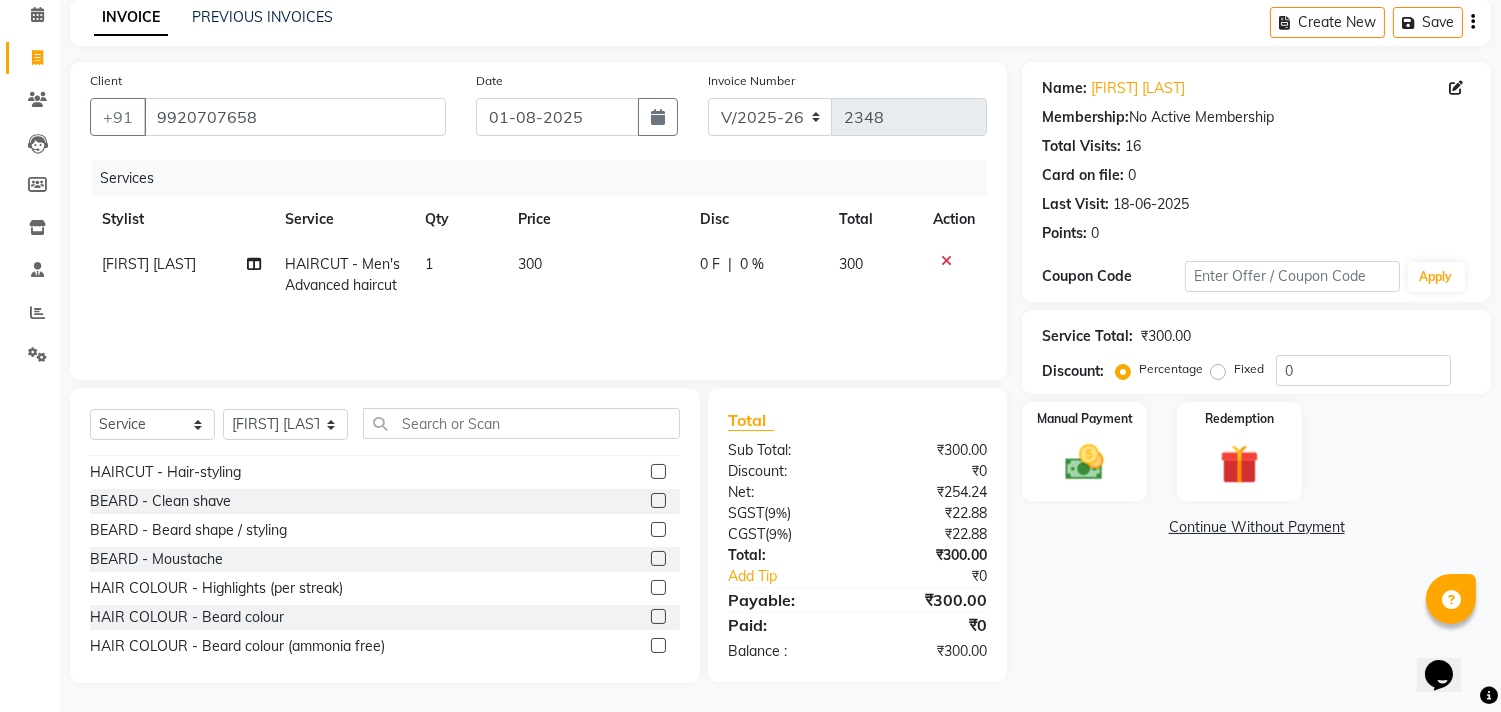 scroll, scrollTop: 333, scrollLeft: 0, axis: vertical 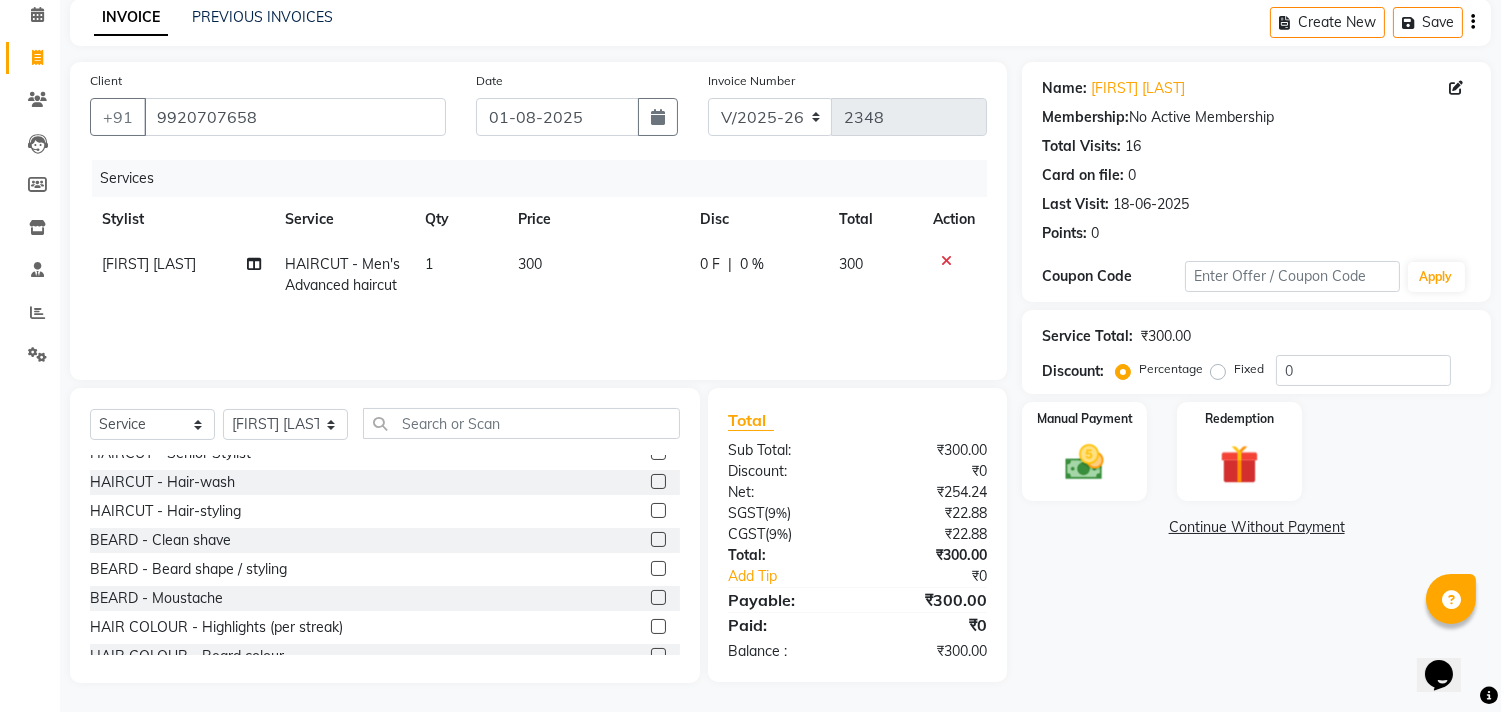 click 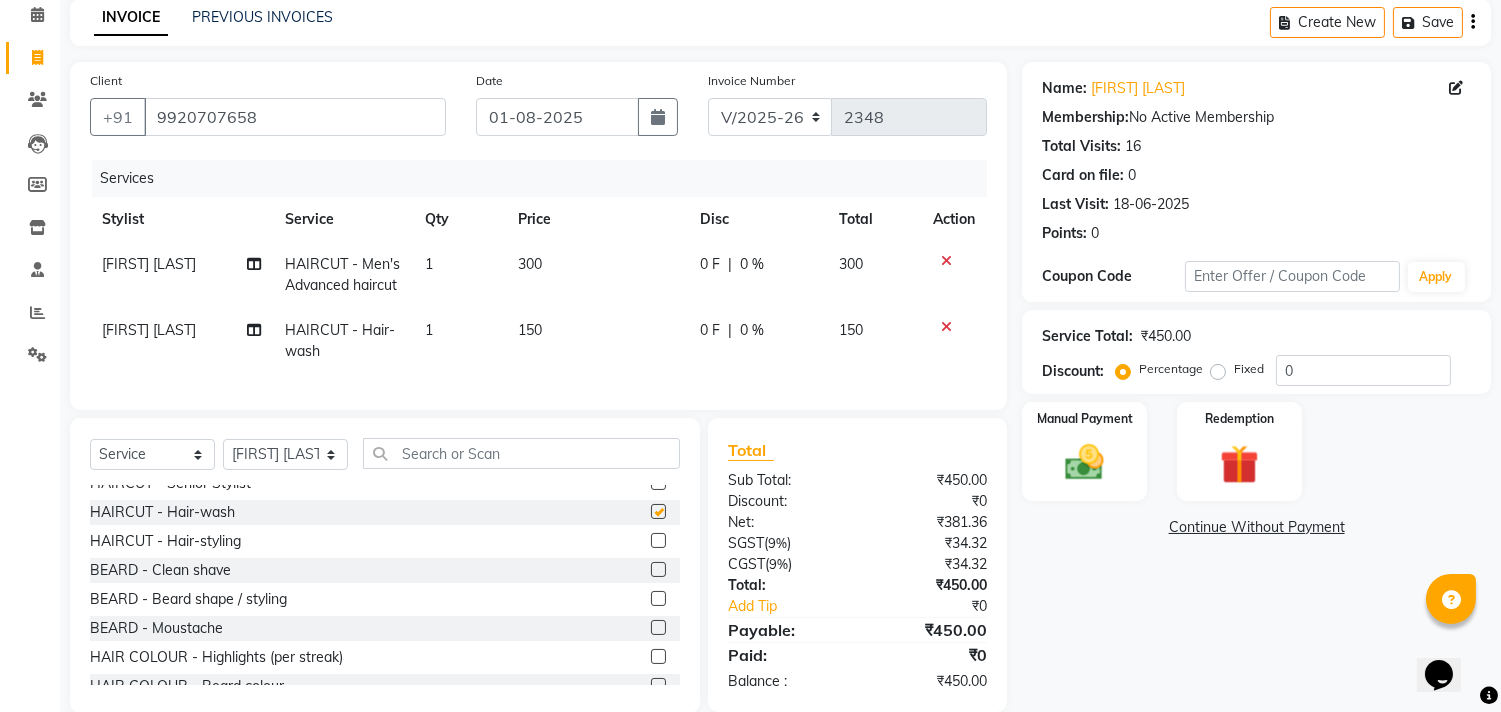 checkbox on "false" 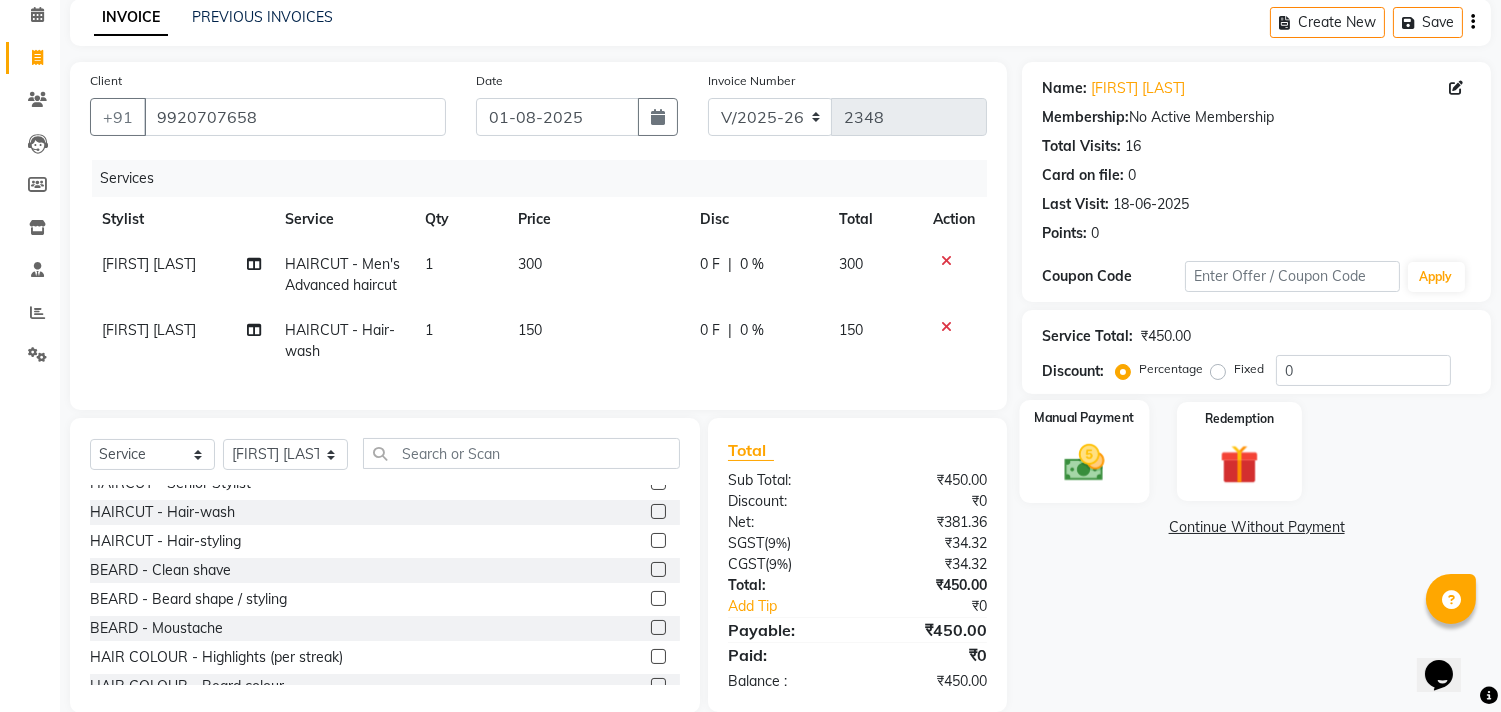 click on "Manual Payment" 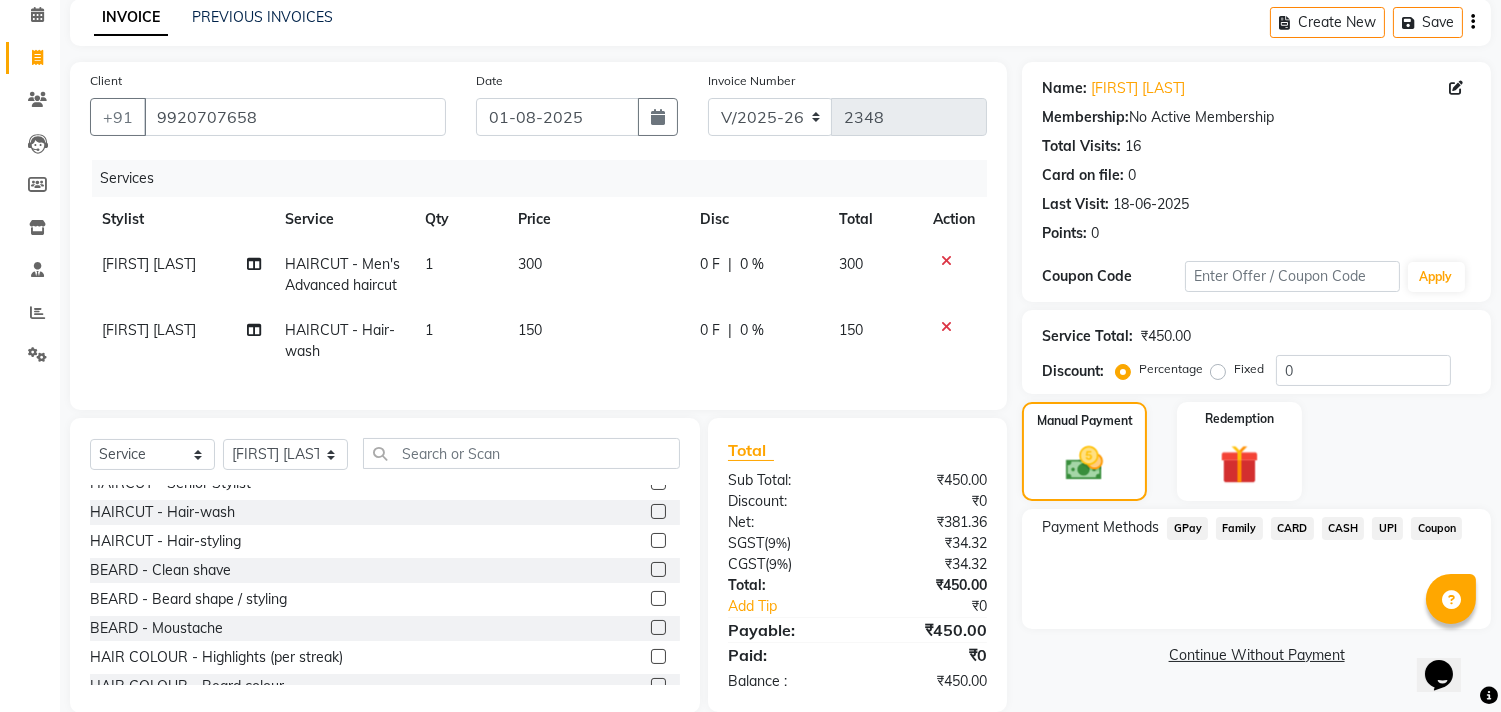 click on "CASH" 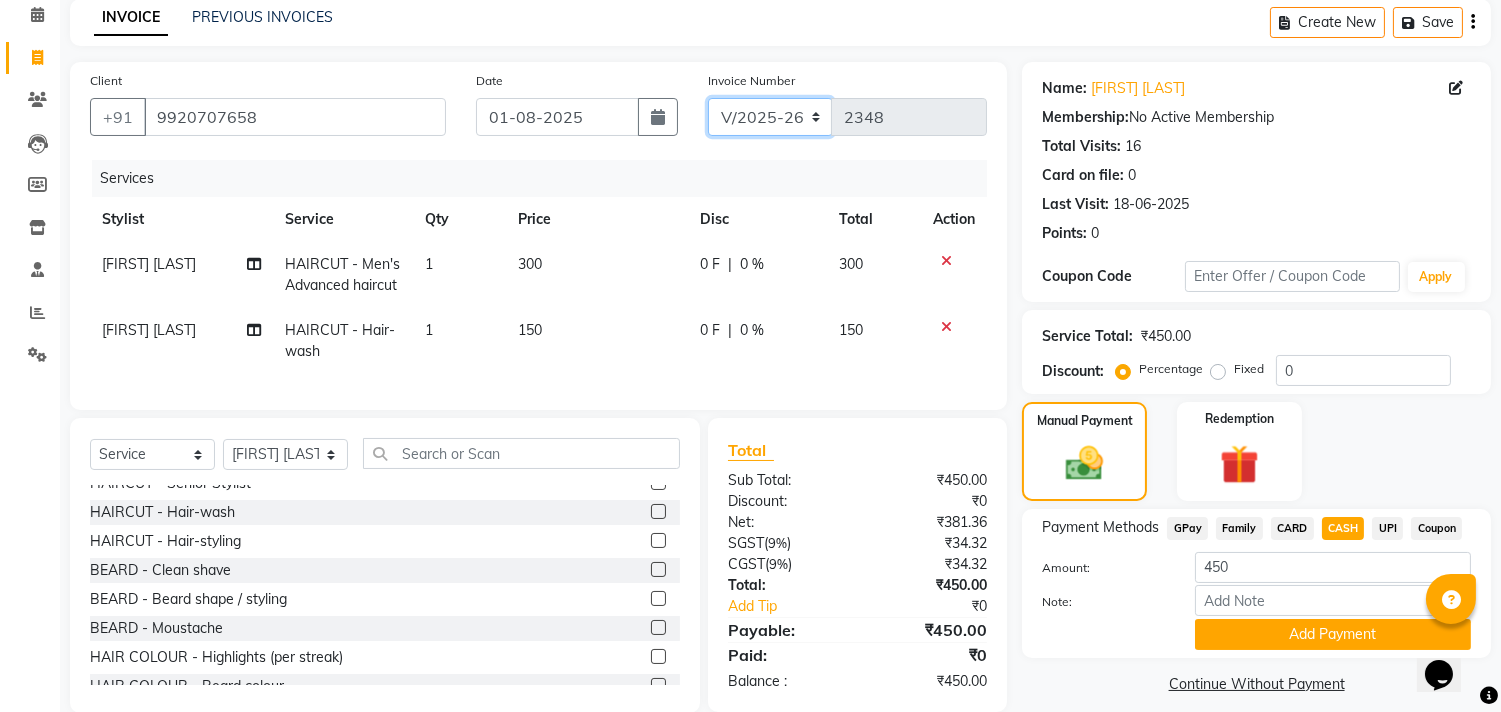 click on "INV/2025 V/2025-26" 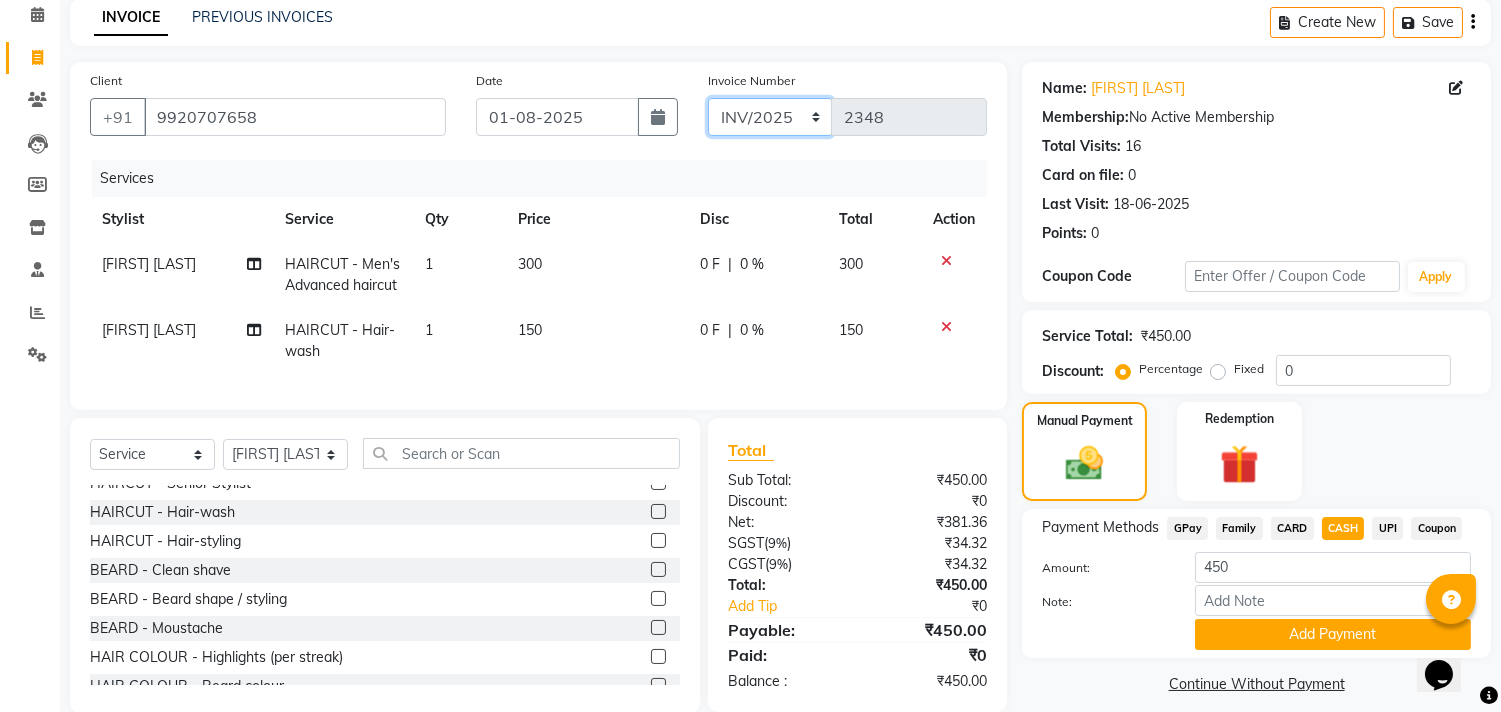 click on "INV/2025 V/2025-26" 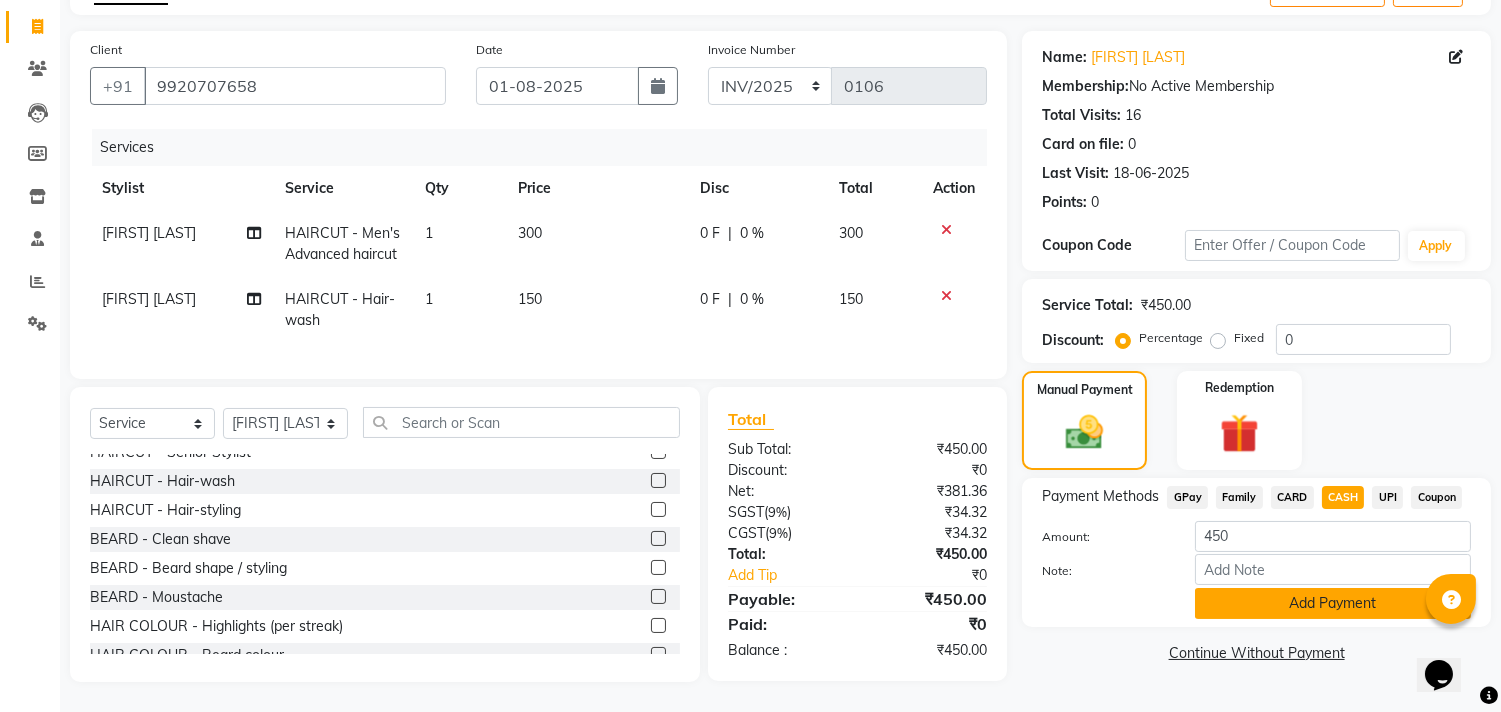 click on "Add Payment" 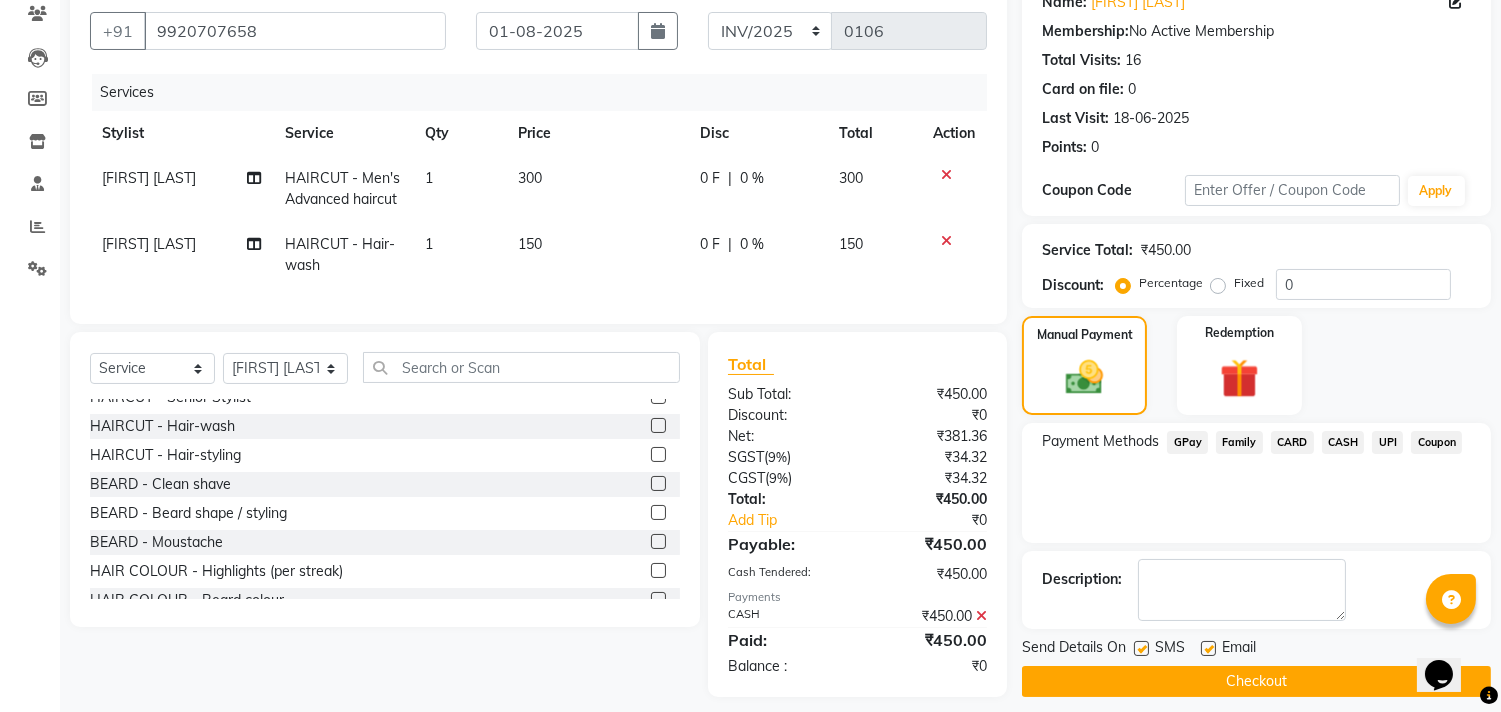 scroll, scrollTop: 205, scrollLeft: 0, axis: vertical 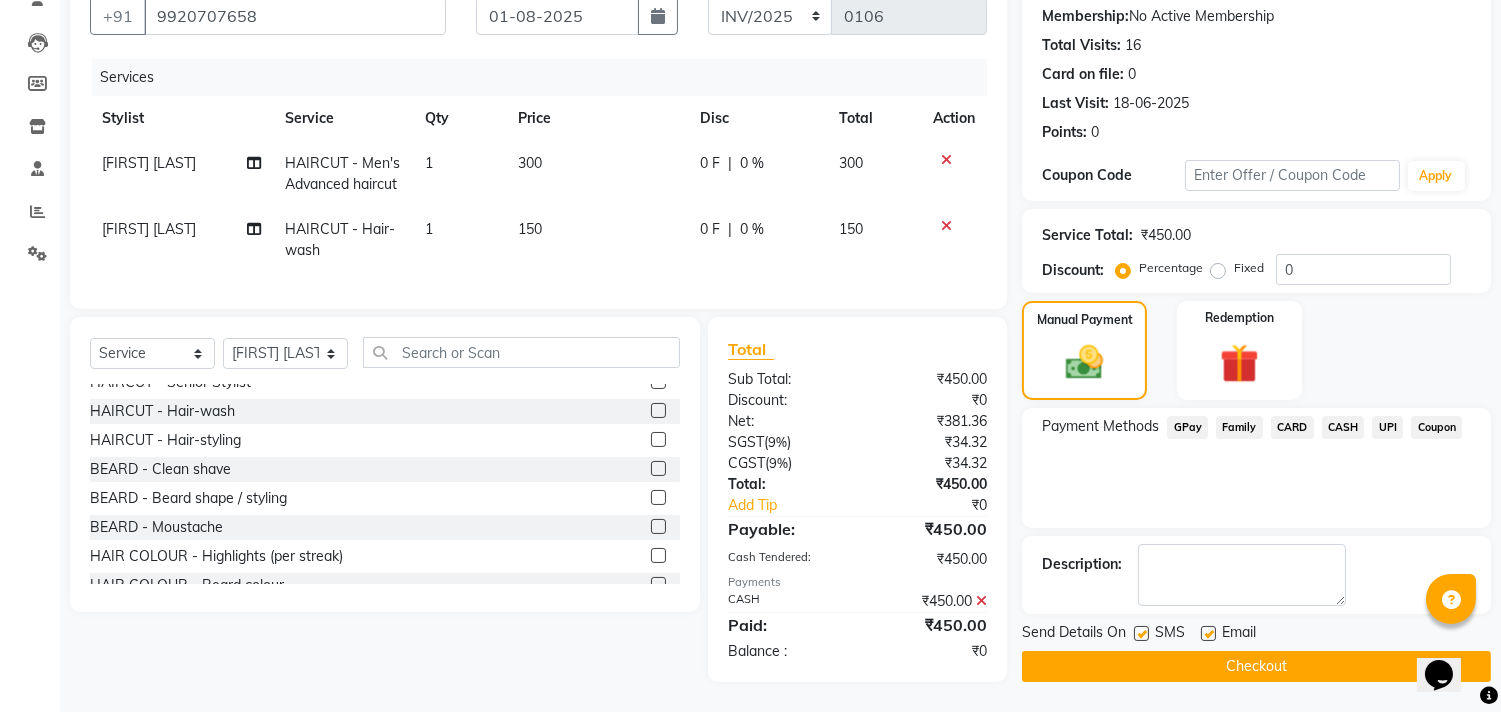 click on "Checkout" 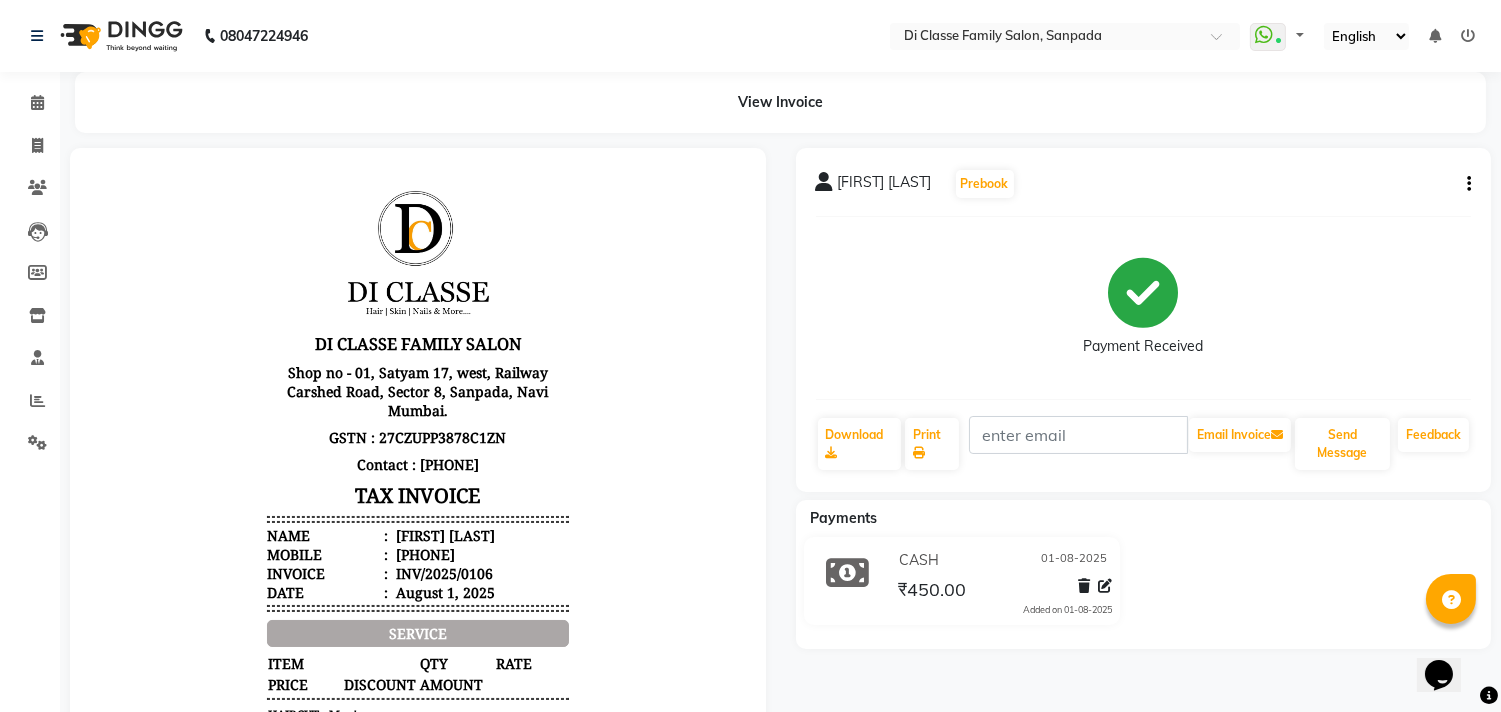 scroll, scrollTop: 0, scrollLeft: 0, axis: both 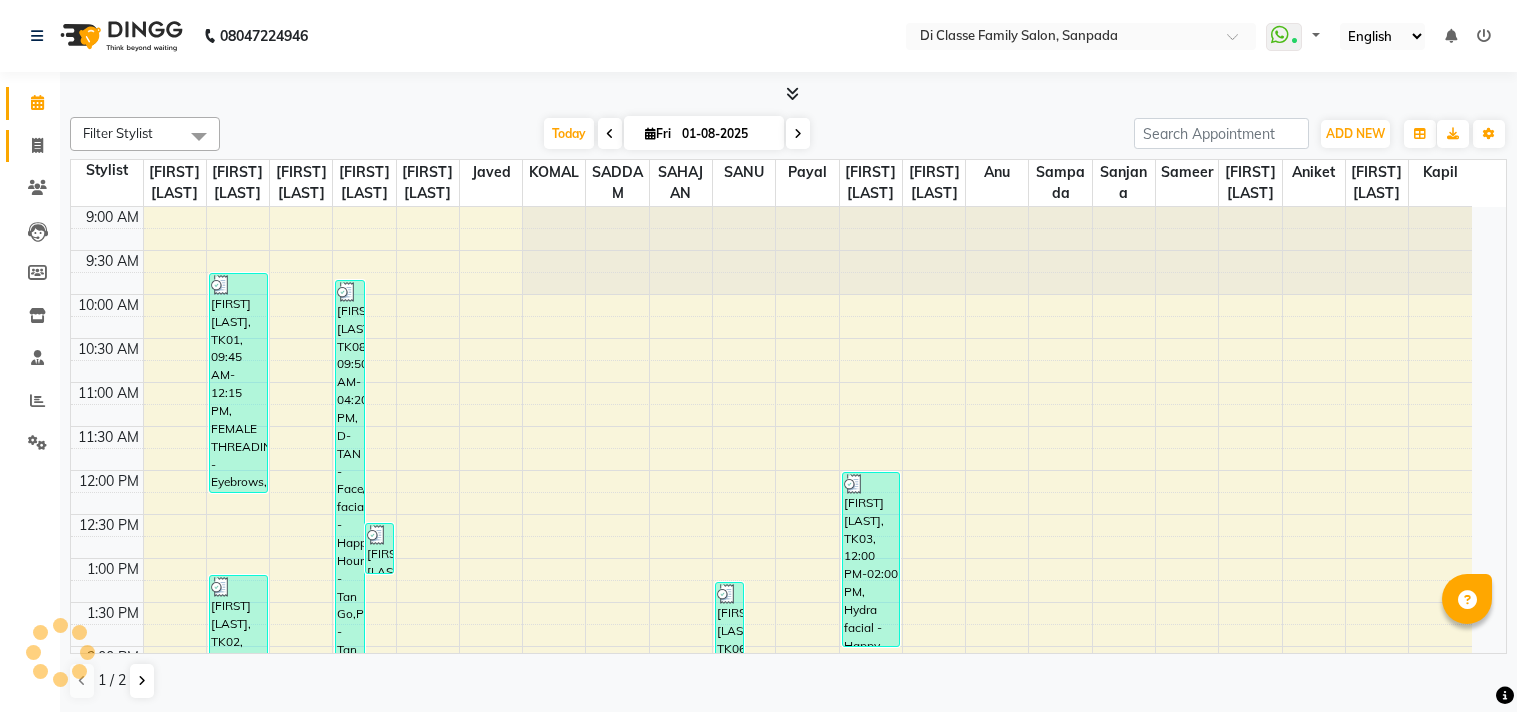 click 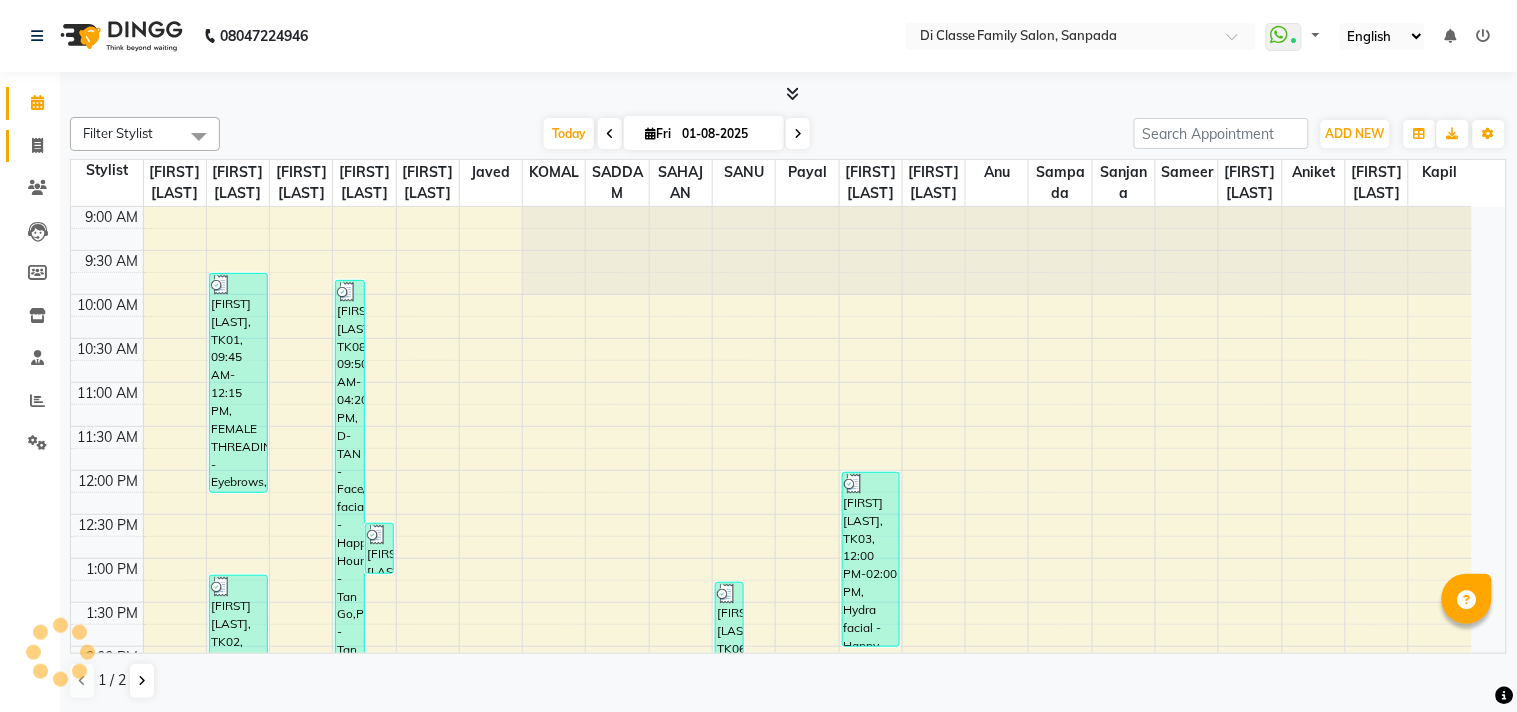 select on "4704" 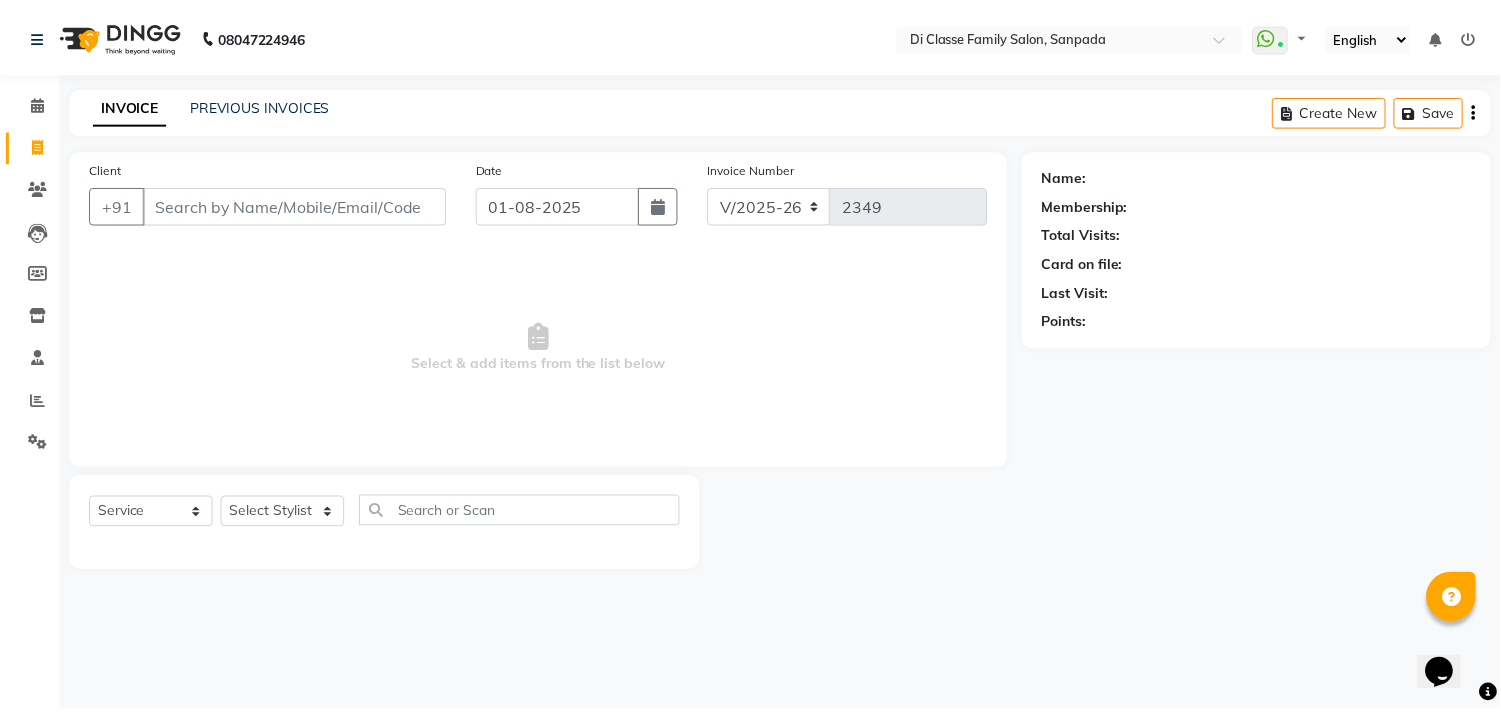 scroll, scrollTop: 0, scrollLeft: 0, axis: both 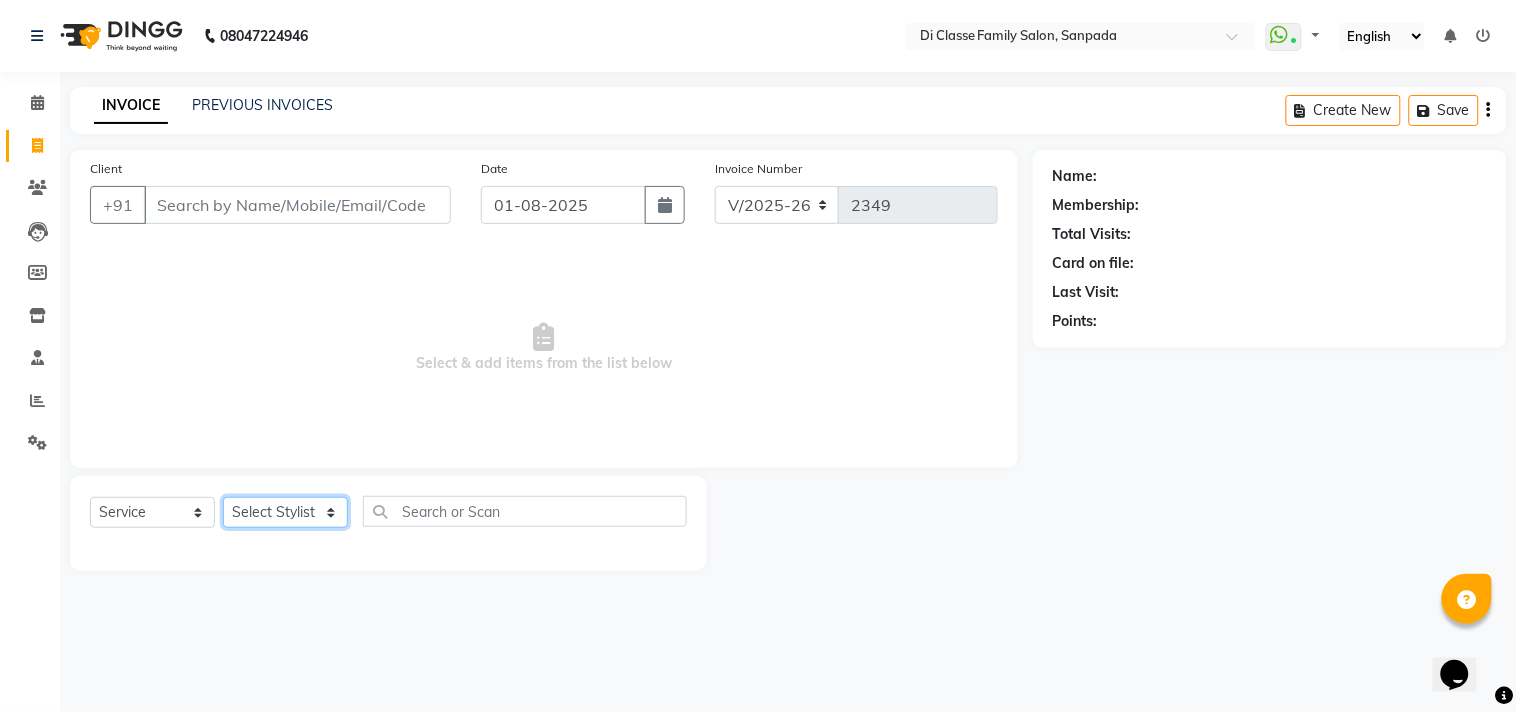 click on "Select Stylist" 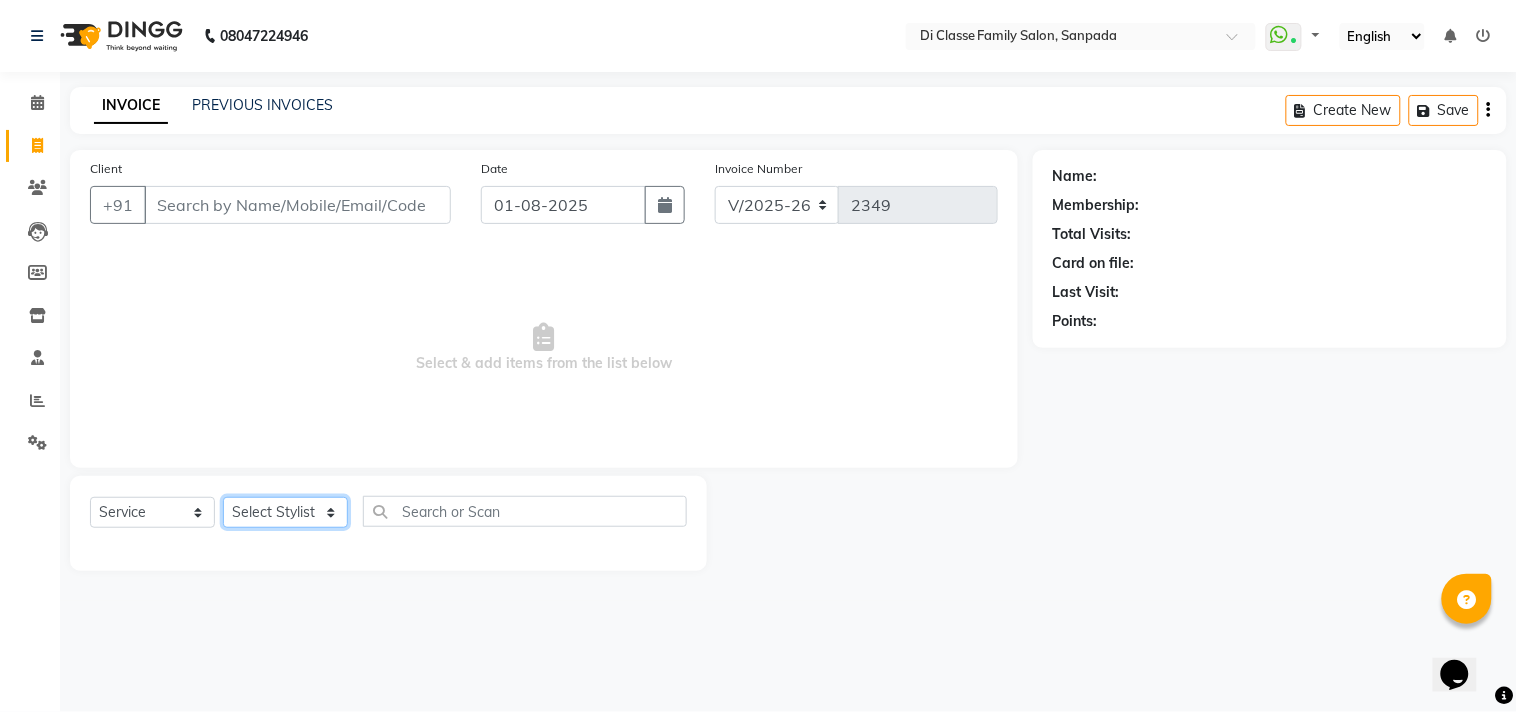 select on "28411" 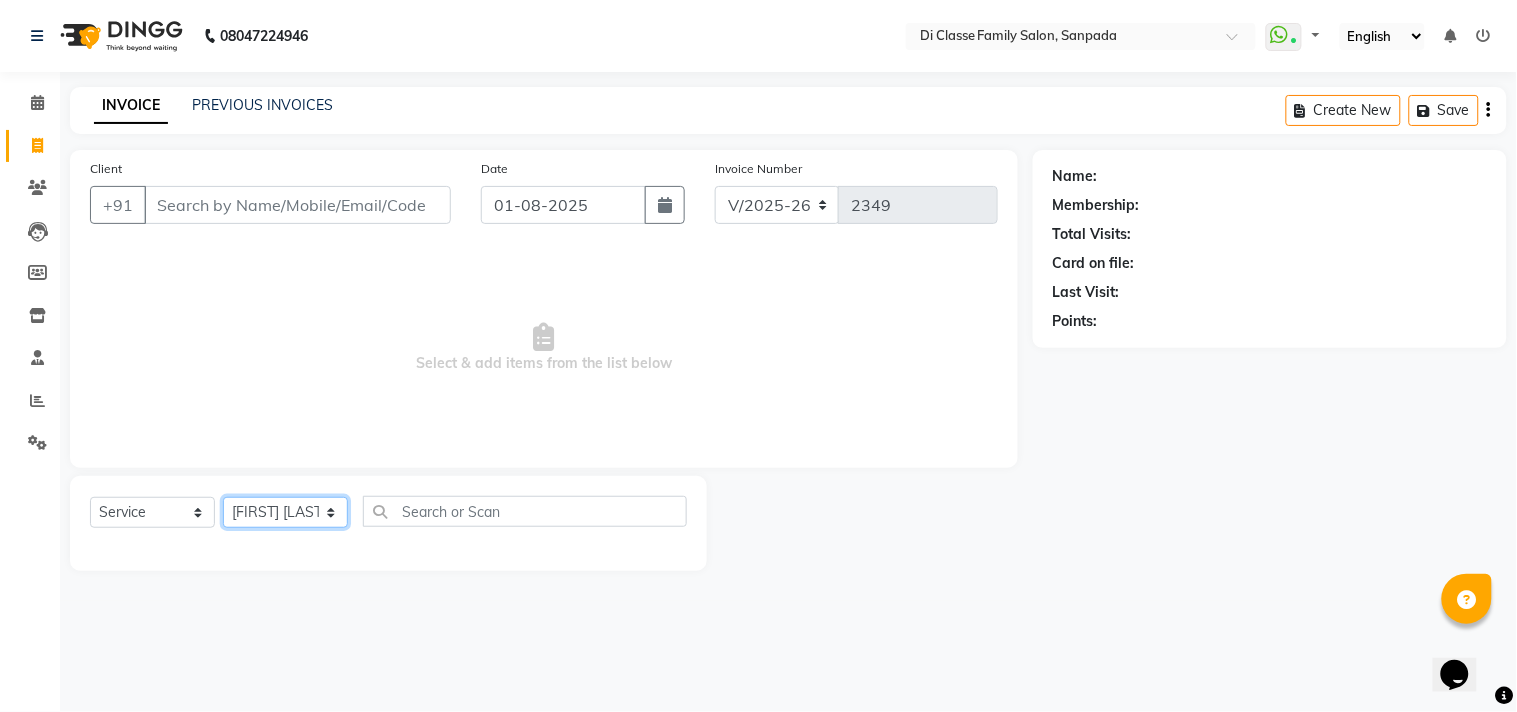 click on "Select Stylist aniket  Anu  AYAZ KADRI  Front Desk Javed kapil KOMAL  Payal  Pooja Jadhav Rahul Datkhile RESHMA SHAIKH rutik shinde SACHIN SAKPAL SADDAM SAHAJAN SAKSHI CHAVAN Sameer  sampada Sanjana  SANU SHUBHAM PEDNEKAR Sikandar Ansari Vijay kharat" 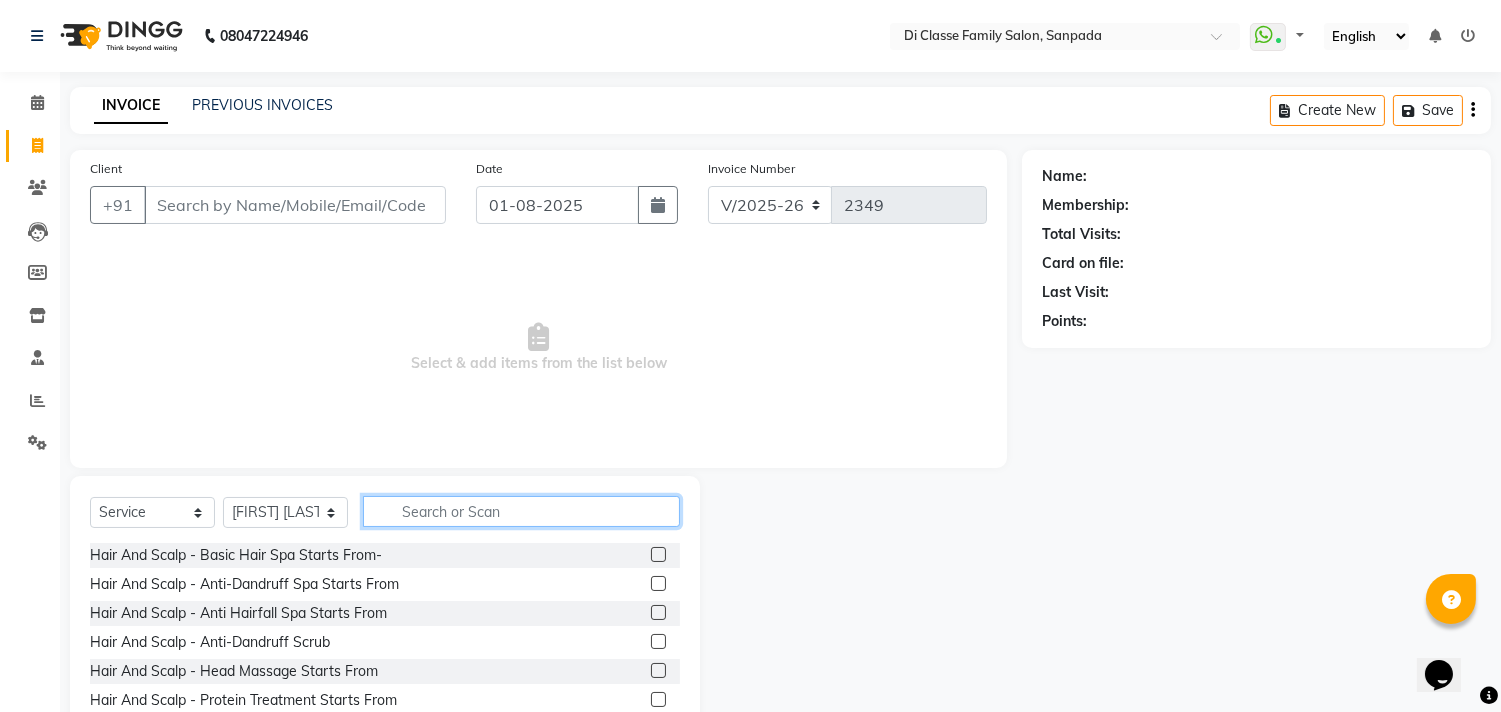 click 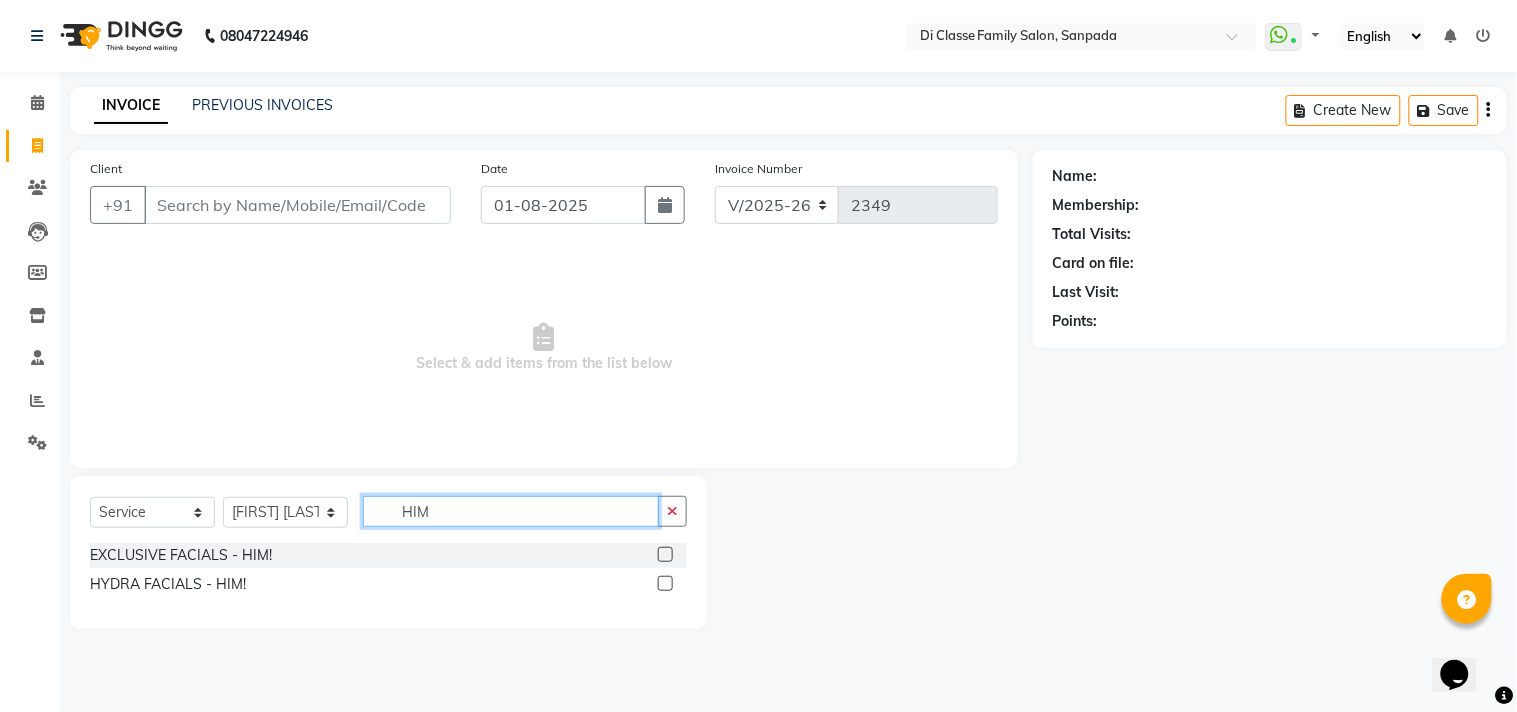 type on "HIM" 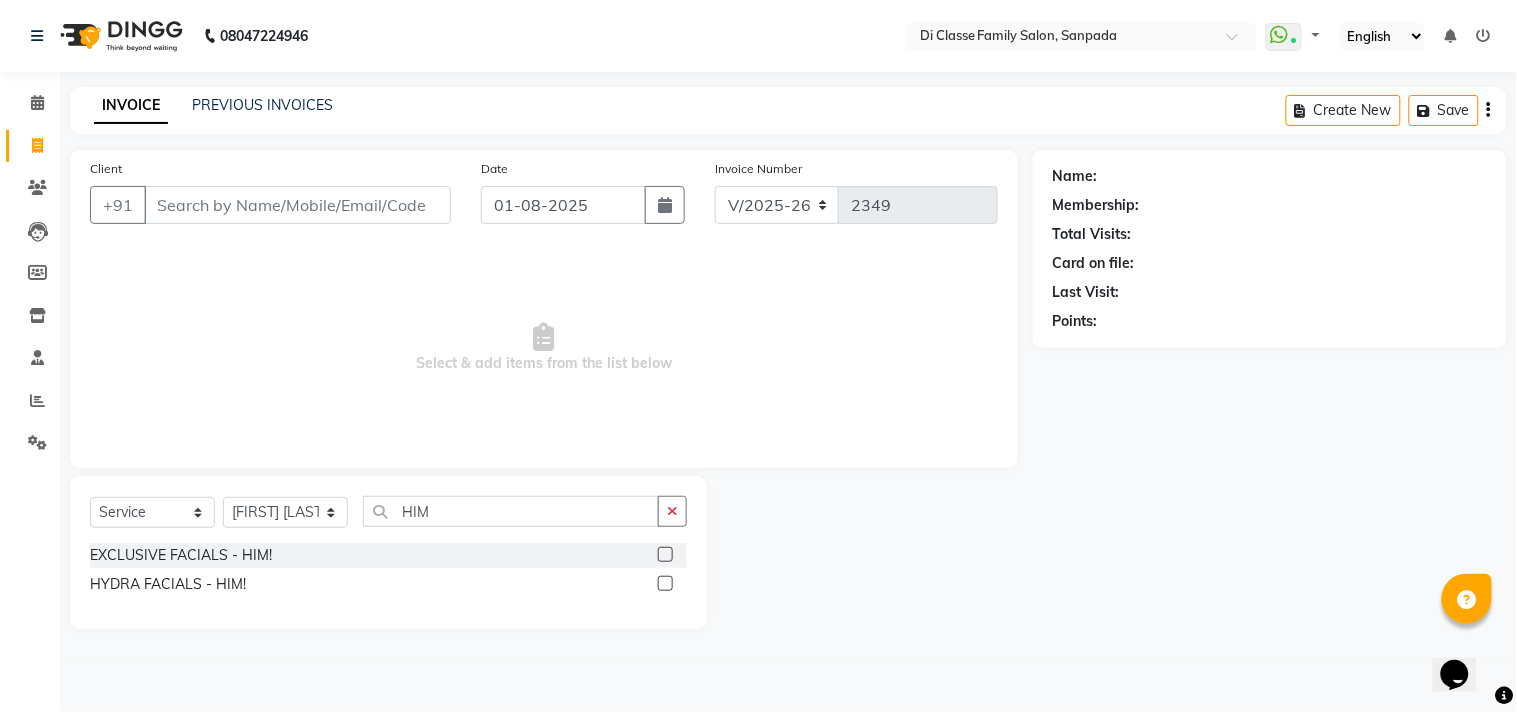 click 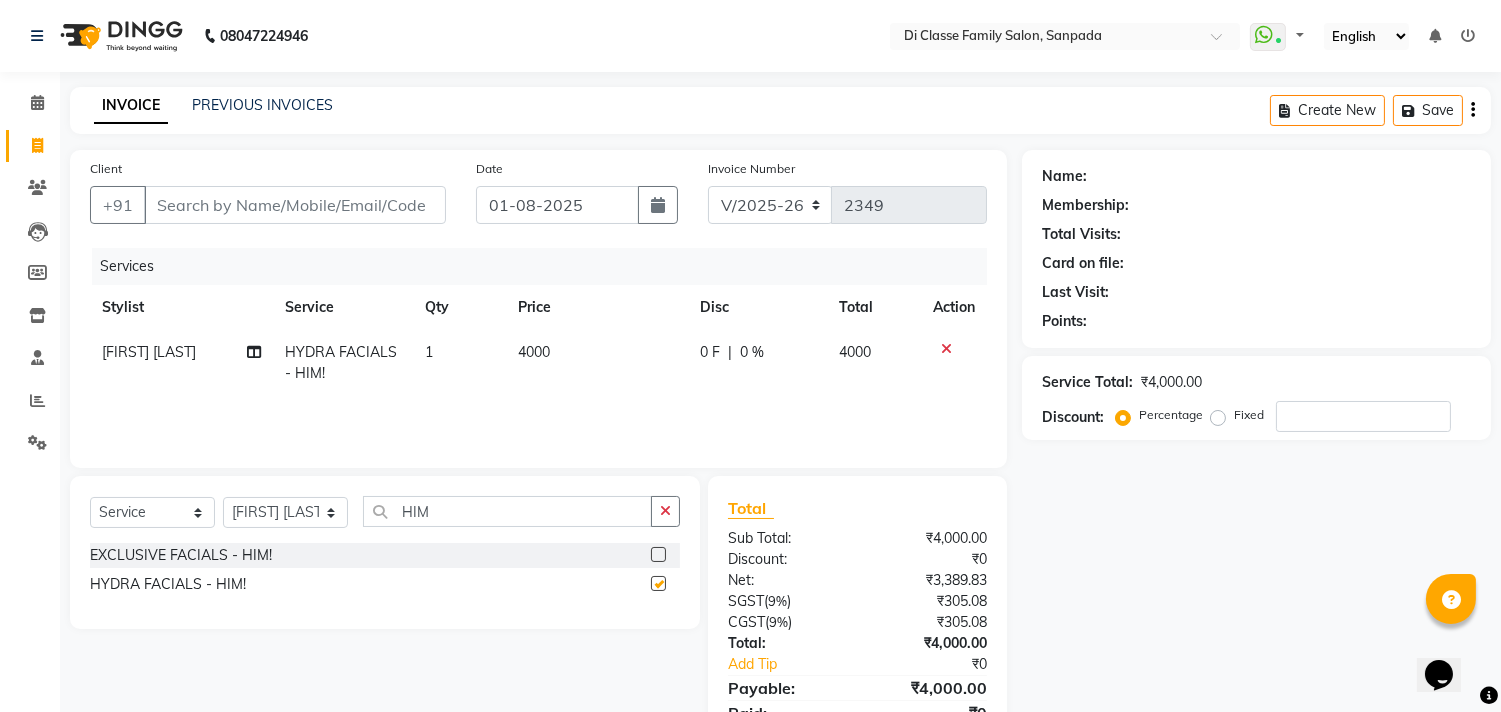 checkbox on "false" 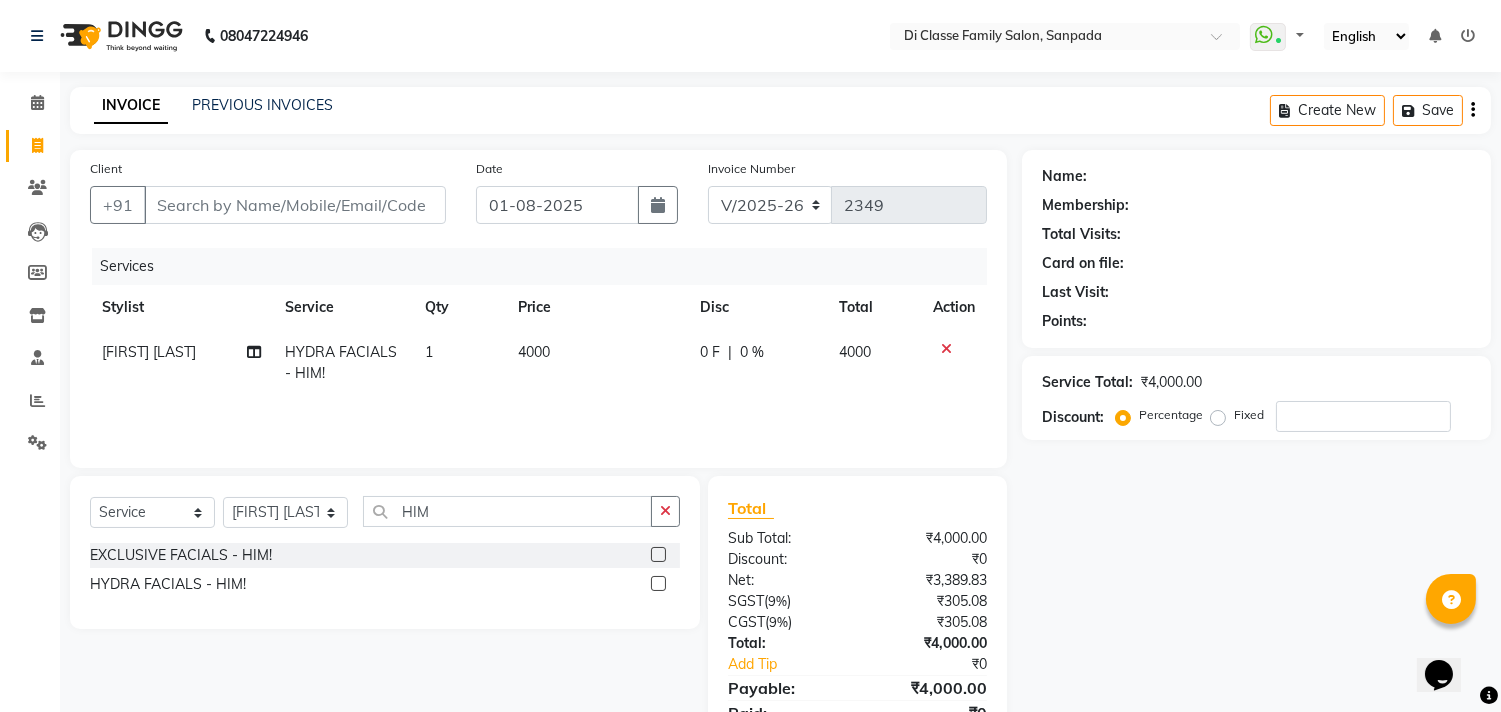 click on "Select  Service  Product  Membership  Package Voucher Prepaid Gift Card  Select Stylist aniket  Anu  AYAZ KADRI  Front Desk Javed kapil KOMAL  Payal  Pooja Jadhav Rahul Datkhile RESHMA SHAIKH rutik shinde SACHIN SAKPAL SADDAM SAHAJAN SAKSHI CHAVAN Sameer  sampada Sanjana  SANU SHUBHAM PEDNEKAR Sikandar Ansari Vijay kharat HIM" 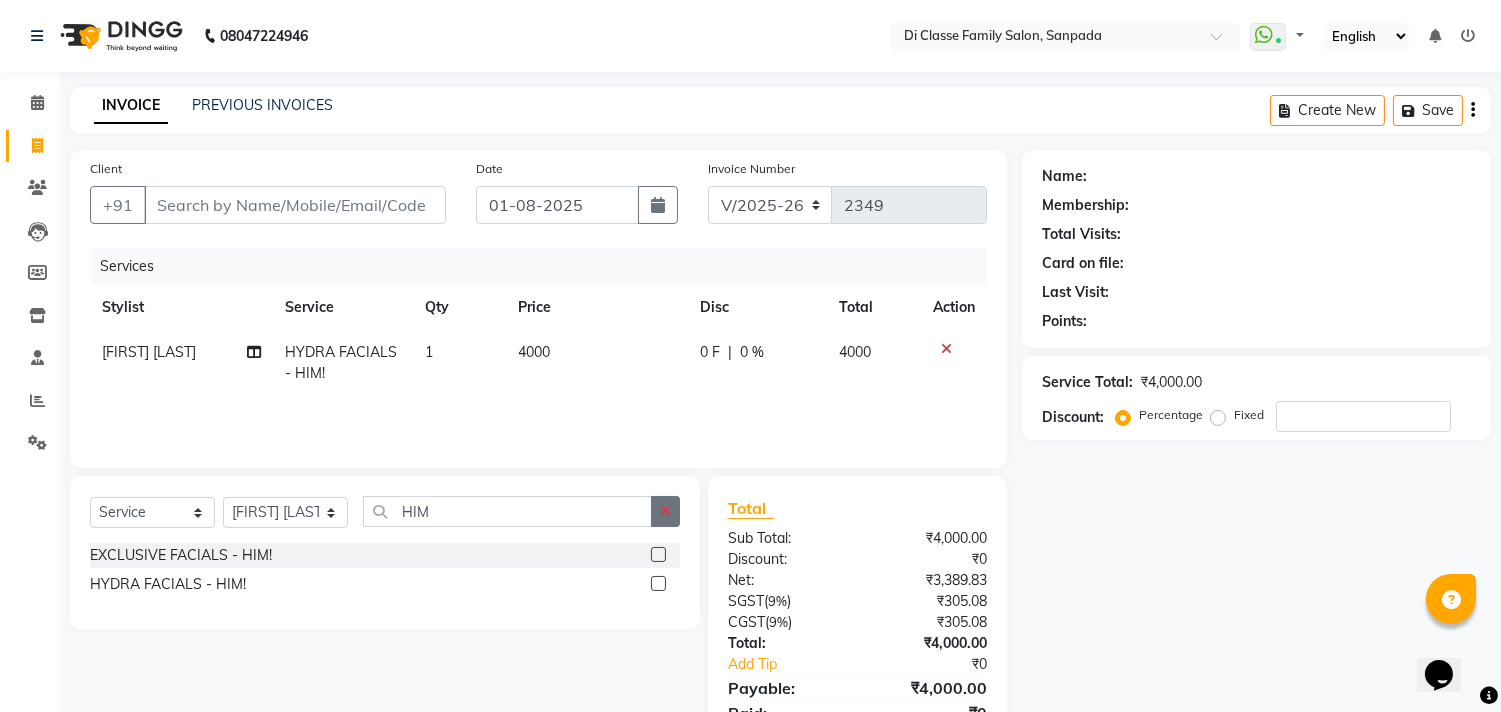 click 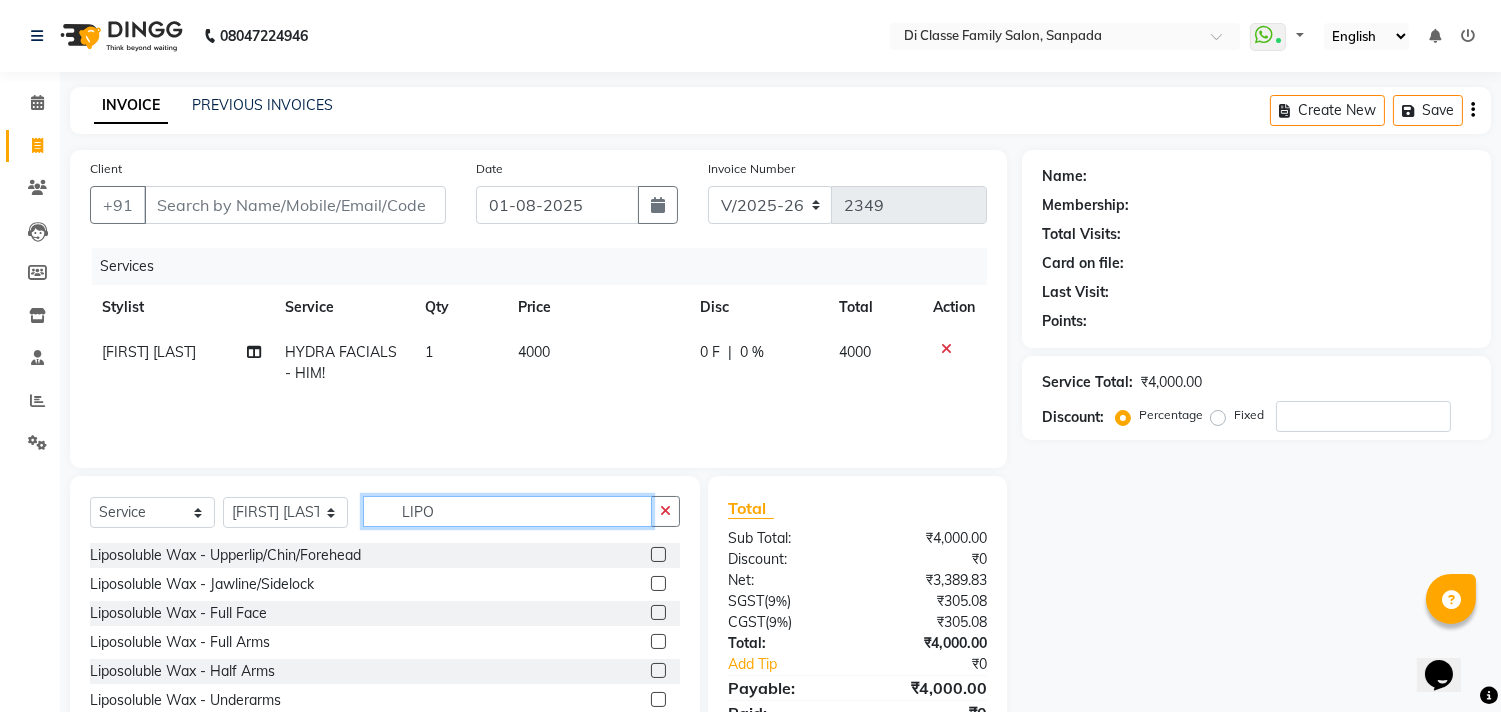 type on "LIPO" 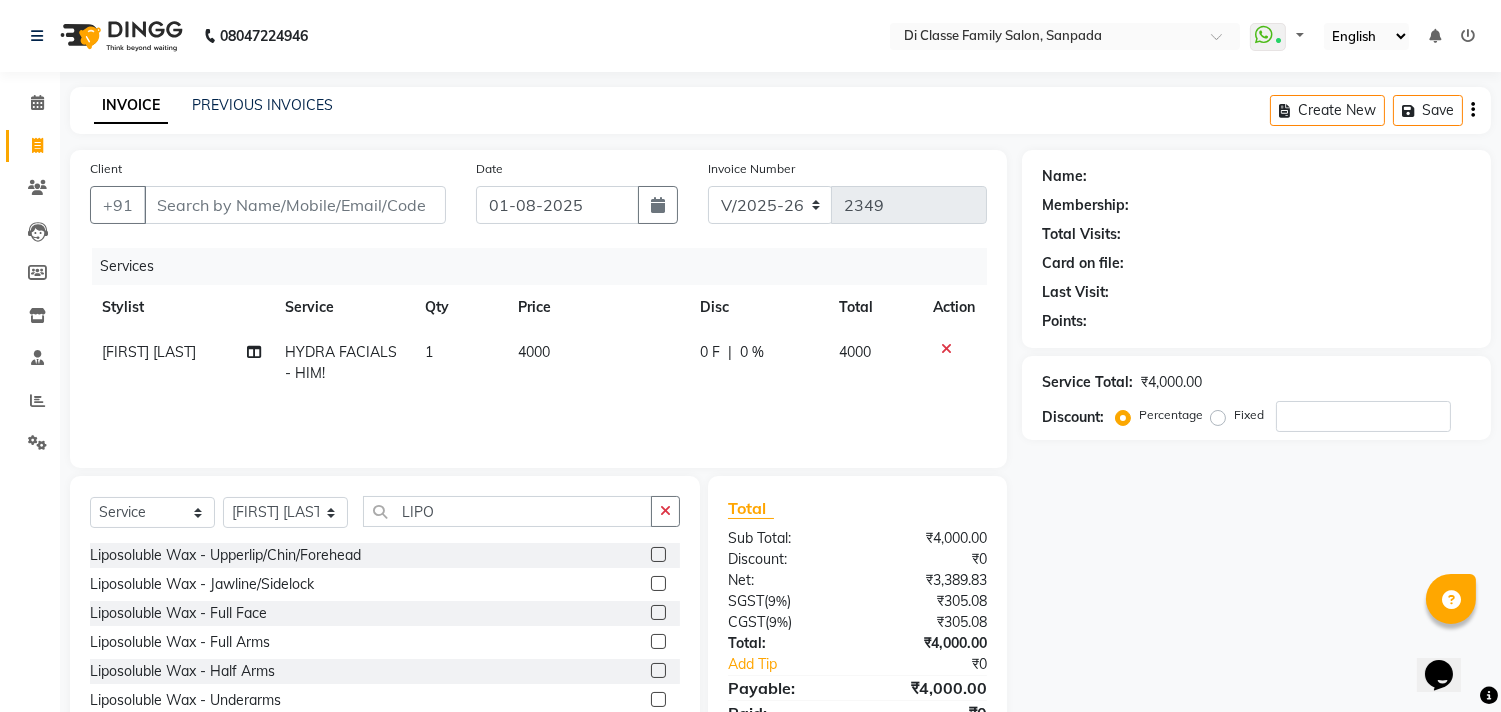click 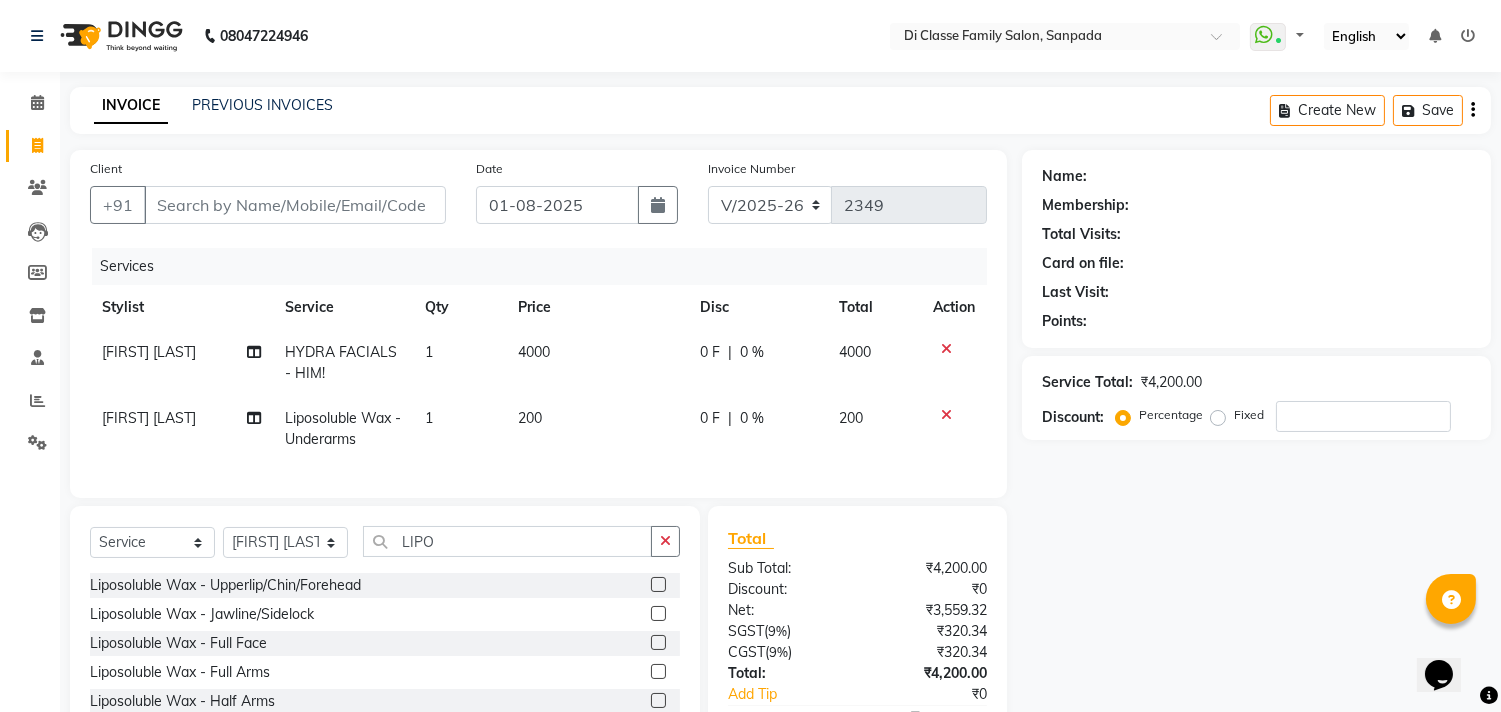 checkbox on "false" 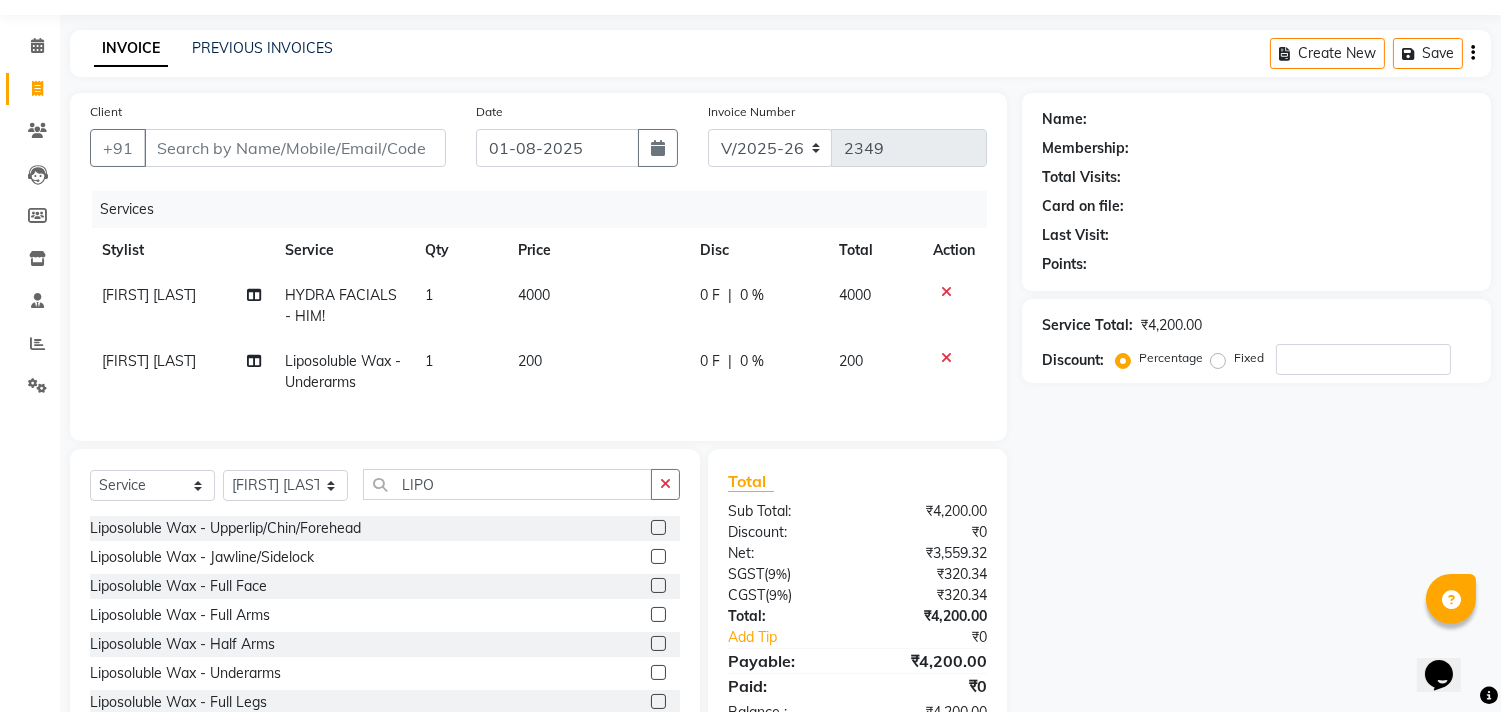 scroll, scrollTop: 111, scrollLeft: 0, axis: vertical 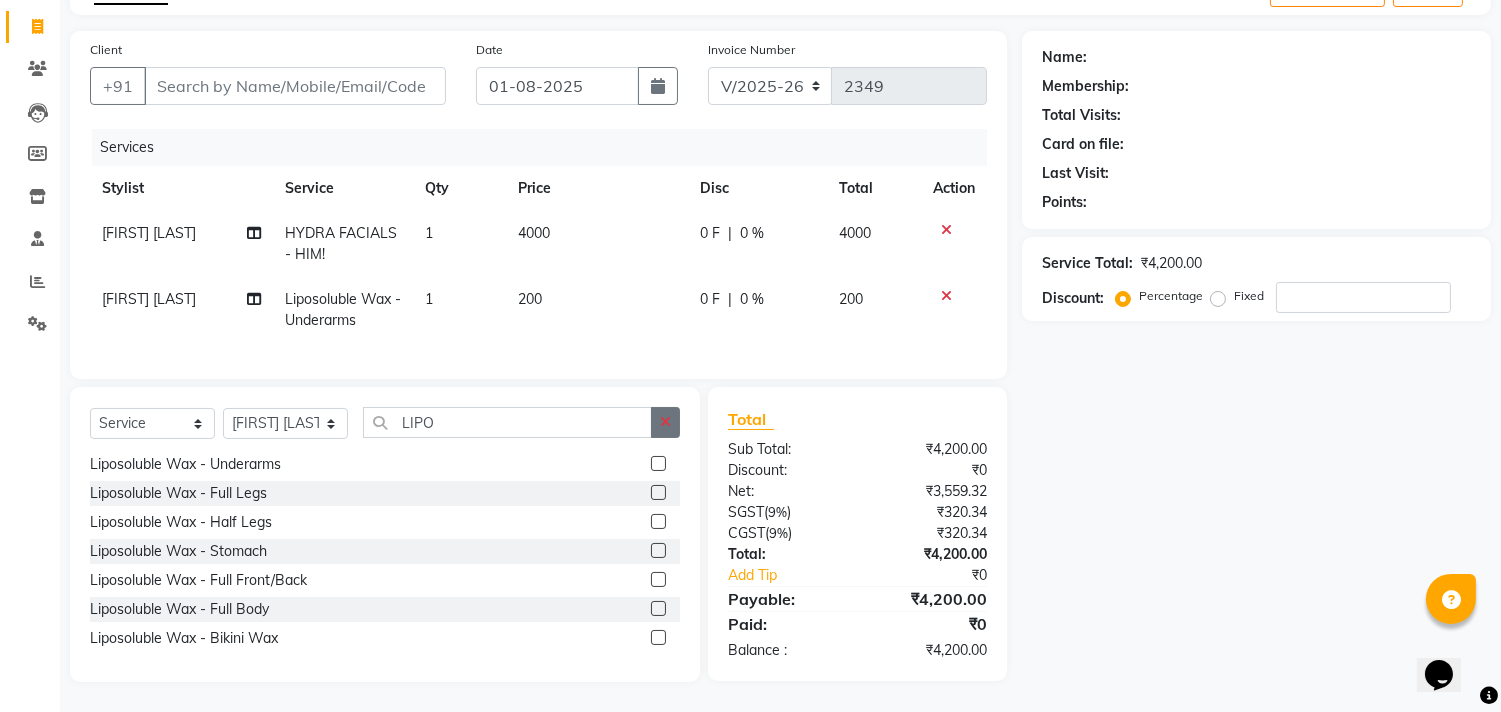 click 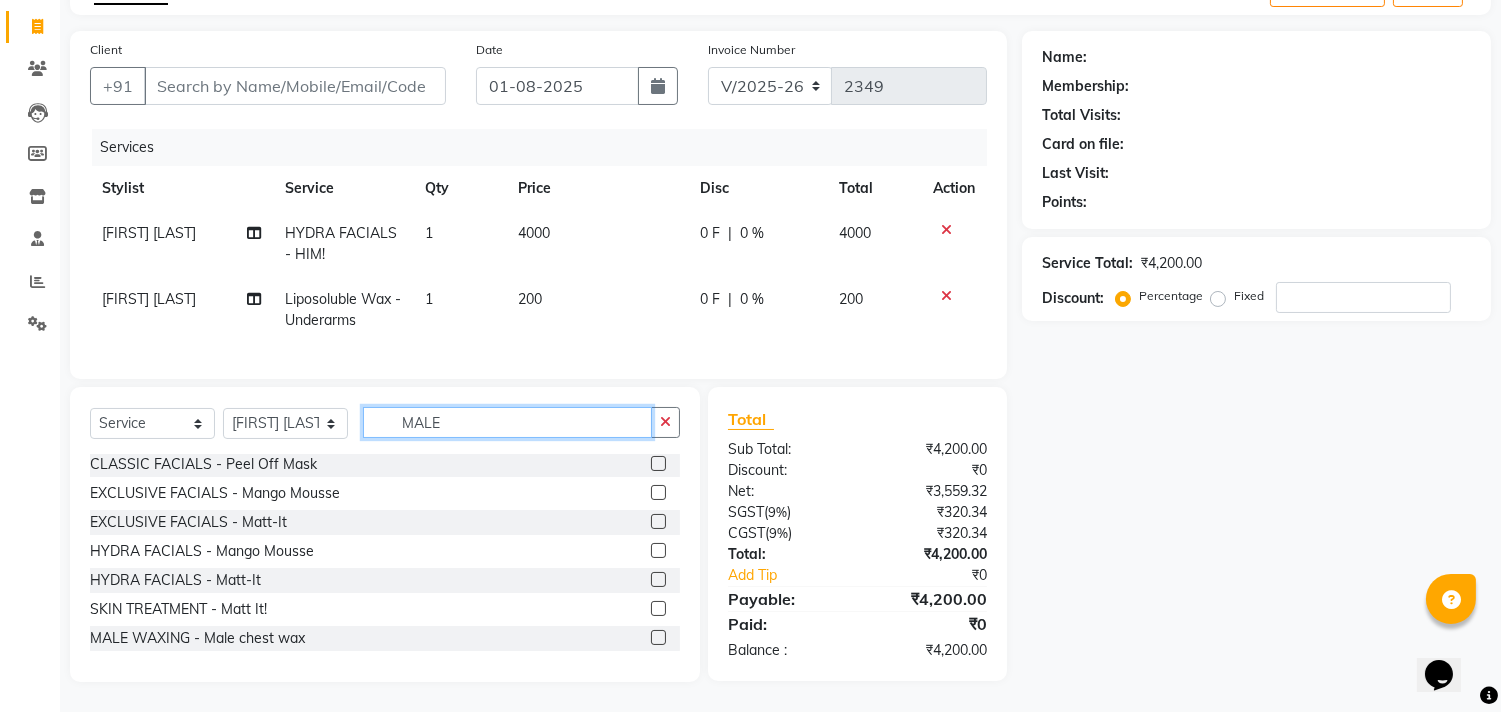 scroll, scrollTop: 0, scrollLeft: 0, axis: both 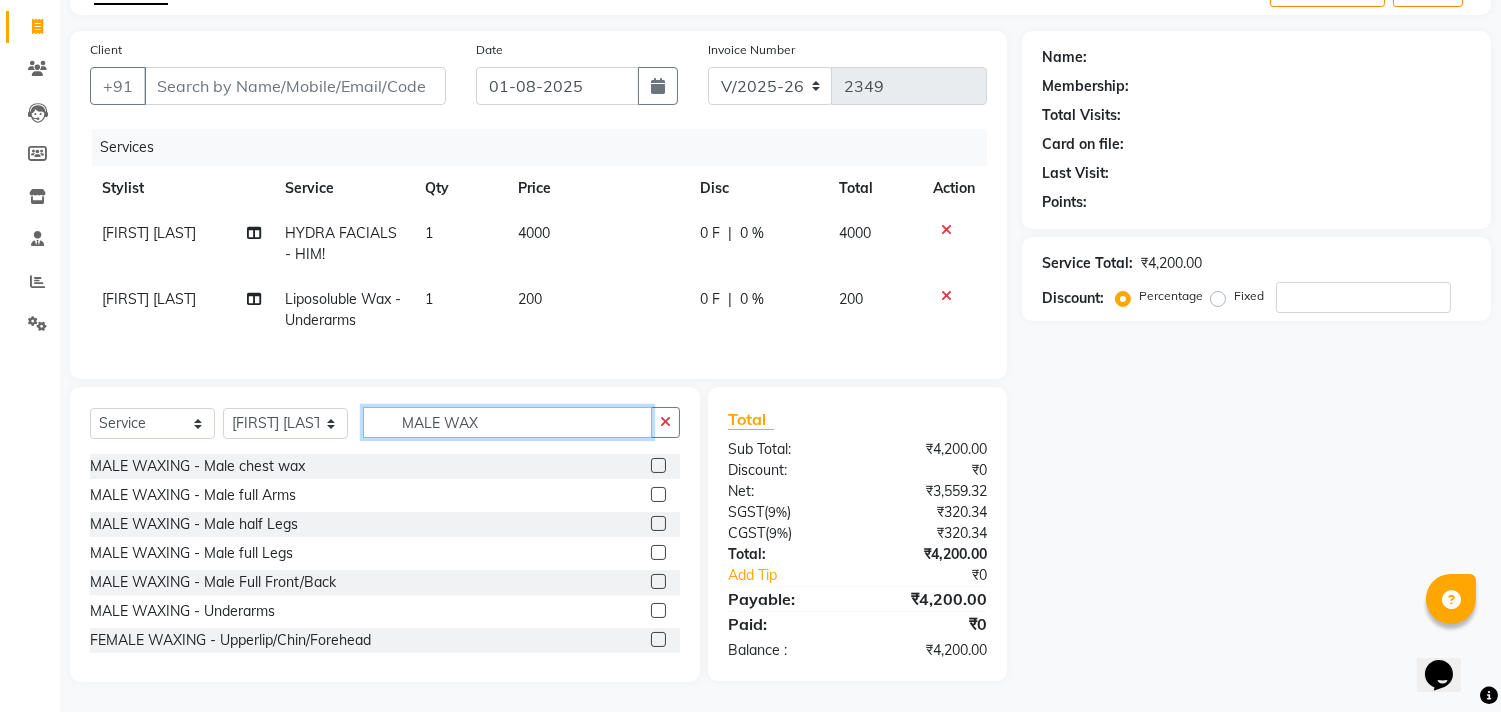type on "MALE WAX" 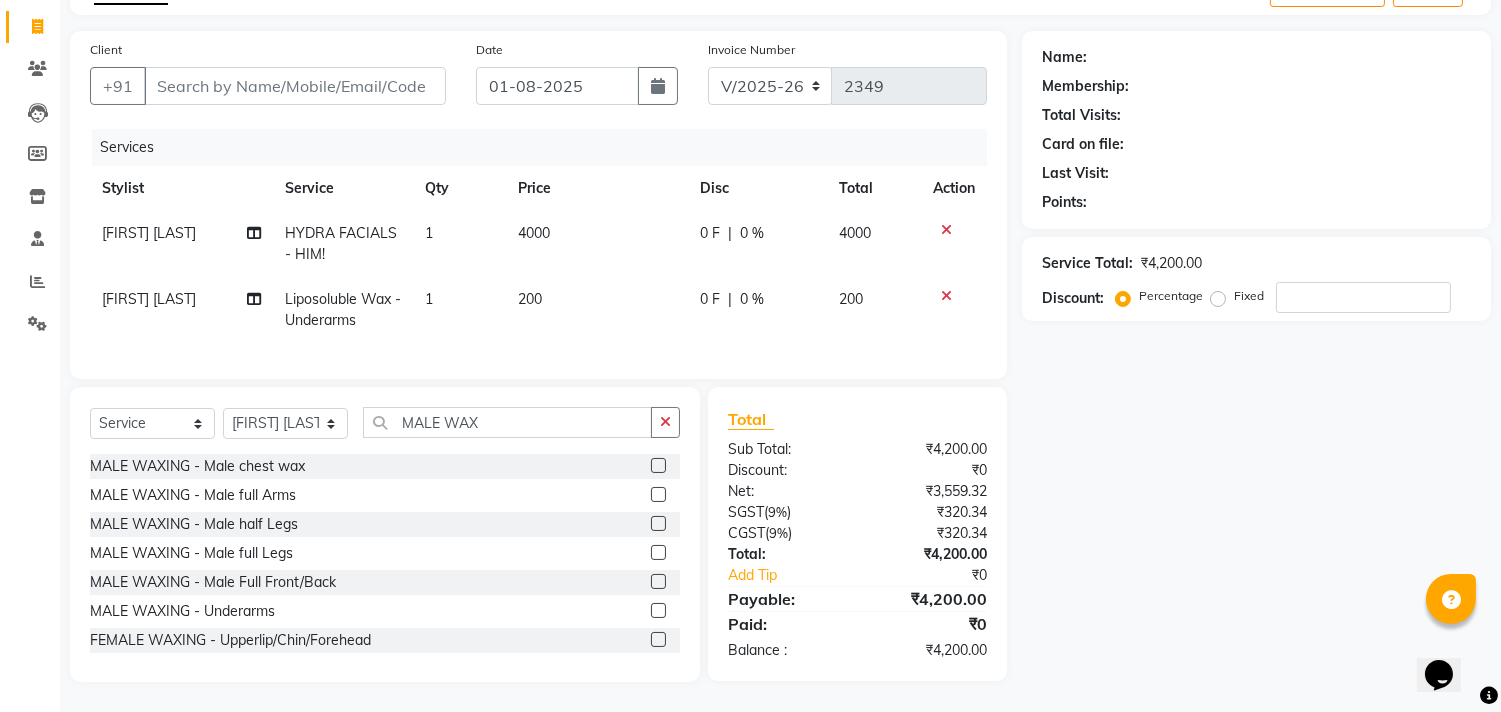 click 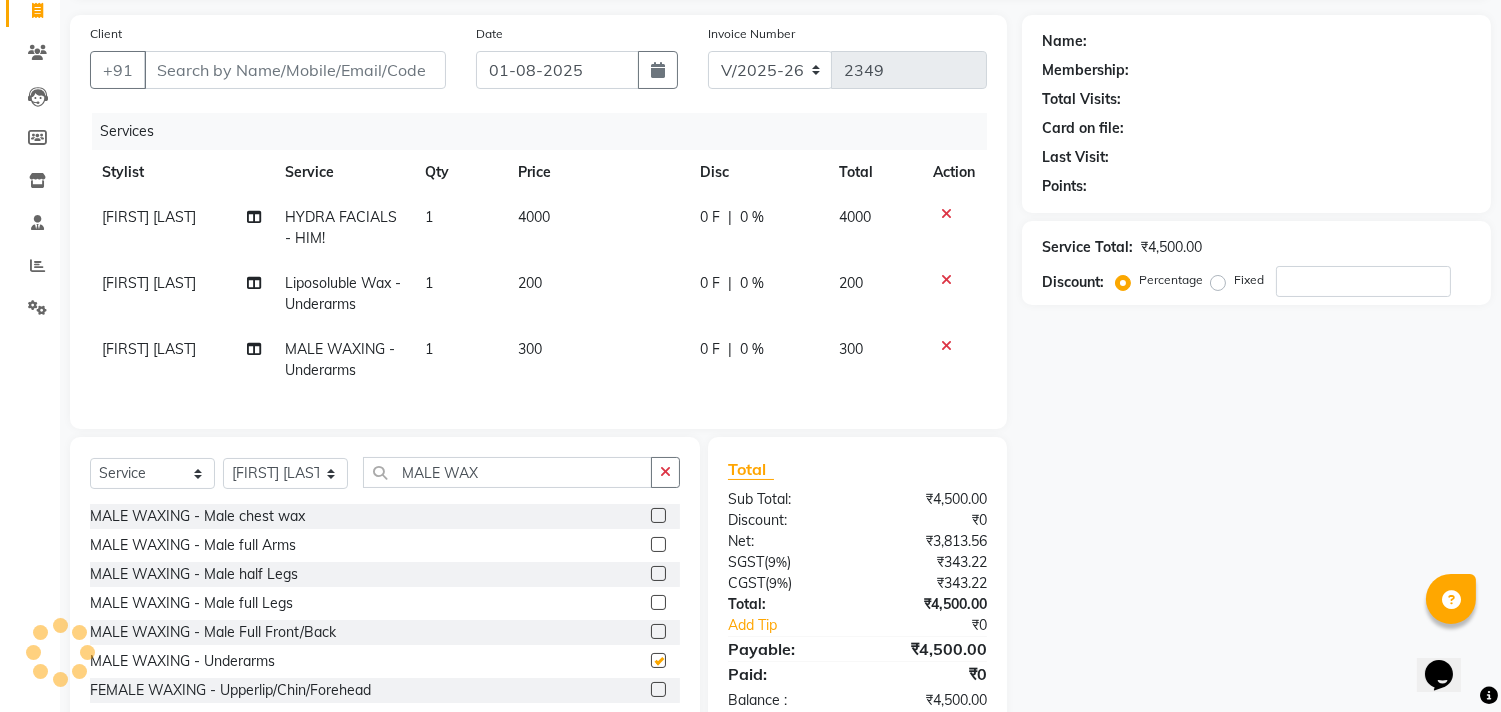 checkbox on "false" 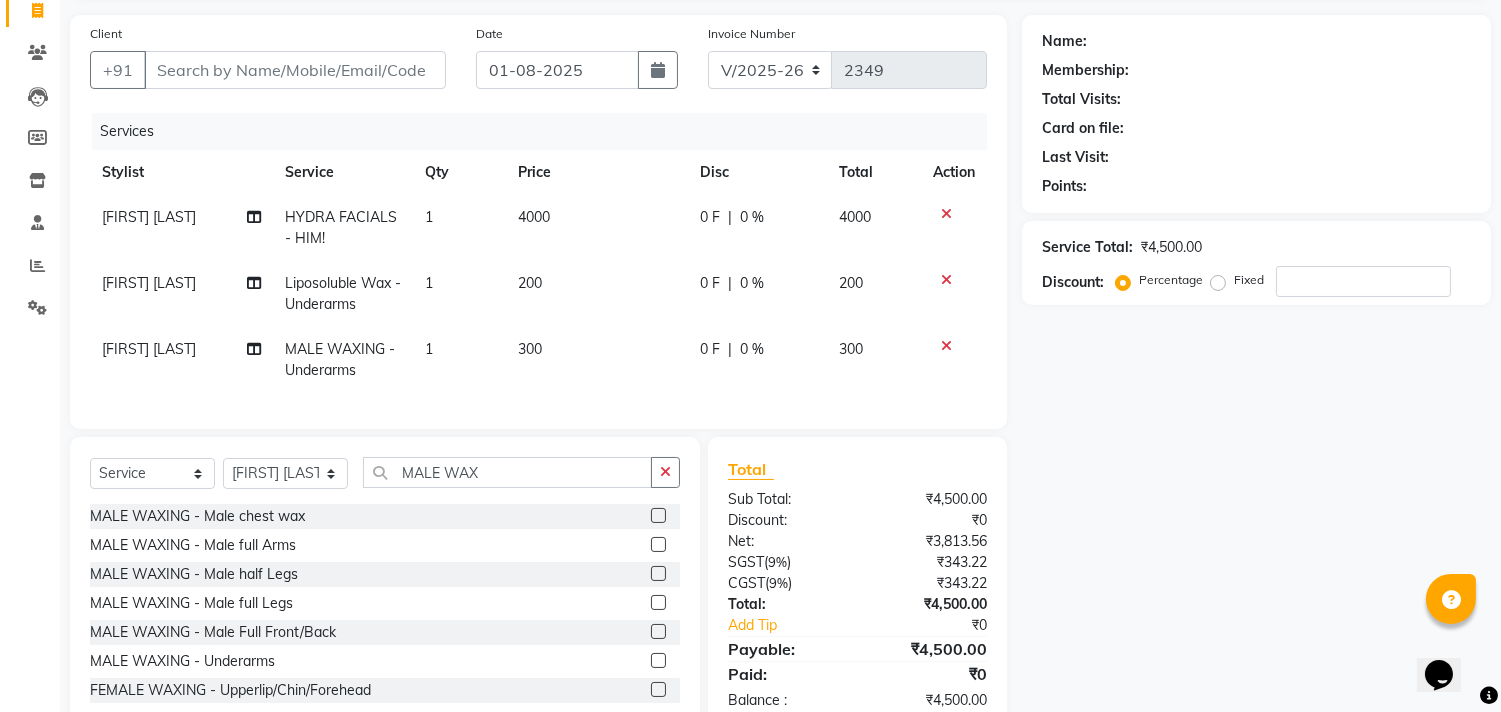 click 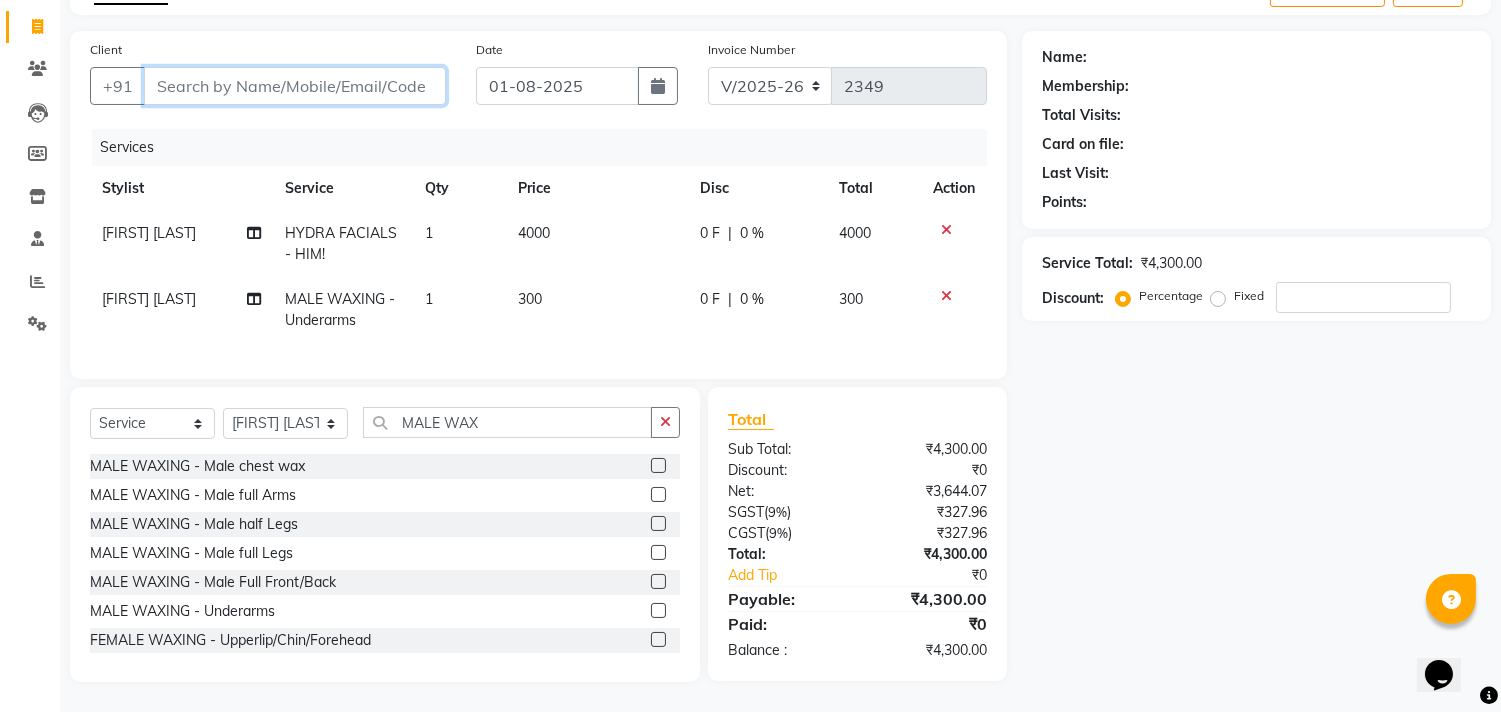 click on "Client" at bounding box center (295, 86) 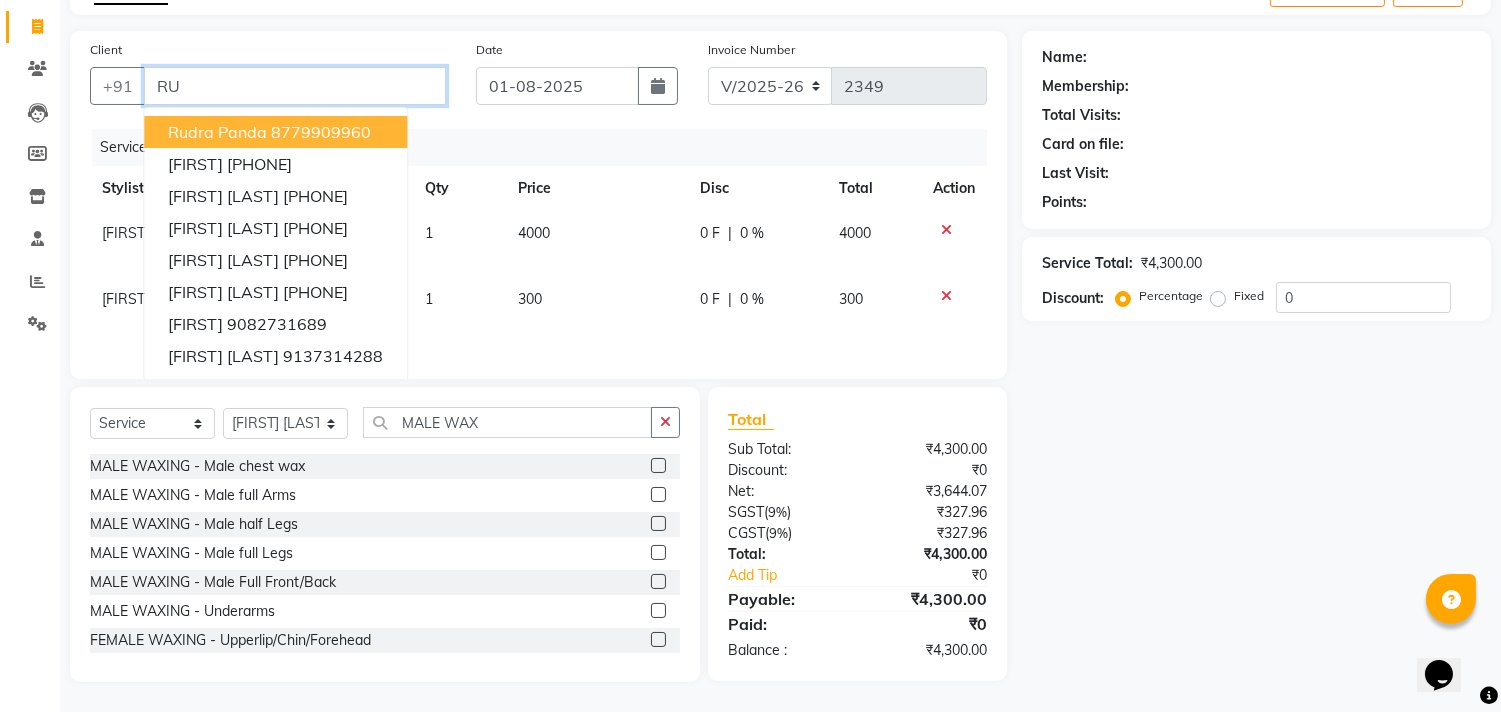 type on "R" 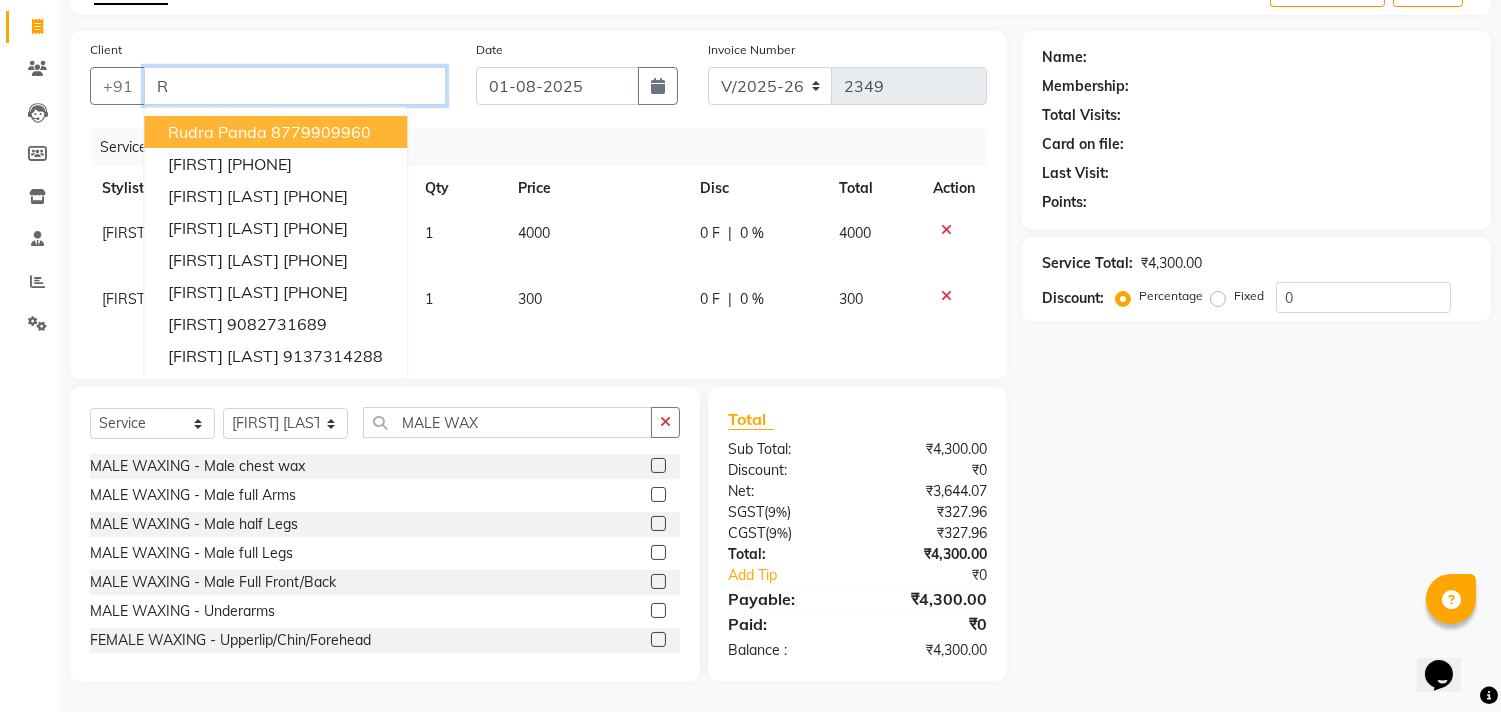 type 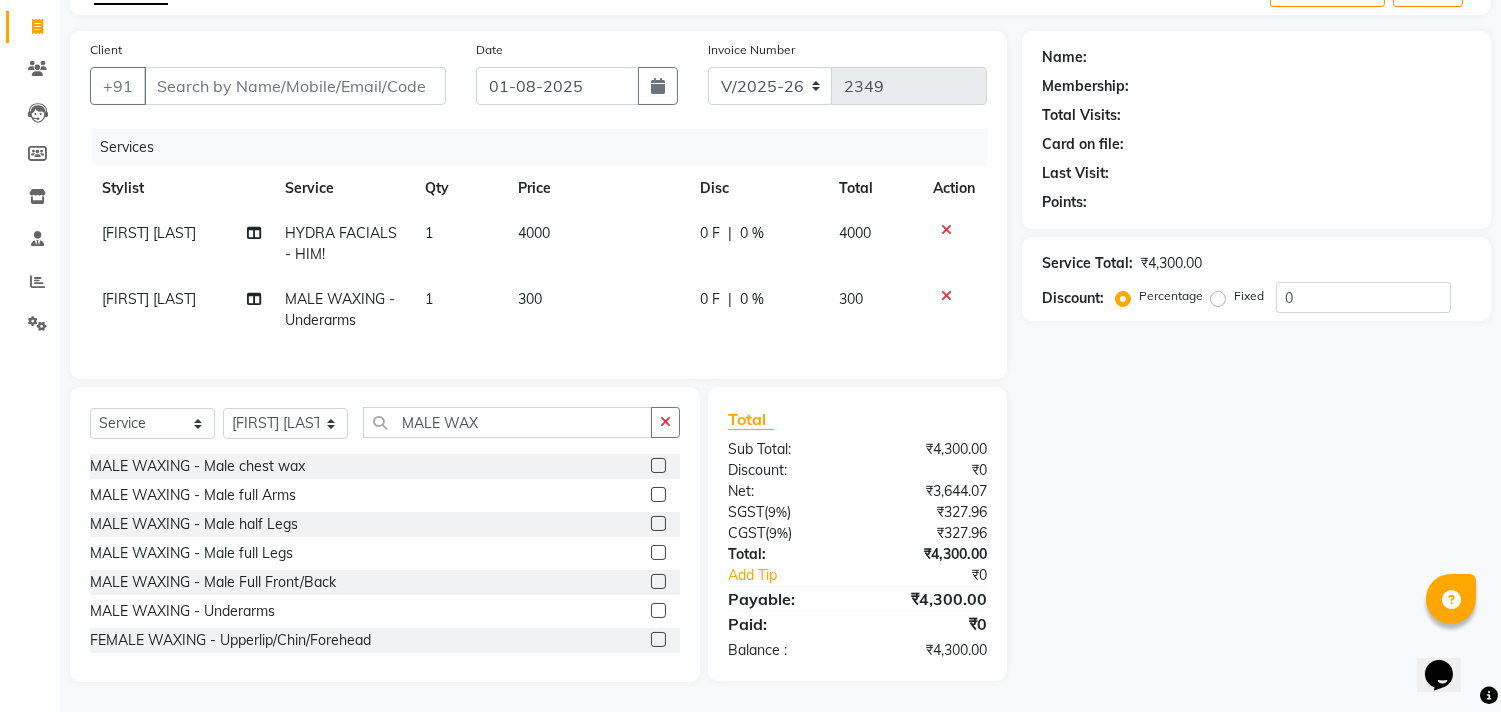 drag, startPoint x: 668, startPoint y: 416, endPoint x: 563, endPoint y: 407, distance: 105.38501 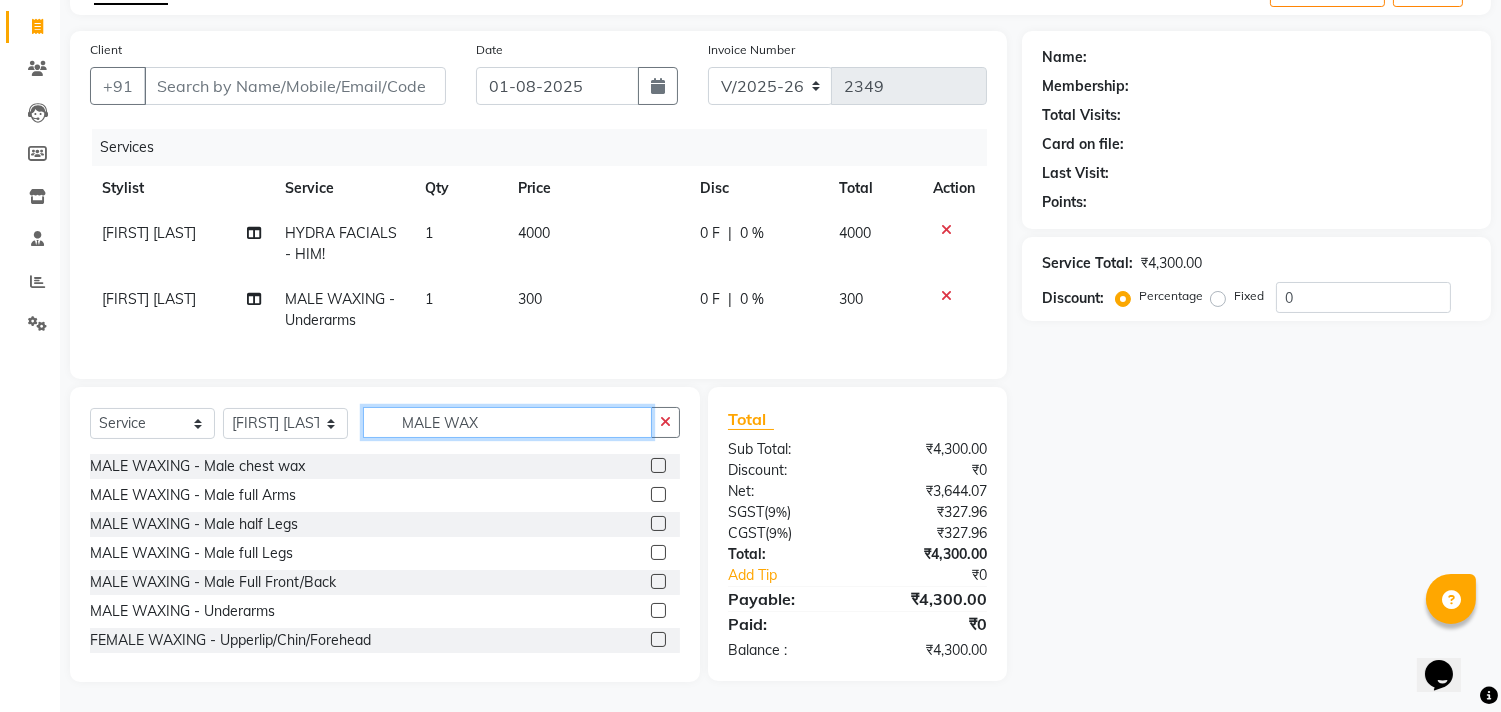 type 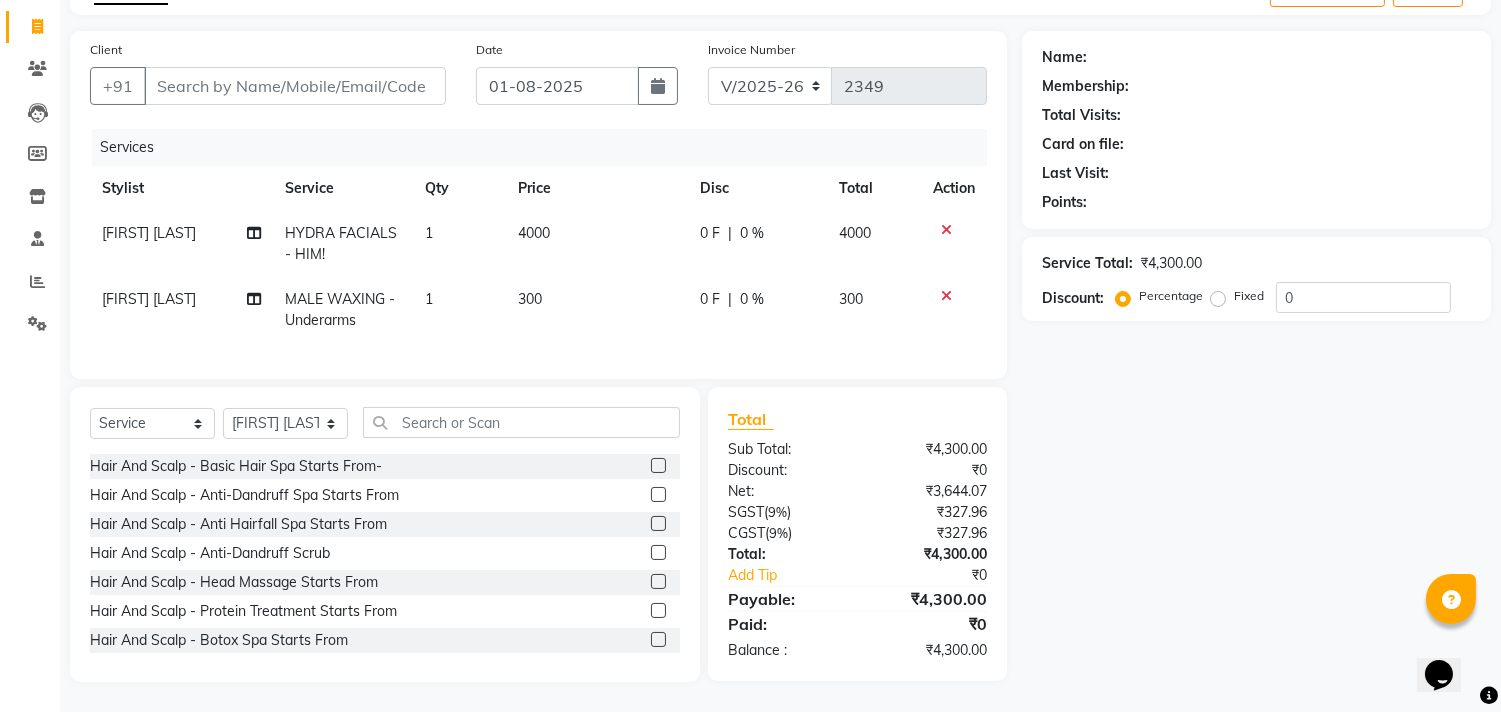click on "Select  Service  Product  Membership  Package Voucher Prepaid Gift Card  Select Stylist aniket  Anu  AYAZ KADRI  Front Desk Javed kapil KOMAL  Payal  Pooja Jadhav Rahul Datkhile RESHMA SHAIKH rutik shinde SACHIN SAKPAL SADDAM SAHAJAN SAKSHI CHAVAN Sameer  sampada Sanjana  SANU SHUBHAM PEDNEKAR Sikandar Ansari Vijay kharat" 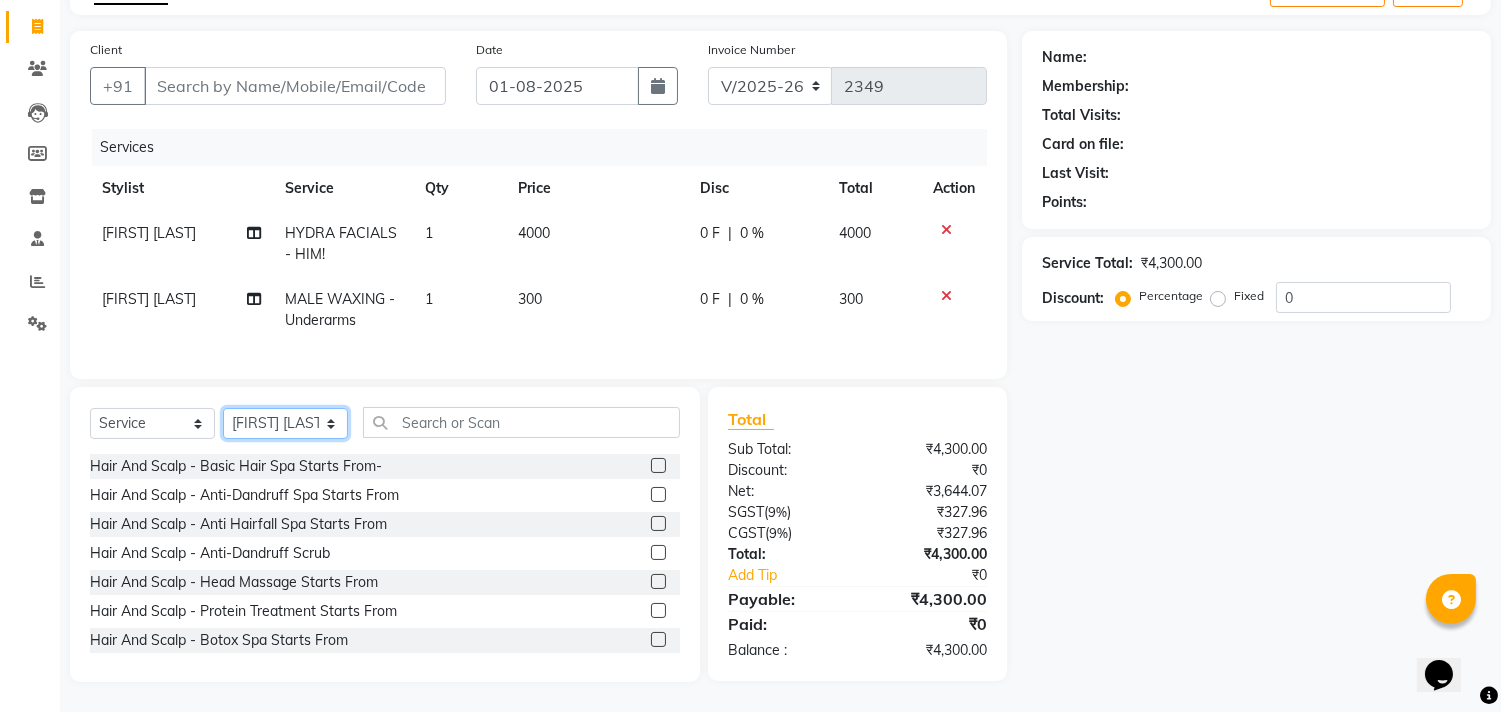 click on "Select Stylist aniket  Anu  AYAZ KADRI  Front Desk Javed kapil KOMAL  Payal  Pooja Jadhav Rahul Datkhile RESHMA SHAIKH rutik shinde SACHIN SAKPAL SADDAM SAHAJAN SAKSHI CHAVAN Sameer  sampada Sanjana  SANU SHUBHAM PEDNEKAR Sikandar Ansari Vijay kharat" 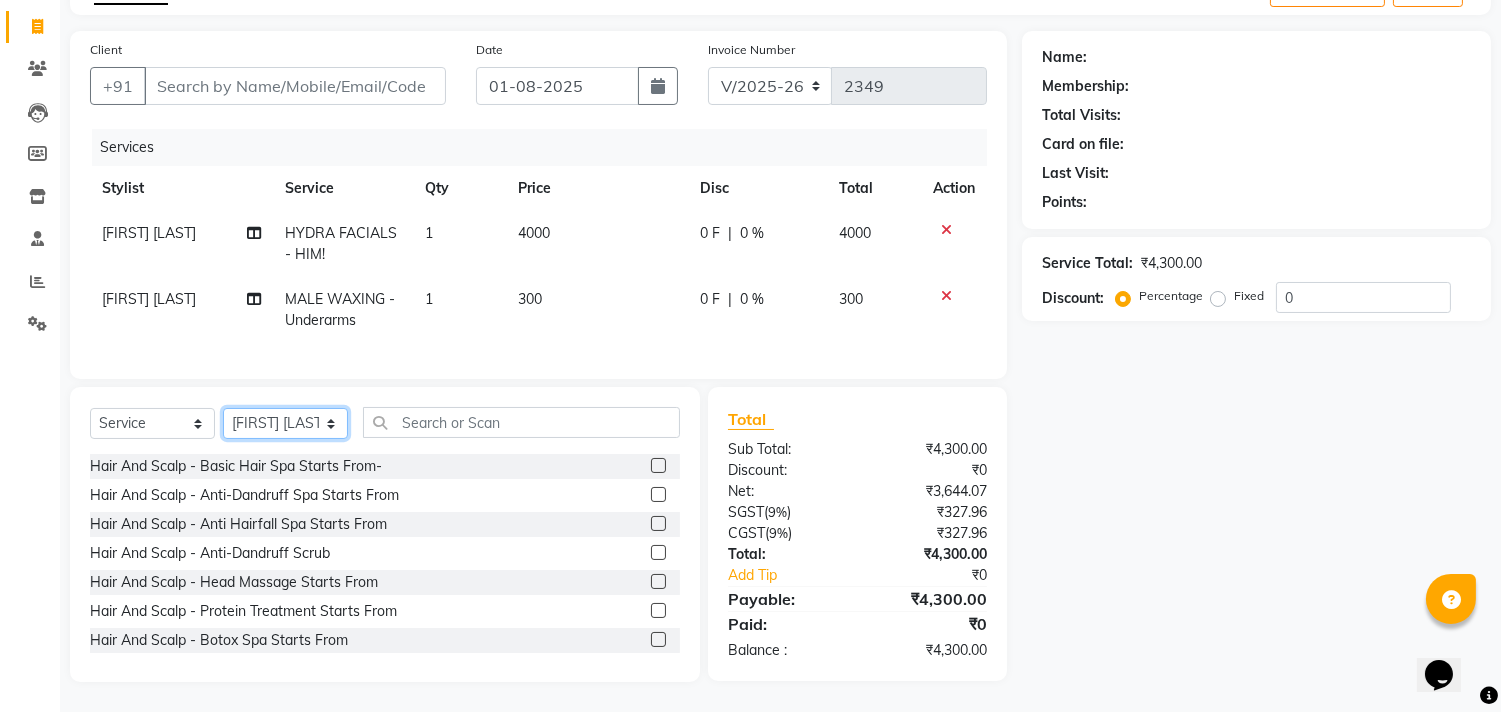 select on "51560" 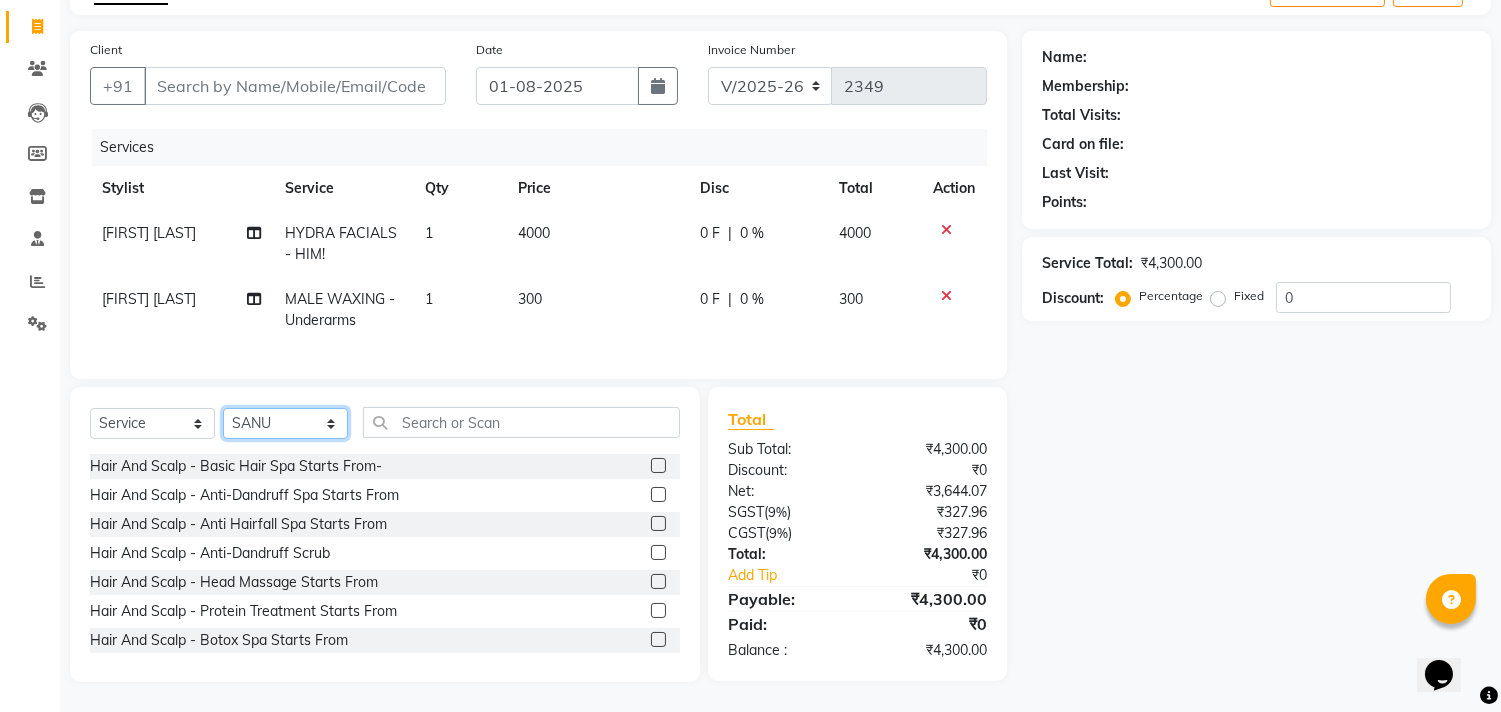 click on "Select Stylist aniket  Anu  AYAZ KADRI  Front Desk Javed kapil KOMAL  Payal  Pooja Jadhav Rahul Datkhile RESHMA SHAIKH rutik shinde SACHIN SAKPAL SADDAM SAHAJAN SAKSHI CHAVAN Sameer  sampada Sanjana  SANU SHUBHAM PEDNEKAR Sikandar Ansari Vijay kharat" 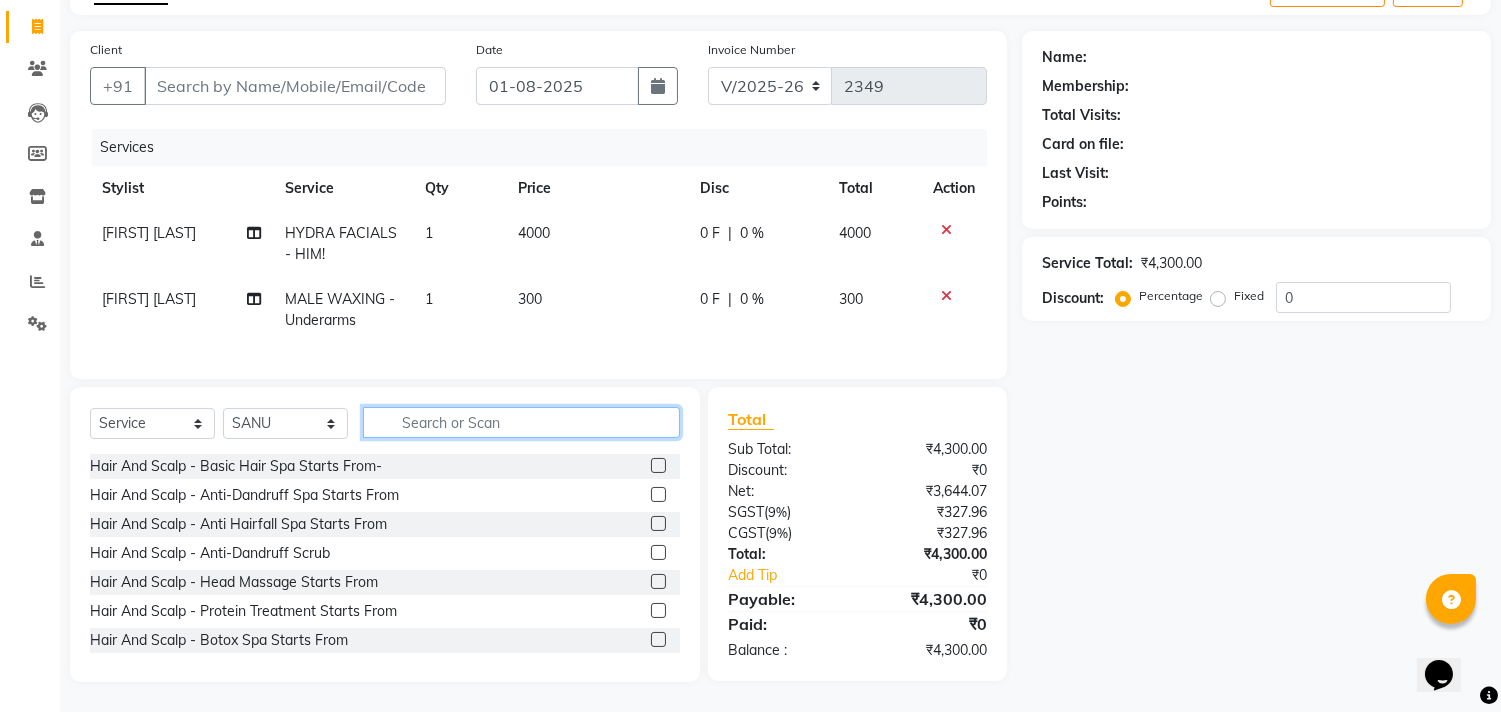 click 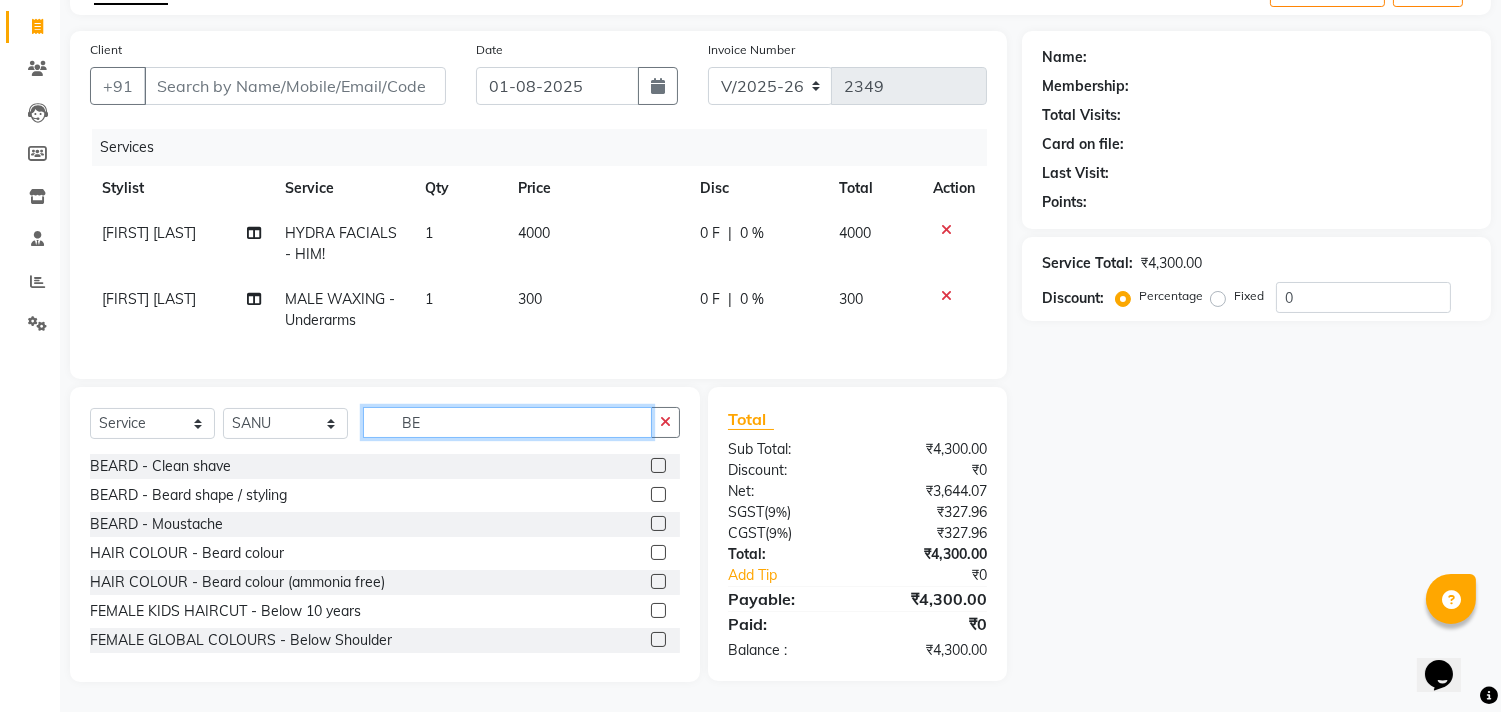 type on "BE" 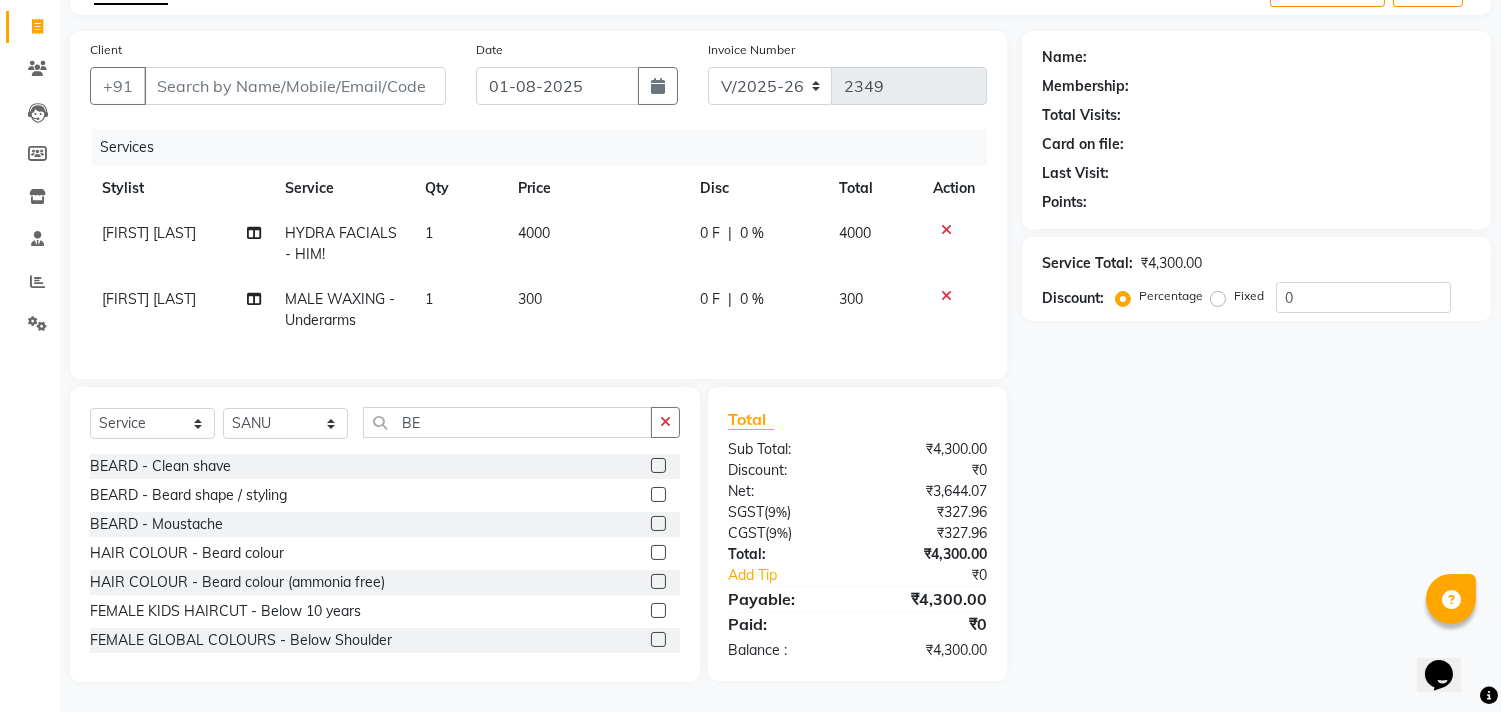 click 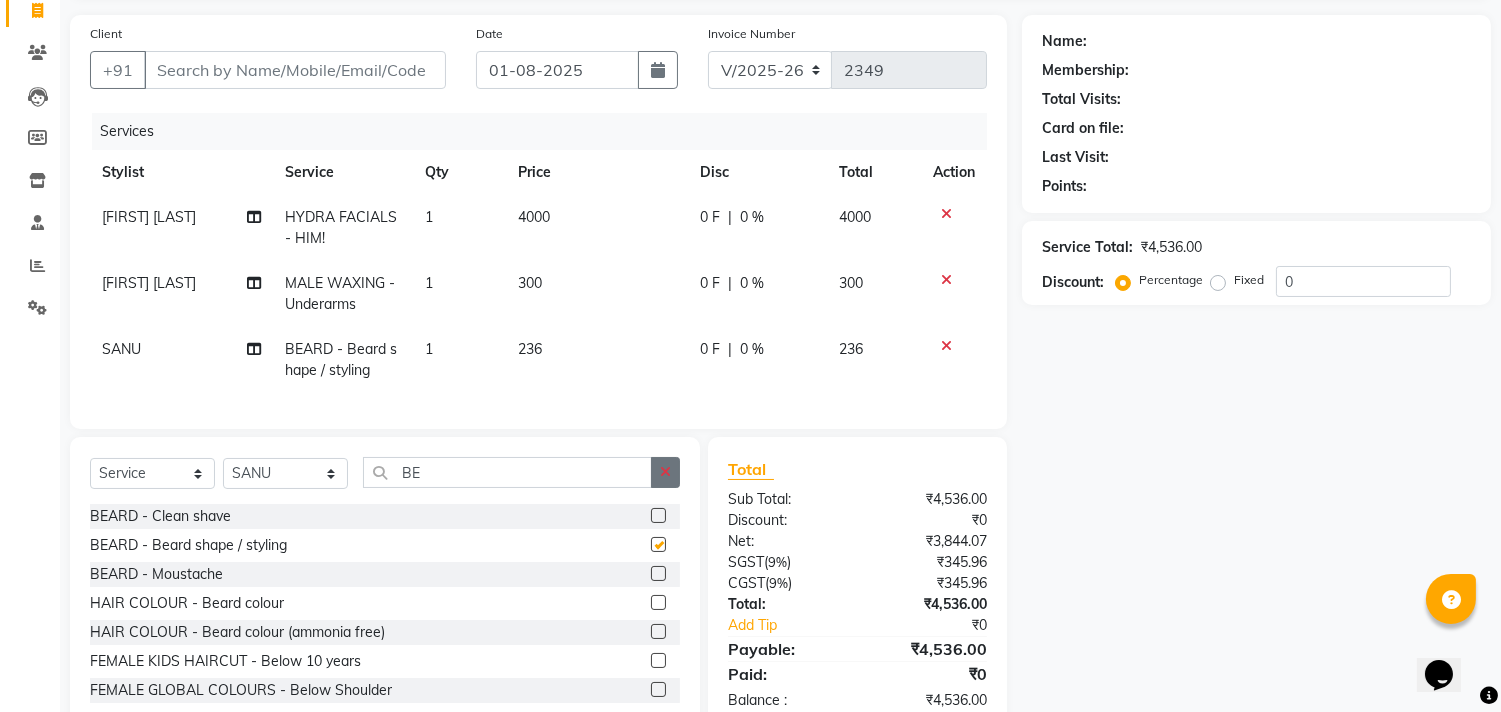 checkbox on "false" 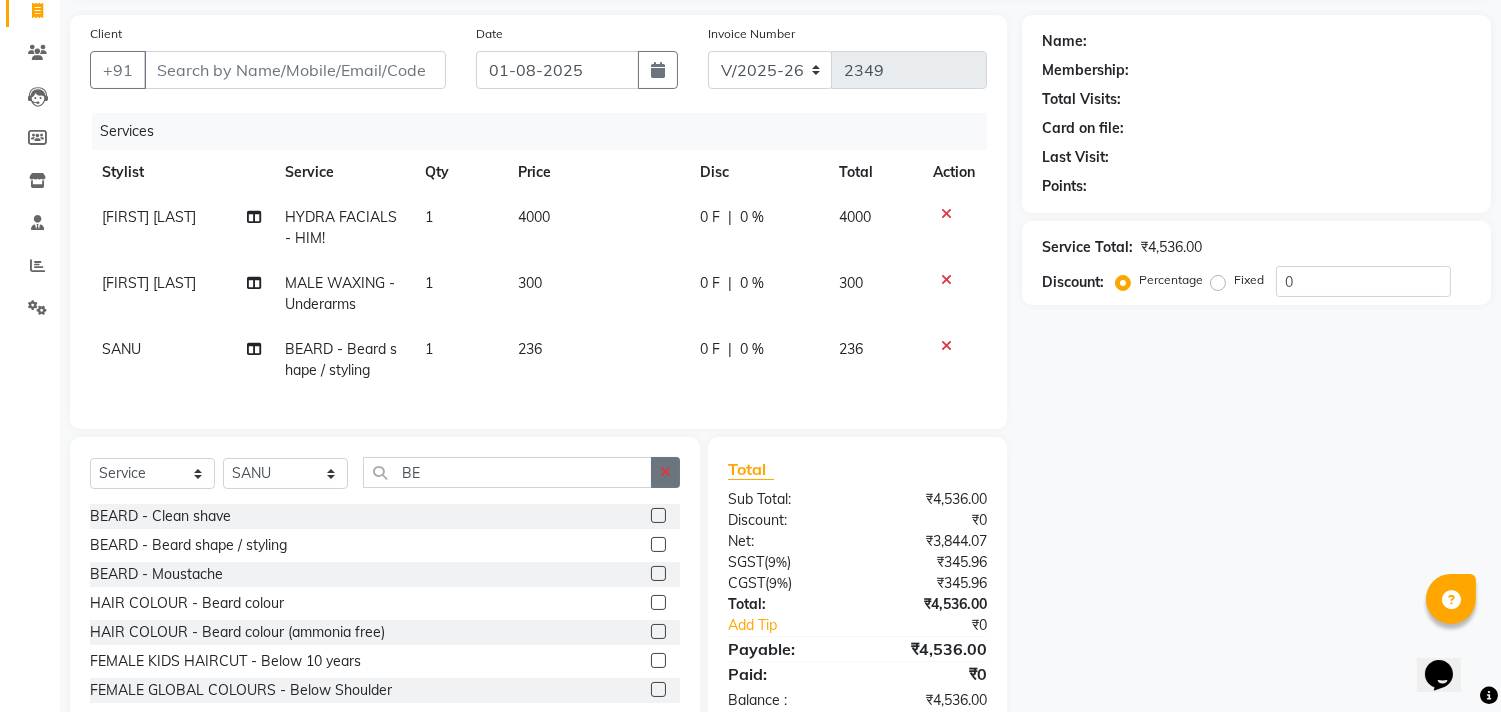 click 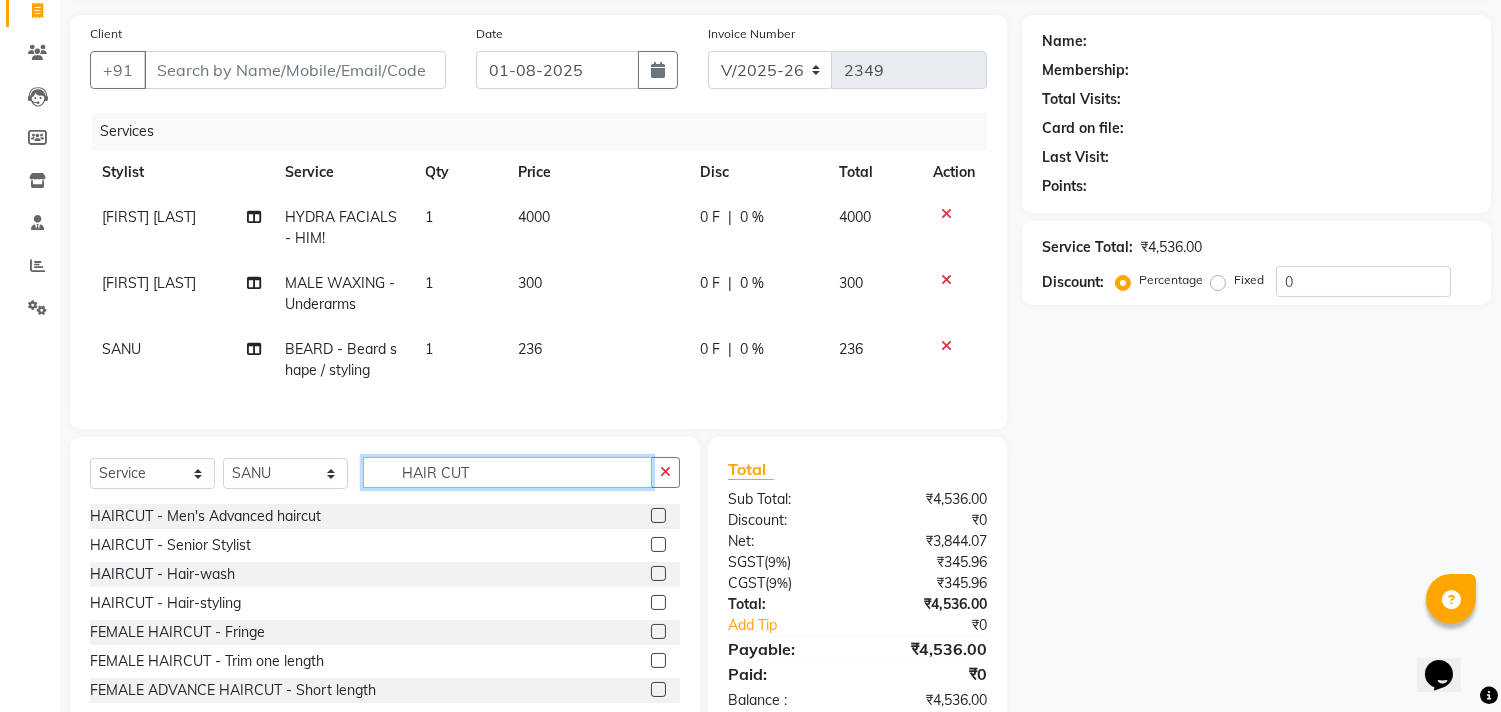 type on "HAIR CUT" 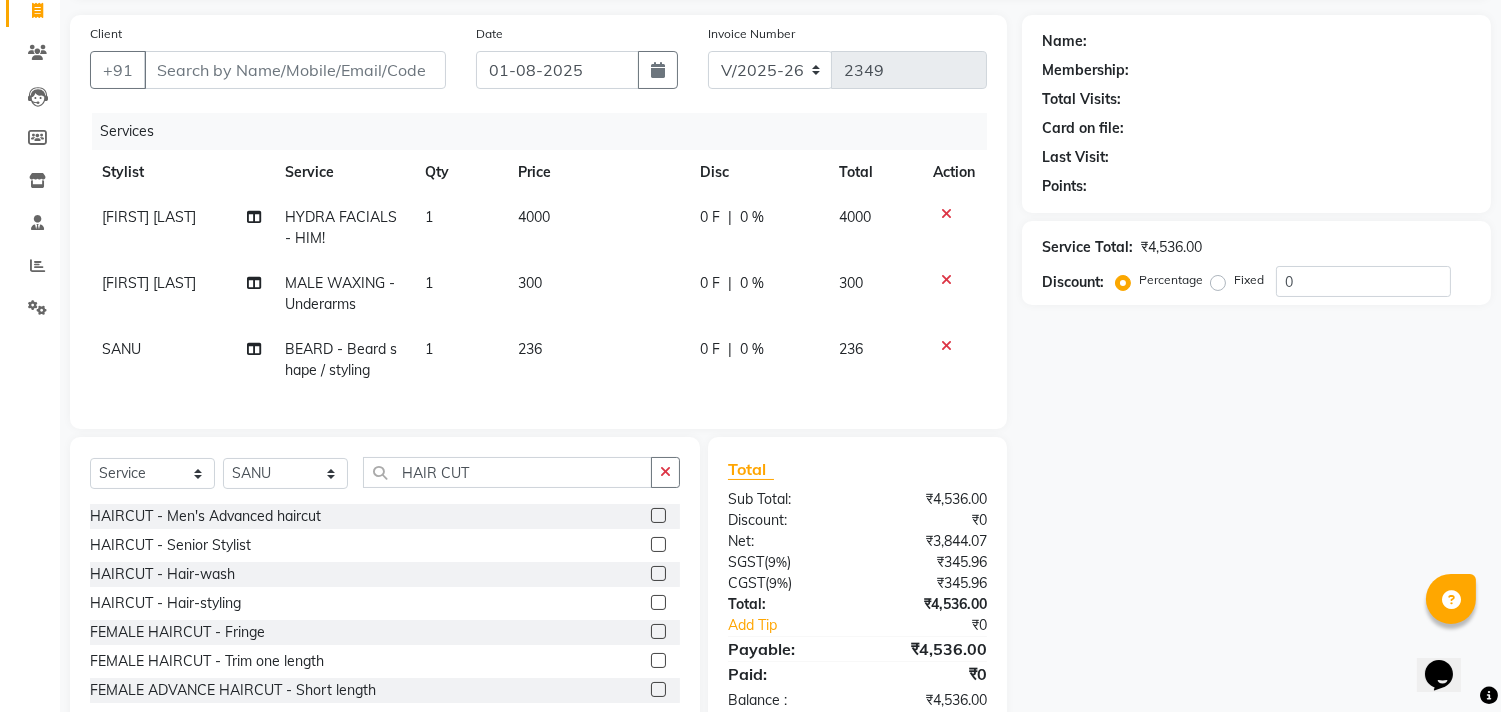 click 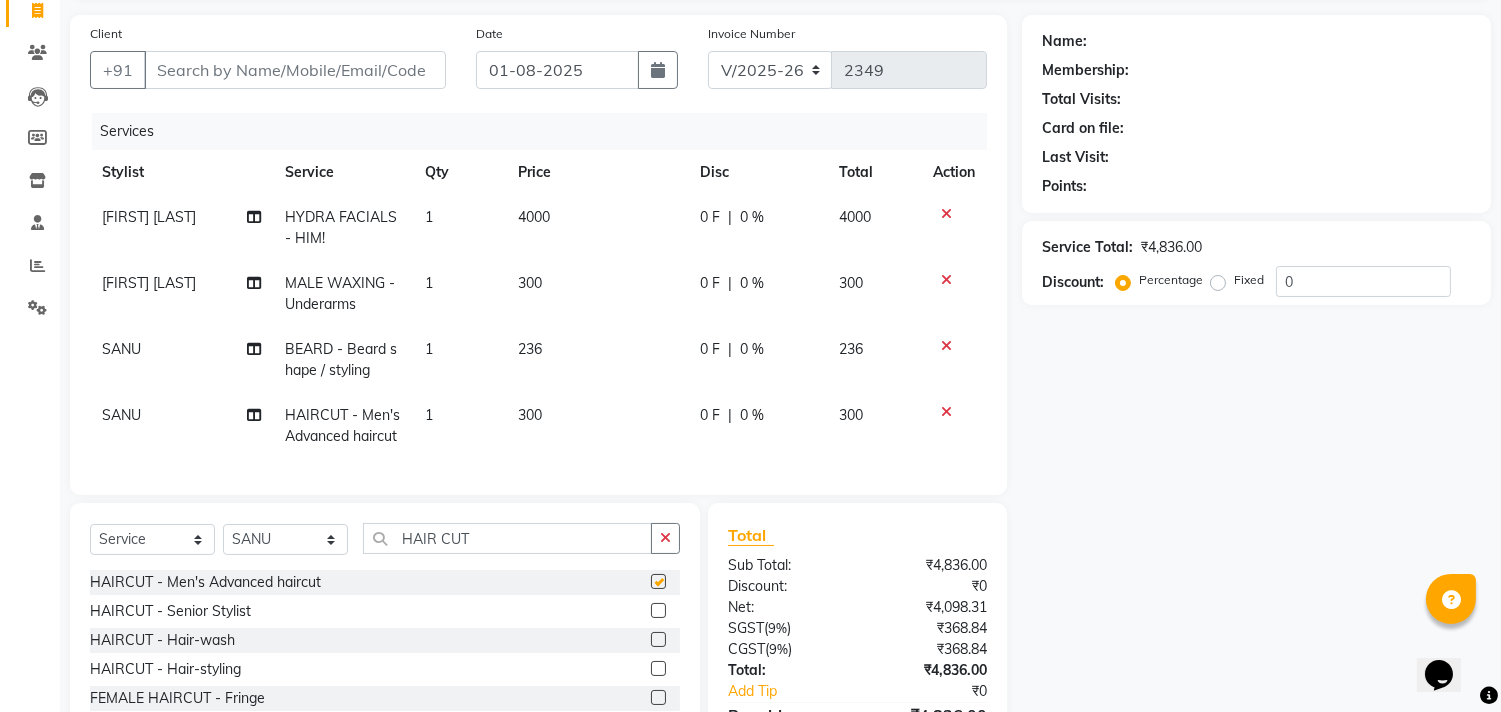 checkbox on "false" 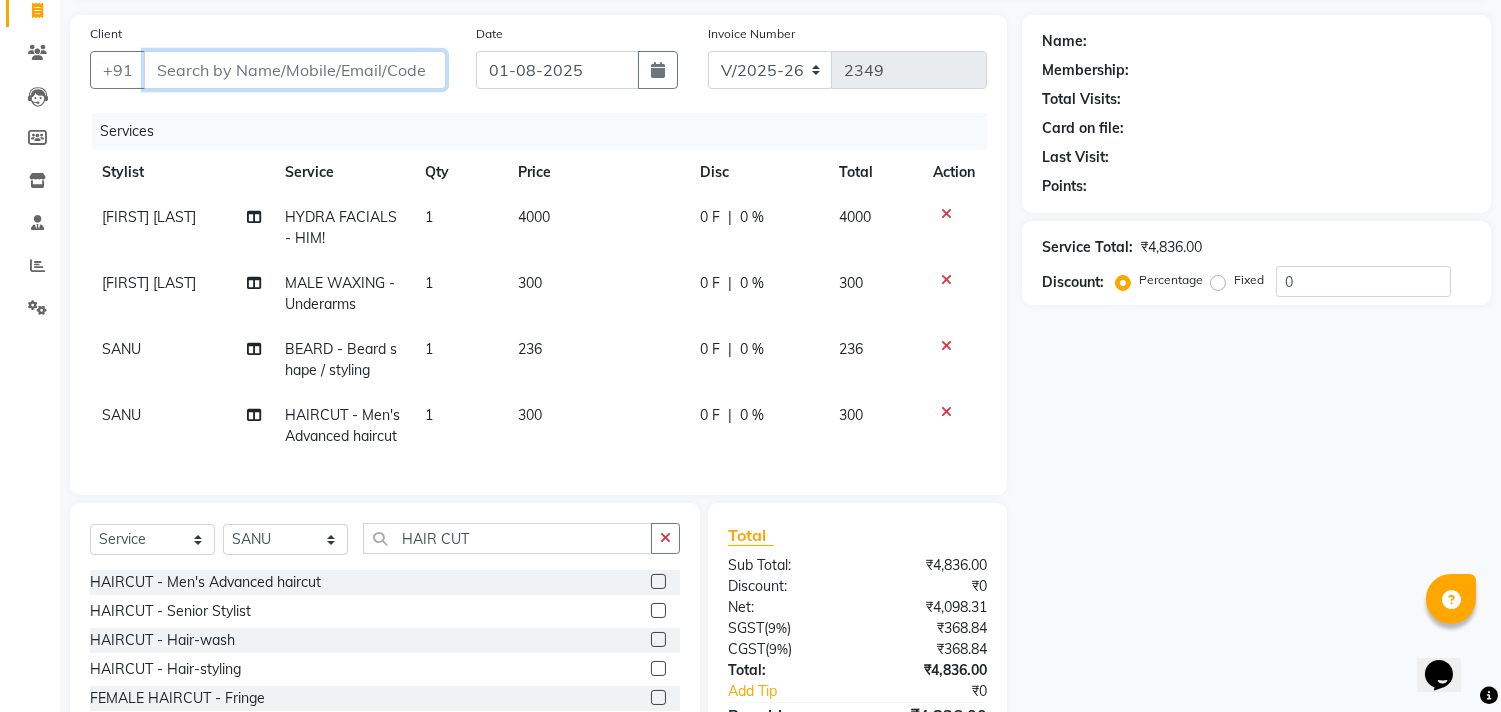 click on "Client" at bounding box center [295, 70] 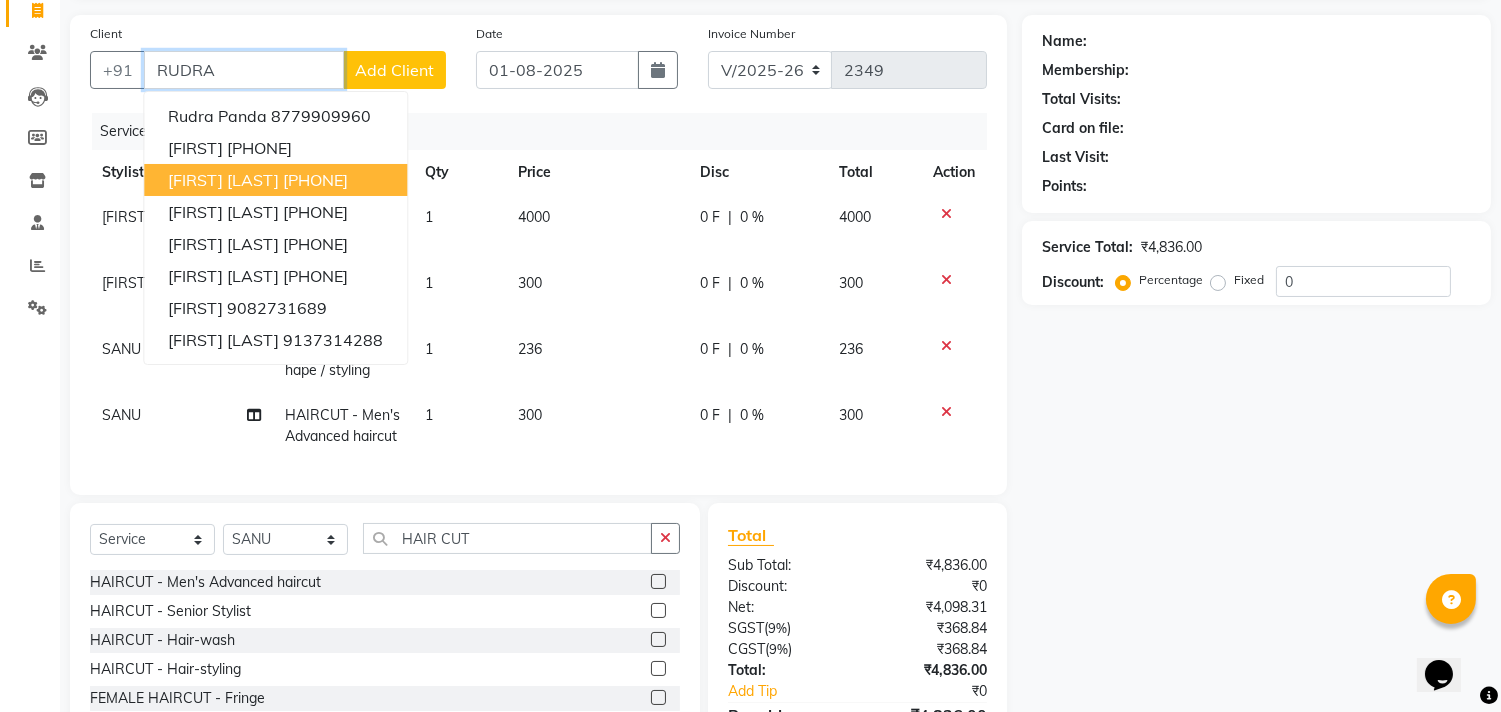 click on "RUDRA HAWLE  9768901234" at bounding box center (275, 180) 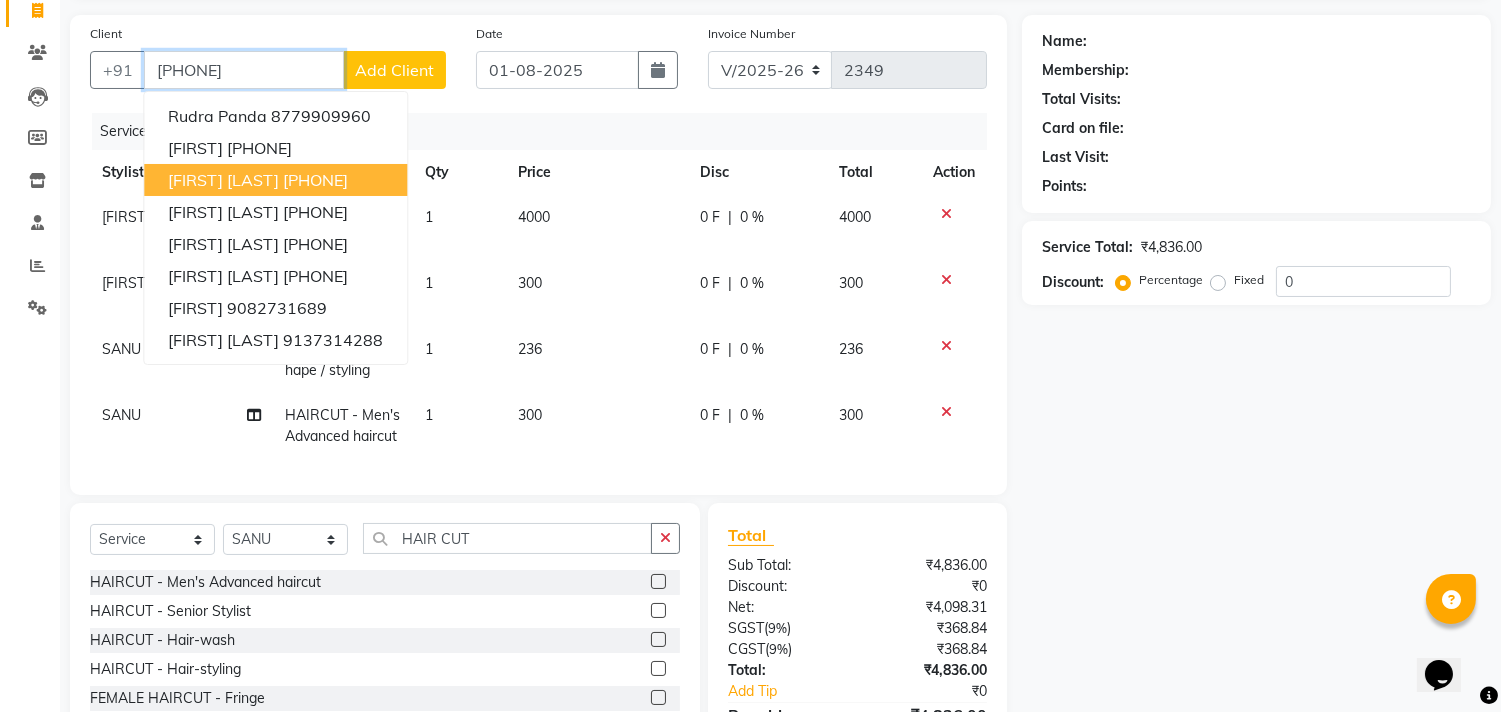 type on "9768901234" 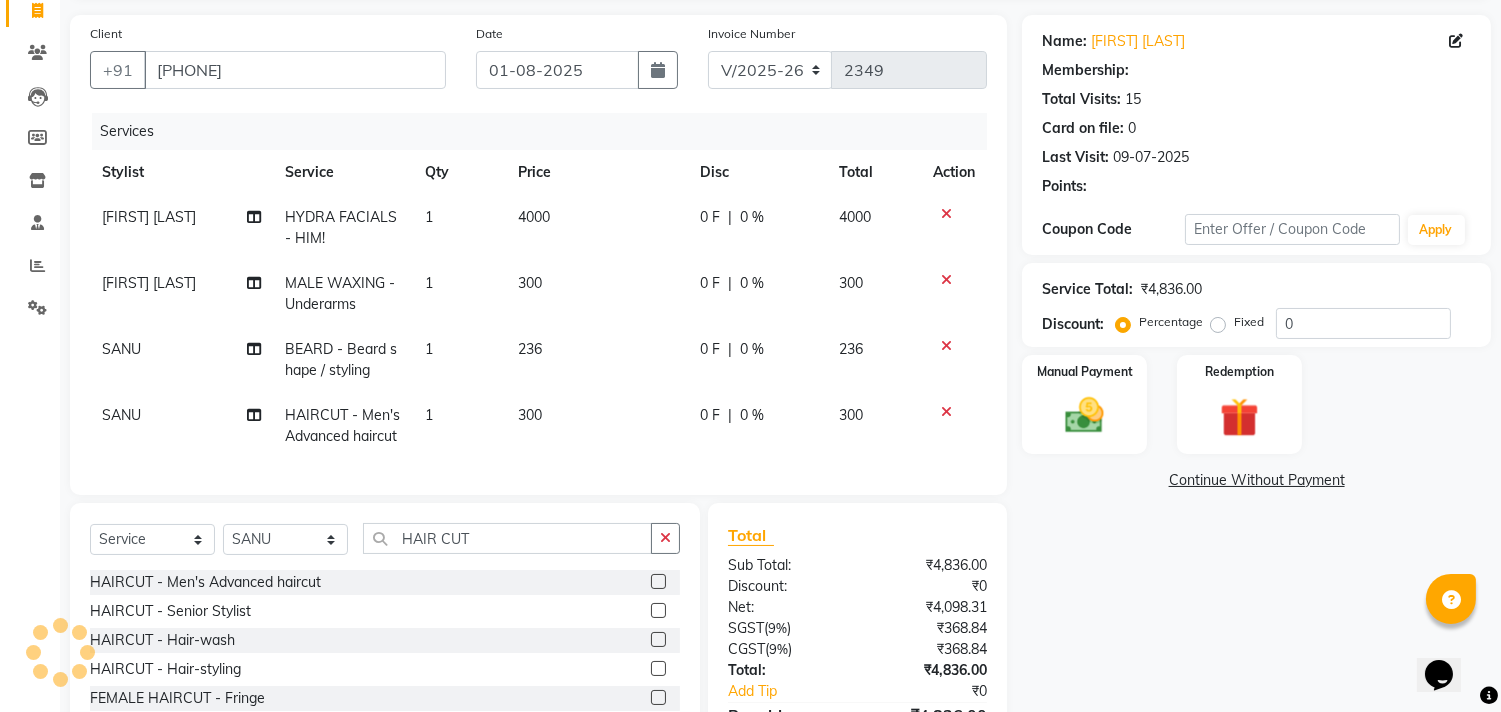 type on "15" 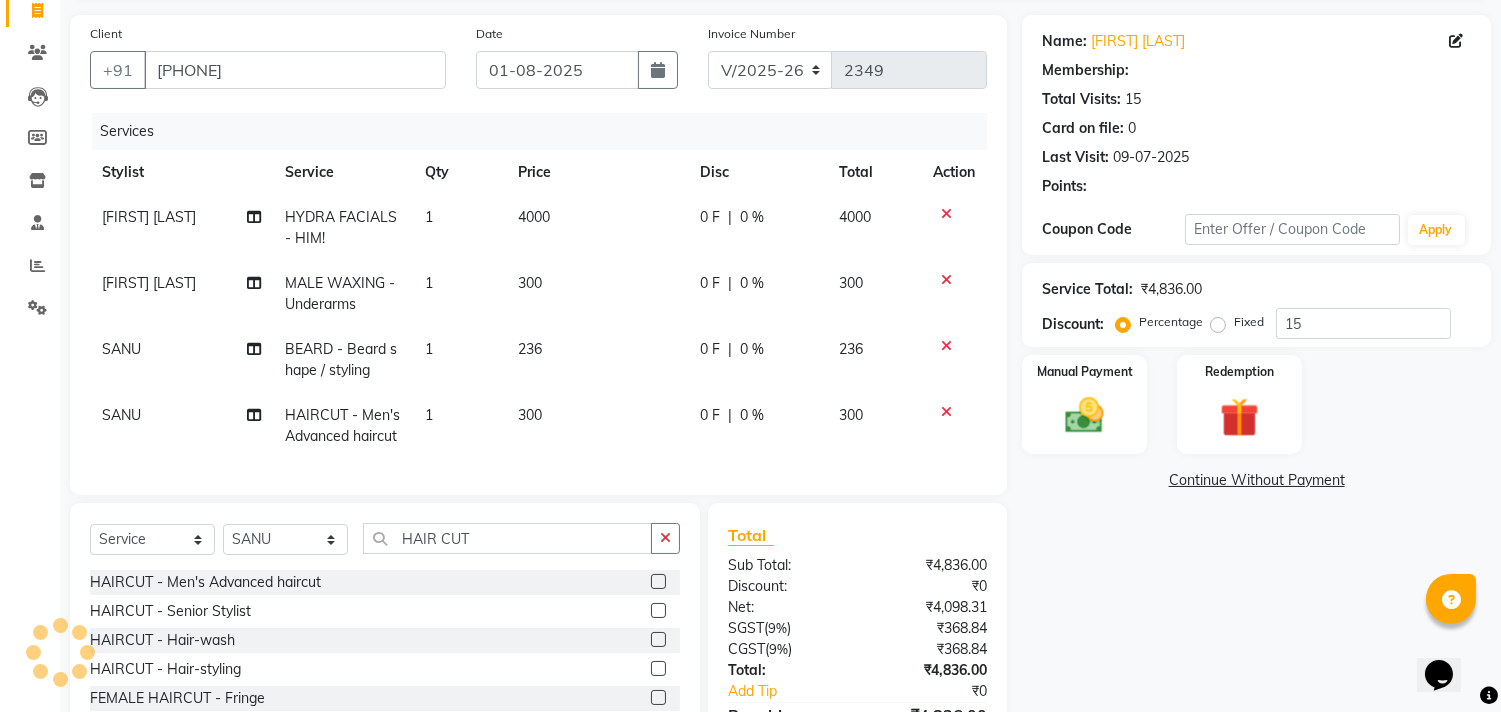 select on "1: Object" 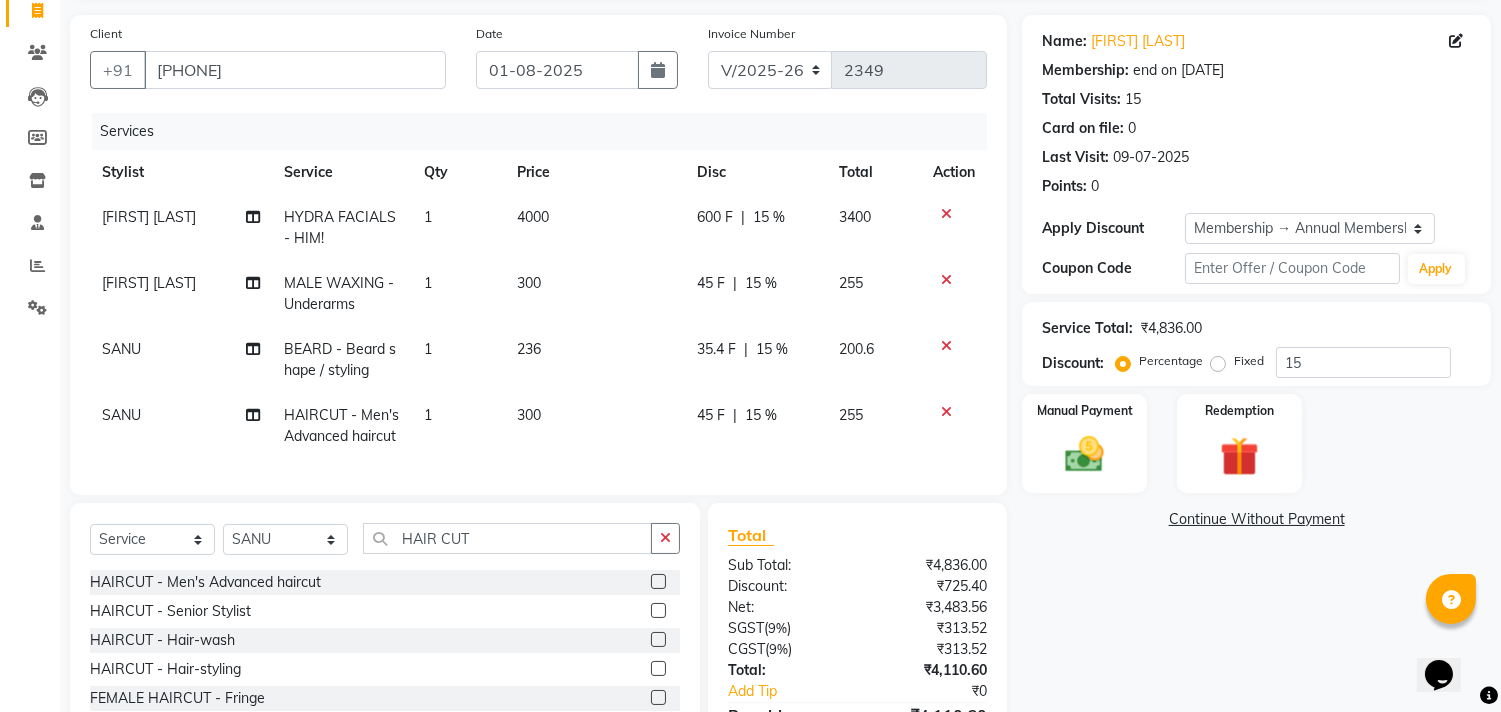 click on "35.4 F" 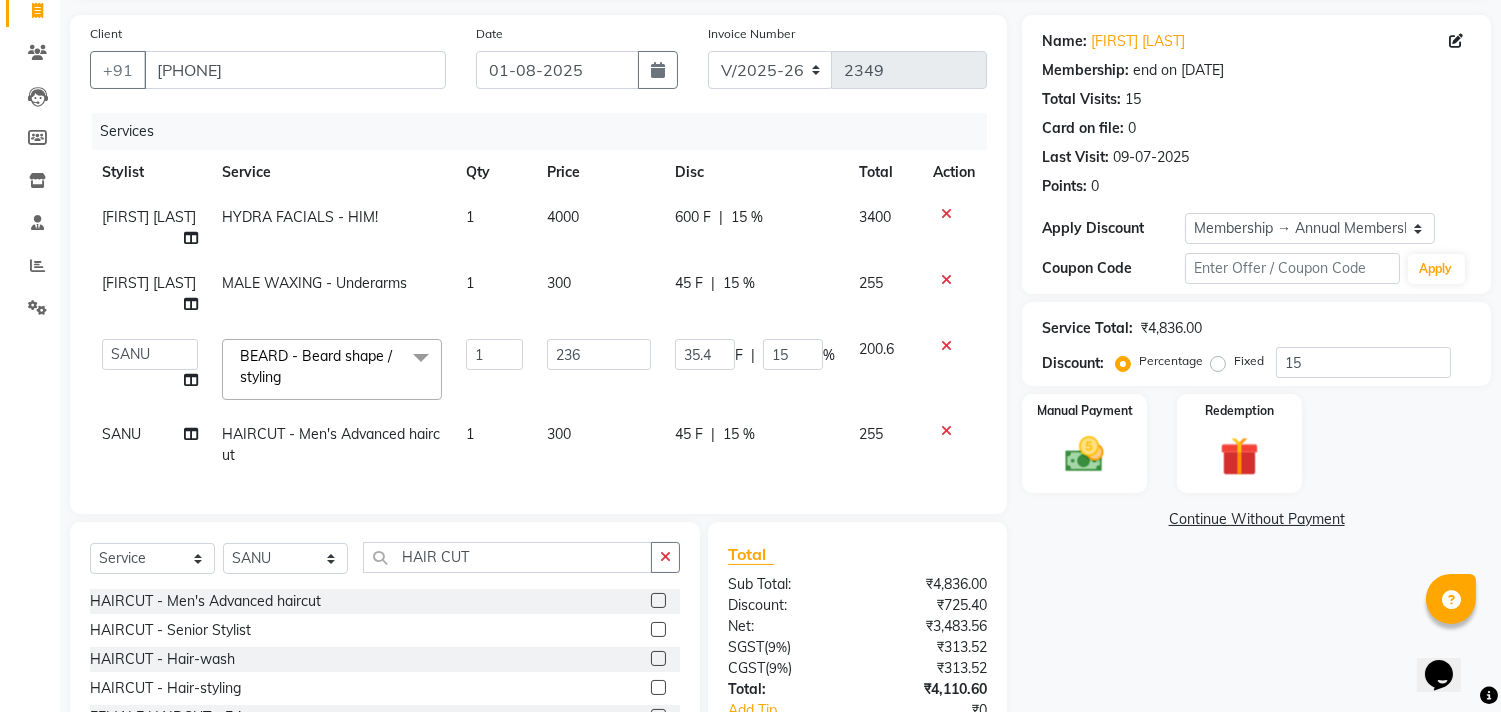 click on "F" 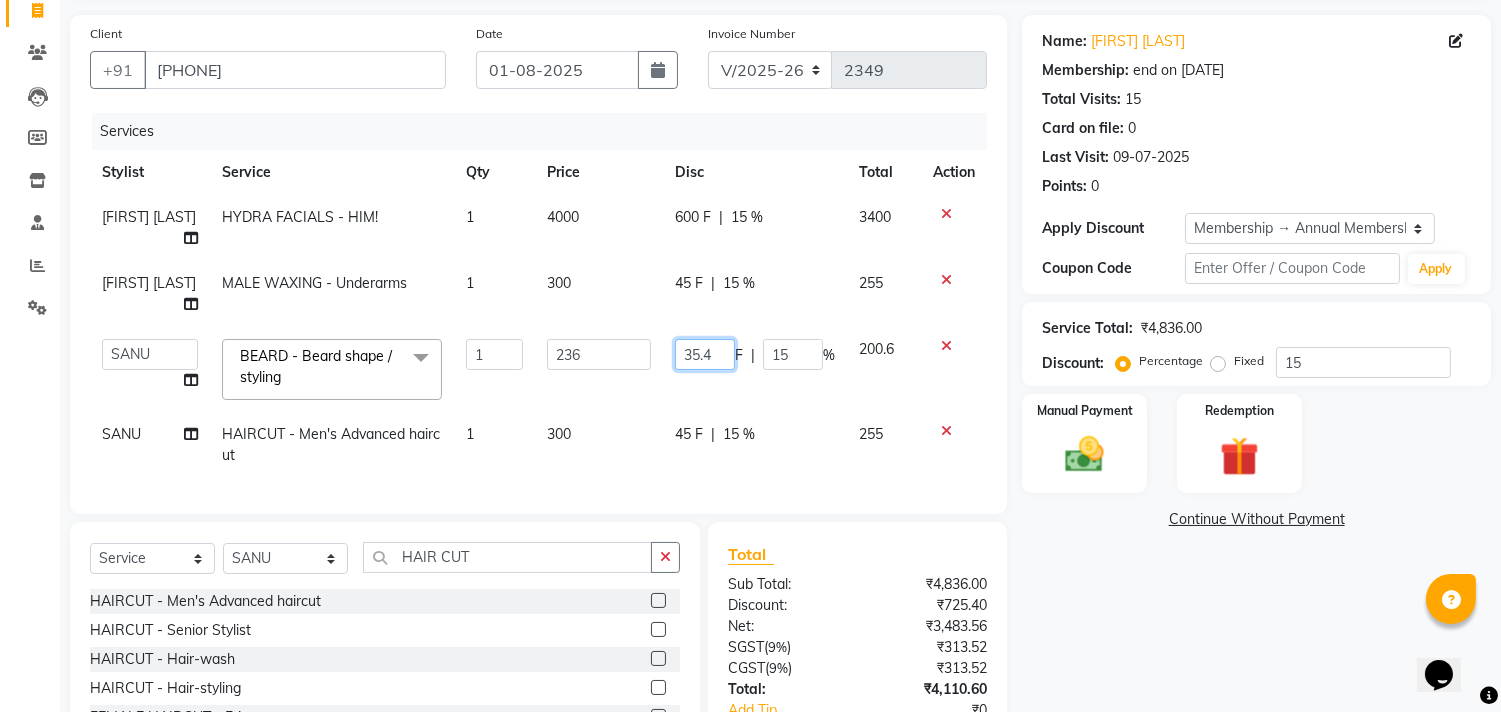 click on "35.4" 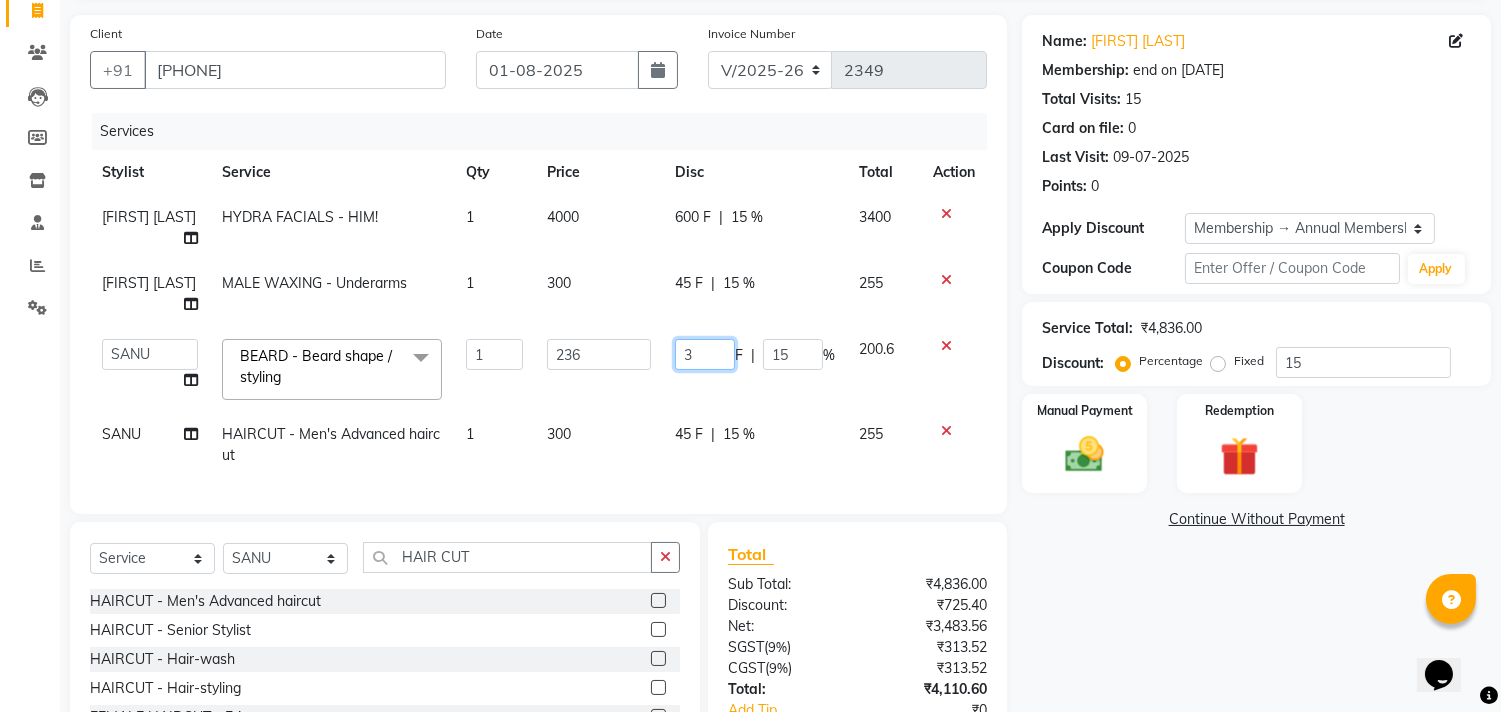 type on "36" 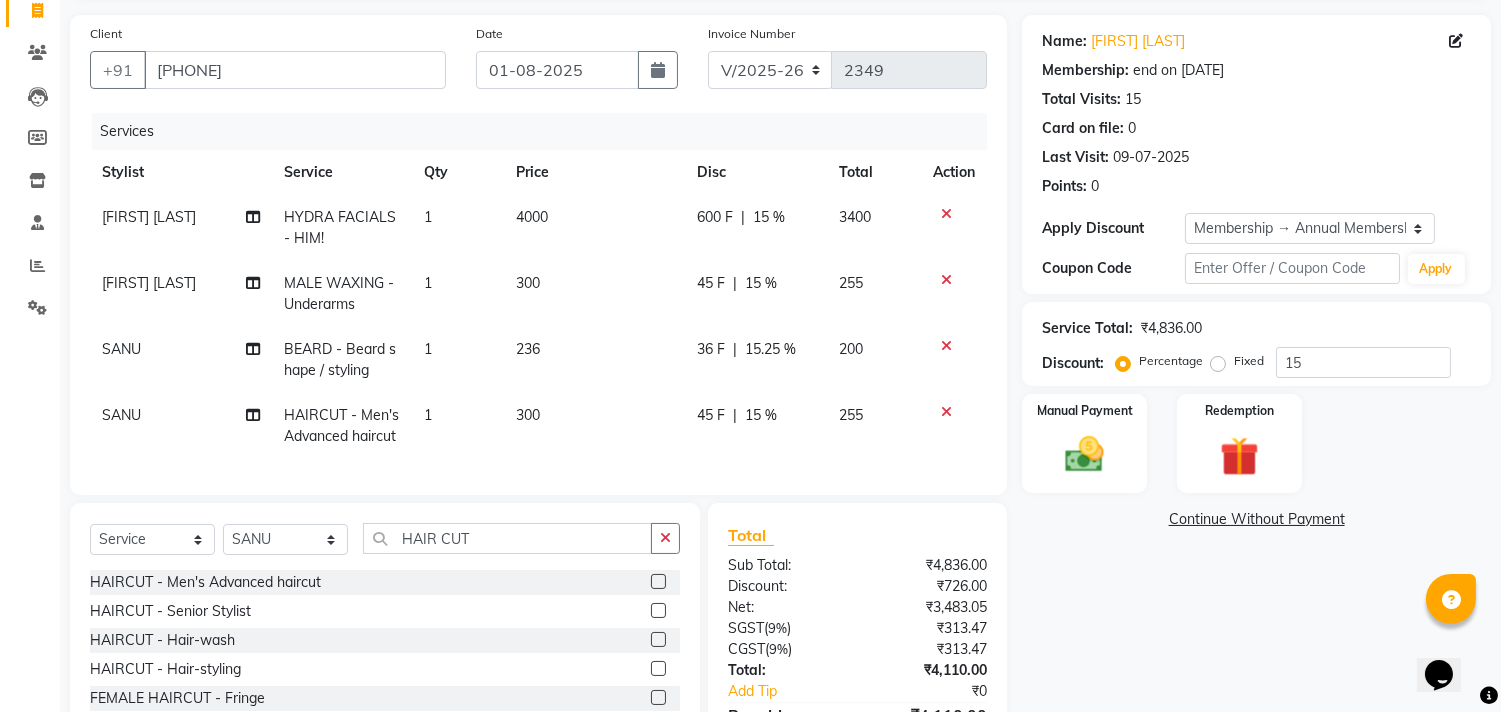 click on "200" 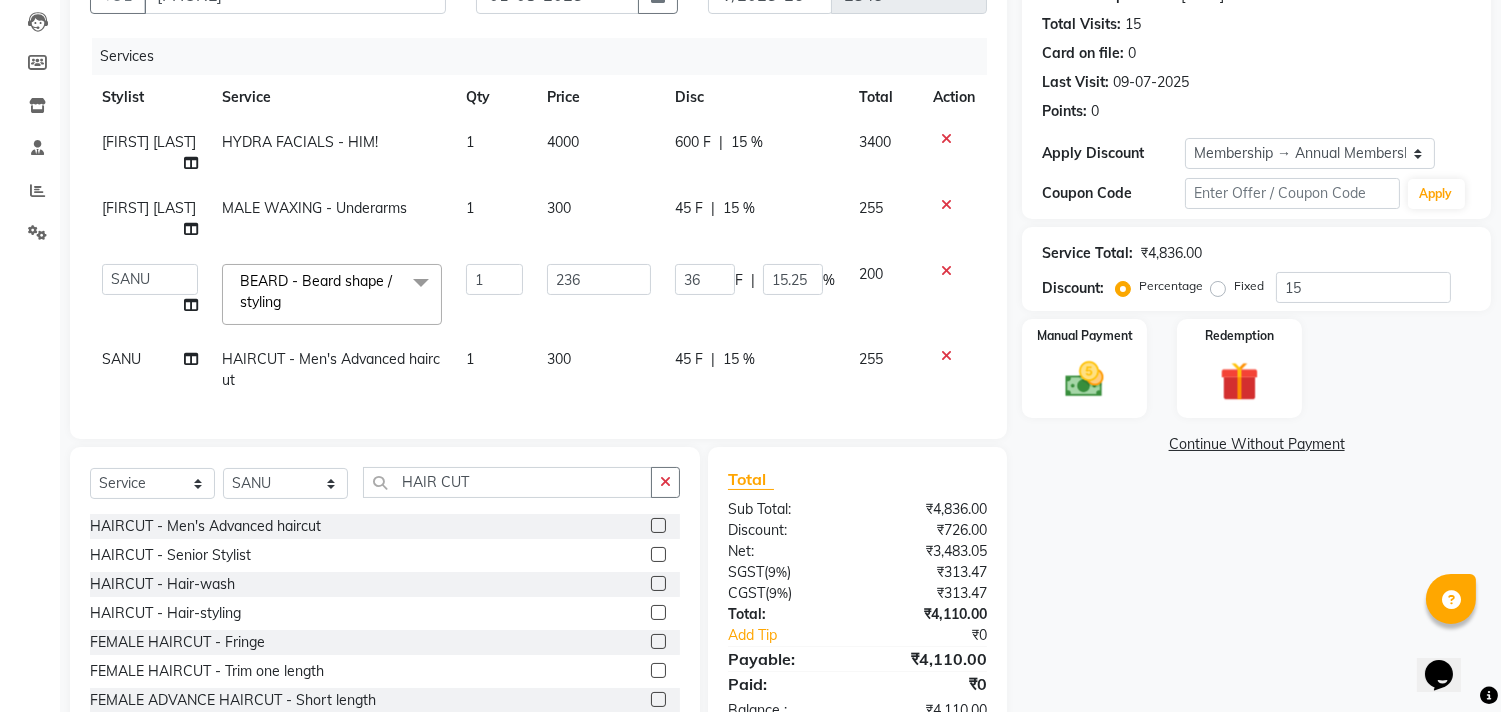 scroll, scrollTop: 286, scrollLeft: 0, axis: vertical 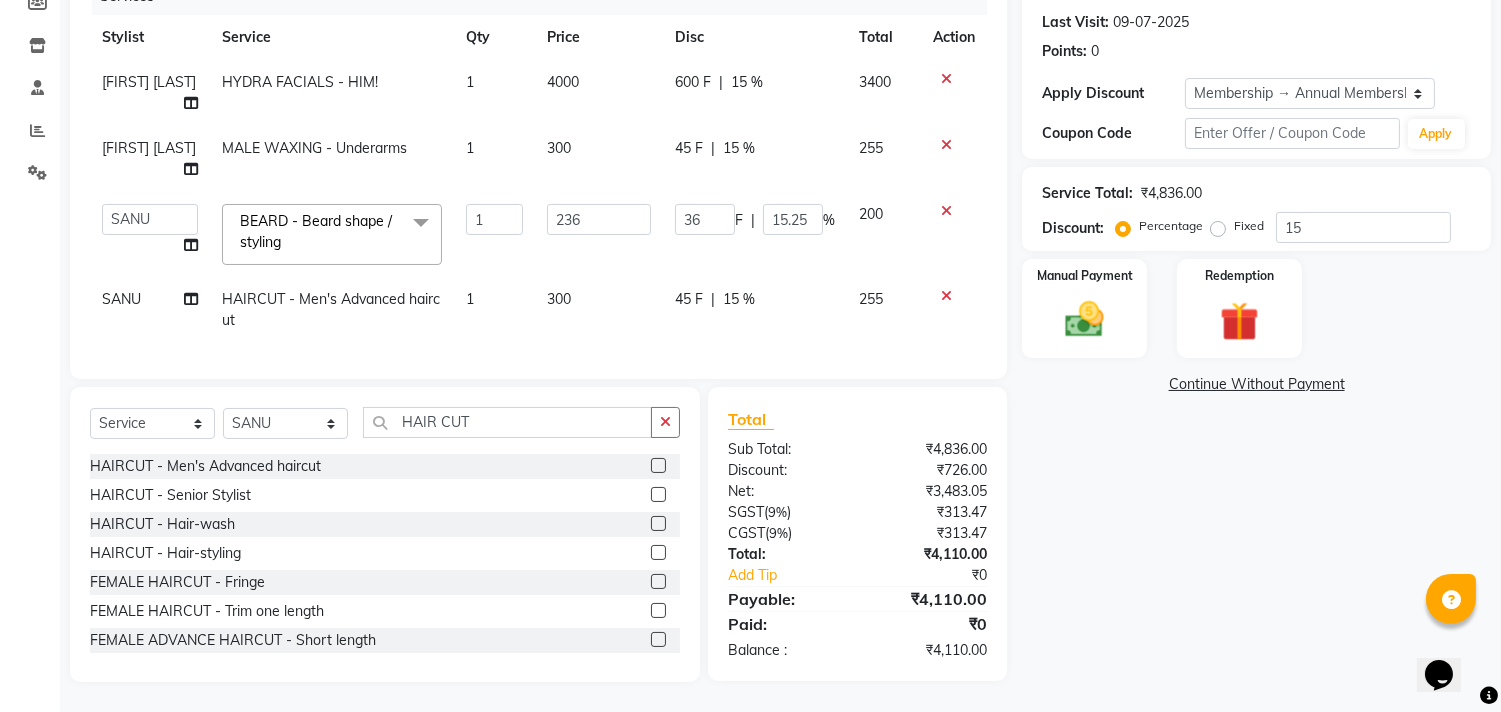 click 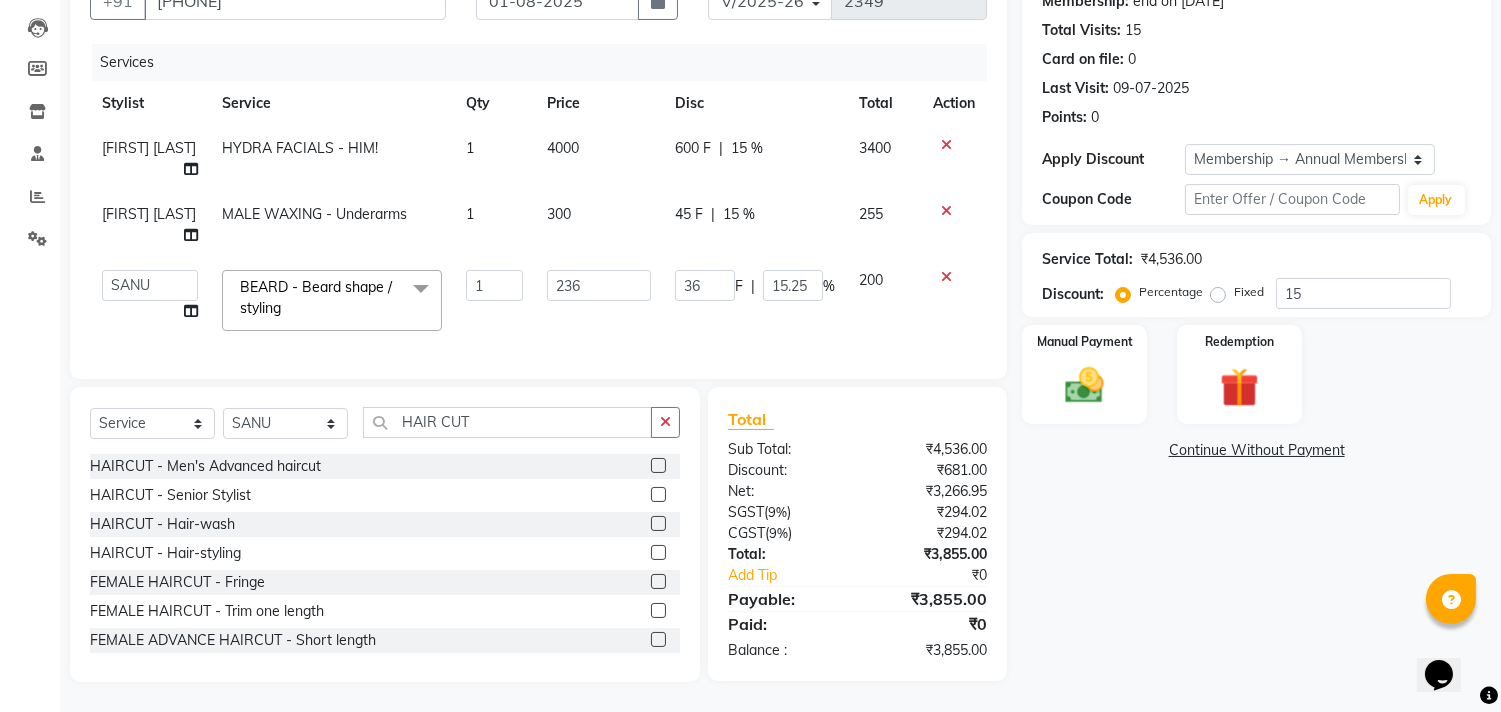 scroll, scrollTop: 221, scrollLeft: 0, axis: vertical 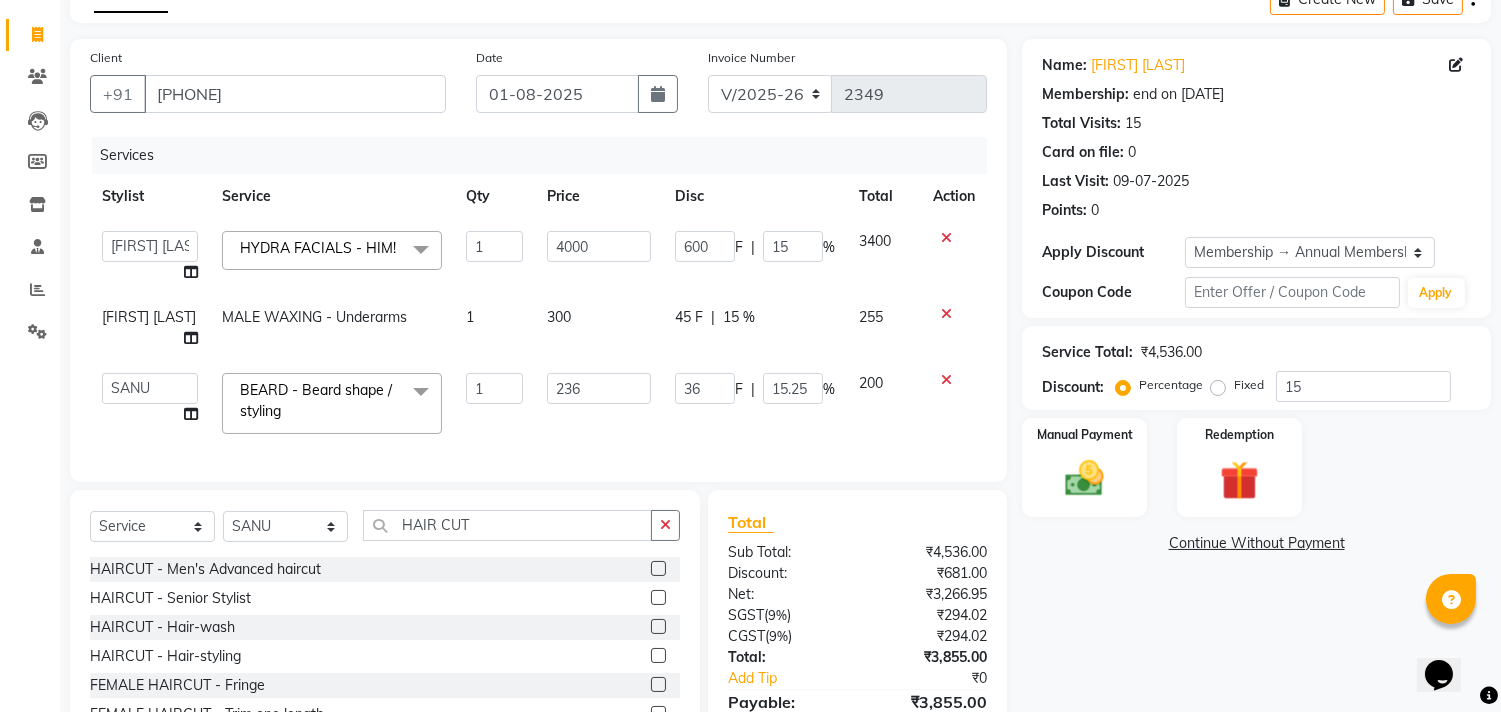 click on "45 F | 15 %" 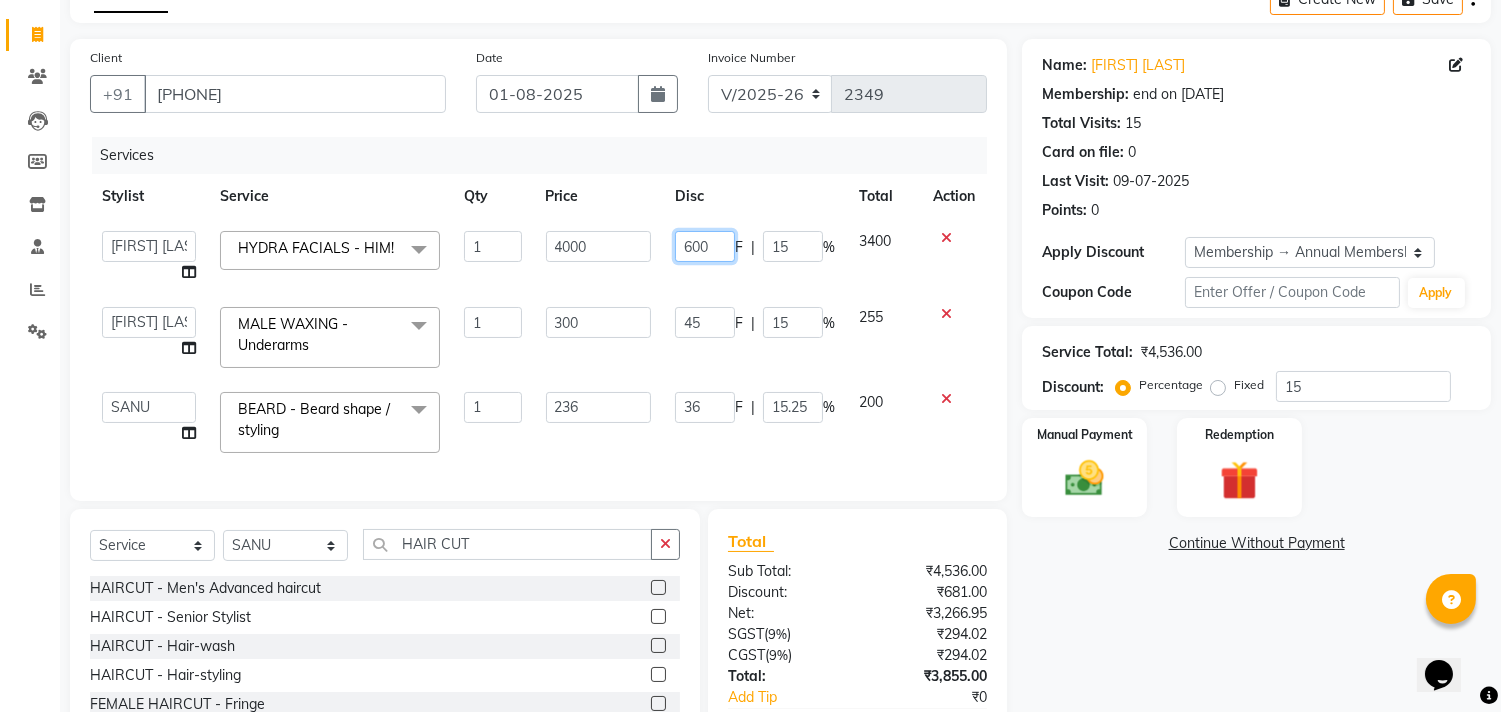 click on "600" 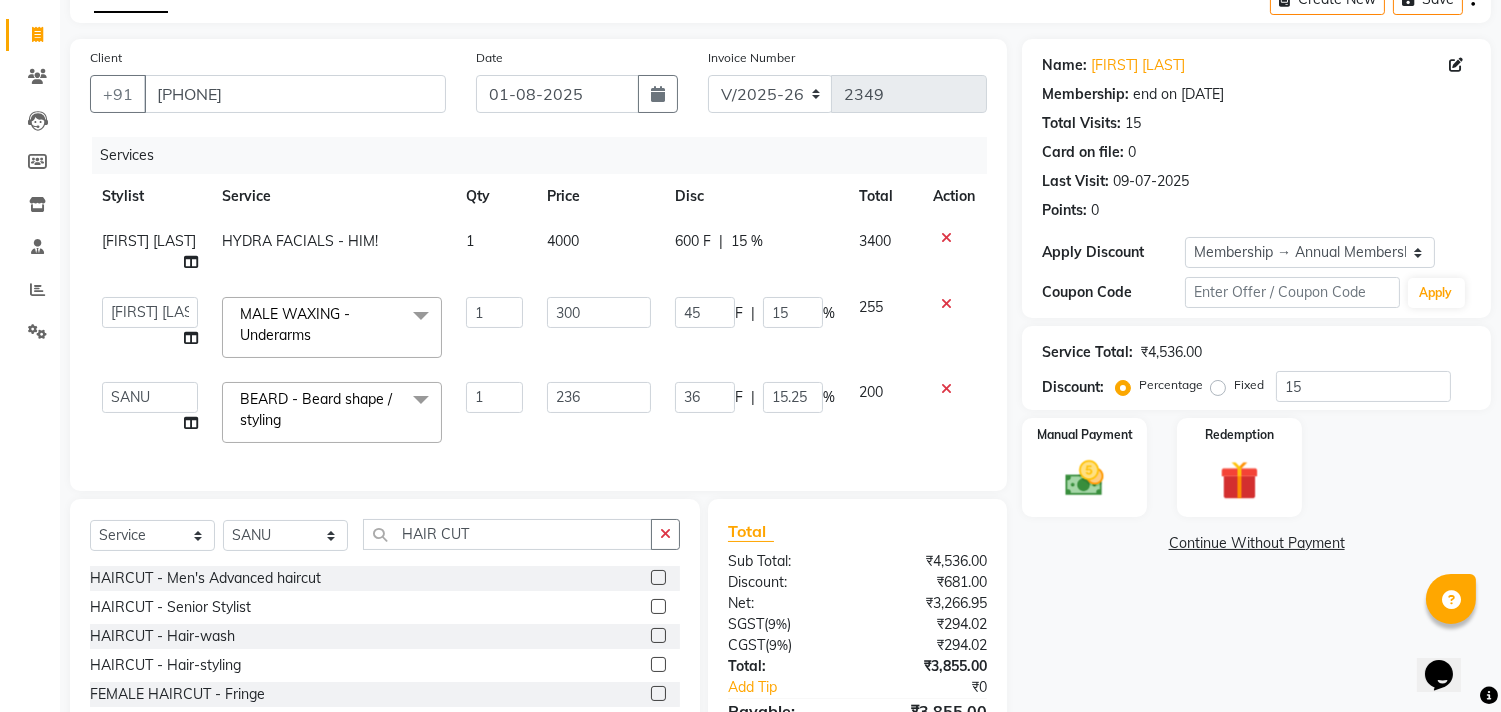 click on "600 F | 15 %" 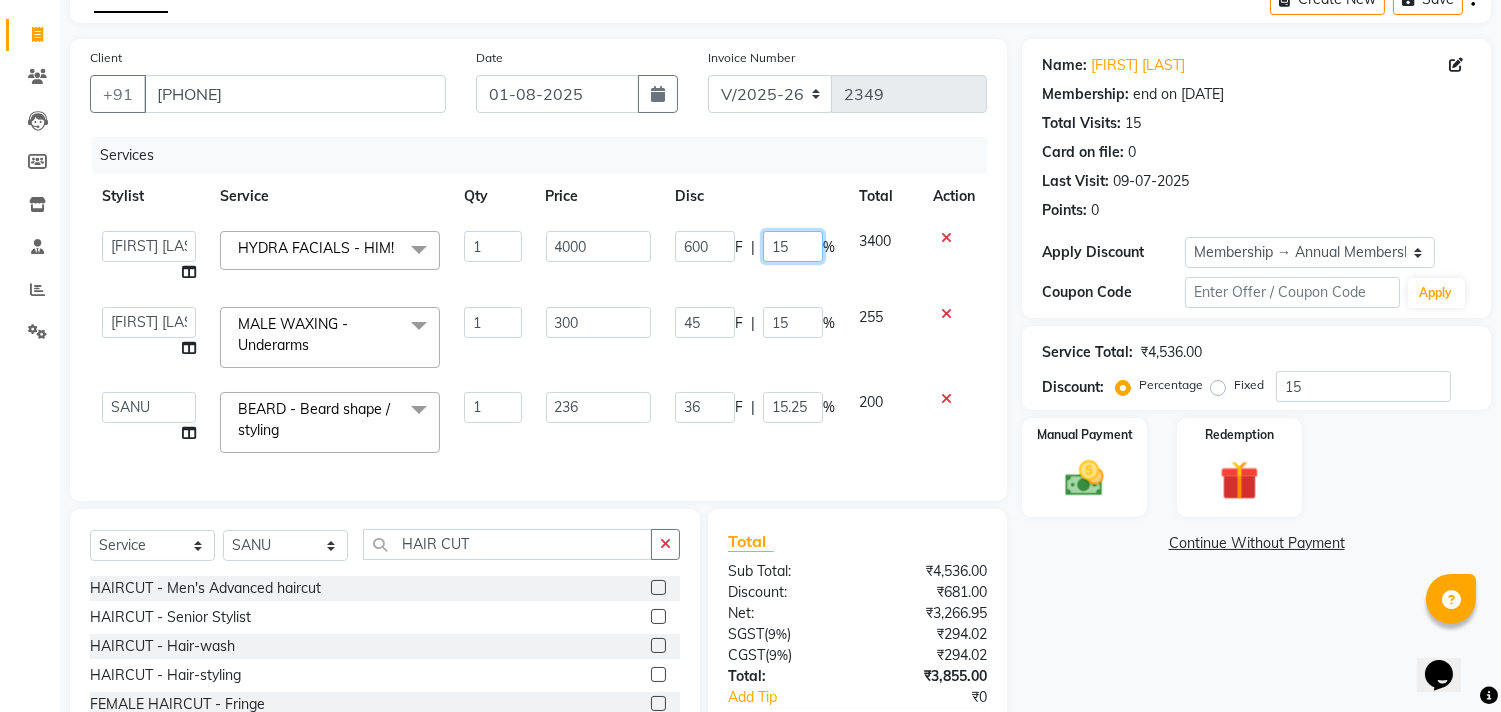click on "15" 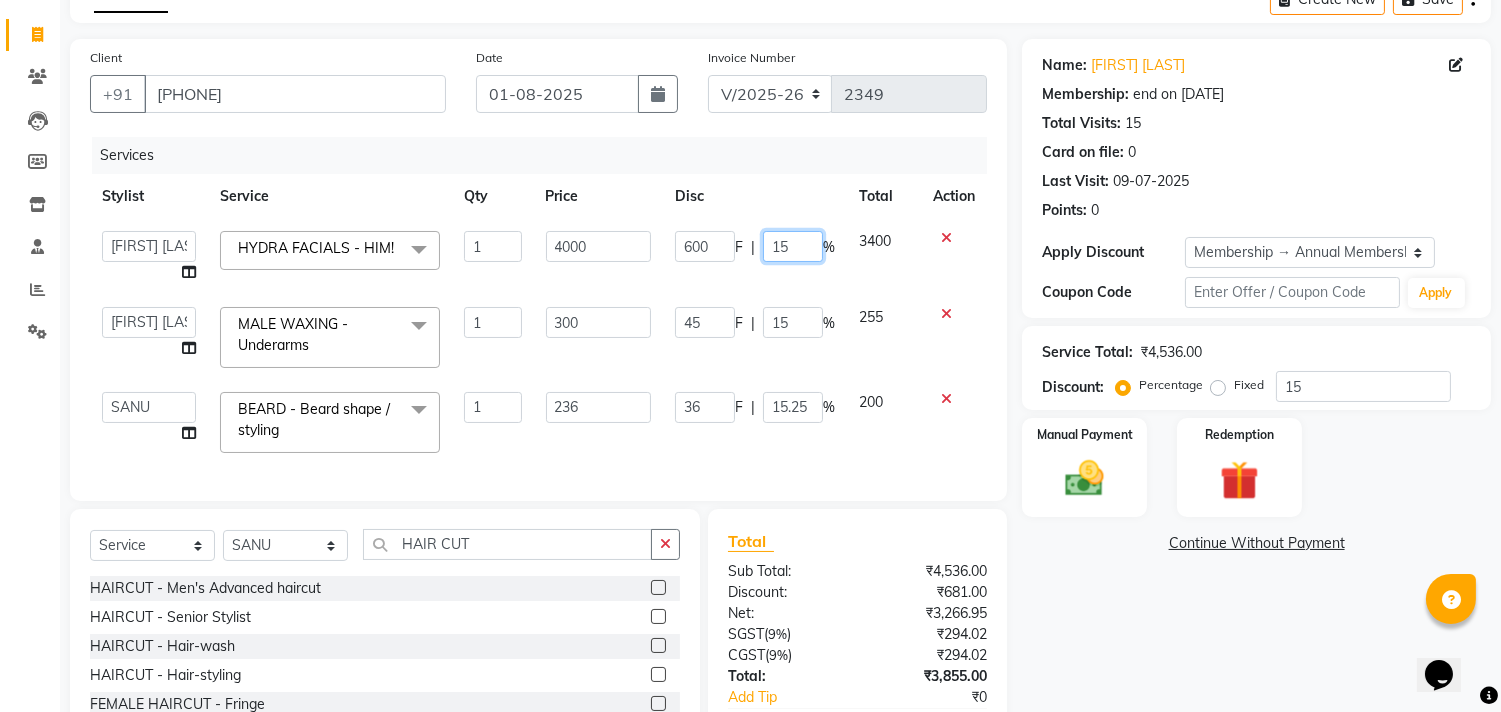 click on "15" 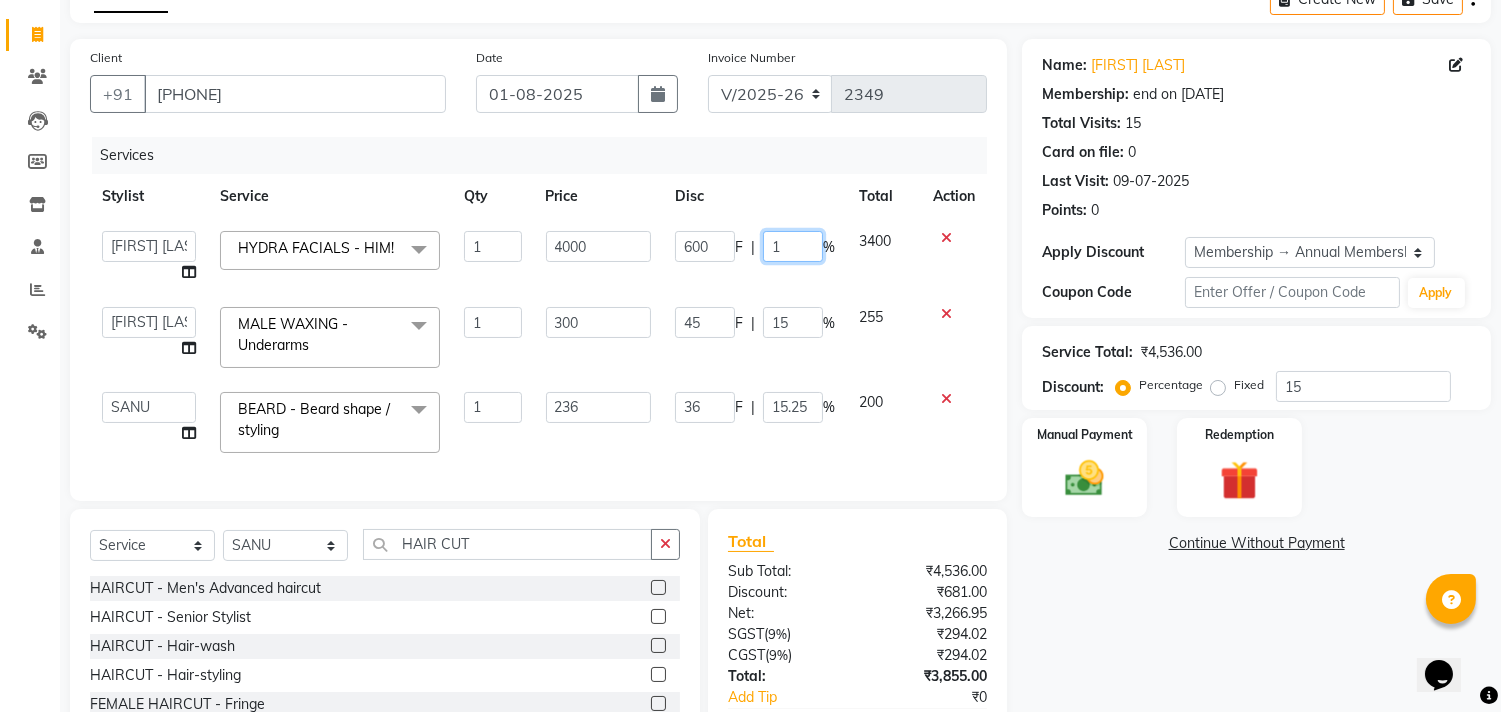 type on "10" 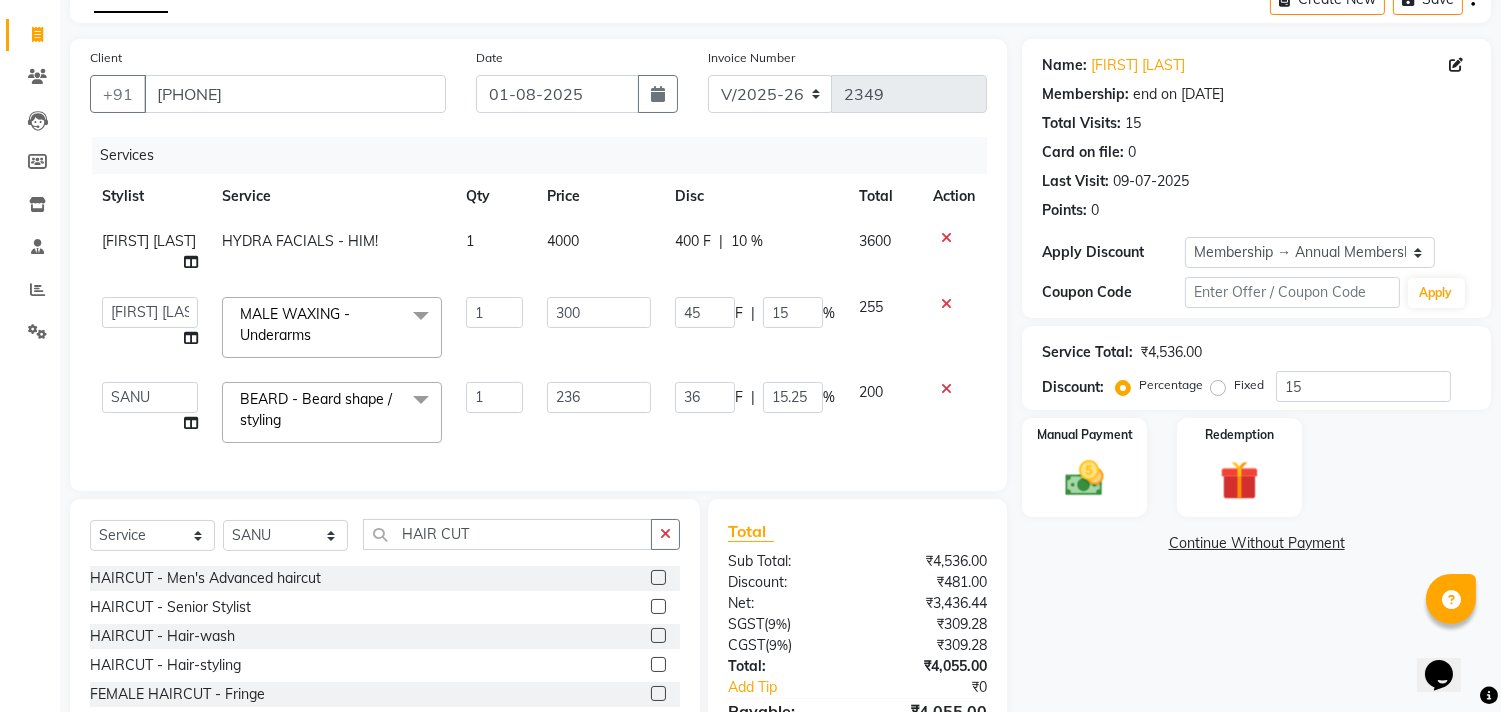 click on "400 F | 10 %" 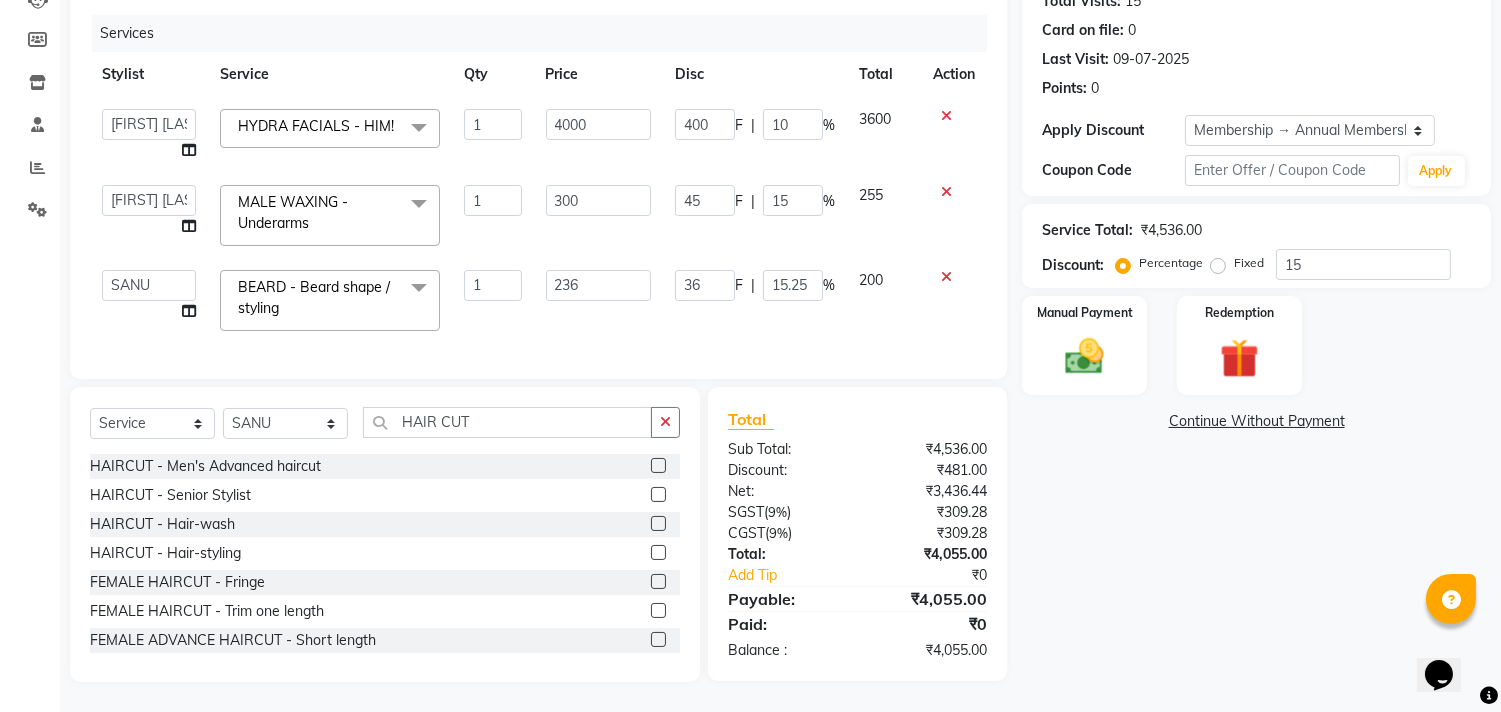scroll, scrollTop: 250, scrollLeft: 0, axis: vertical 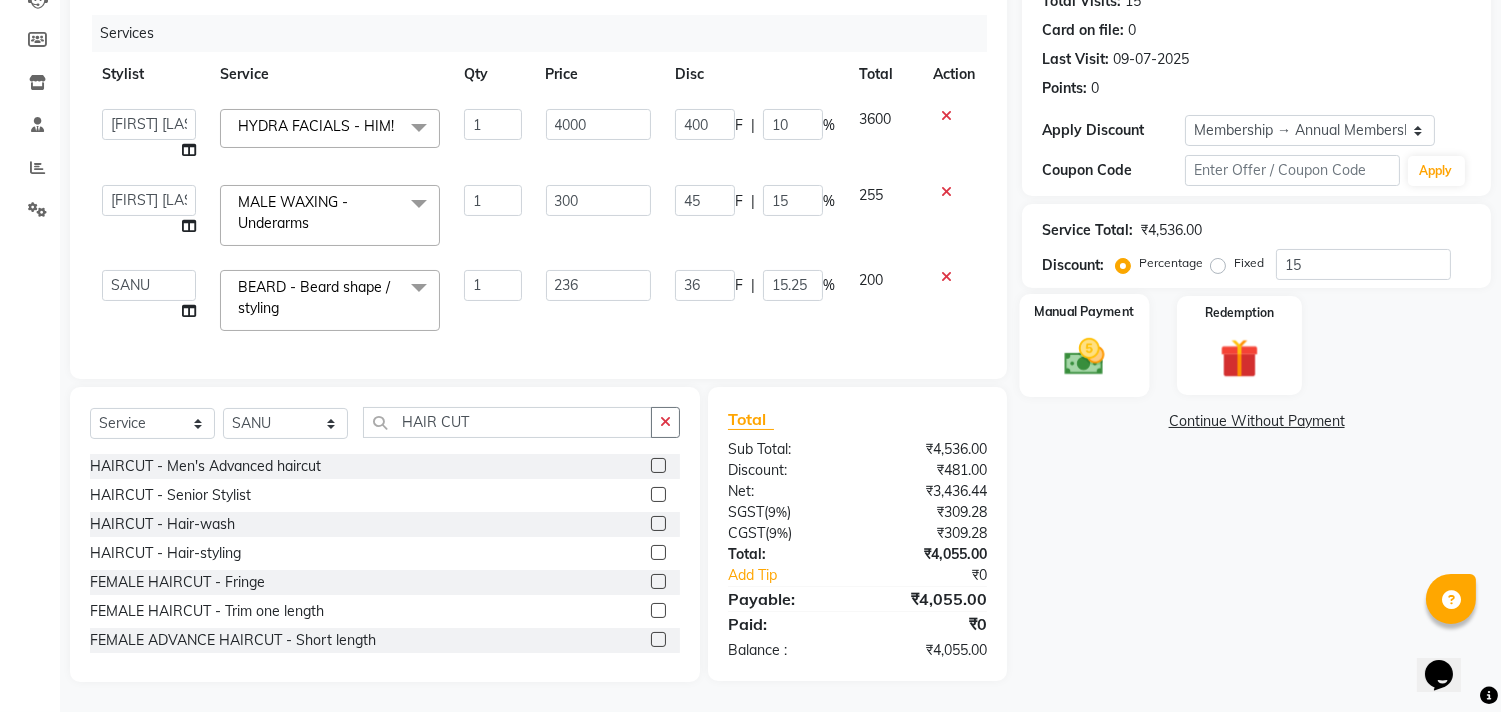 click 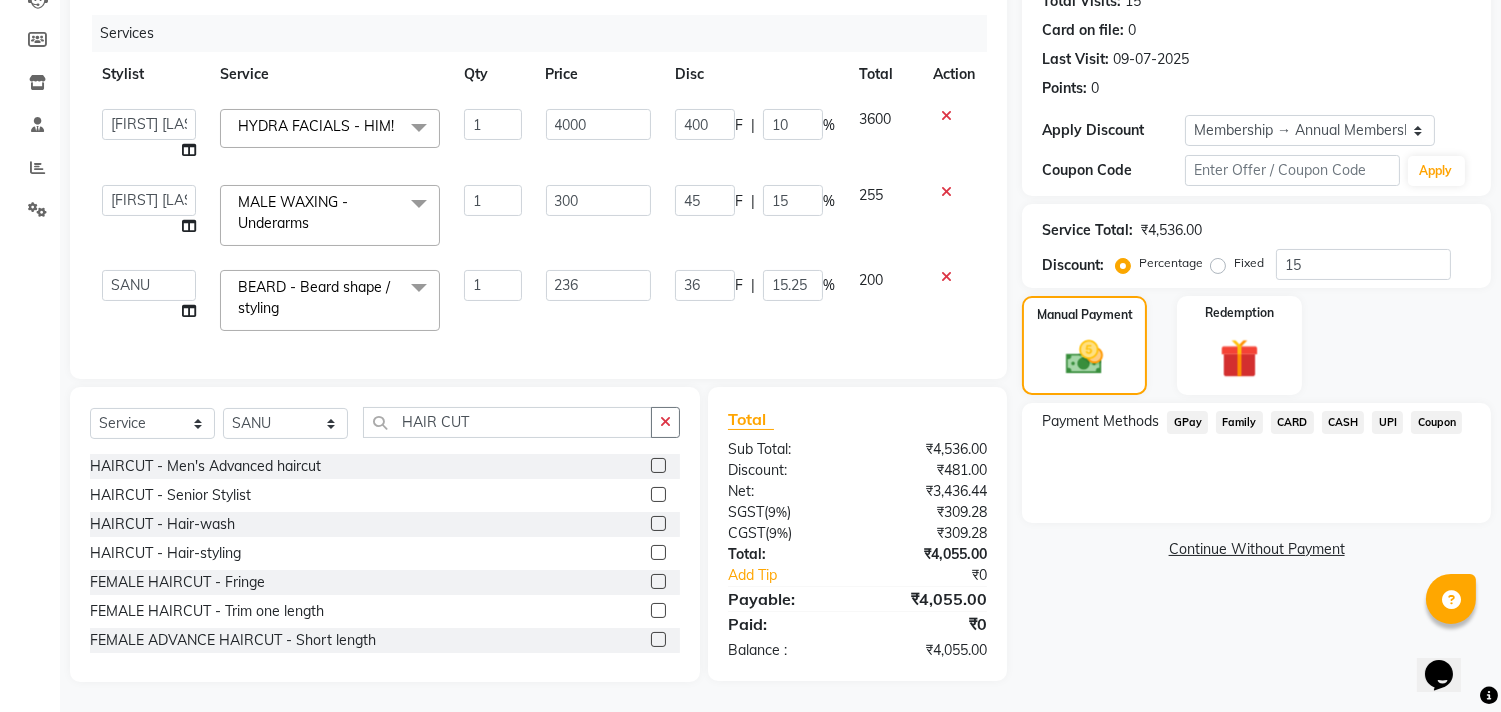 click on "UPI" 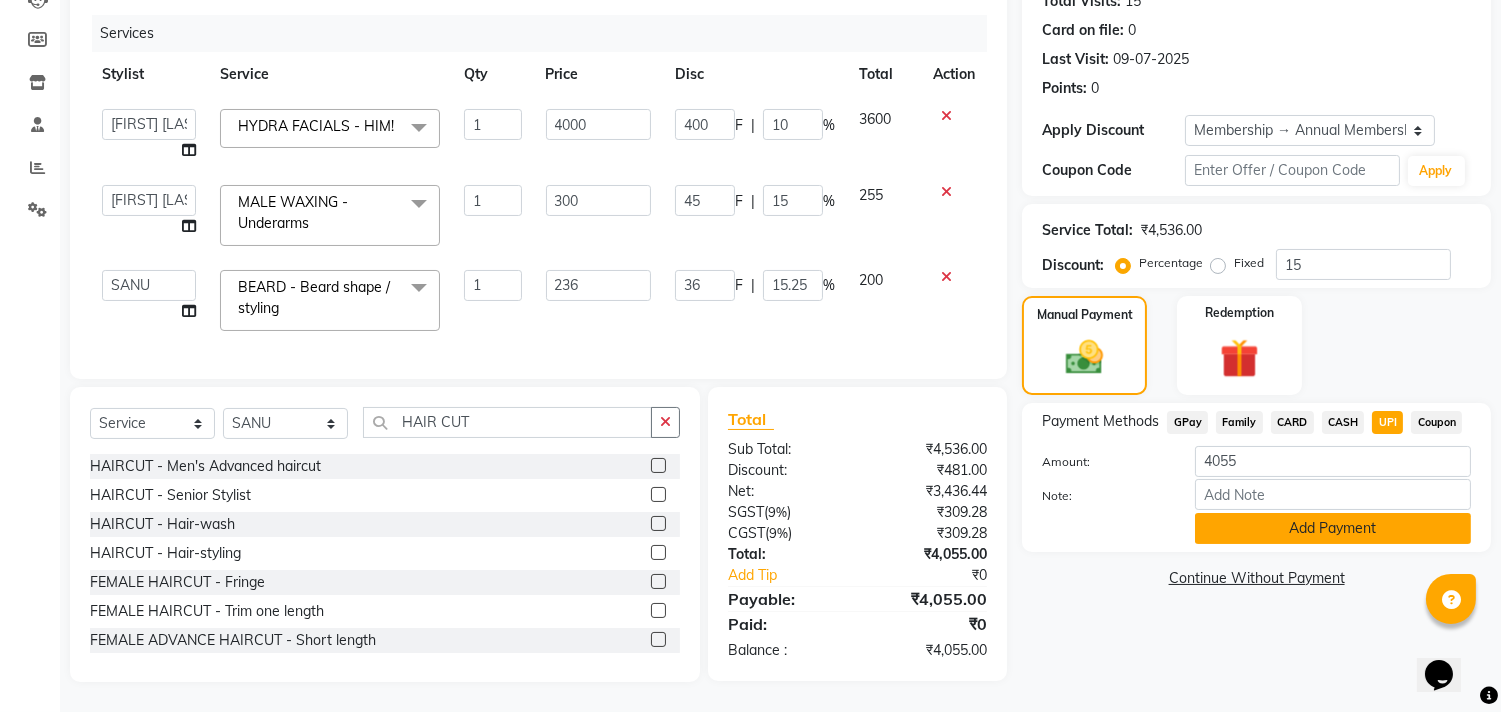 click on "Add Payment" 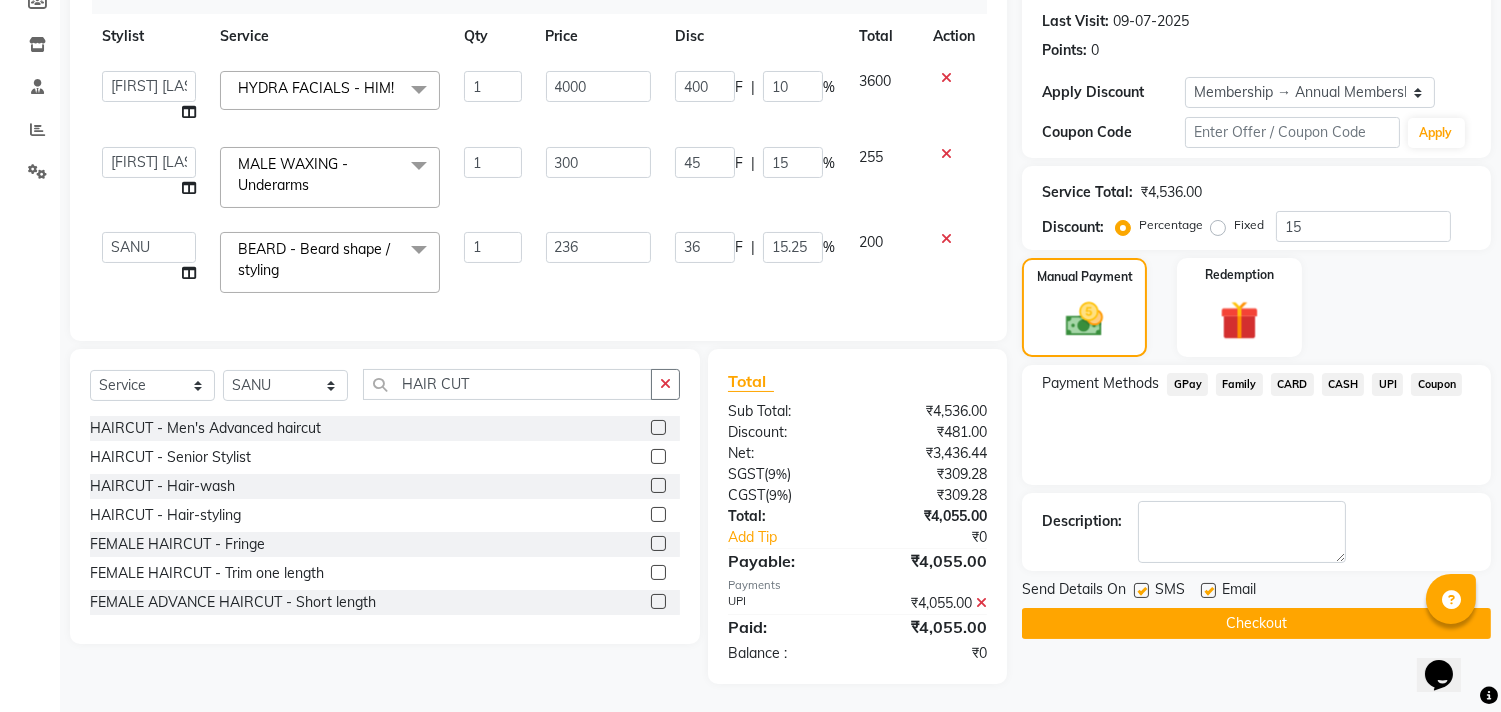 scroll, scrollTop: 290, scrollLeft: 0, axis: vertical 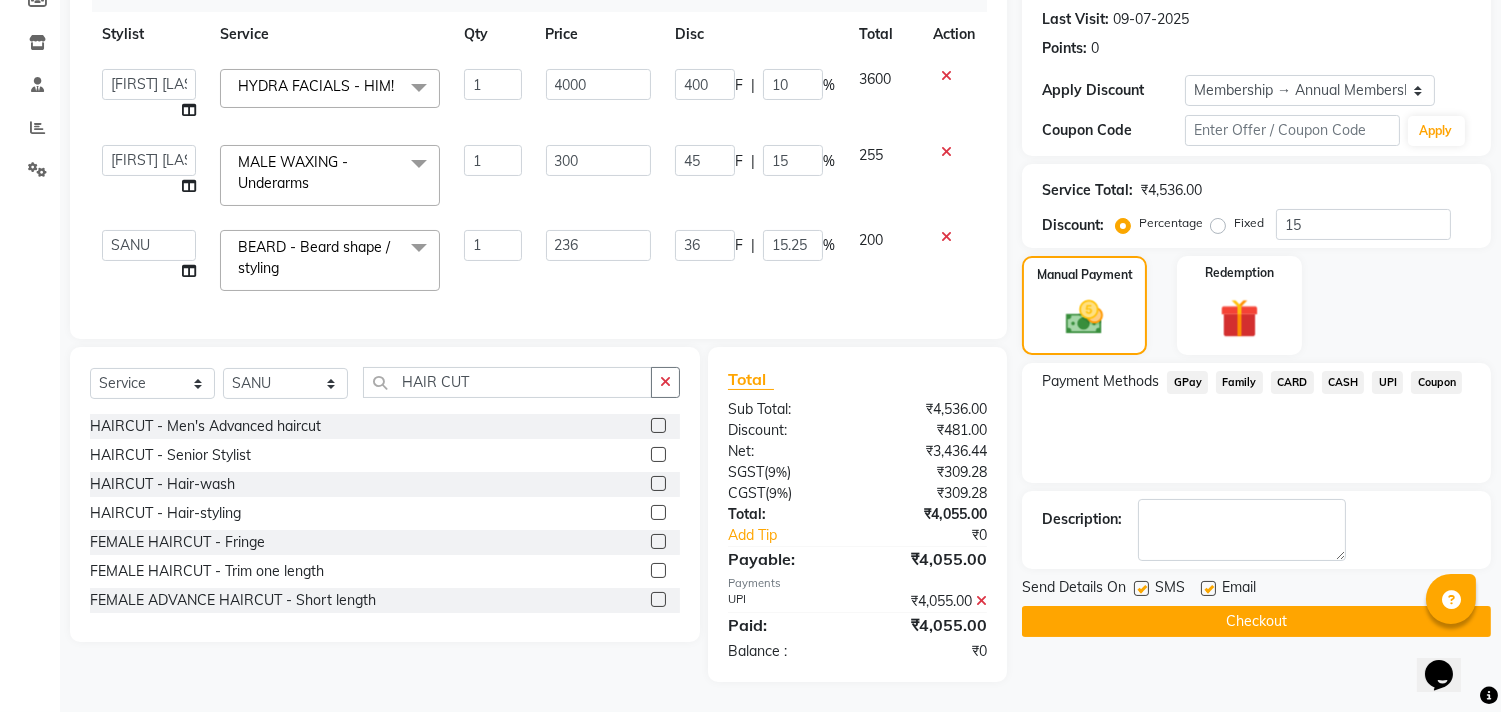 click on "Checkout" 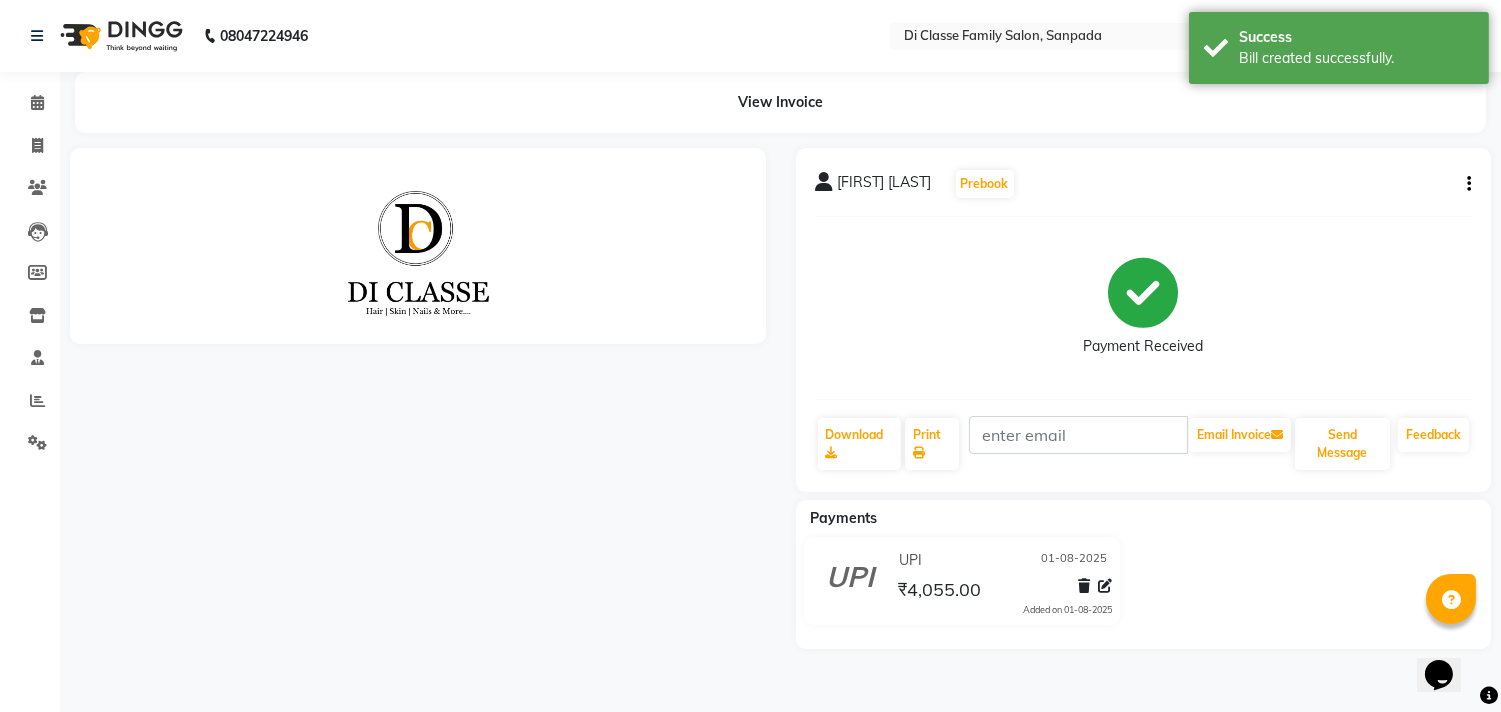 scroll, scrollTop: 0, scrollLeft: 0, axis: both 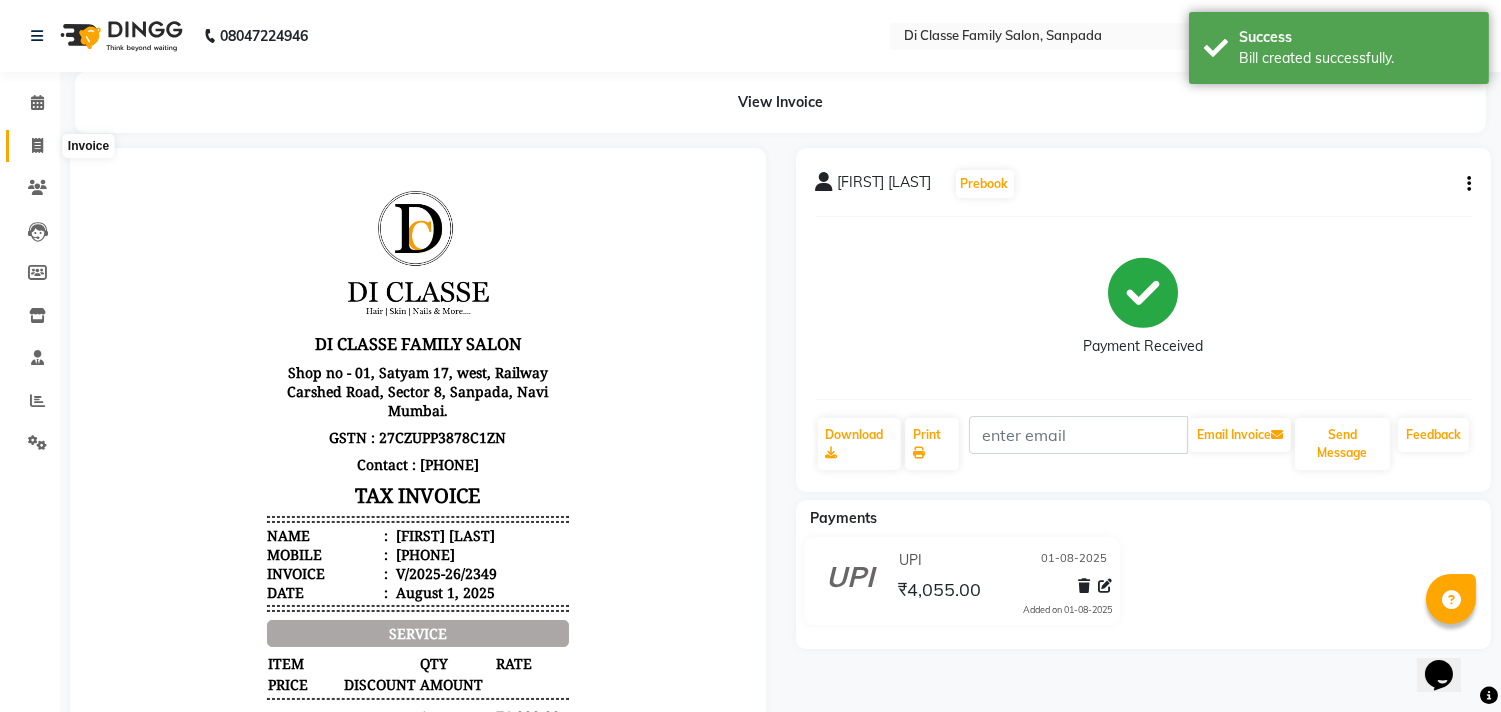 click 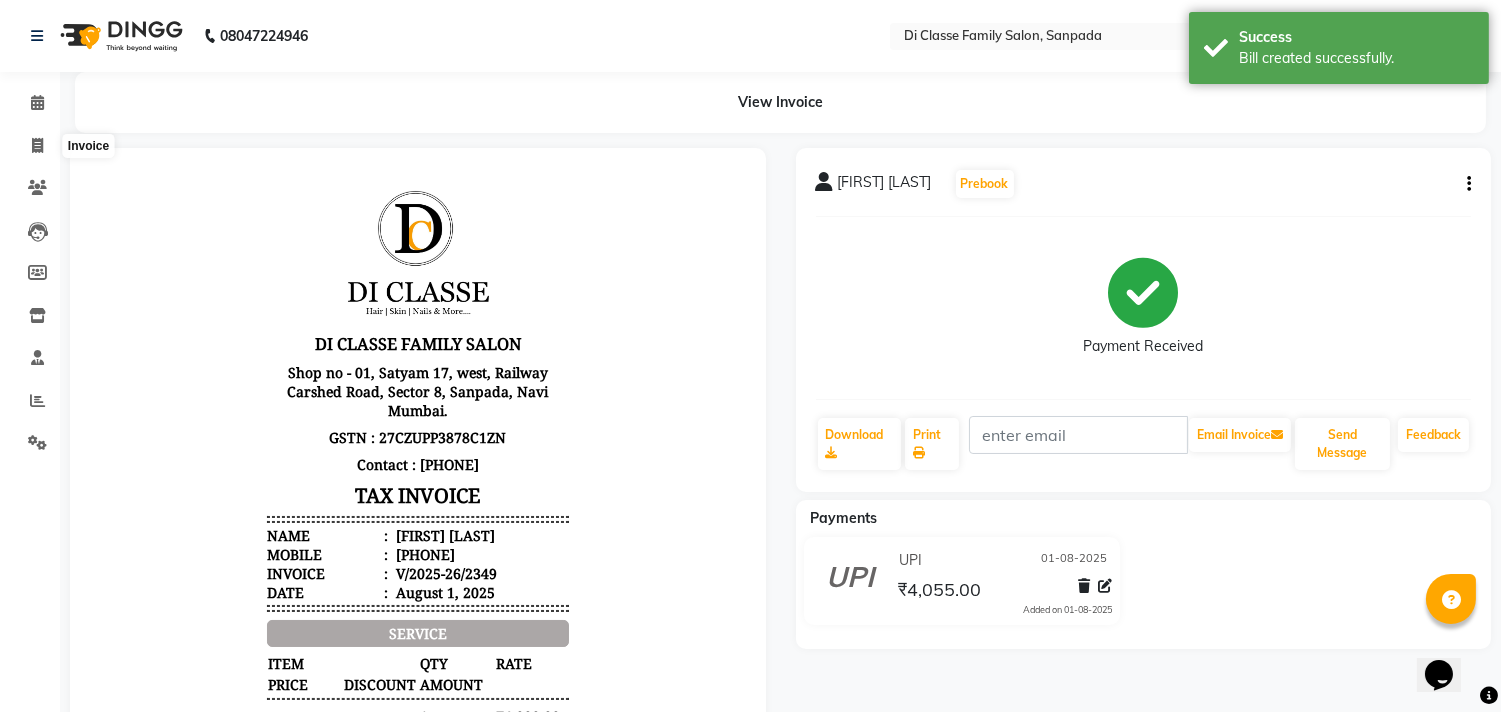 select on "4704" 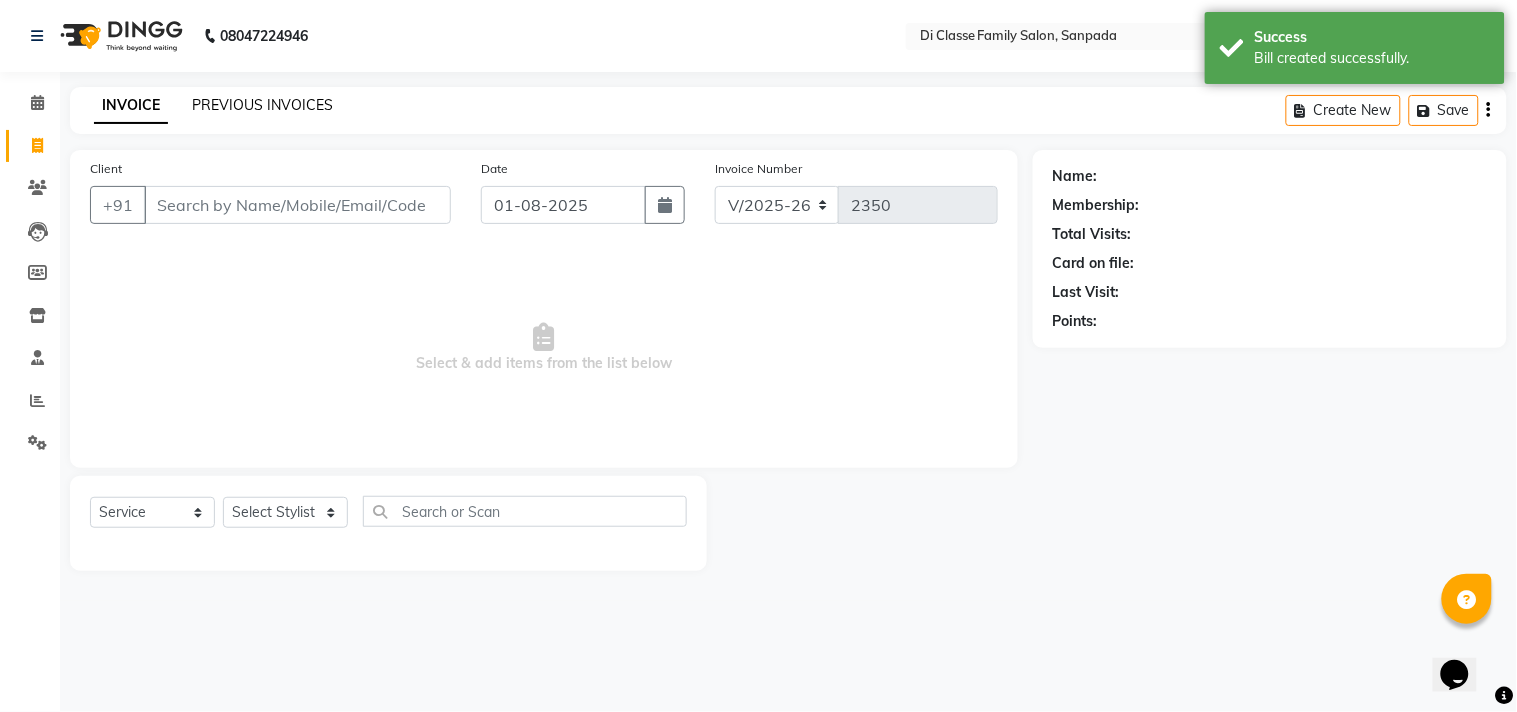 click on "PREVIOUS INVOICES" 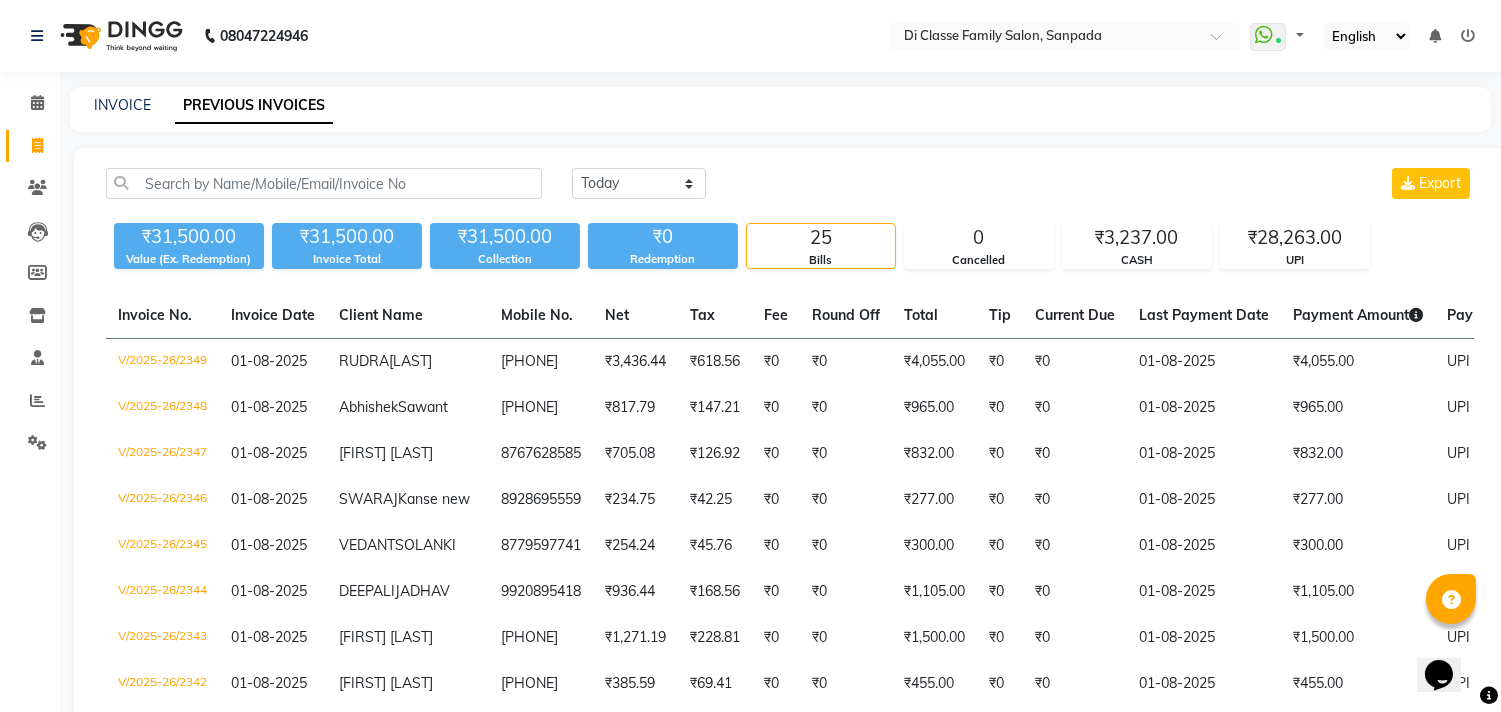click on "08047224946 Select Location × Di Classe Family Salon, Sanpada  WhatsApp Status  ✕ Status:  Connected Most Recent Message: 01-08-2025     09:02 PM Recent Service Activity: 01-08-2025     09:18 PM Default Panel My Panel English ENGLISH Español العربية मराठी हिंदी ગુજરાતી தமிழ் 中文 Notifications nothing to show" 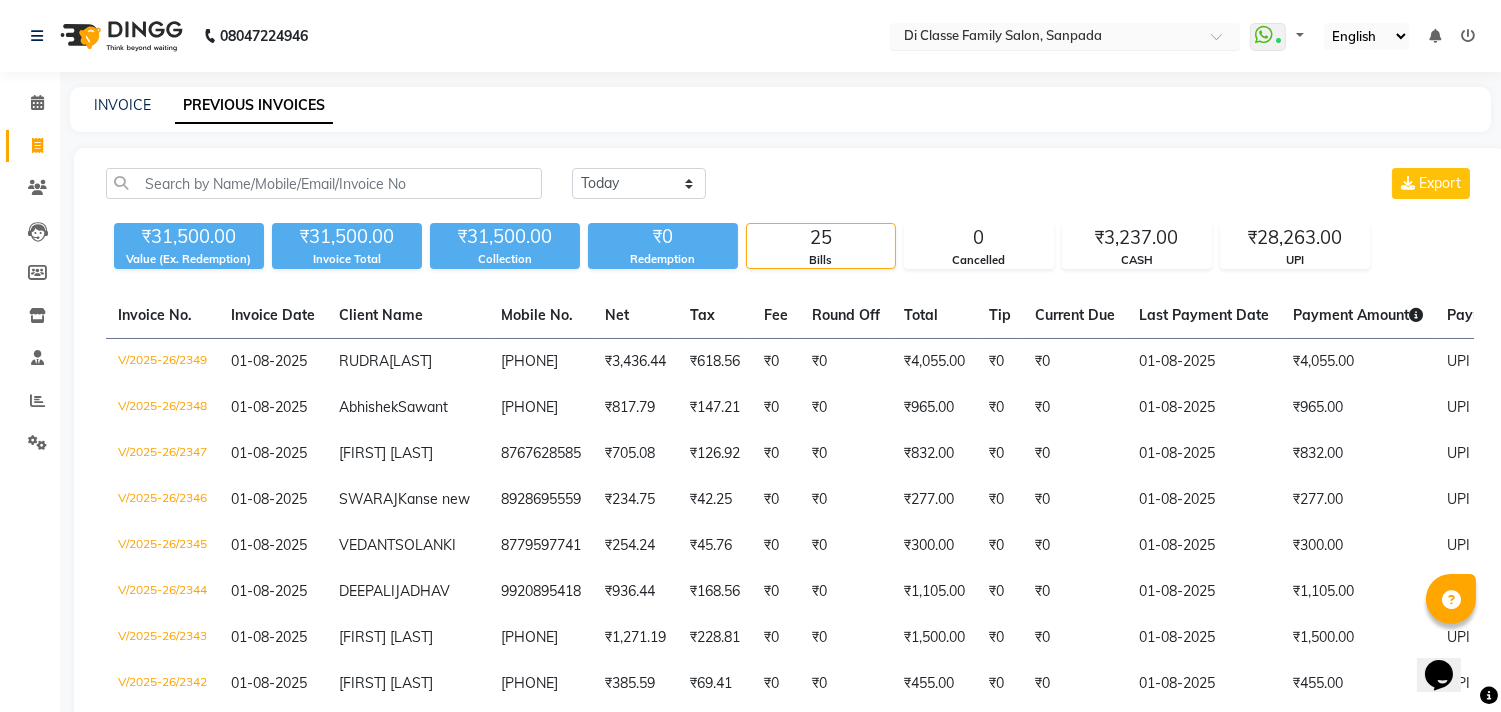 click at bounding box center (1045, 38) 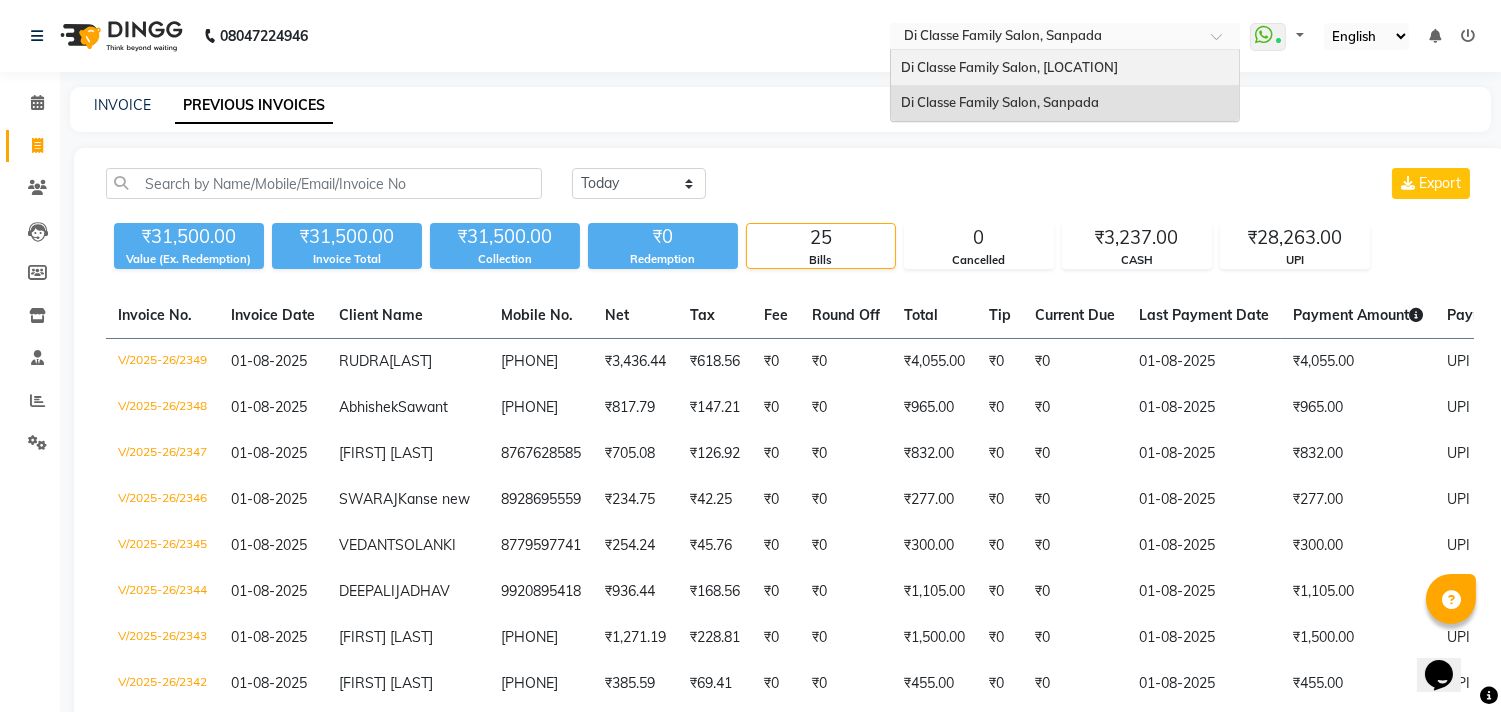 click on "Di Classe Family Salon, Ghansoli" at bounding box center [1065, 68] 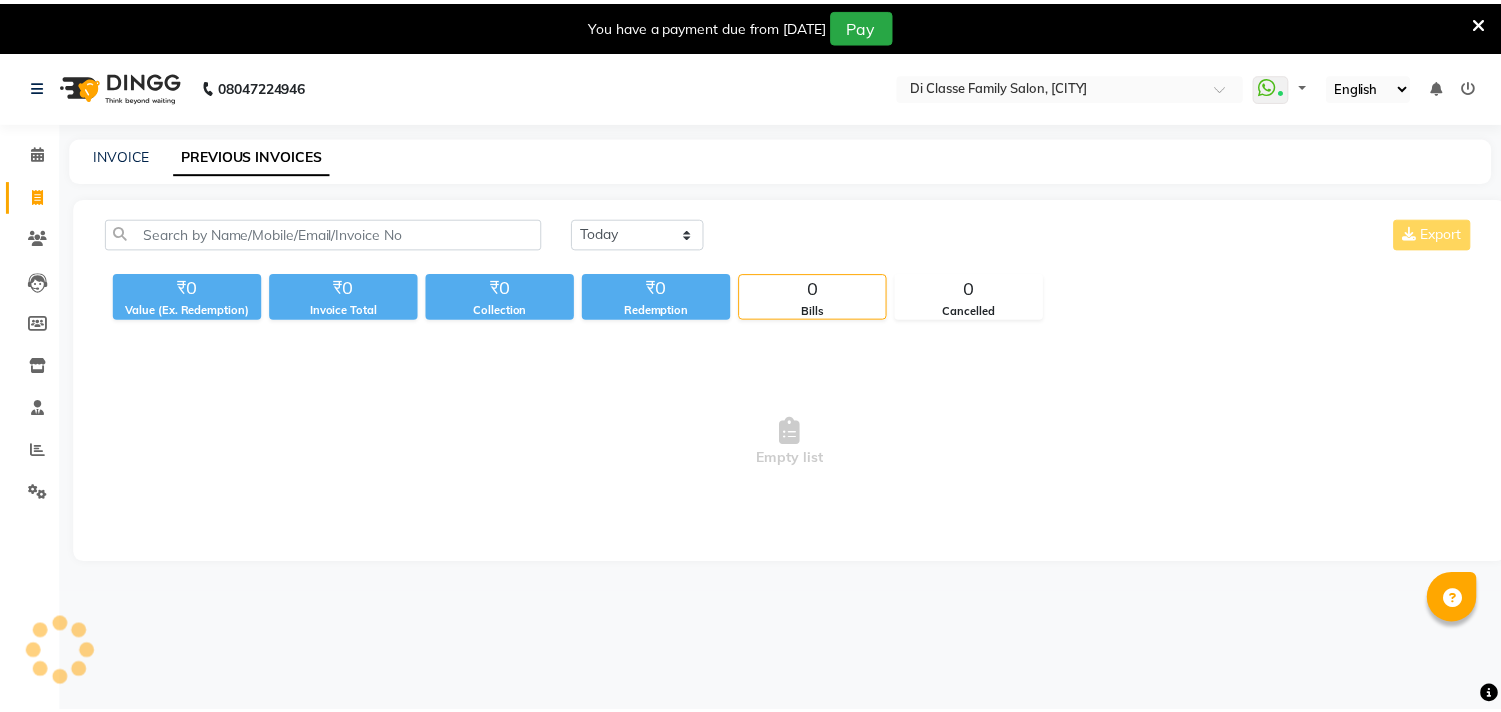 scroll, scrollTop: 0, scrollLeft: 0, axis: both 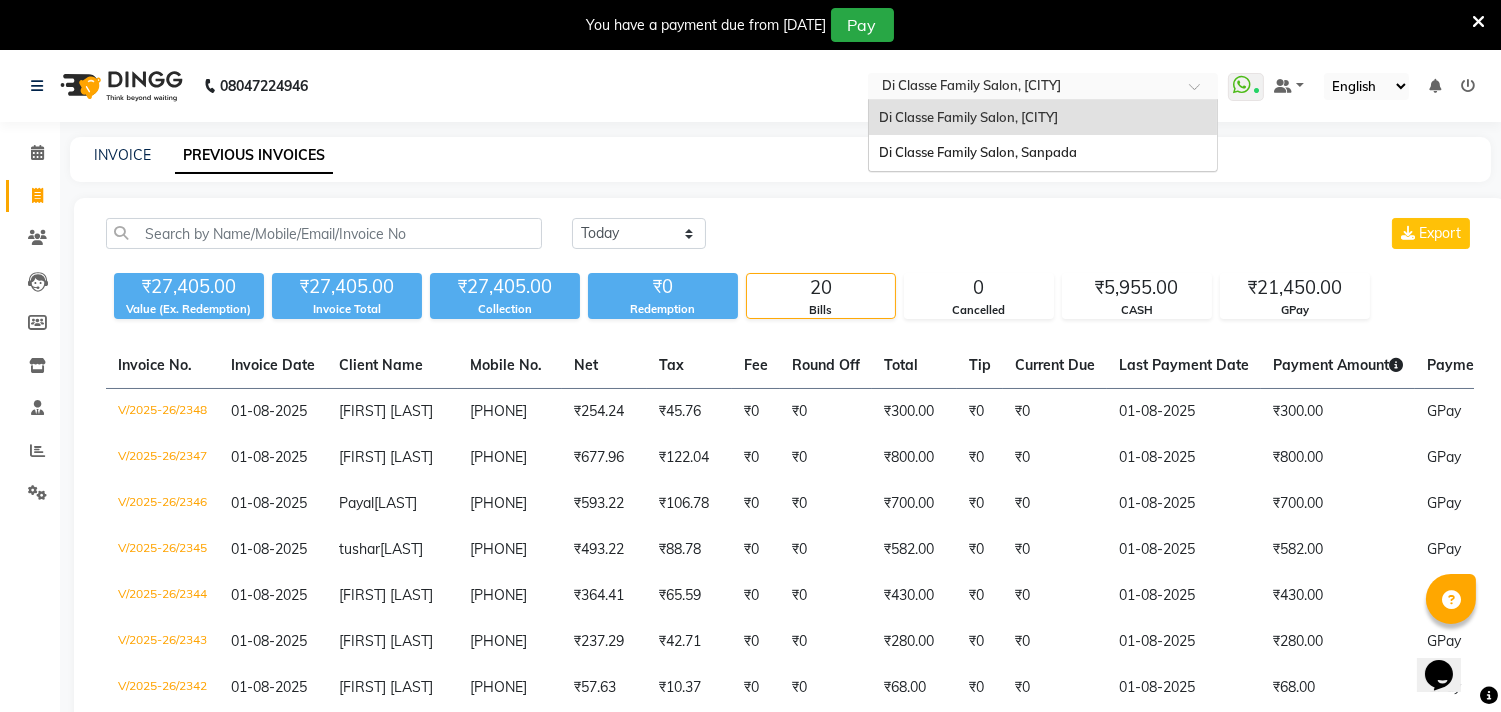 click at bounding box center (1023, 88) 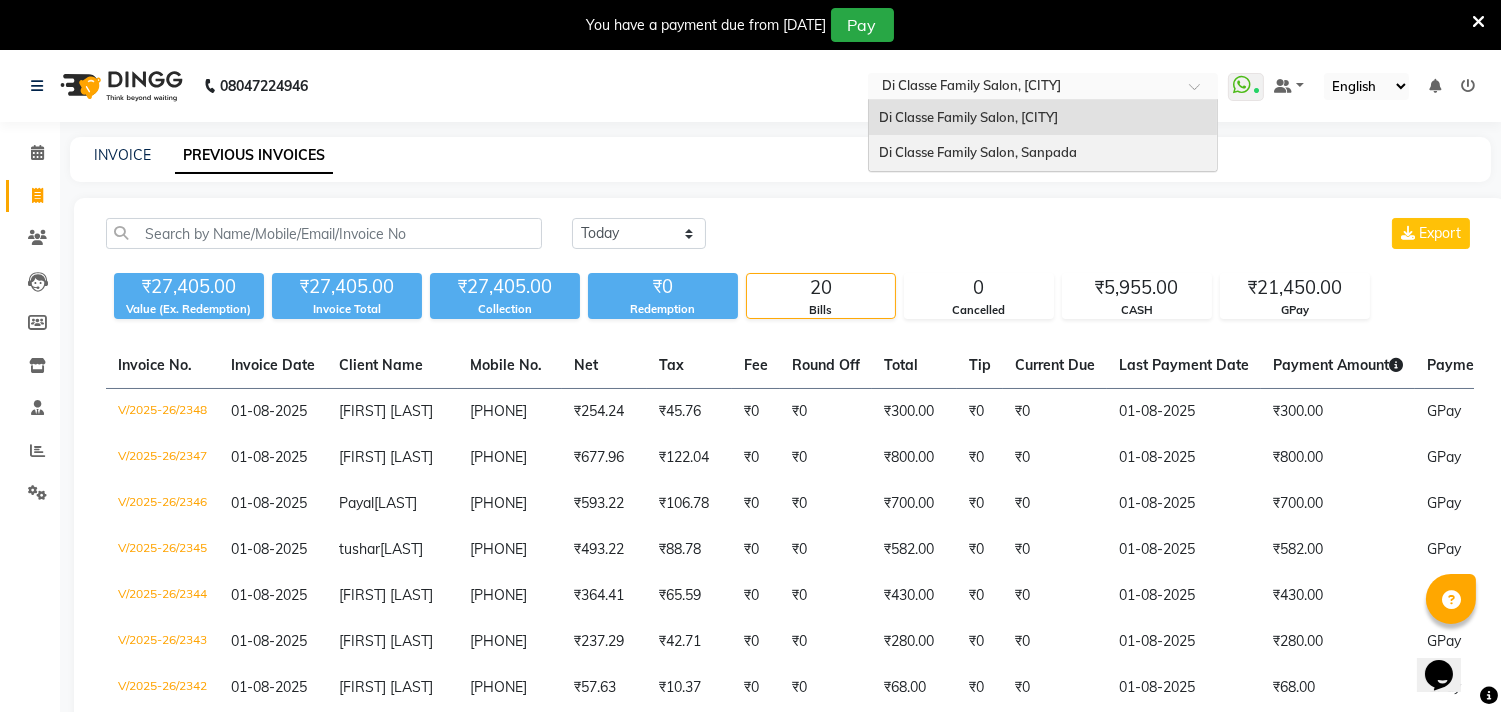 click on "Di Classe Family Salon, Sanpada" at bounding box center (1043, 153) 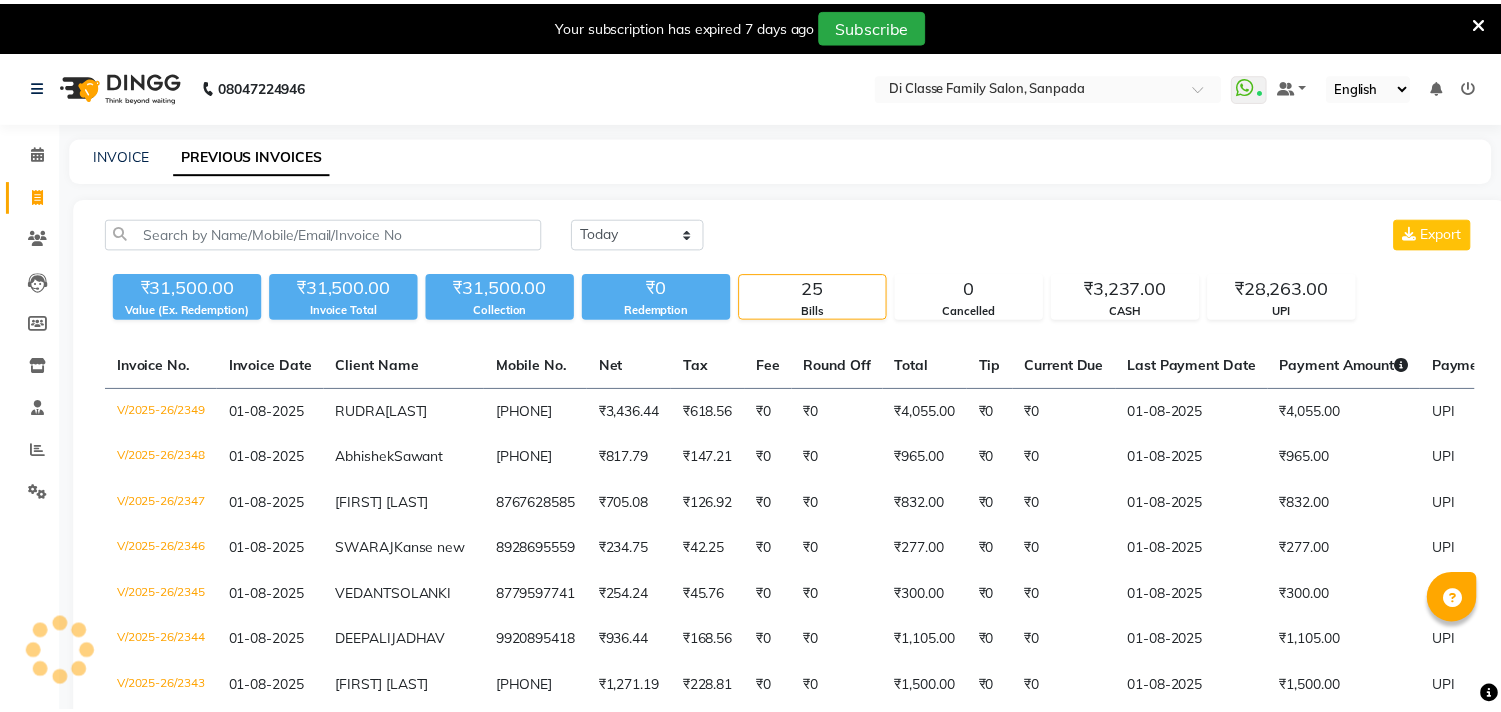 scroll, scrollTop: 0, scrollLeft: 0, axis: both 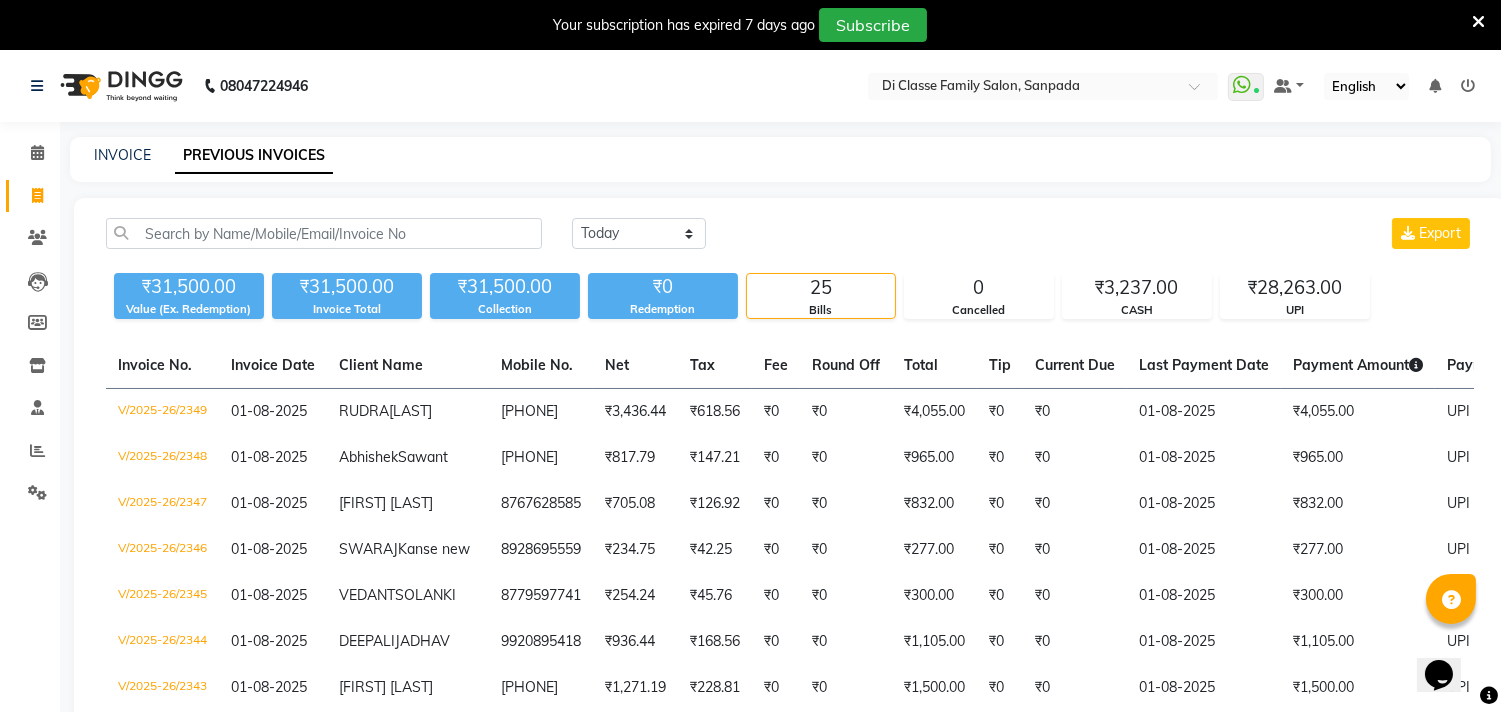 click at bounding box center (1478, 22) 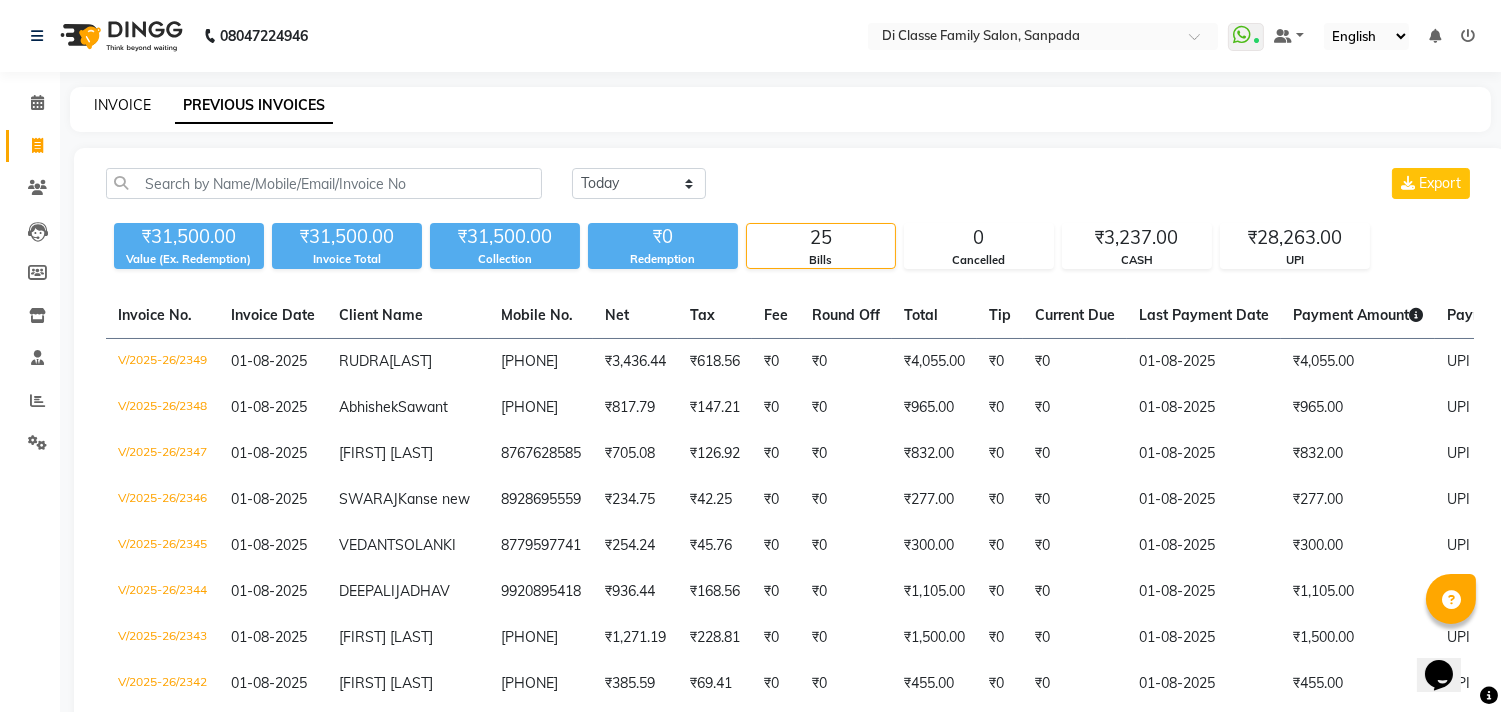 click on "INVOICE" 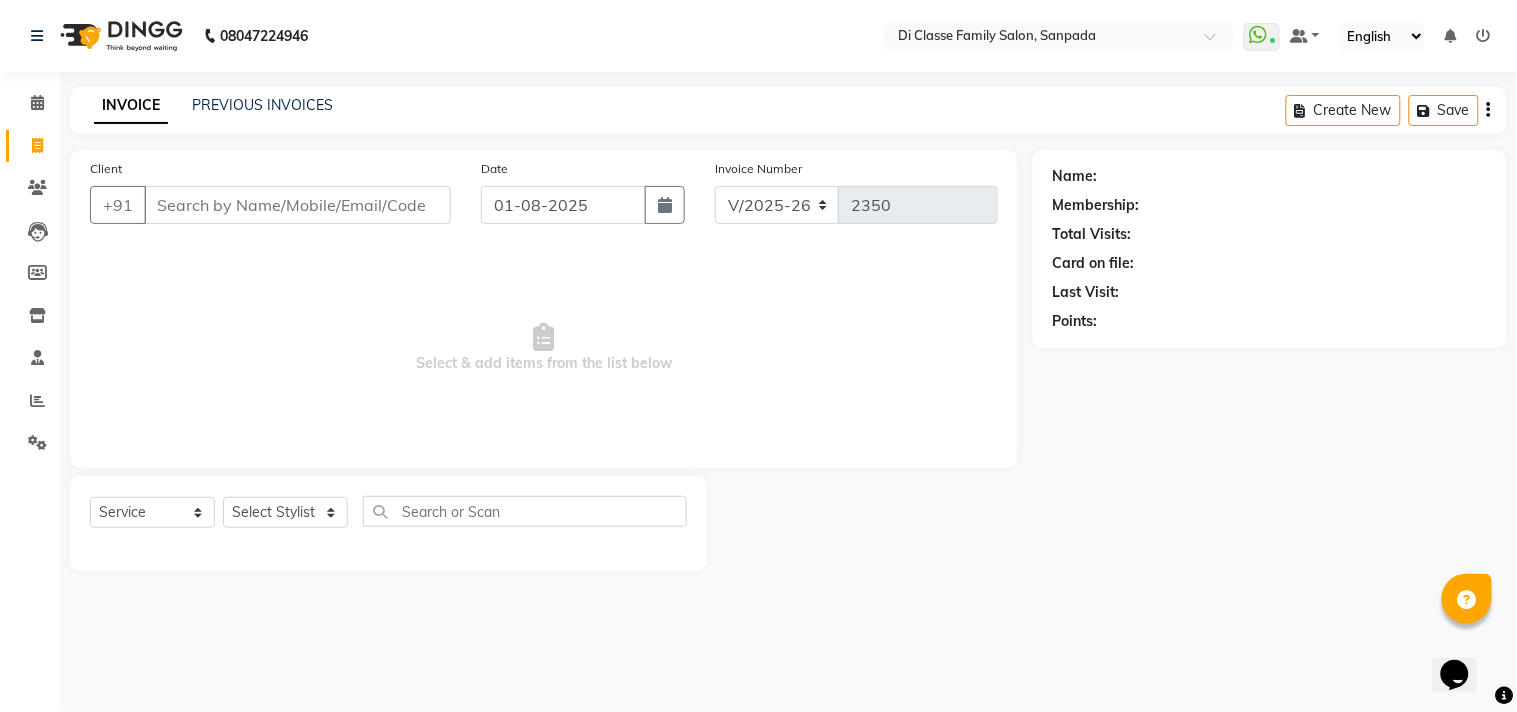 click on "PREVIOUS INVOICES" 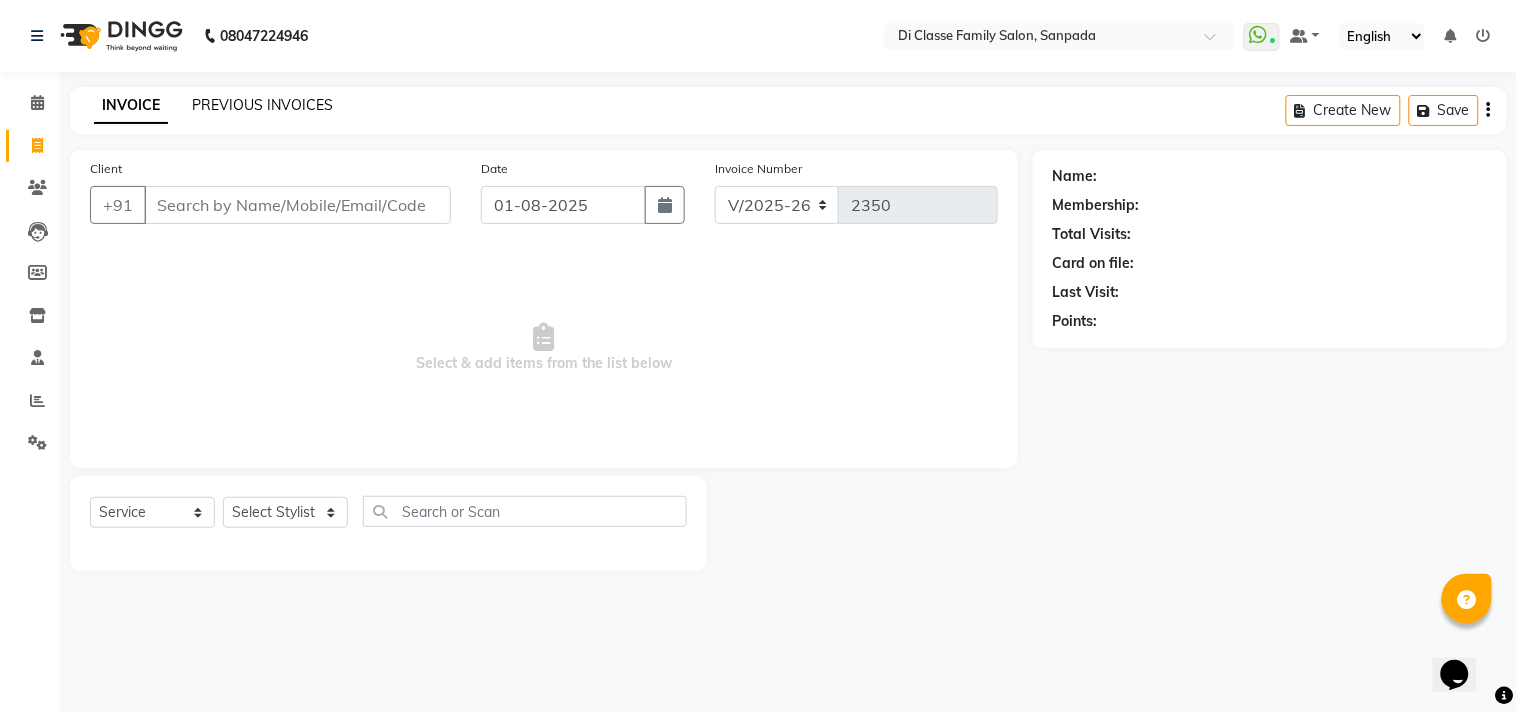 click on "PREVIOUS INVOICES" 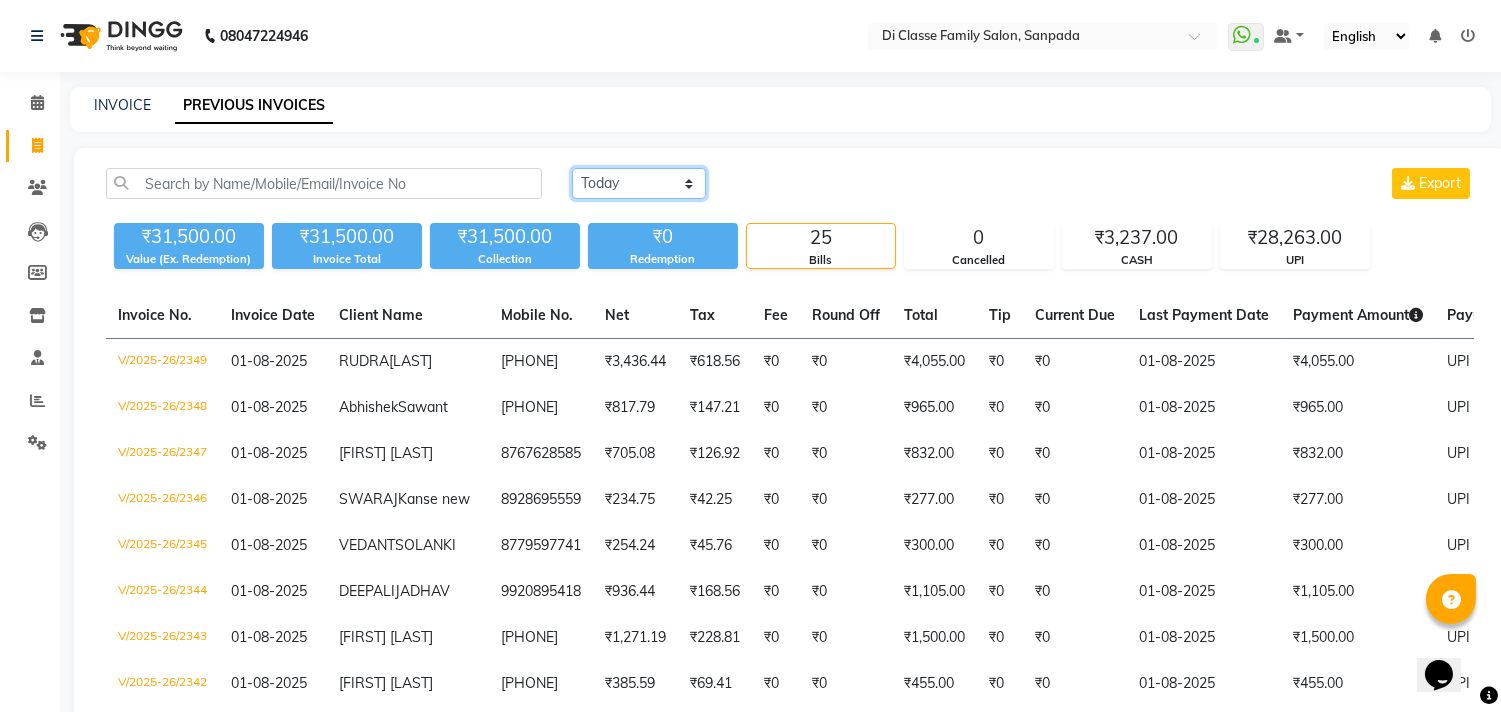 click on "Today Yesterday Custom Range" 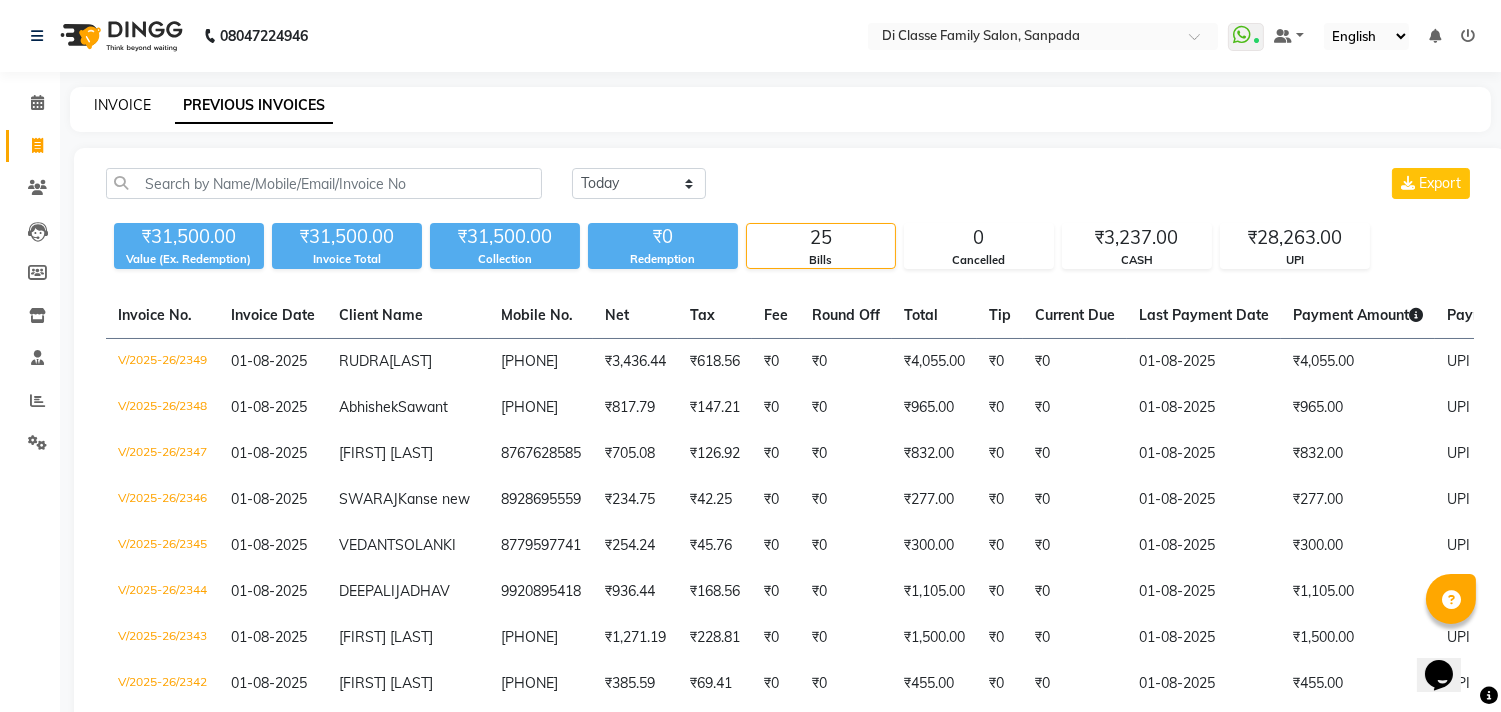 click on "INVOICE" 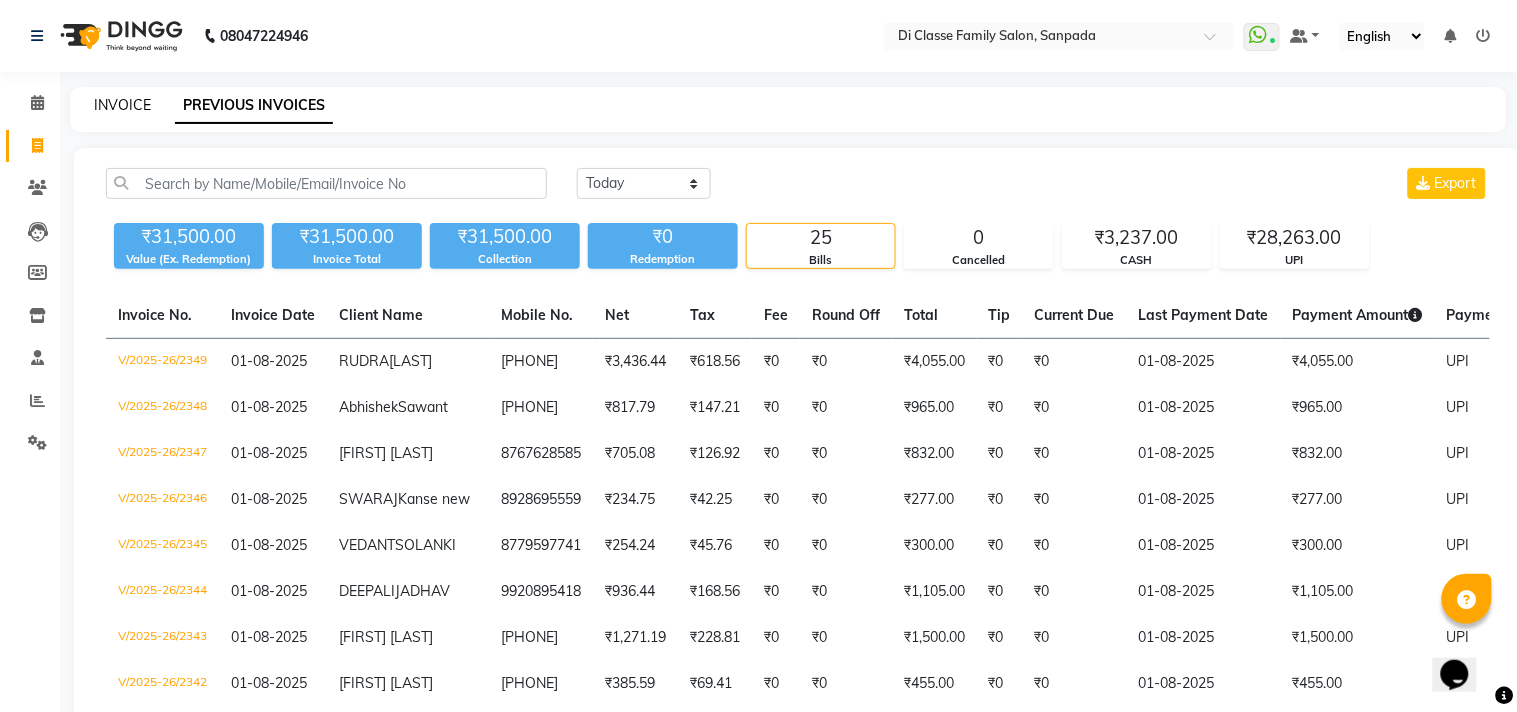 select on "4704" 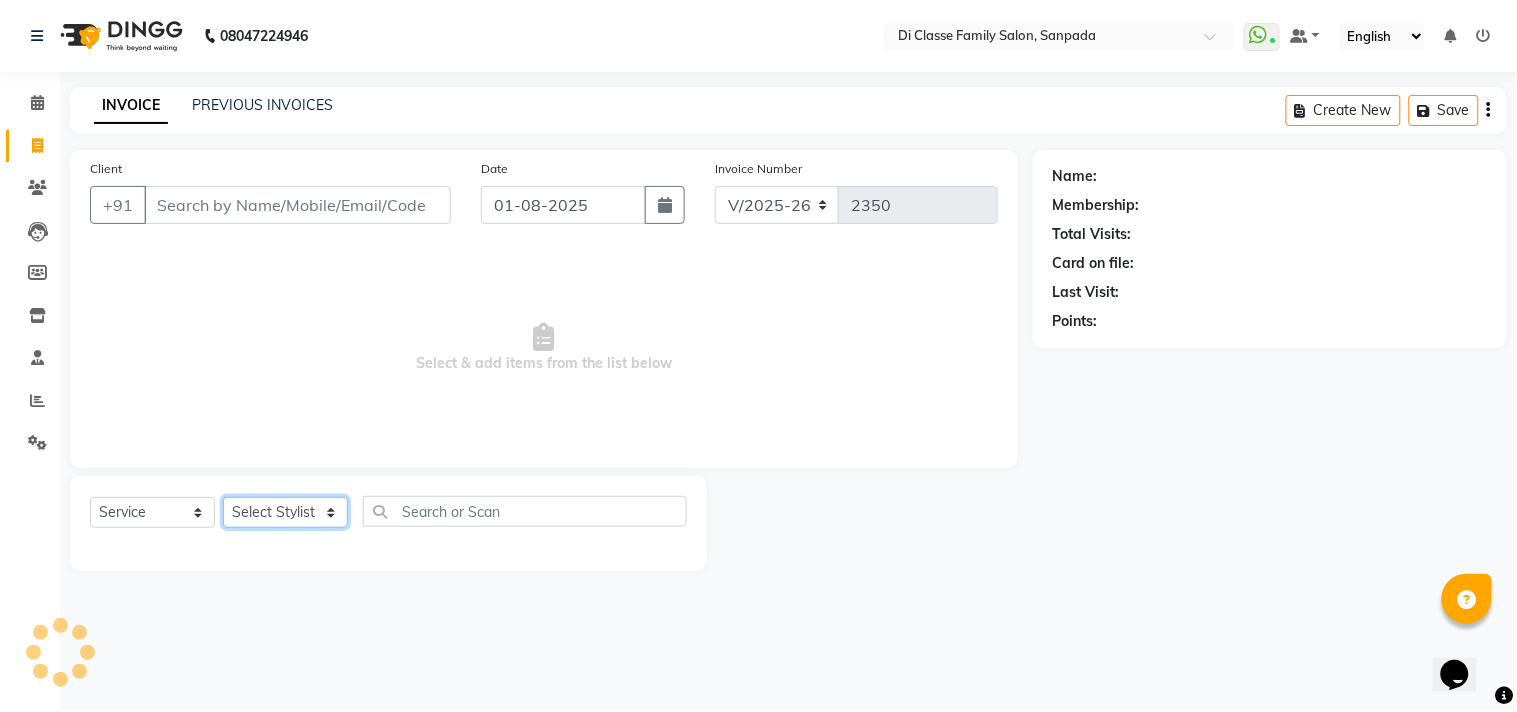 click on "Select Stylist" 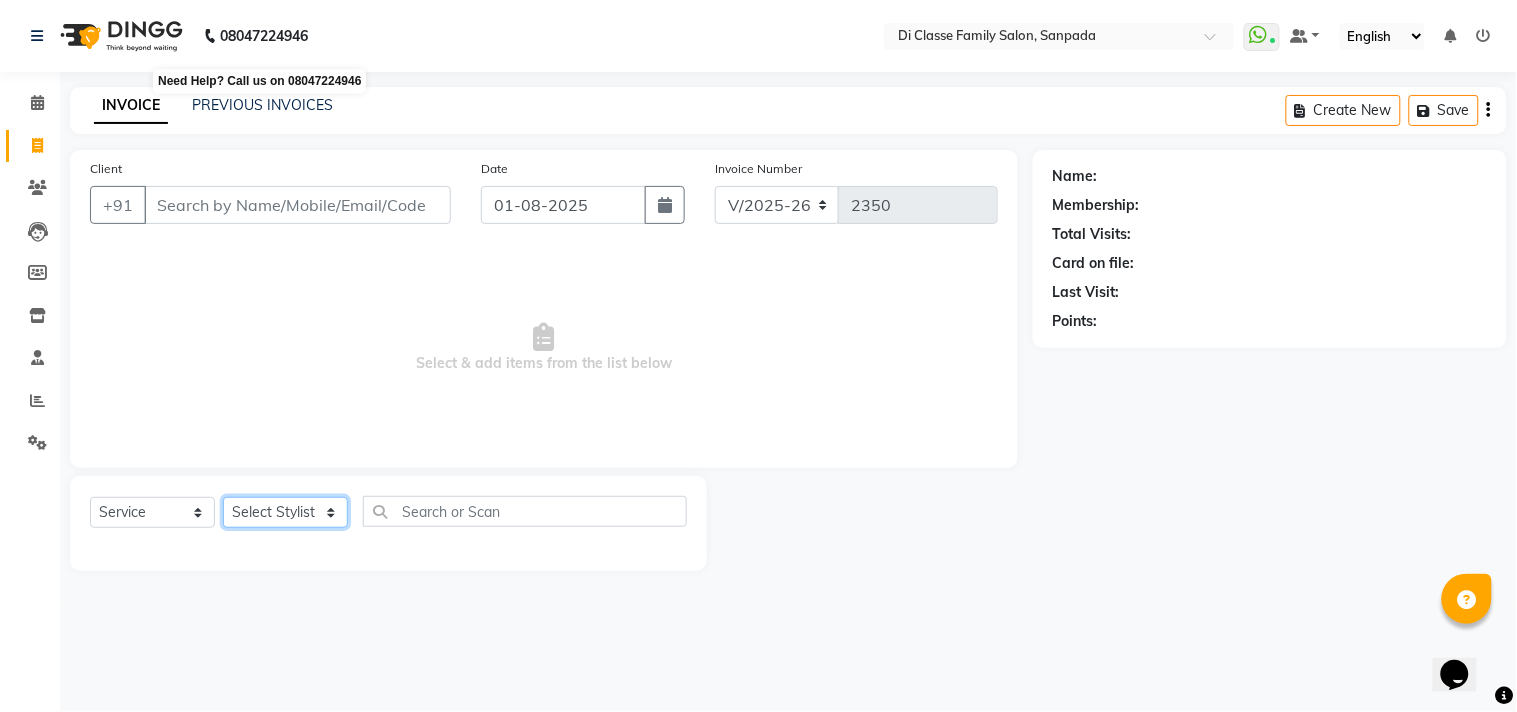 select on "76830" 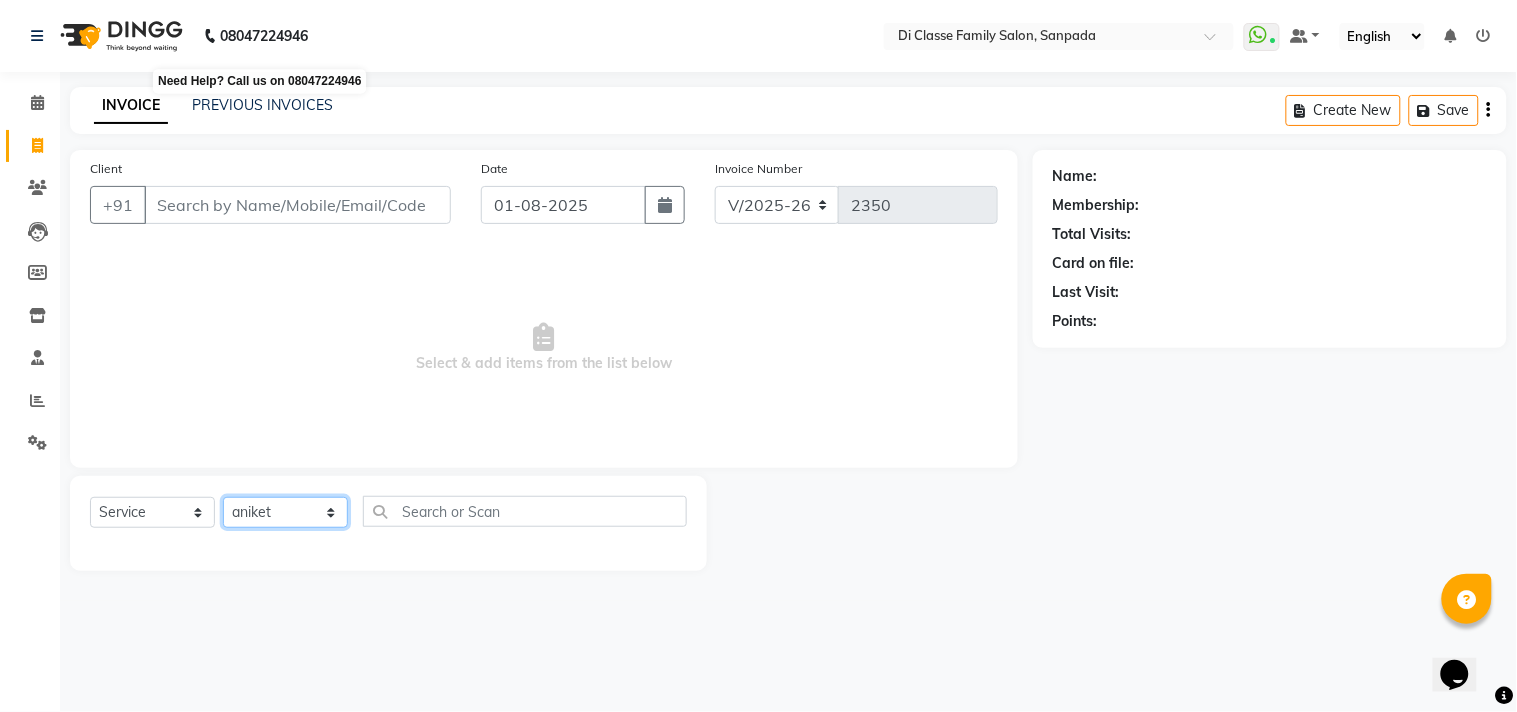click on "Select Stylist aniket  Anu  AYAZ KADRI  Front Desk Javed kapil KOMAL  Payal  Pooja Jadhav Rahul Datkhile RESHMA SHAIKH rutik shinde SACHIN SAKPAL SADDAM SAHAJAN SAKSHI CHAVAN Sameer  sampada Sanjana  SANU SHUBHAM PEDNEKAR Sikandar Ansari Vijay kharat" 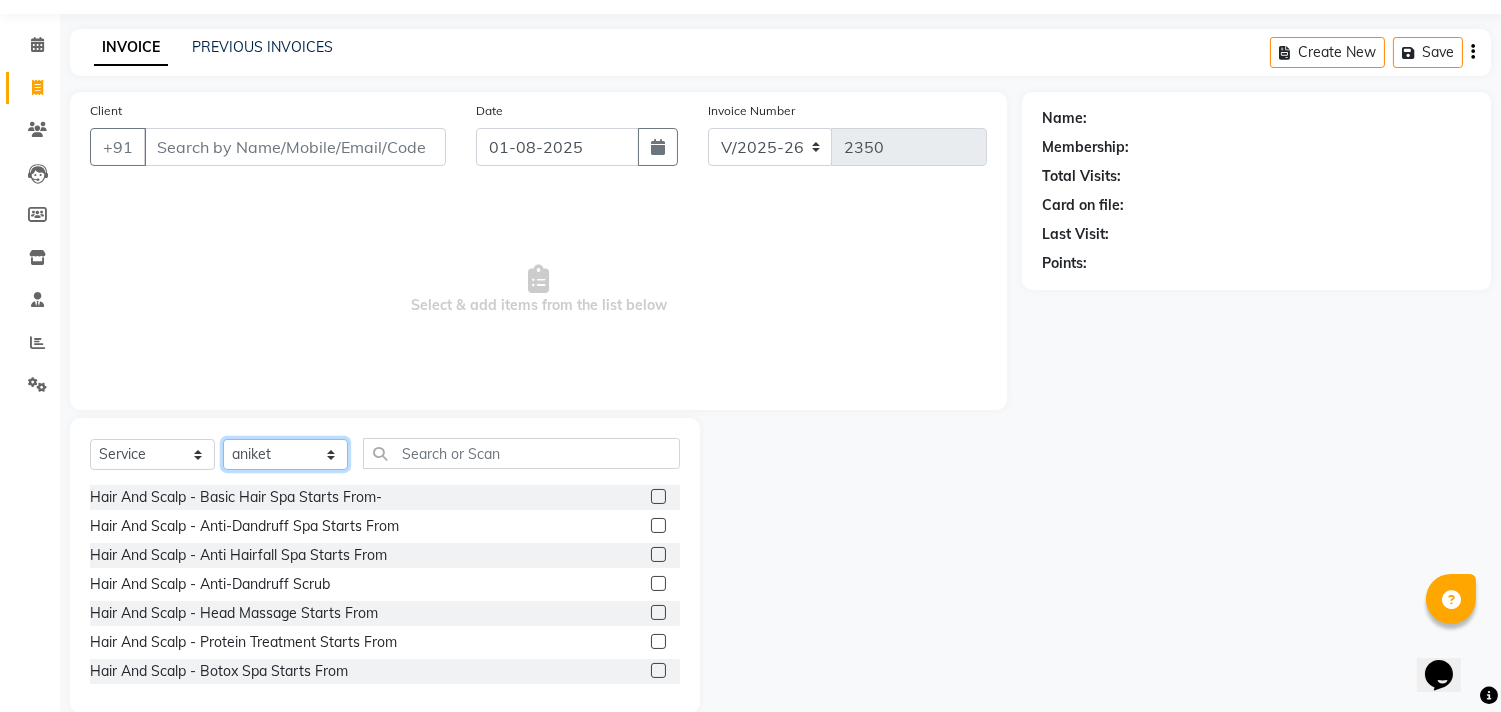 scroll, scrollTop: 88, scrollLeft: 0, axis: vertical 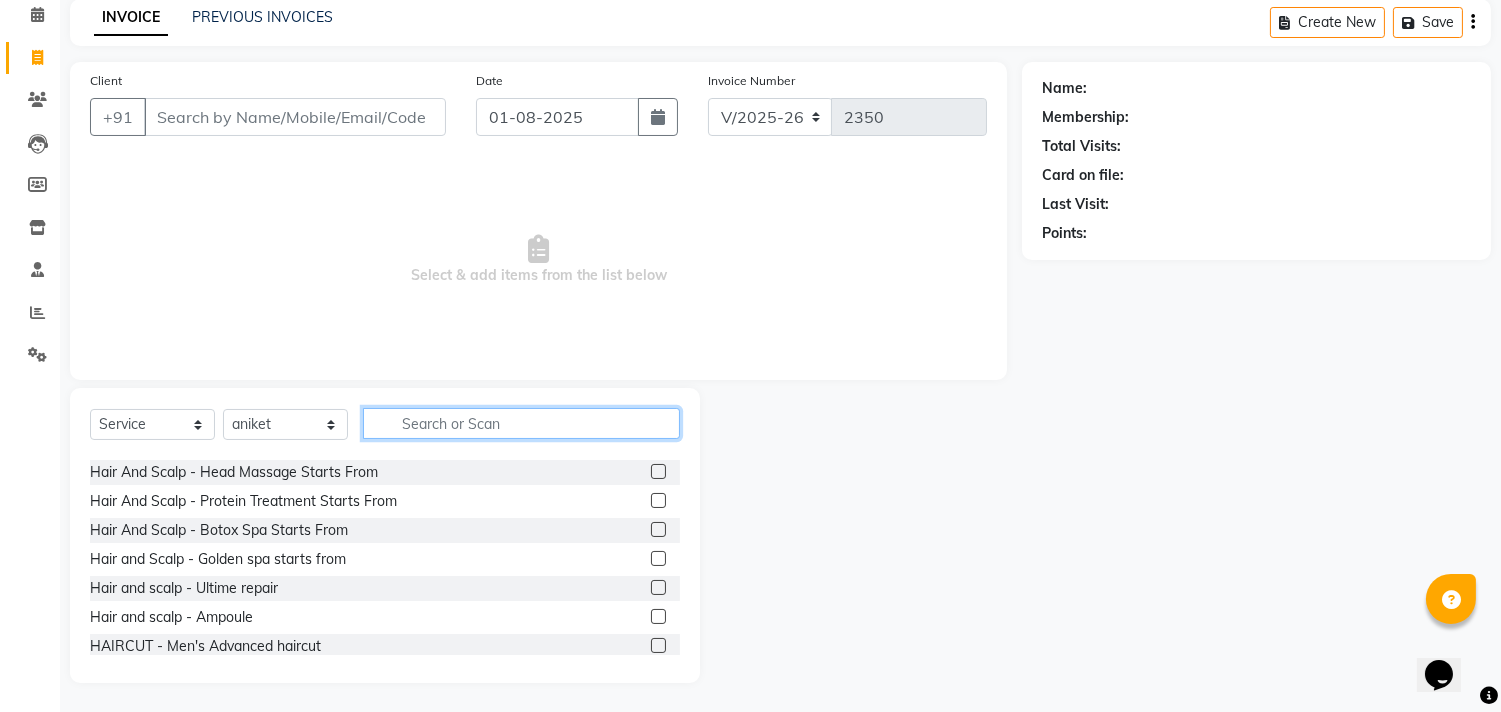 click 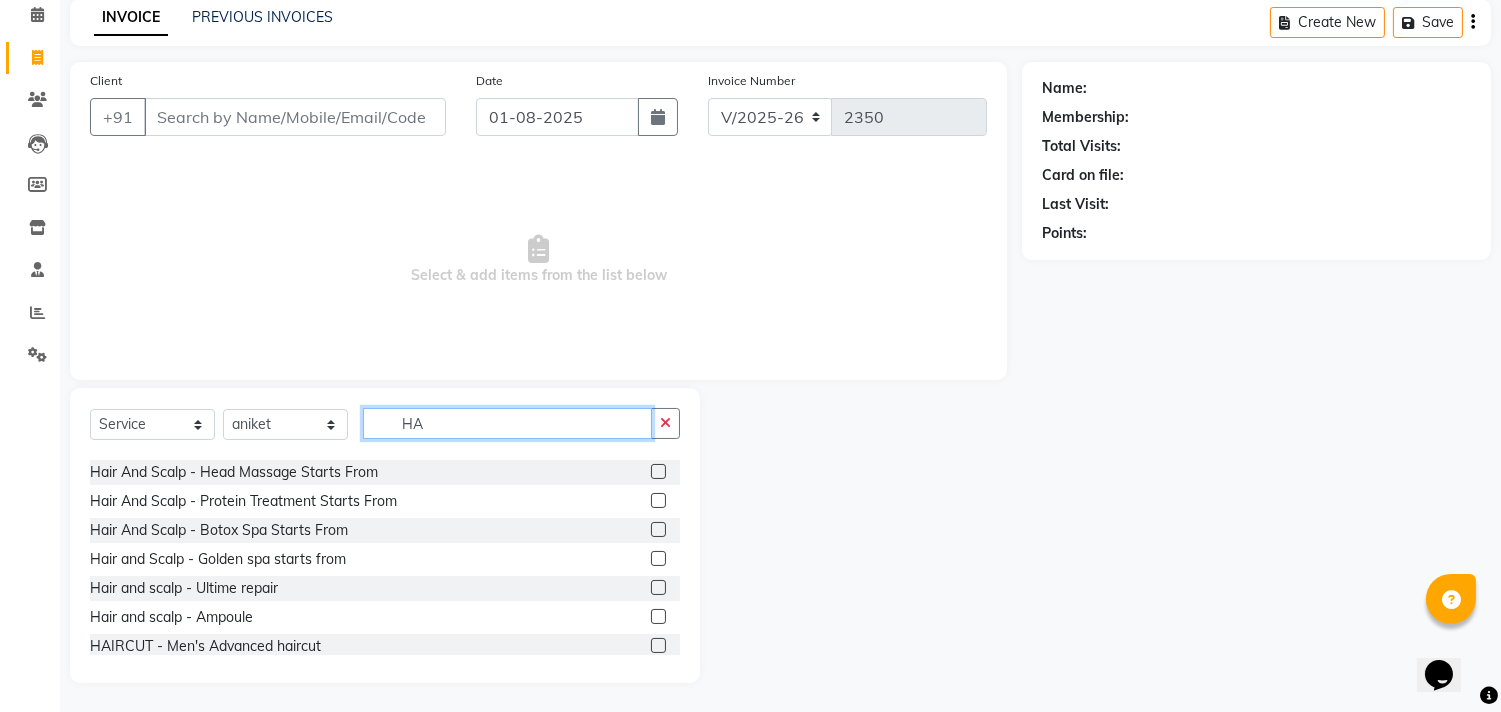 type on "H" 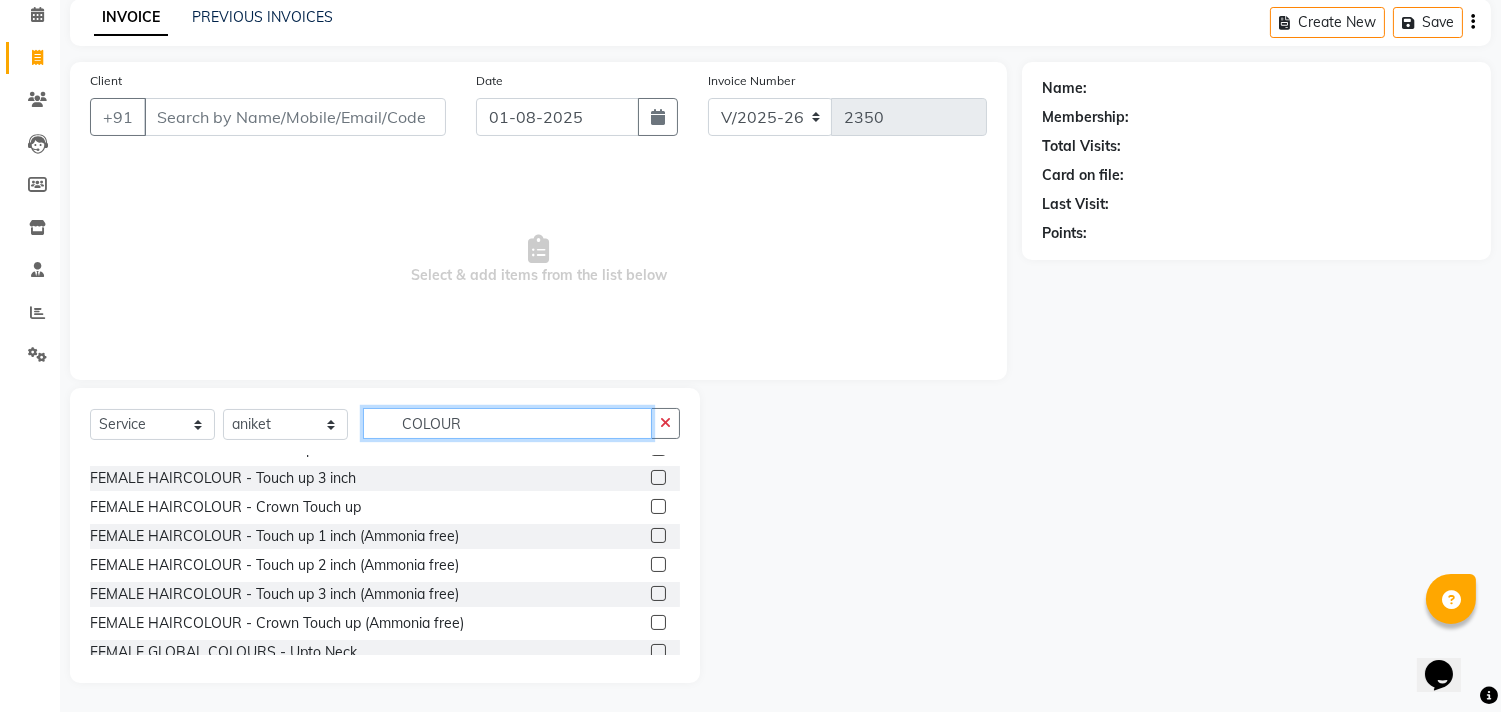 scroll, scrollTop: 0, scrollLeft: 0, axis: both 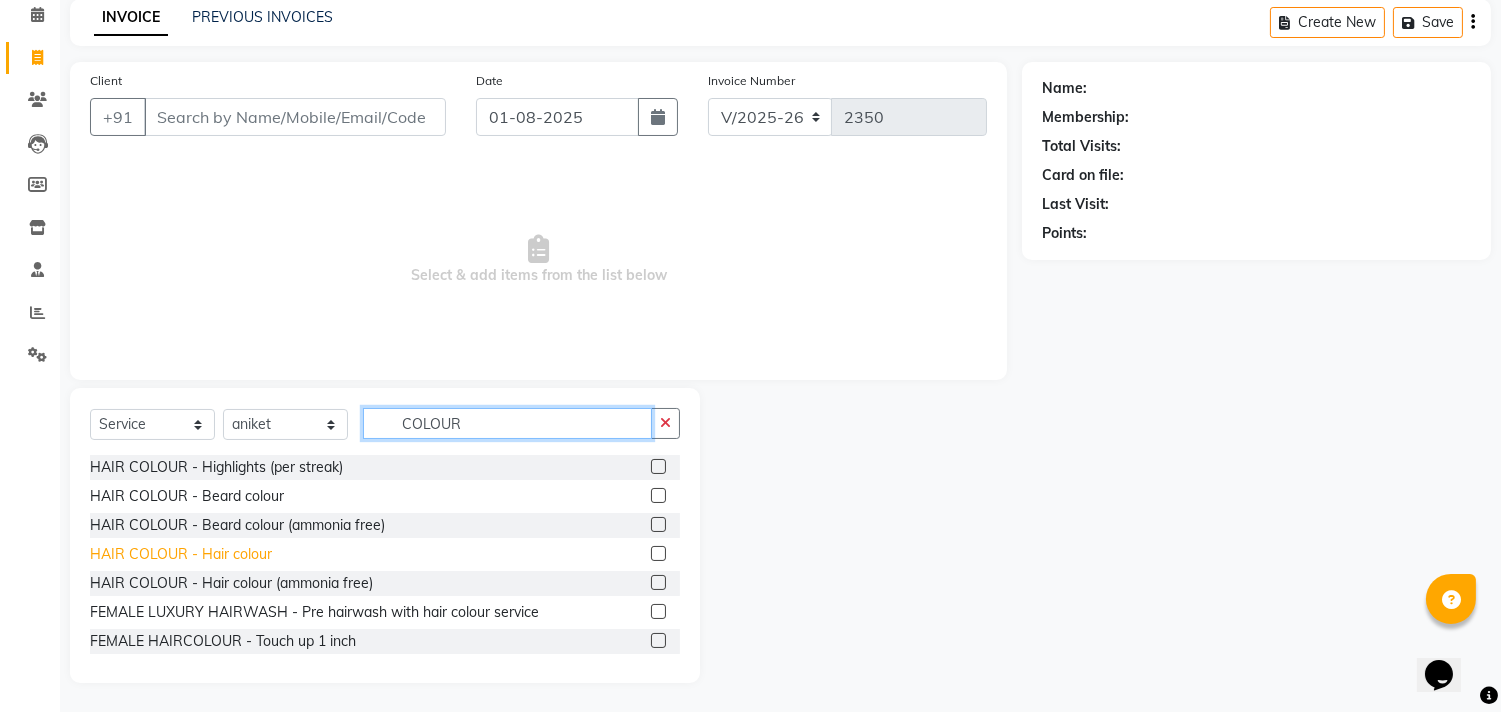 type on "COLOUR" 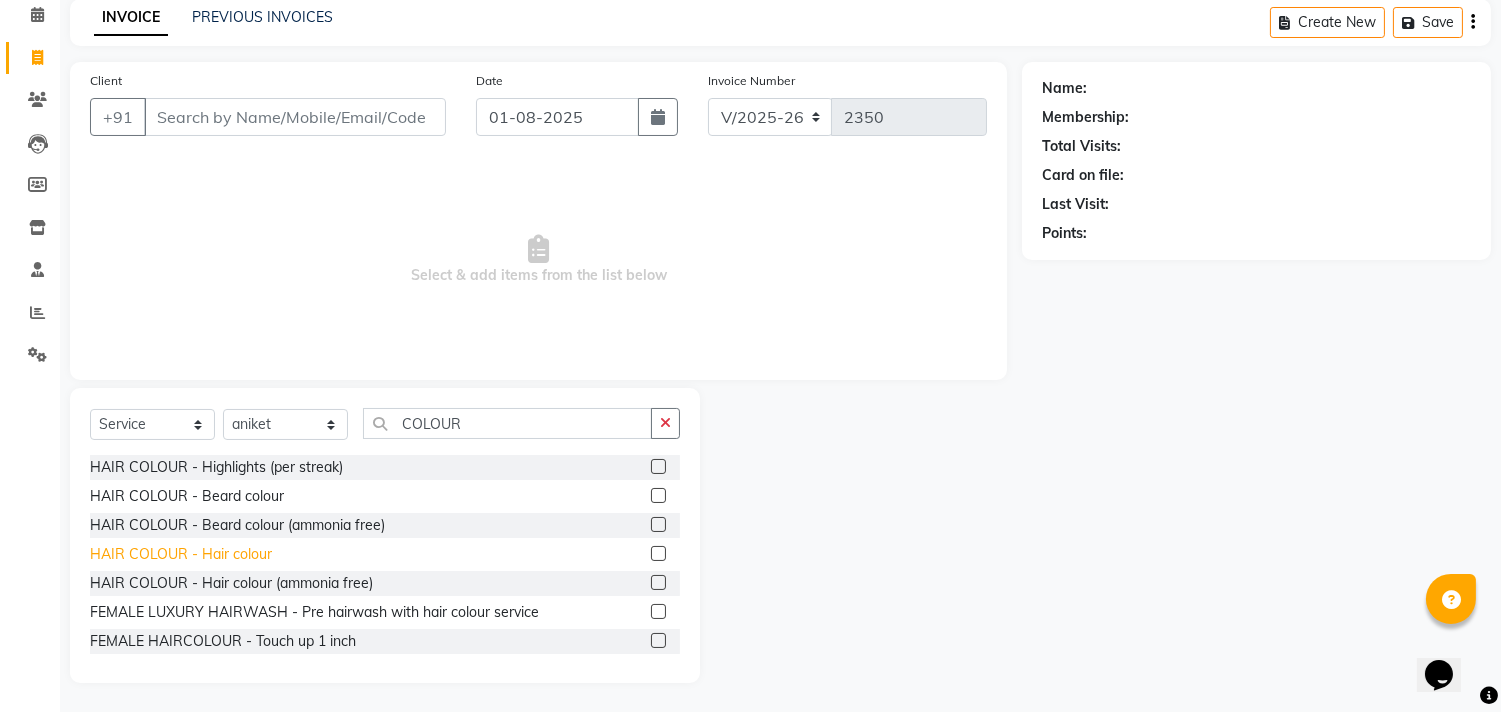 click on "HAIR COLOUR - Hair colour" 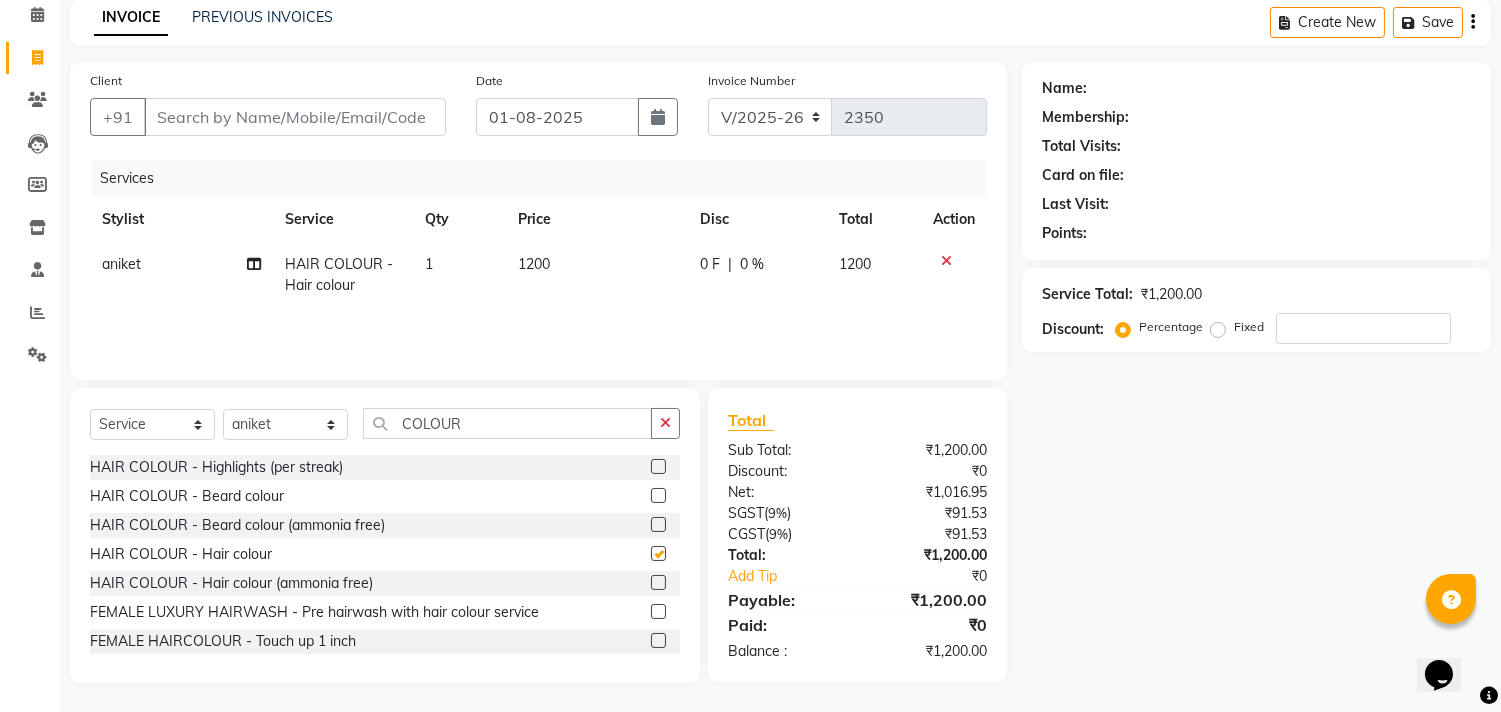 checkbox on "false" 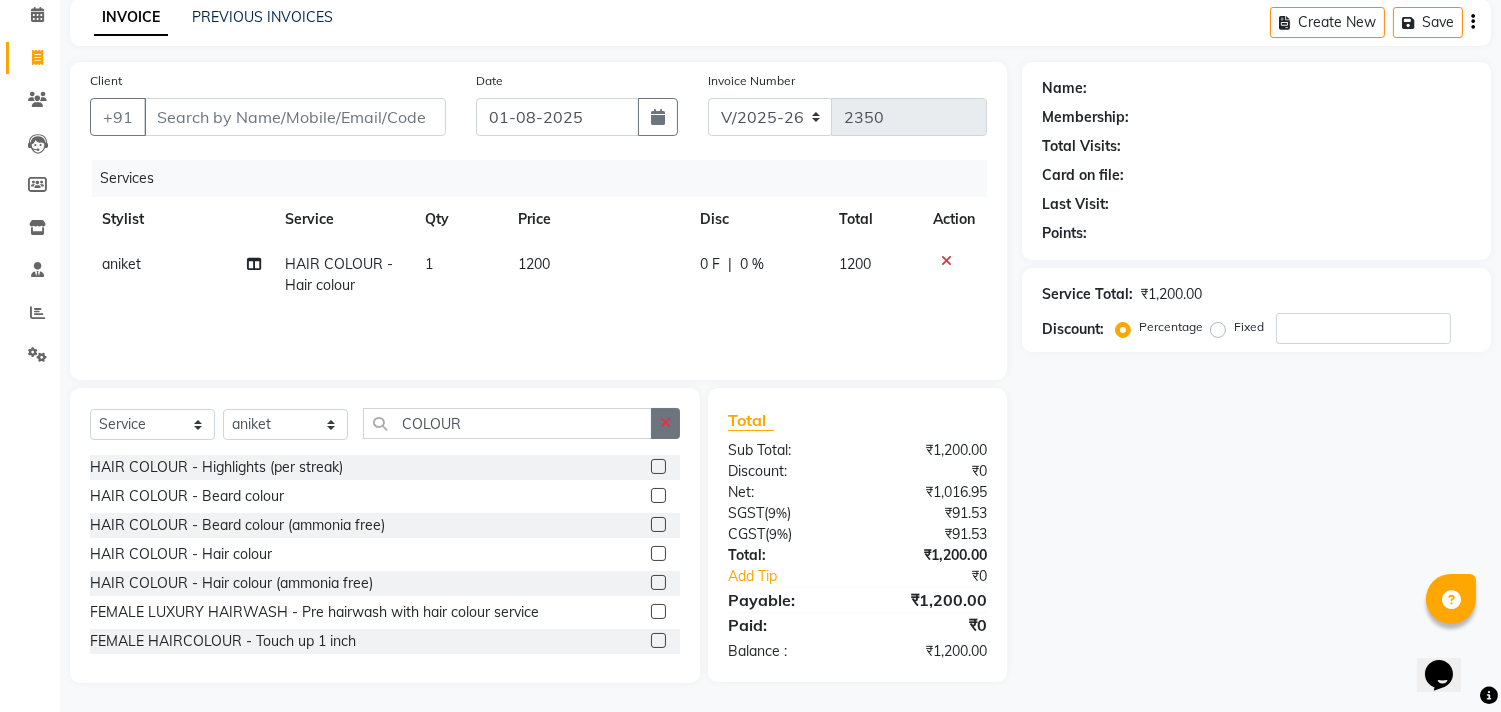 click 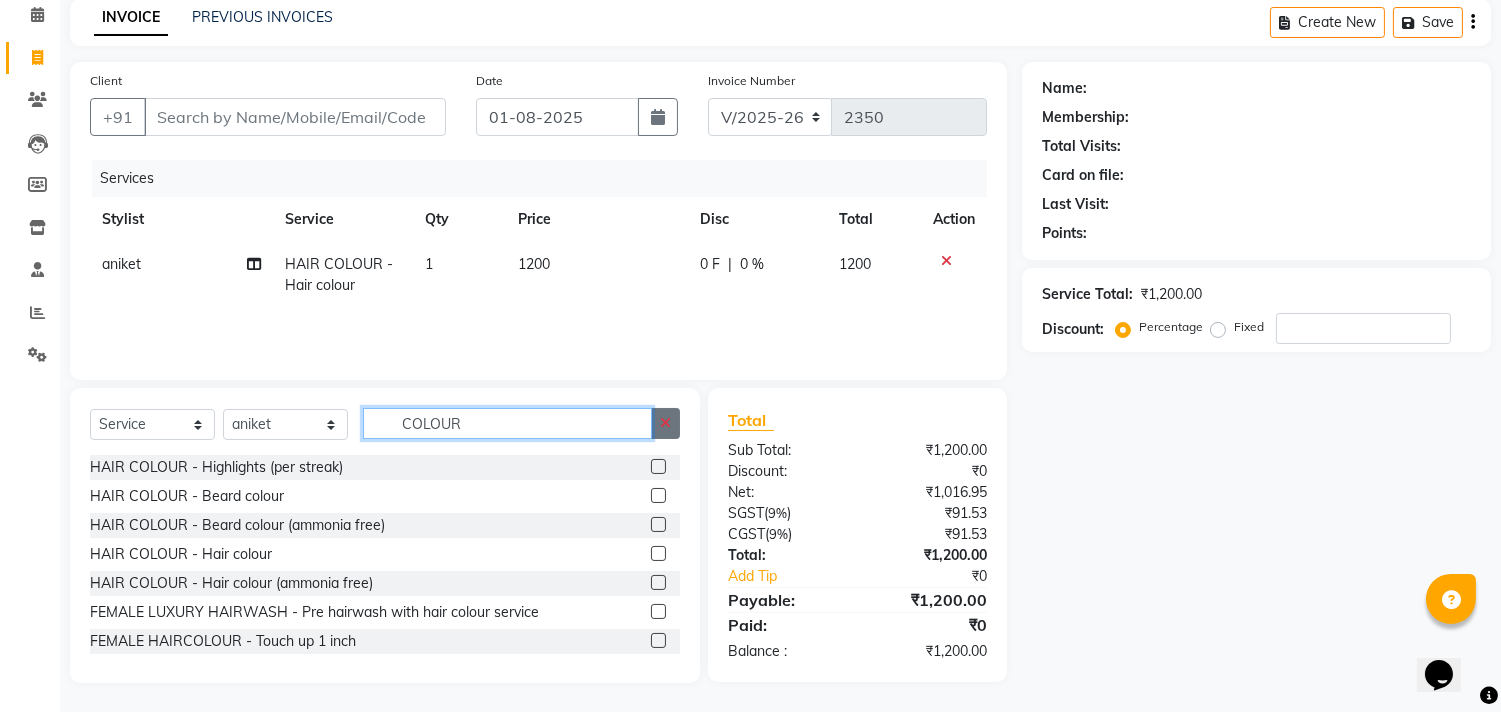 type 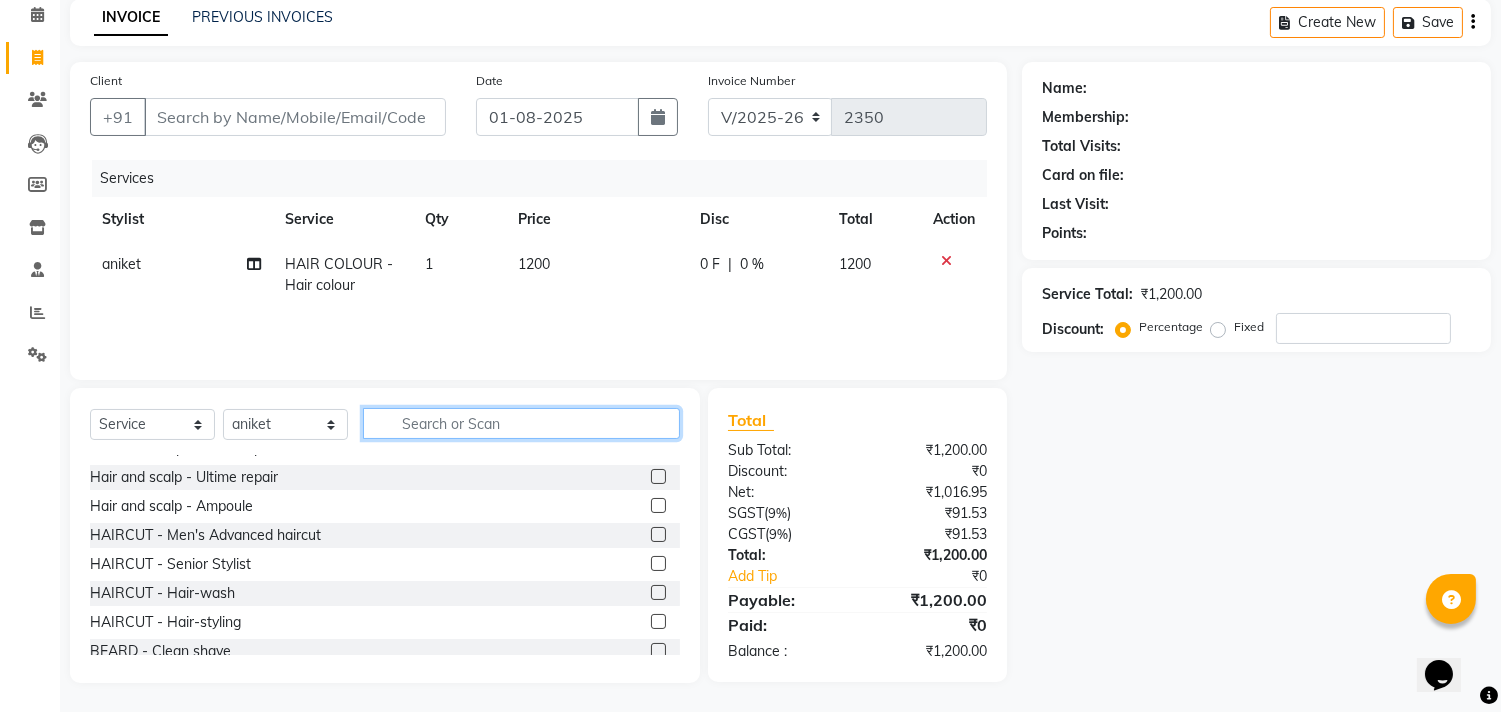 scroll, scrollTop: 333, scrollLeft: 0, axis: vertical 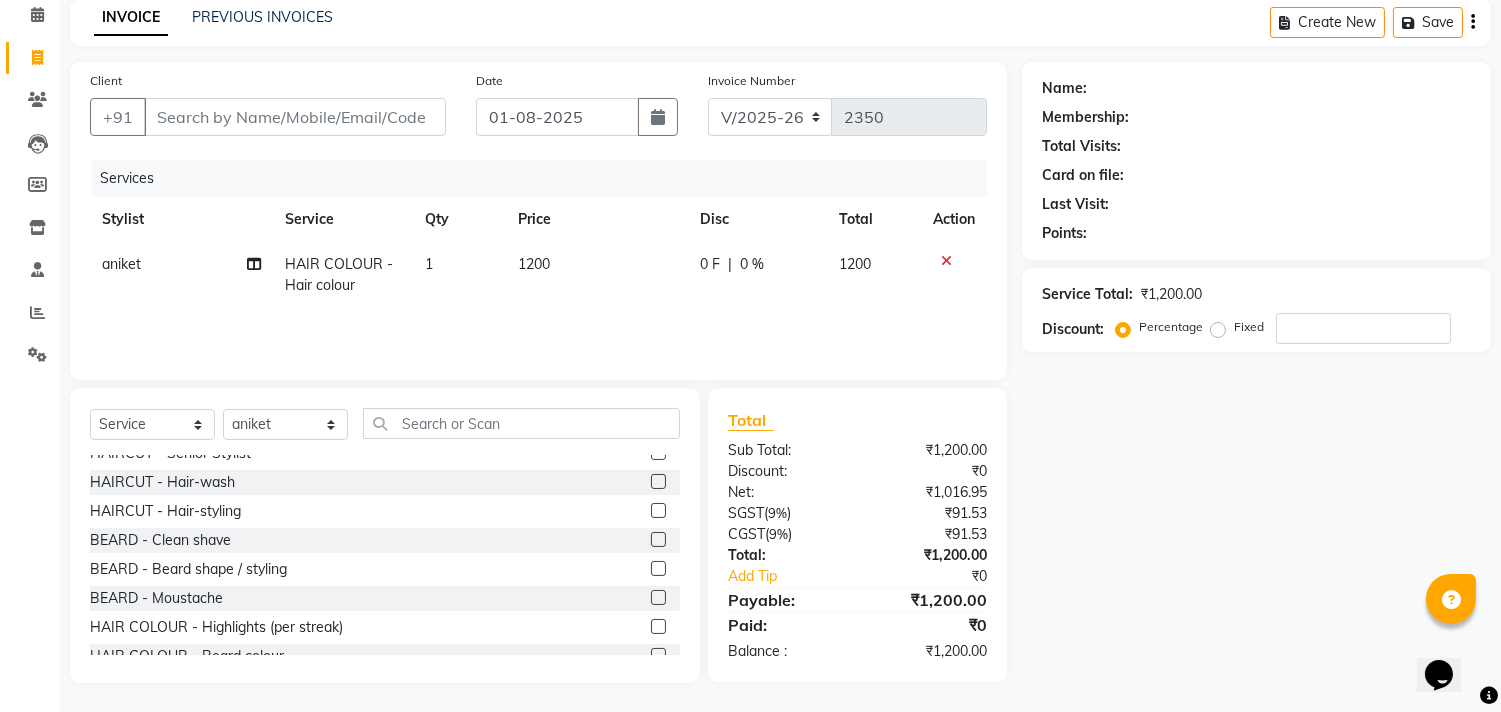 click 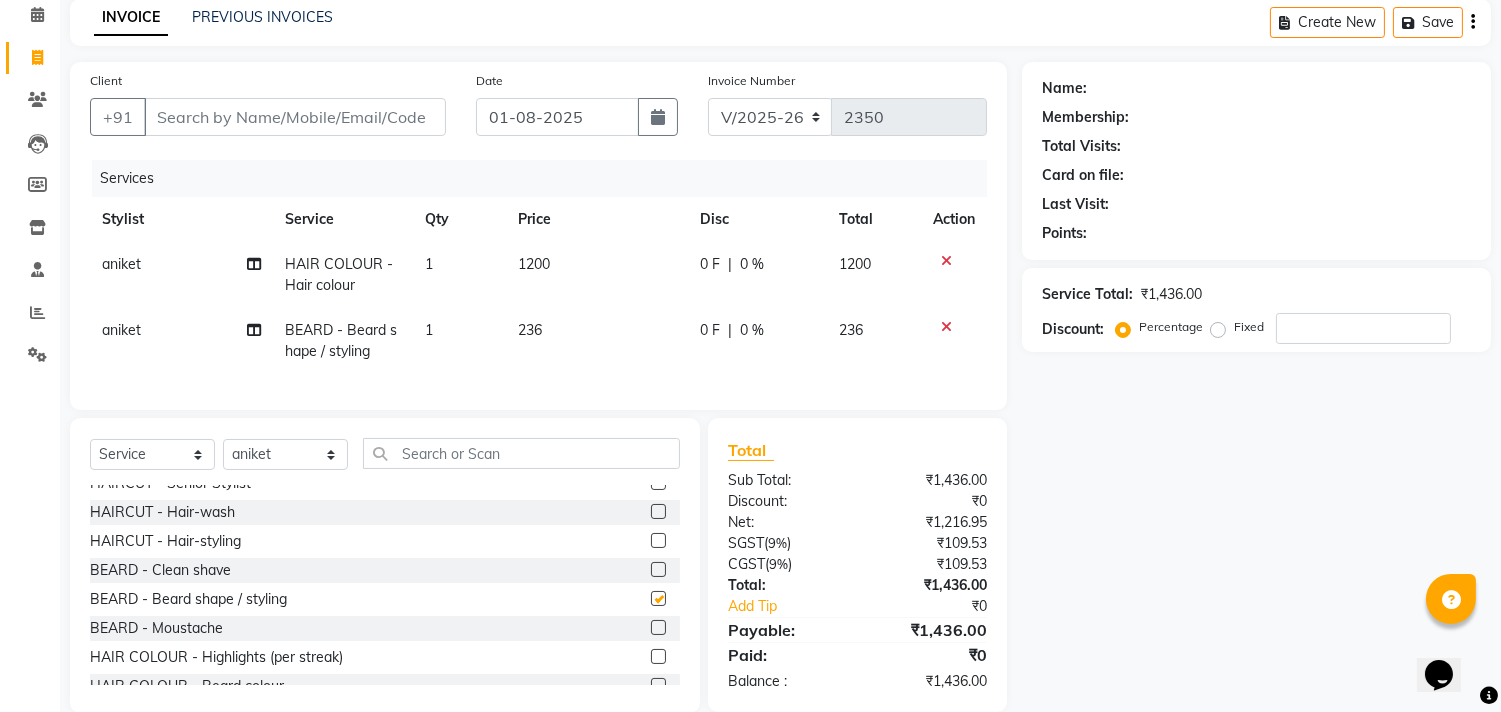 checkbox on "false" 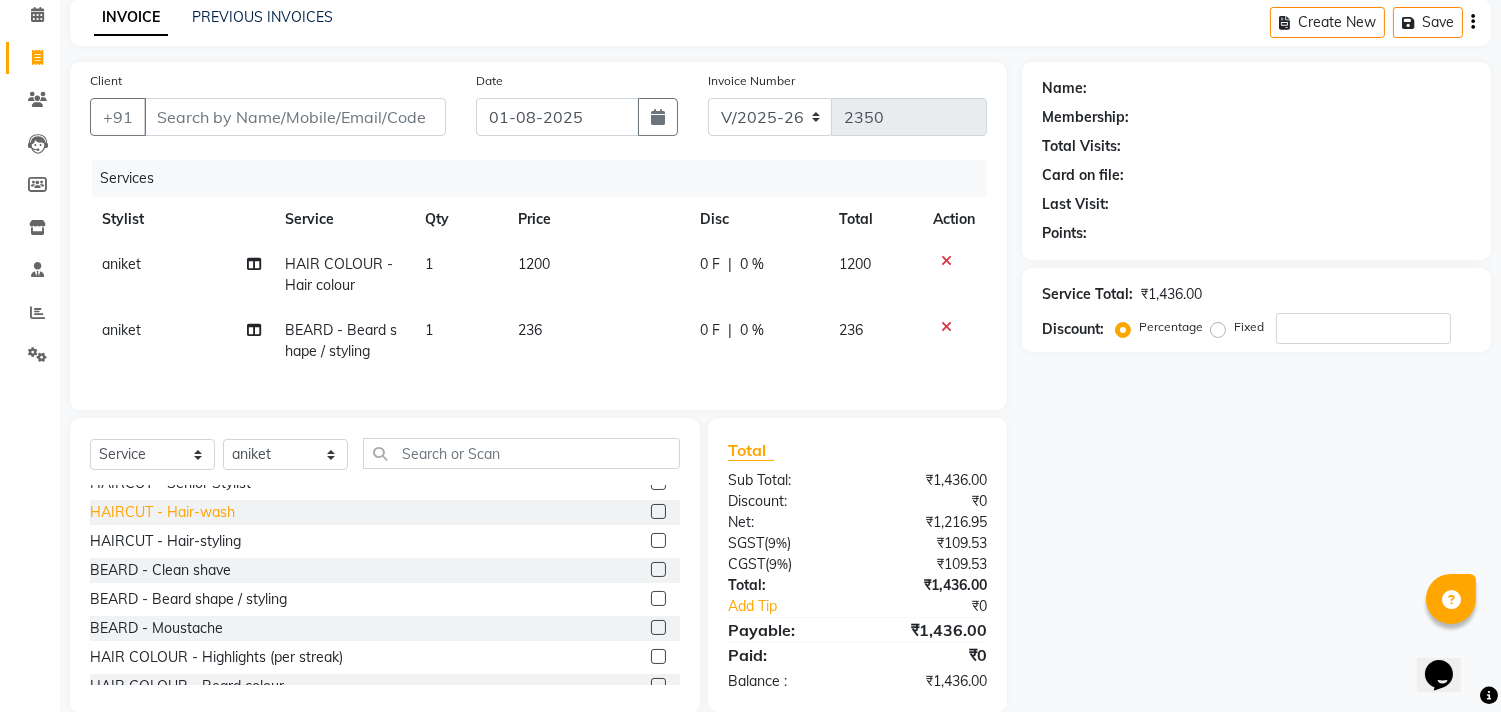 click on "HAIRCUT - Hair-wash" 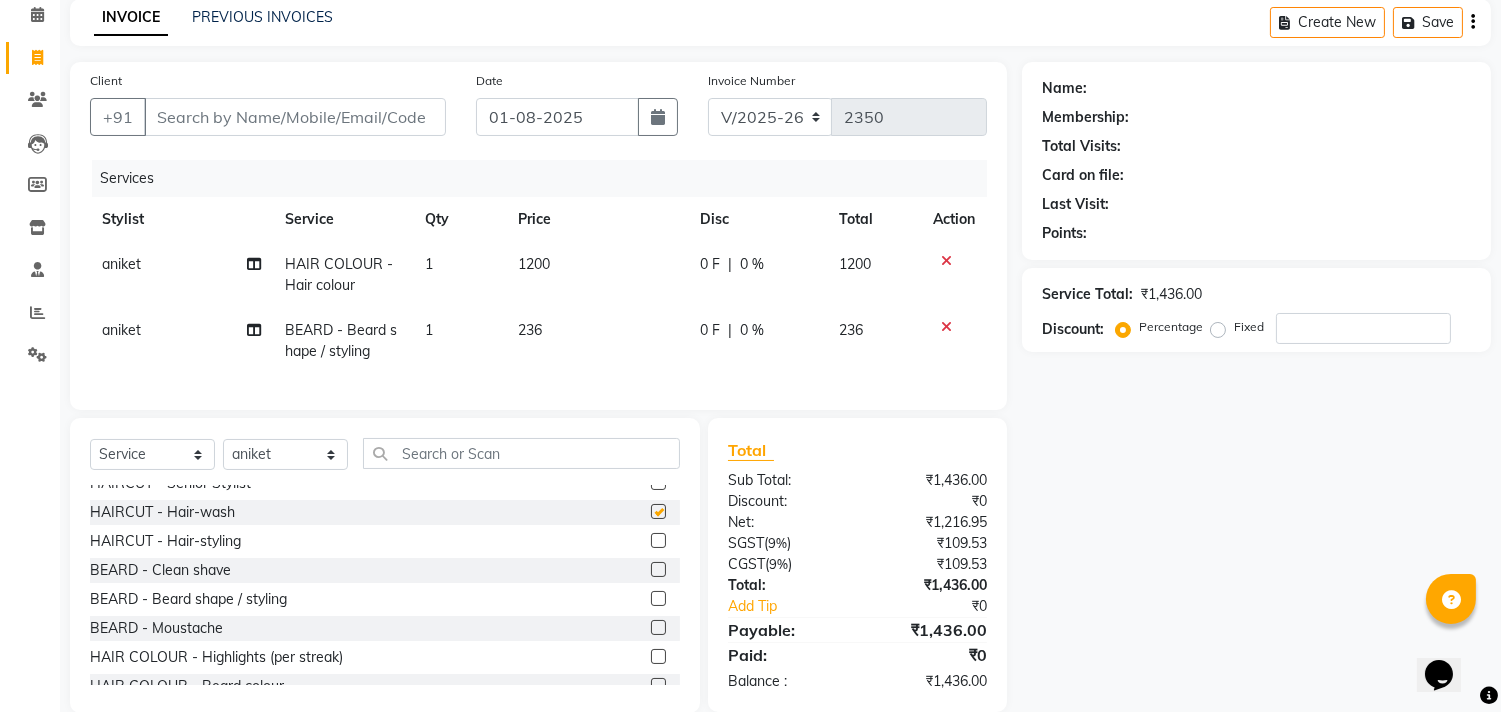 checkbox on "false" 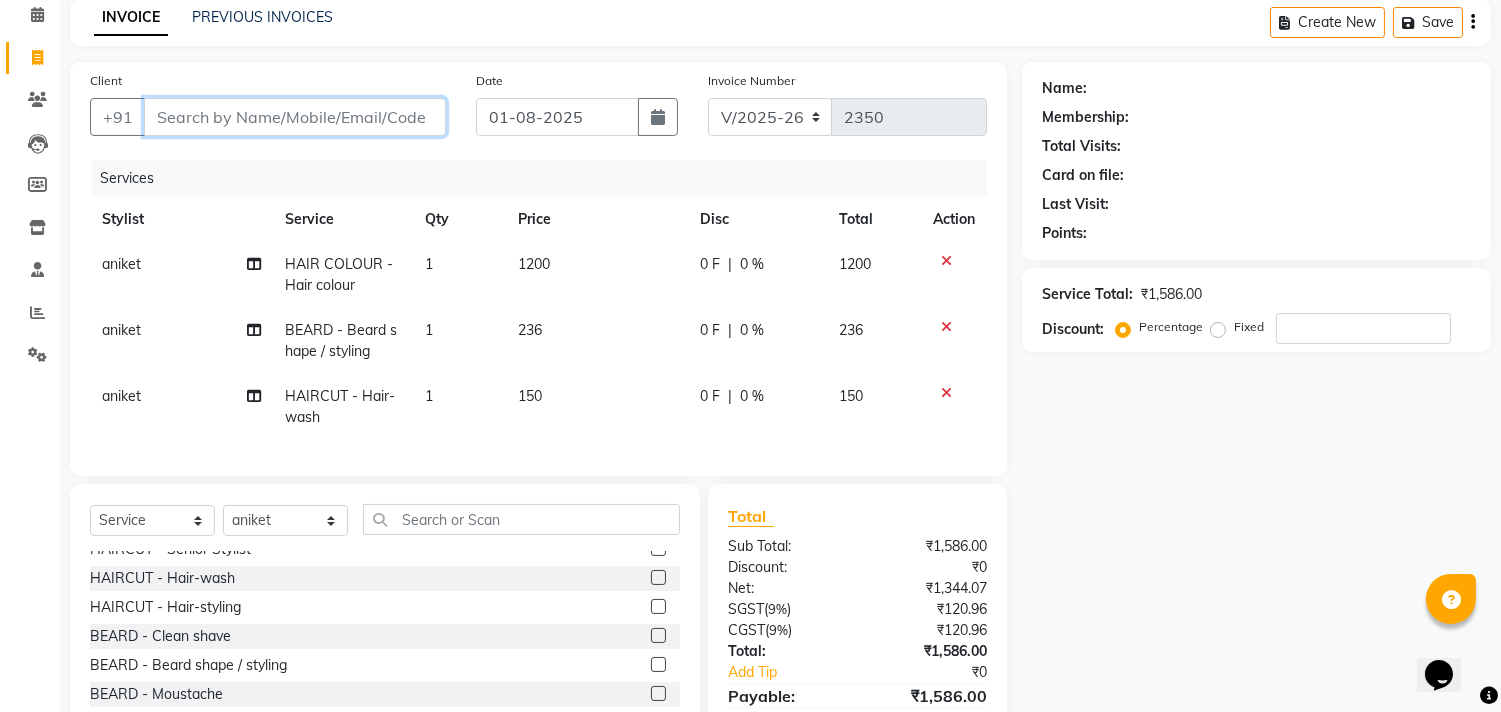 click on "Client" at bounding box center (295, 117) 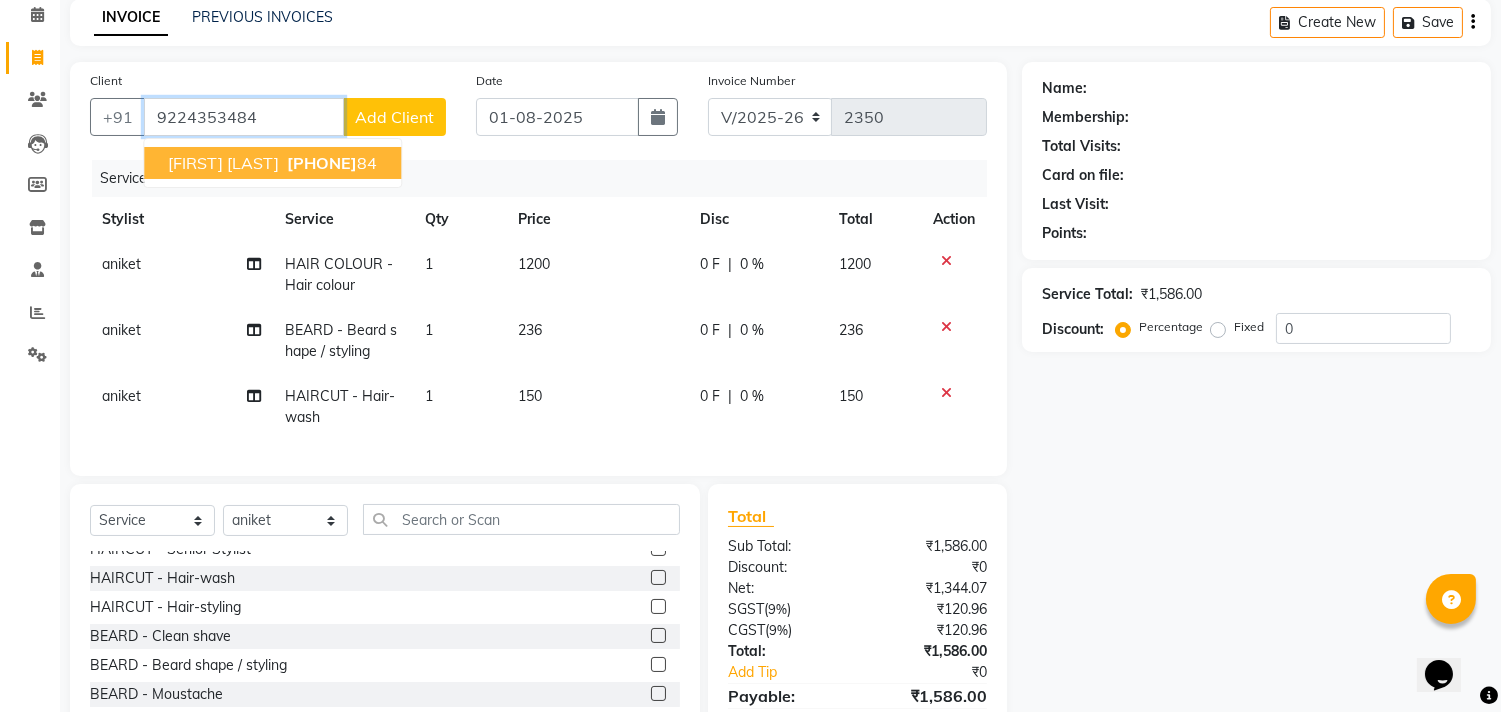 type on "9224353484" 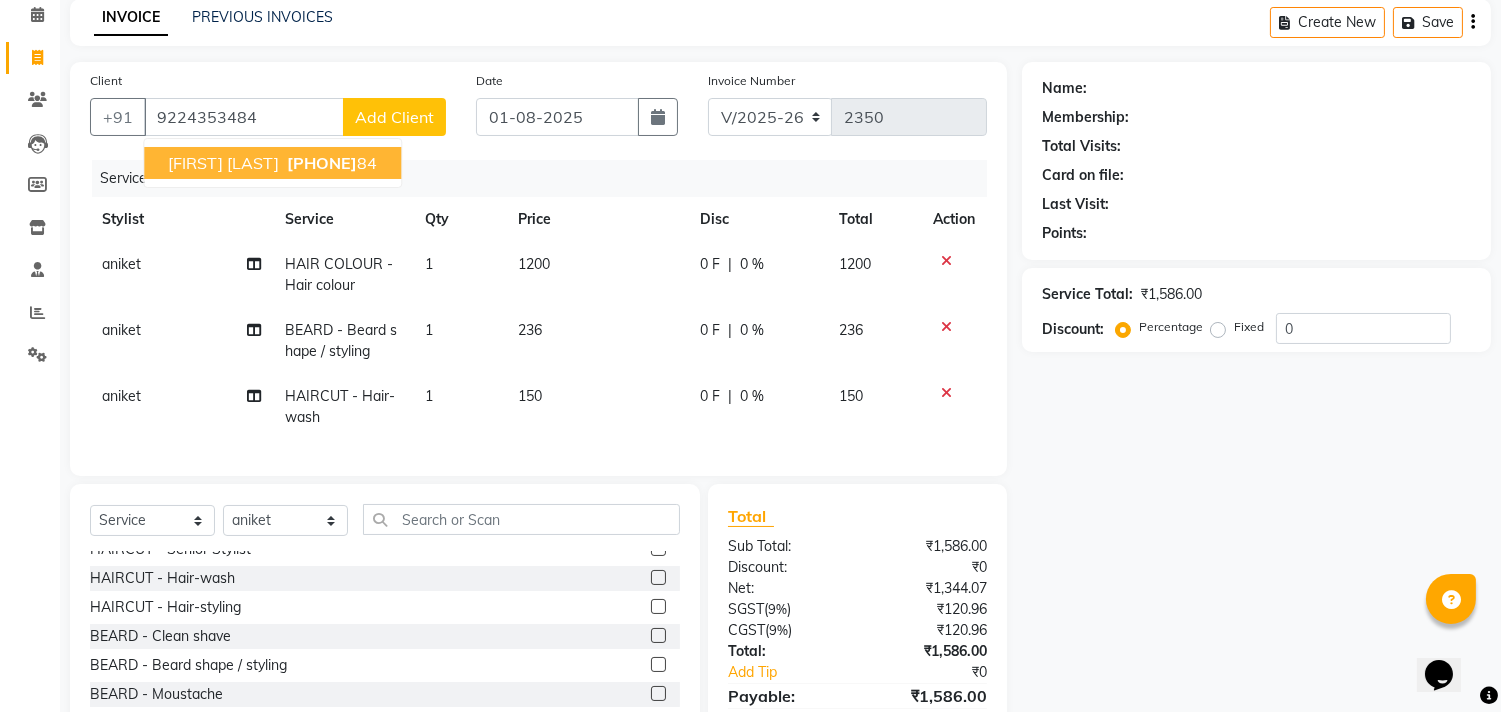 select on "1: Object" 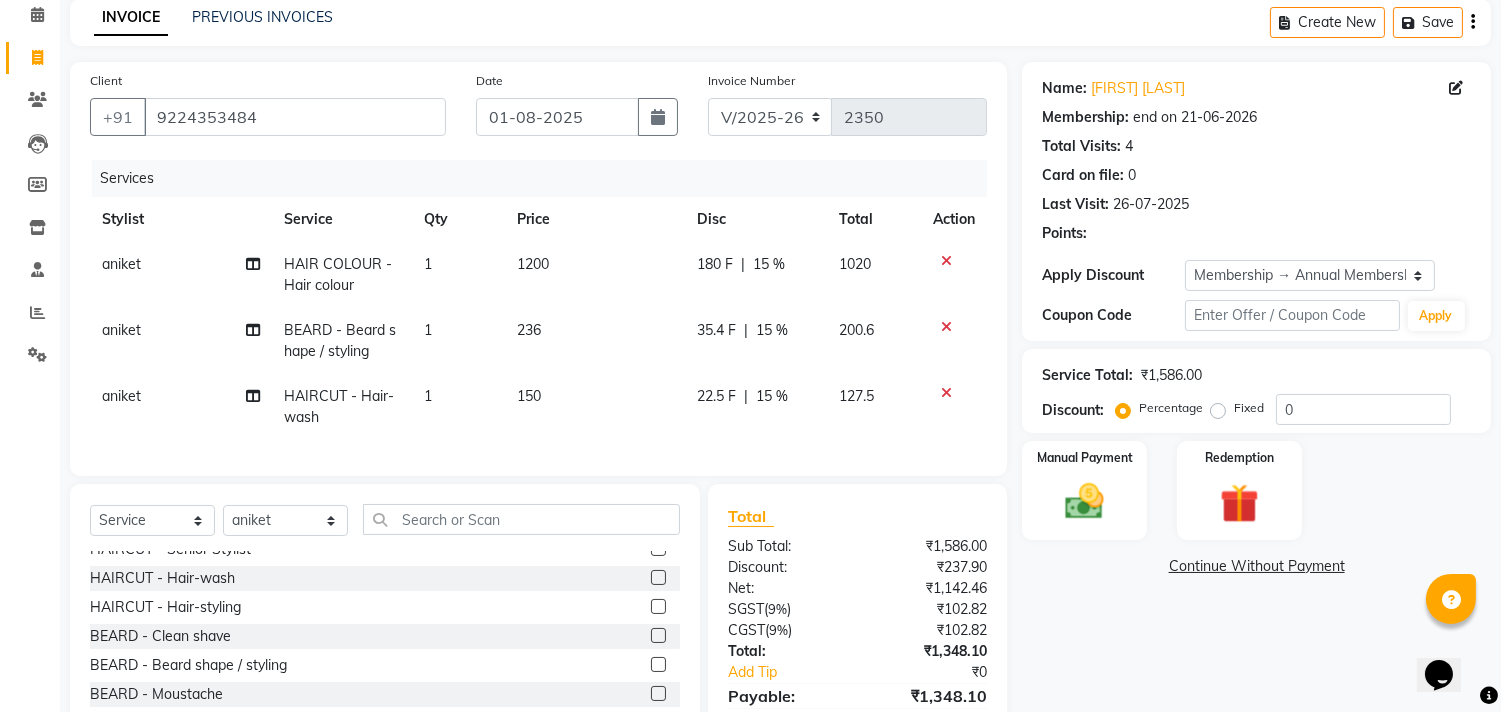 type on "15" 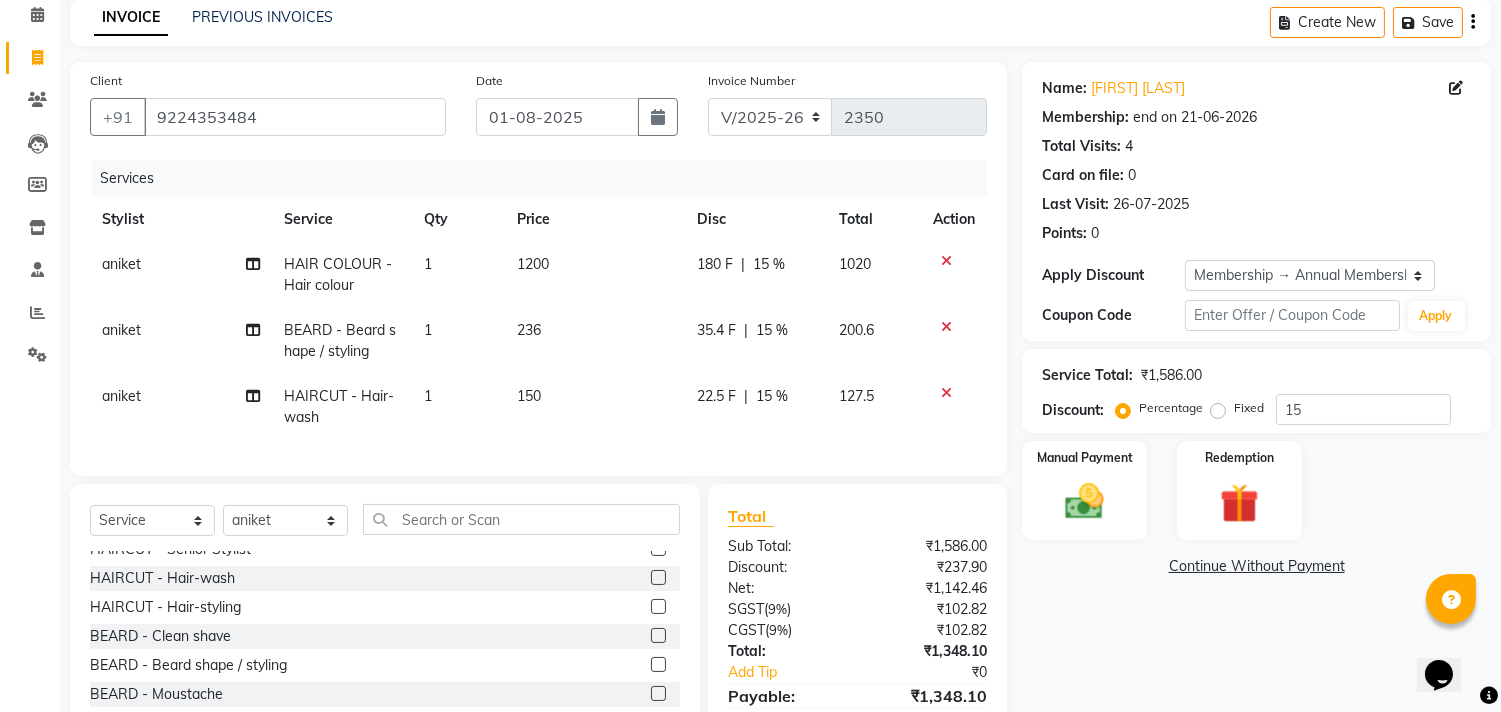 drag, startPoint x: 690, startPoint y: 395, endPoint x: 680, endPoint y: 375, distance: 22.36068 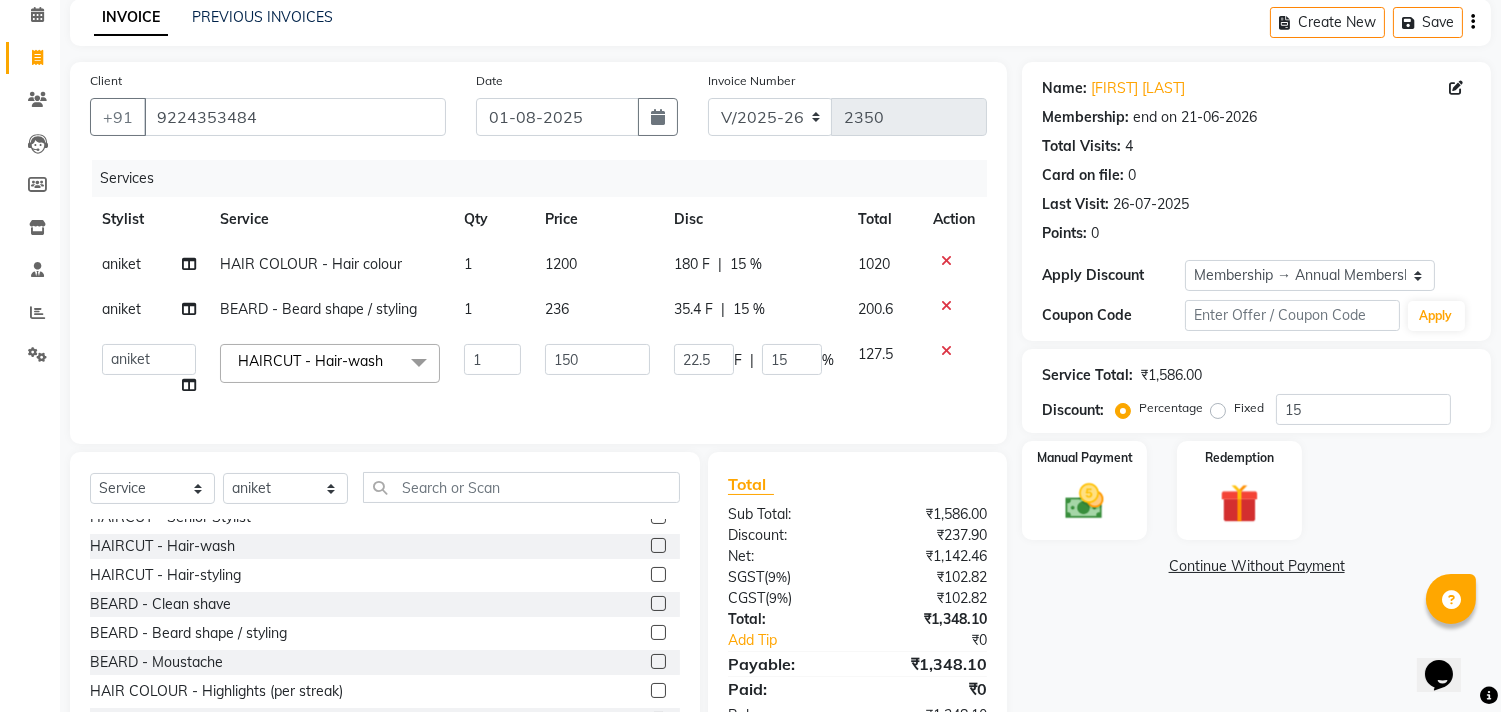 click on "35.4 F" 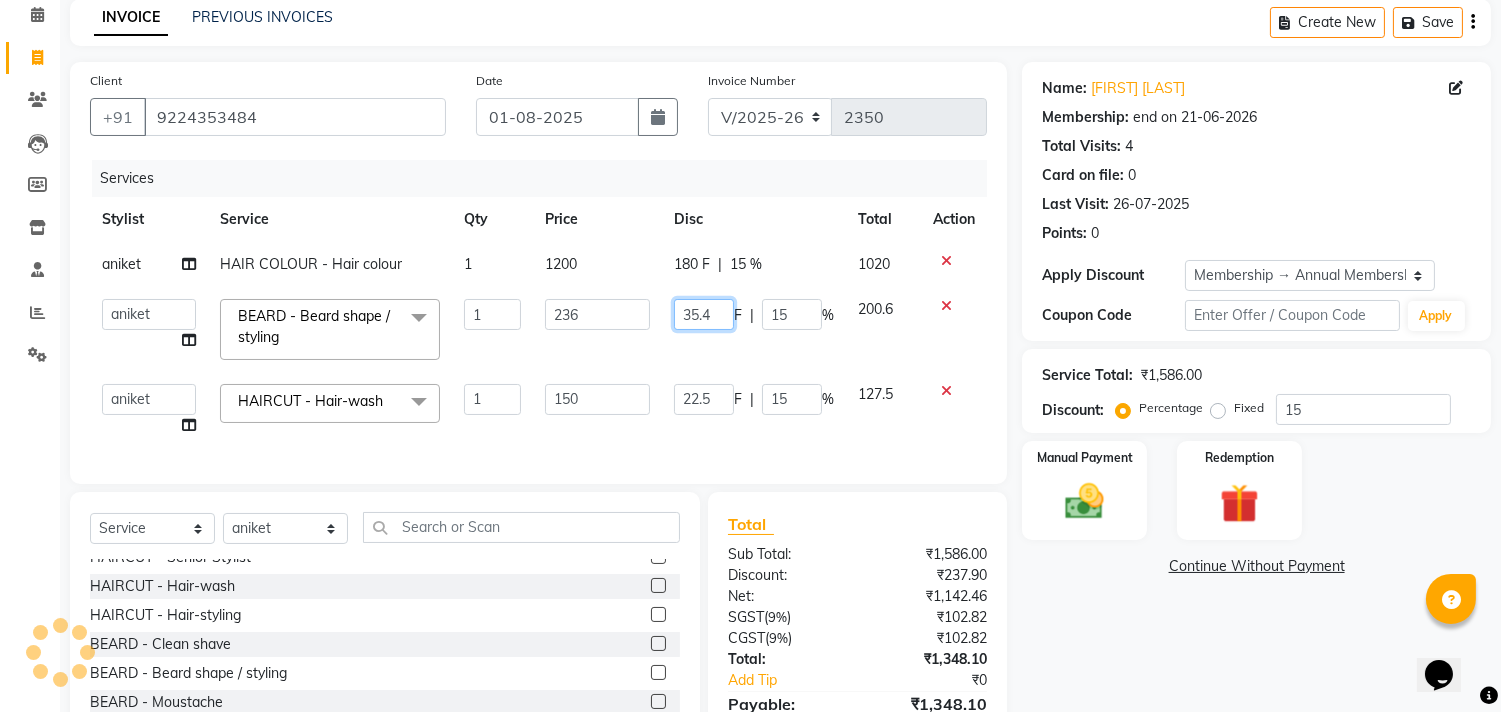 click on "35.4" 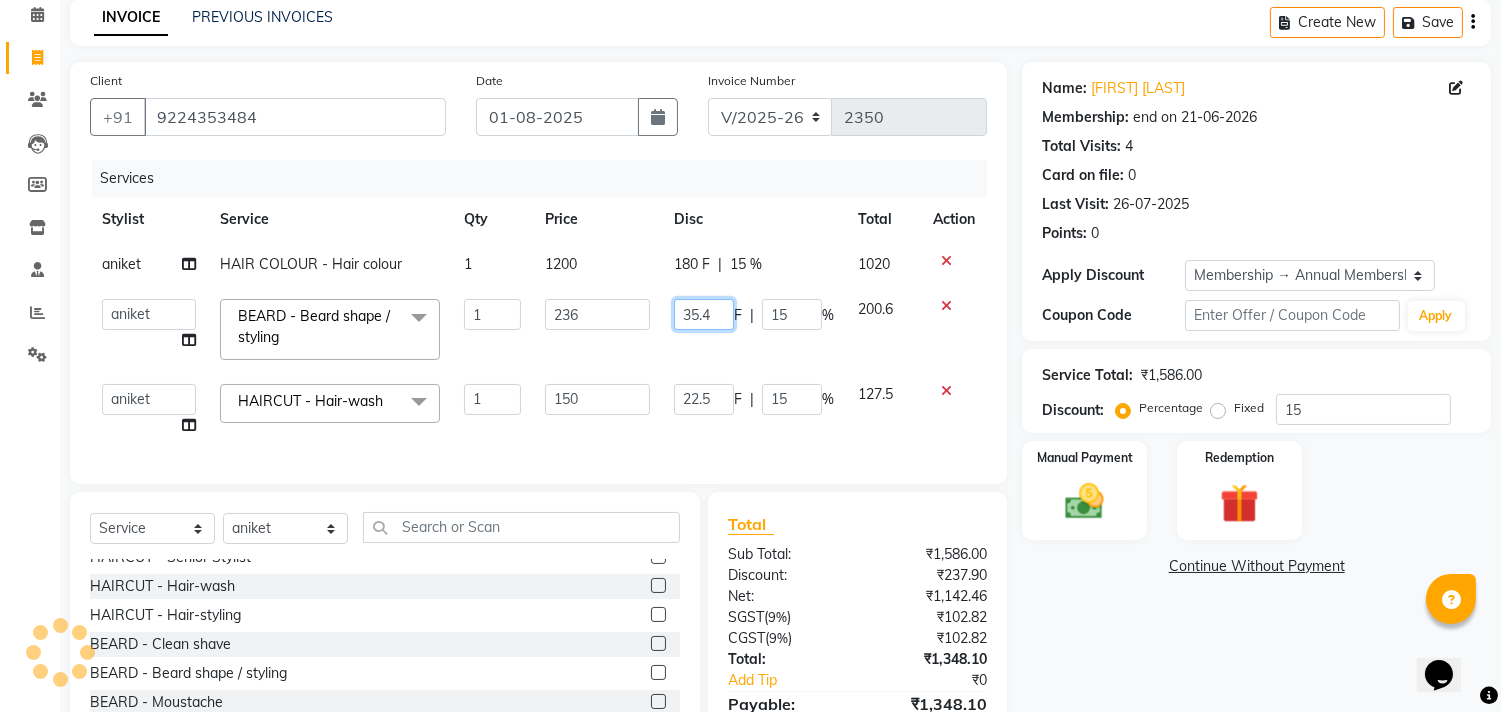 click on "35.4" 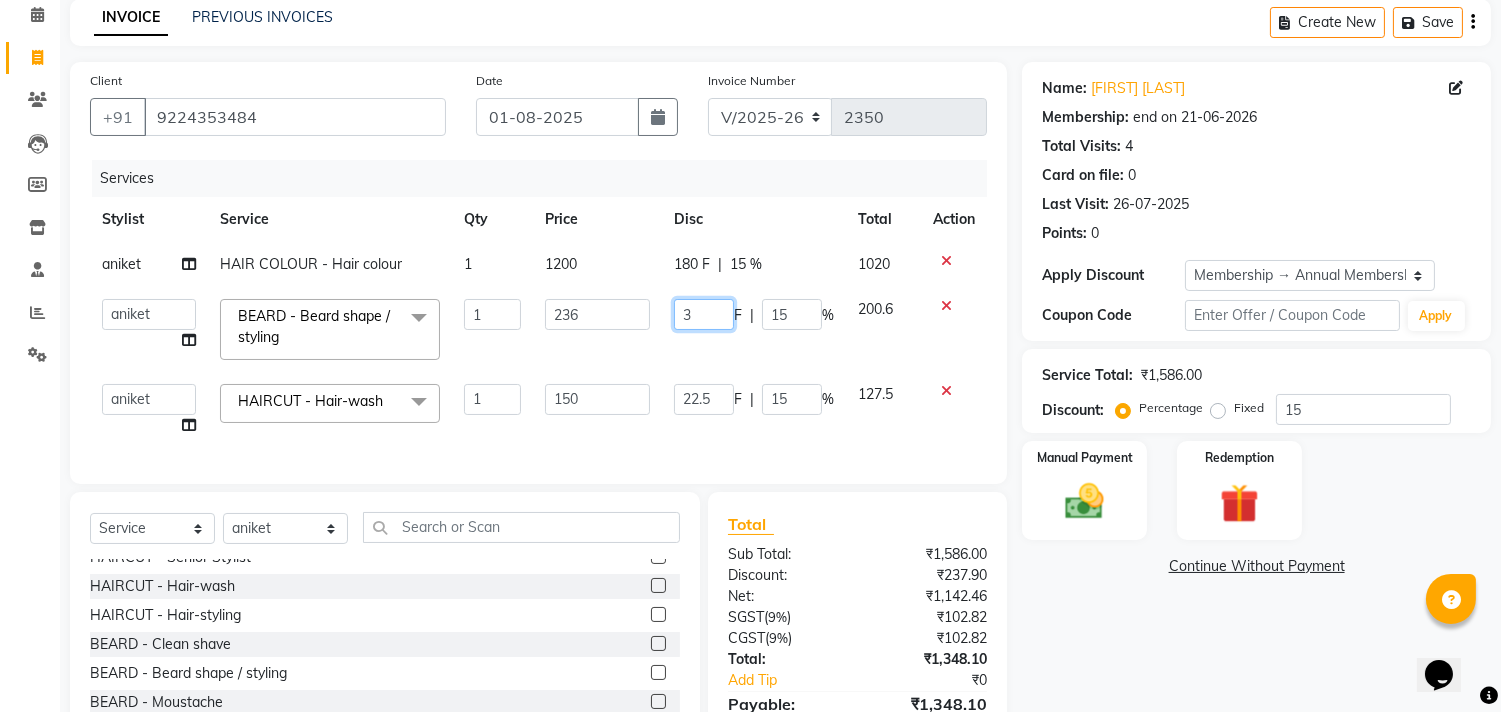 type on "36" 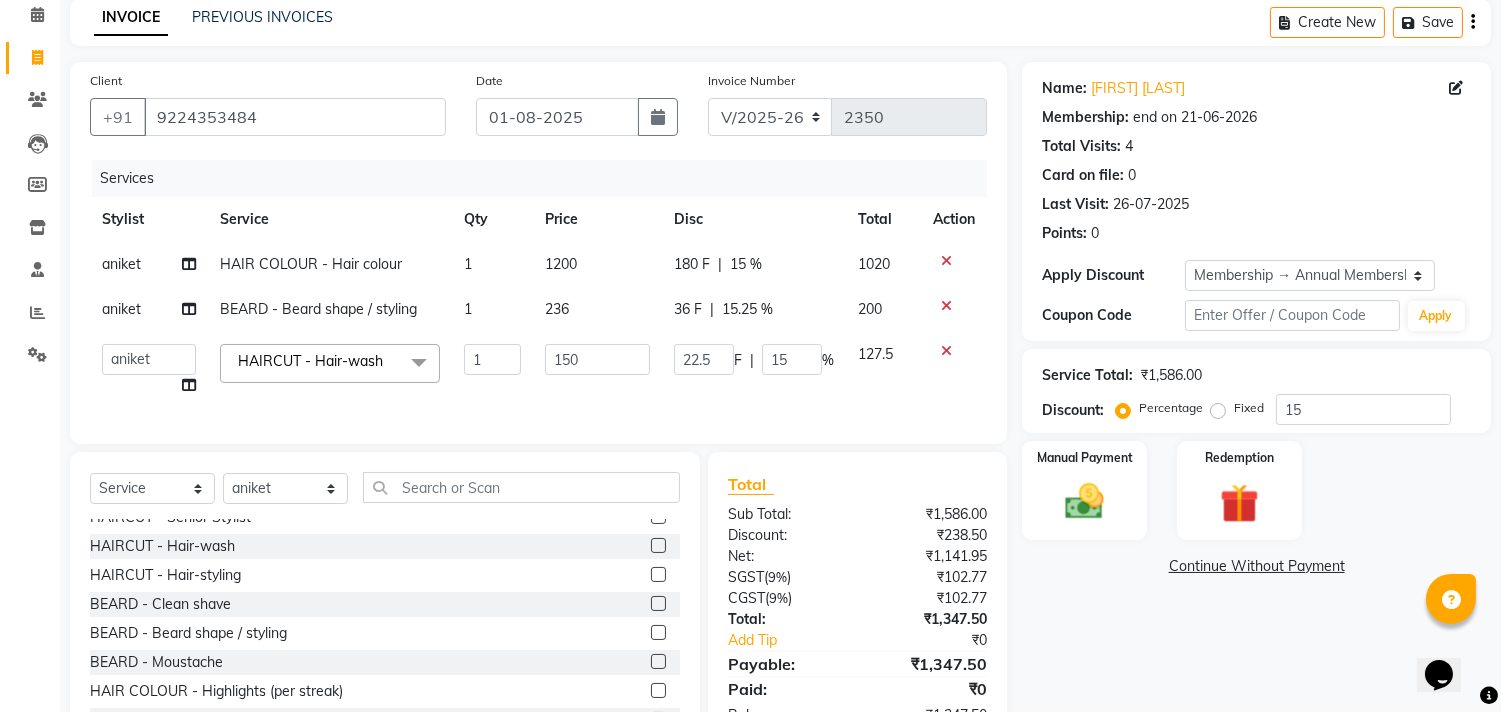 click on "aniket  HAIR COLOUR - Hair colour 1 1200 180 F | 15 % 1020 aniket  BEARD - Beard shape / styling 1 236 36 F | 15.25 % 200  aniket    Anu    AYAZ KADRI    Front Desk   Javed   kapil   KOMAL    Payal    Pooja Jadhav   Rahul Datkhile   RESHMA SHAIKH   rutik shinde   SACHIN SAKPAL   SADDAM   SAHAJAN   SAKSHI CHAVAN   Sameer    sampada   Sanjana    SANU   SHUBHAM PEDNEKAR   Sikandar Ansari   Vijay kharat  HAIRCUT - Hair-wash  x Hair And Scalp - Basic Hair Spa Starts From- Hair And Scalp - Anti-Dandruff Spa Starts From Hair And Scalp - Anti Hairfall Spa Starts From Hair And Scalp - Anti-Dandruff Scrub Hair And Scalp - Head Massage Starts From Hair And Scalp - Protein Treatment Starts From Hair And Scalp - Botox Spa Starts From Hair and Scalp - Golden spa starts from  Hair and scalp - Ultime repair  Hair and scalp - Ampoule HAIRCUT - Men's Advanced haircut HAIRCUT - Senior Stylist HAIRCUT - Hair-wash HAIRCUT - Hair-styling BEARD - Clean shave BEARD - Beard shape / styling BEARD - Moustache HAIR COLOUR - Hair colour" 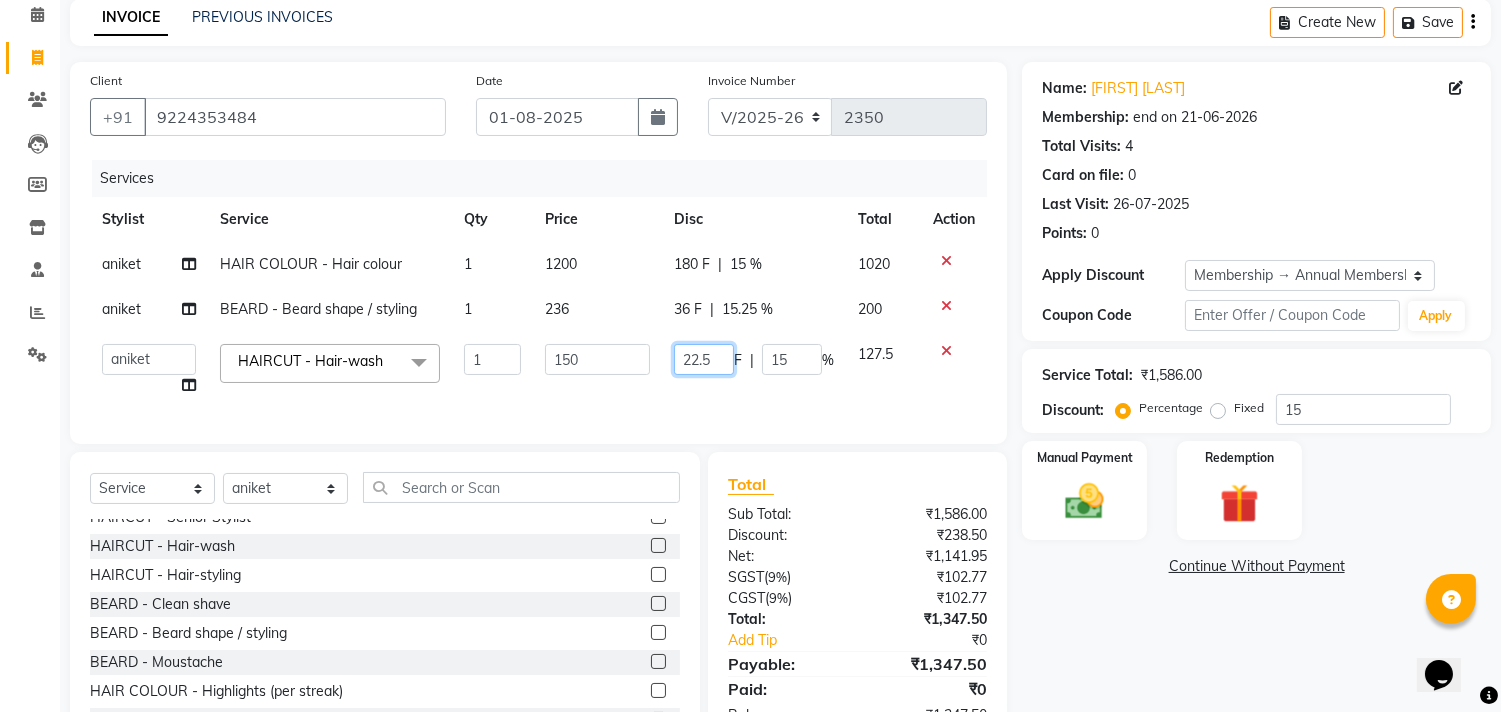 click on "22.5" 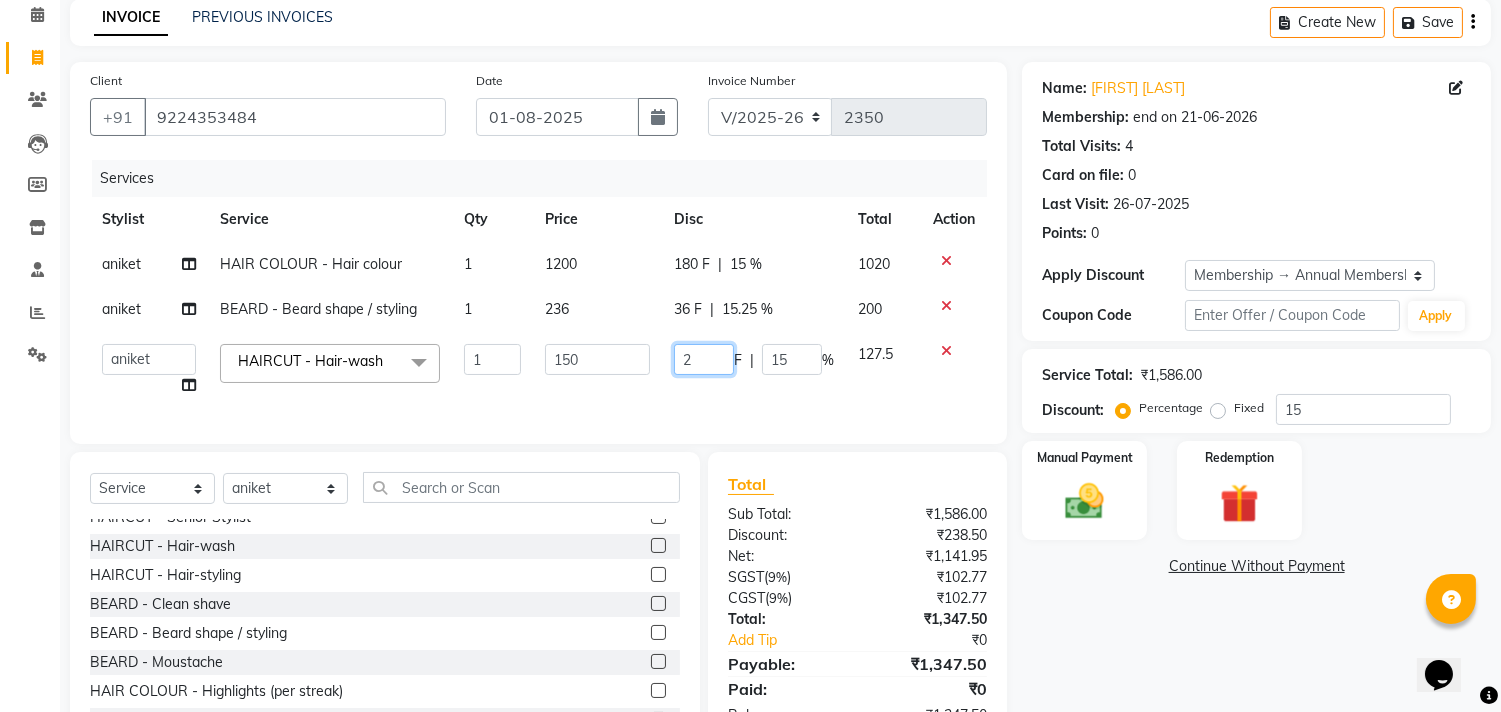type on "22" 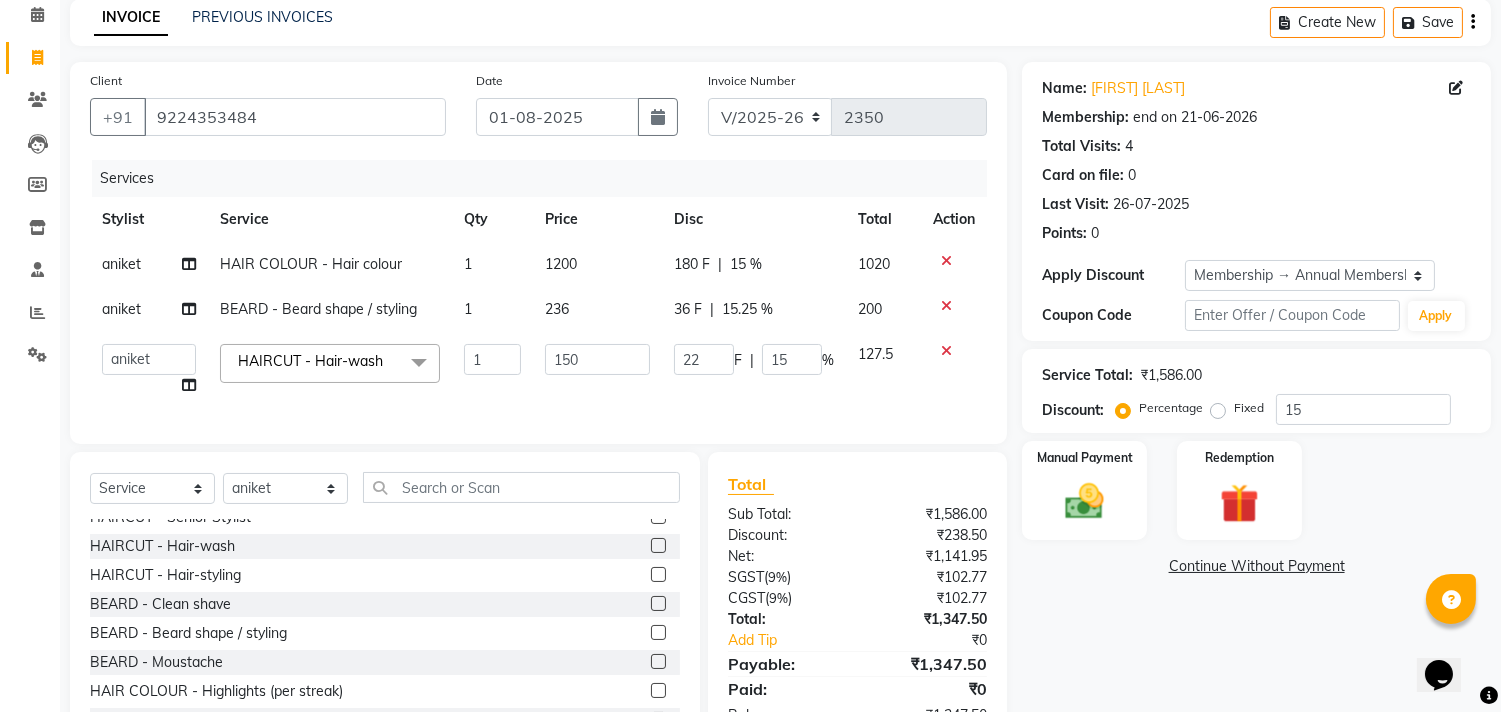 click on "Services Stylist Service Qty Price Disc Total Action aniket  HAIR COLOUR - Hair colour 1 1200 180 F | 15 % 1020 aniket  BEARD - Beard shape / styling 1 236 36 F | 15.25 % 200  aniket    Anu    AYAZ KADRI    Front Desk   Javed   kapil   KOMAL    Payal    Pooja Jadhav   Rahul Datkhile   RESHMA SHAIKH   rutik shinde   SACHIN SAKPAL   SADDAM   SAHAJAN   SAKSHI CHAVAN   Sameer    sampada   Sanjana    SANU   SHUBHAM PEDNEKAR   Sikandar Ansari   Vijay kharat  HAIRCUT - Hair-wash  x Hair And Scalp - Basic Hair Spa Starts From- Hair And Scalp - Anti-Dandruff Spa Starts From Hair And Scalp - Anti Hairfall Spa Starts From Hair And Scalp - Anti-Dandruff Scrub Hair And Scalp - Head Massage Starts From Hair And Scalp - Protein Treatment Starts From Hair And Scalp - Botox Spa Starts From Hair and Scalp - Golden spa starts from  Hair and scalp - Ultime repair  Hair and scalp - Ampoule HAIRCUT - Men's Advanced haircut HAIRCUT - Senior Stylist HAIRCUT - Hair-wash HAIRCUT - Hair-styling BEARD - Clean shave BEARD - Moustache 1" 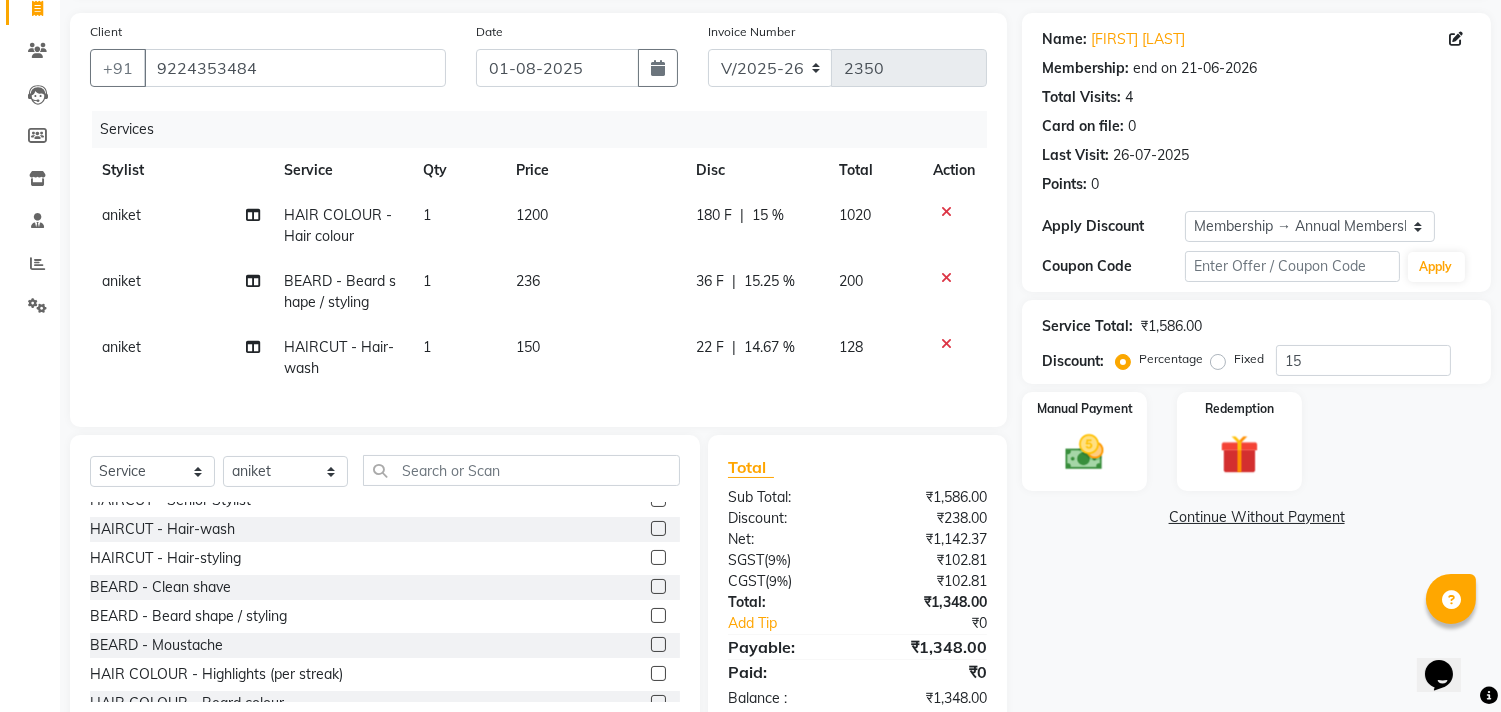 scroll, scrollTop: 201, scrollLeft: 0, axis: vertical 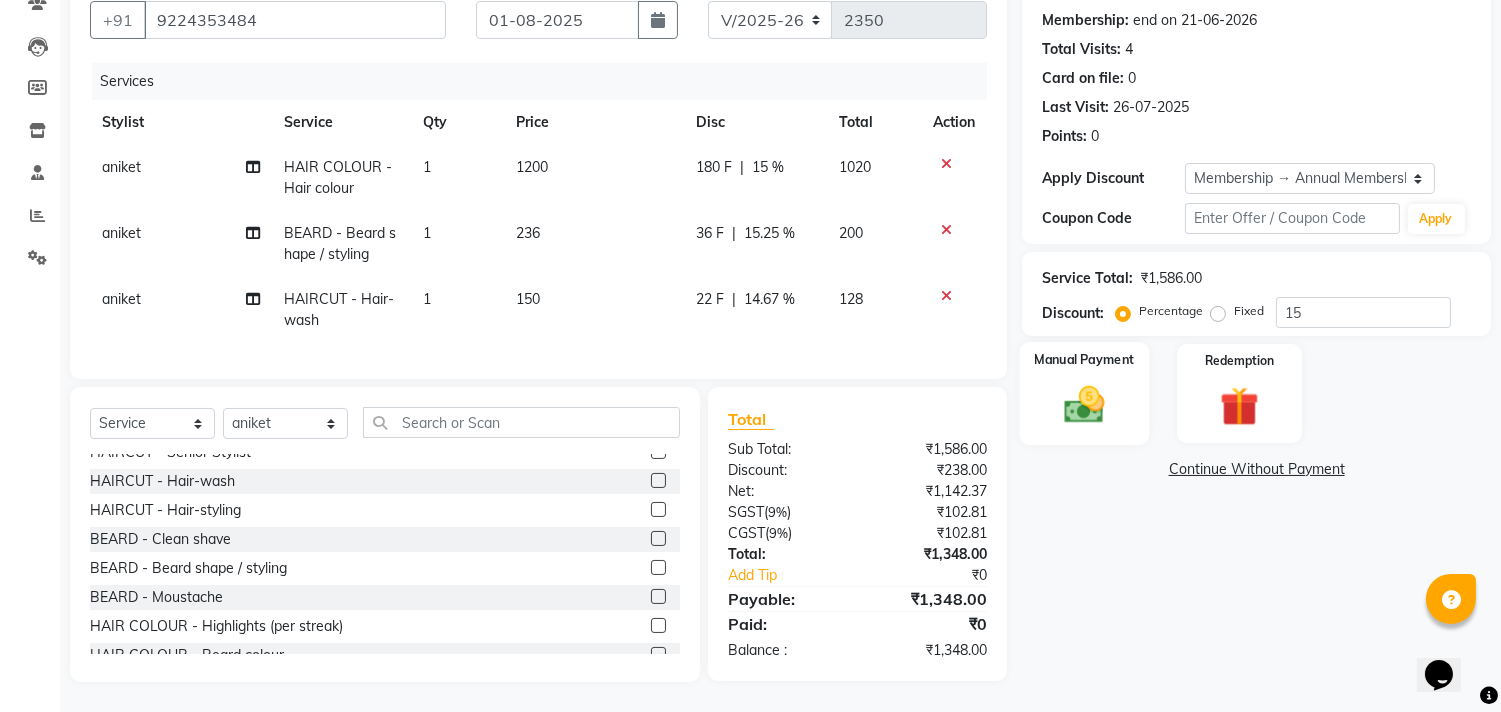 click on "Manual Payment" 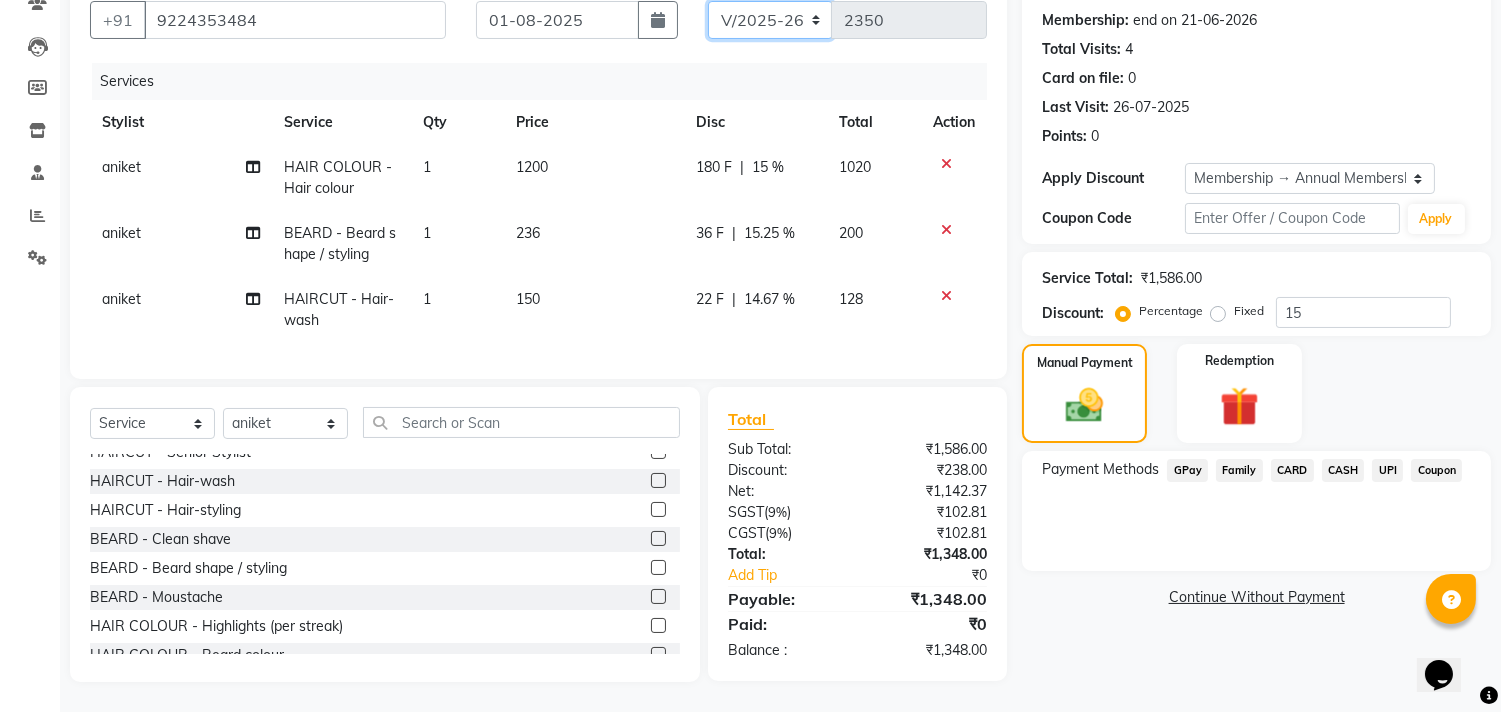 scroll, scrollTop: 186, scrollLeft: 0, axis: vertical 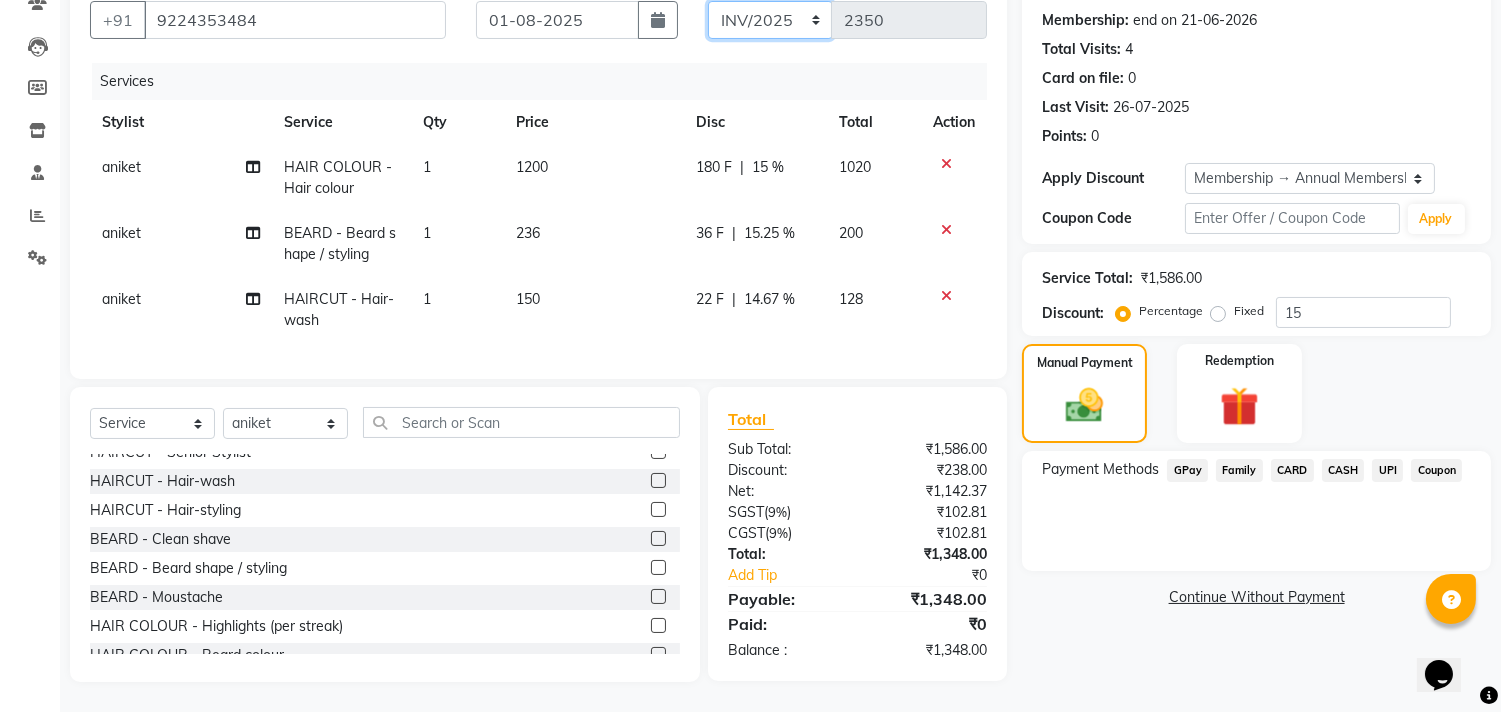 click on "INV/2025 V/2025-26" 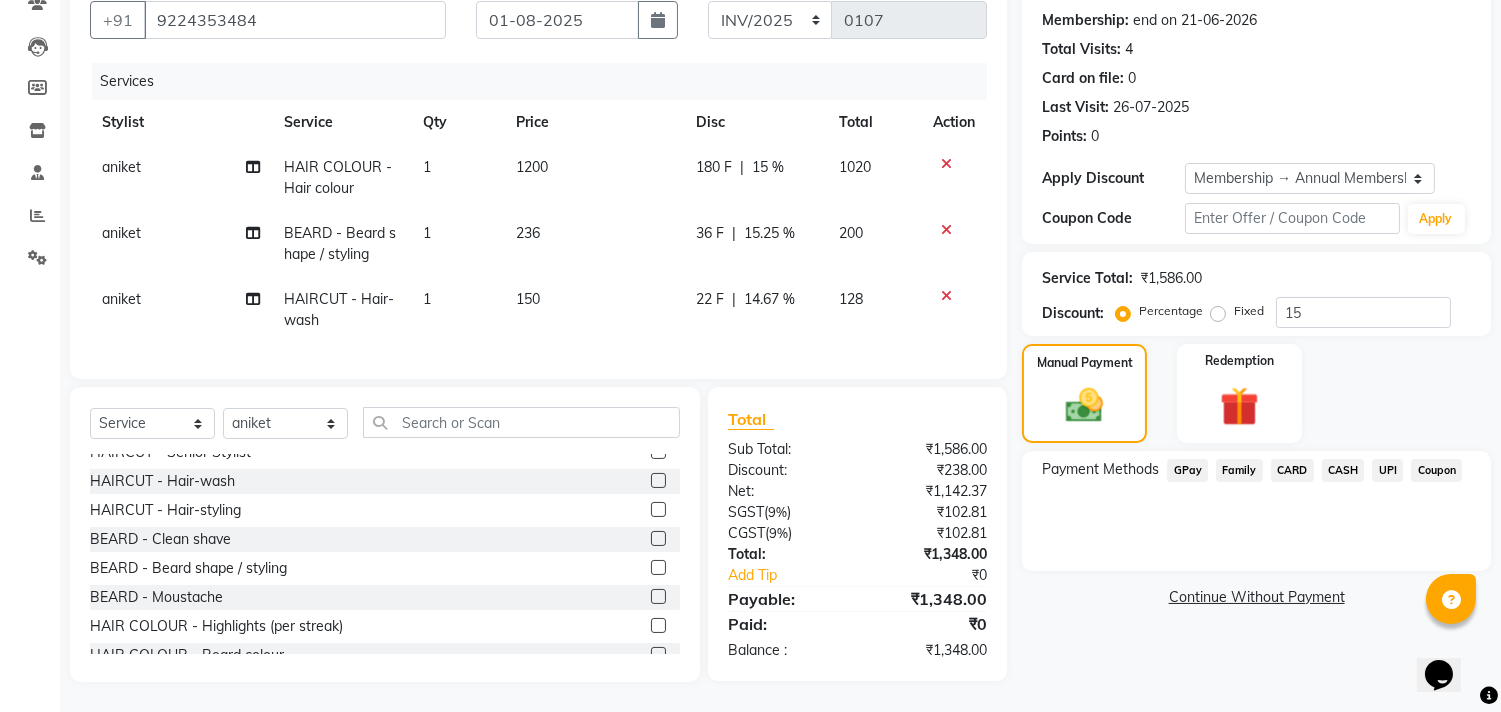 click on "CASH" 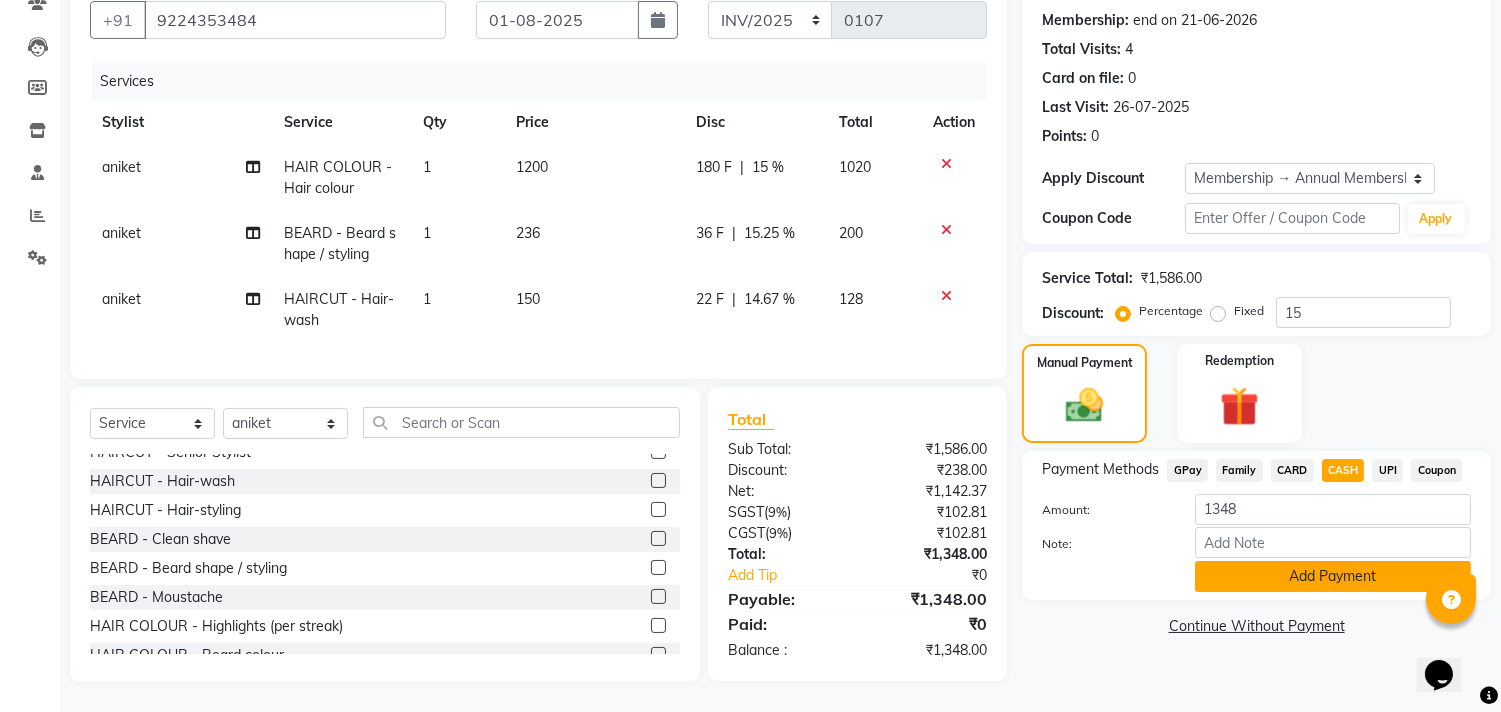 click on "Add Payment" 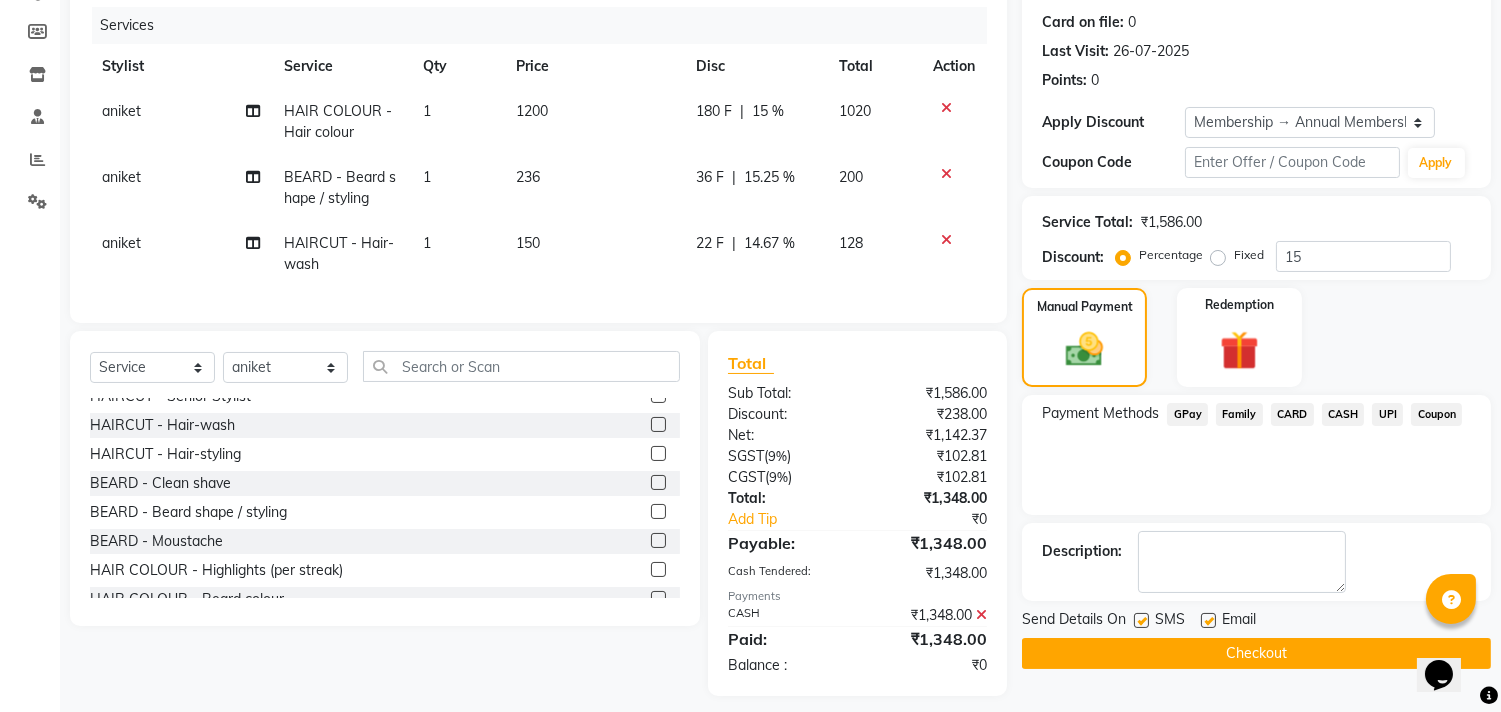 scroll, scrollTop: 271, scrollLeft: 0, axis: vertical 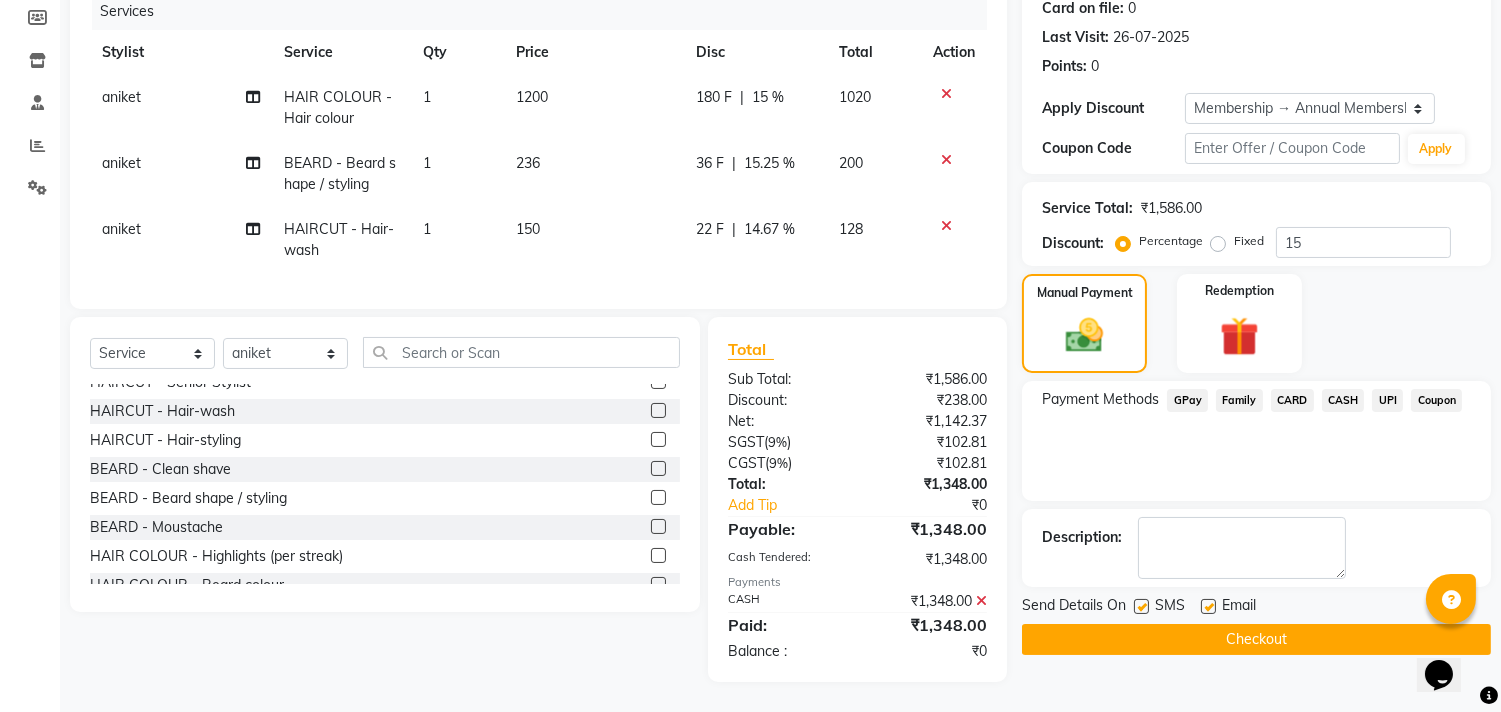 click on "Checkout" 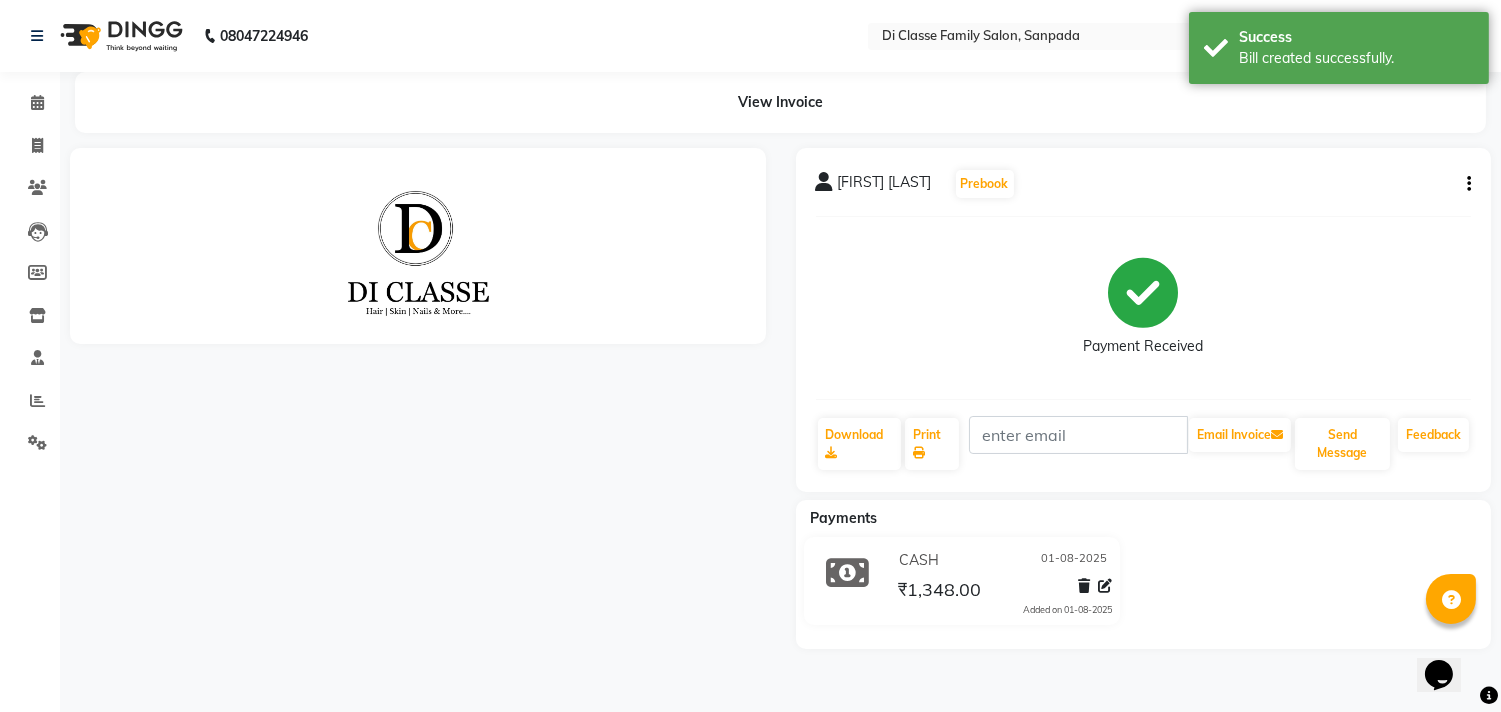 scroll, scrollTop: 0, scrollLeft: 0, axis: both 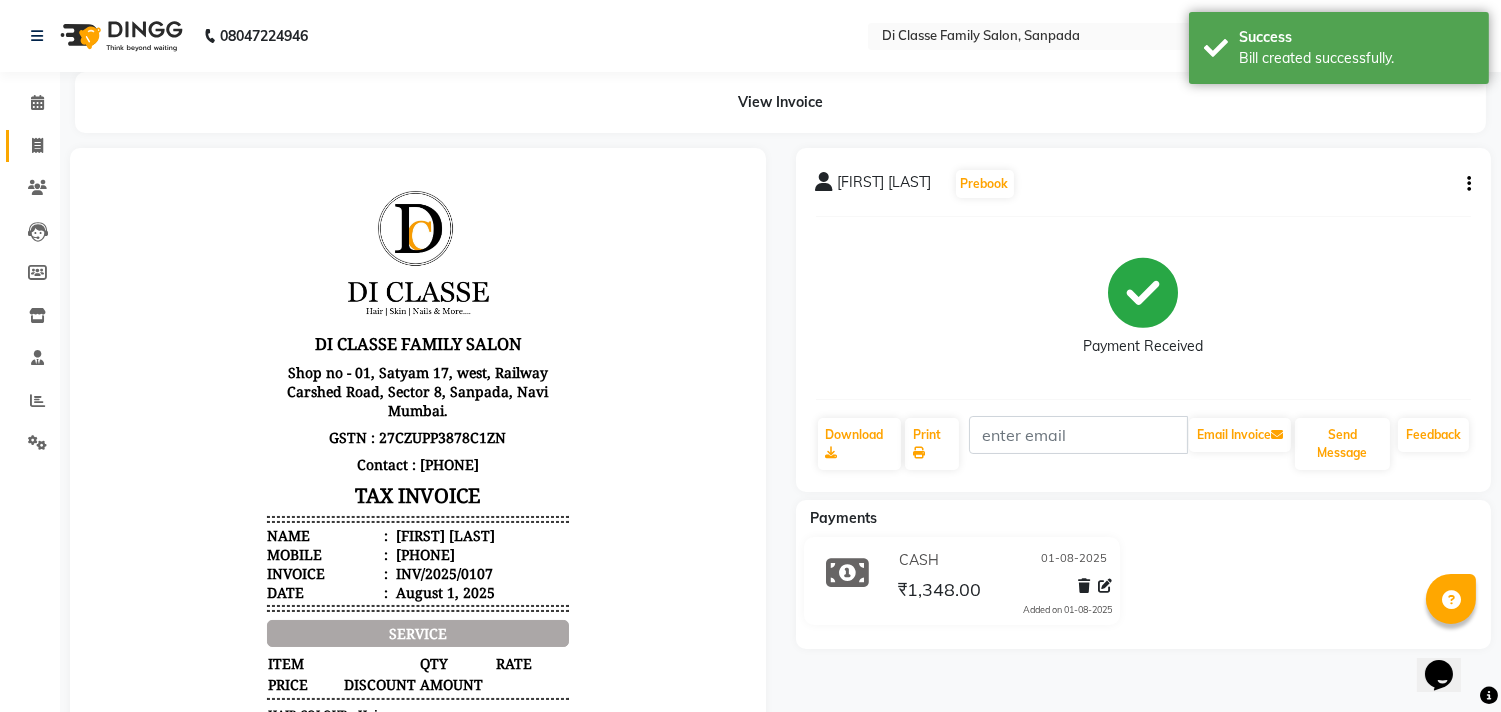 click 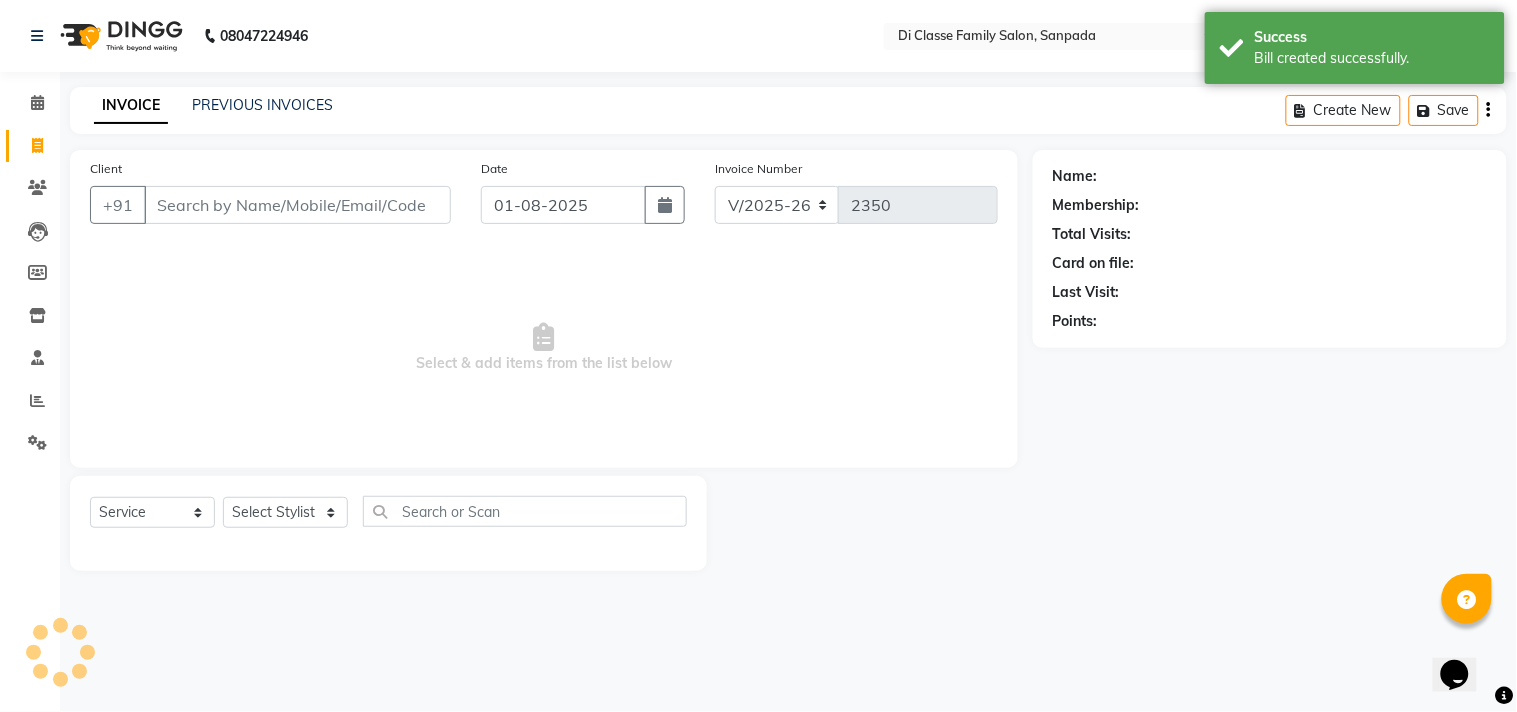 click on "INVOICE PREVIOUS INVOICES Create New   Save  Client +91 Date 01-08-2025 Invoice Number INV/2025 V/2025-26 2350  Select & add items from the list below  Select  Service  Product  Membership  Package Voucher Prepaid Gift Card  Select Stylist Name: Membership: Total Visits: Card on file: Last Visit:  Points:" 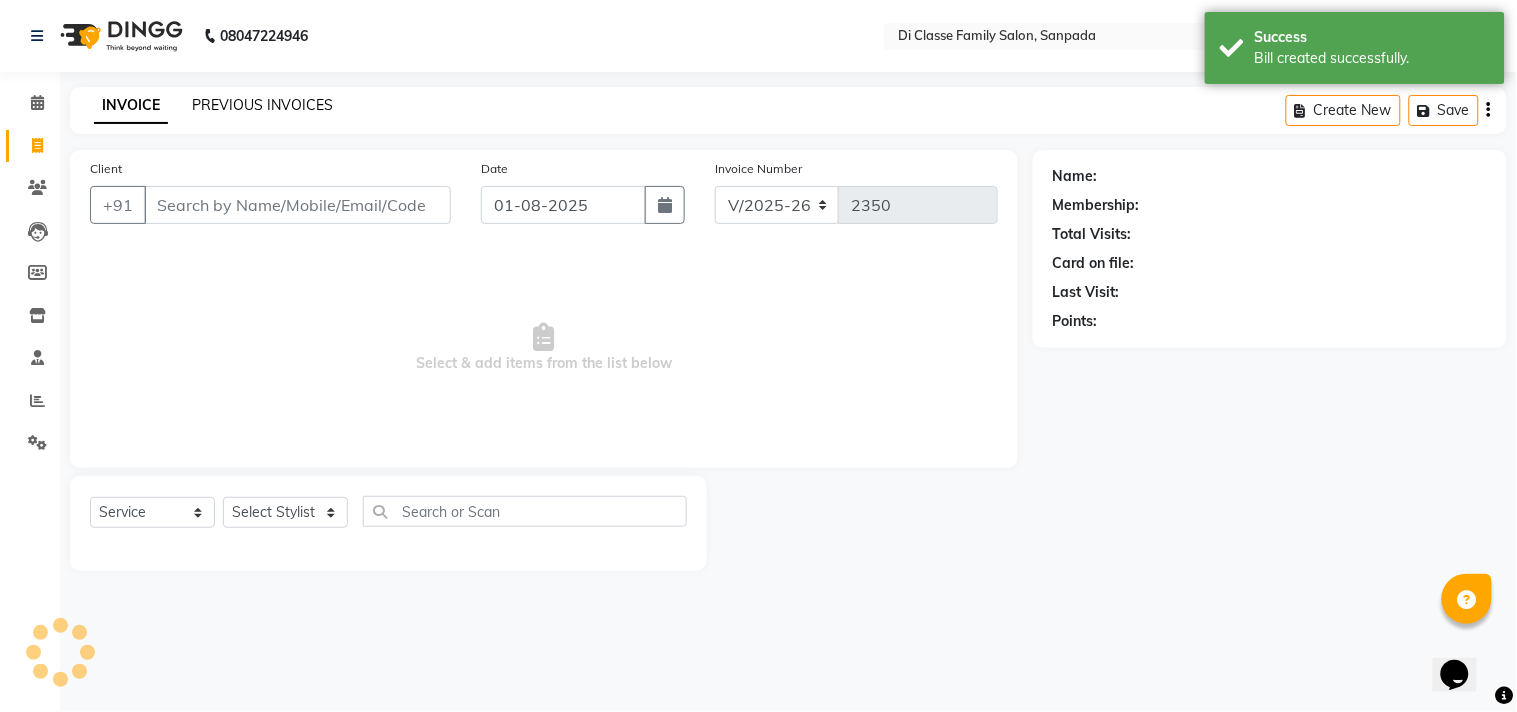 click on "PREVIOUS INVOICES" 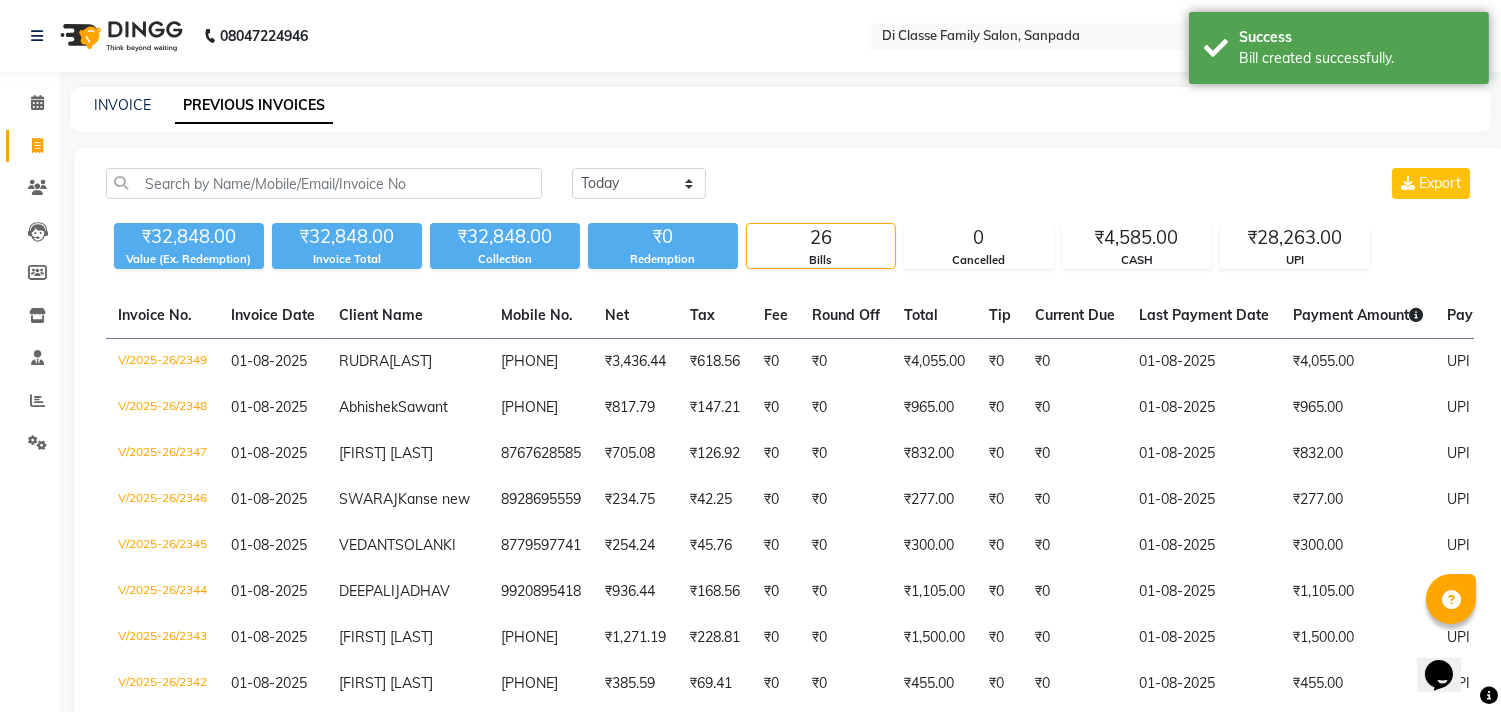 click on "INVOICE PREVIOUS INVOICES" 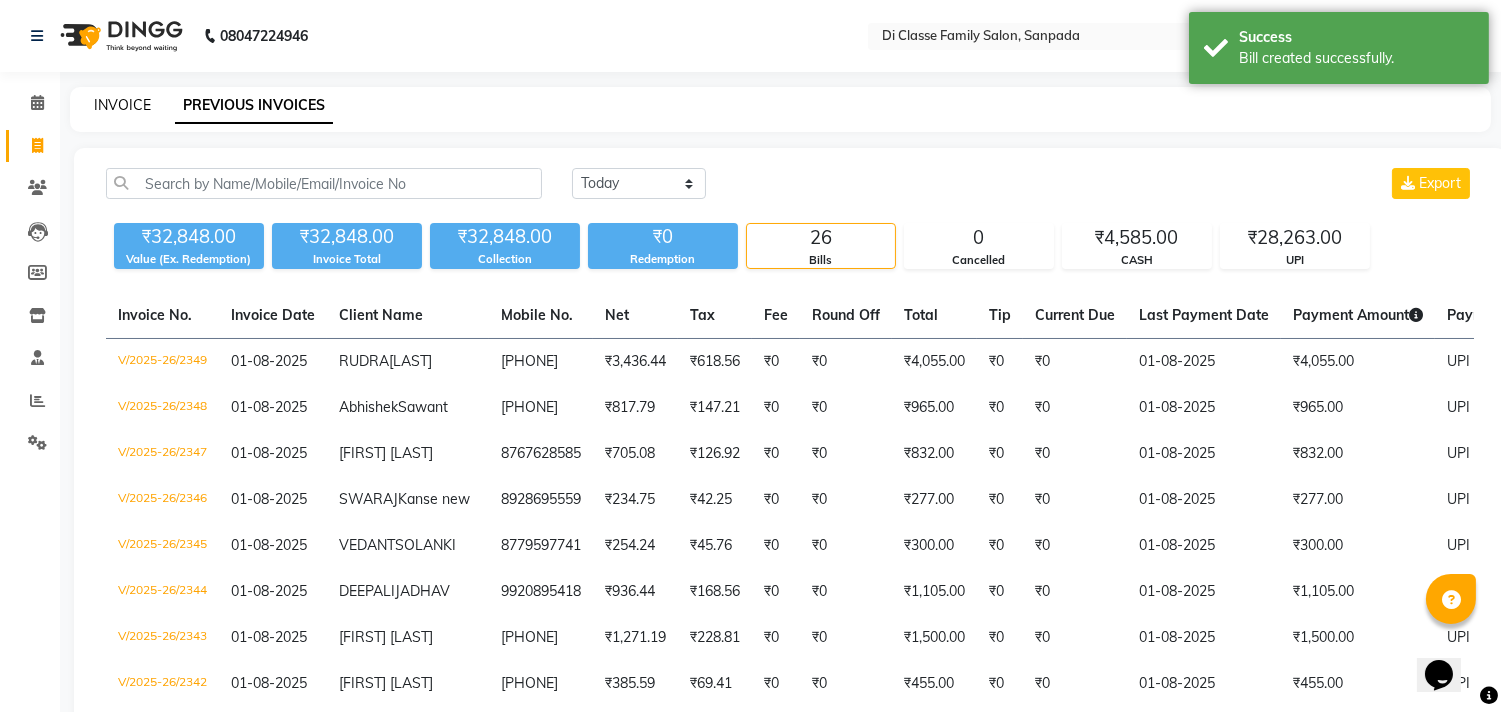 click on "INVOICE" 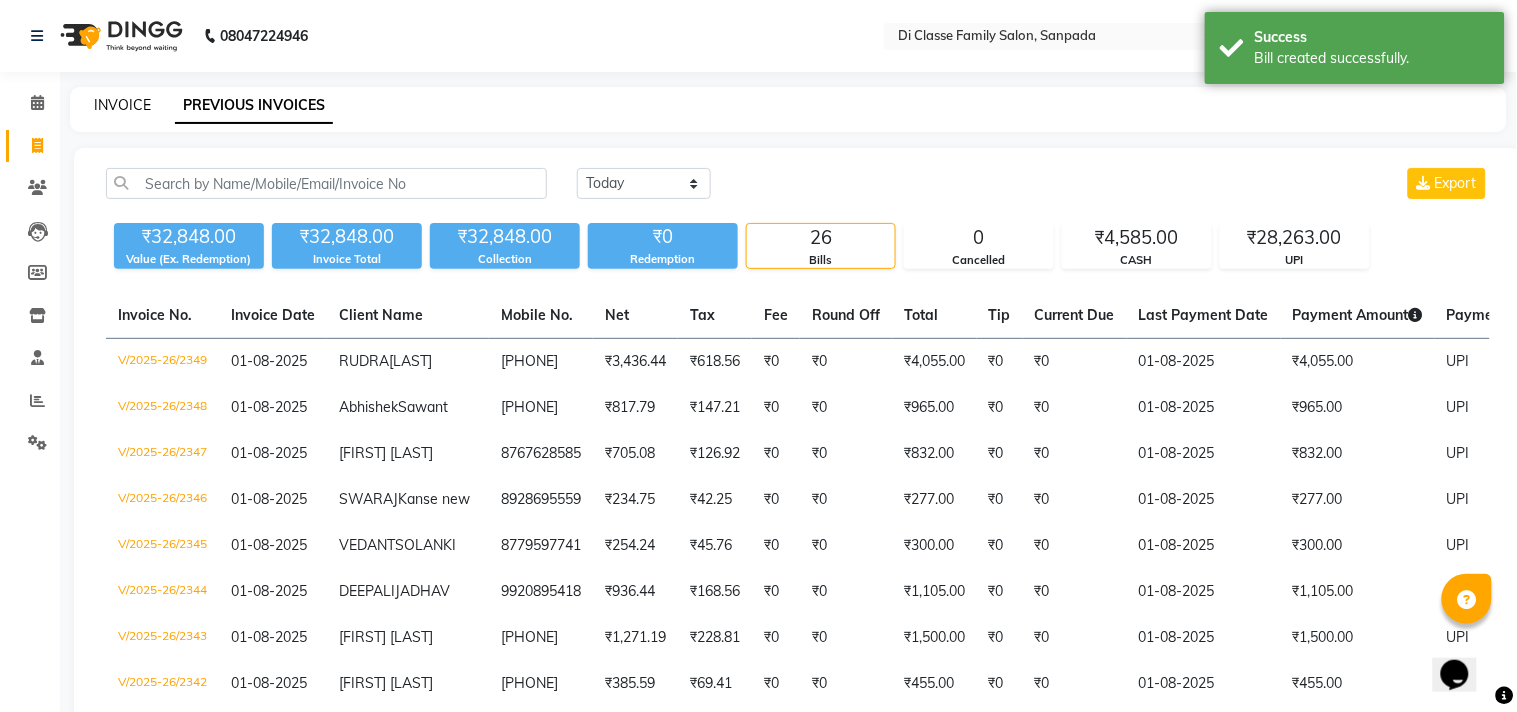 select on "4704" 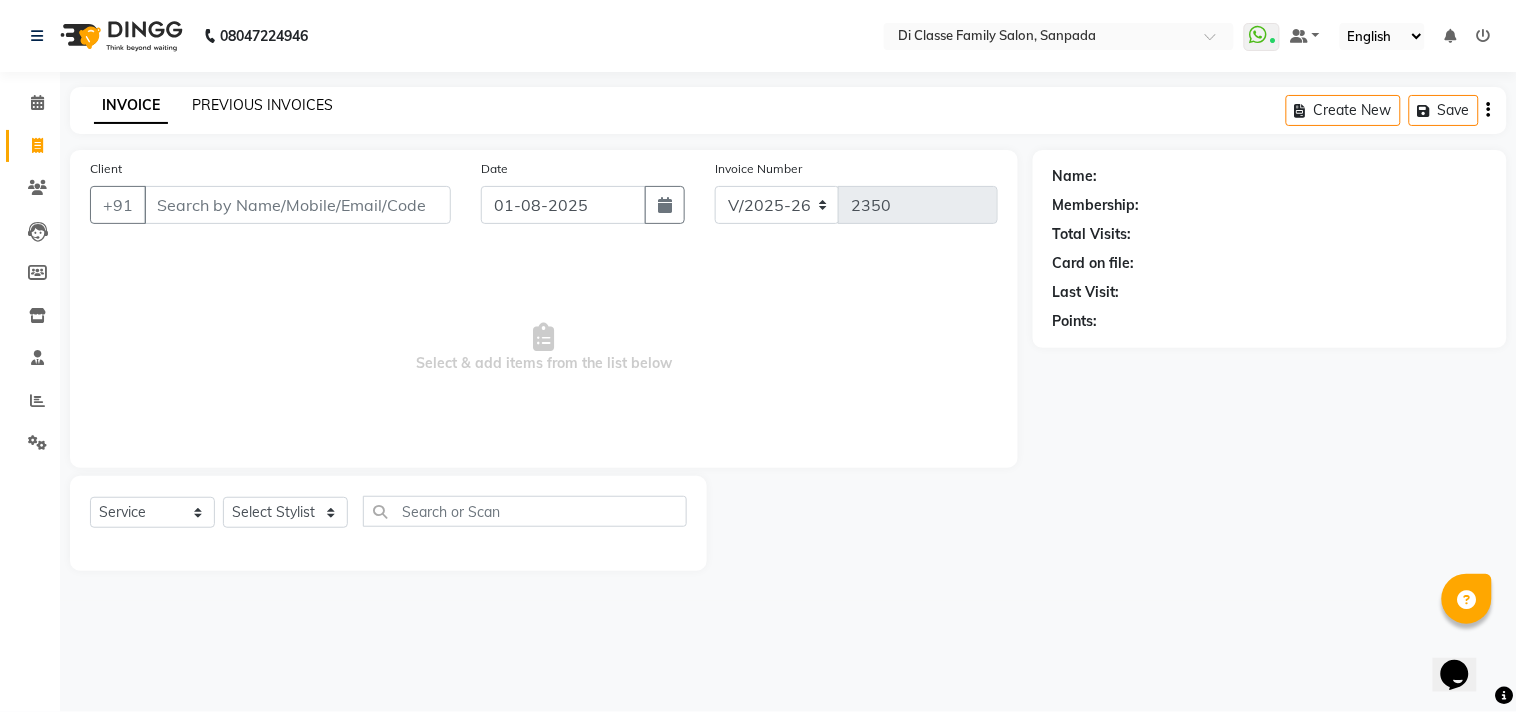 click on "PREVIOUS INVOICES" 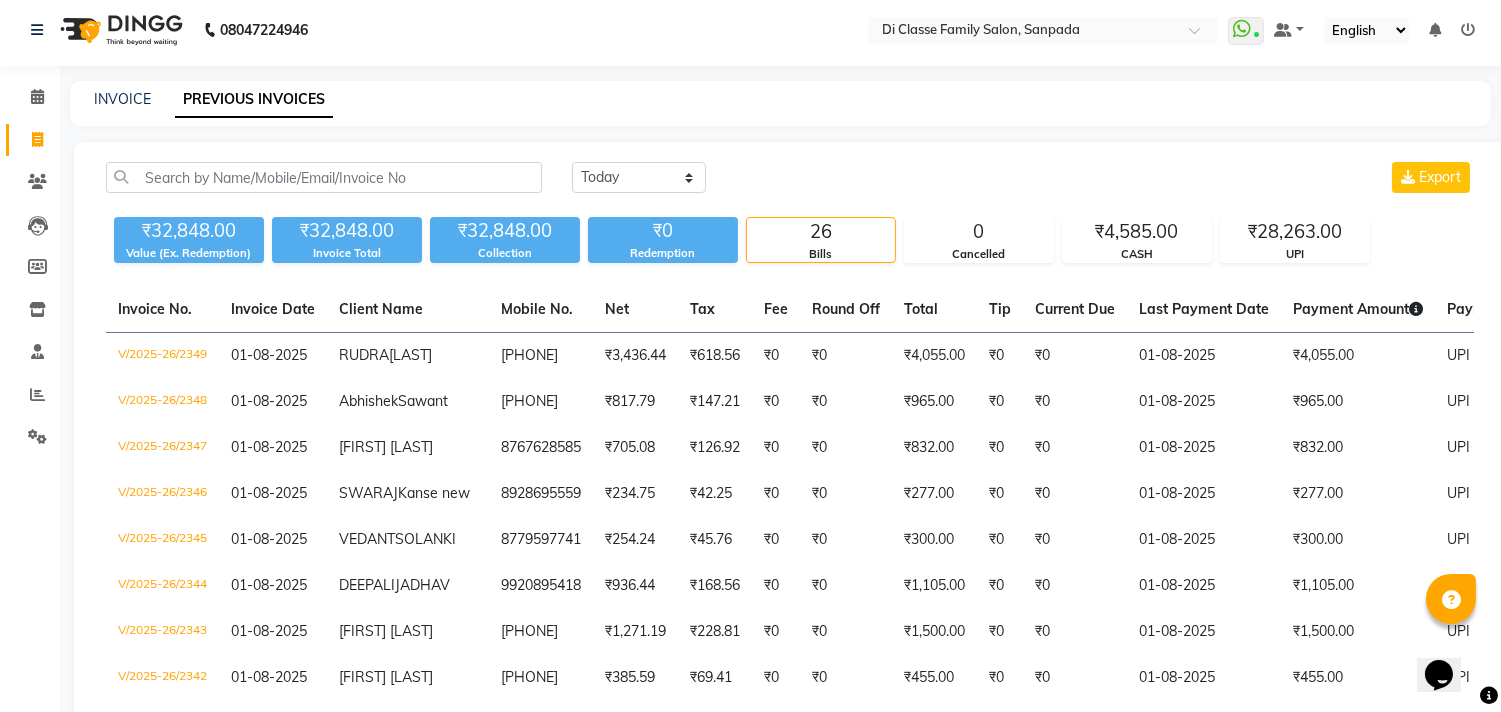 scroll, scrollTop: 0, scrollLeft: 0, axis: both 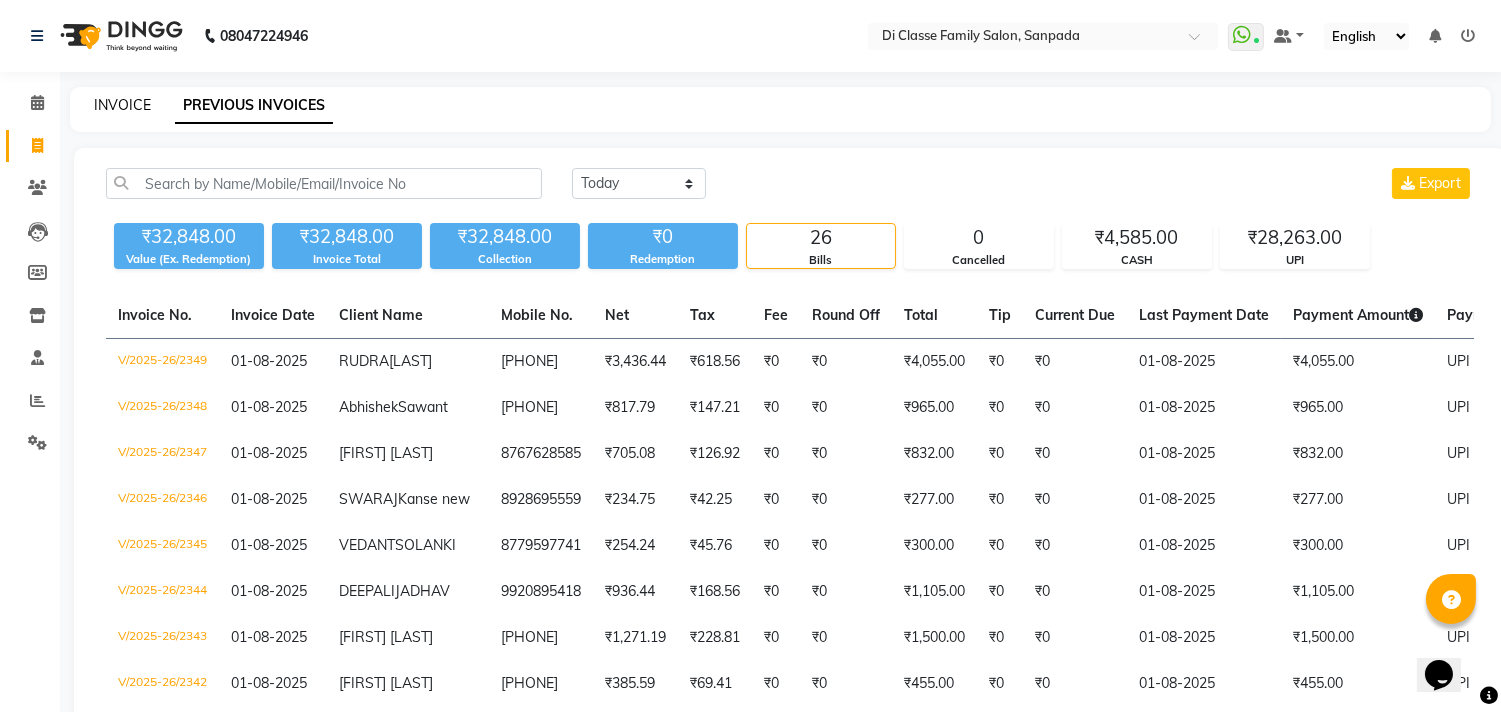 click on "INVOICE" 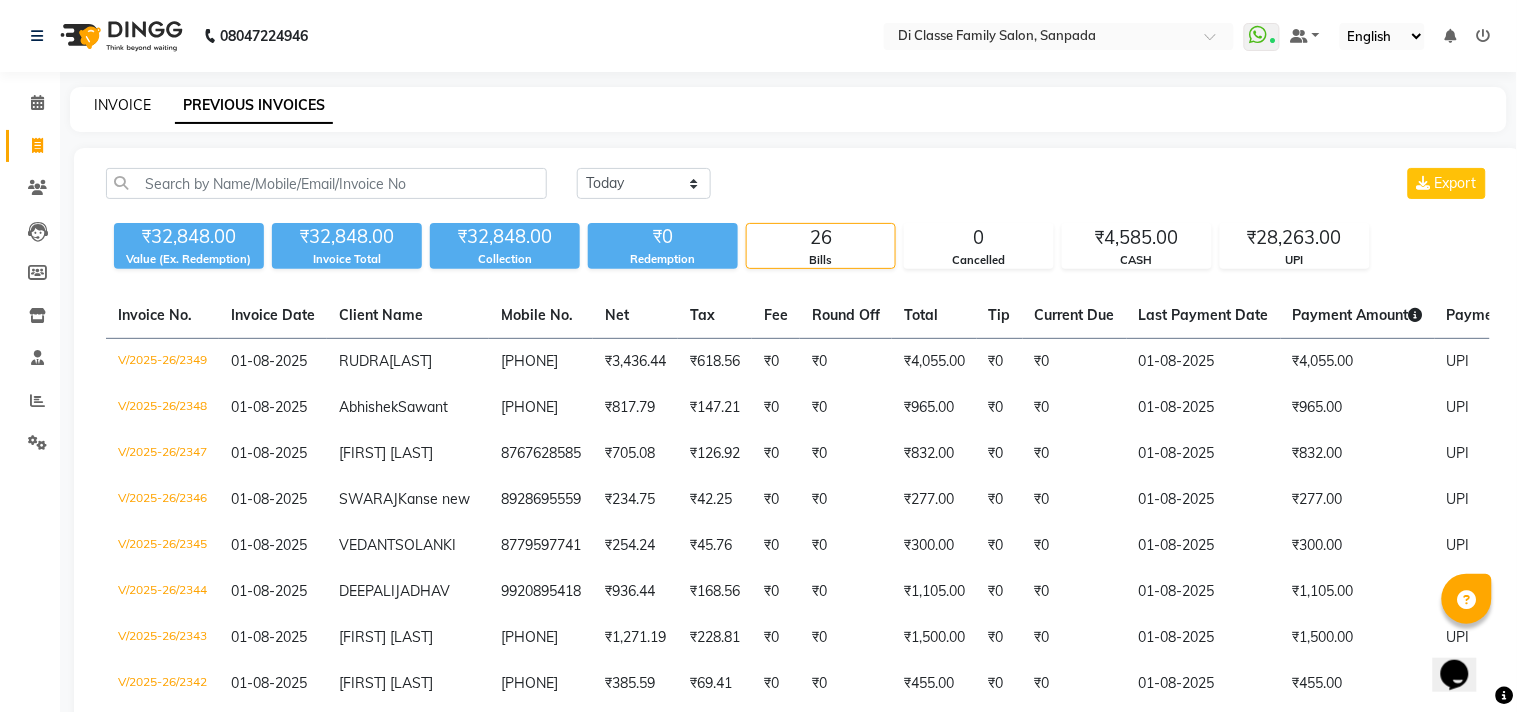 select on "4704" 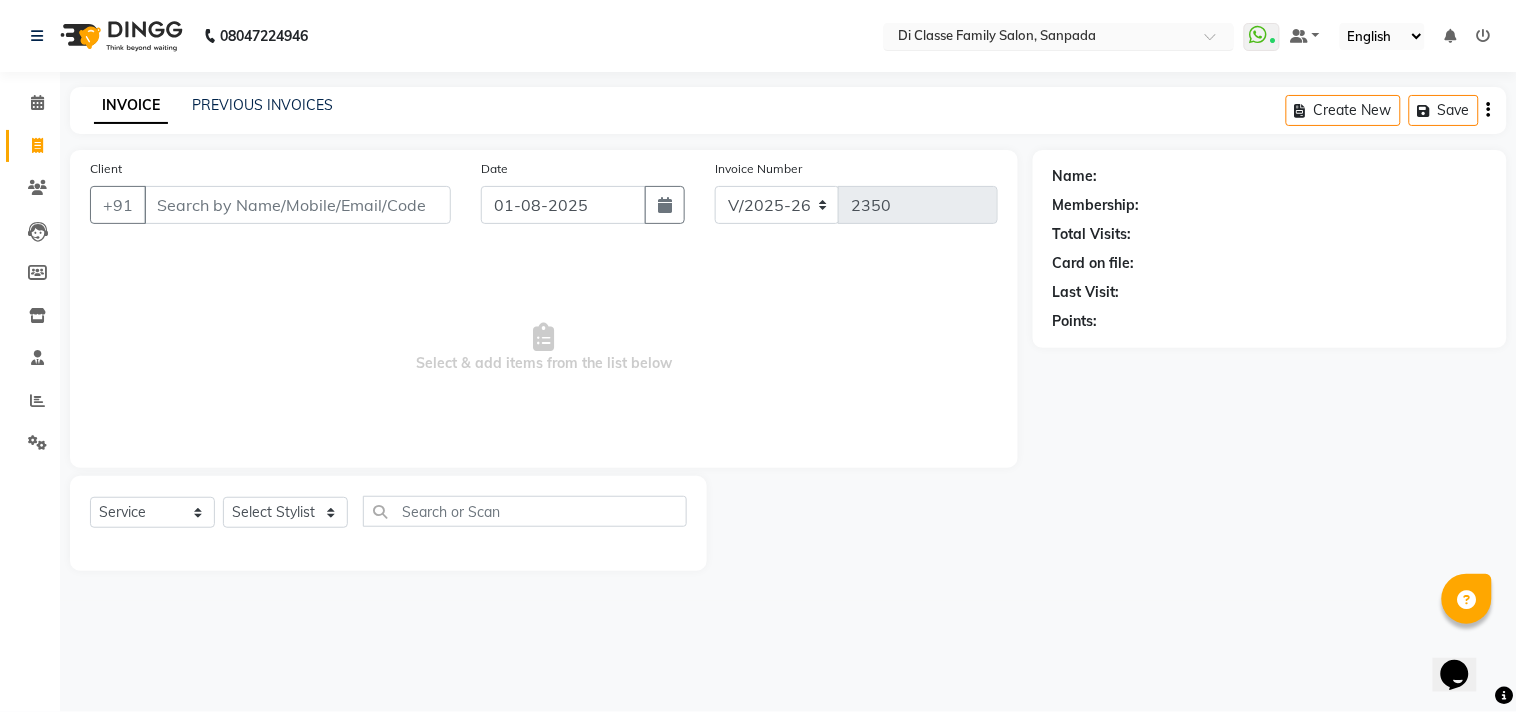 click at bounding box center [1039, 38] 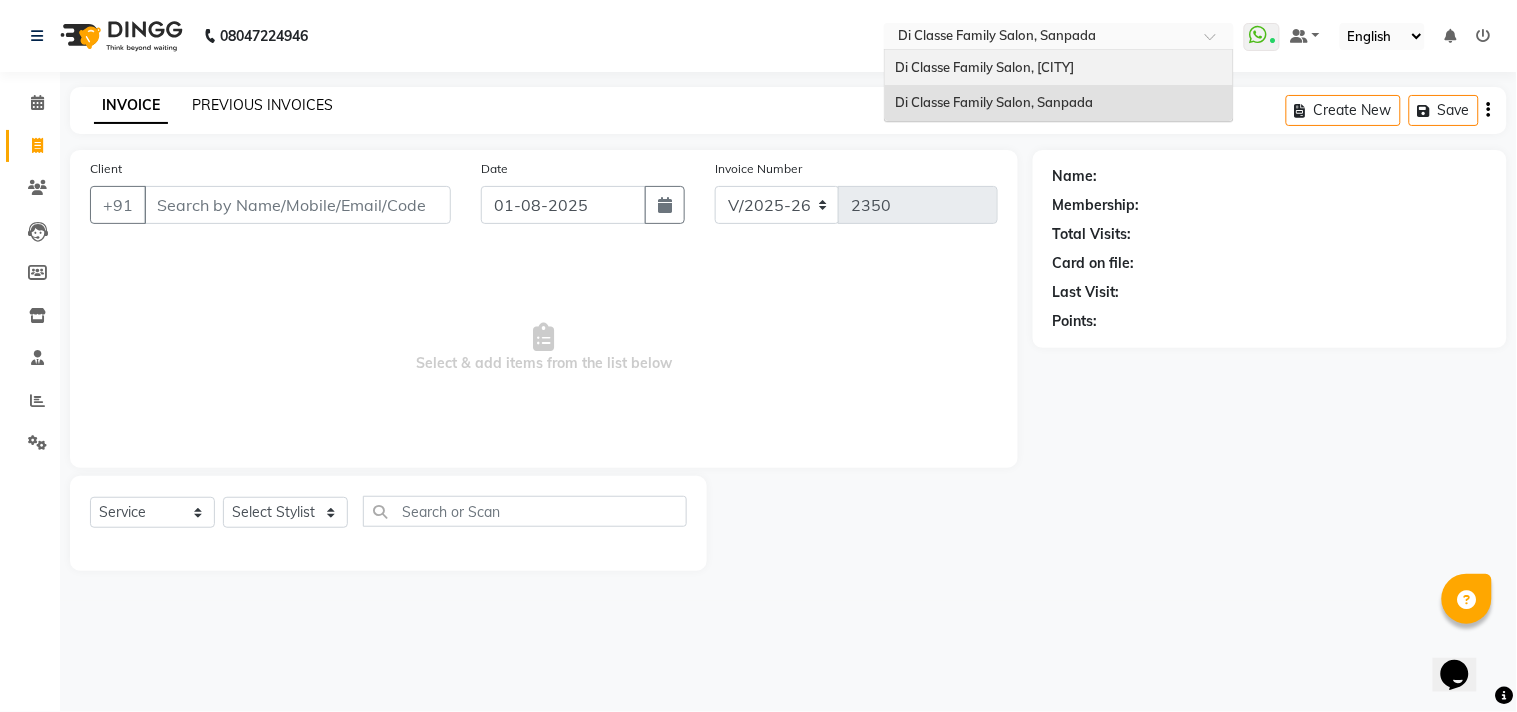 click on "PREVIOUS INVOICES" 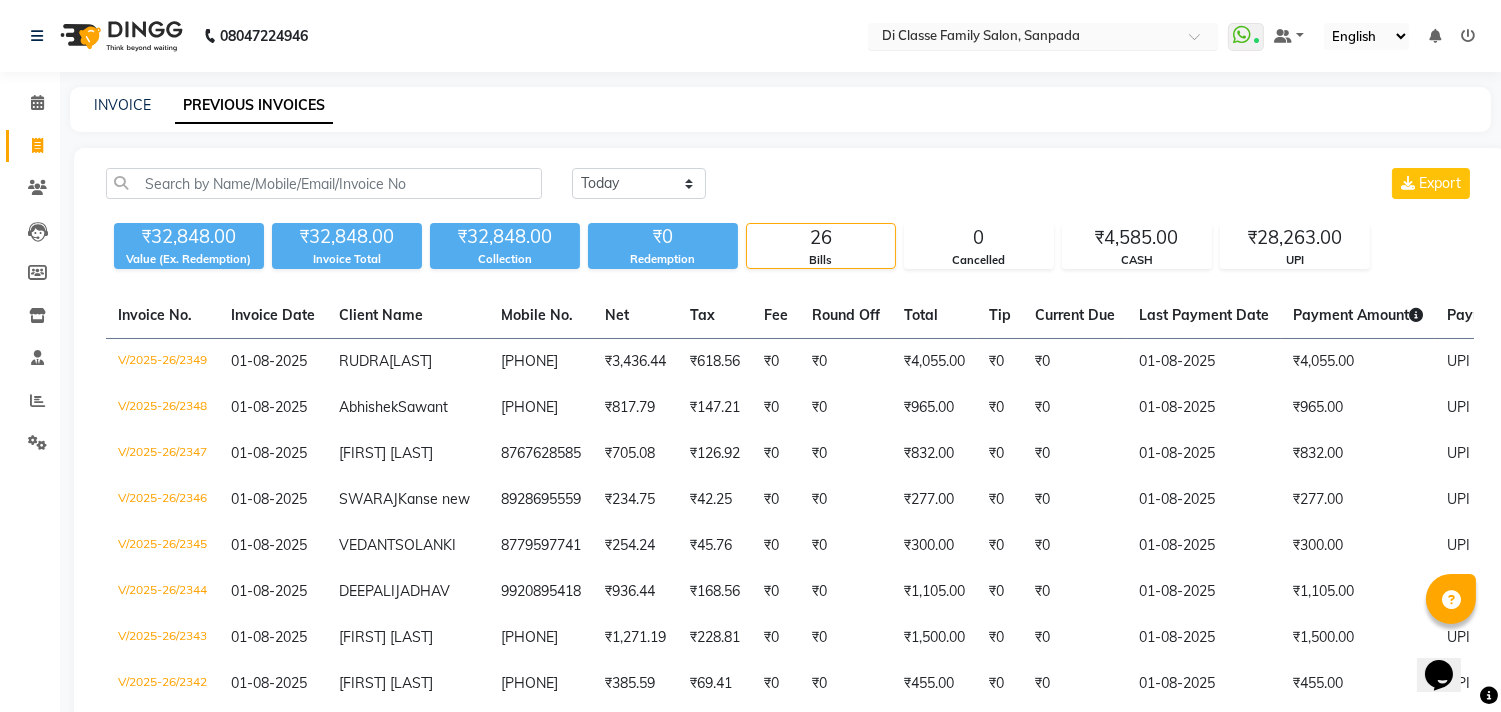click at bounding box center [1023, 38] 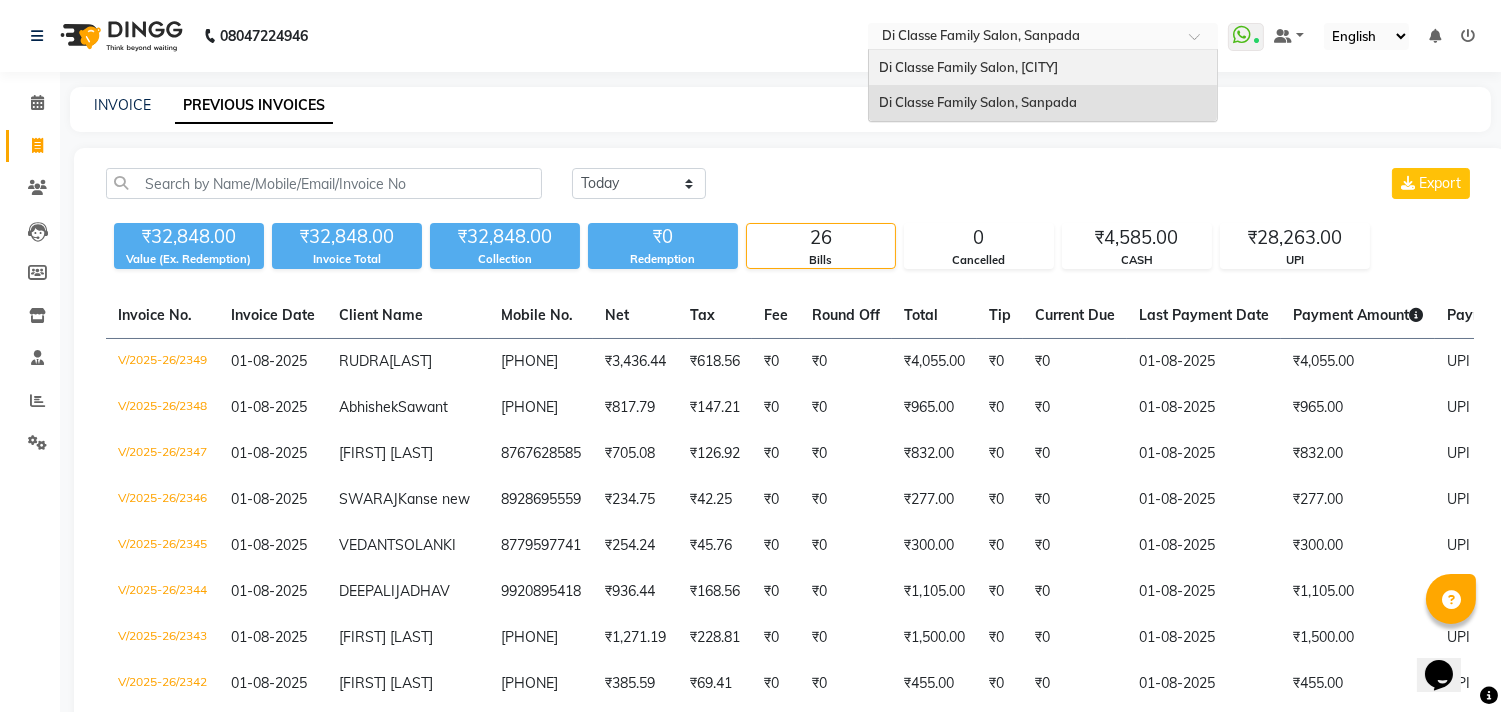 click on "Di Classe Family Salon, Ghansoli" at bounding box center (968, 67) 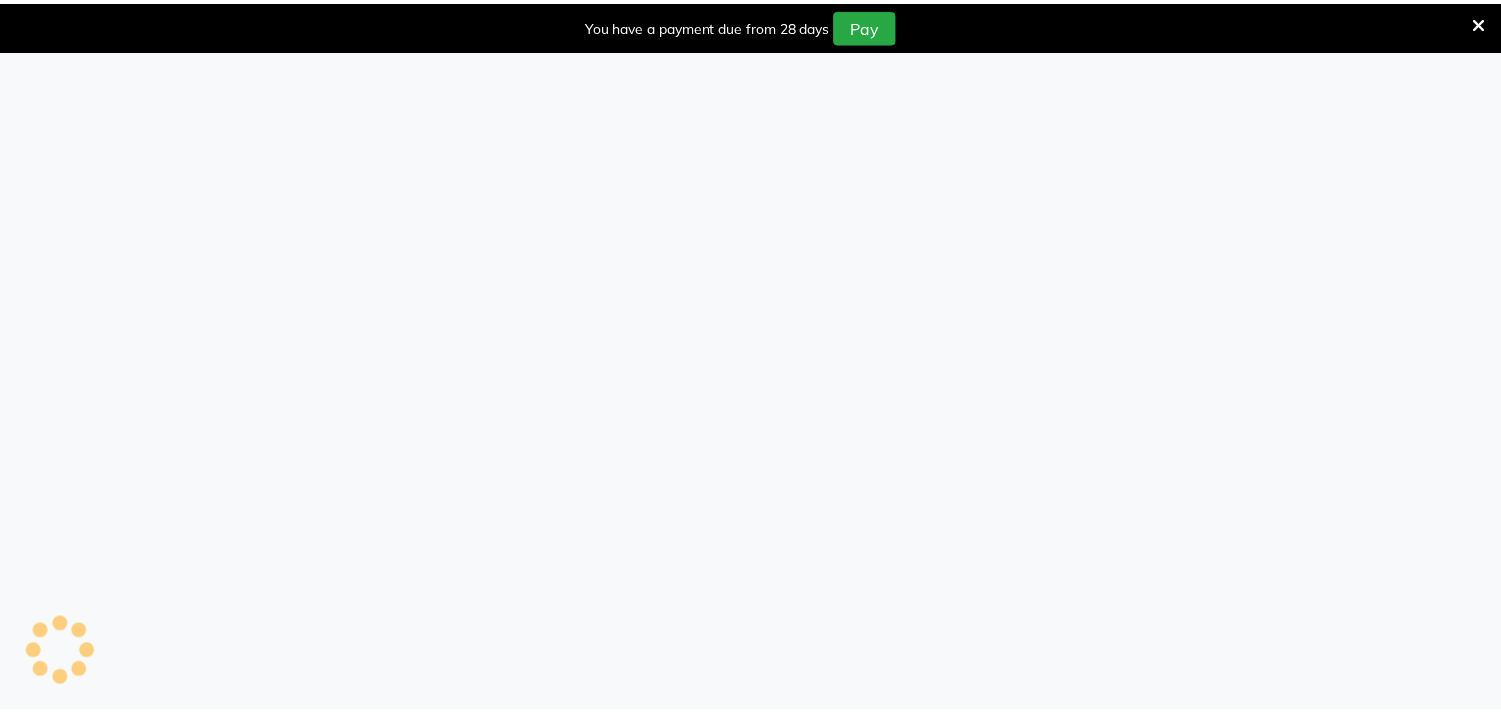 scroll, scrollTop: 0, scrollLeft: 0, axis: both 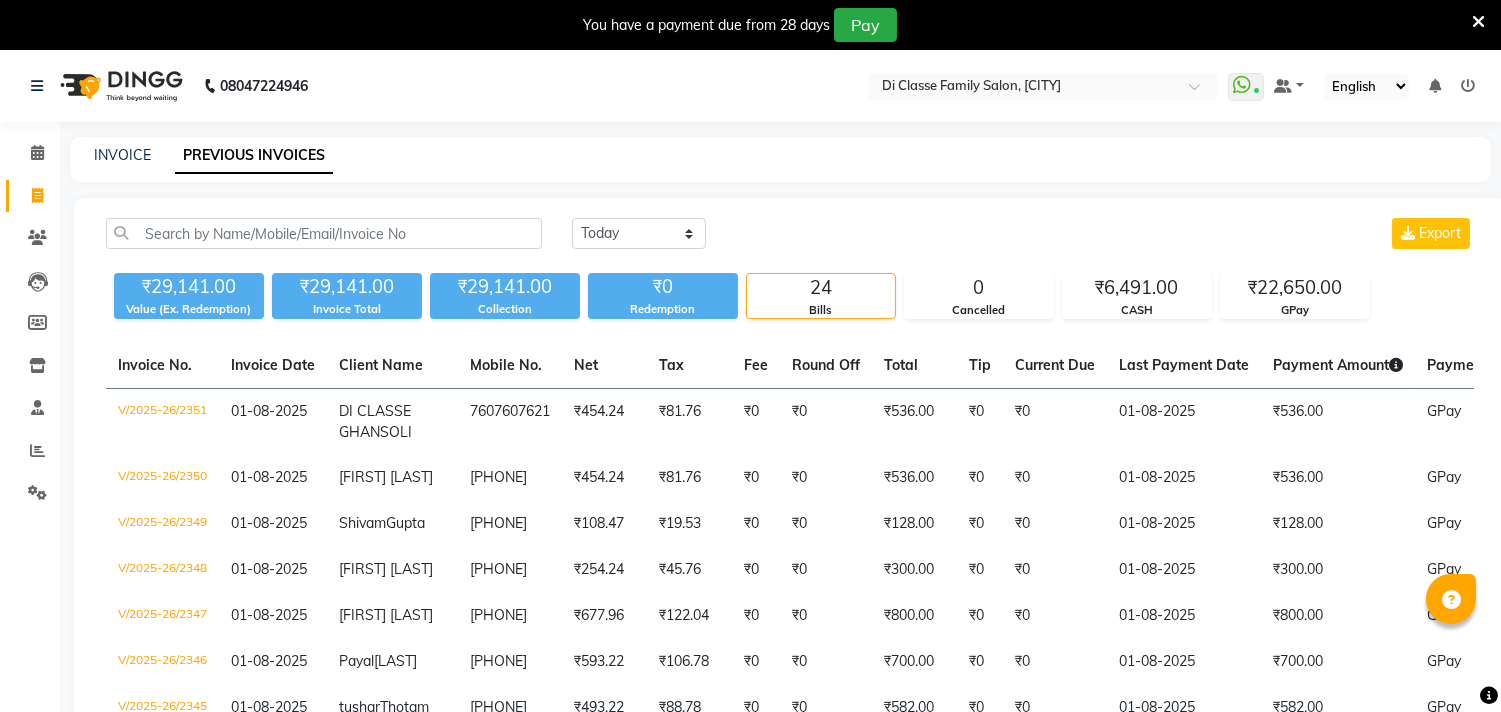 click on "You have a payment due from 28 days   Pay" at bounding box center [750, 25] 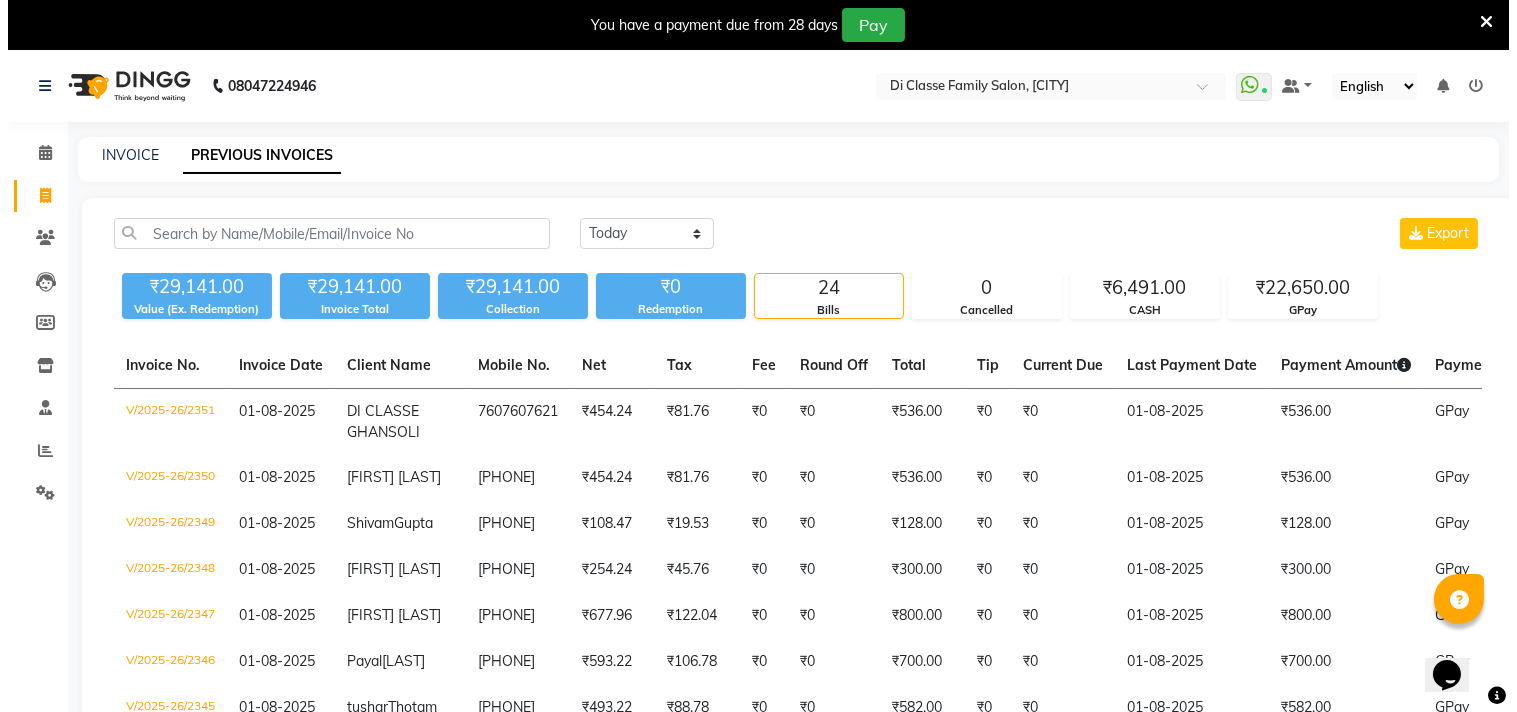 scroll, scrollTop: 0, scrollLeft: 0, axis: both 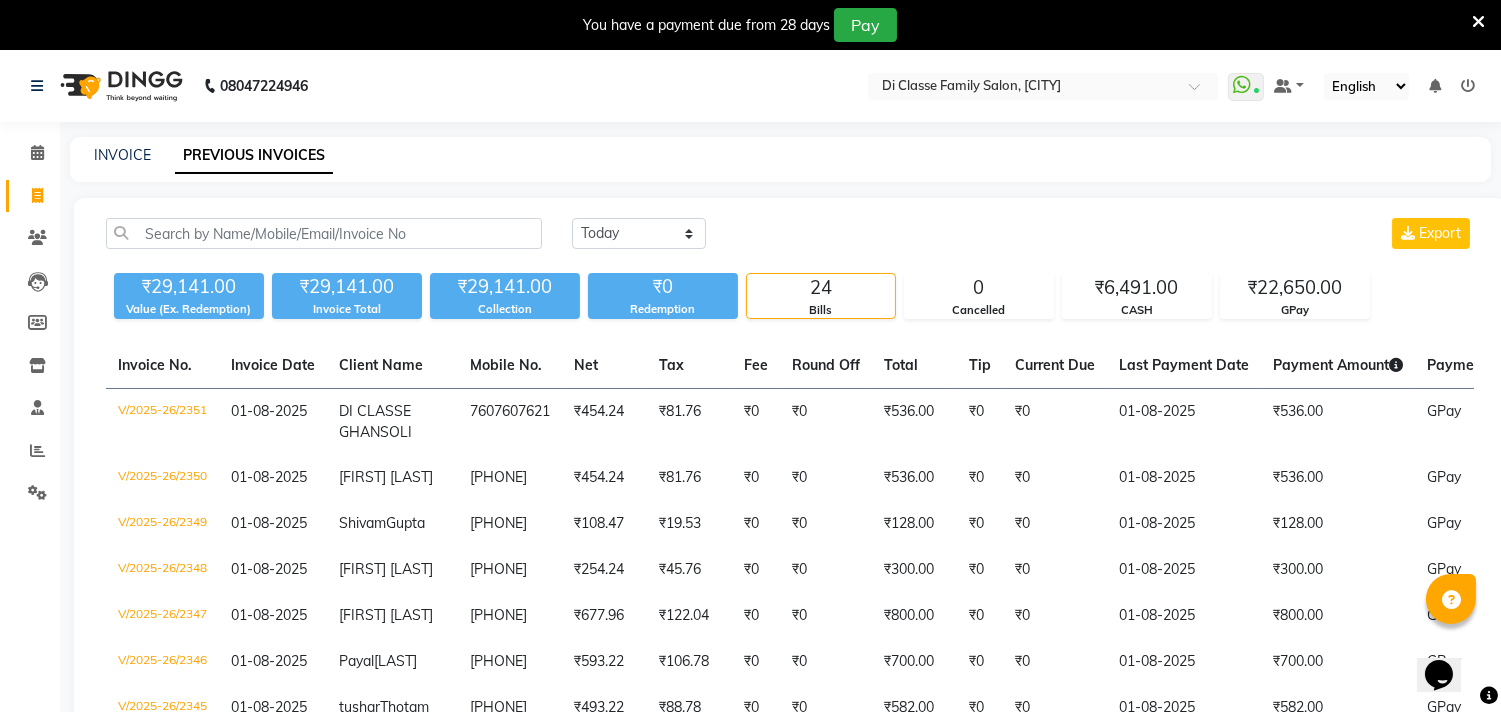 click at bounding box center [1478, 22] 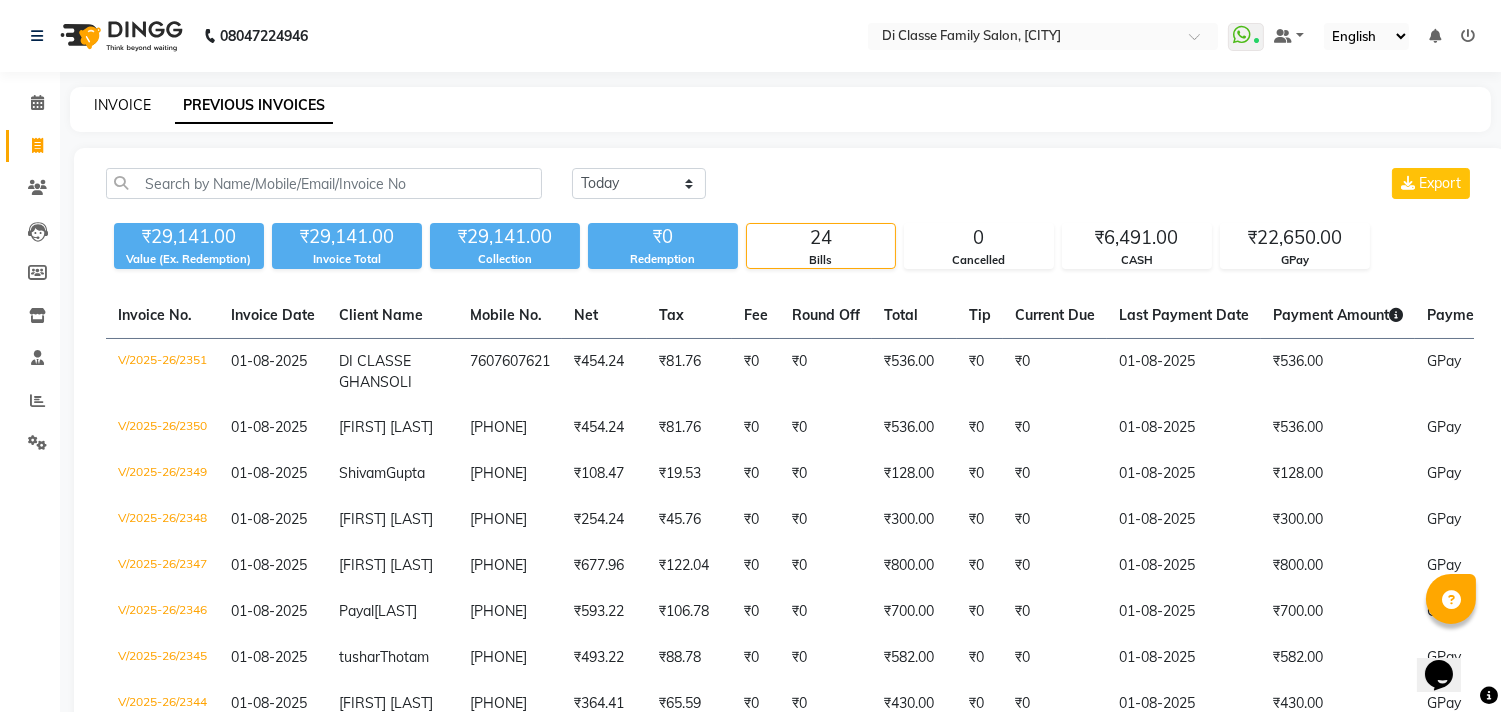 click on "INVOICE" 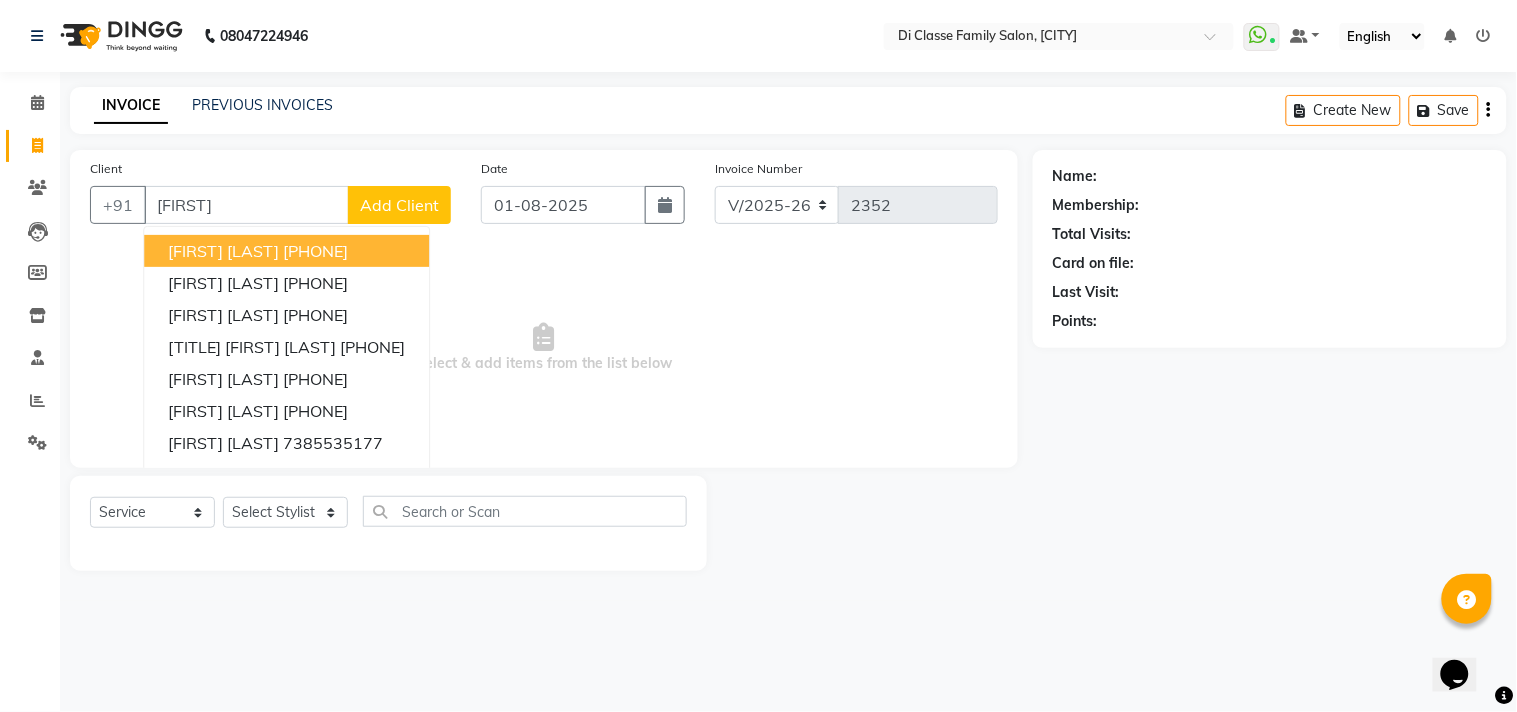 type on "[FIRST]" 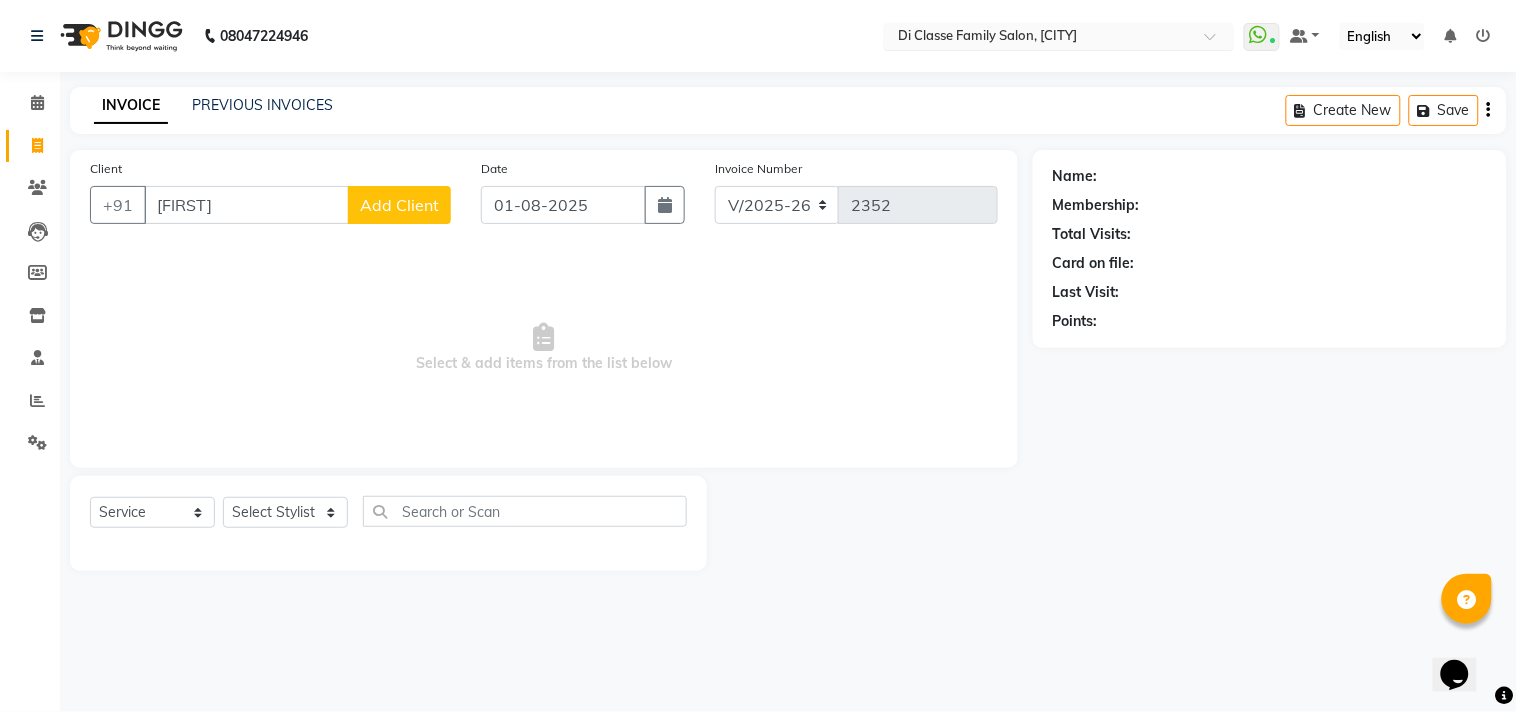 click on "Select Location × Di Classe Family Salon, [CITY]" at bounding box center (1059, 36) 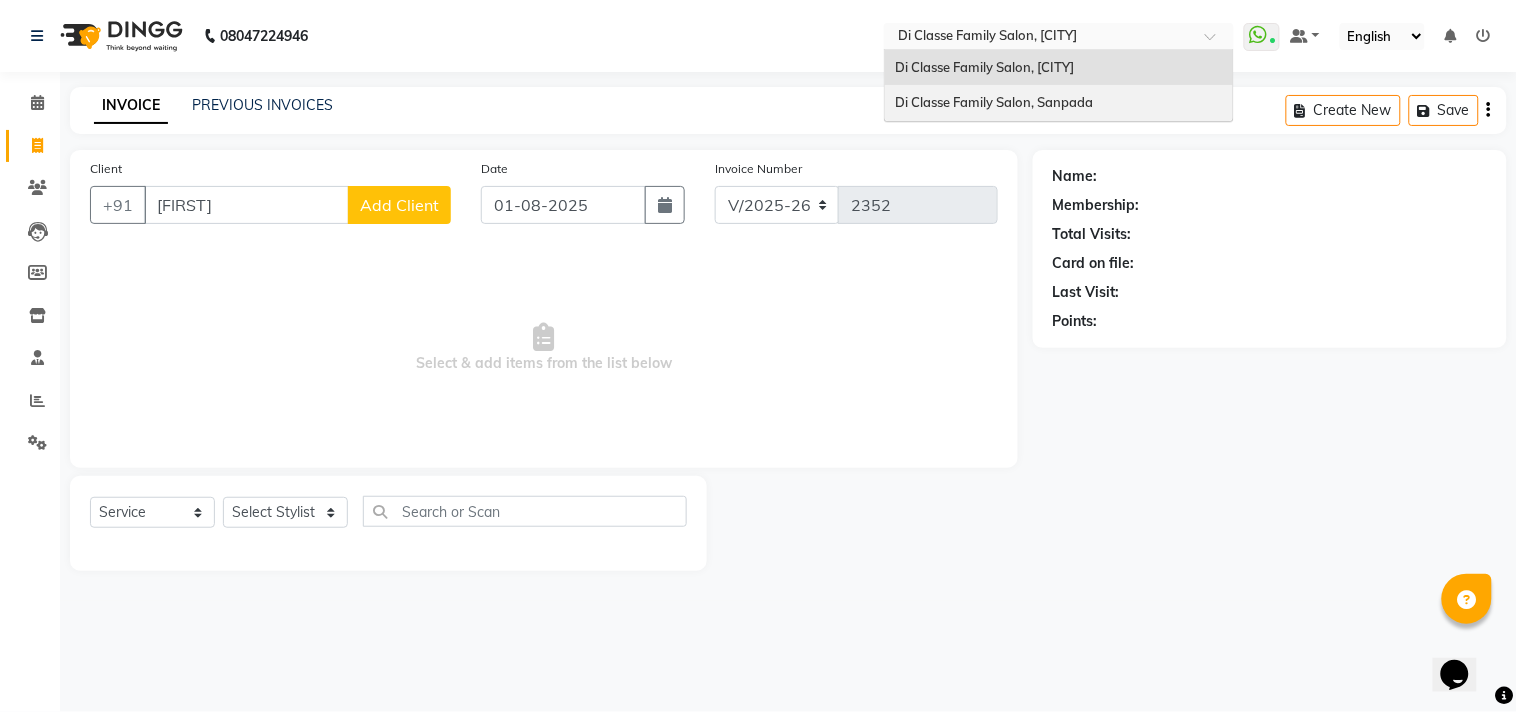 click on "Di Classe Family Salon, Sanpada" at bounding box center (1059, 103) 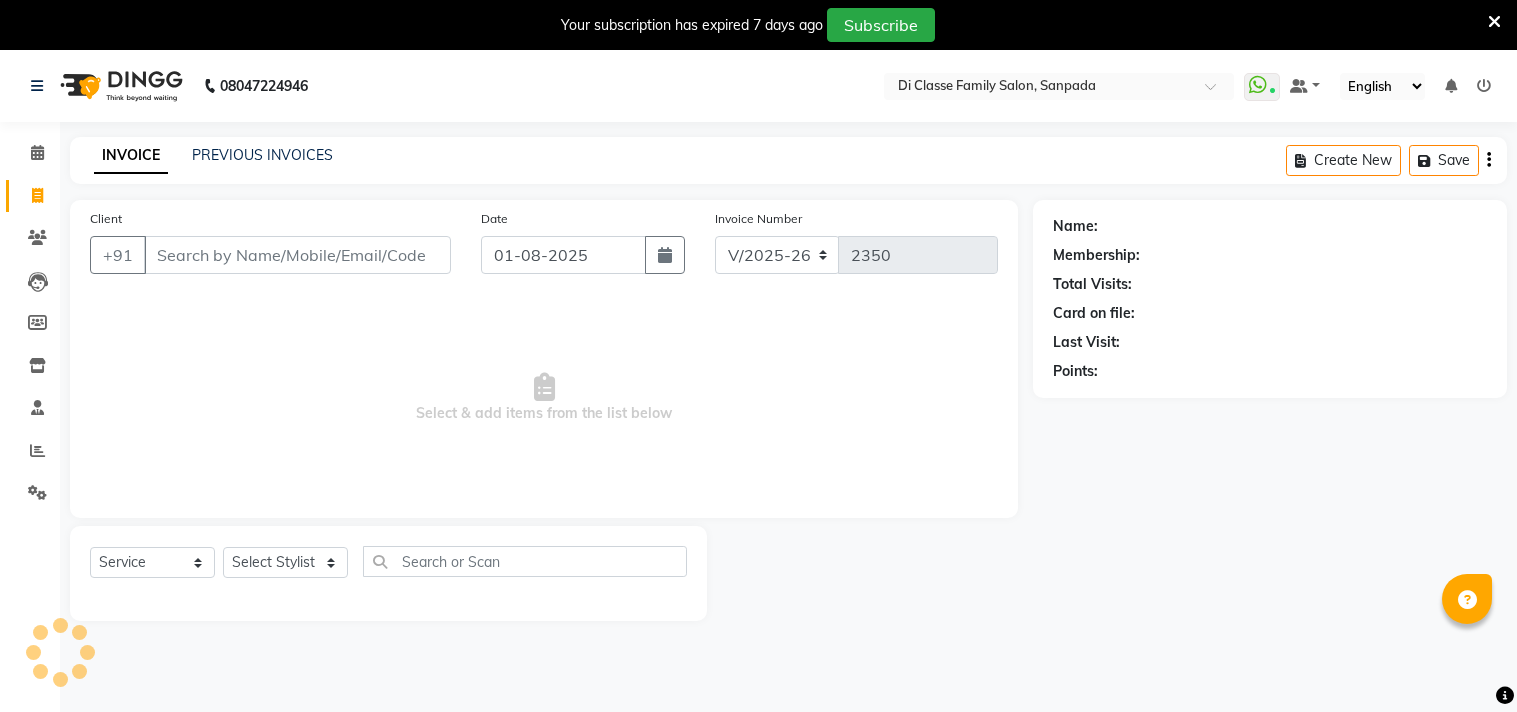 select on "4704" 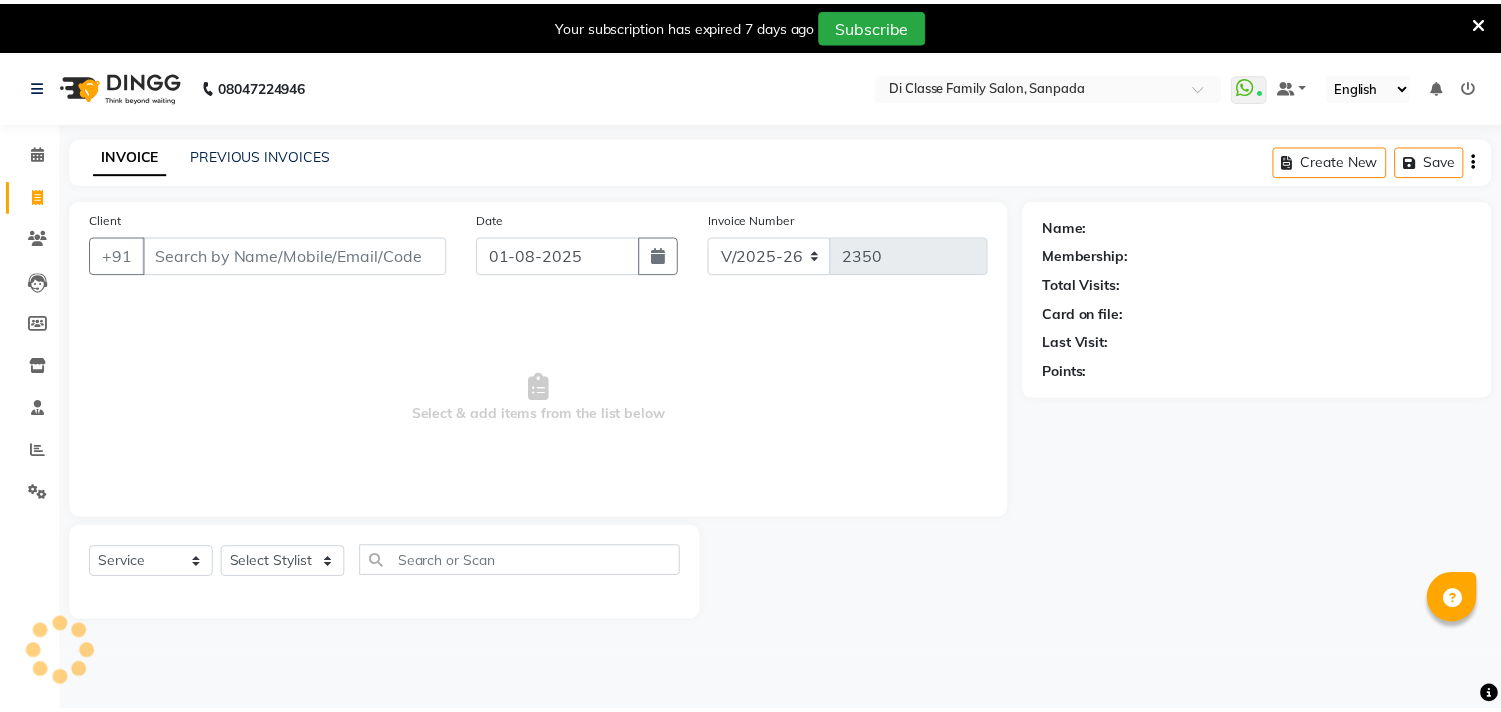 scroll, scrollTop: 0, scrollLeft: 0, axis: both 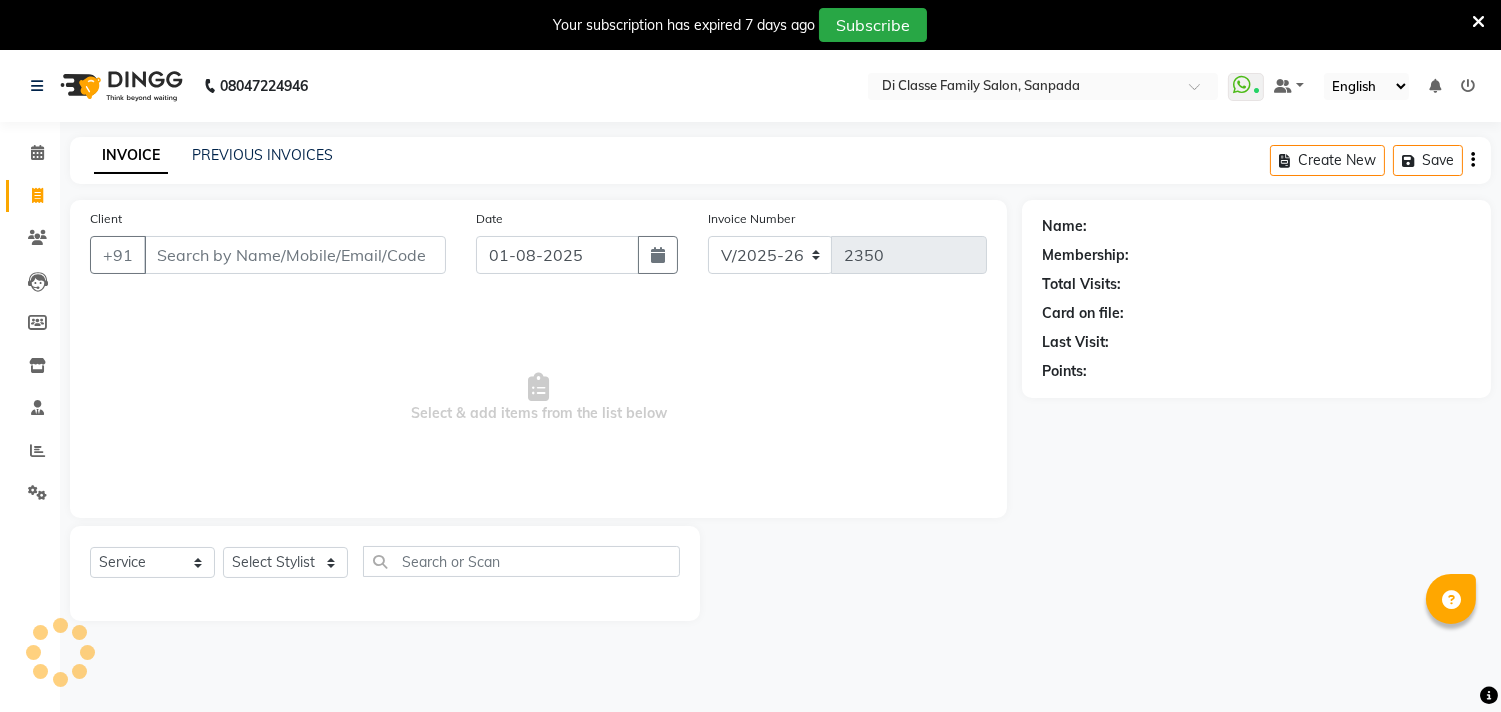 click on "Client" at bounding box center [295, 255] 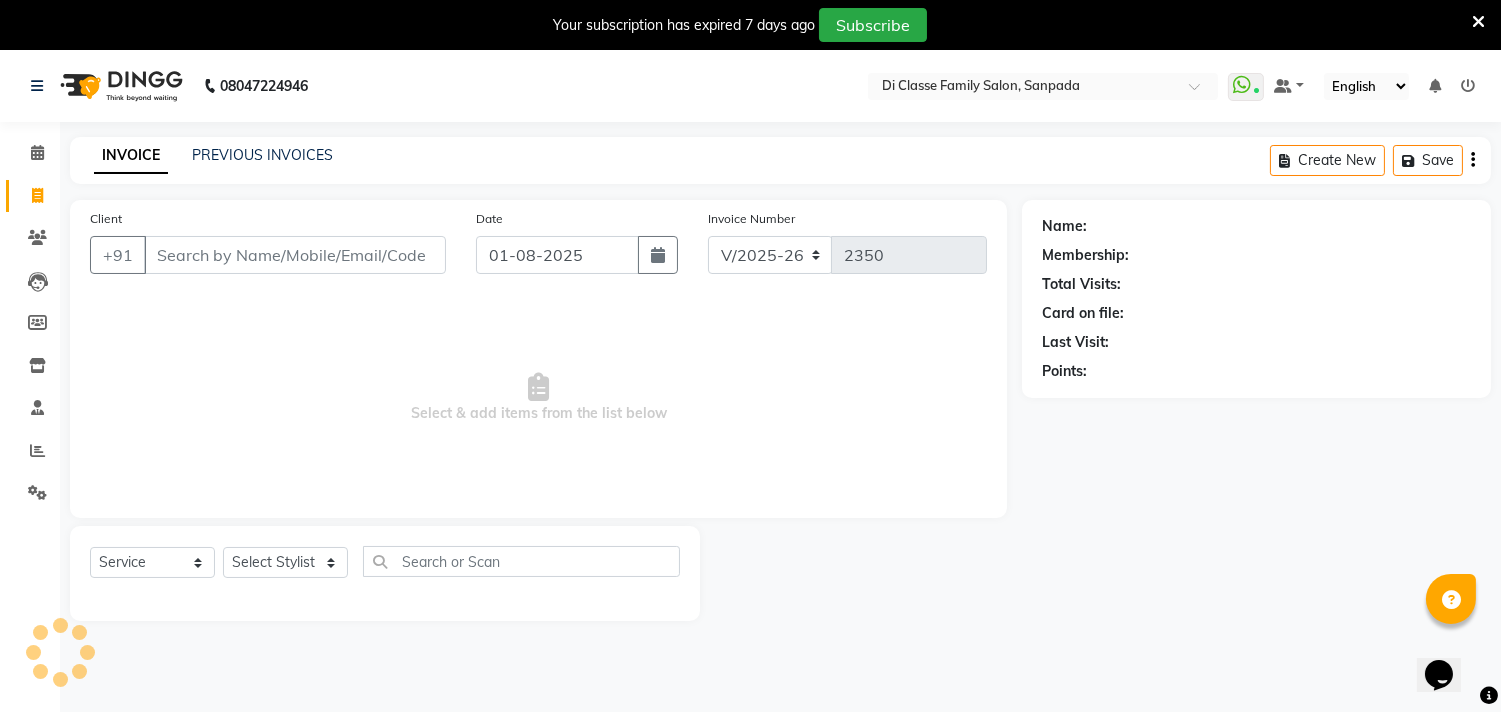 scroll, scrollTop: 0, scrollLeft: 0, axis: both 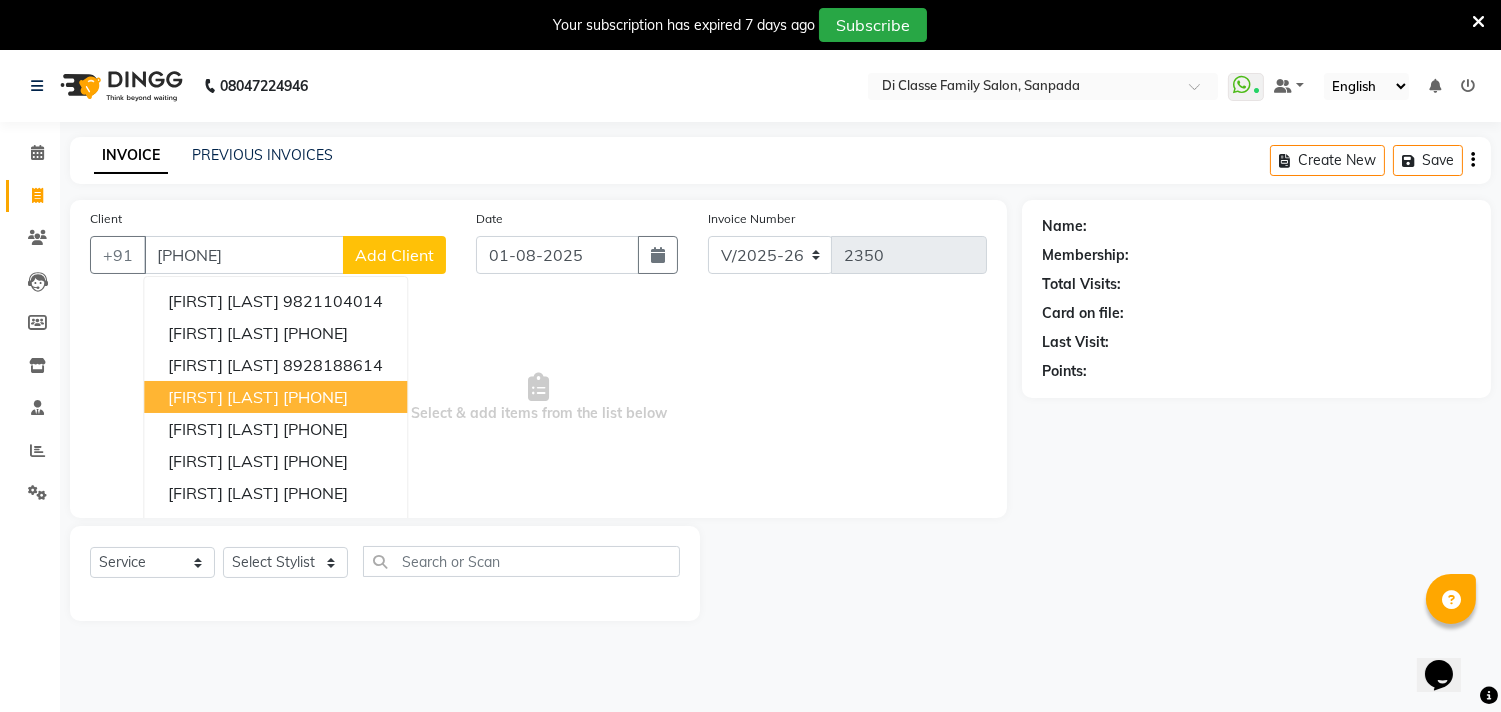 type on "[PHONE]" 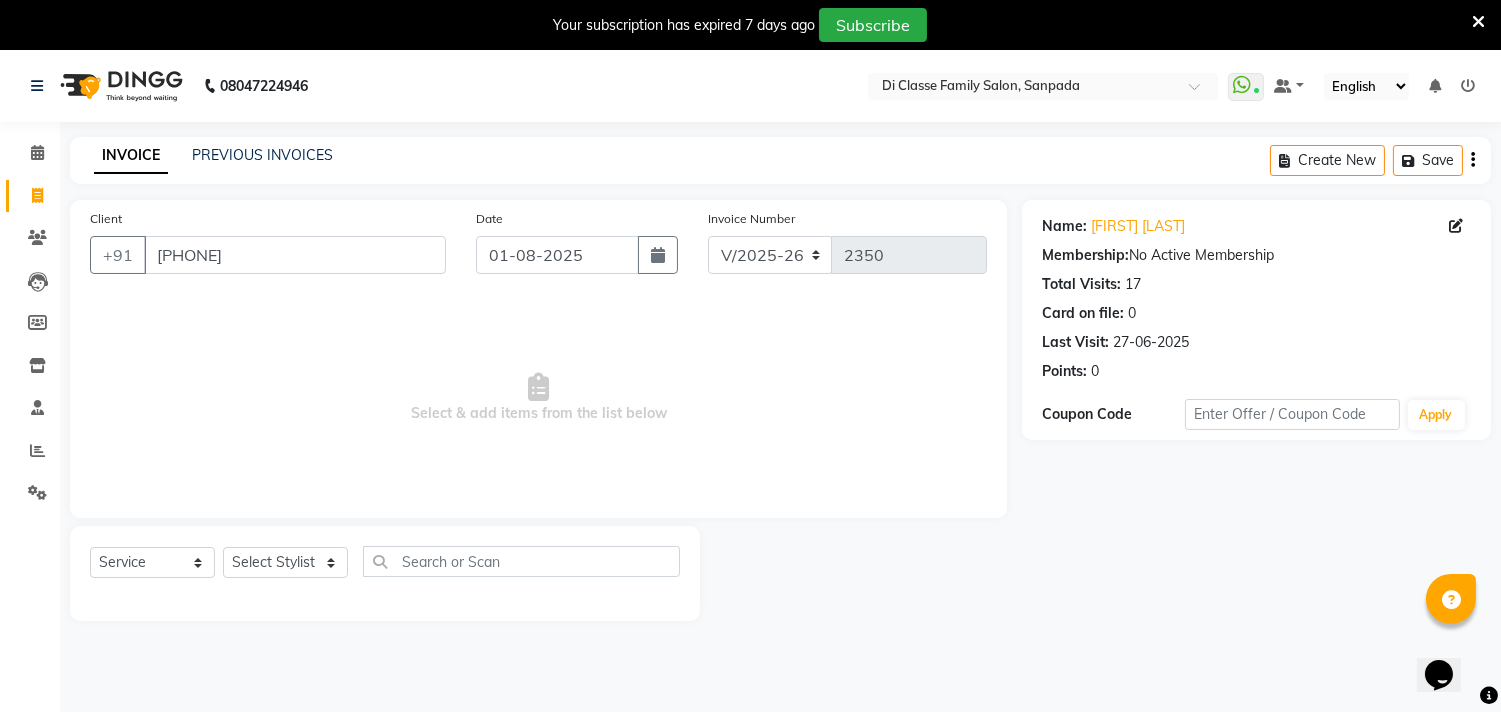 click on "Select  Service  Product  Membership  Package Voucher Prepaid Gift Card  Select Stylist aniket  Anu  AYAZ KADRI  Front Desk Javed kapil KOMAL  Payal  Pooja Jadhav Rahul Datkhile RESHMA SHAIKH rutik shinde SACHIN SAKPAL SADDAM SAHAJAN SAKSHI CHAVAN Sameer  sampada Sanjana  SANU SHUBHAM PEDNEKAR Sikandar Ansari Vijay kharat" 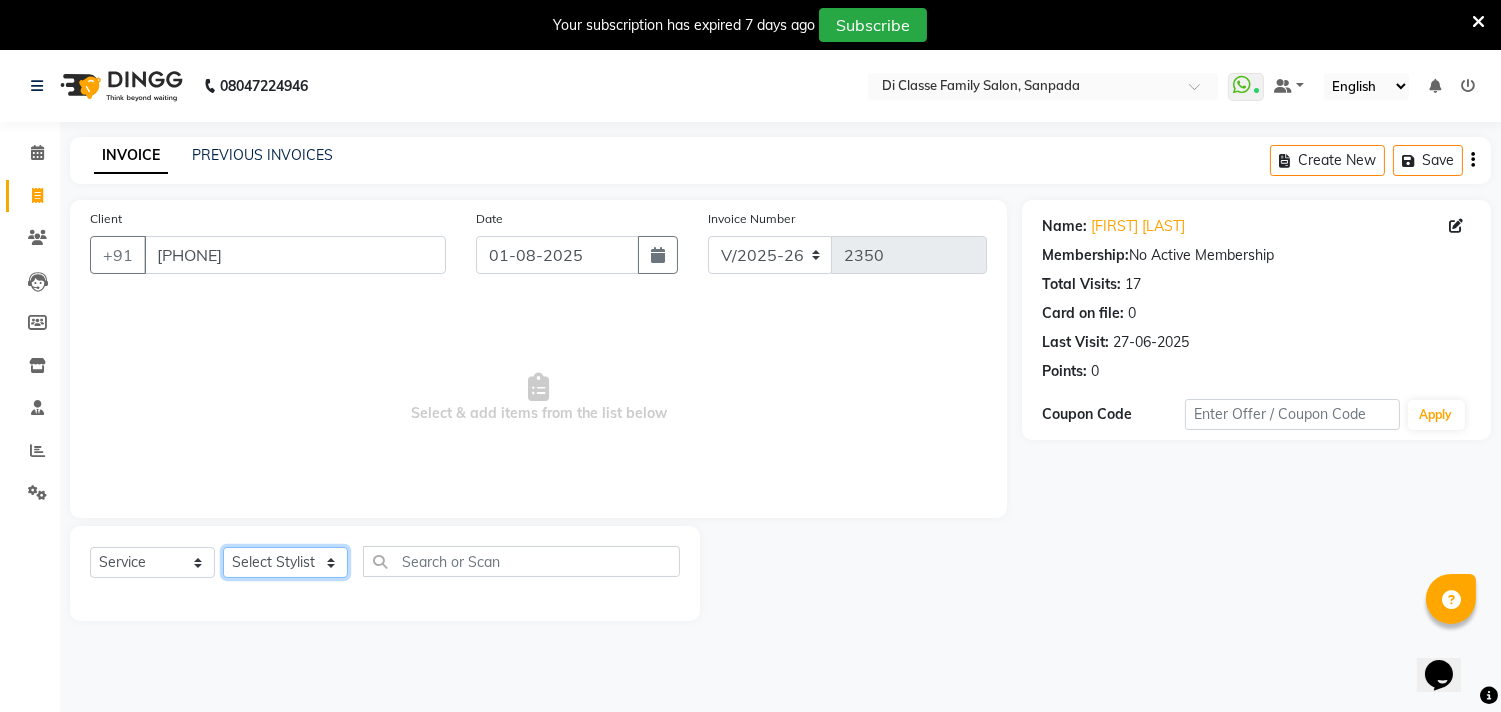 click on "Select Stylist aniket  Anu  AYAZ KADRI  Front Desk Javed kapil KOMAL  Payal  Pooja Jadhav Rahul Datkhile RESHMA SHAIKH rutik shinde SACHIN SAKPAL SADDAM SAHAJAN SAKSHI CHAVAN Sameer  sampada Sanjana  SANU SHUBHAM PEDNEKAR Sikandar Ansari Vijay kharat" 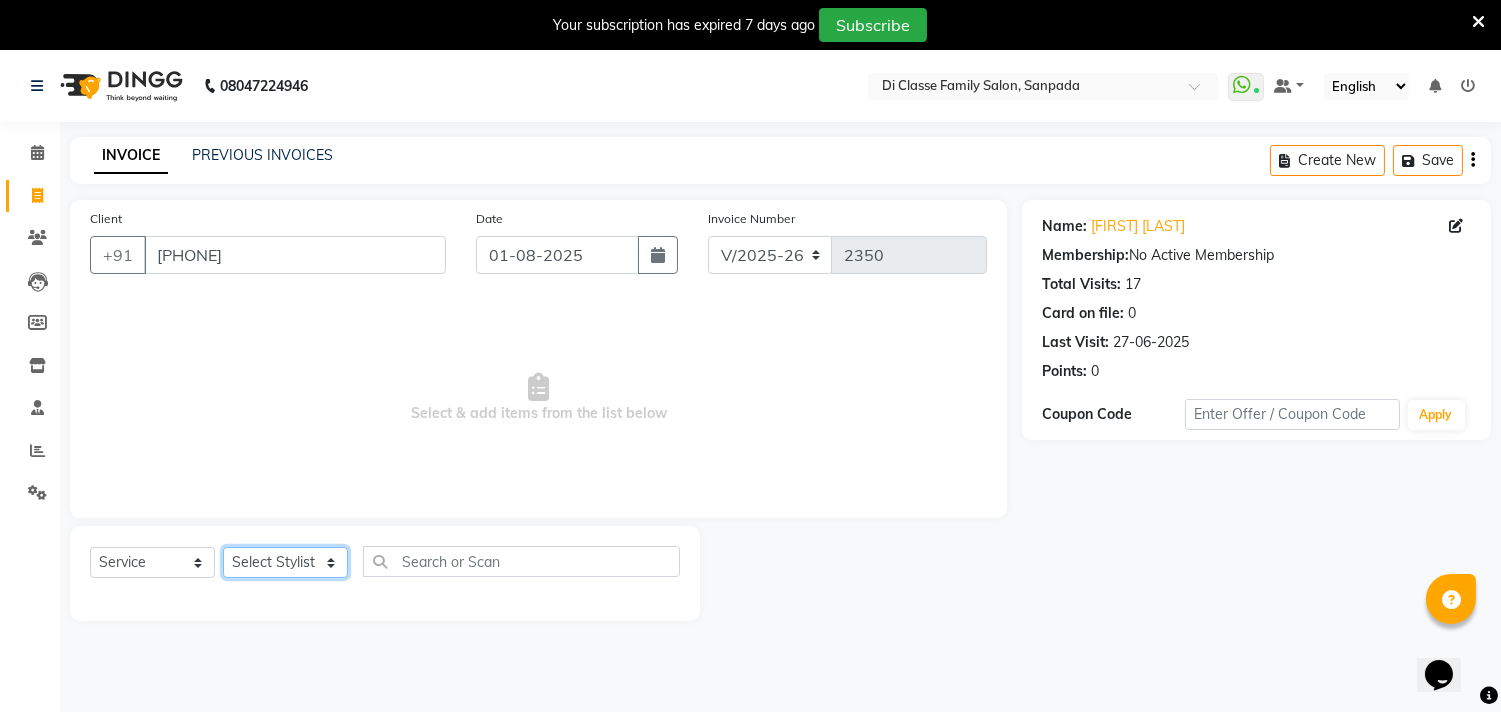 select on "60020" 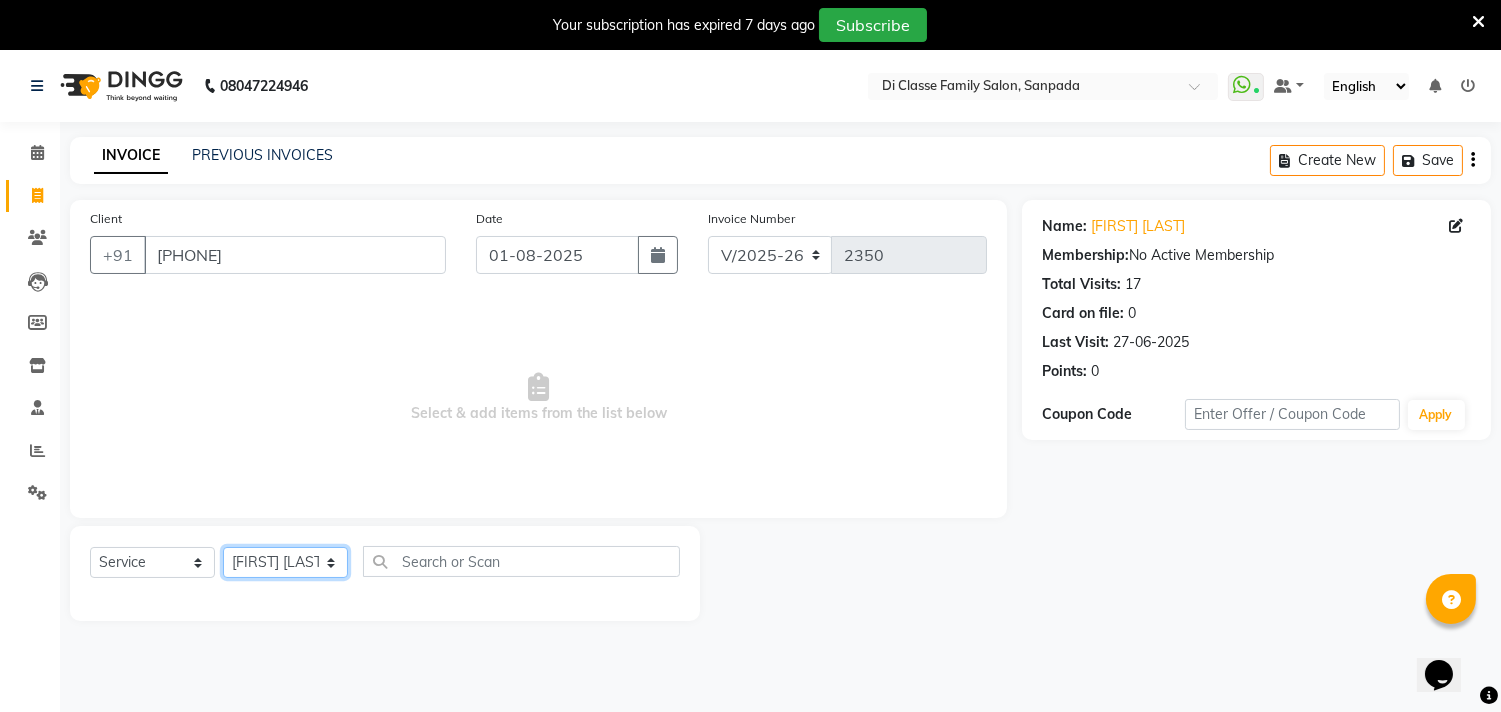 click on "Select Stylist aniket  Anu  AYAZ KADRI  Front Desk Javed kapil KOMAL  Payal  Pooja Jadhav Rahul Datkhile RESHMA SHAIKH rutik shinde SACHIN SAKPAL SADDAM SAHAJAN SAKSHI CHAVAN Sameer  sampada Sanjana  SANU SHUBHAM PEDNEKAR Sikandar Ansari Vijay kharat" 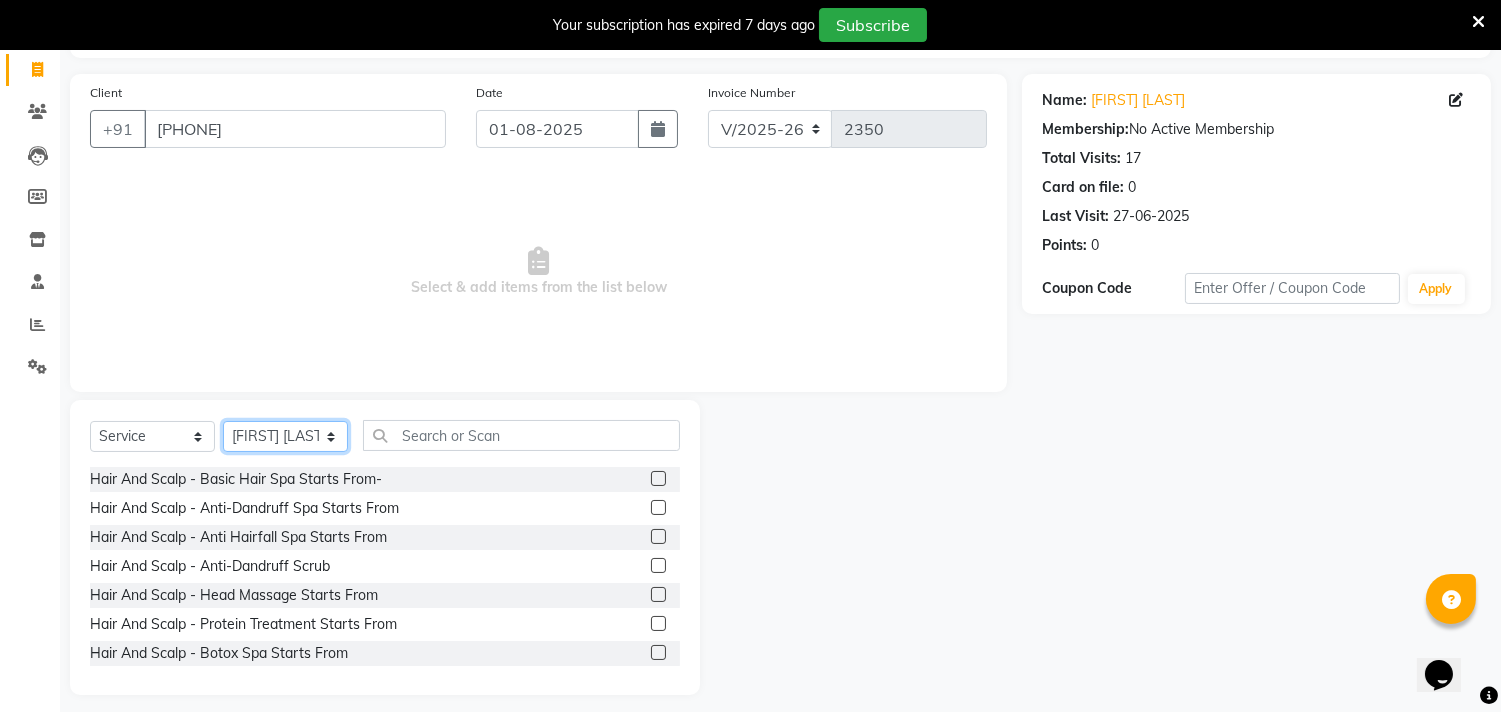 scroll, scrollTop: 138, scrollLeft: 0, axis: vertical 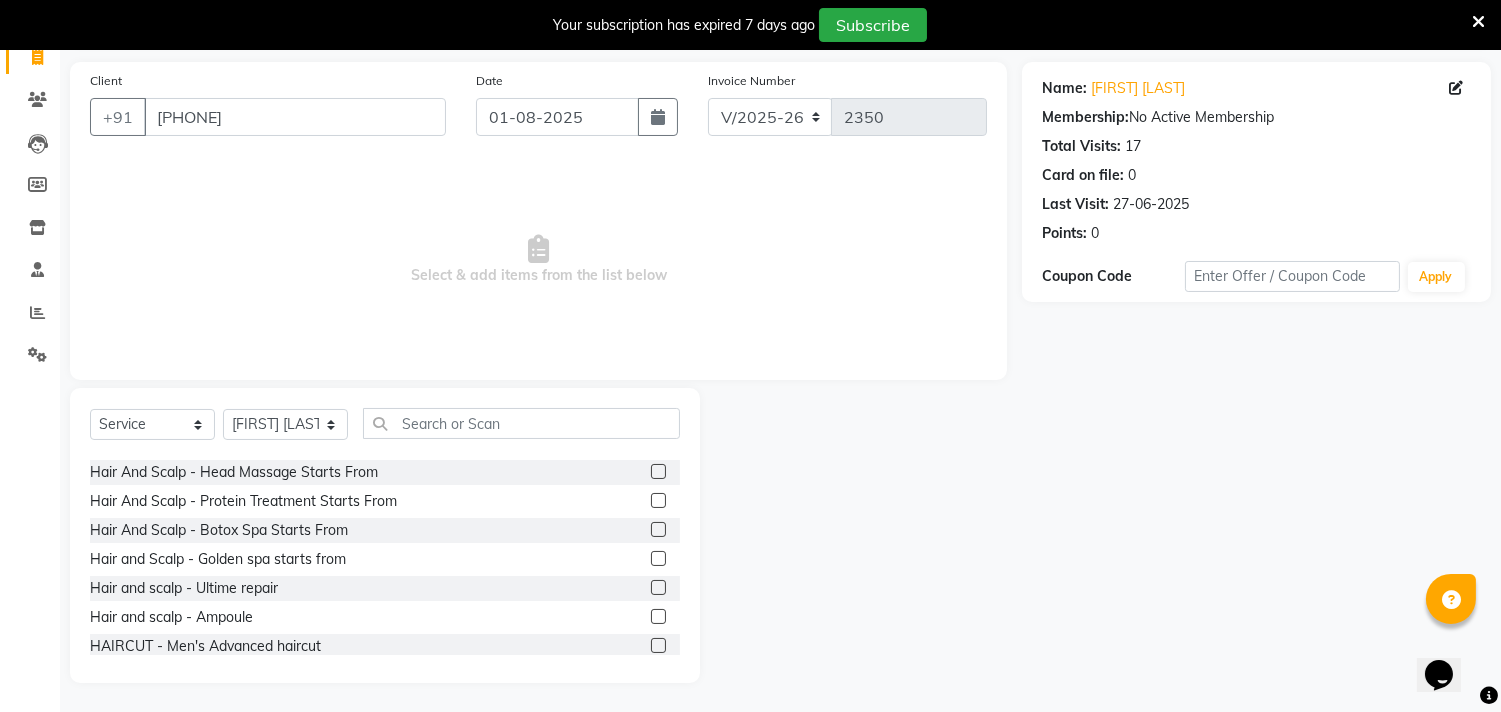 click 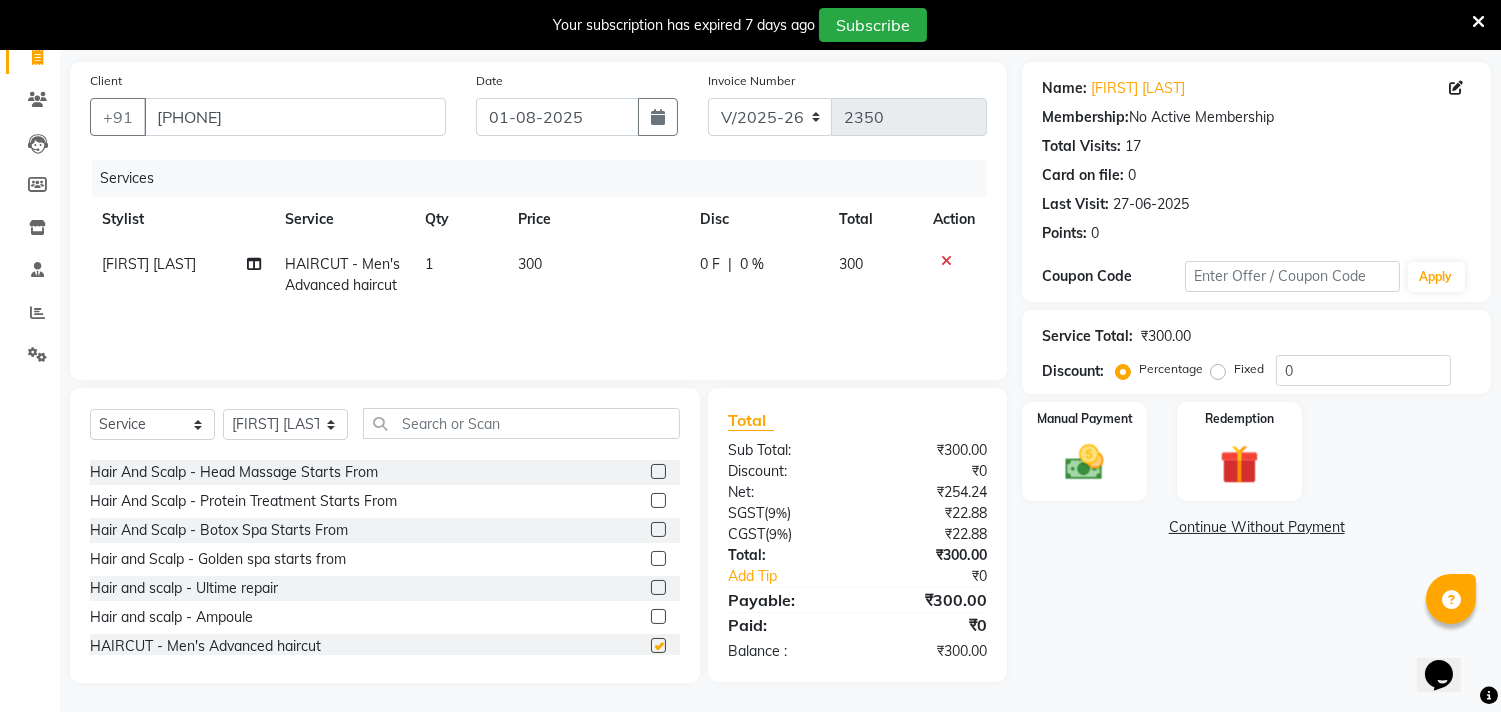 checkbox on "false" 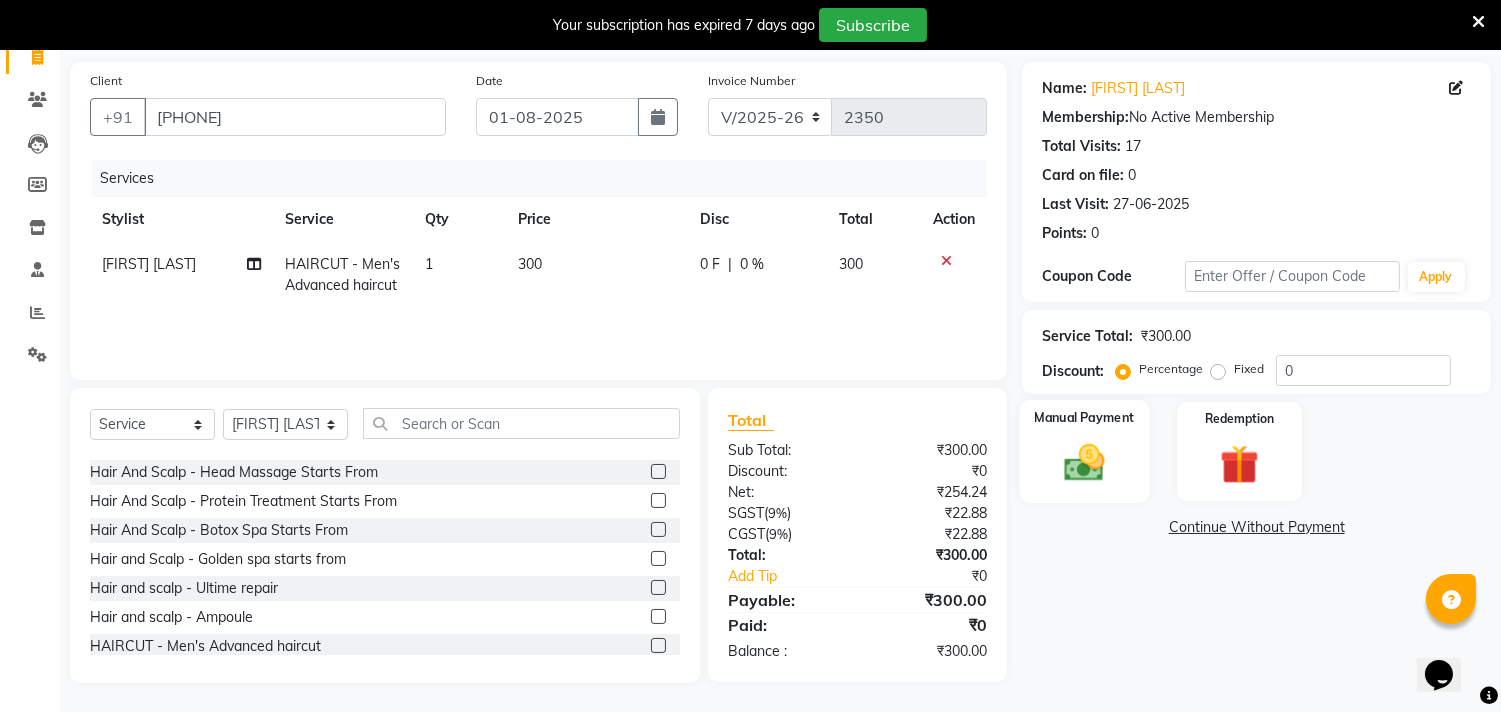 click on "Manual Payment" 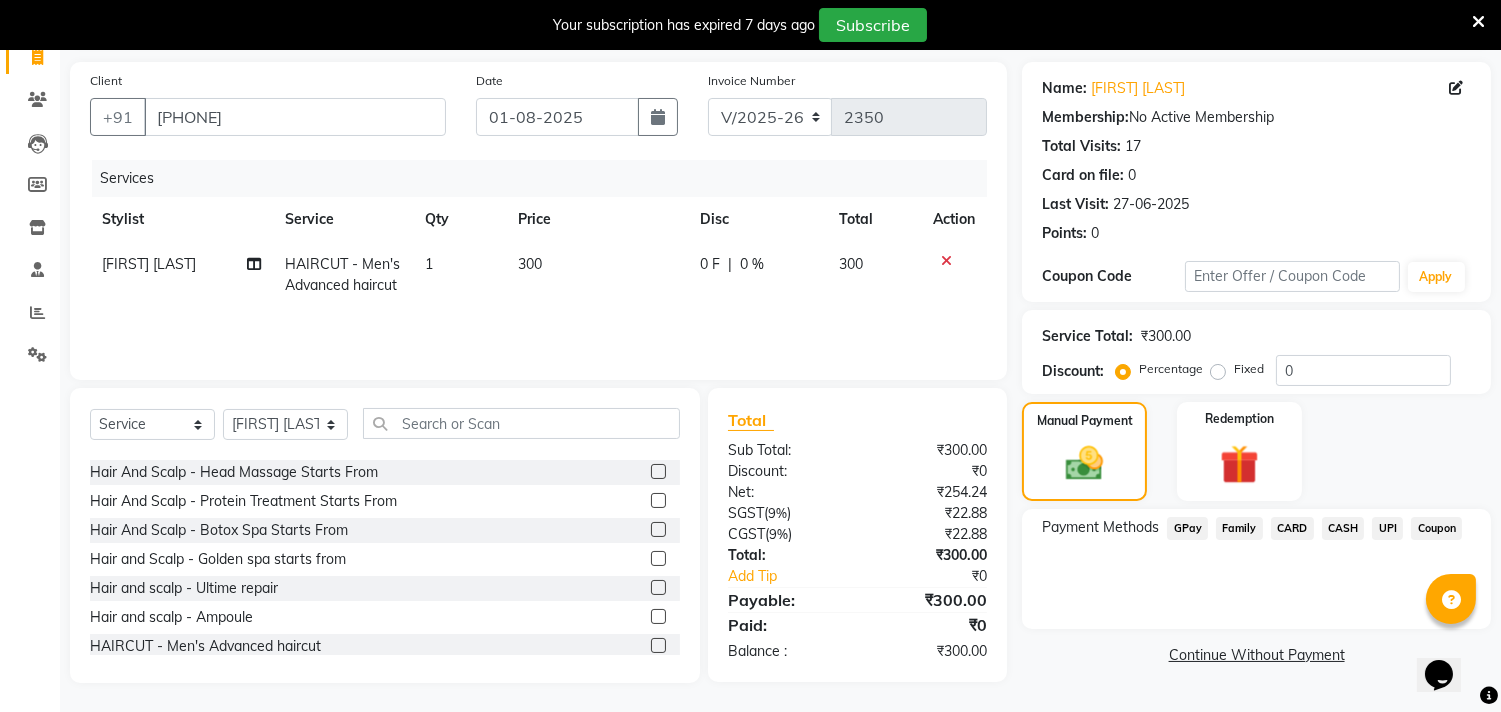 click on "UPI" 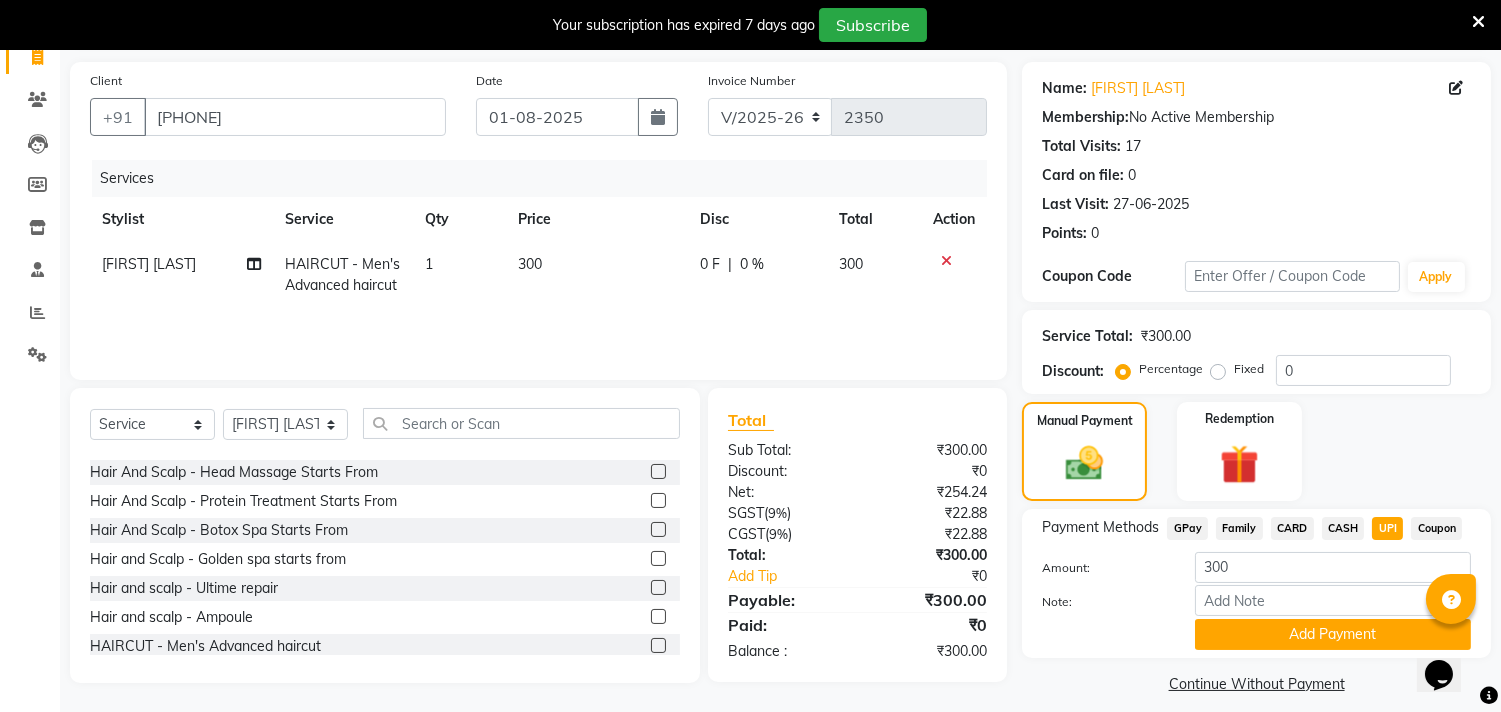click at bounding box center (1478, 22) 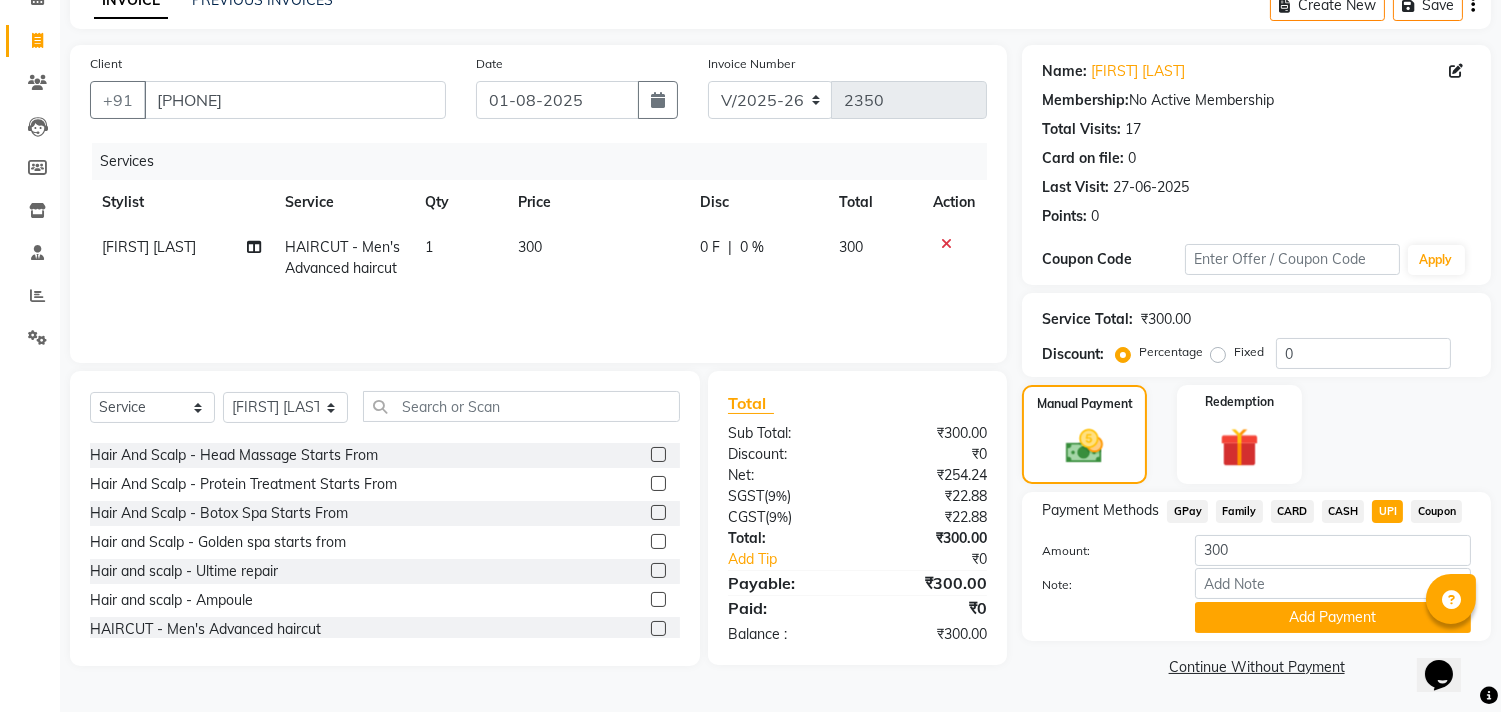 scroll, scrollTop: 104, scrollLeft: 0, axis: vertical 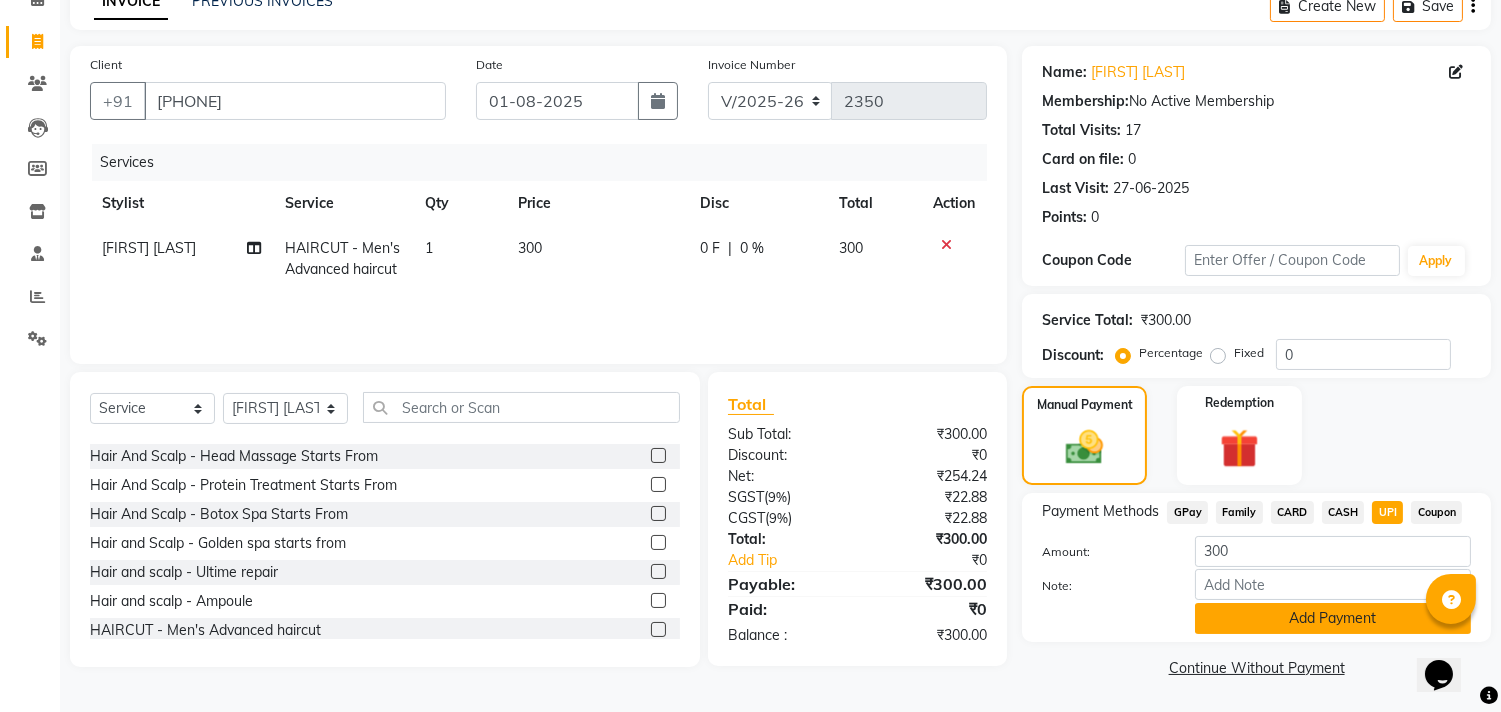 click on "Add Payment" 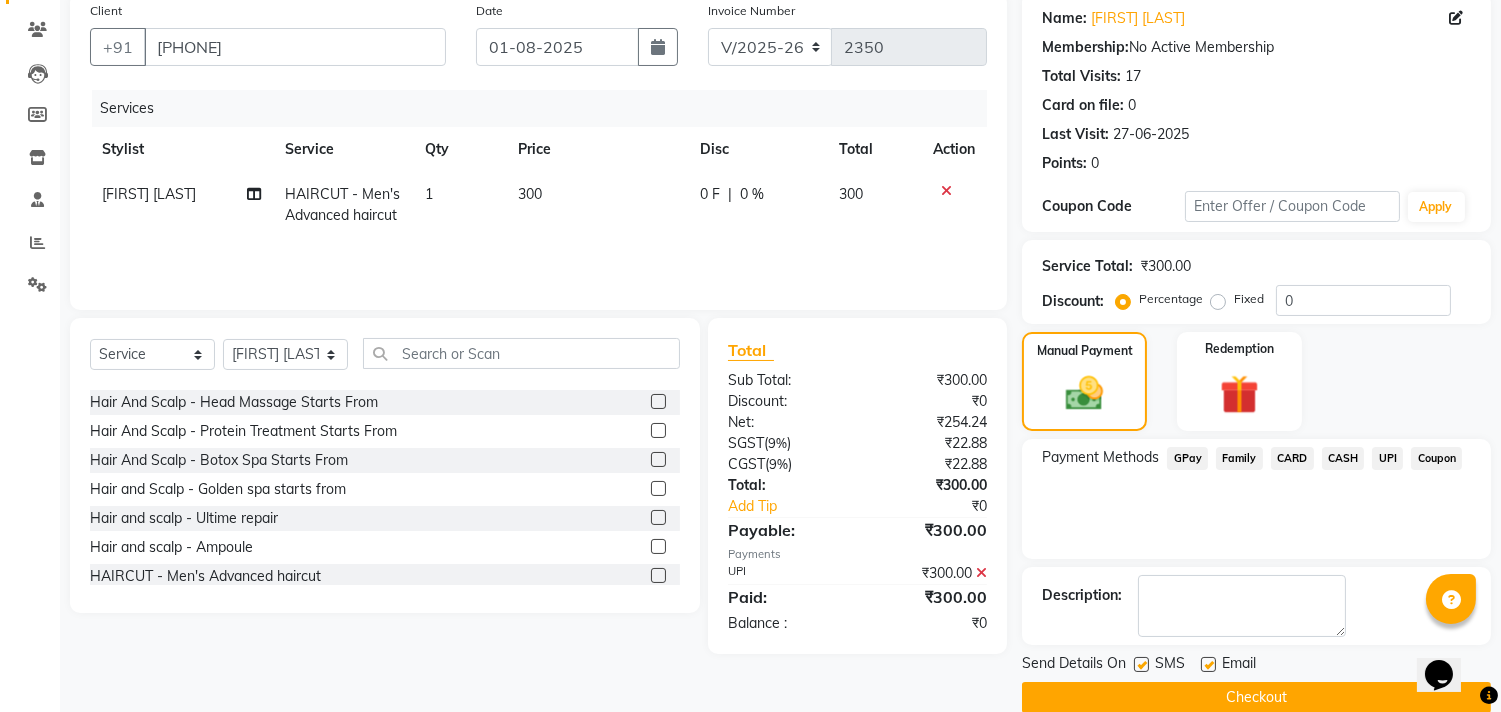 scroll, scrollTop: 187, scrollLeft: 0, axis: vertical 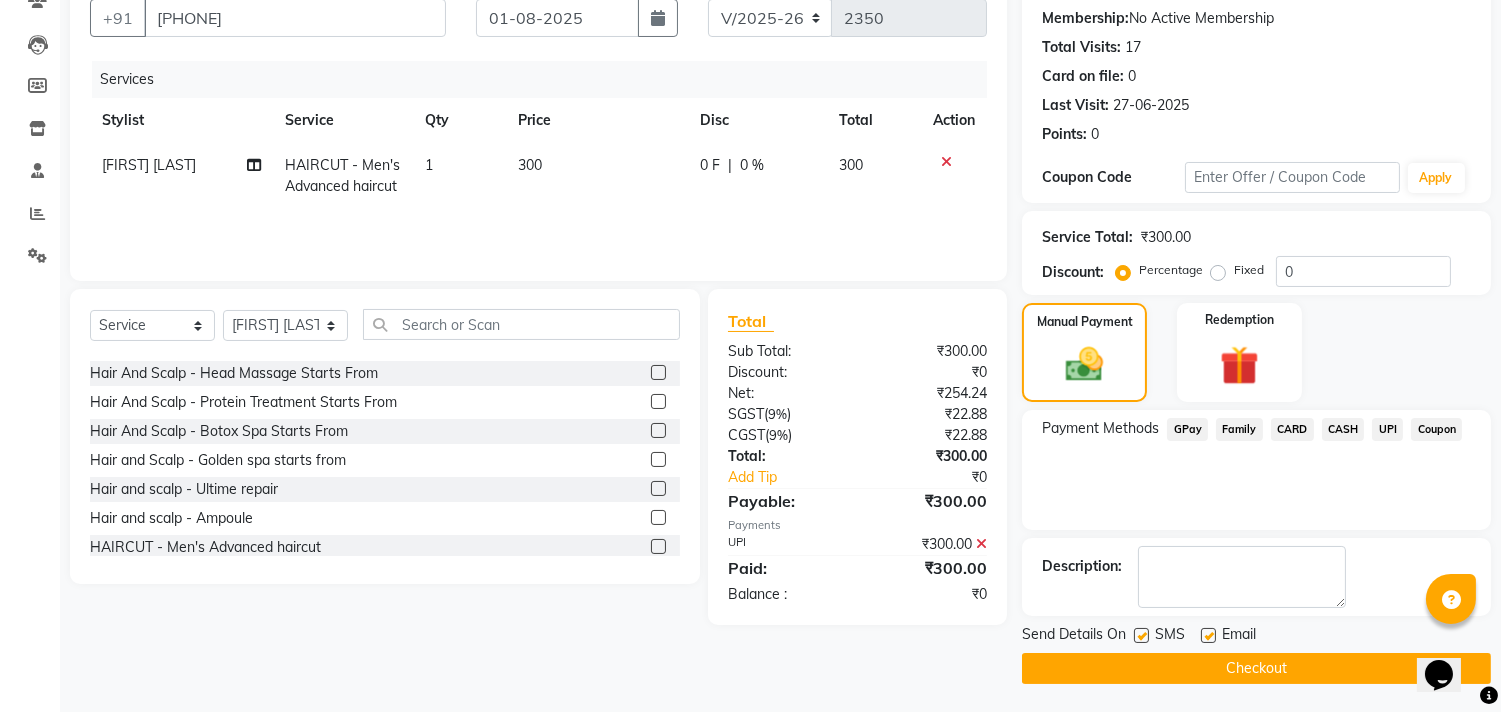 click on "Checkout" 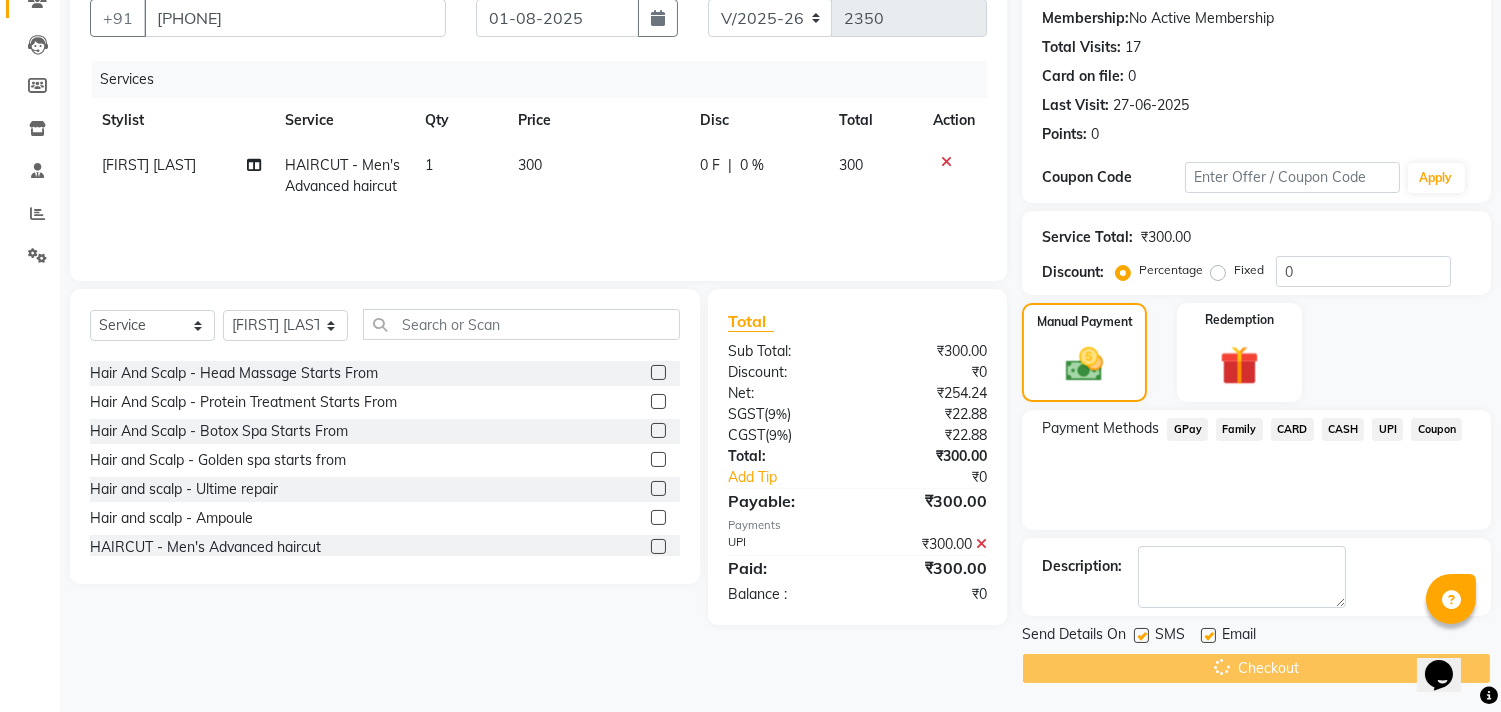 scroll, scrollTop: 0, scrollLeft: 0, axis: both 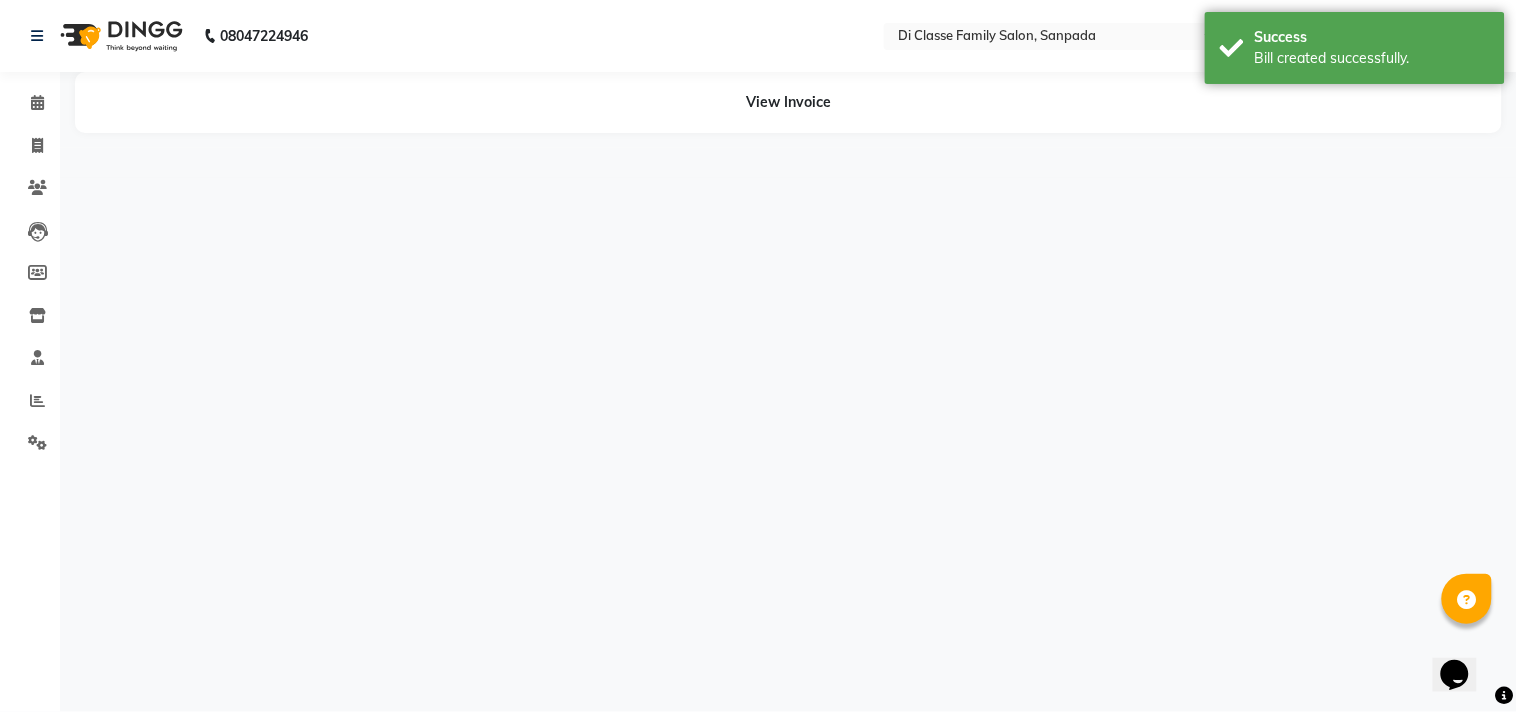 click on "Invoice" 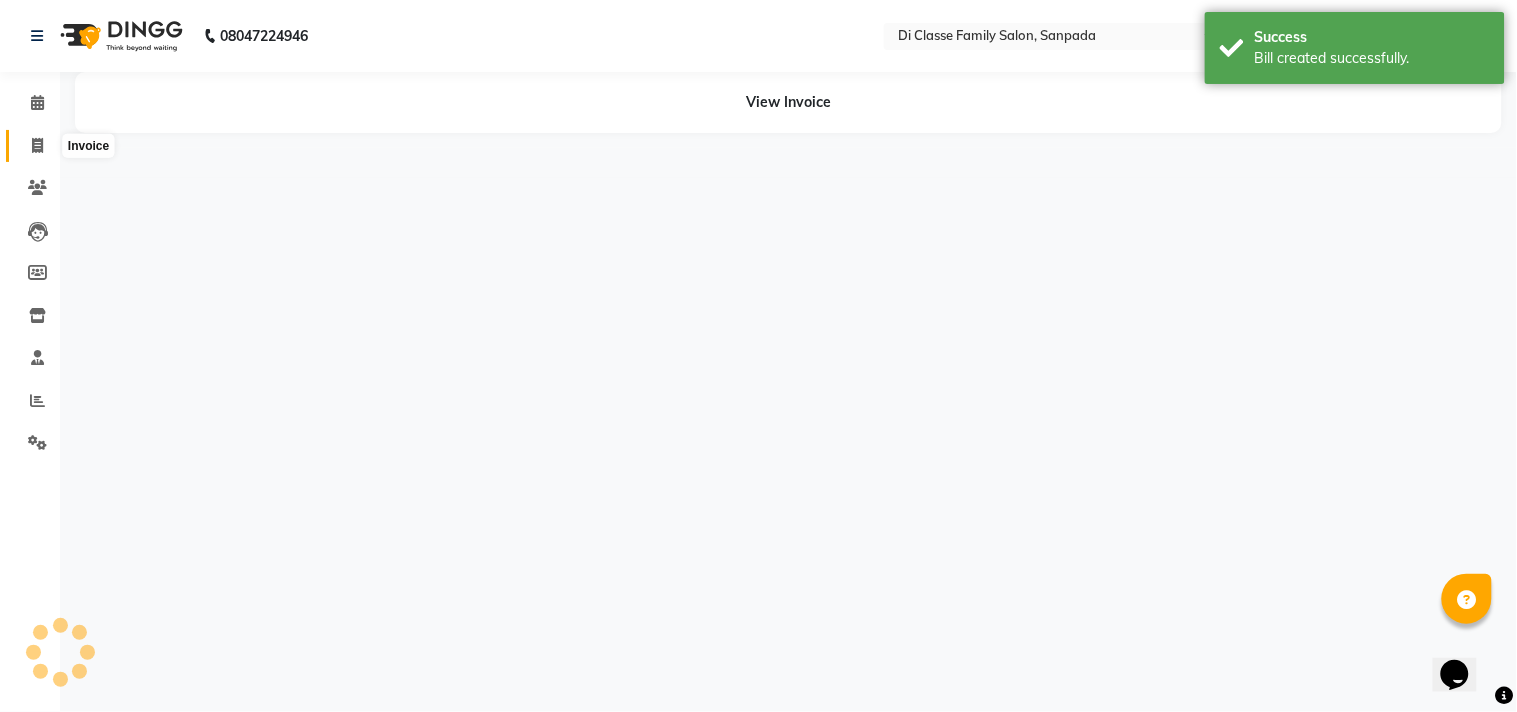 click 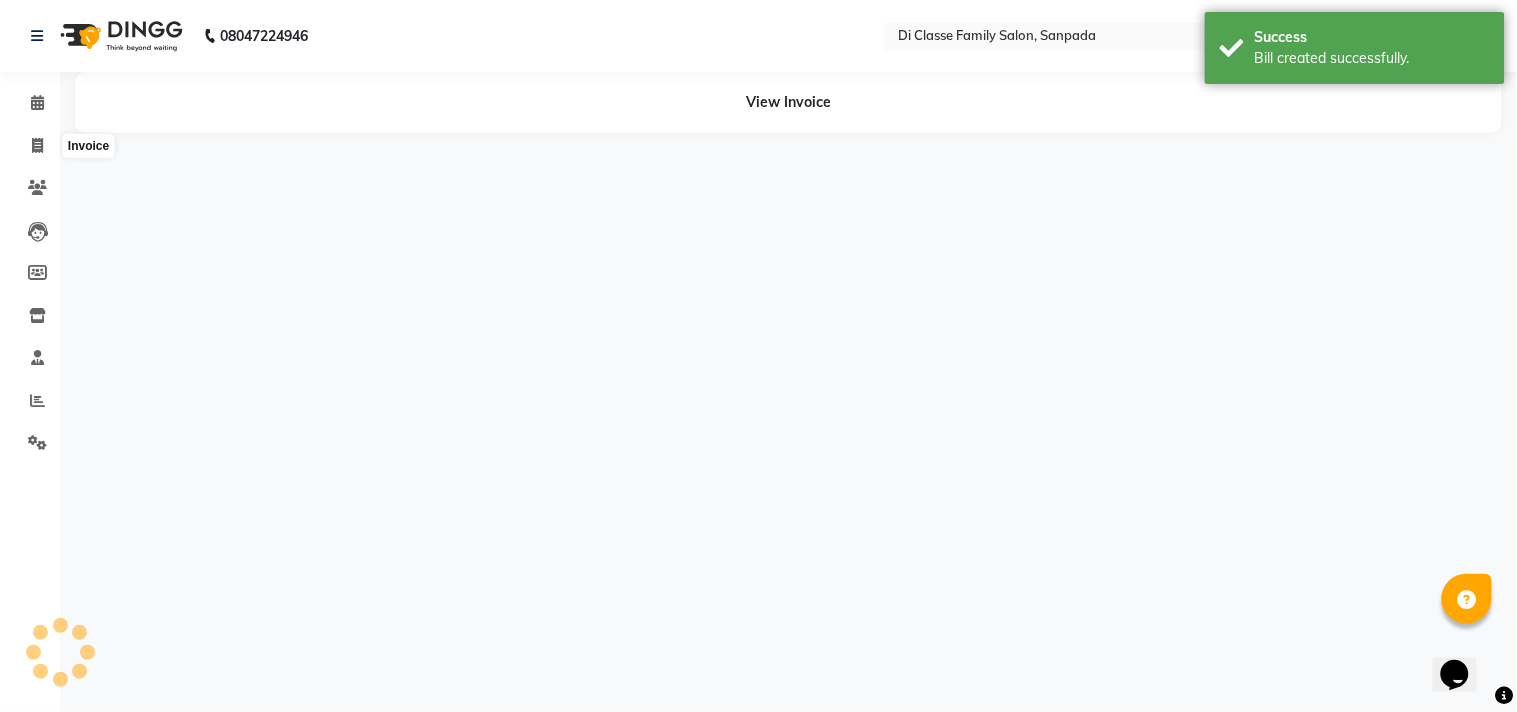 select on "4704" 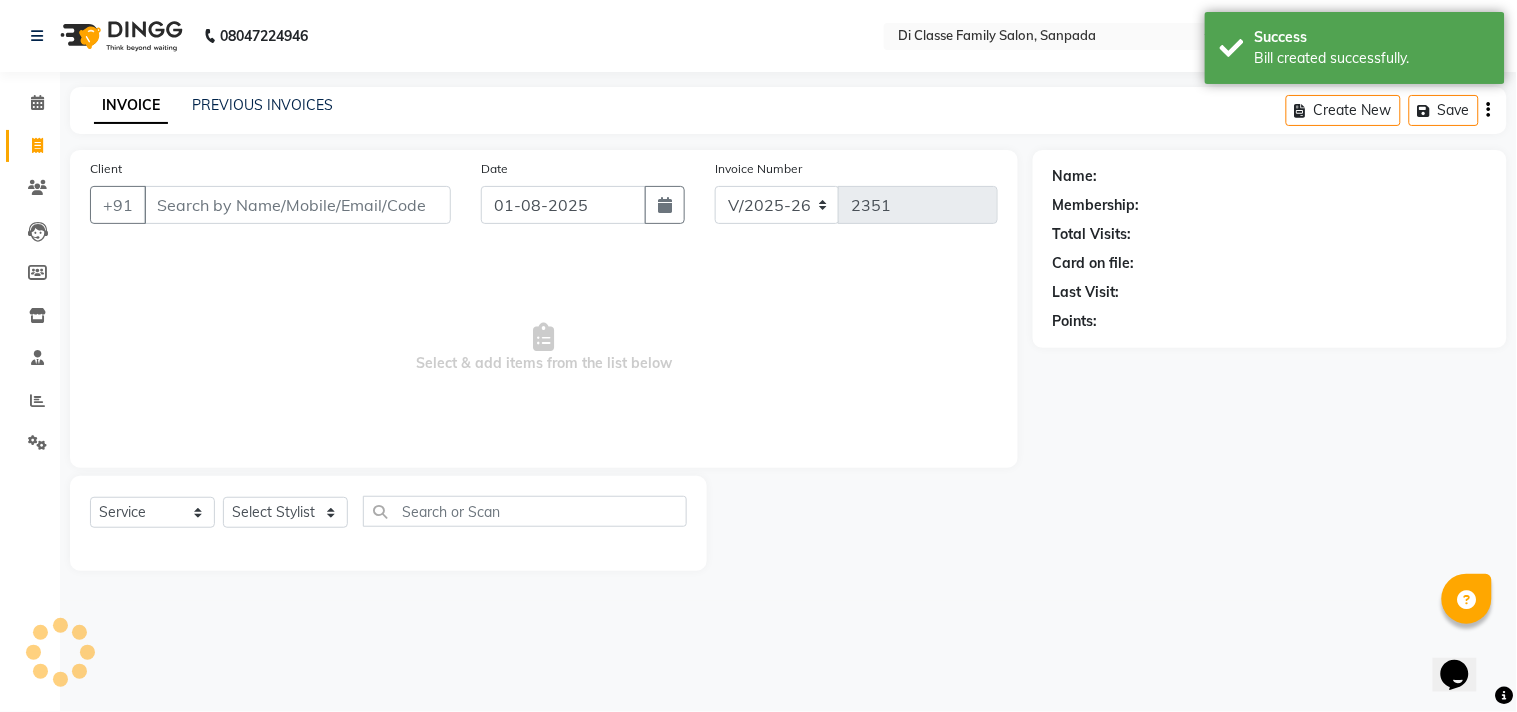 click on "INVOICE PREVIOUS INVOICES Create New   Save" 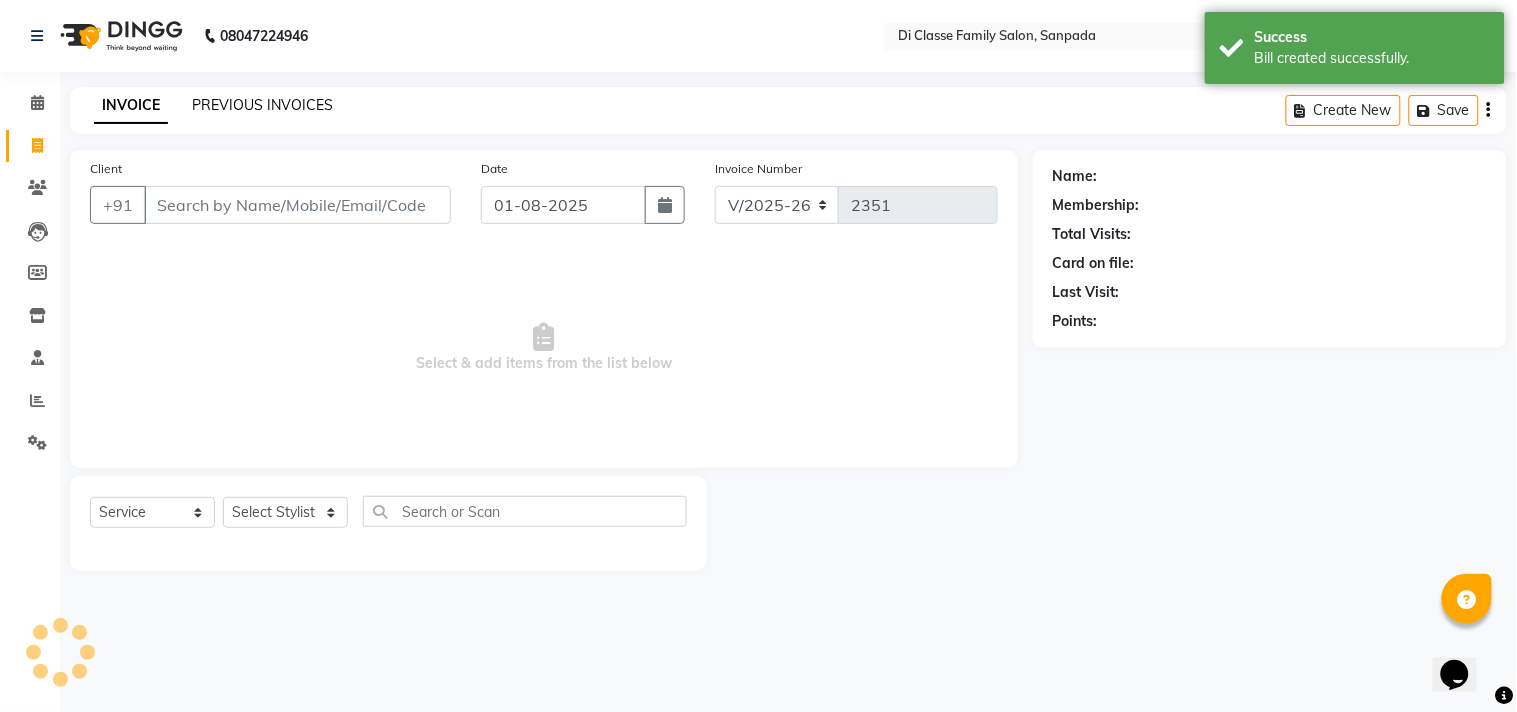 click on "PREVIOUS INVOICES" 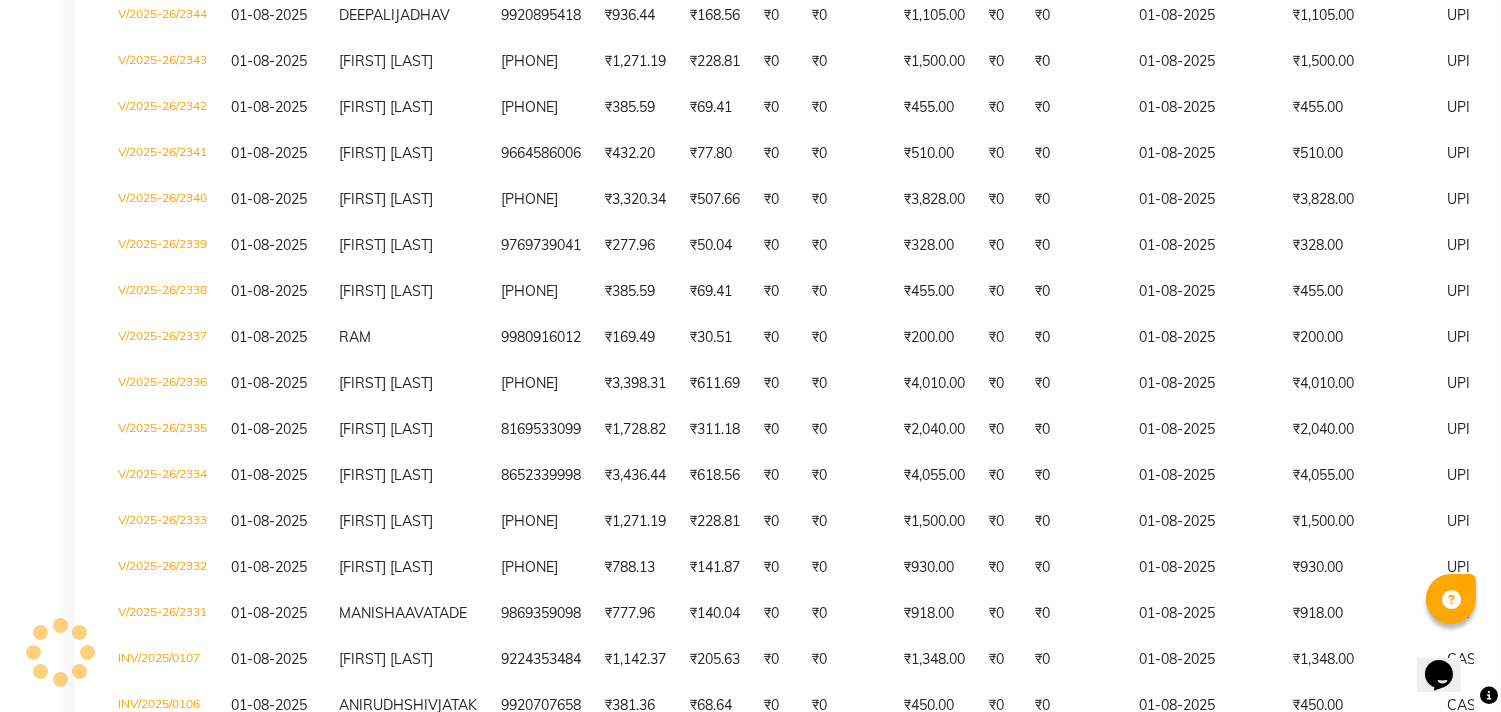 scroll, scrollTop: 0, scrollLeft: 0, axis: both 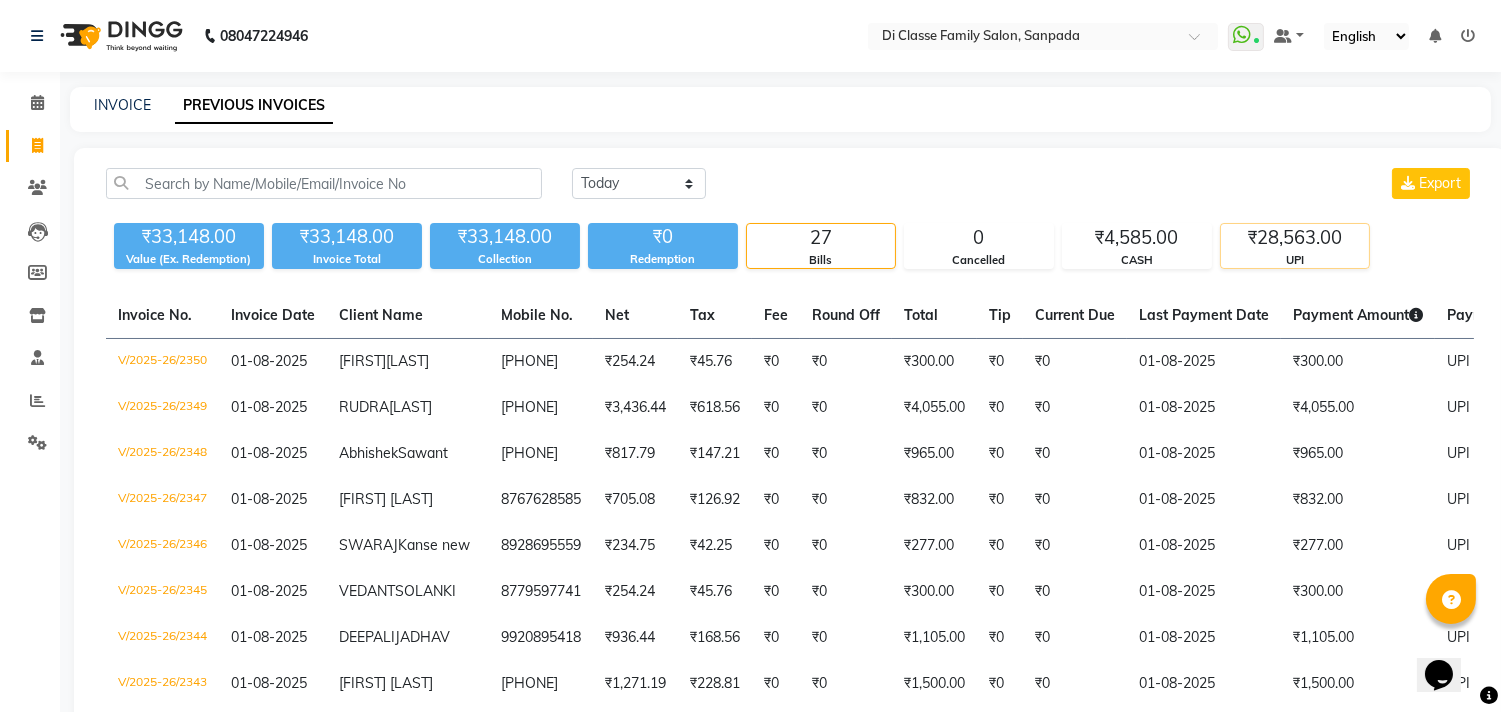 click on "₹28,563.00" 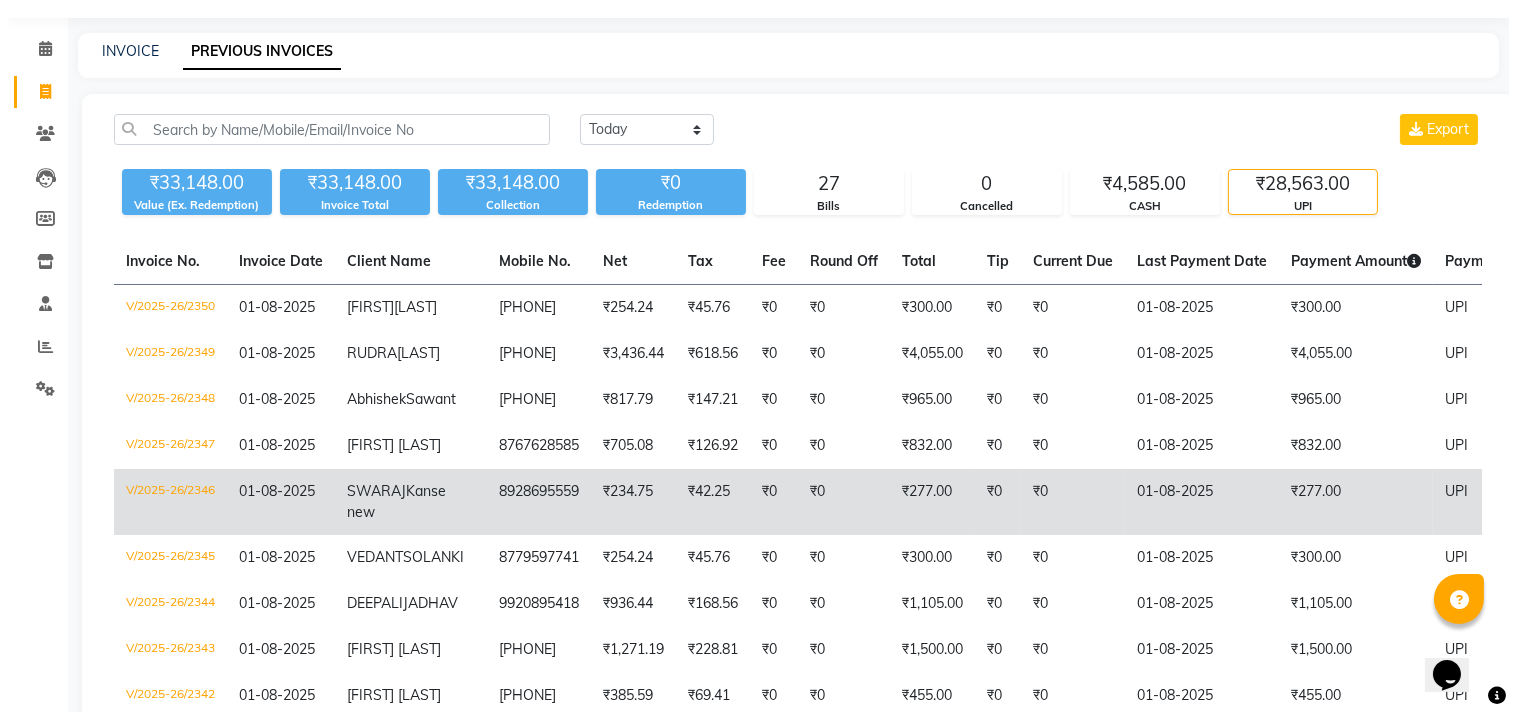scroll, scrollTop: 0, scrollLeft: 0, axis: both 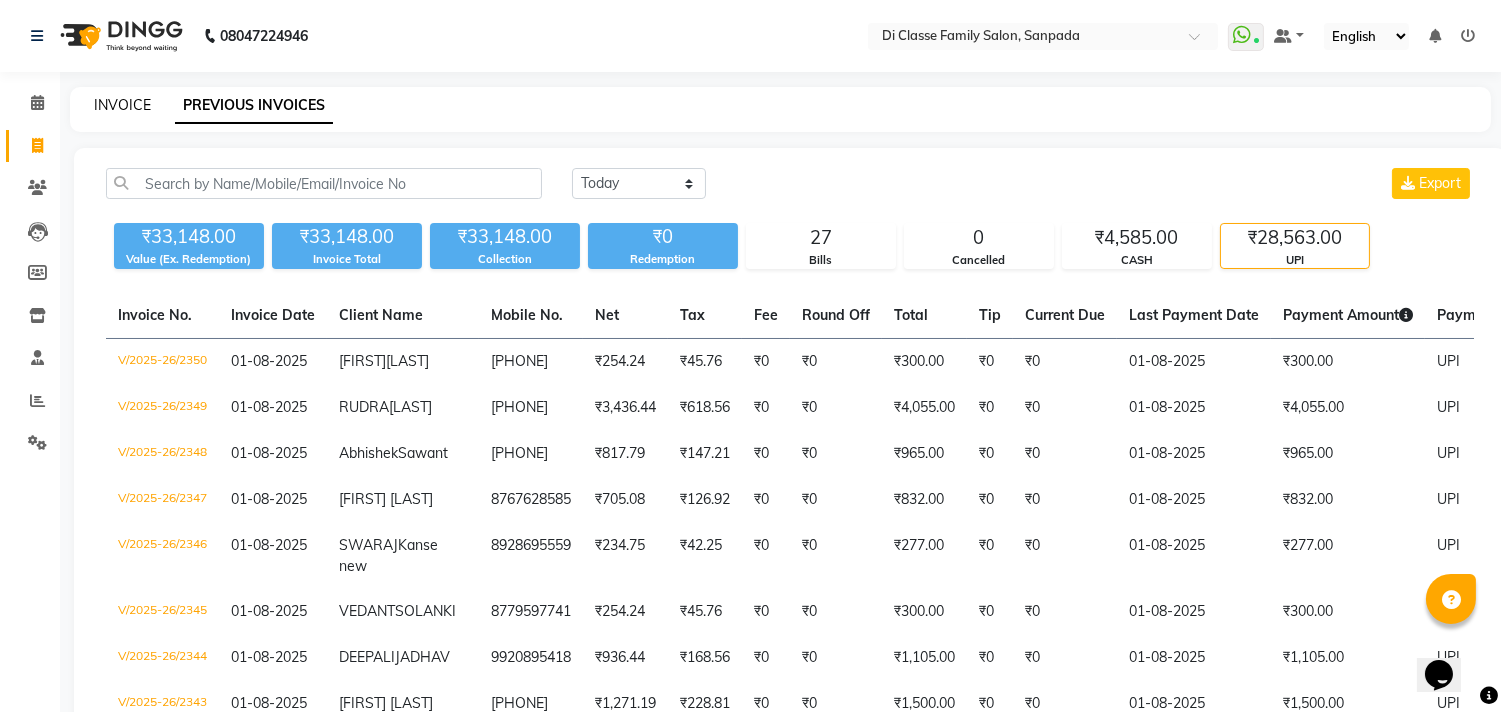 click on "INVOICE" 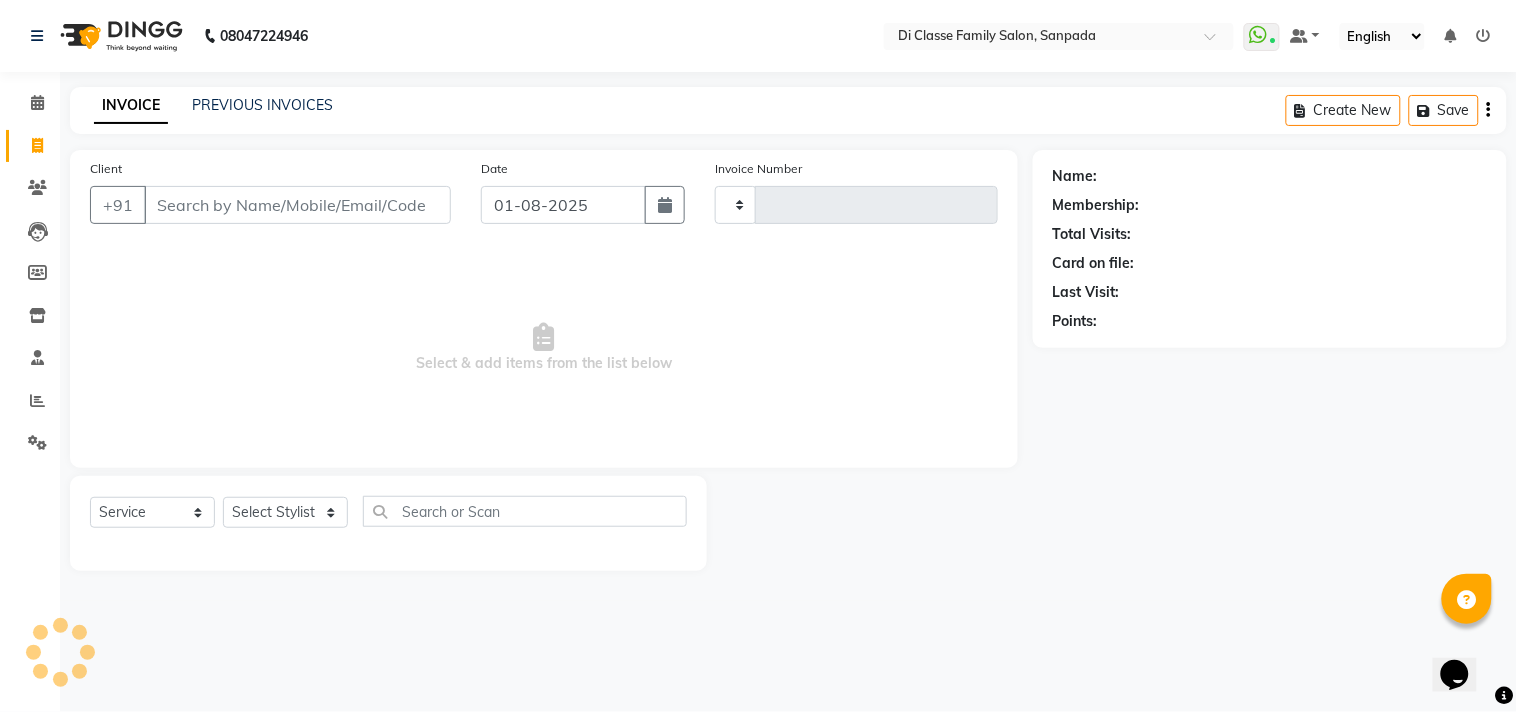 type on "2351" 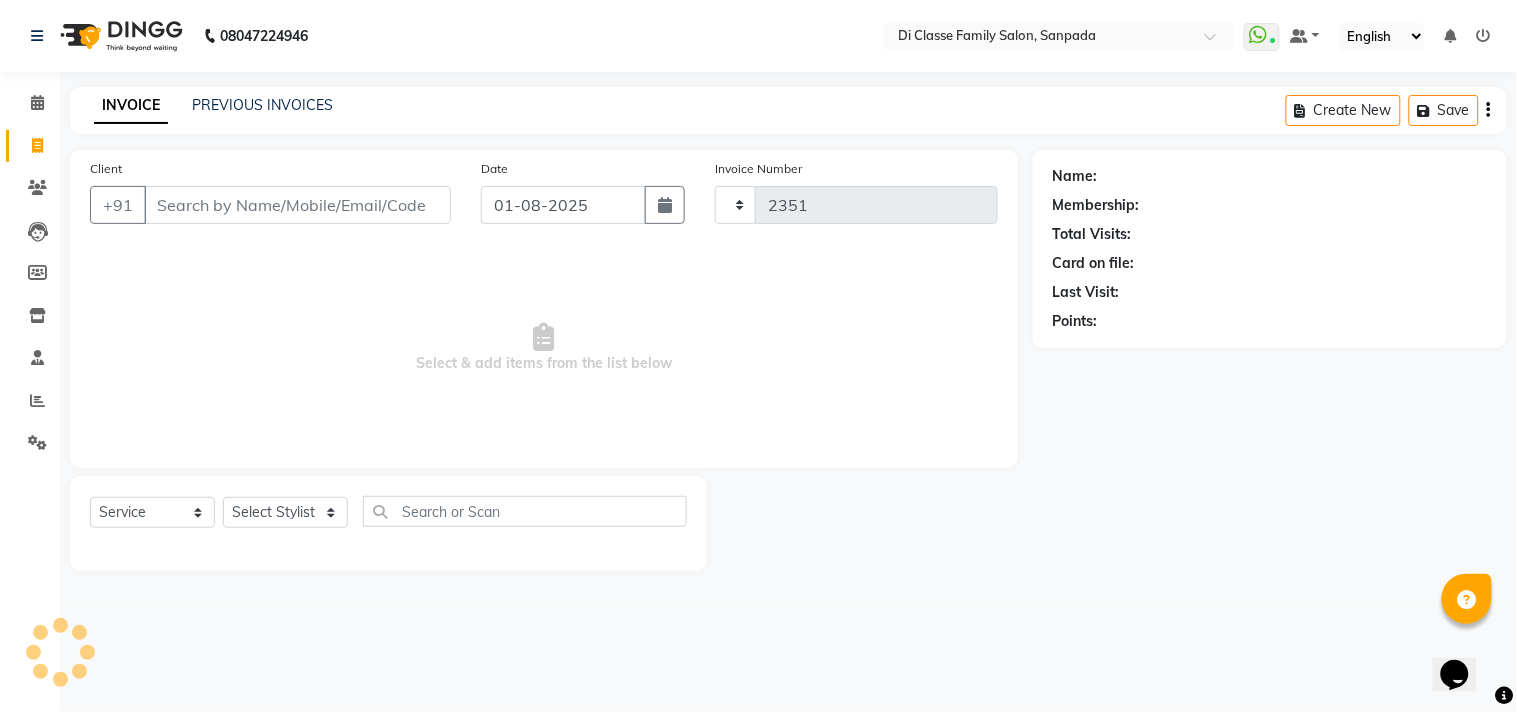 select on "4704" 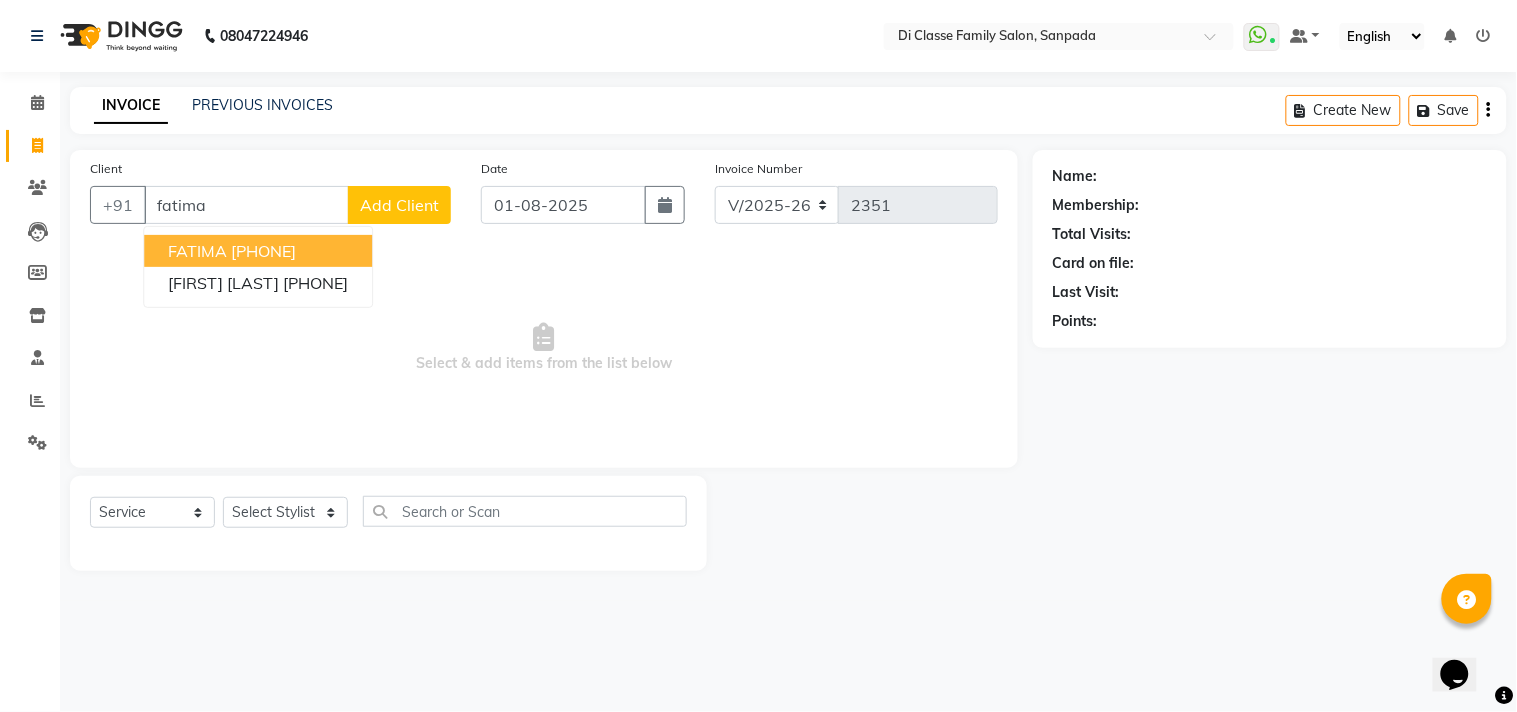 click on "FATIMA  9518388596" at bounding box center [258, 251] 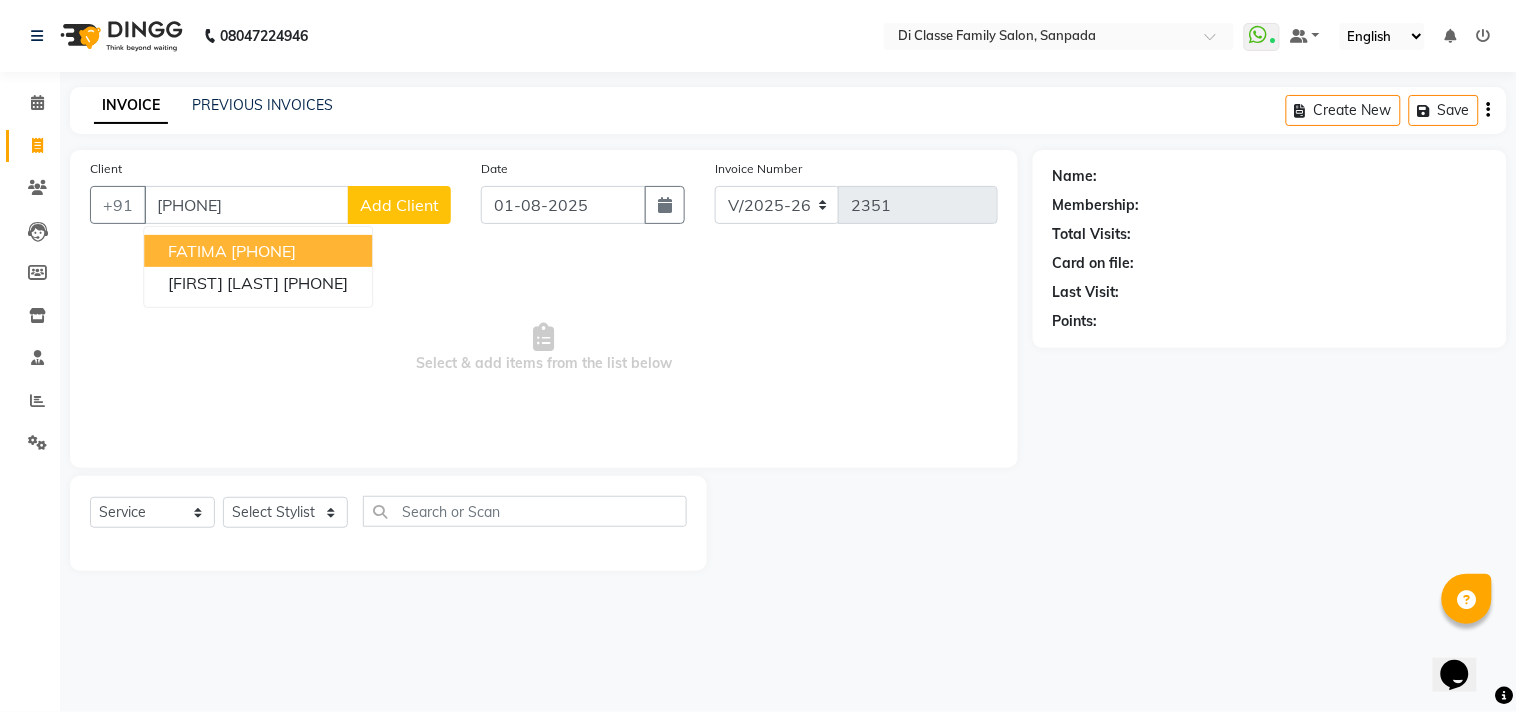 type on "[PHONE]" 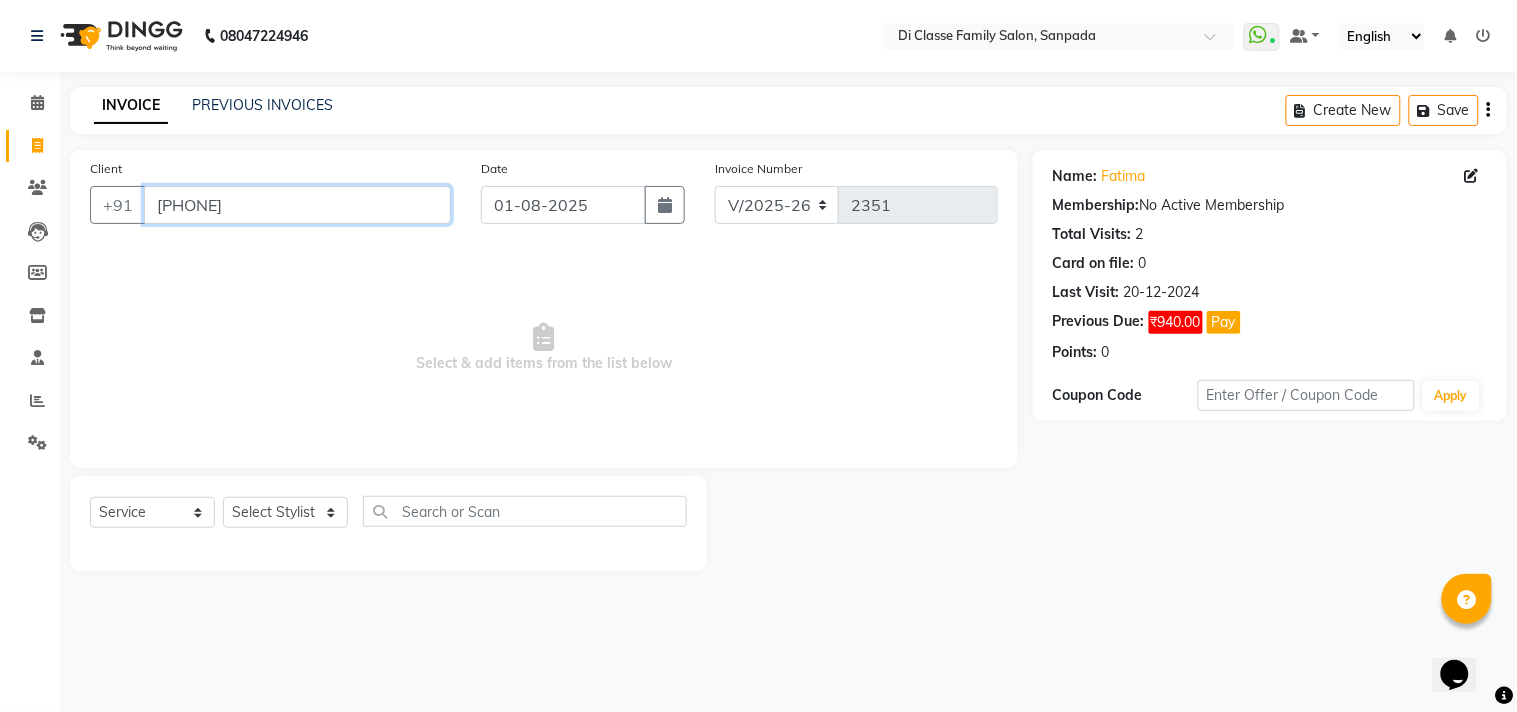 click on "[PHONE]" at bounding box center (297, 205) 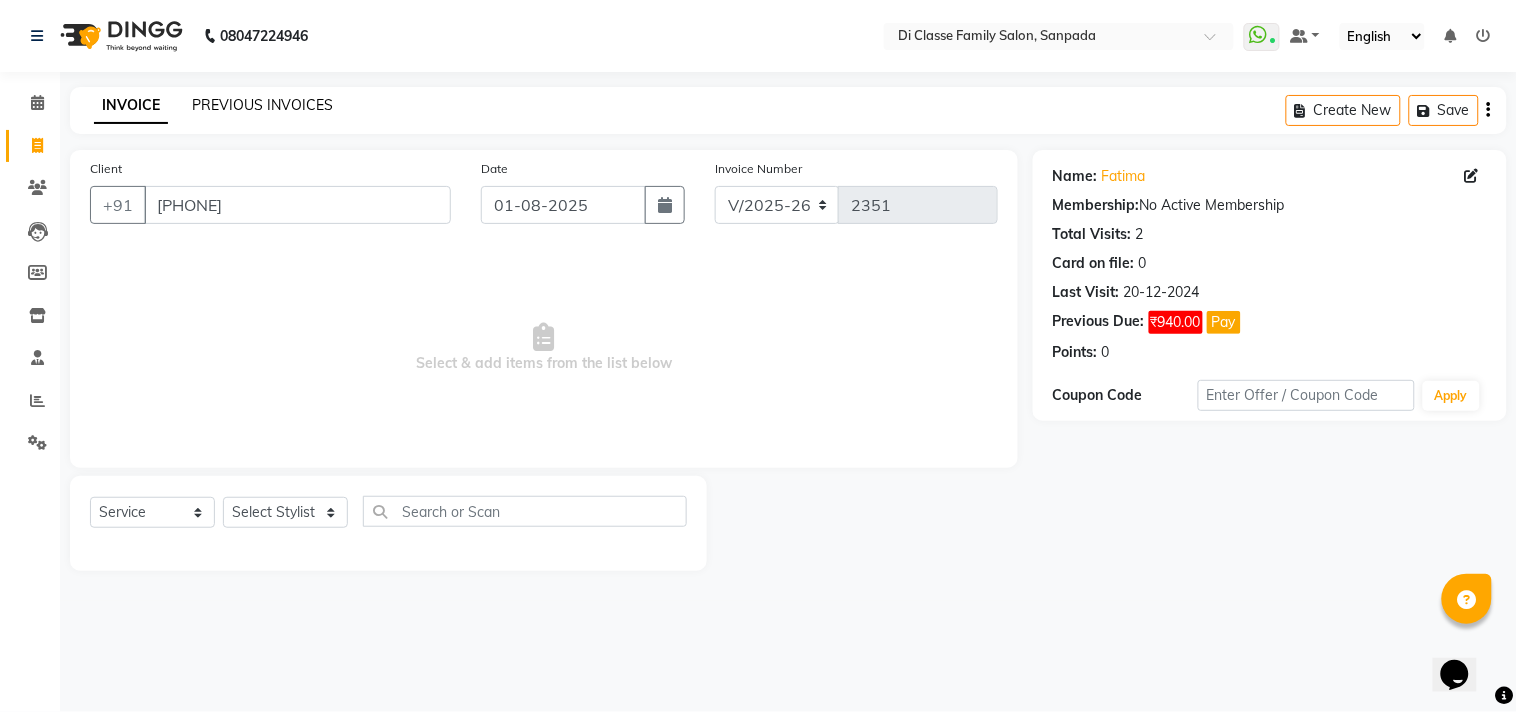 click on "PREVIOUS INVOICES" 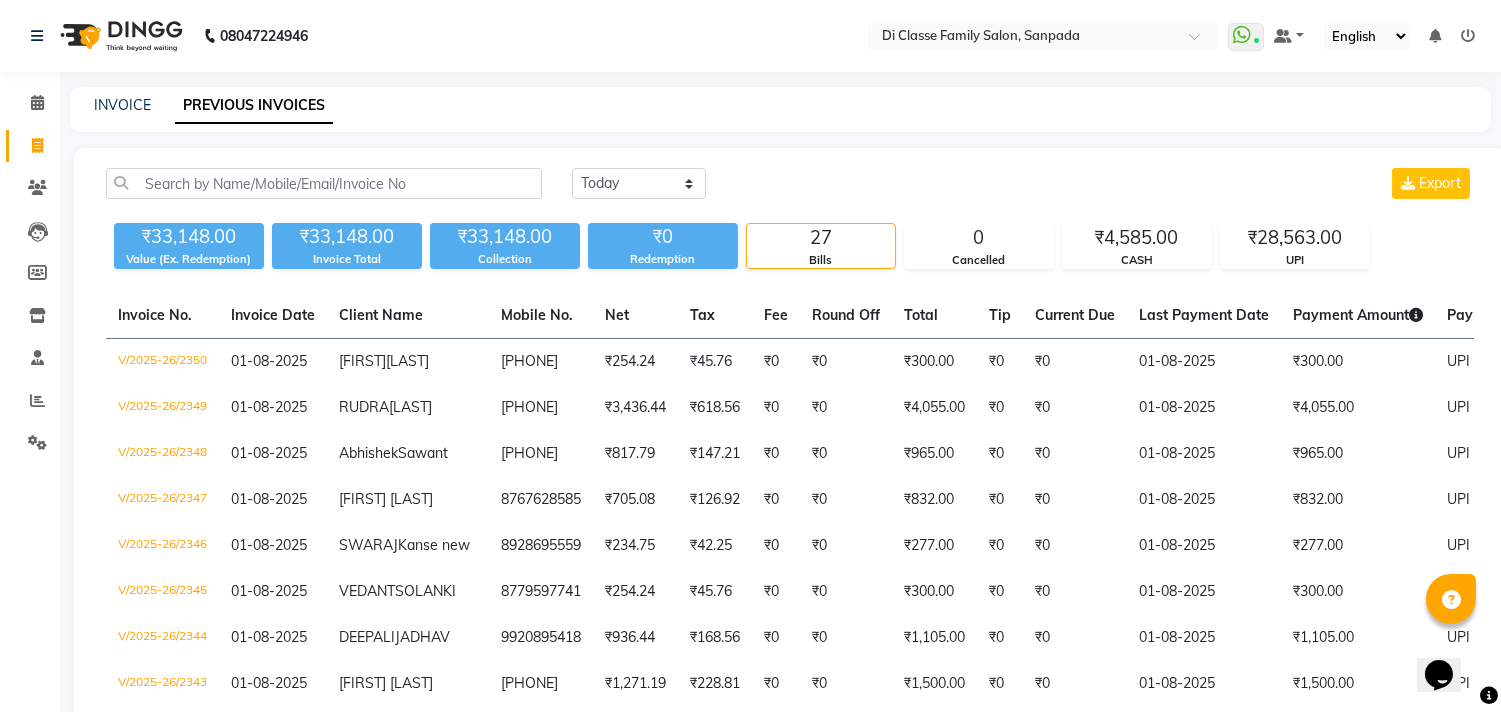 click on "Today Yesterday Custom Range Export" 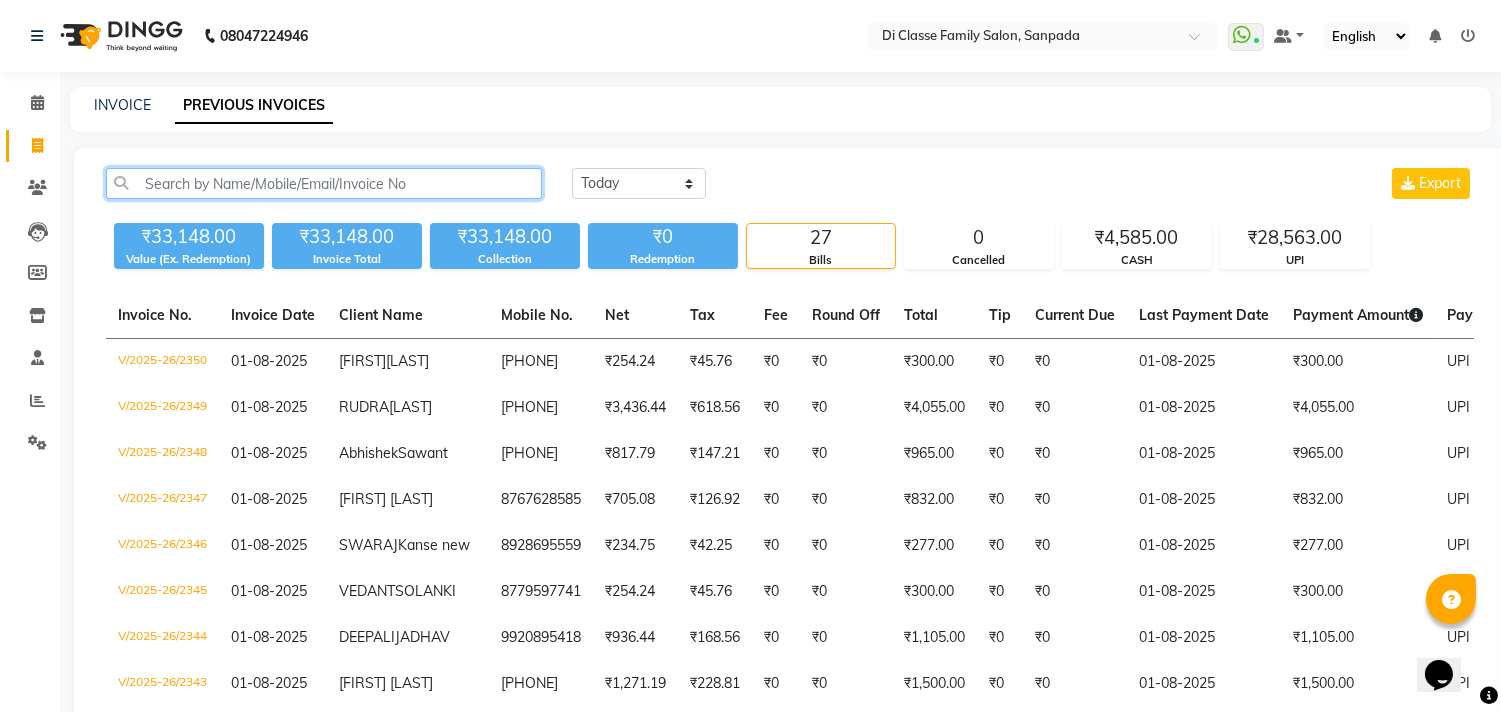 click 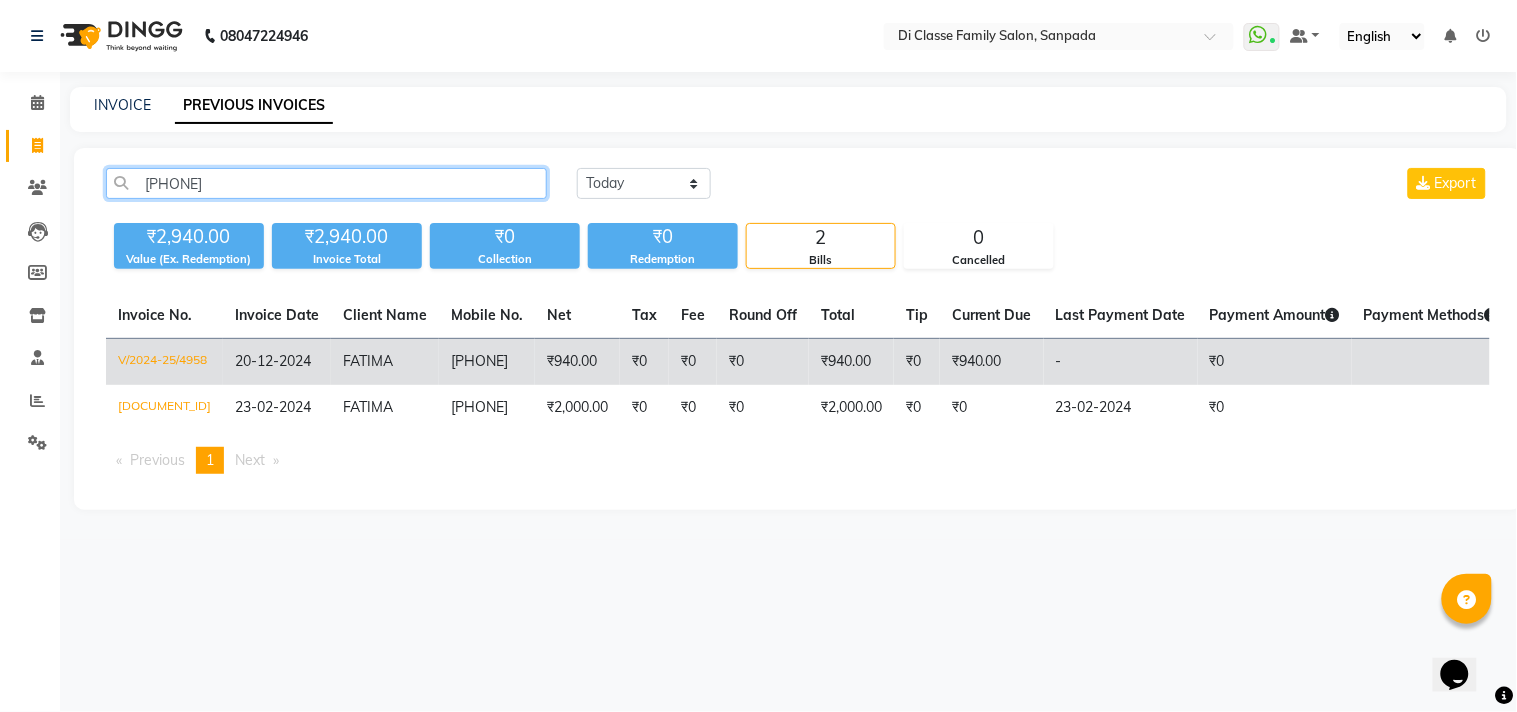 type on "[PHONE]" 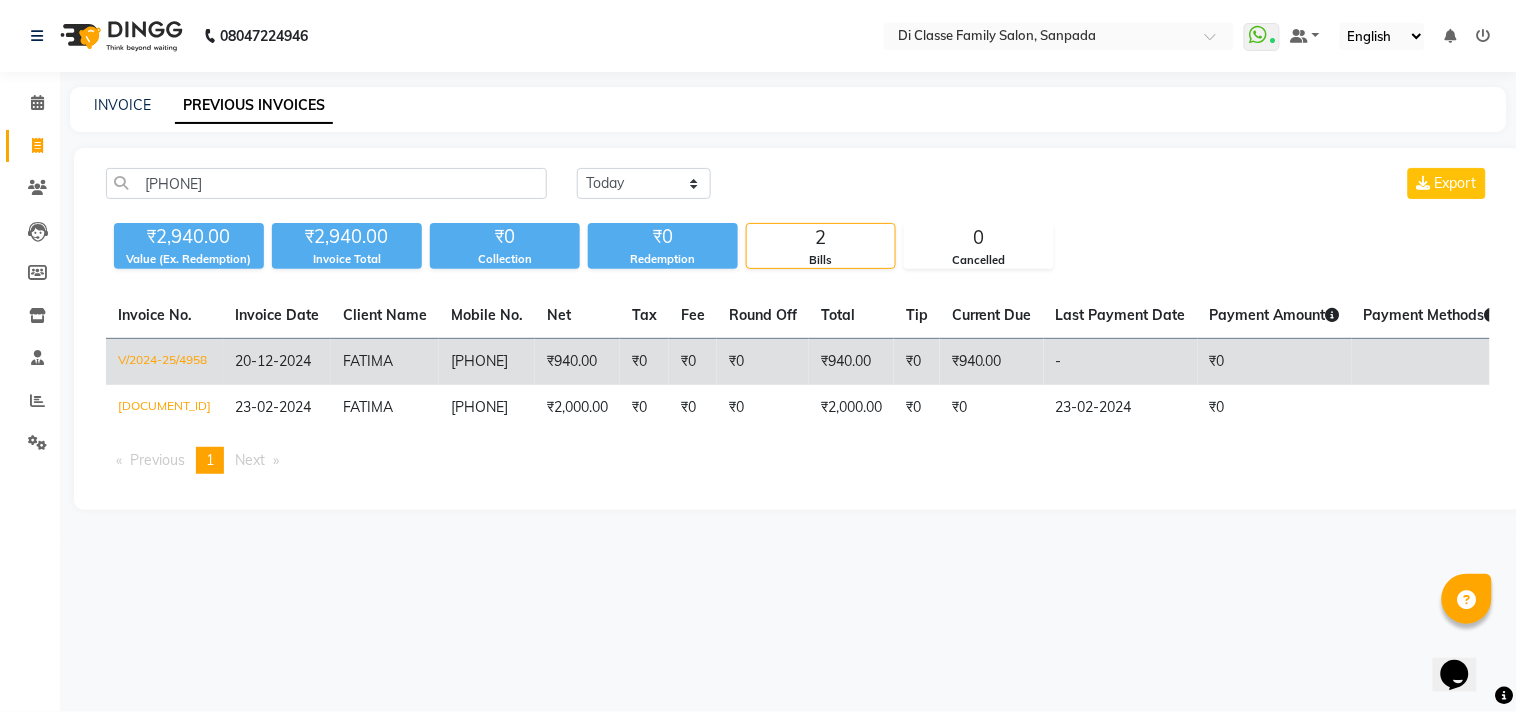click on "₹0" 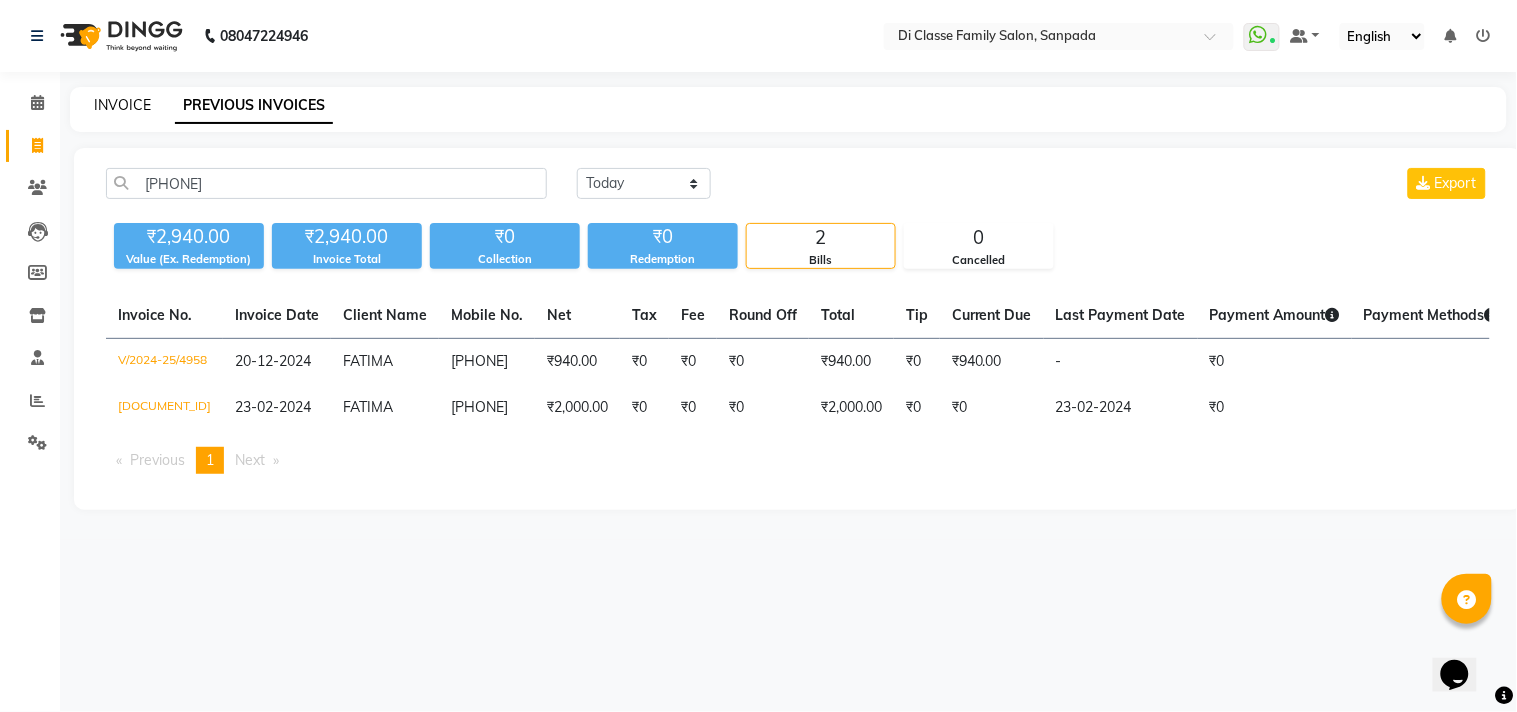 click on "INVOICE" 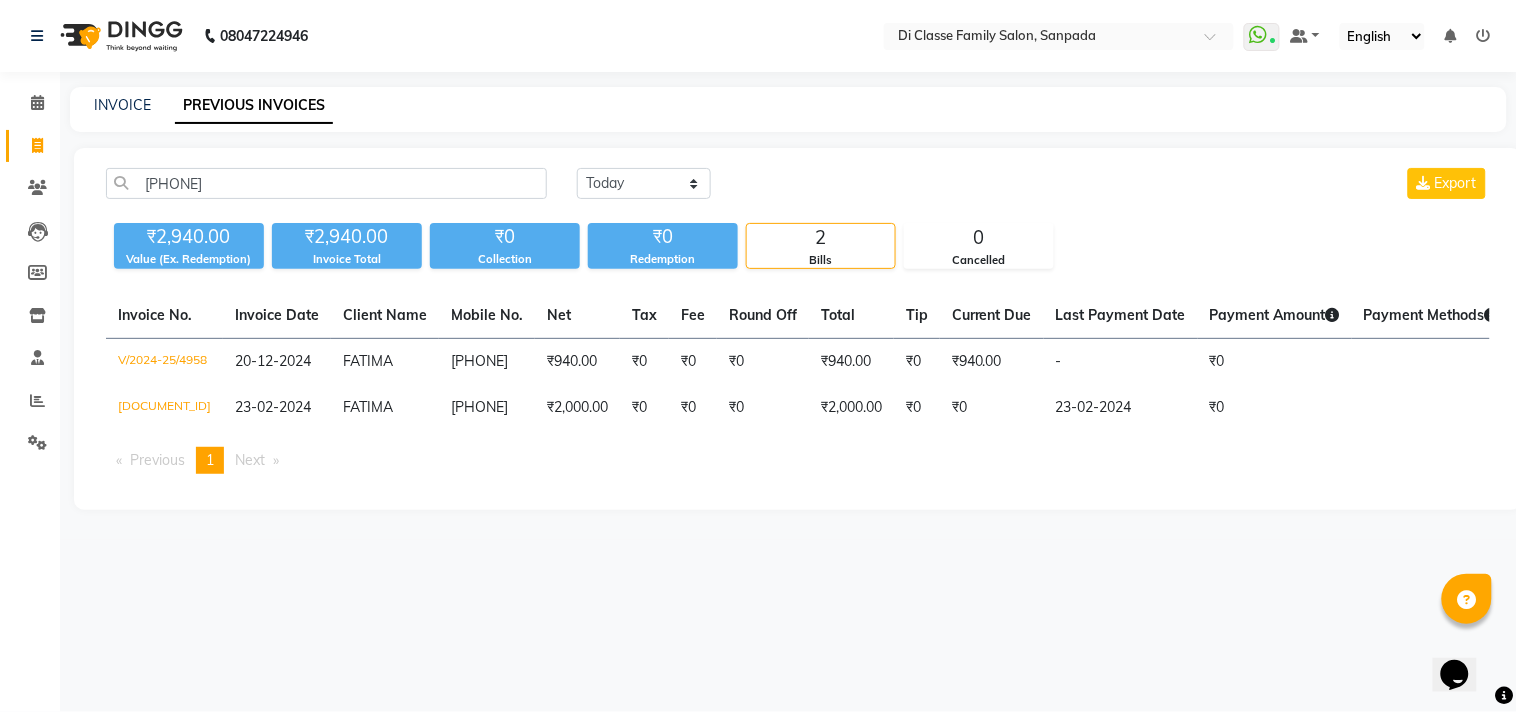 select on "4704" 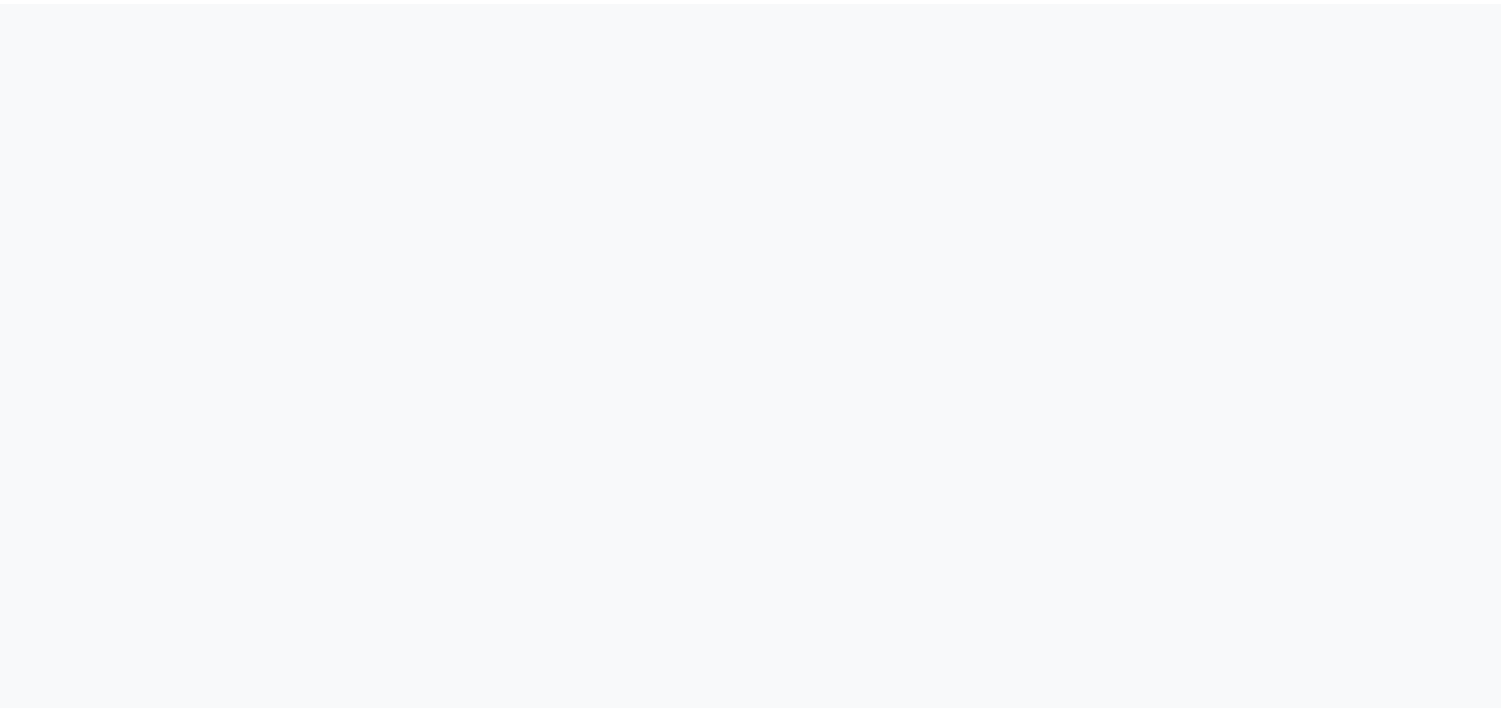 scroll, scrollTop: 0, scrollLeft: 0, axis: both 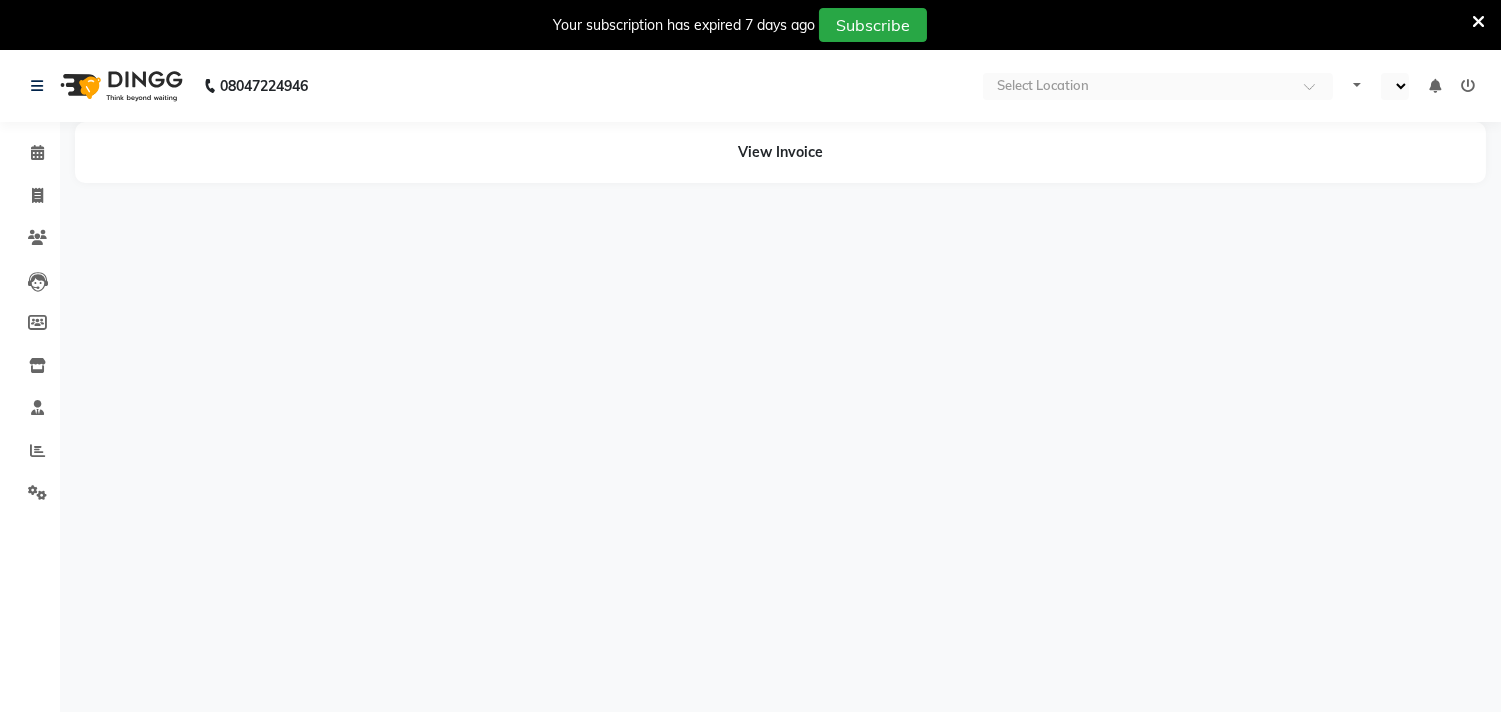 select on "en" 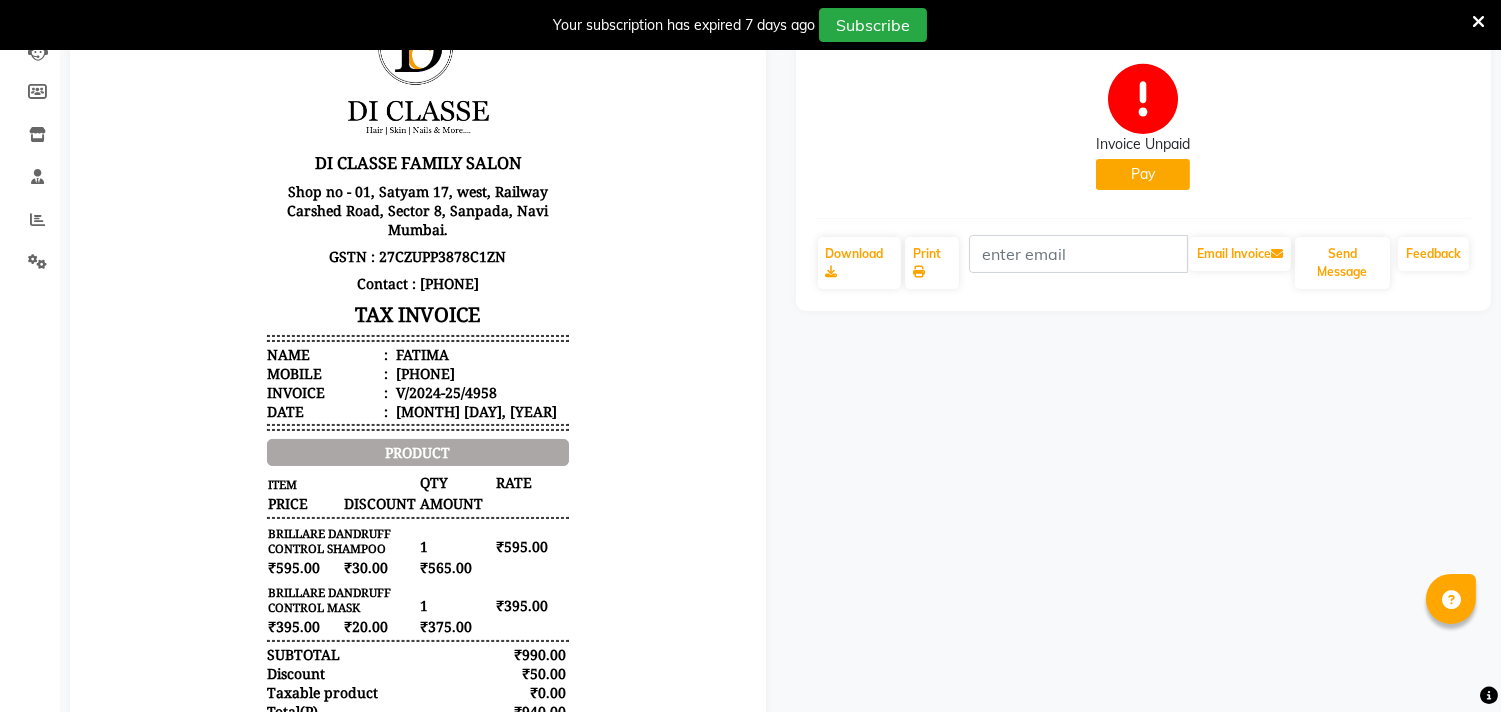 scroll, scrollTop: 437, scrollLeft: 0, axis: vertical 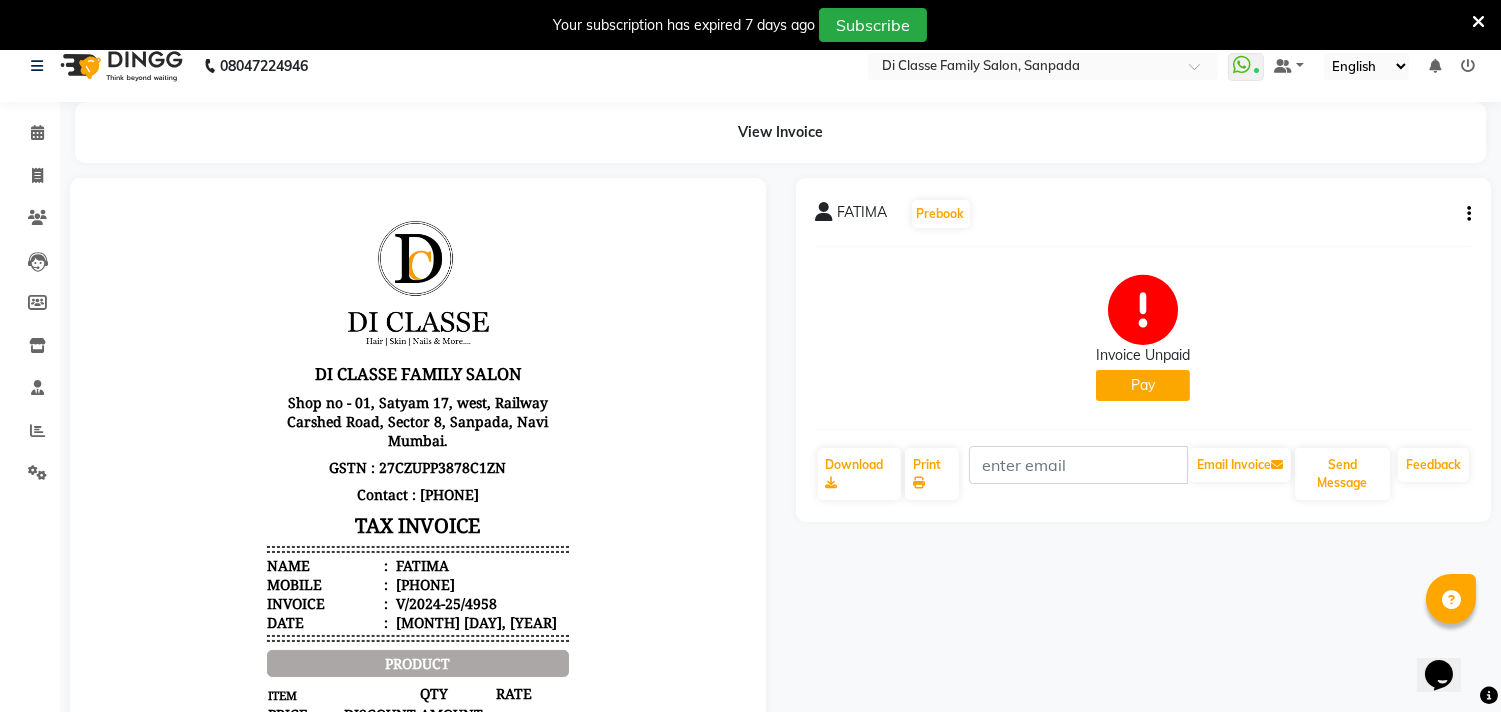 click 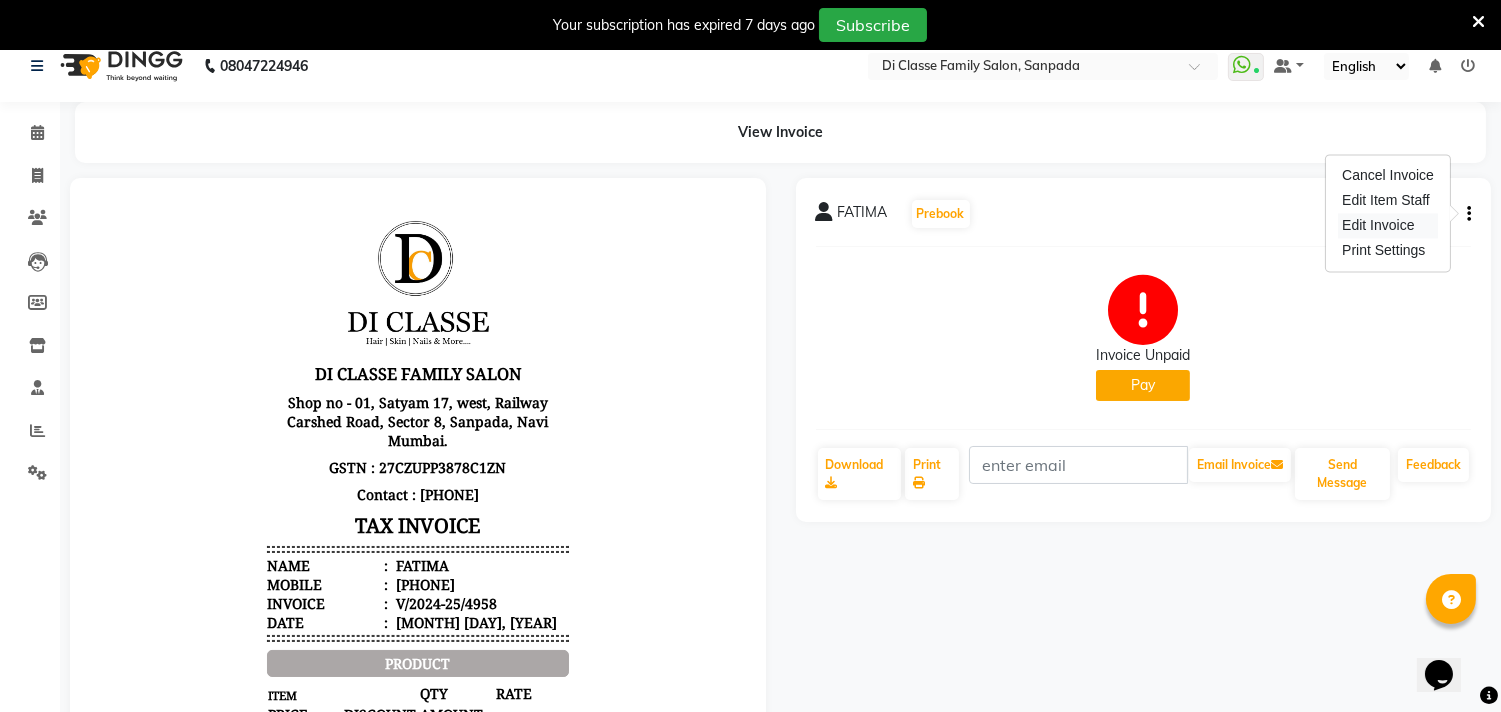 click on "Edit Invoice" at bounding box center (1388, 225) 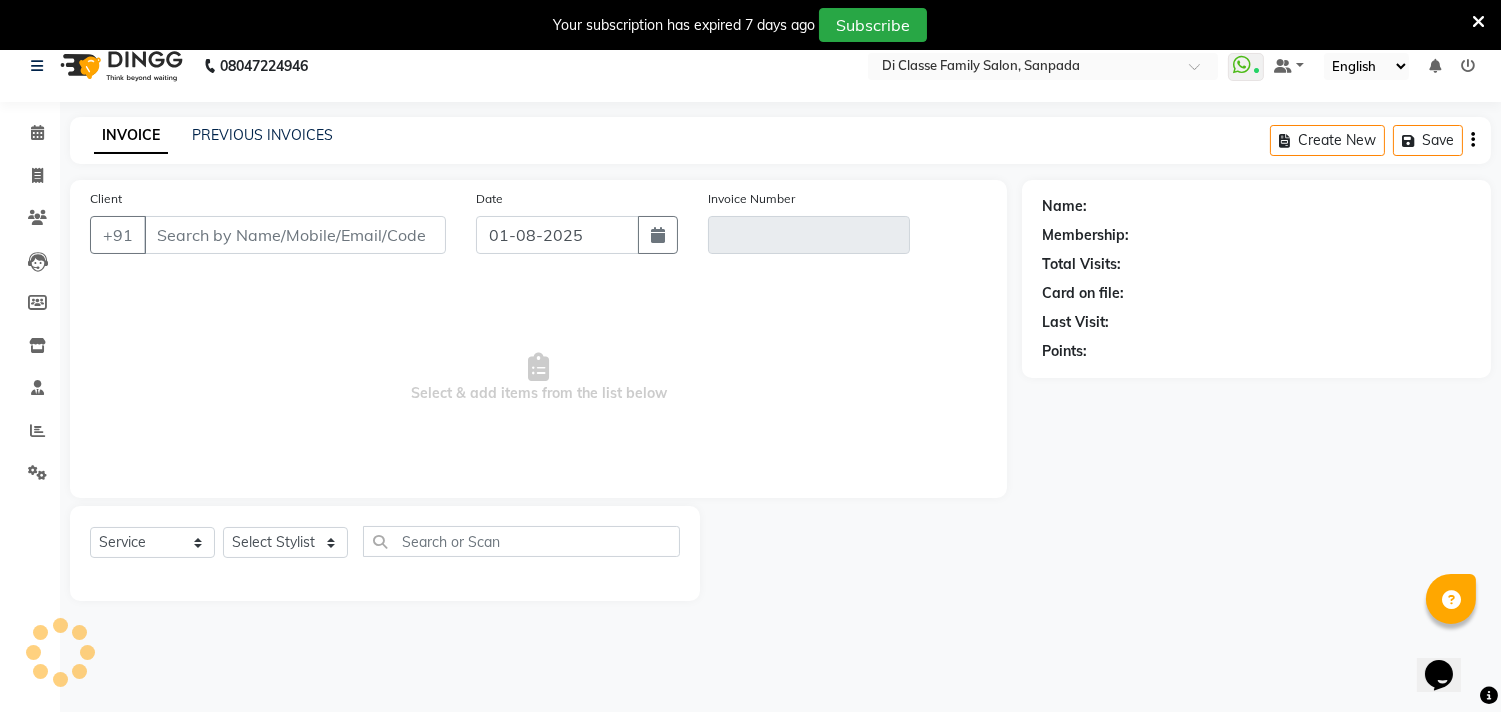 scroll, scrollTop: 50, scrollLeft: 0, axis: vertical 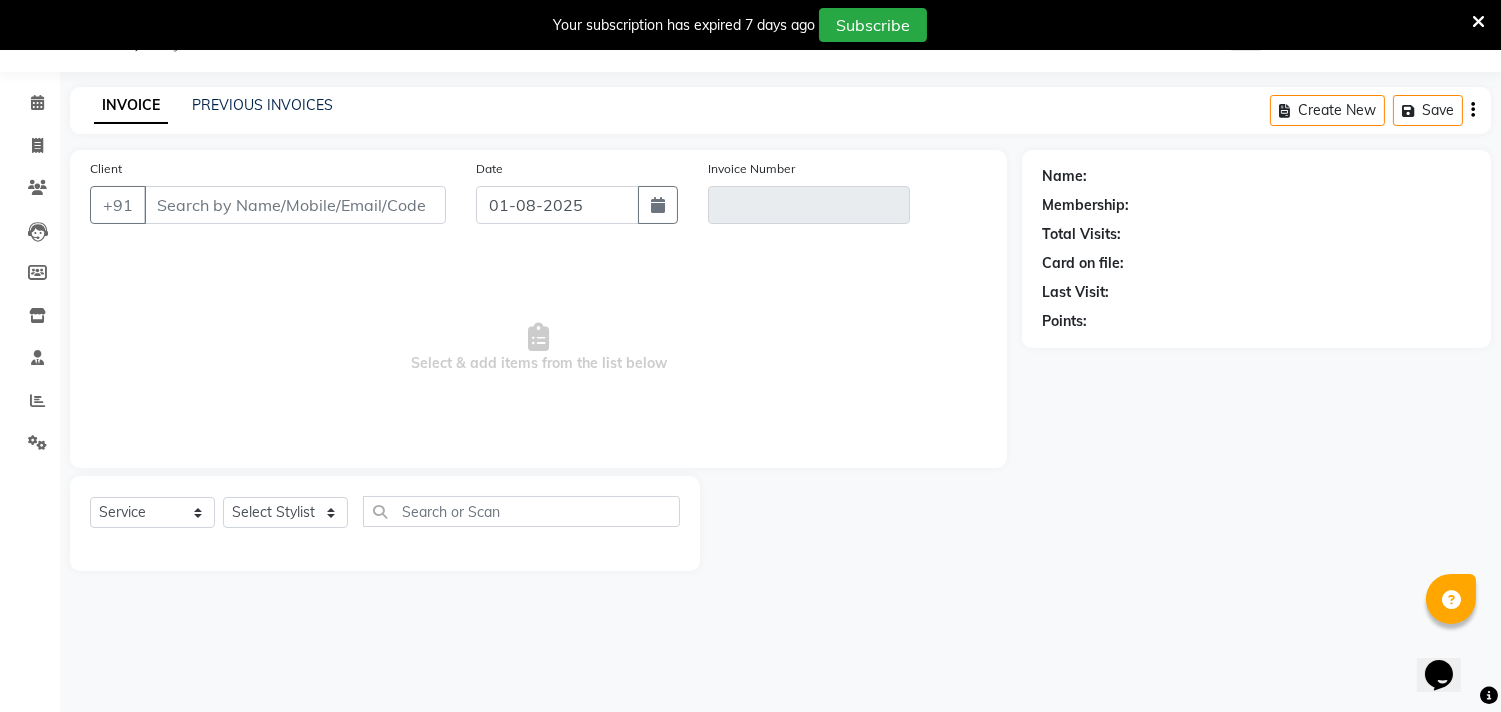 type on "[PHONE]" 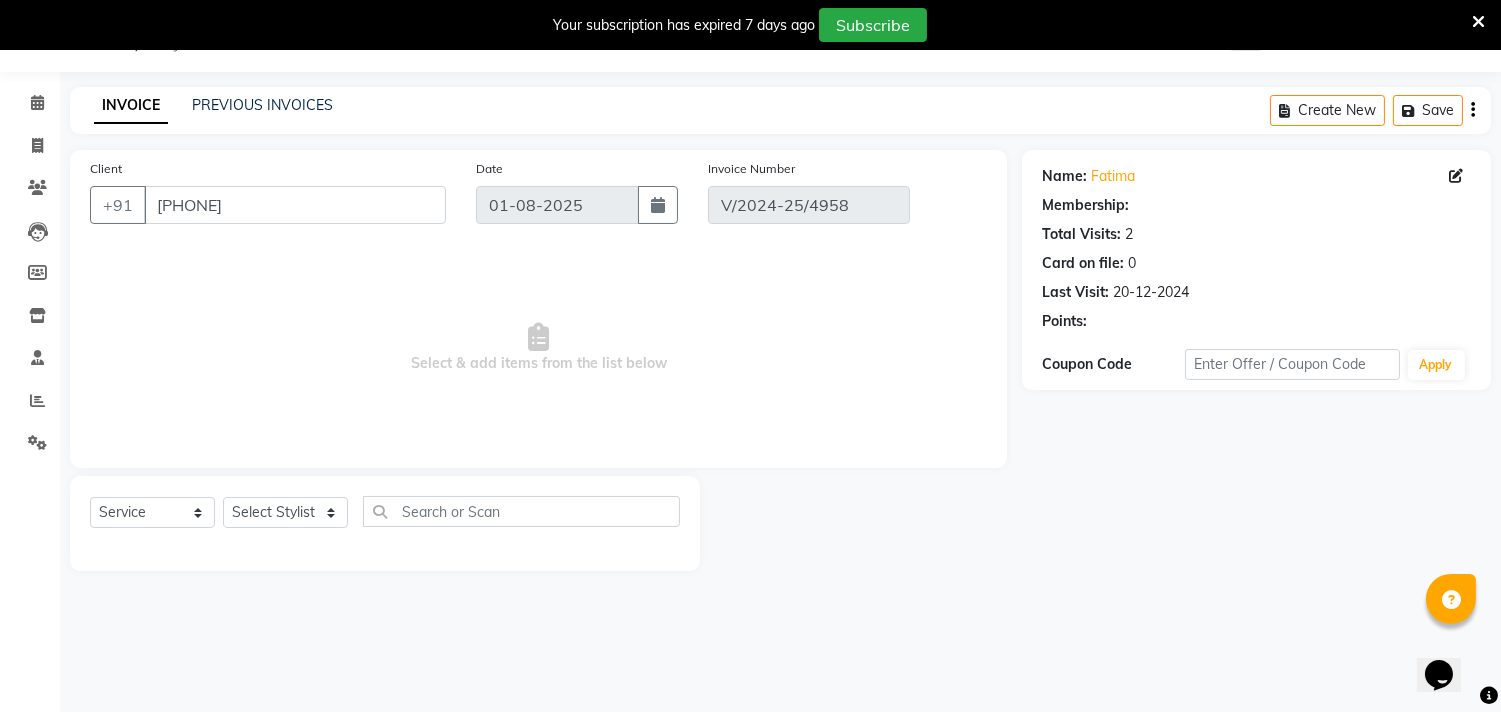 type on "20-12-2024" 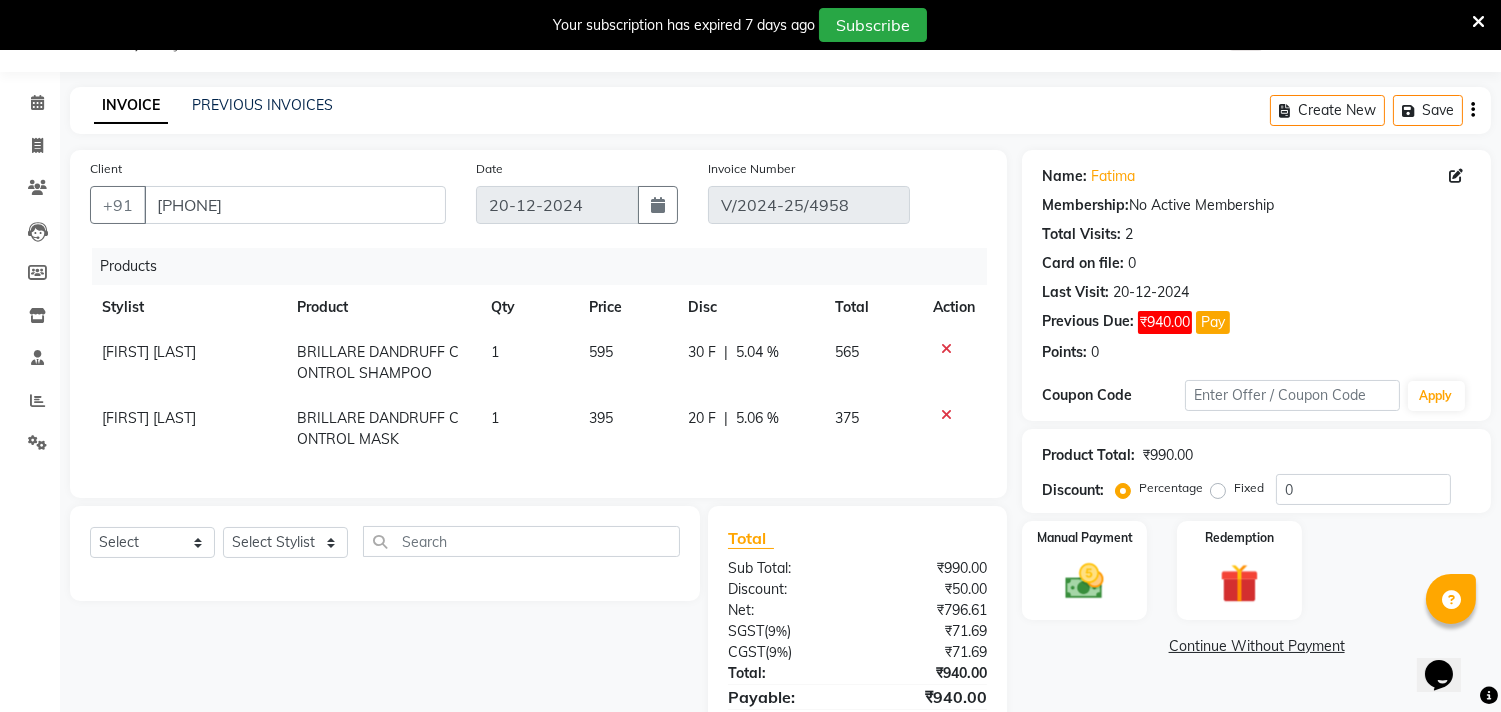 scroll, scrollTop: 163, scrollLeft: 0, axis: vertical 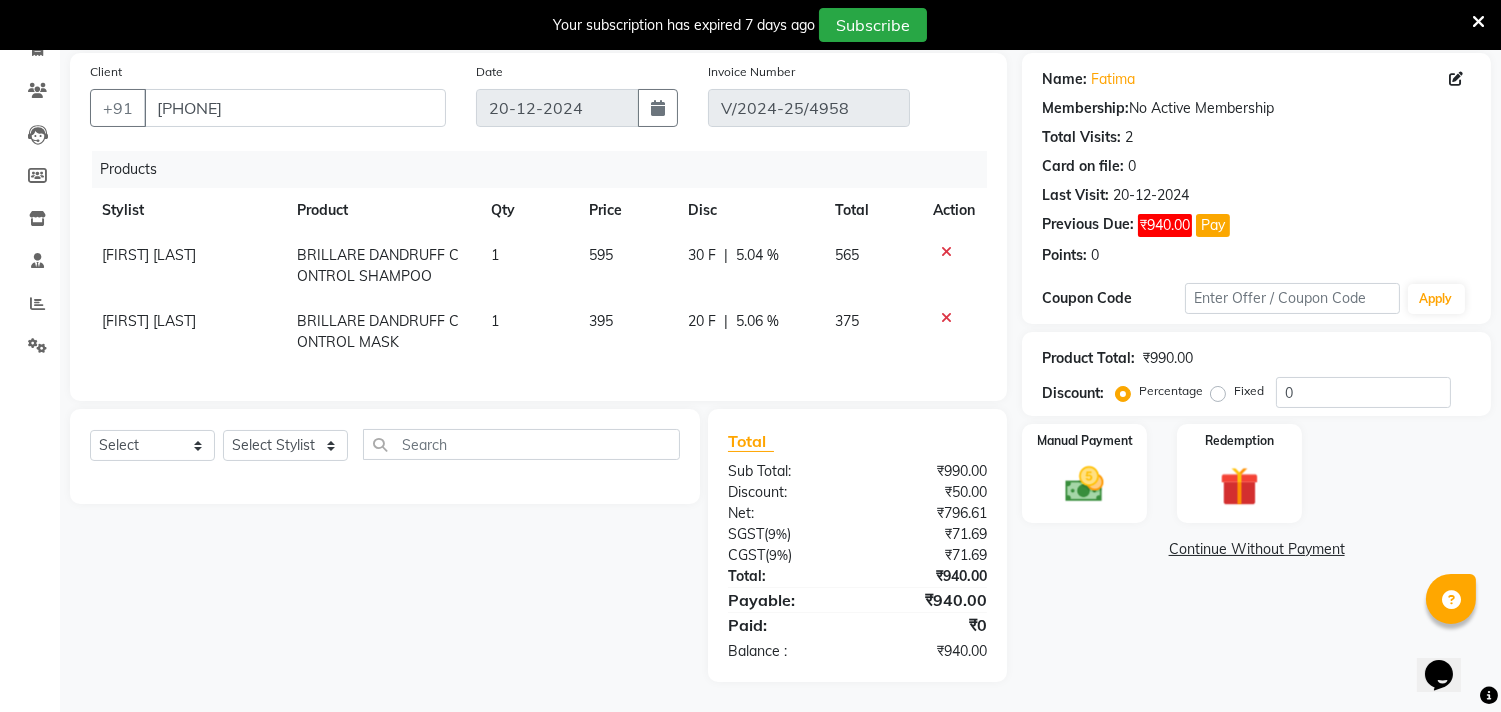 click on "20 F | 5.06 %" 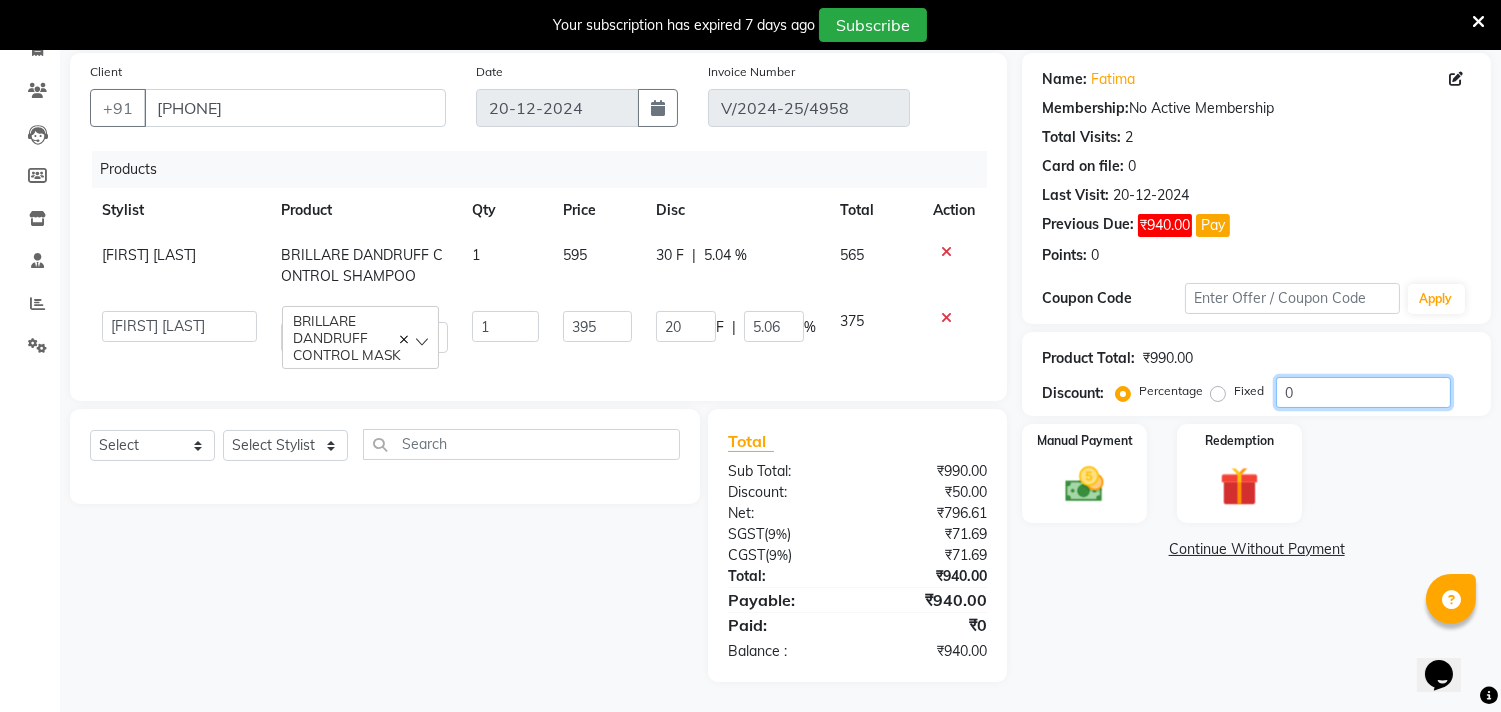 click on "0" 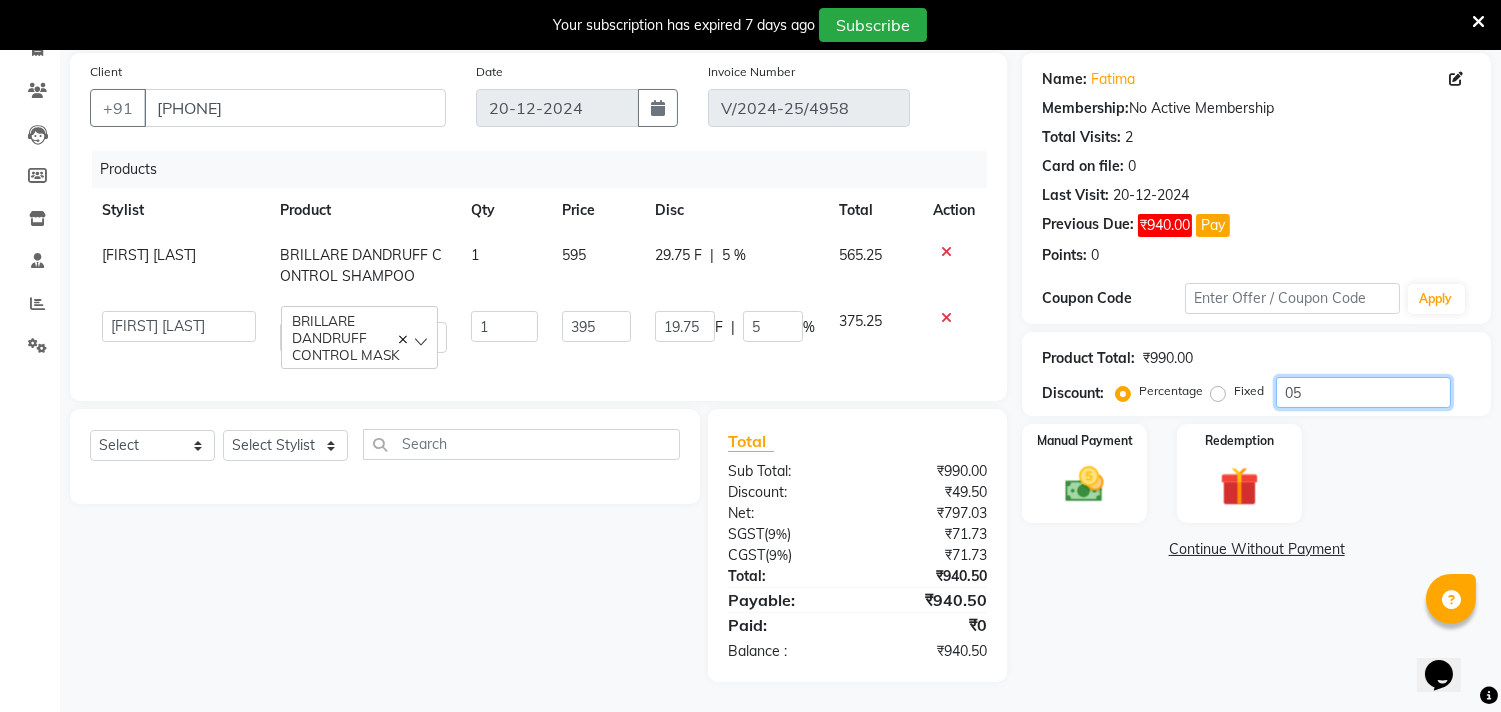 type on "05" 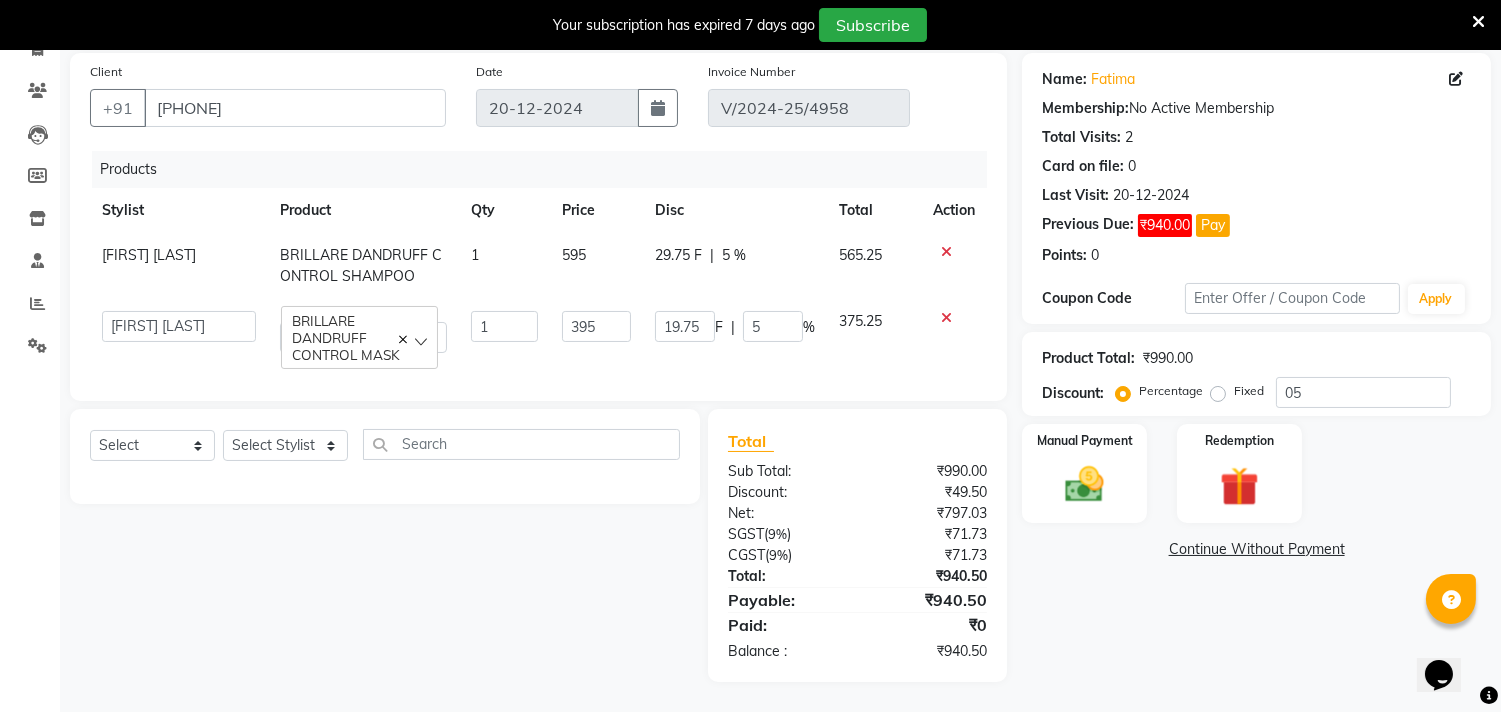 click on "375.25" 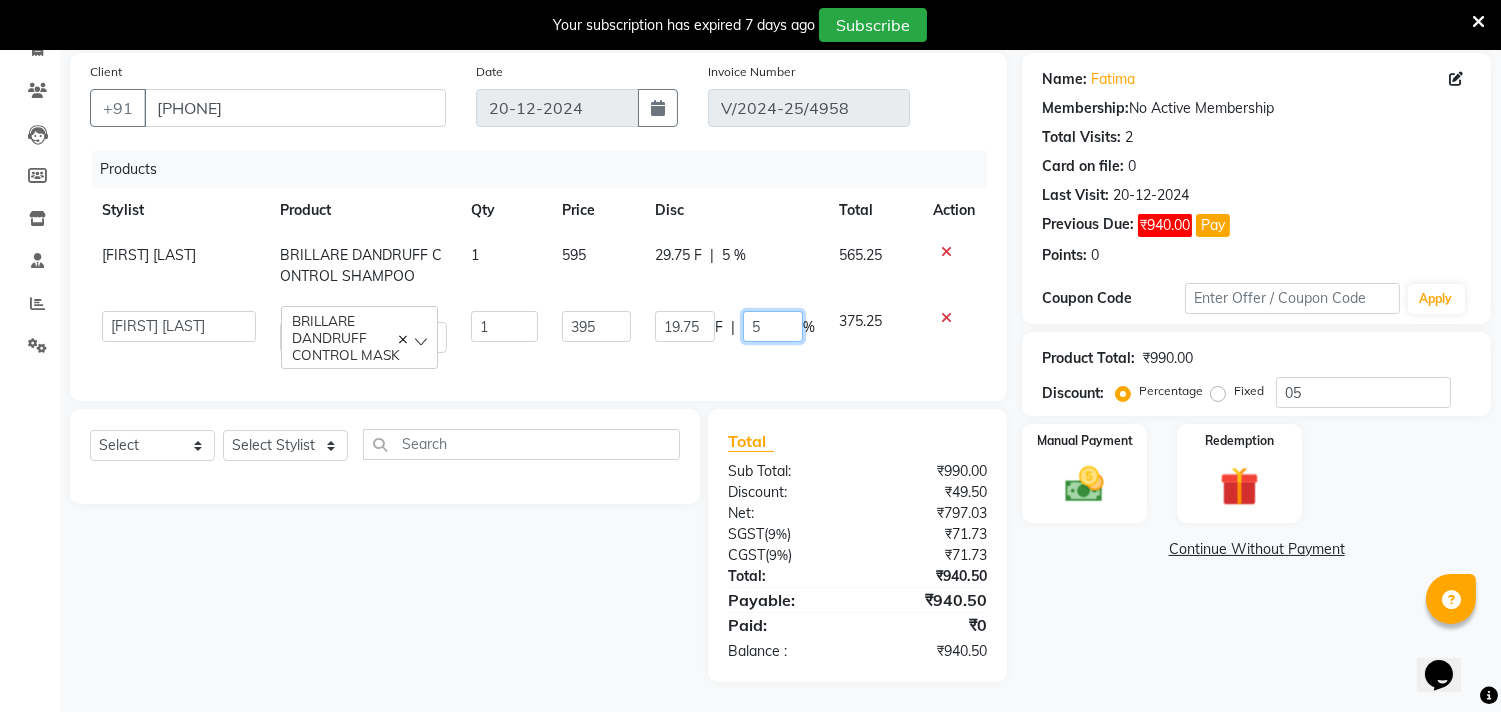 click on "5" 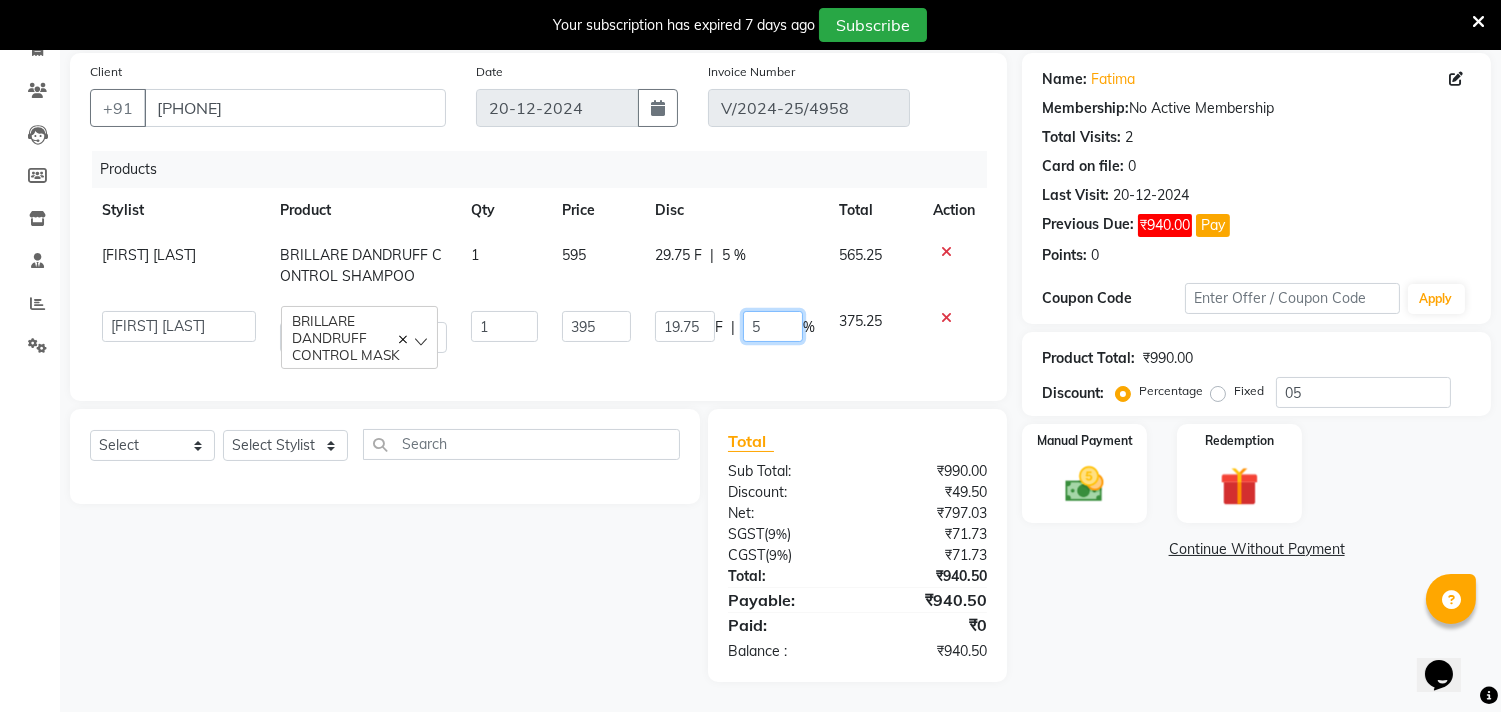 type 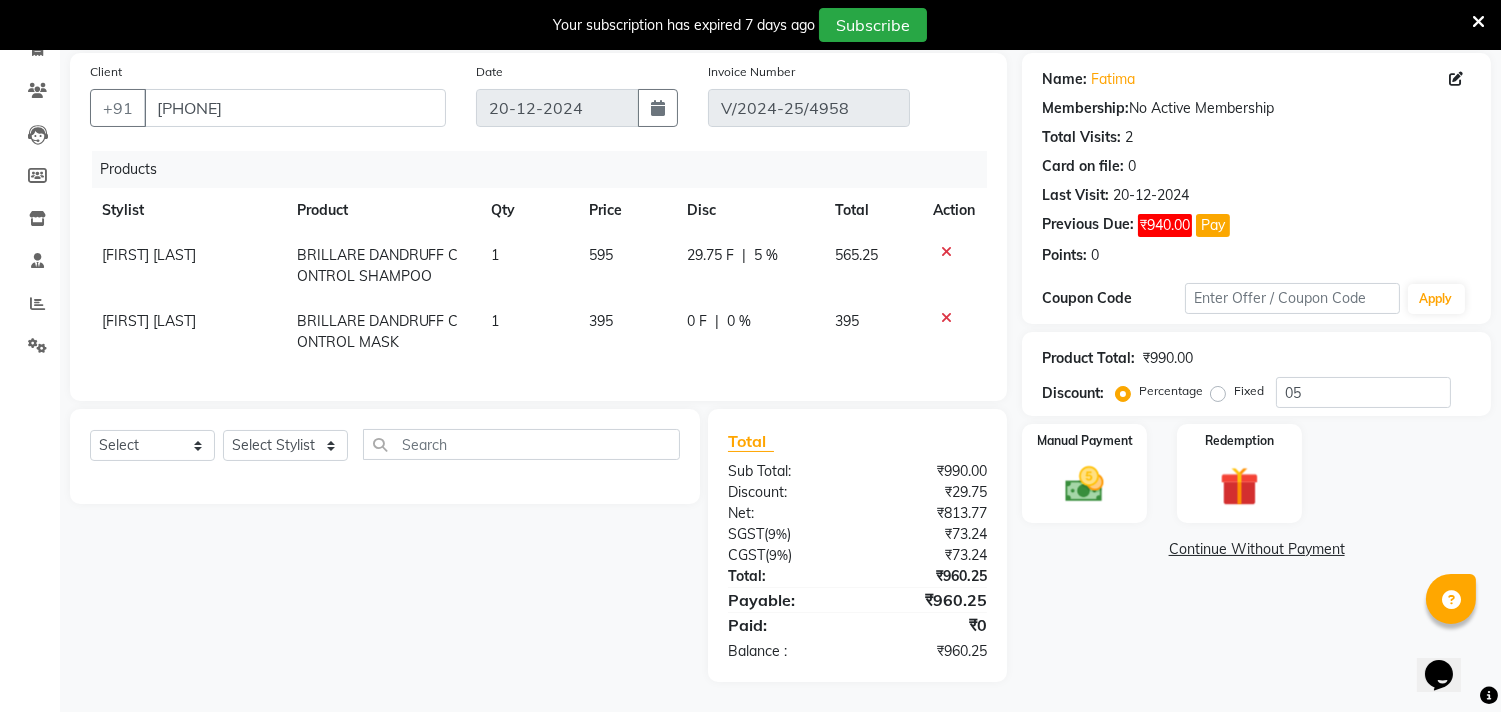 click on "395" 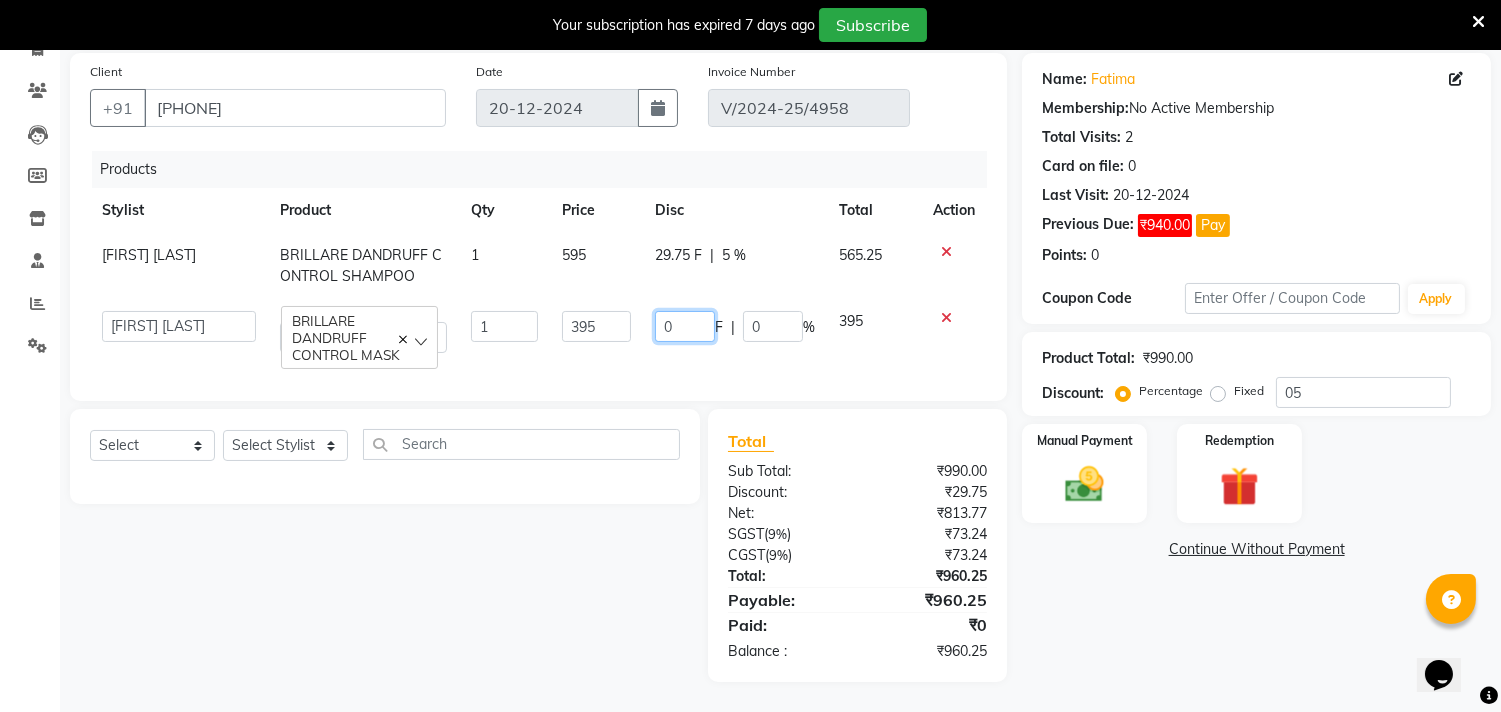 click on "0" 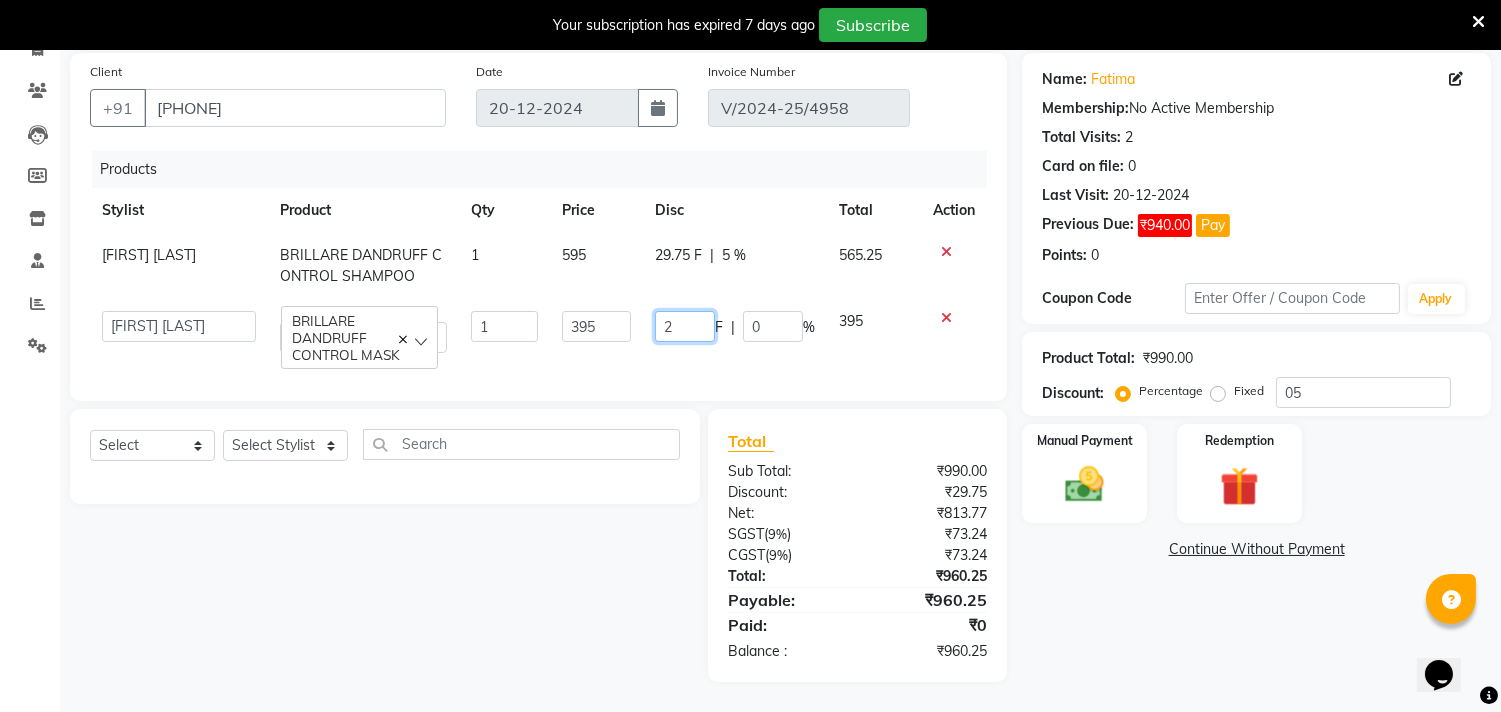 type on "20" 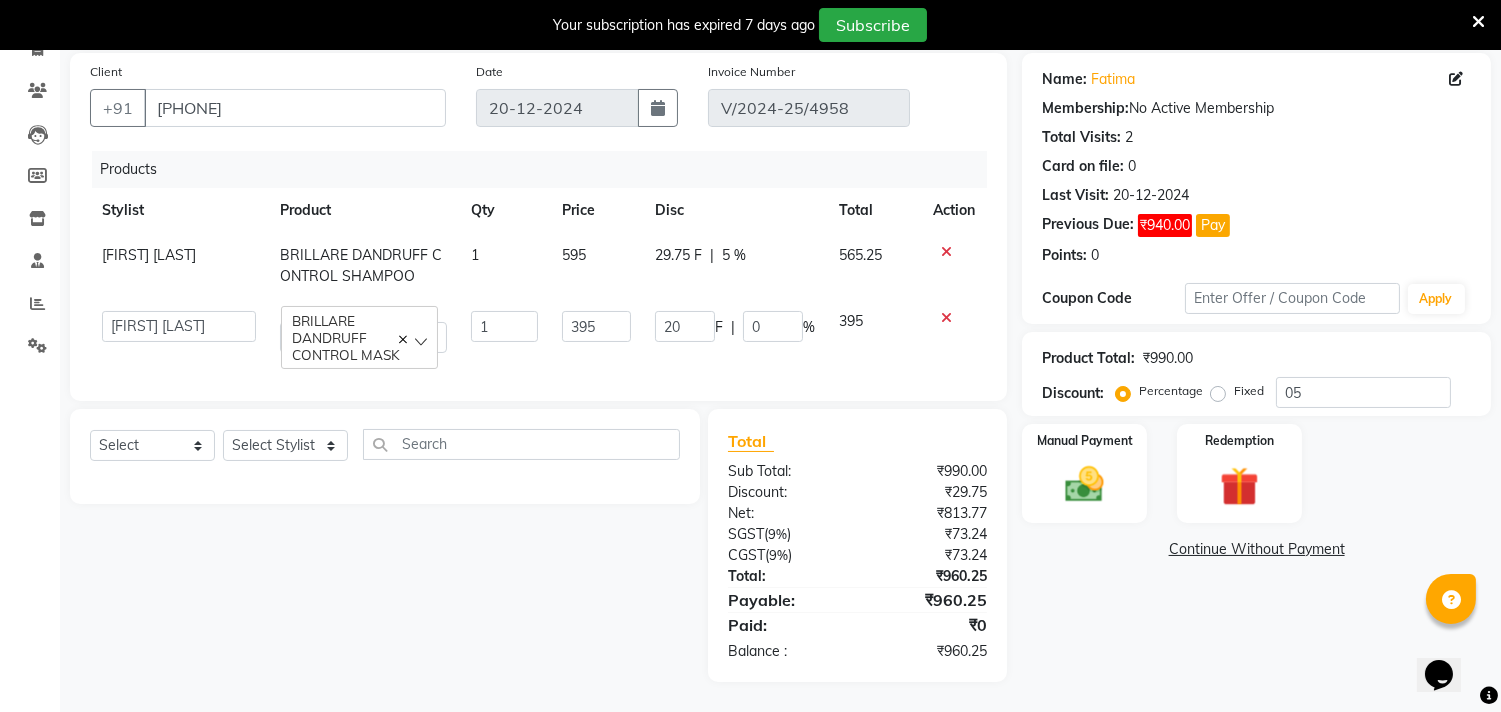 click on "20 F | 0 %" 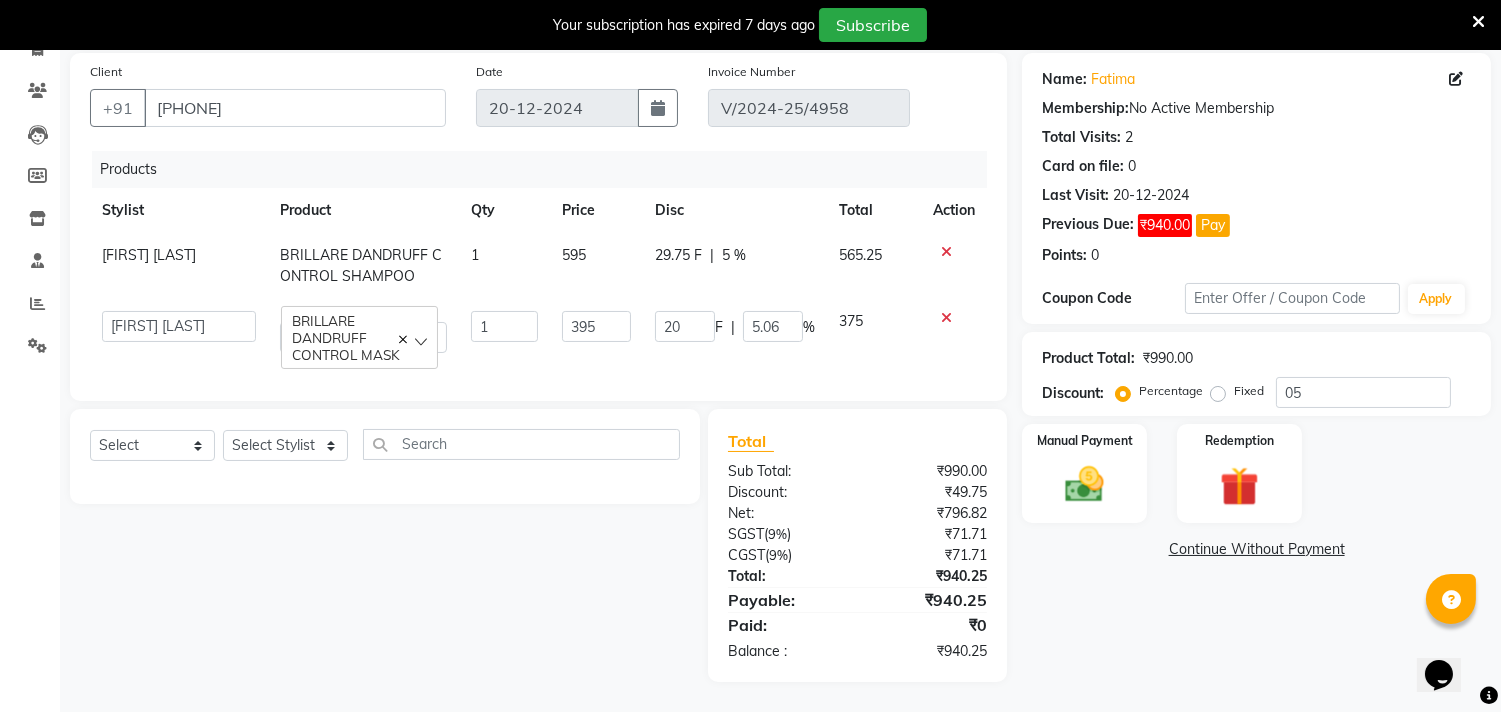 click on "Disc" 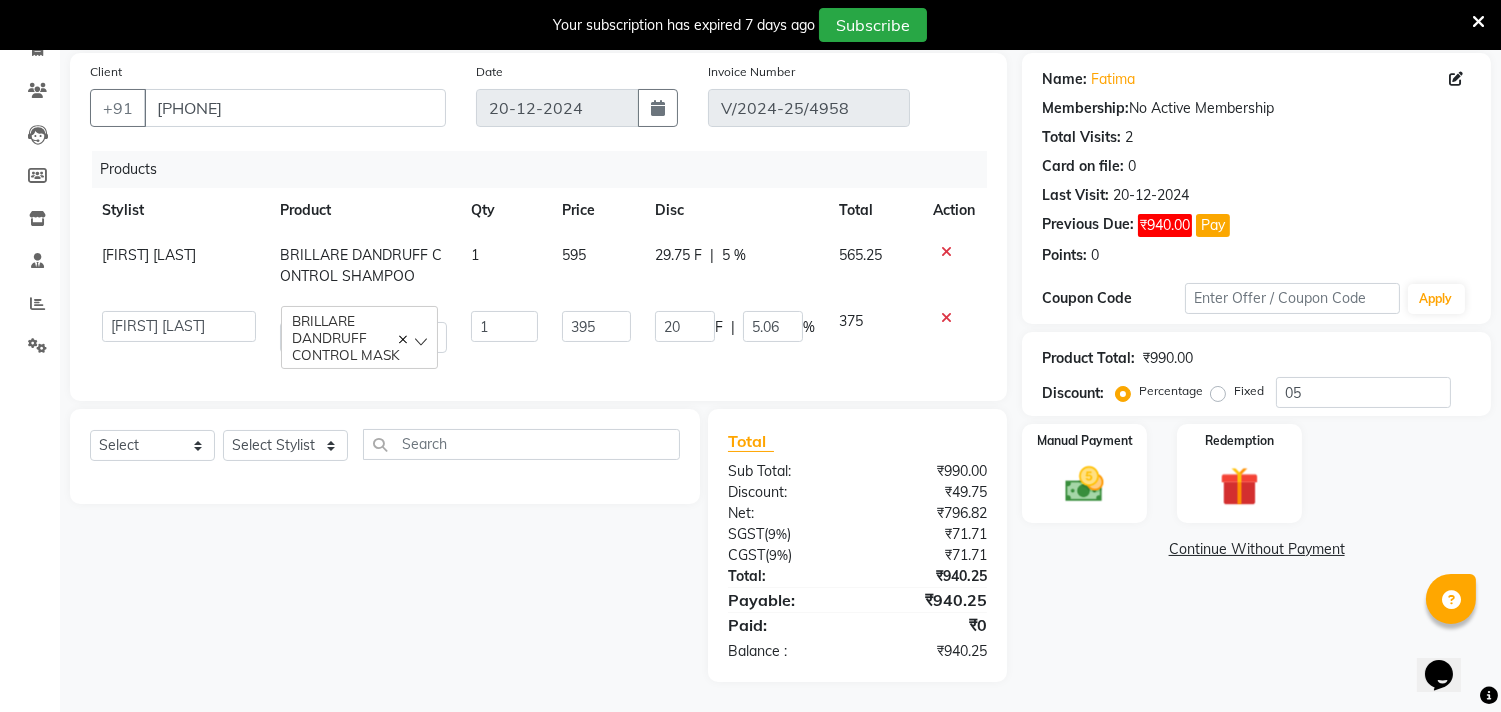 click on "29.75 F | 5 %" 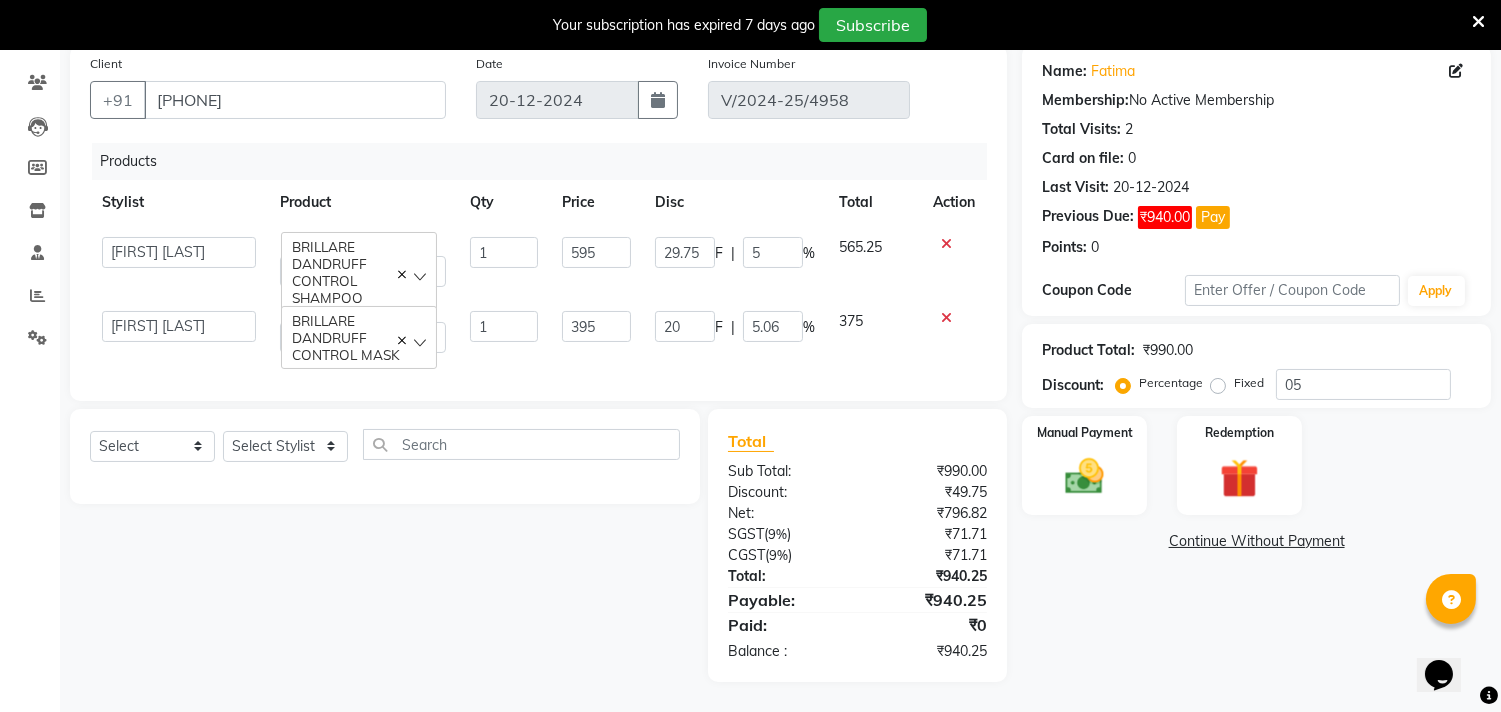 click on "29.75" 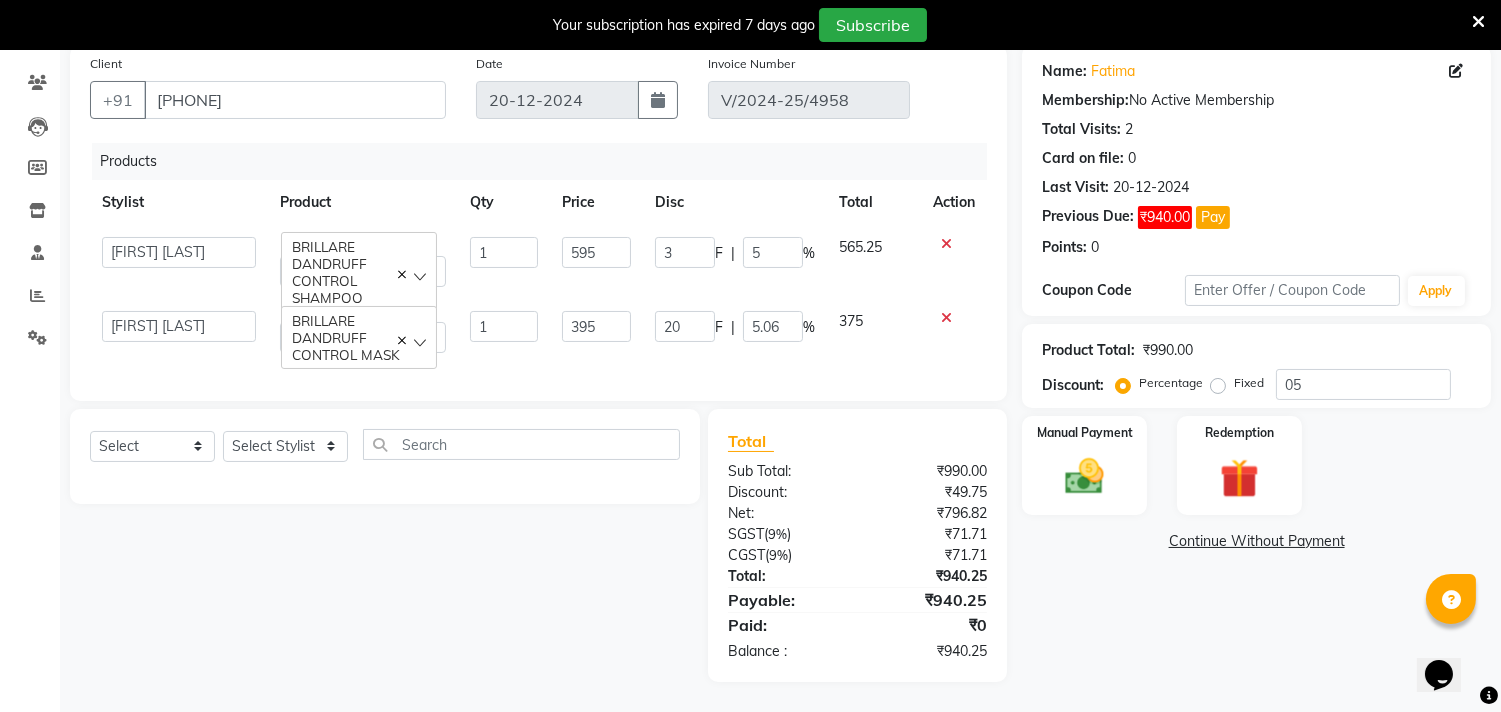 type on "30" 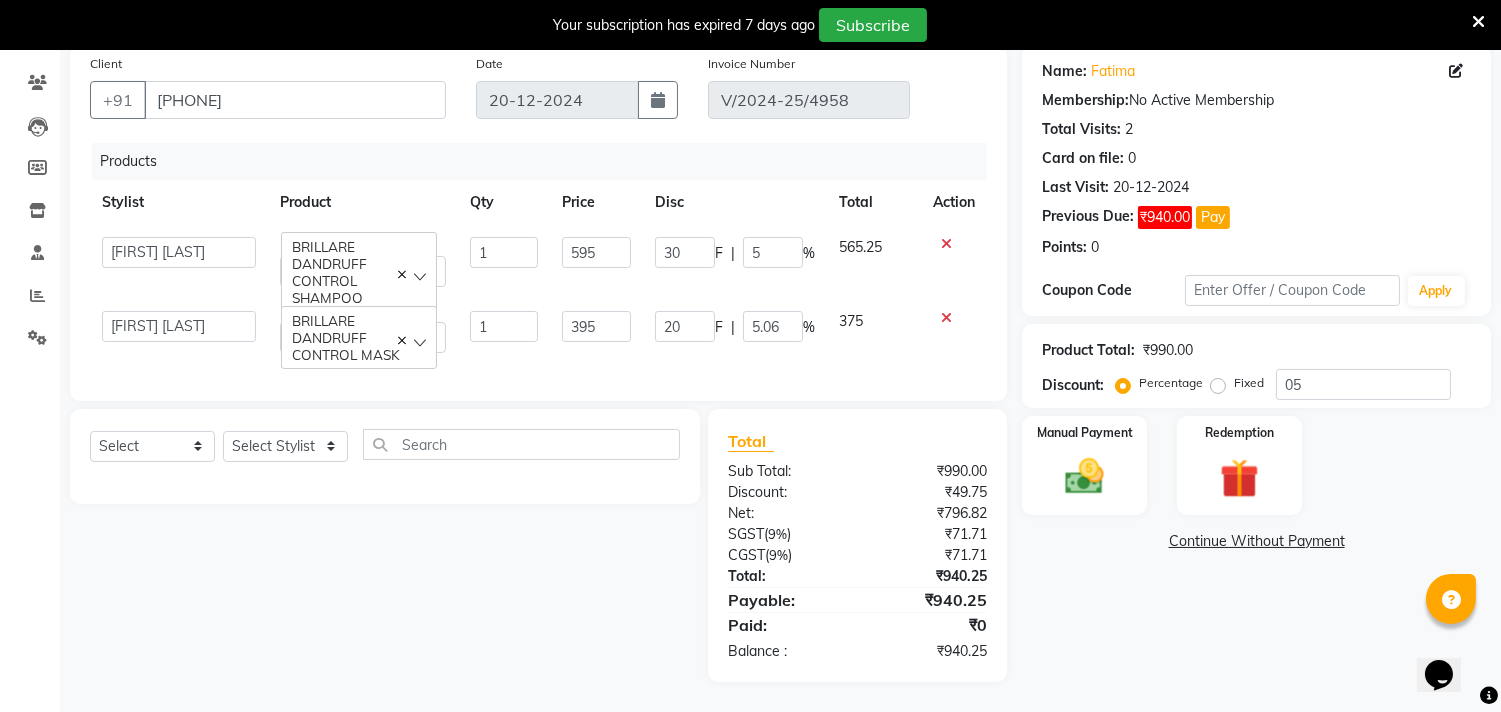 click on "30 F | 5 %" 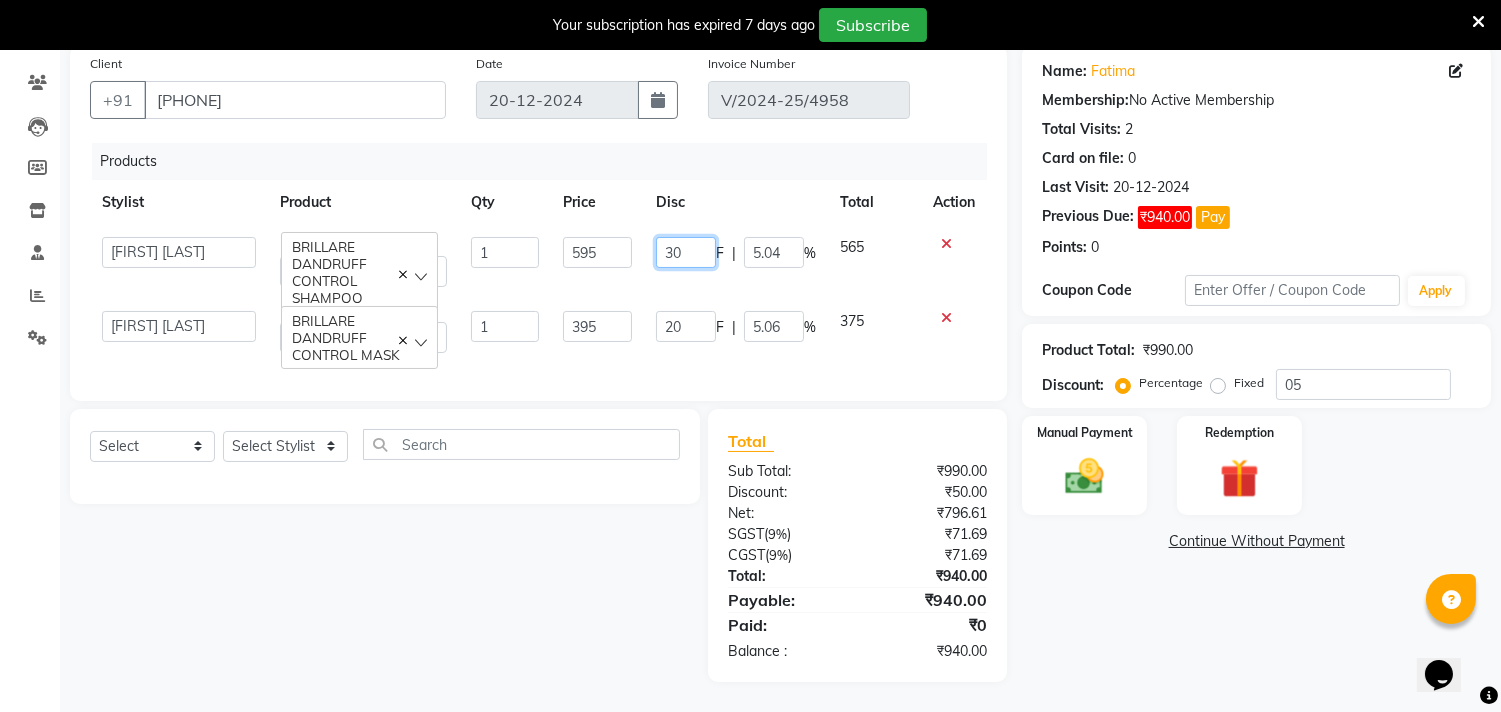 click on "30" 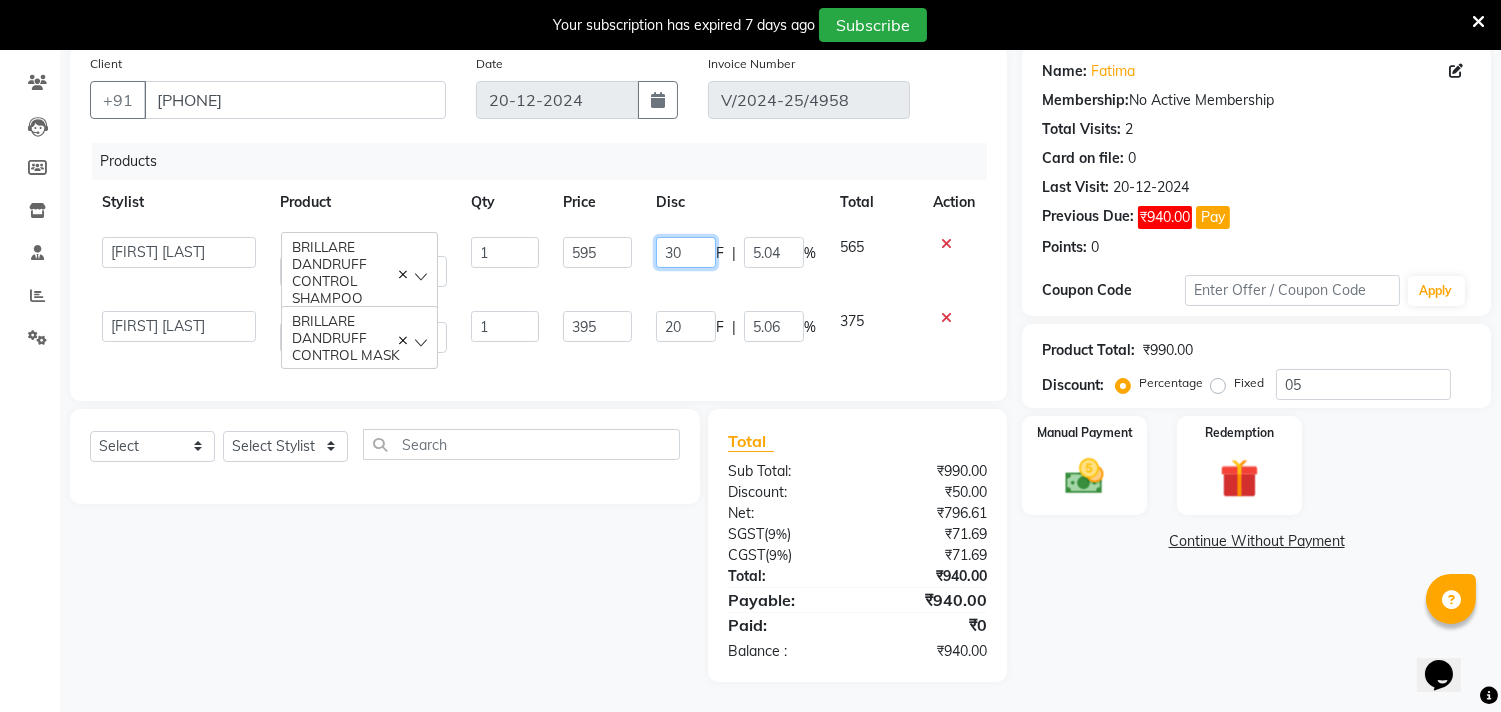 type on "3" 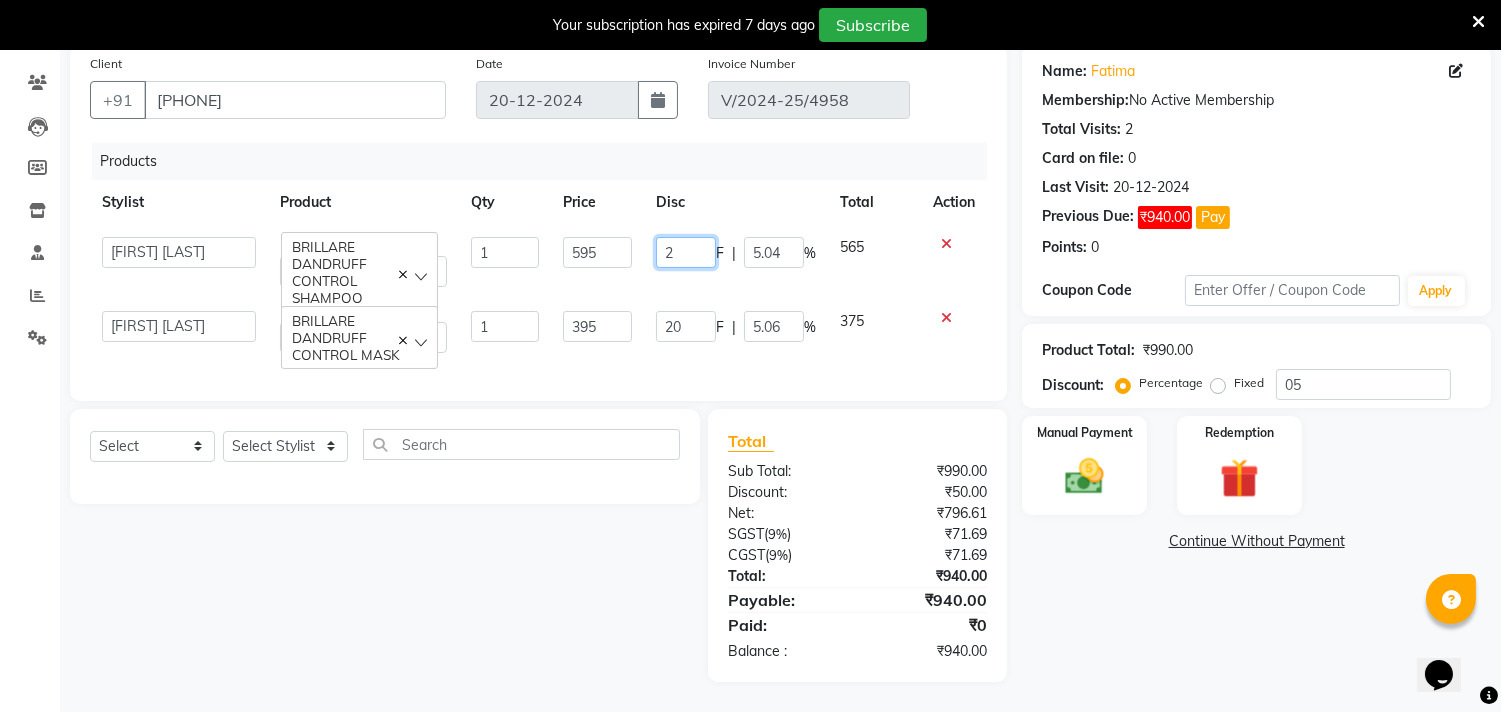 type on "25" 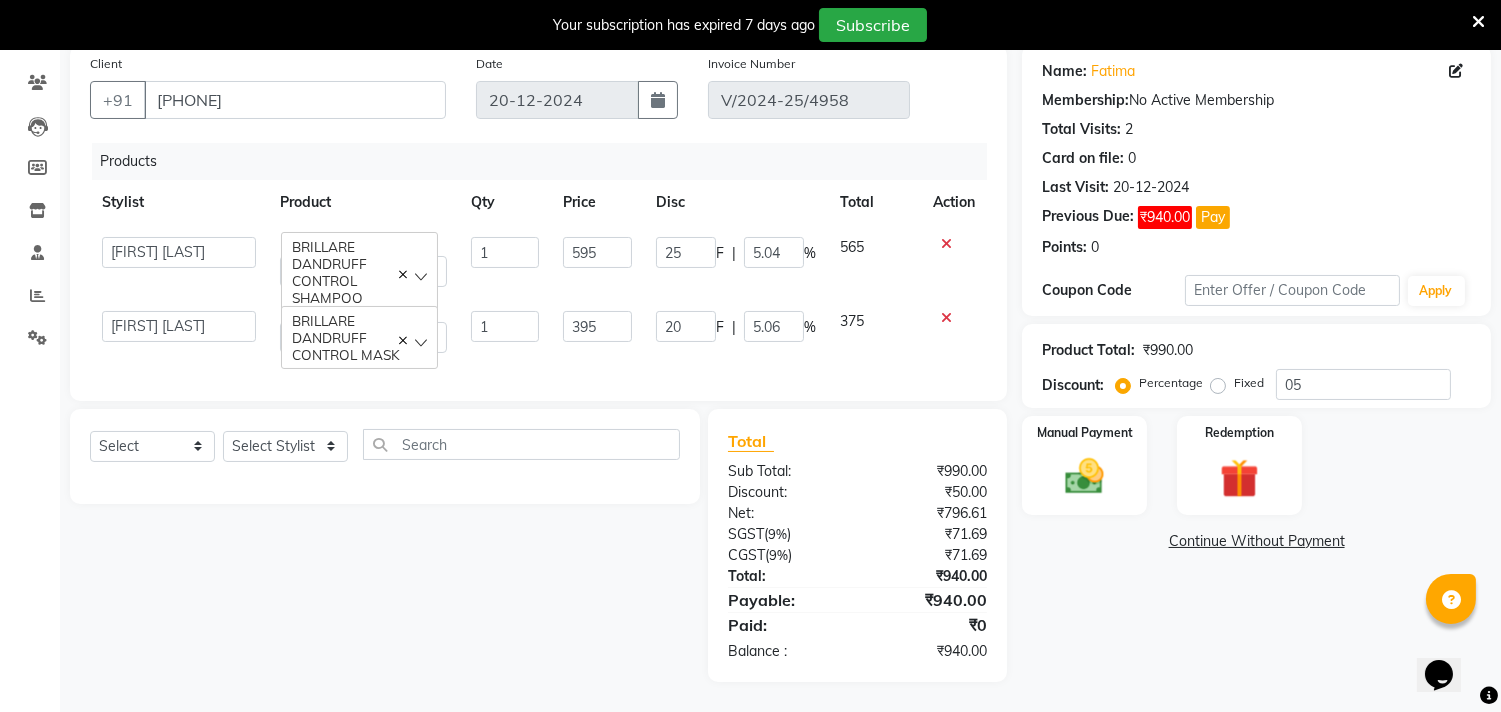click on "25 F | 5.04 %" 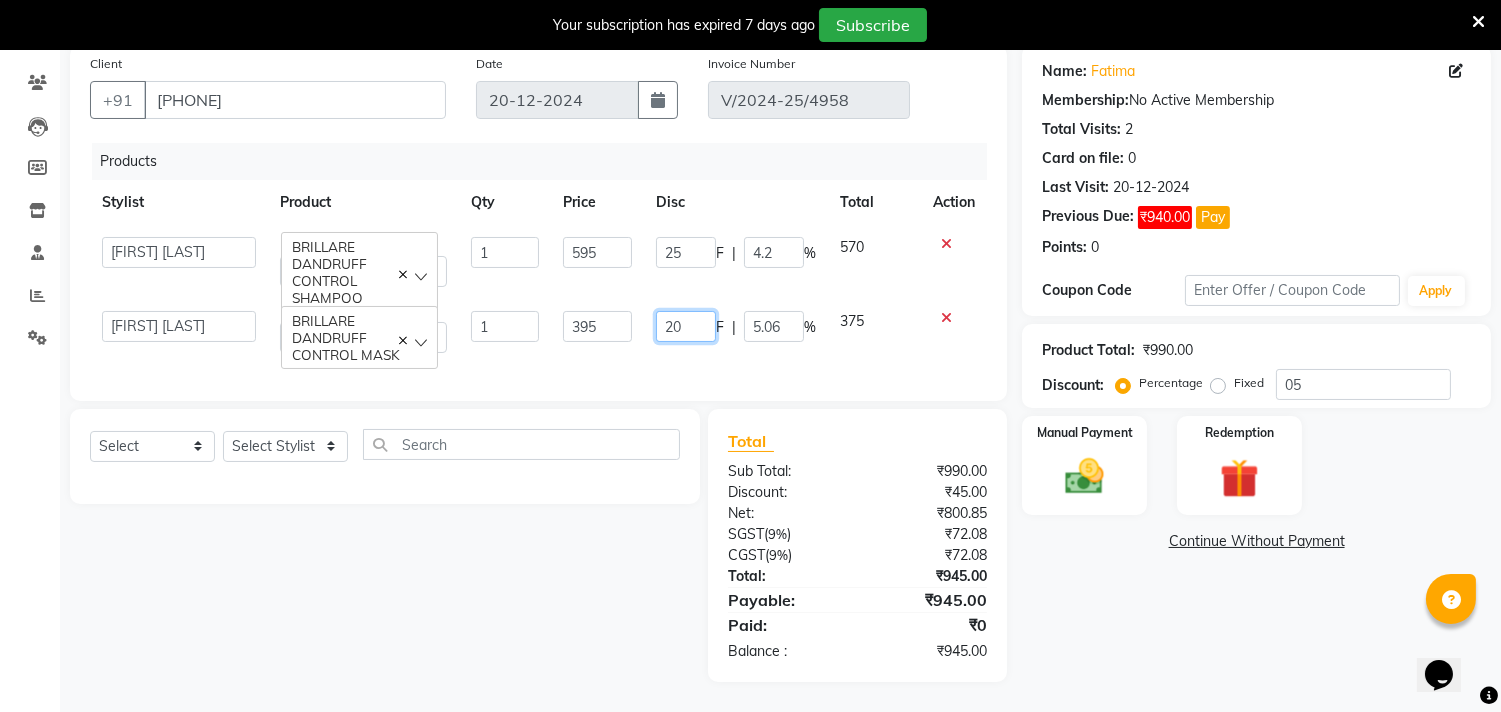 click on "20" 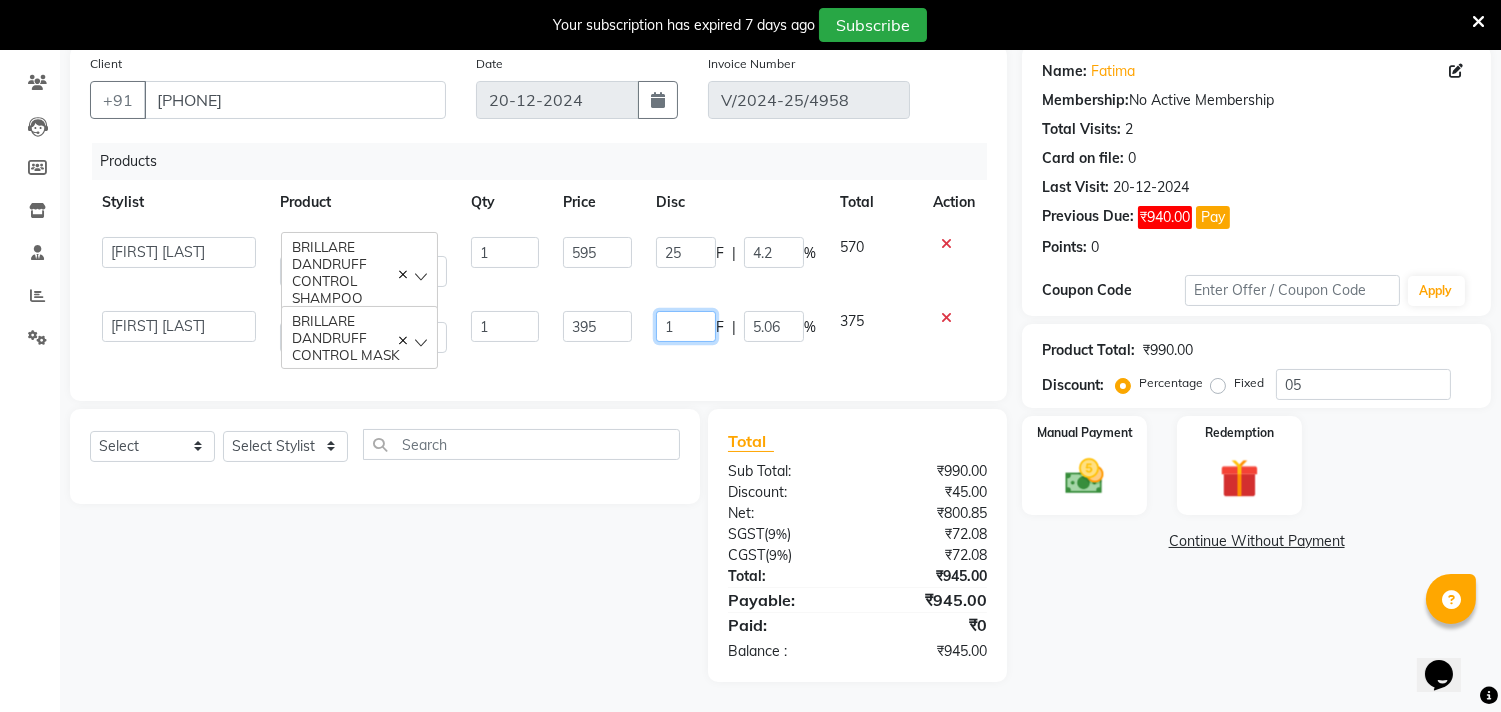 type on "15" 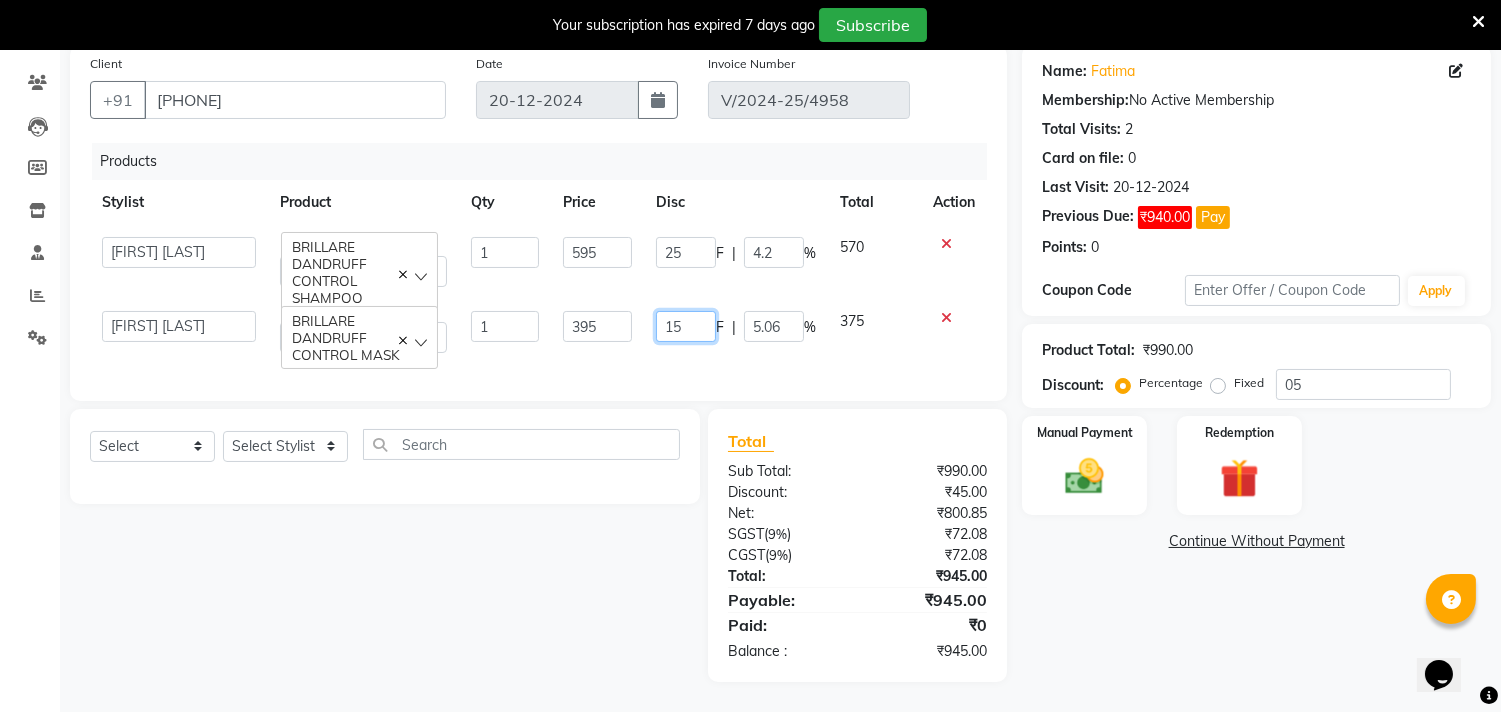 click on "15" 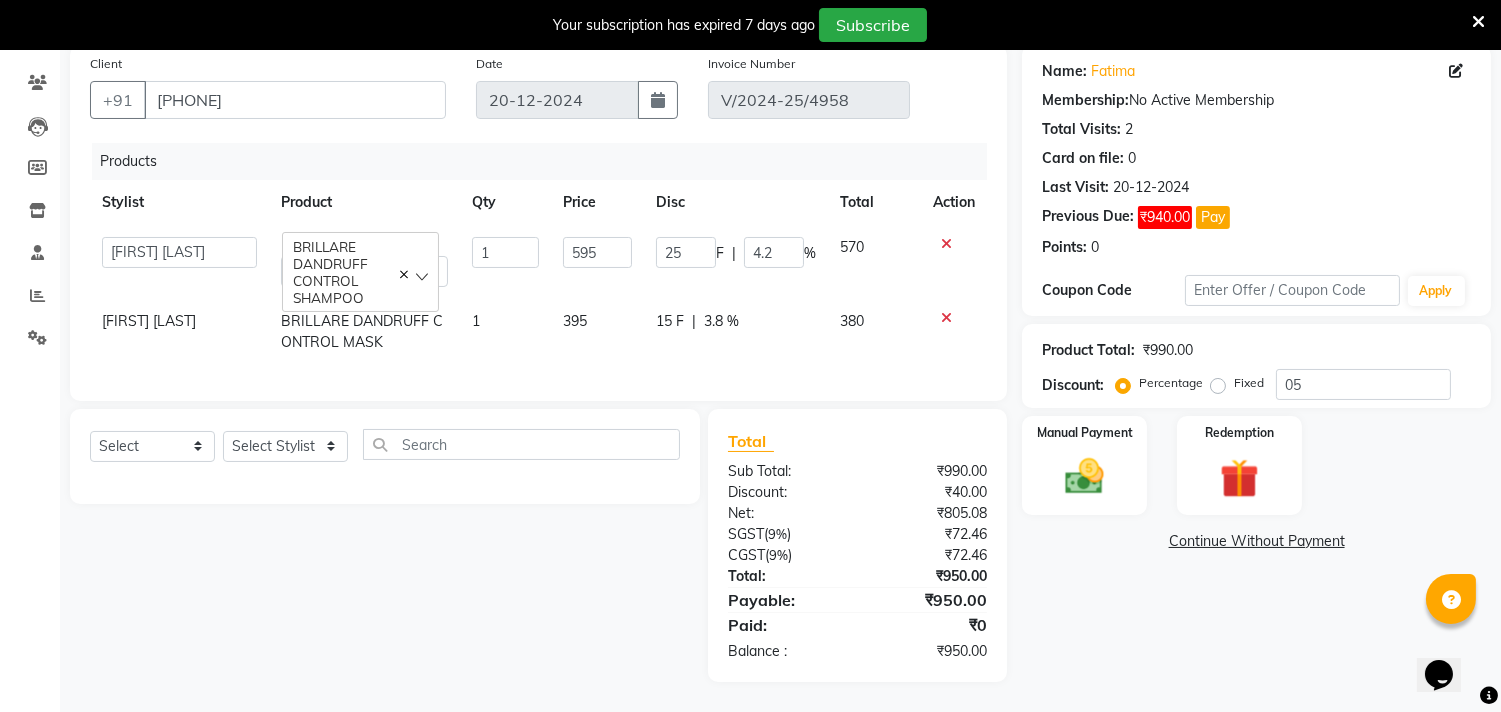 click on "Products Stylist Product Qty Price Disc Total Action  aniket    Anu    AYAZ KADRI    Front Desk   Javed   kapil   KOMAL    Payal    Pooja Jadhav   Rahul Datkhile   RESHMA SHAIKH   rutik shinde   SACHIN SAKPAL   SADDAM   SAHAJAN   SAKSHI CHAVAN   Sameer    sampada   Sanjana    SANU   SHUBHAM PEDNEKAR   Sikandar Ansari   Vijay kharat   BRILLARE DANDRUFF CONTROL SHAMPOO  1 595 25 F | 4.2 % 570 SHUBHAM PEDNEKAR BRILLARE DANDRUFF CONTROL MASK 1 395 15 F | 3.8 % 380" 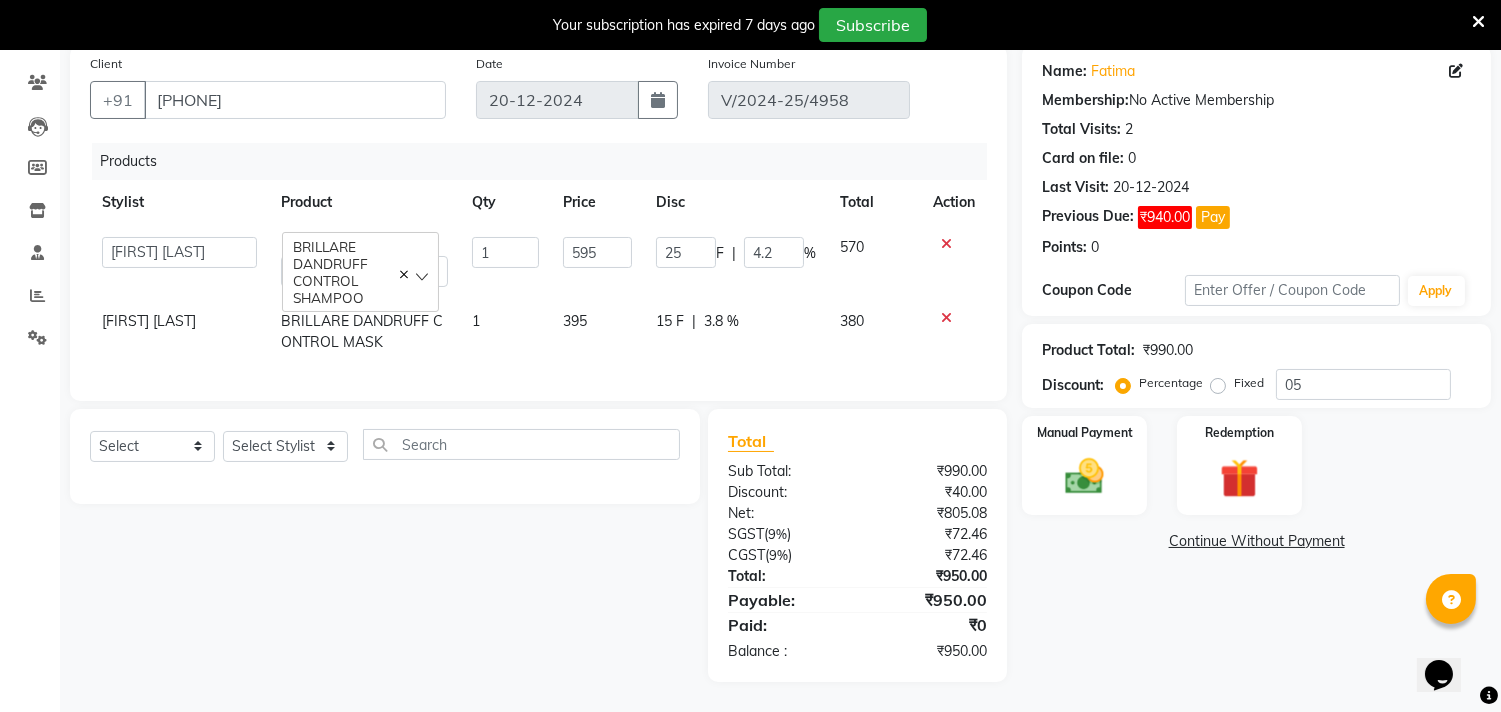 scroll, scrollTop: 173, scrollLeft: 0, axis: vertical 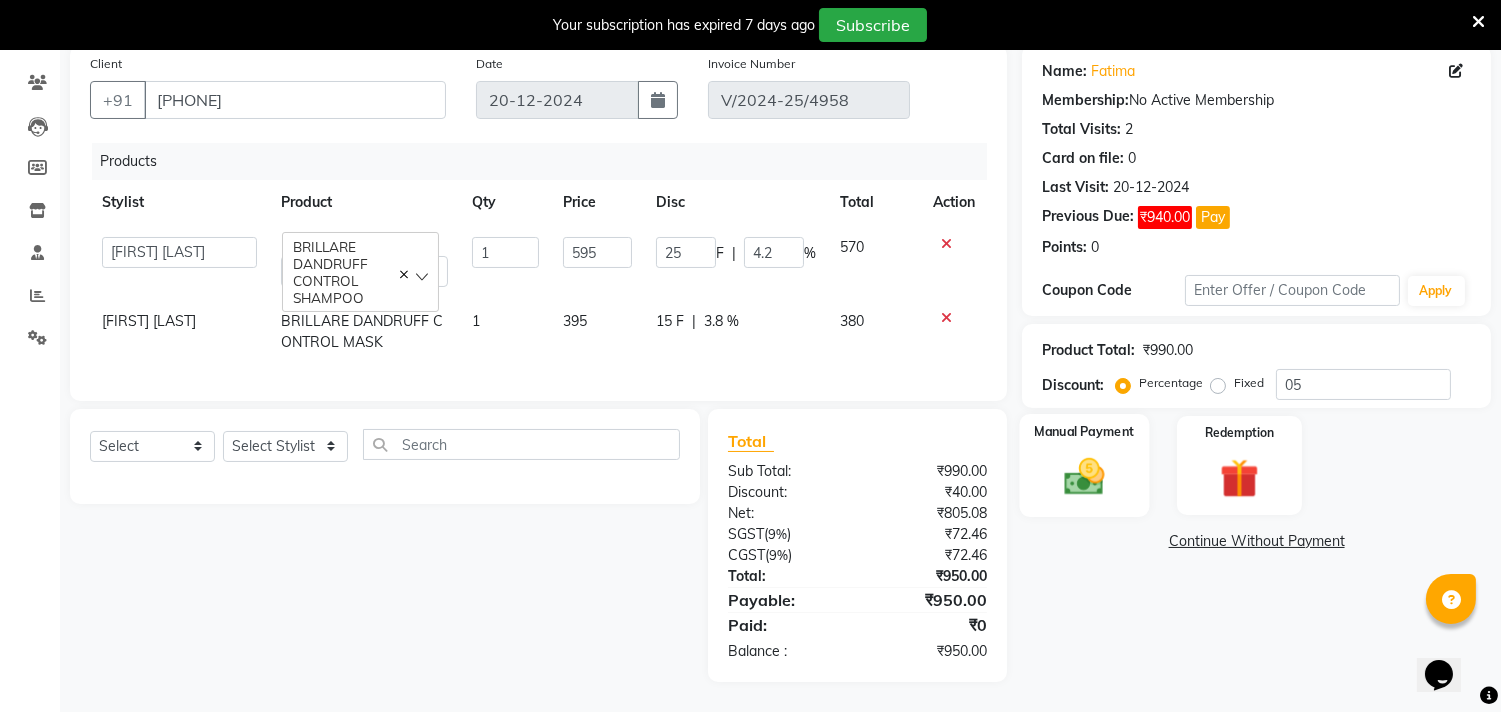 click on "Manual Payment" 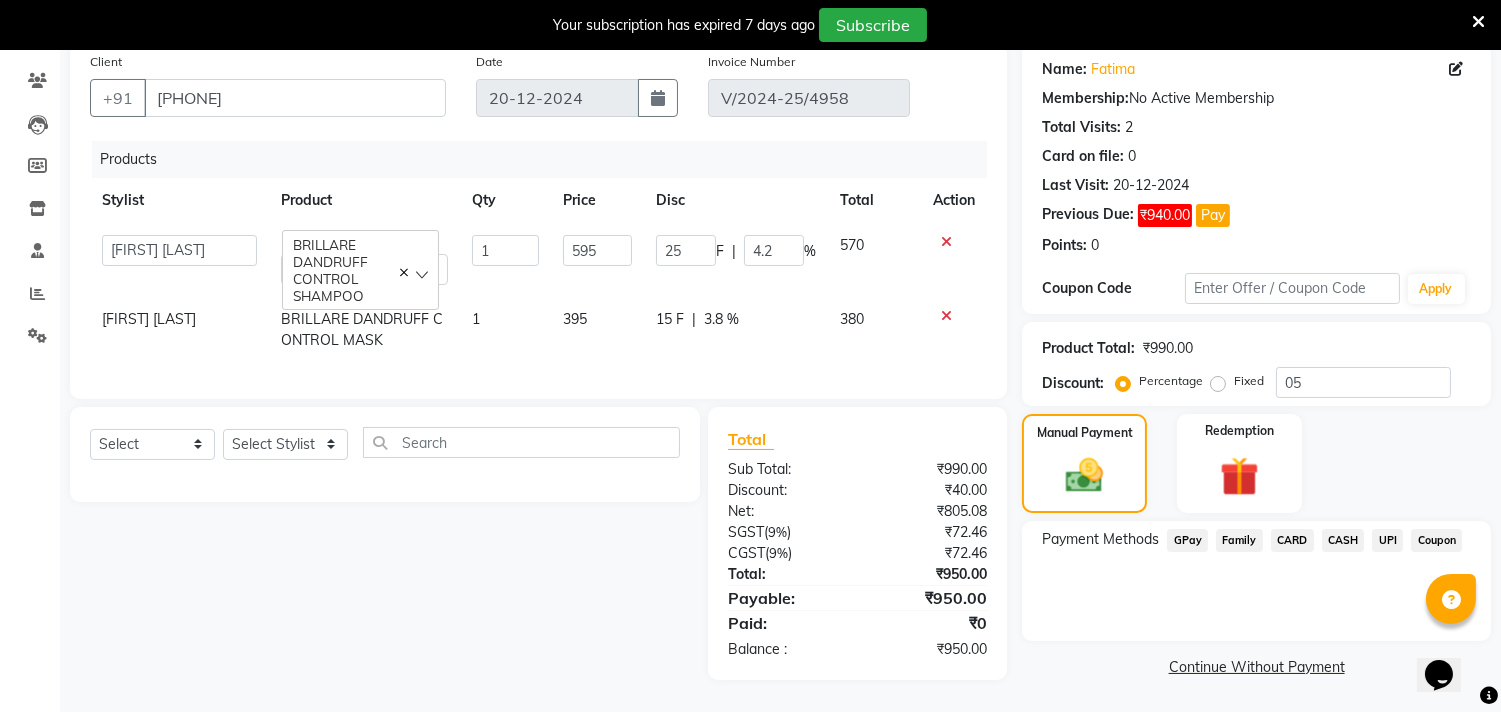 click on "UPI" 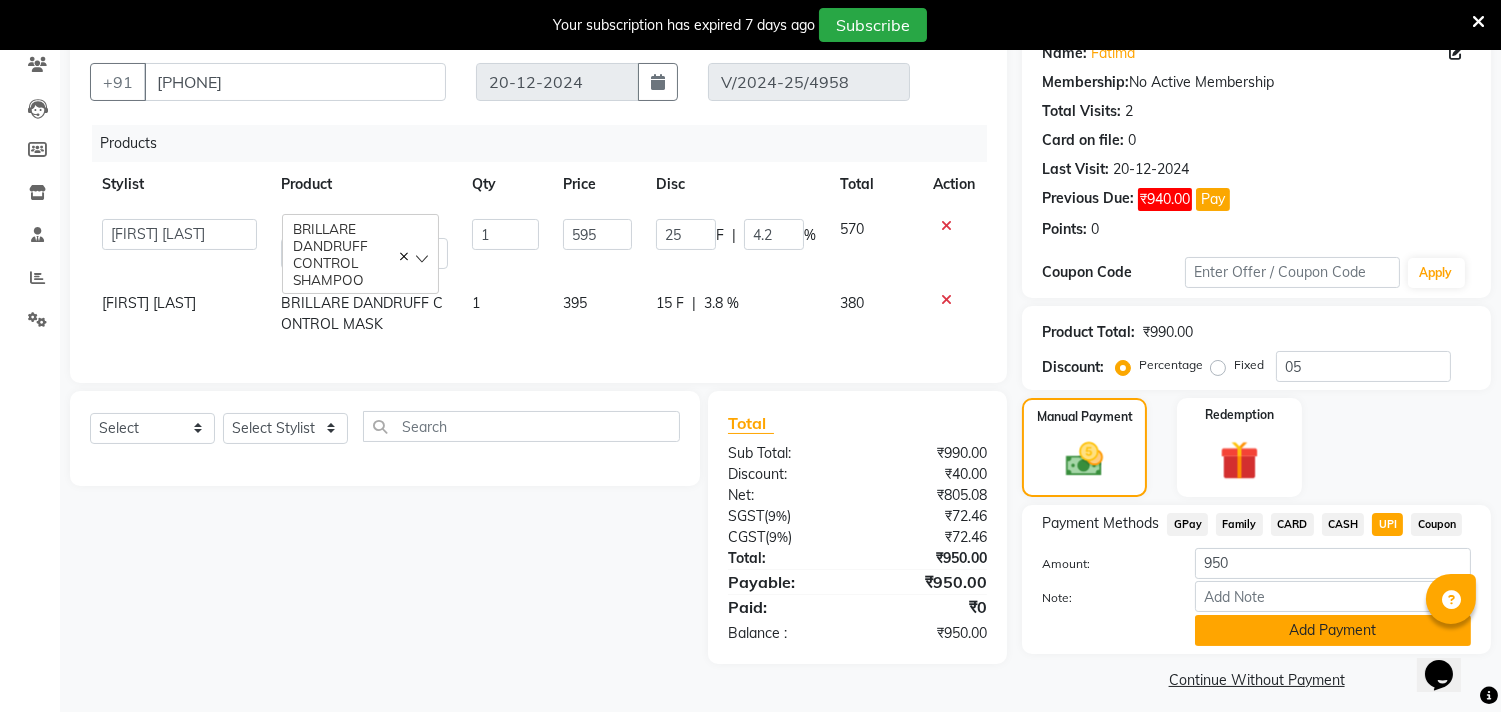 click on "Add Payment" 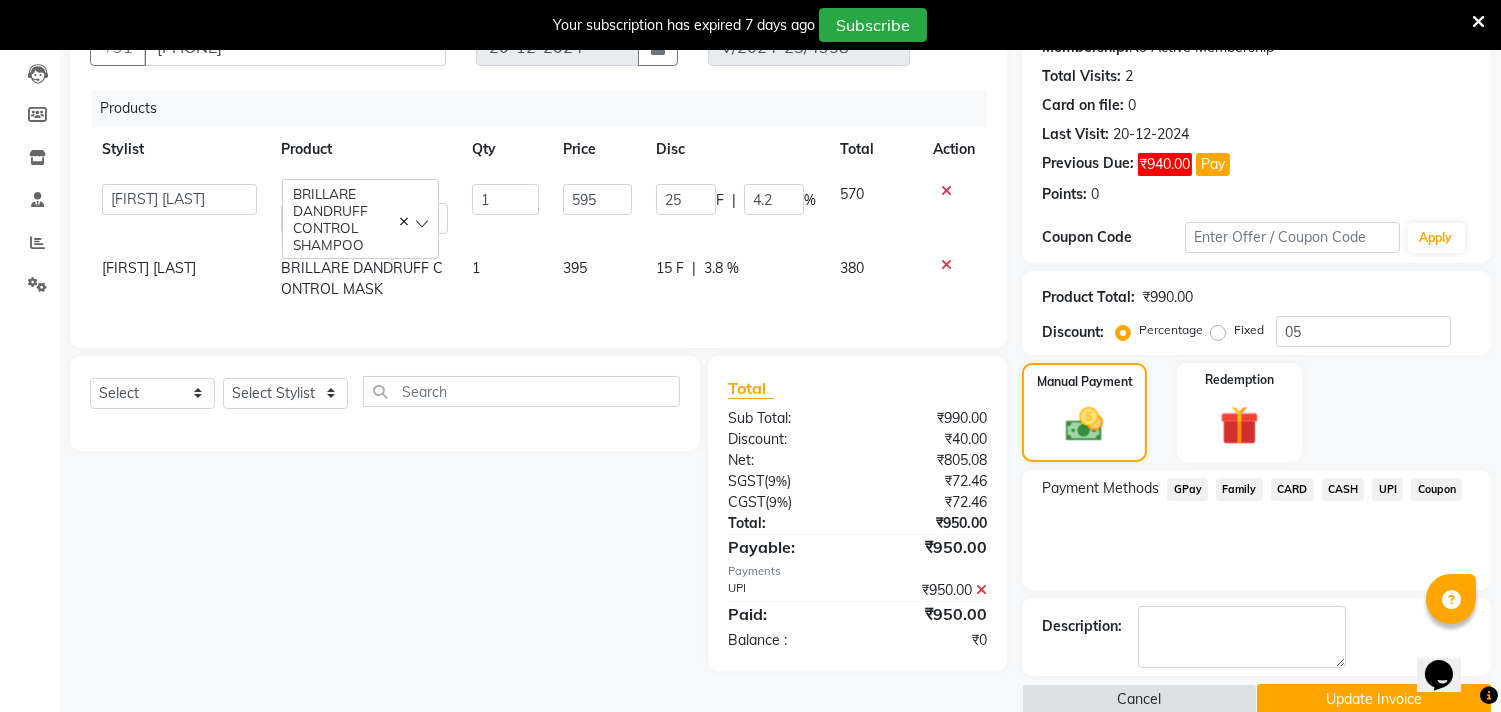 scroll, scrollTop: 240, scrollLeft: 0, axis: vertical 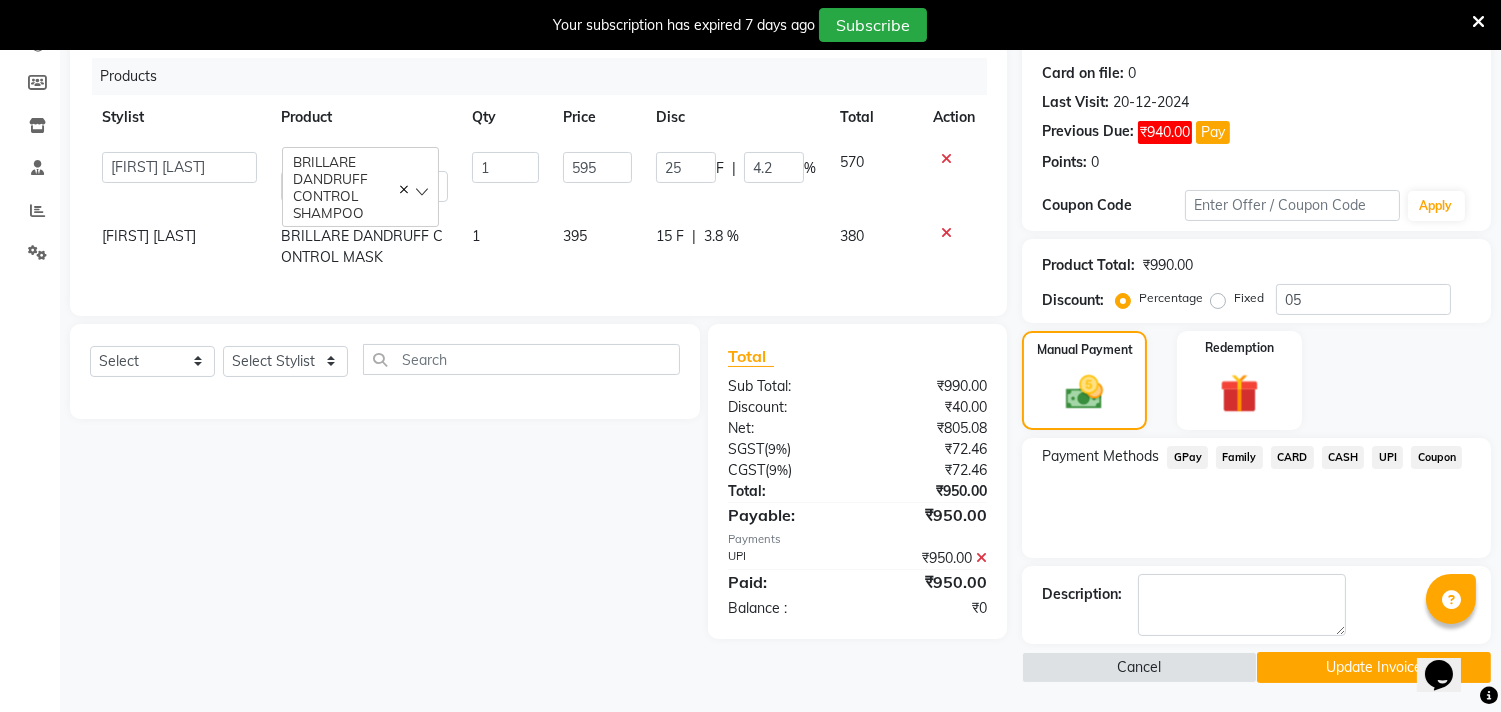 click on "Update Invoice" 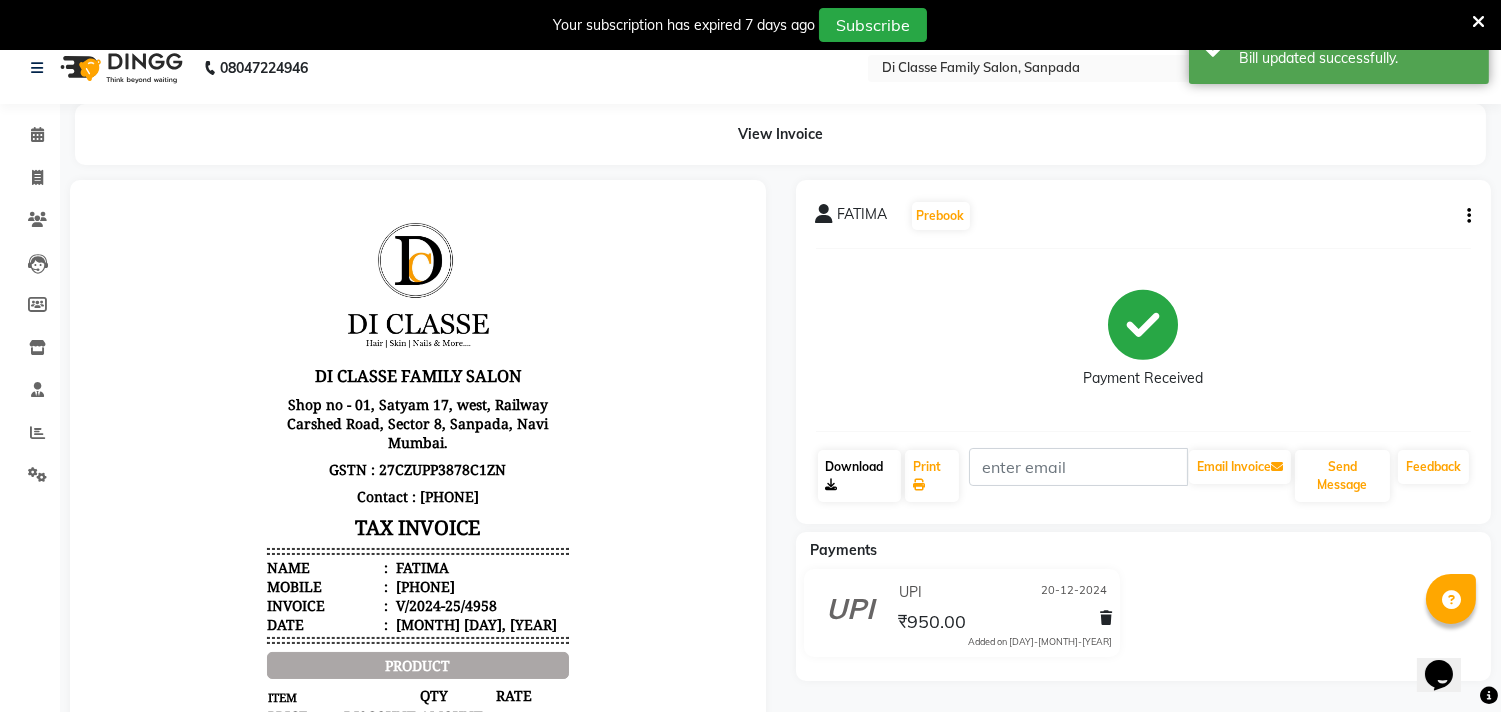 scroll, scrollTop: 0, scrollLeft: 0, axis: both 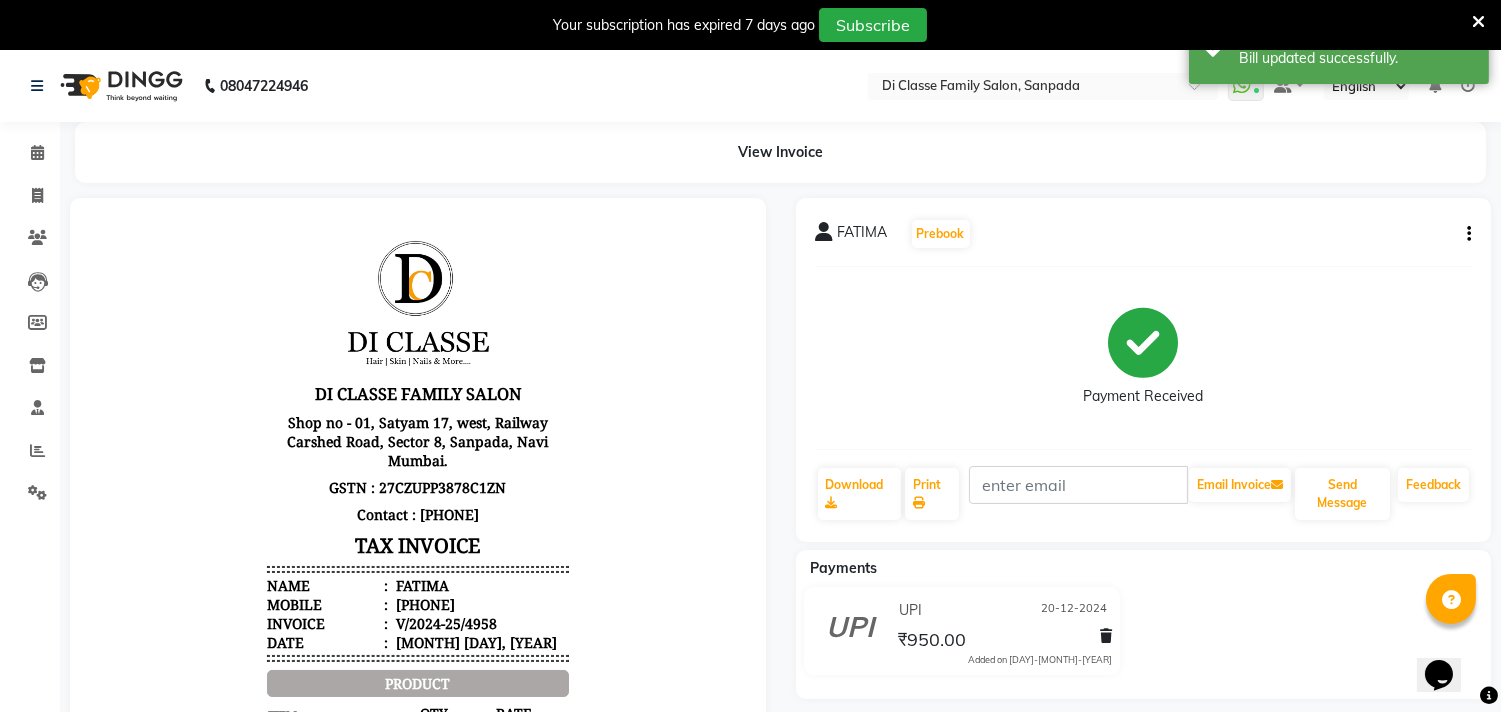 click on "Invoice" 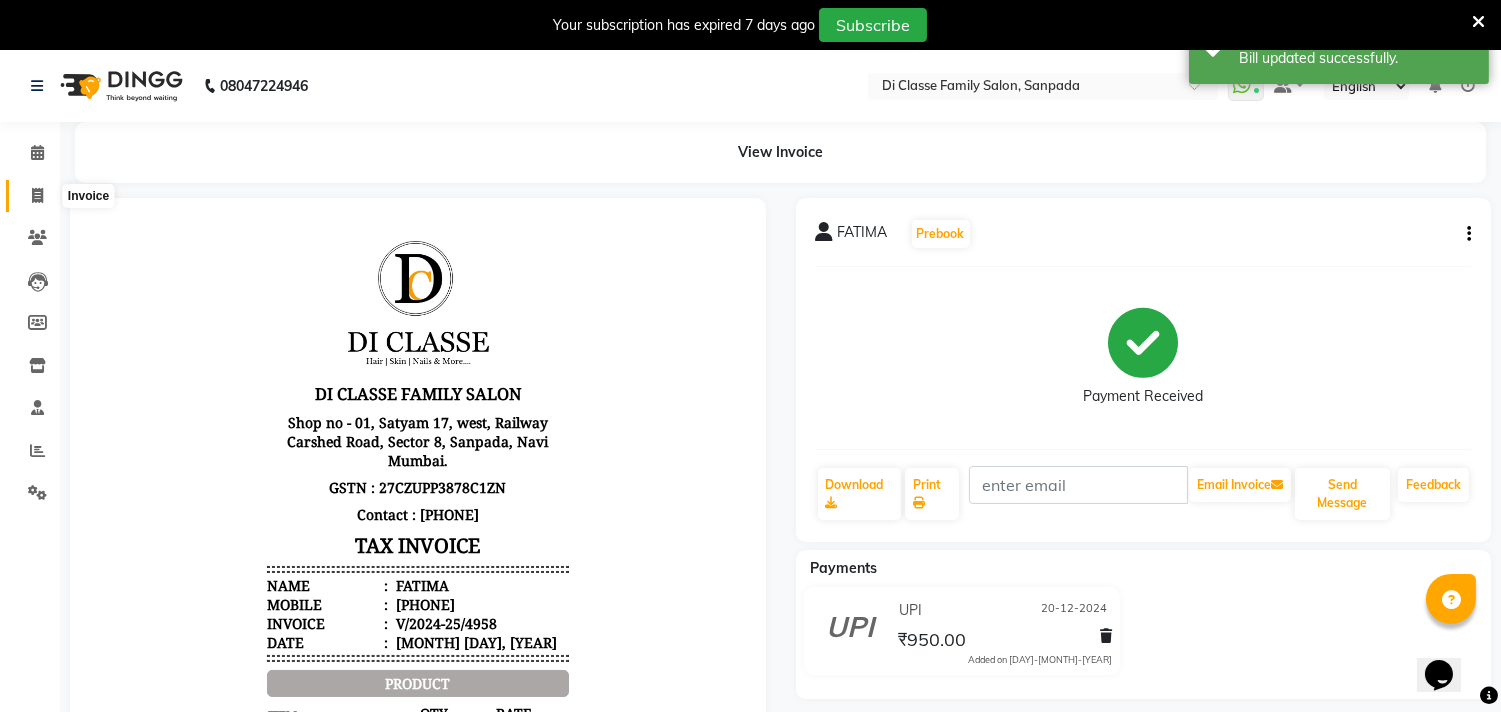 drag, startPoint x: 25, startPoint y: 184, endPoint x: 104, endPoint y: 184, distance: 79 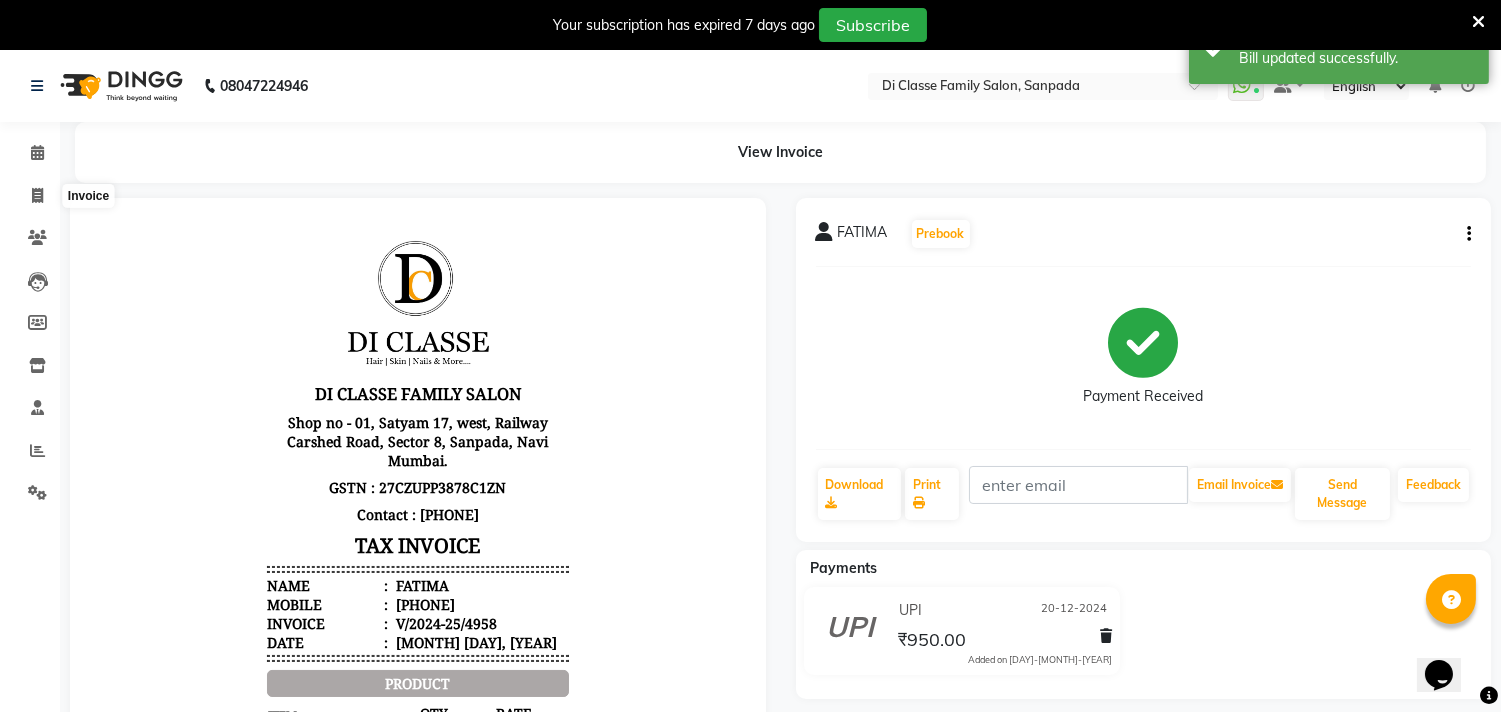 select on "4704" 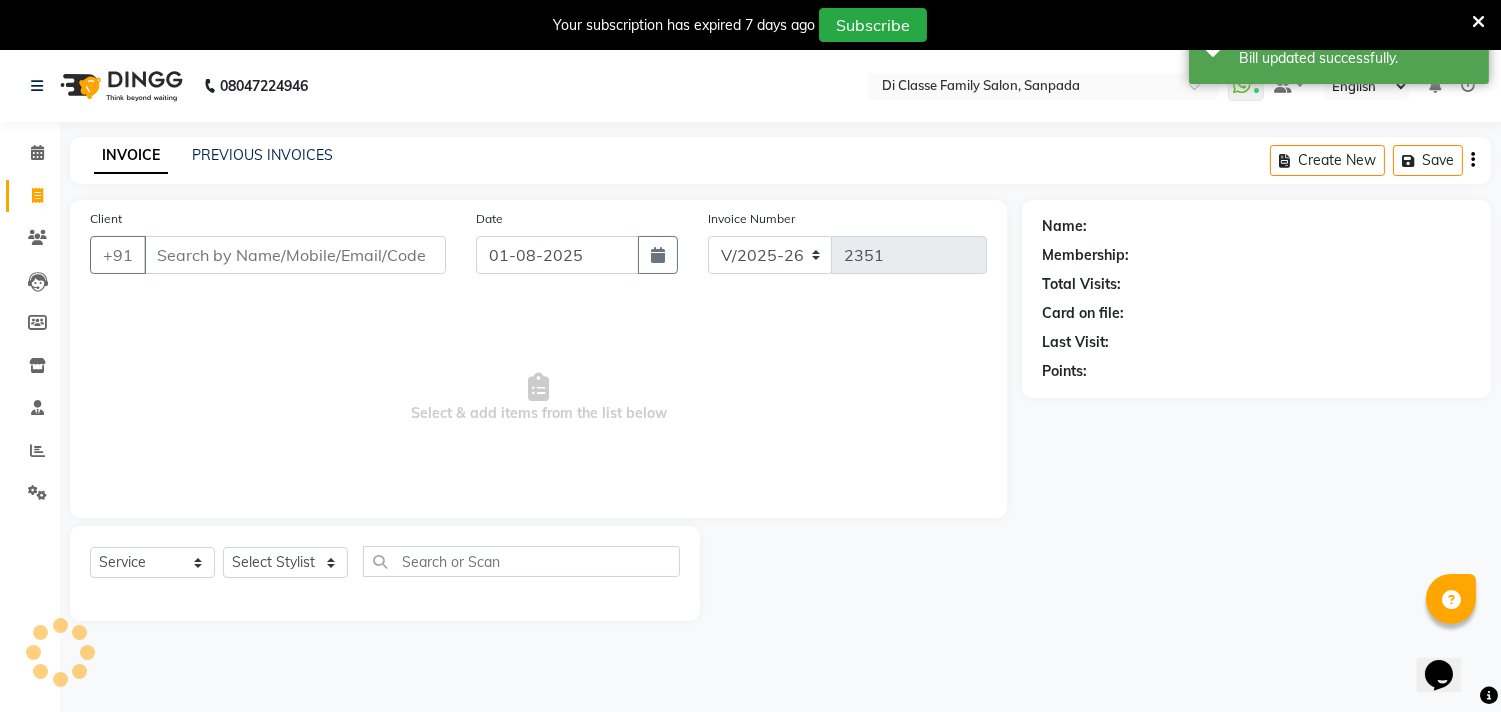 scroll, scrollTop: 50, scrollLeft: 0, axis: vertical 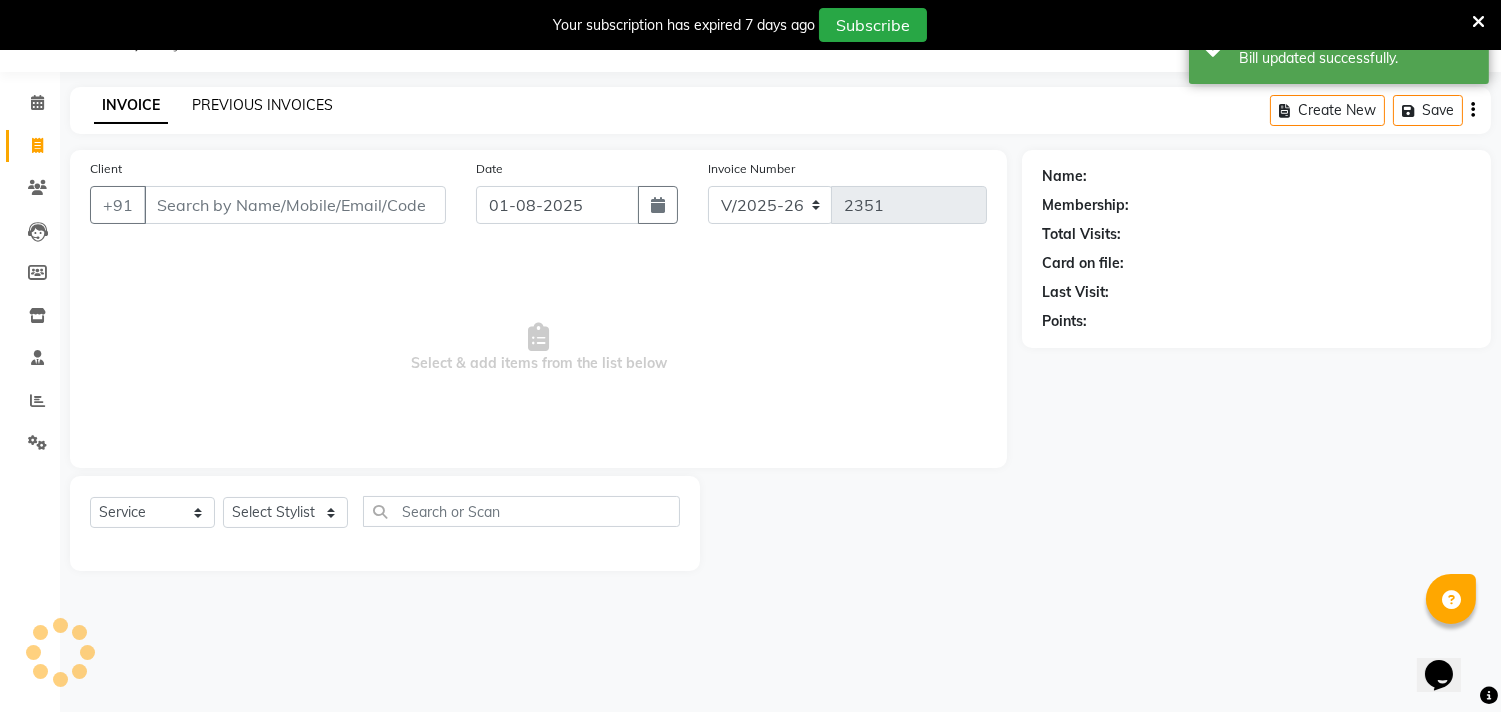 click on "PREVIOUS INVOICES" 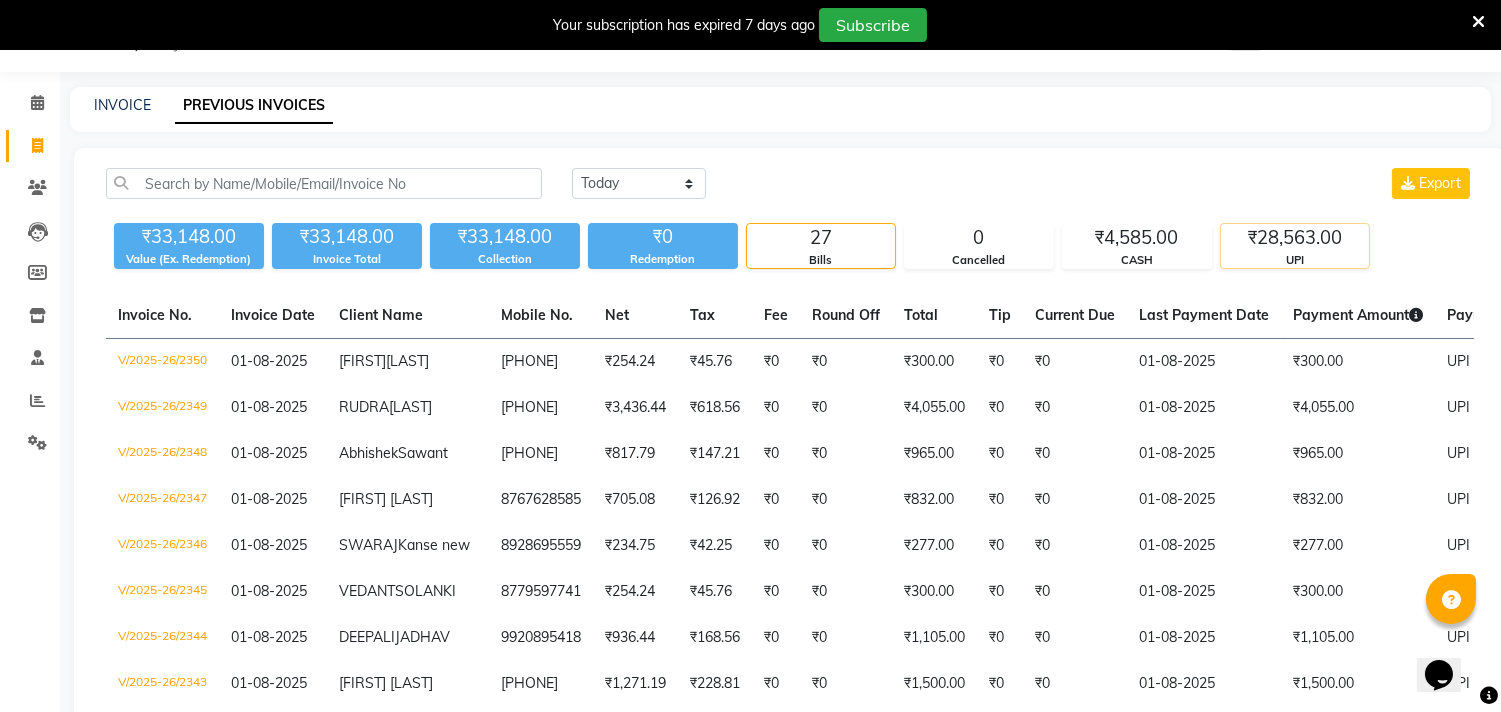 click on "₹28,563.00" 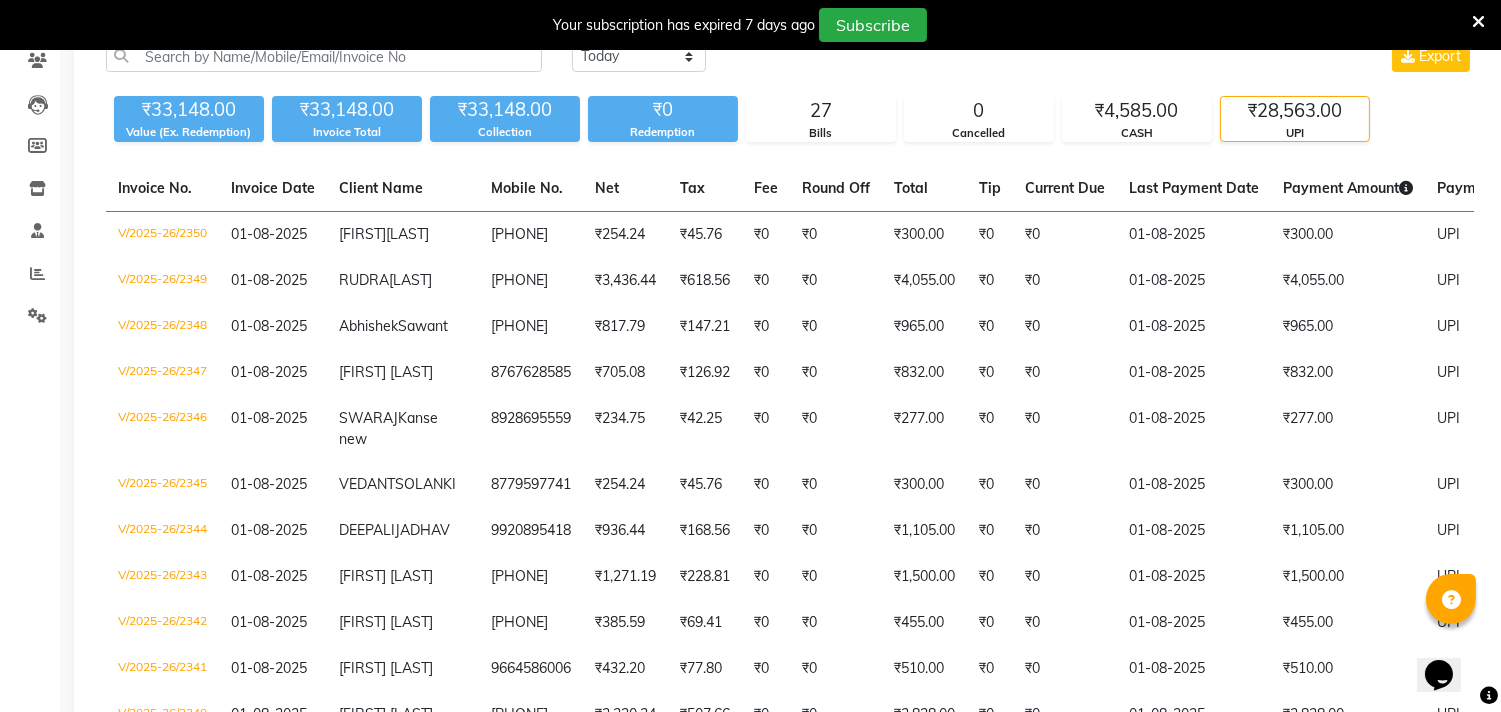 scroll, scrollTop: 0, scrollLeft: 0, axis: both 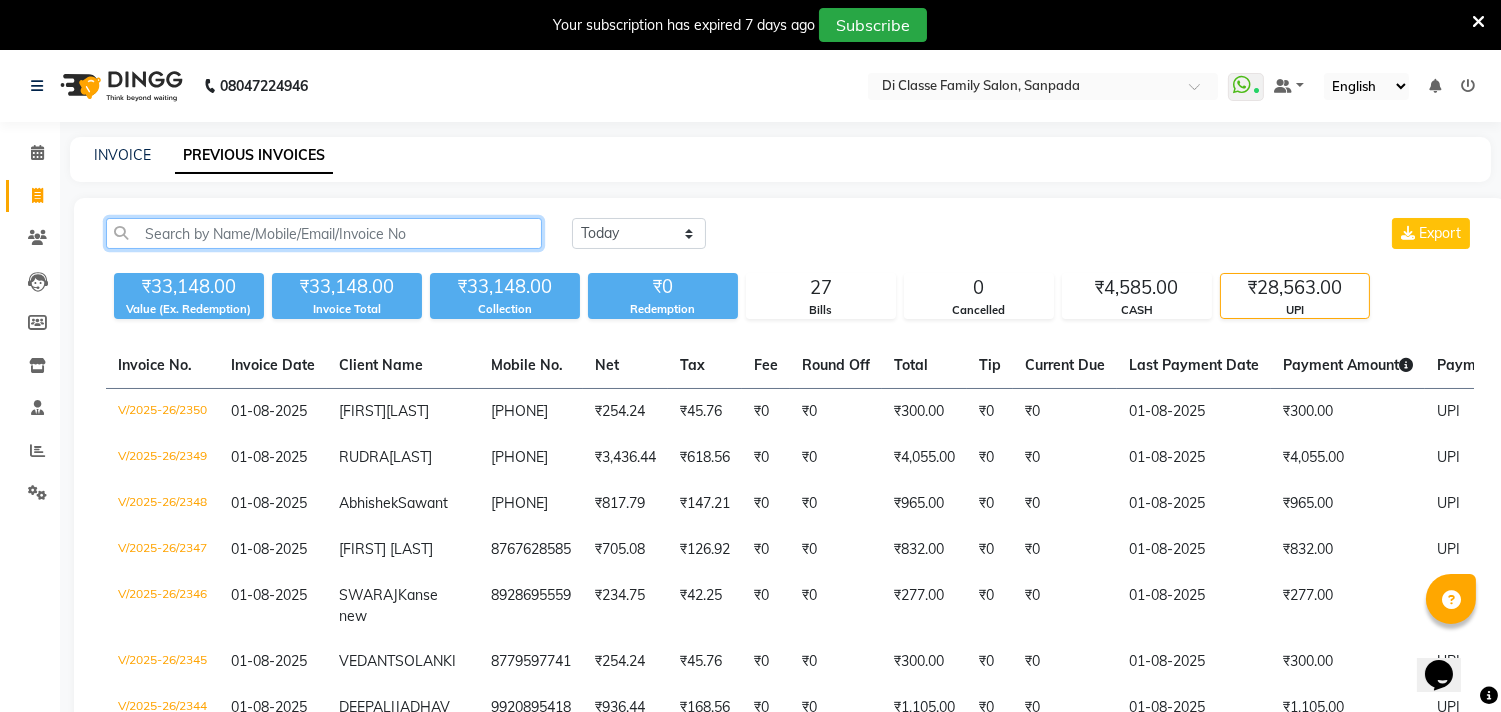 click 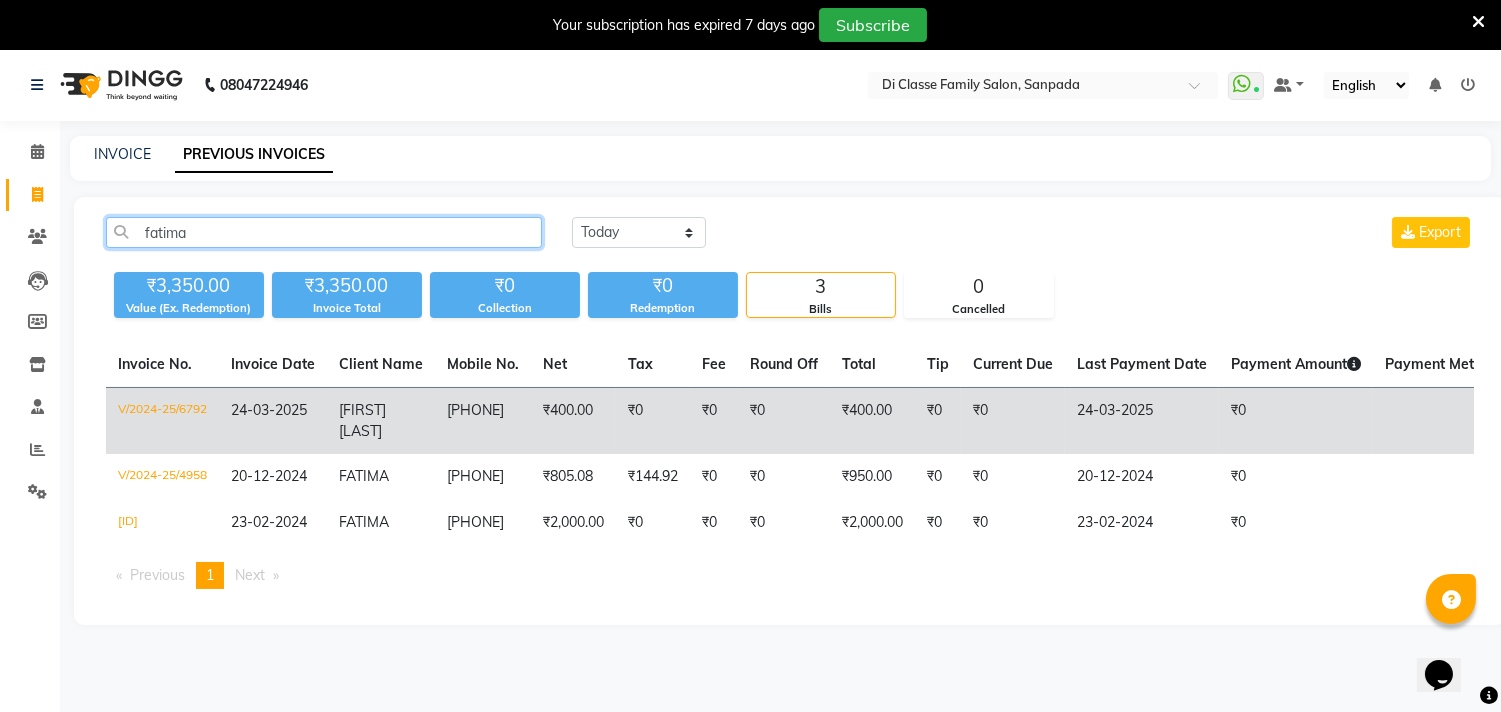 scroll, scrollTop: 0, scrollLeft: 0, axis: both 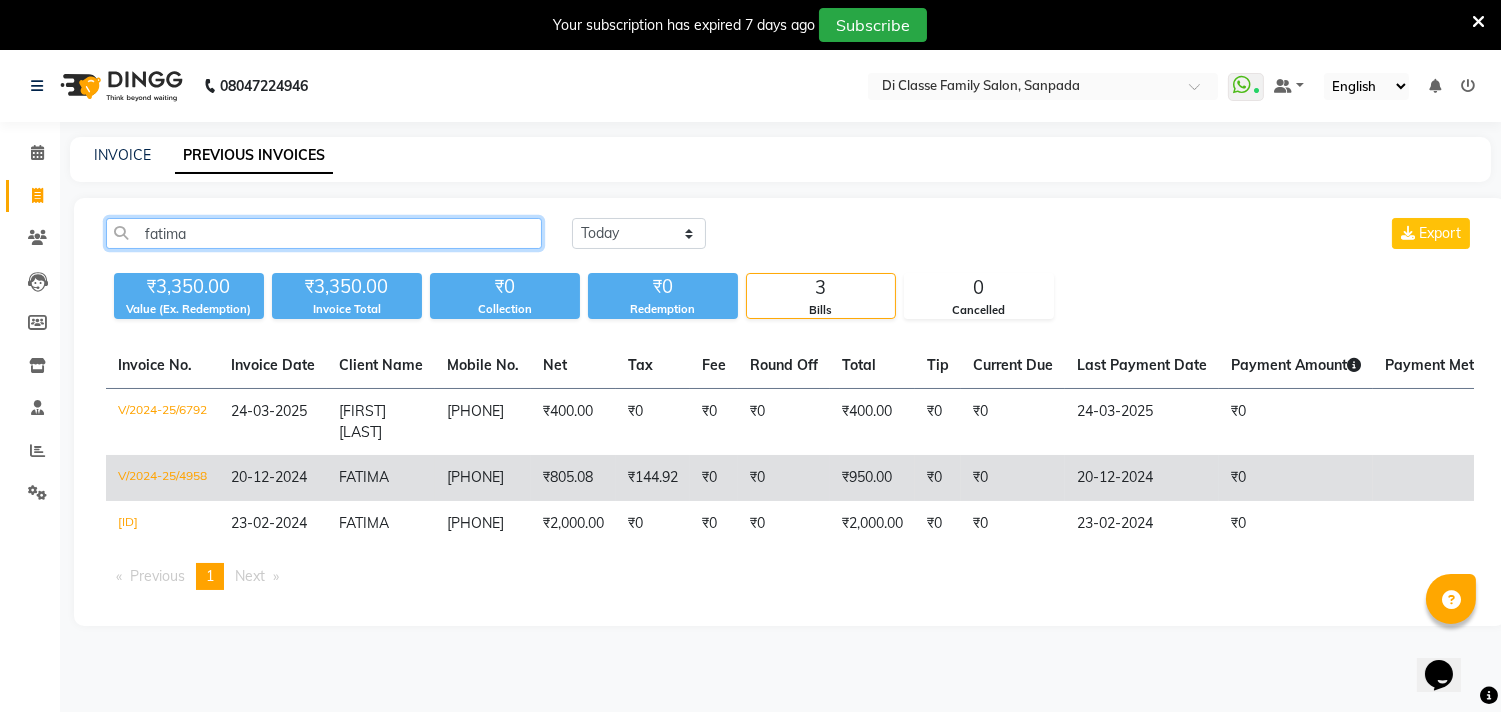 type on "fatima" 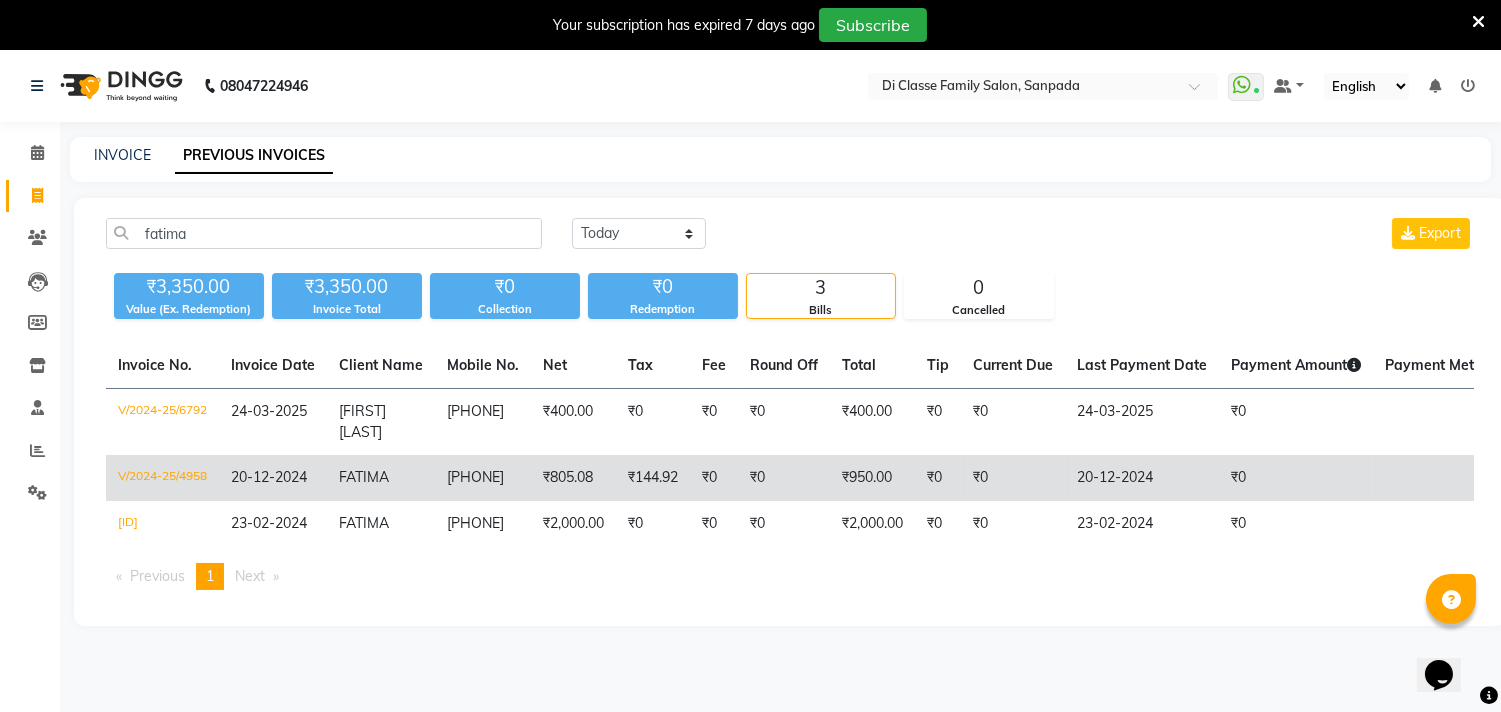 click on "₹0" 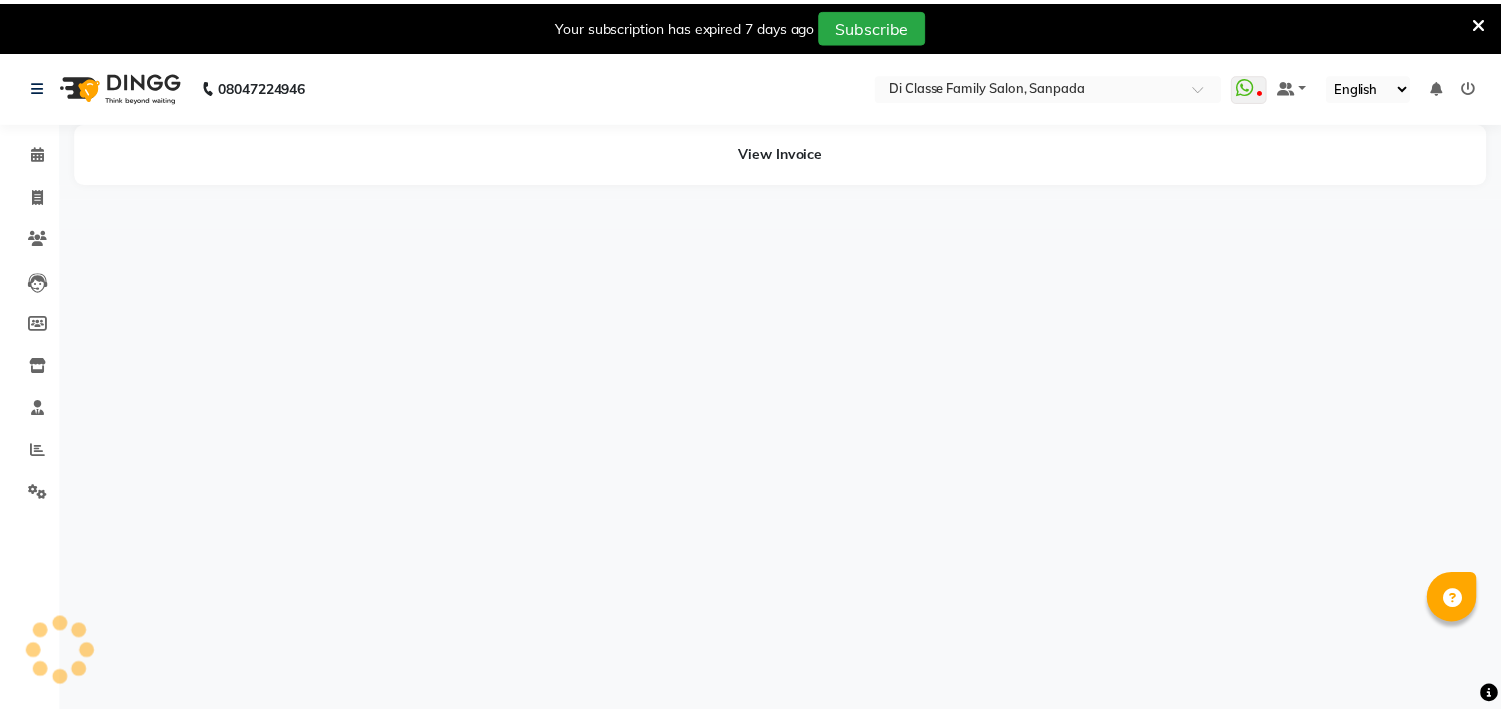 scroll, scrollTop: 0, scrollLeft: 0, axis: both 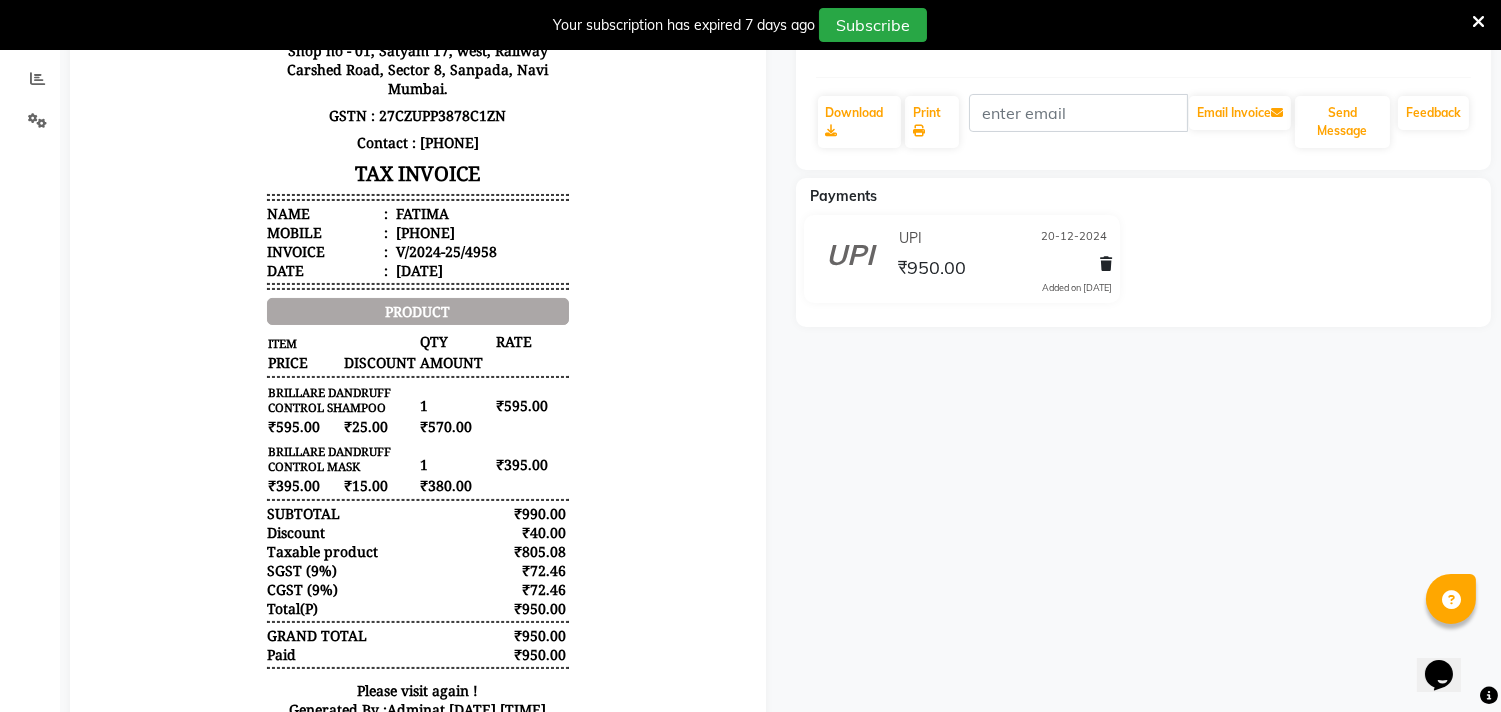 click at bounding box center [1478, 22] 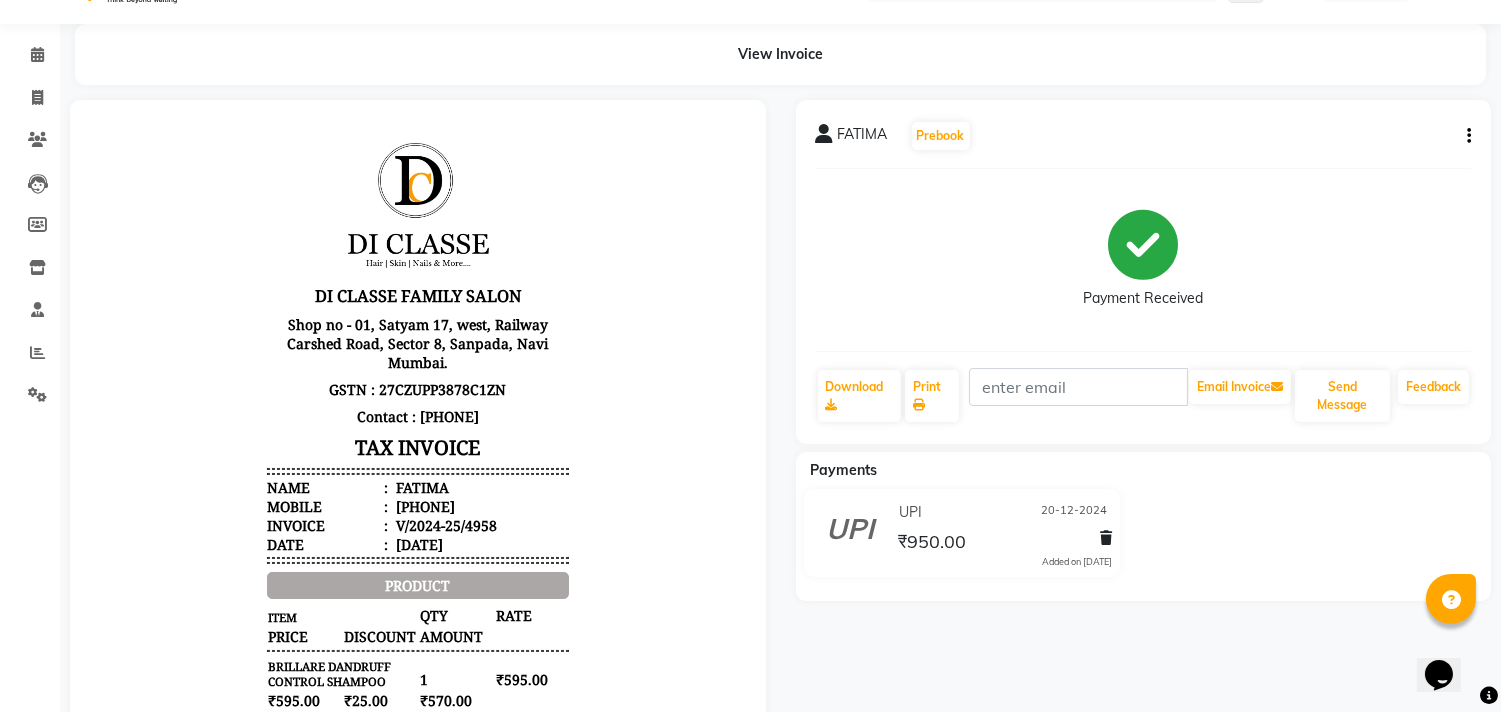 scroll, scrollTop: 38, scrollLeft: 0, axis: vertical 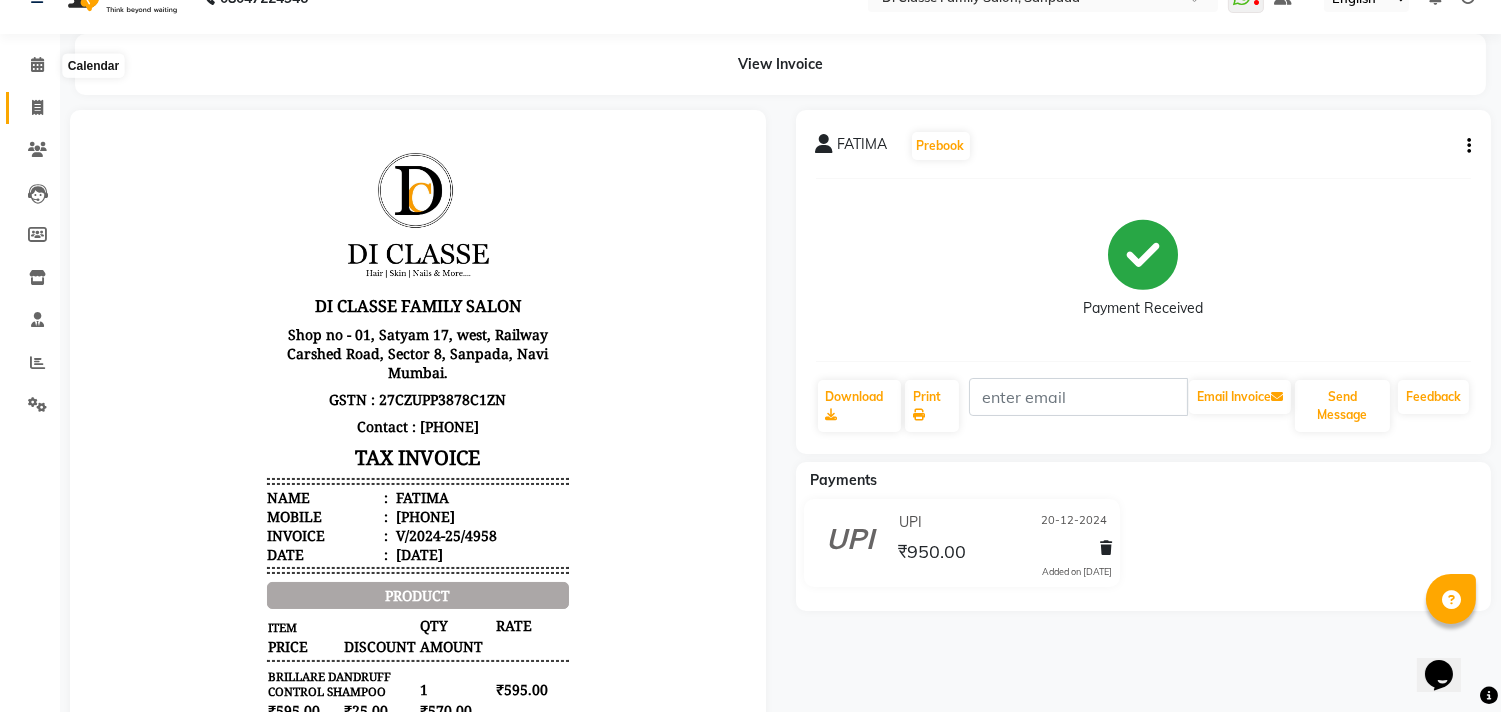 click 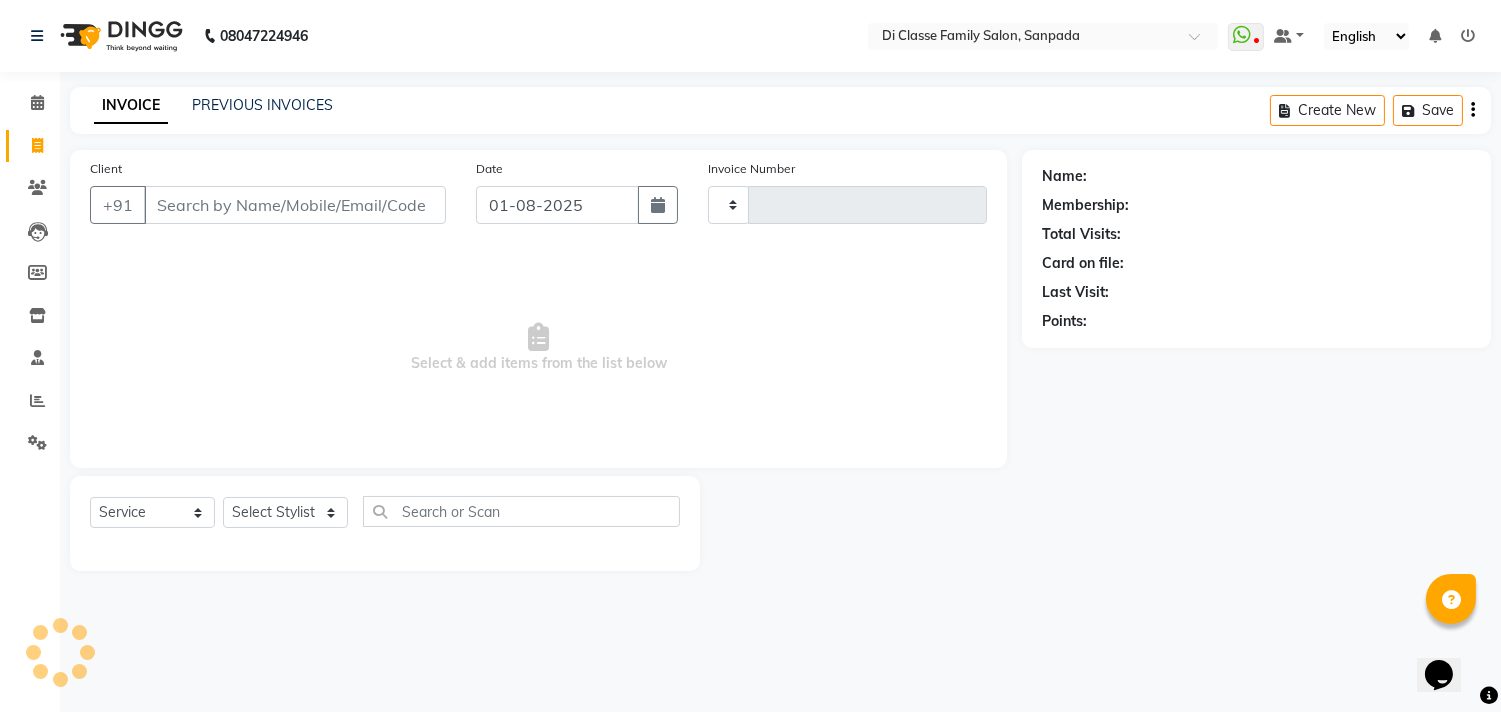 type on "2351" 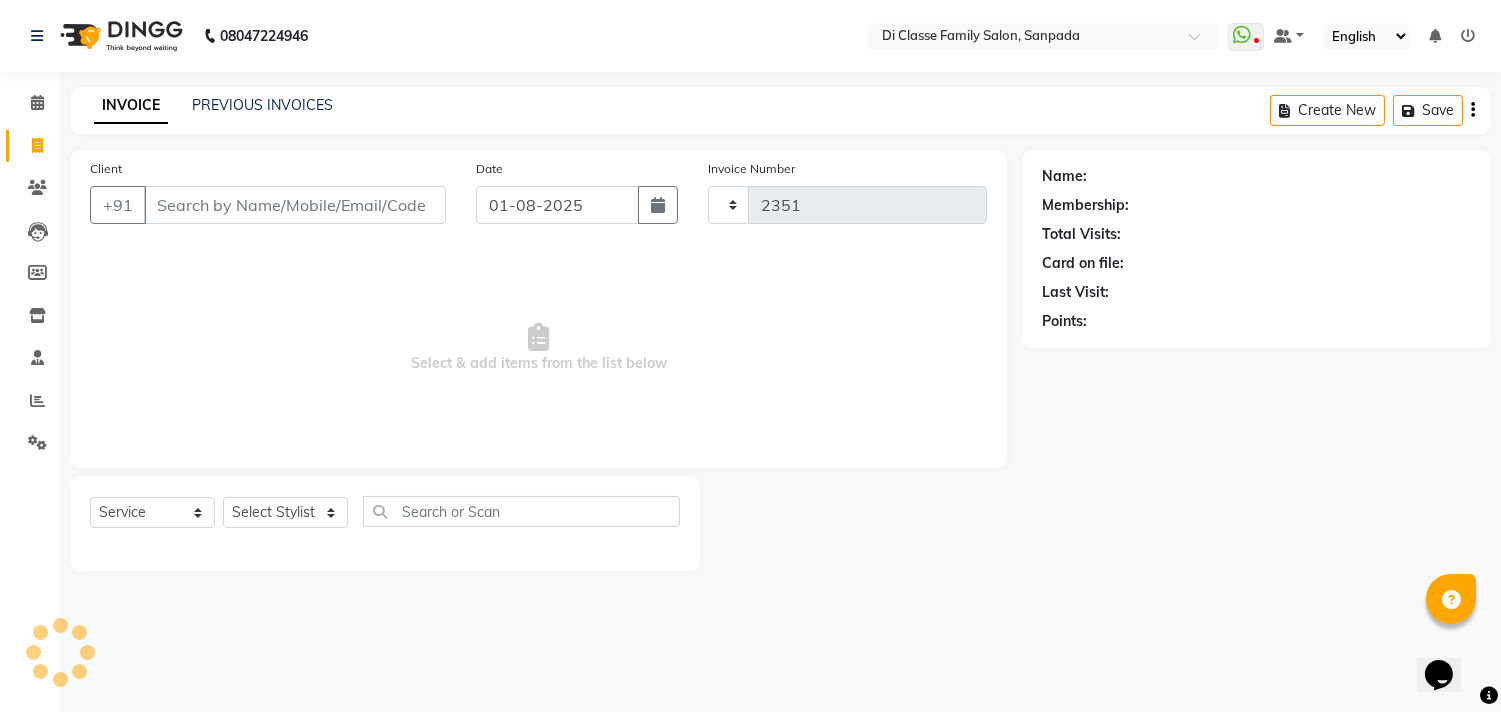 select on "4704" 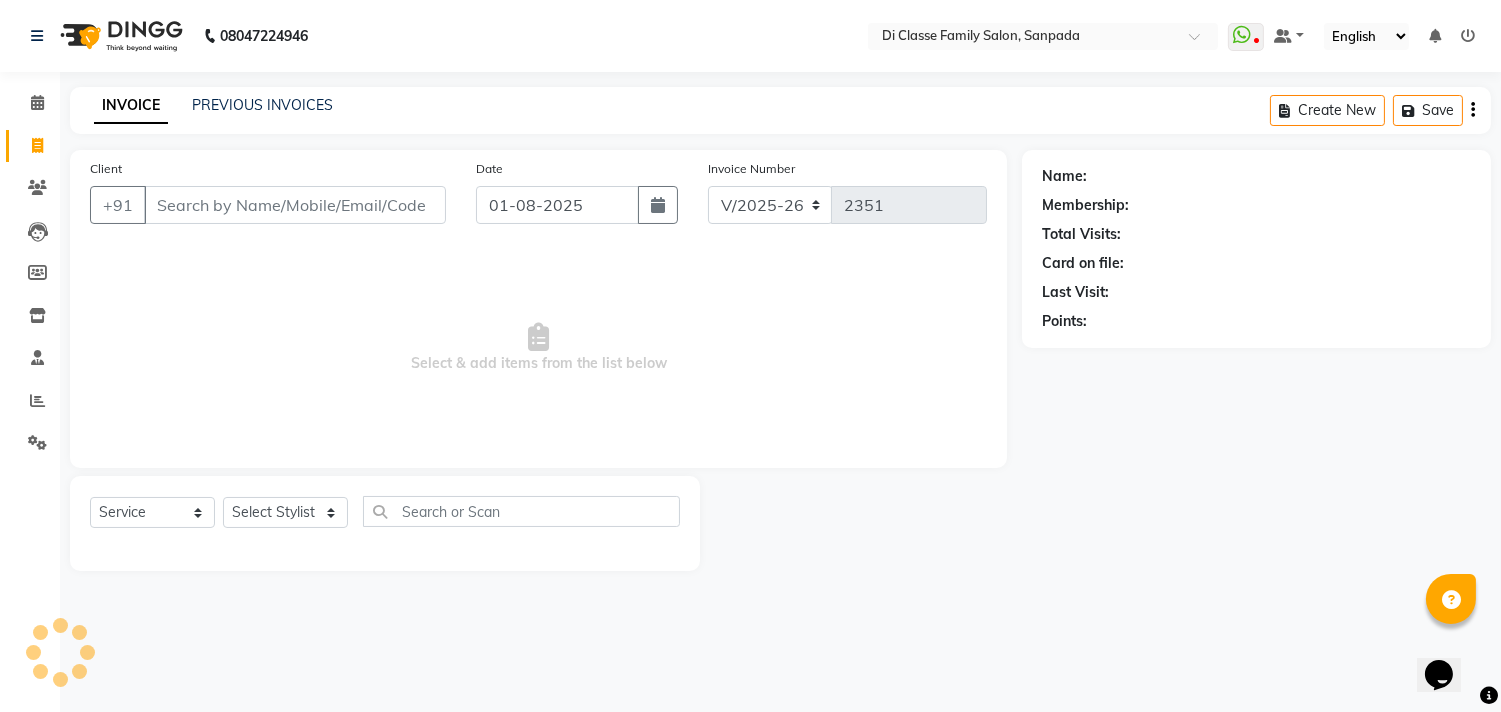 scroll, scrollTop: 0, scrollLeft: 0, axis: both 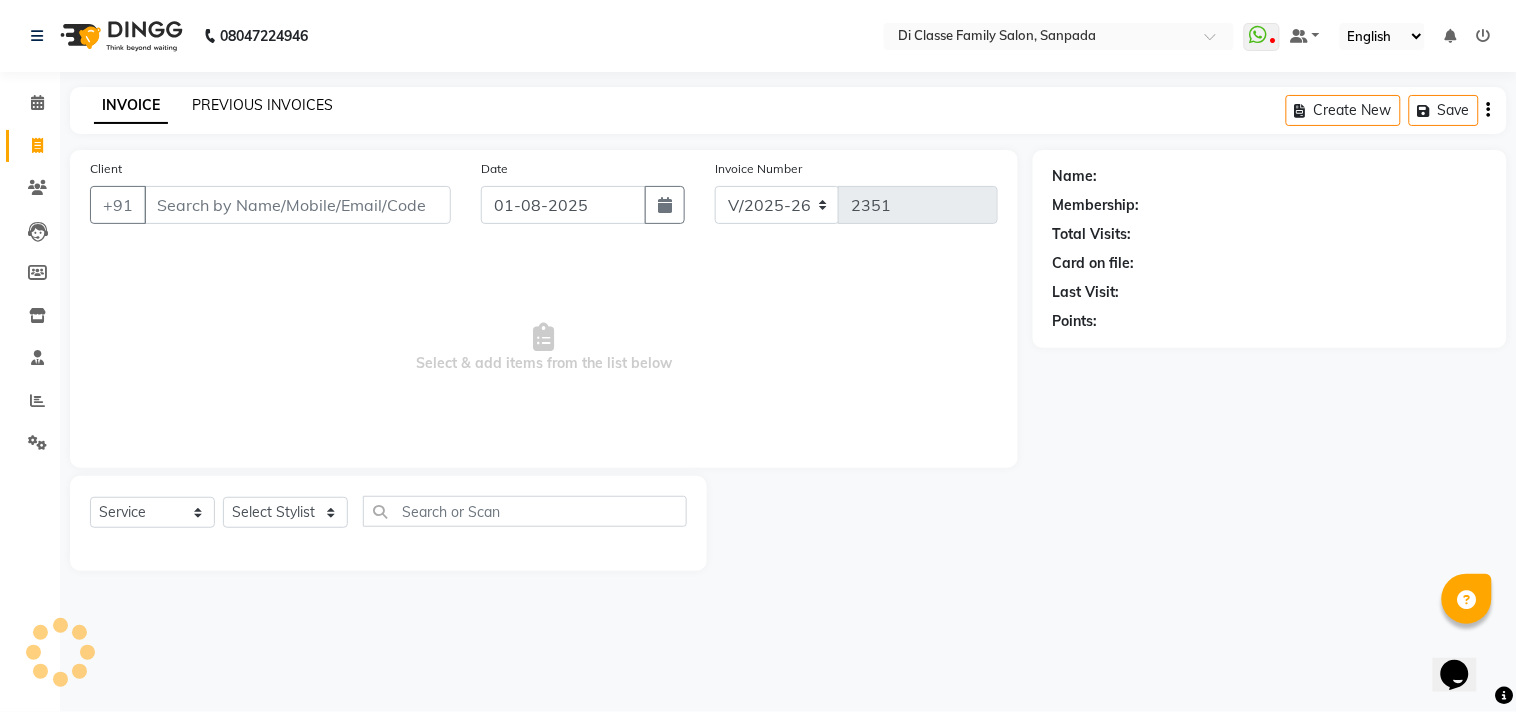 click on "PREVIOUS INVOICES" 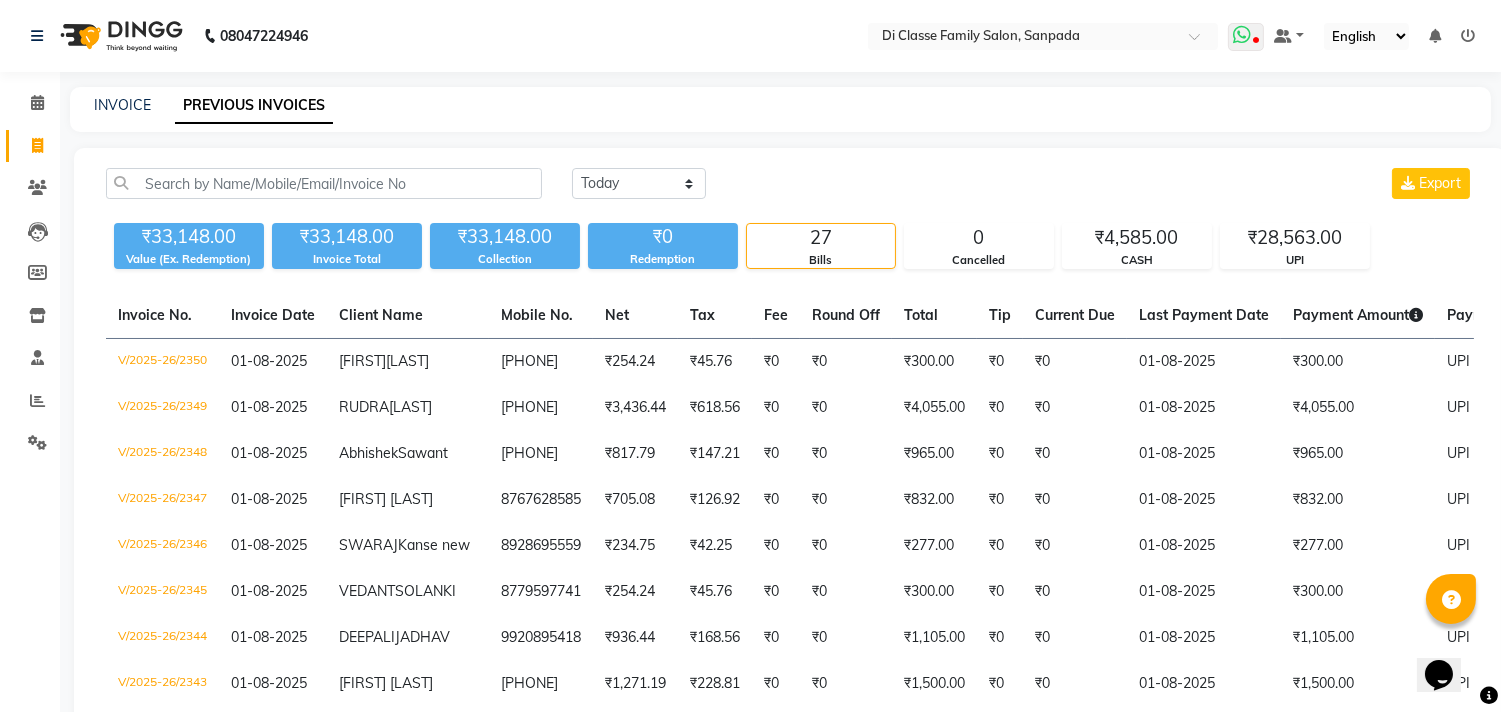 click at bounding box center (1242, 35) 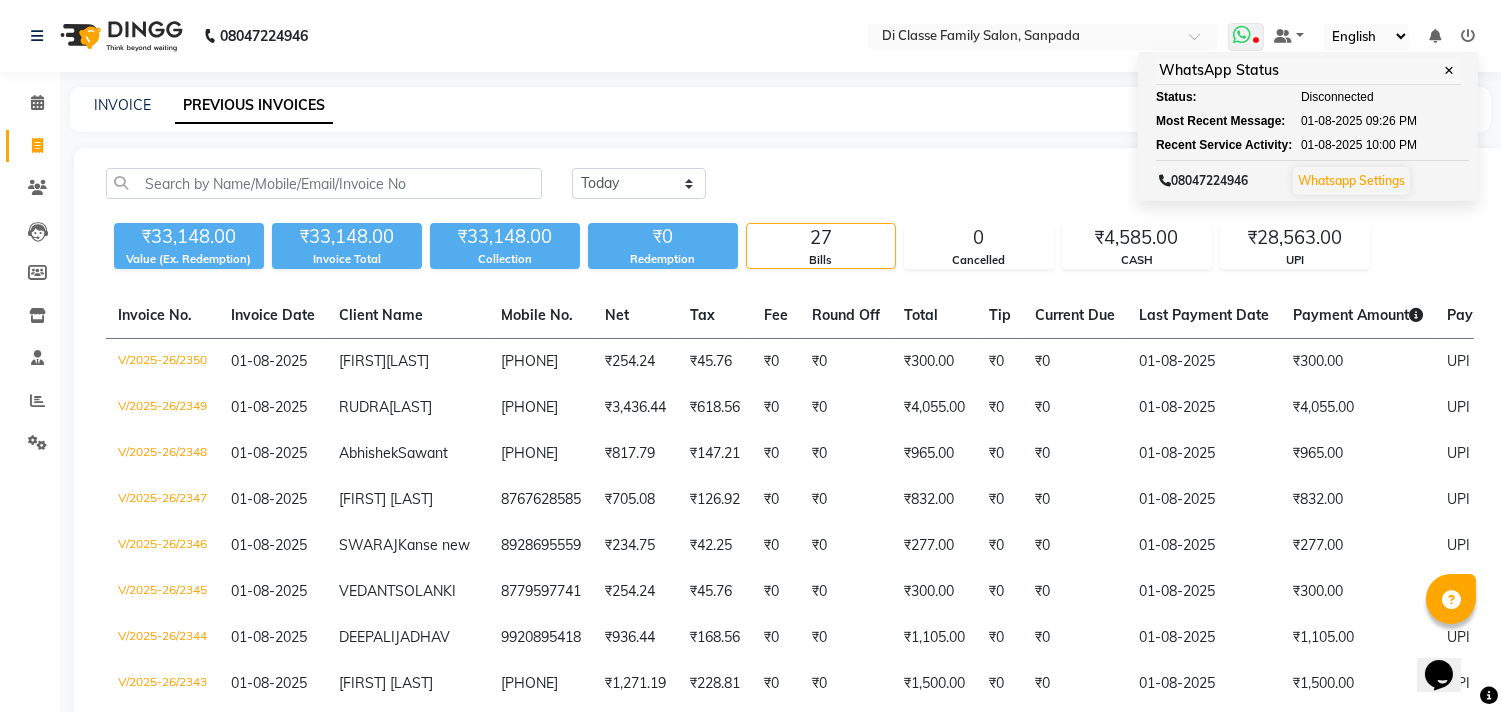 click on "Whatsapp Status  ✕ Status:  Disconnected Most Recent Message: [DATE]     [TIME] Recent Service Activity: [DATE]     [TIME]  [PHONE] Whatsapp Settings" at bounding box center [1308, 126] 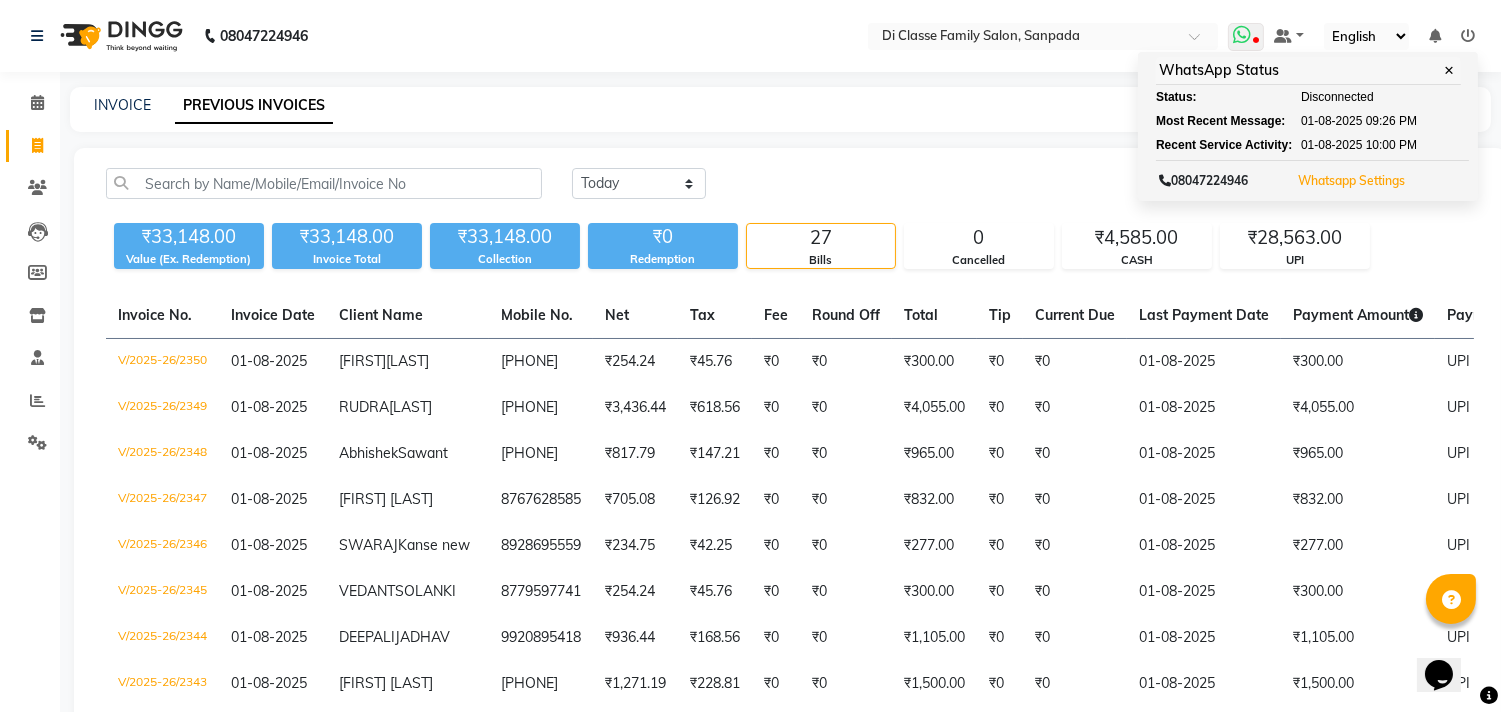 click on "Whatsapp Settings" at bounding box center [1351, 181] 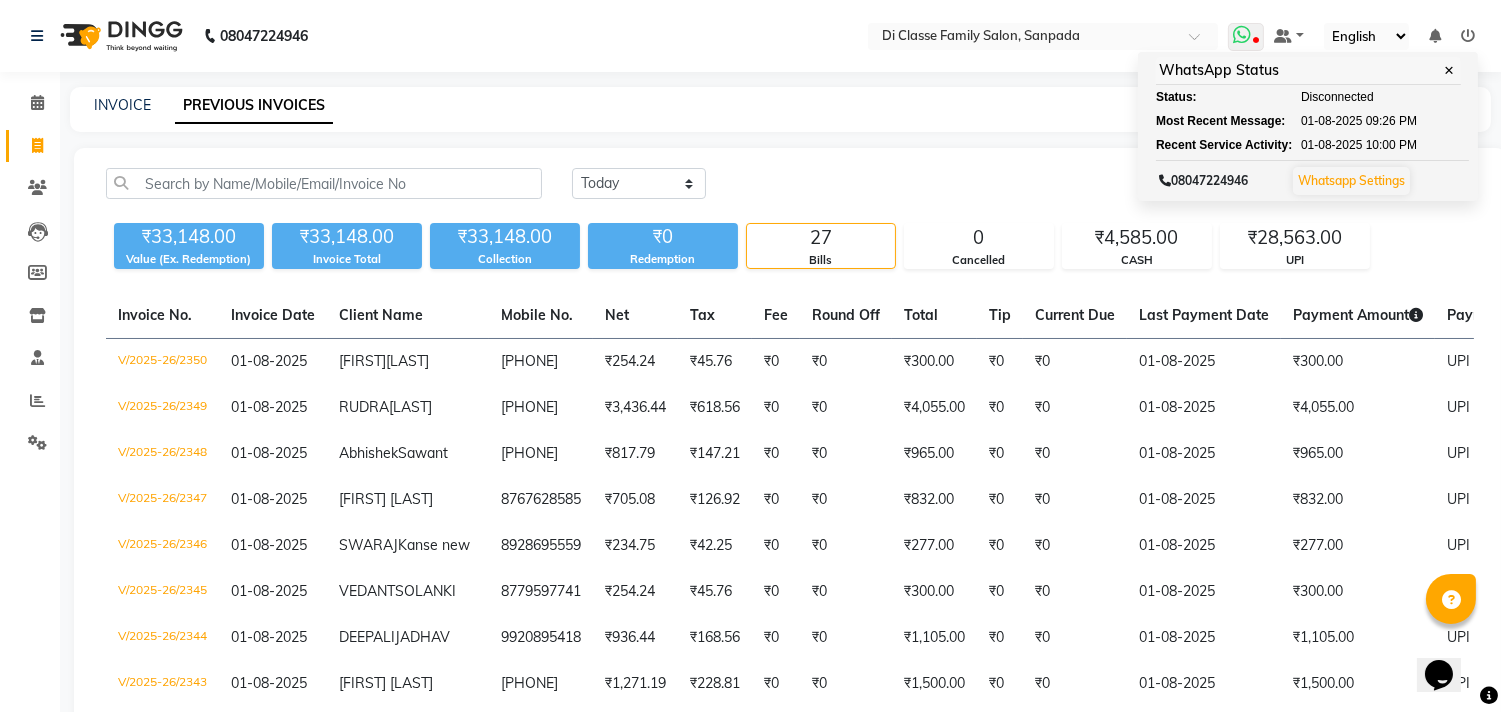 click on "Whatsapp Settings" at bounding box center [1351, 180] 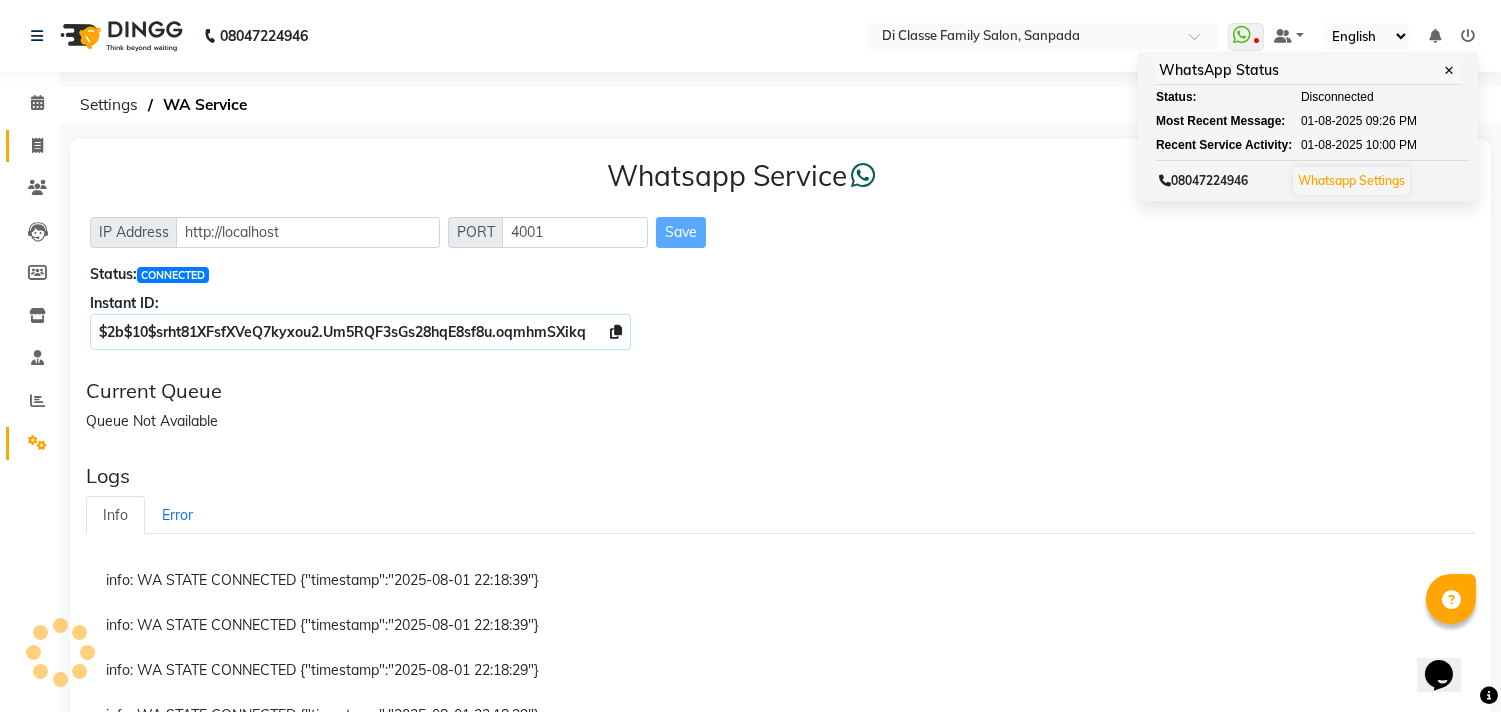 click 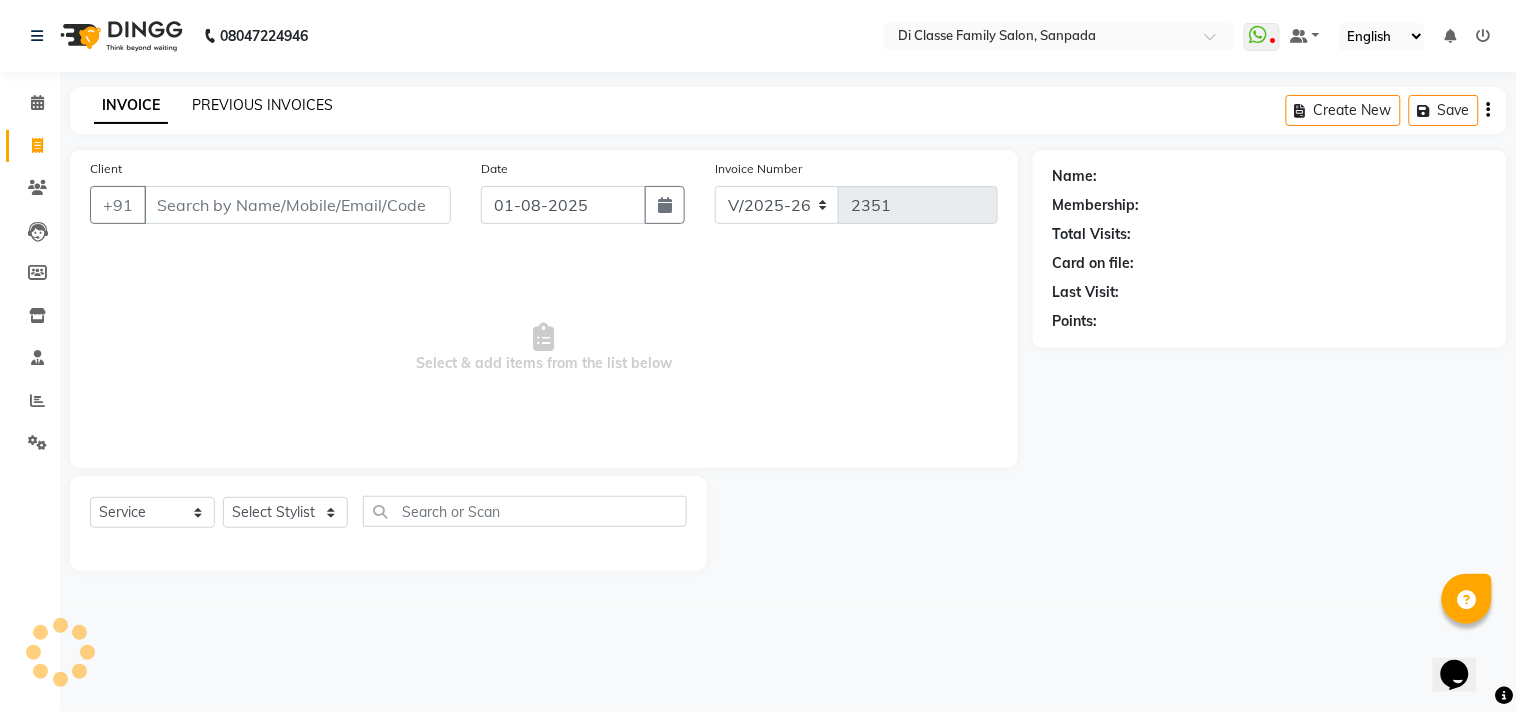 click on "PREVIOUS INVOICES" 